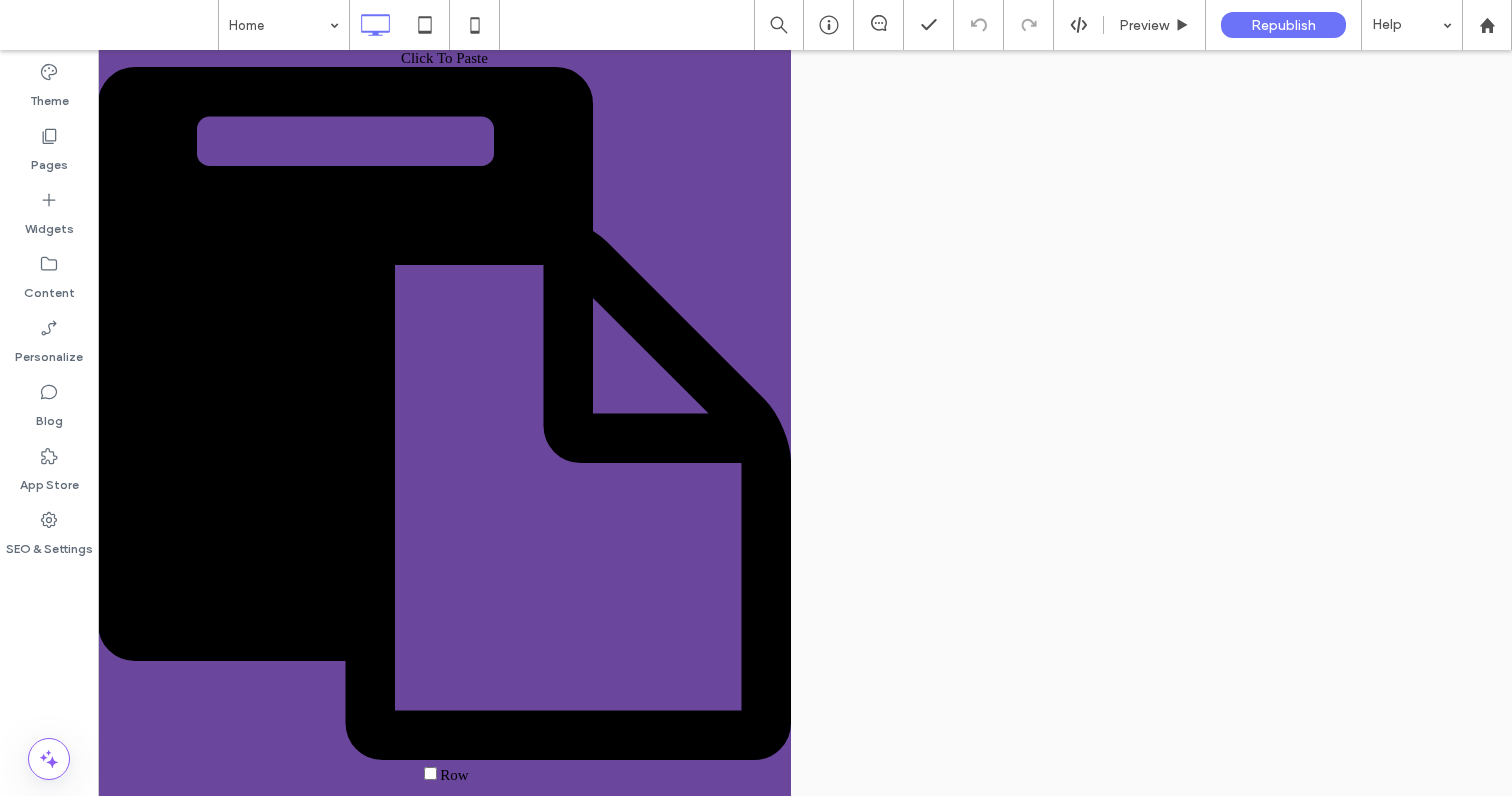 scroll, scrollTop: 0, scrollLeft: 0, axis: both 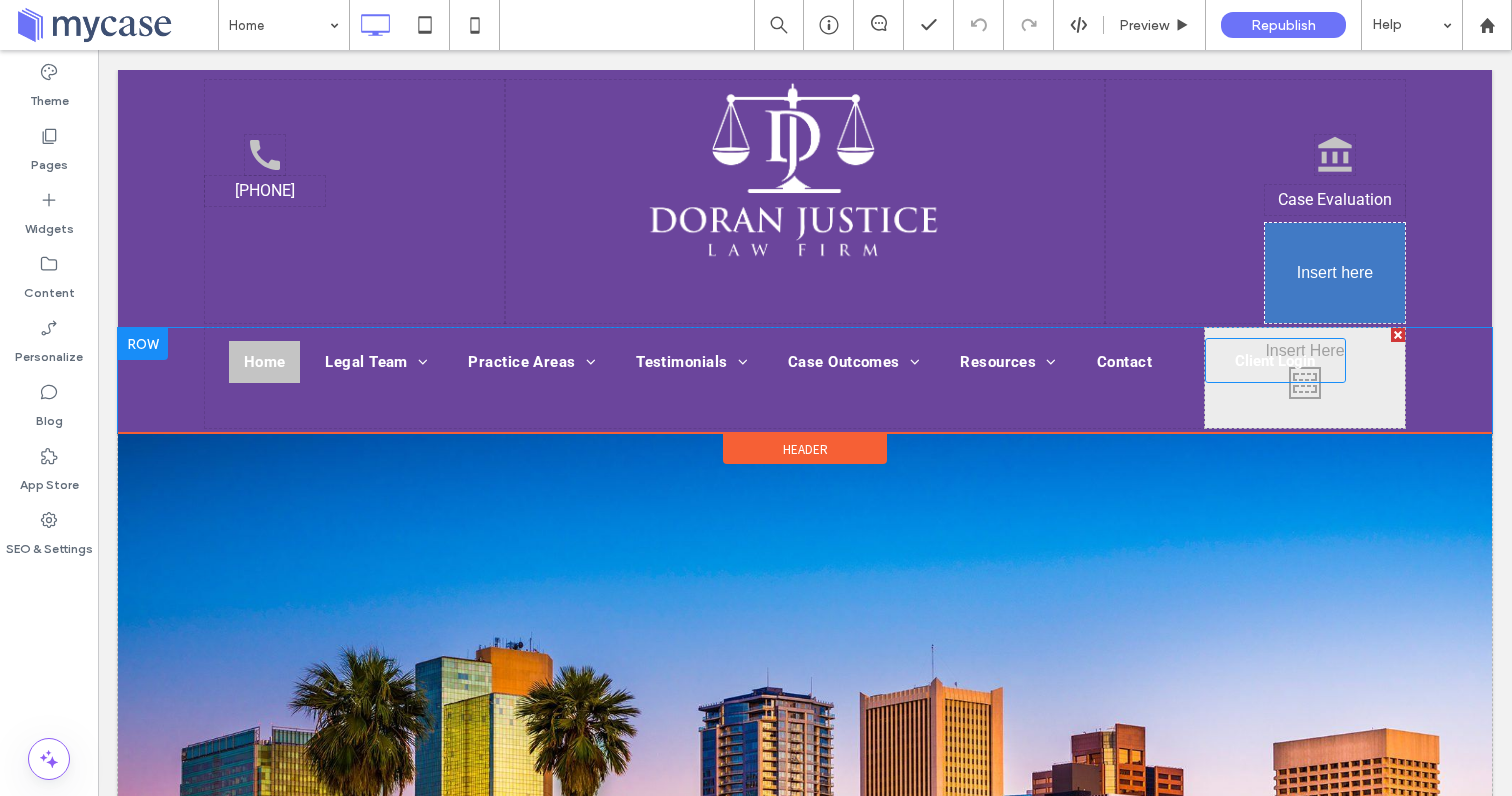 drag, startPoint x: 1278, startPoint y: 299, endPoint x: 1417, endPoint y: 336, distance: 143.8402 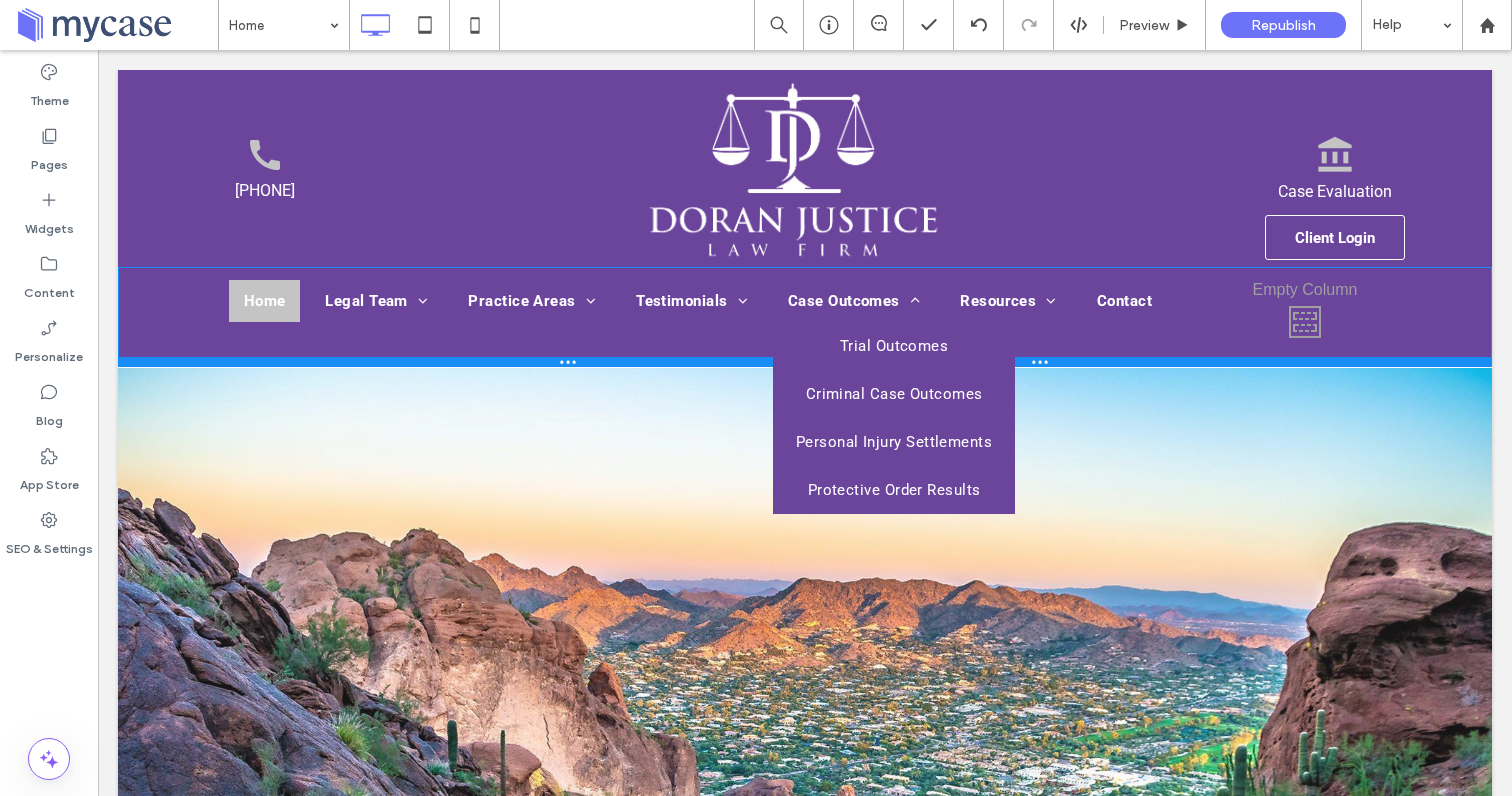 drag, startPoint x: 940, startPoint y: 367, endPoint x: 938, endPoint y: 294, distance: 73.02739 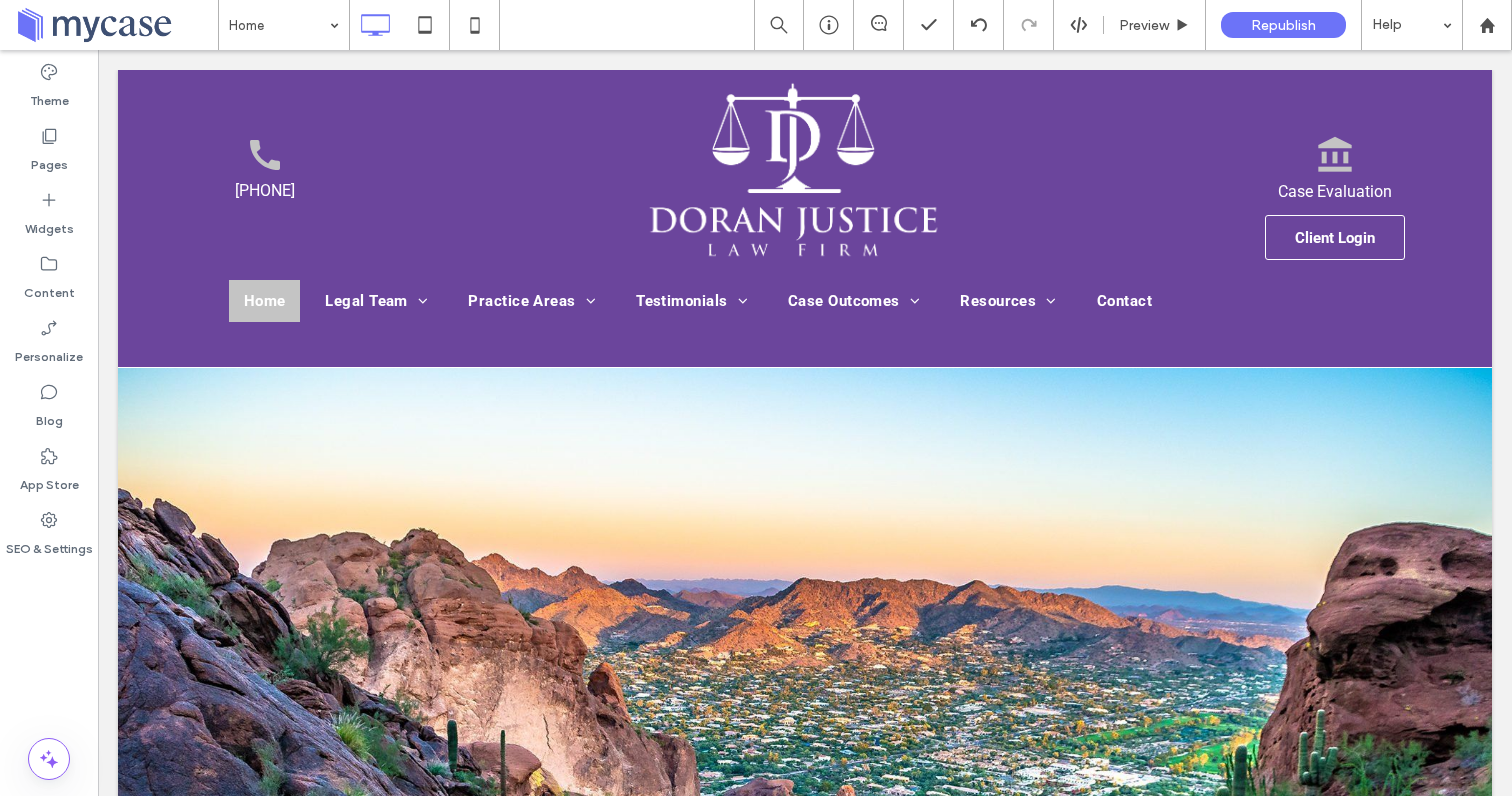 click at bounding box center [1398, 274] 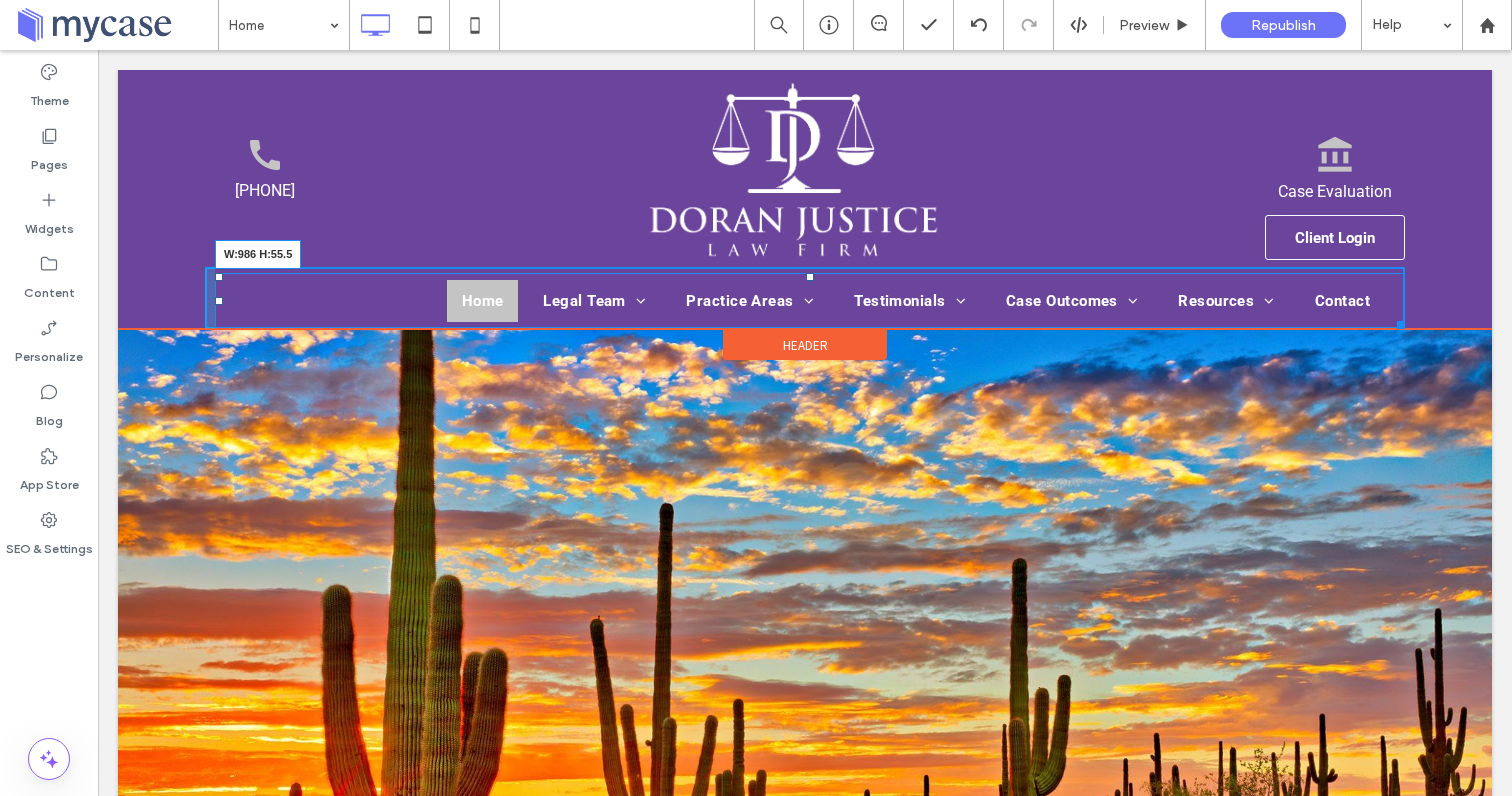drag, startPoint x: 1398, startPoint y: 320, endPoint x: 1194, endPoint y: 327, distance: 204.12006 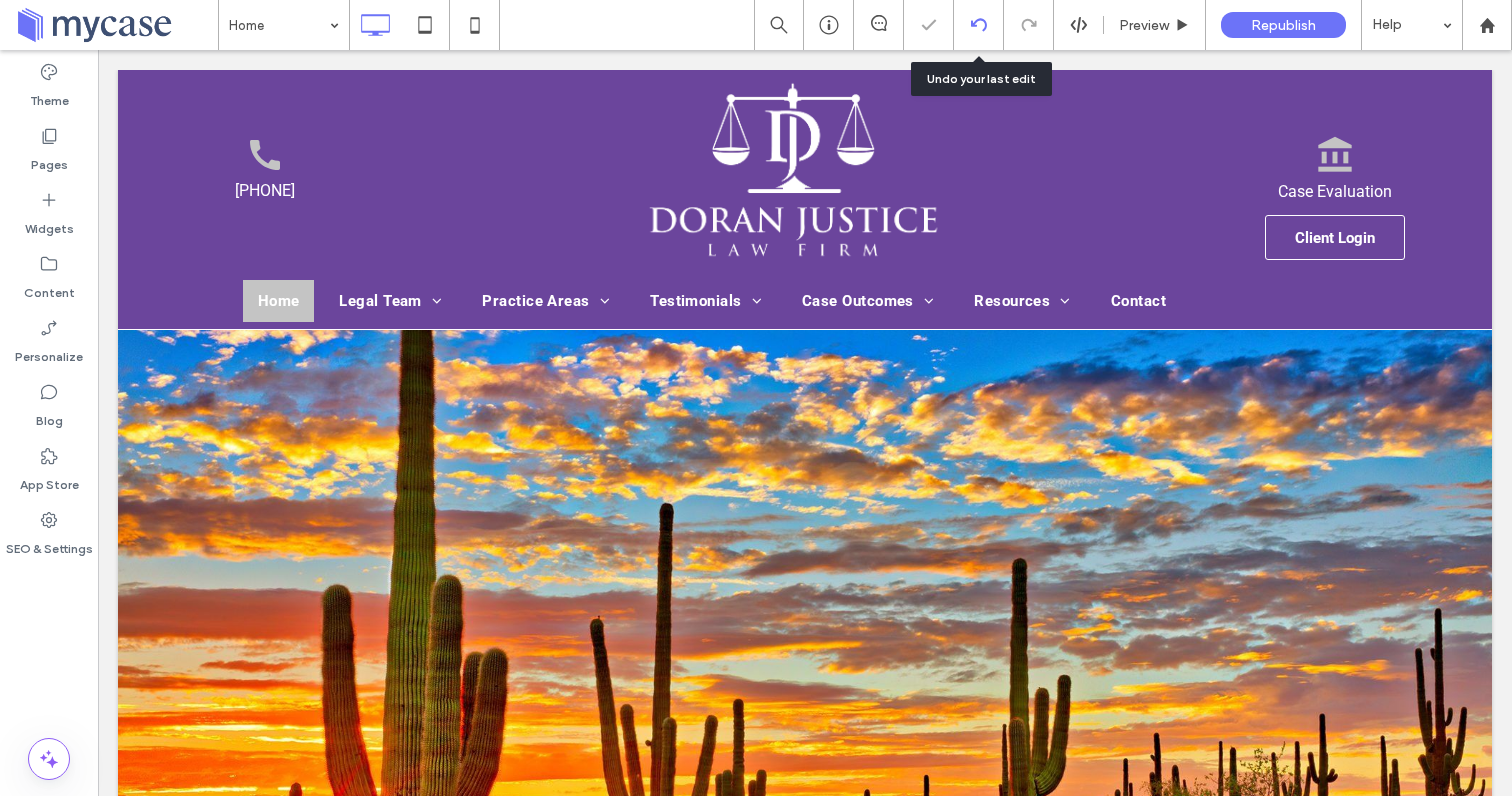 click 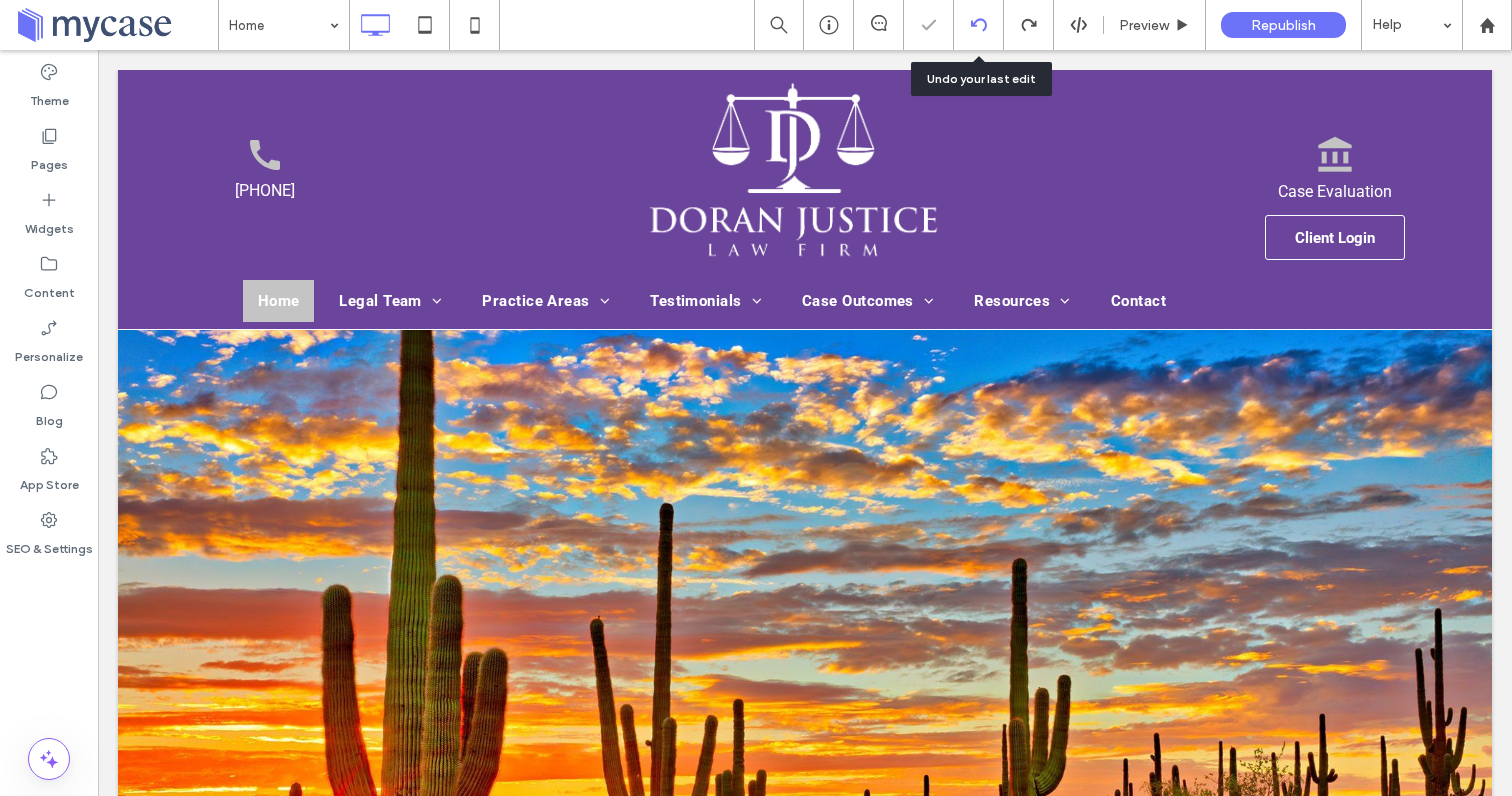 click 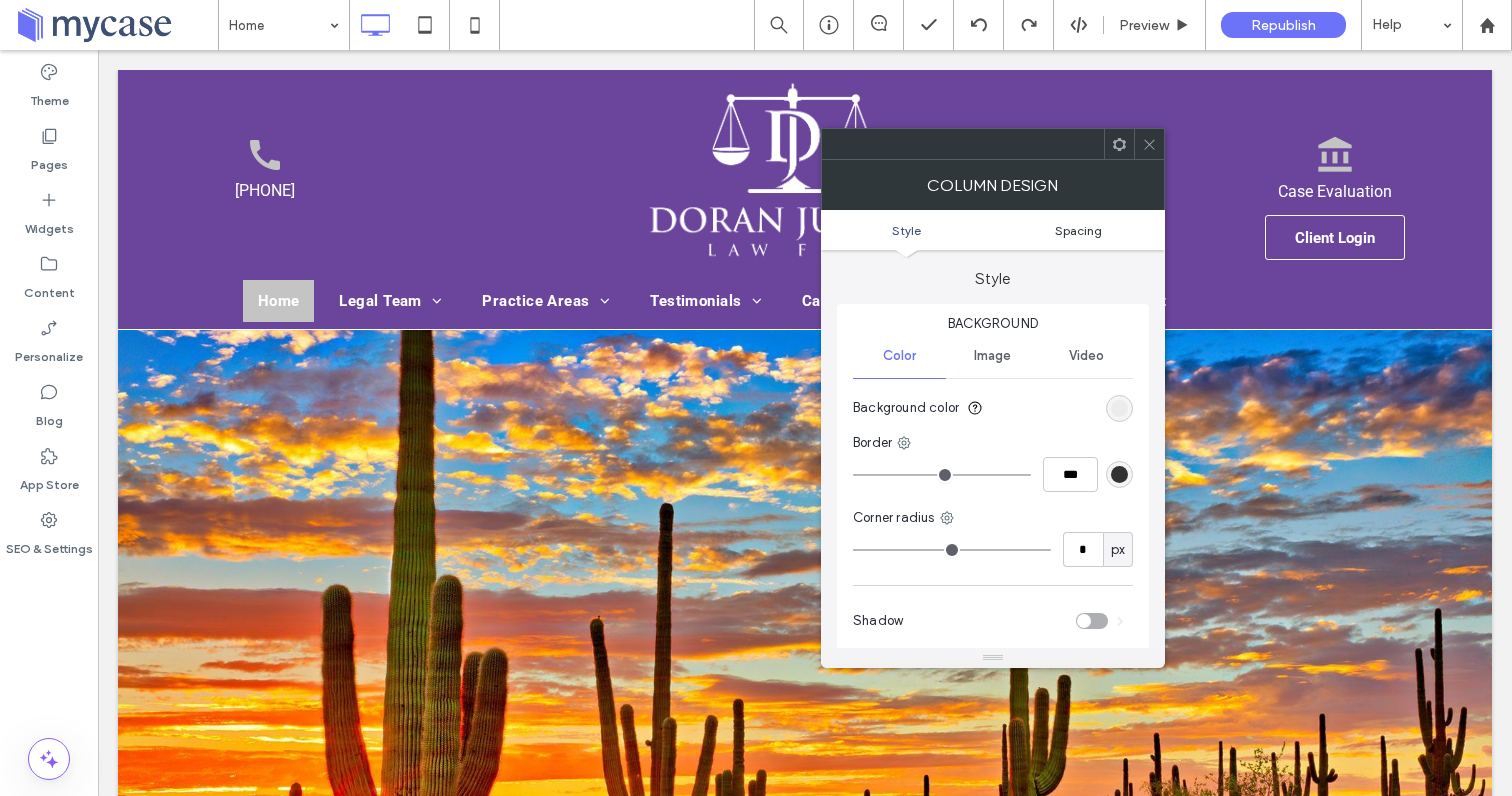 click on "Spacing" at bounding box center (1078, 230) 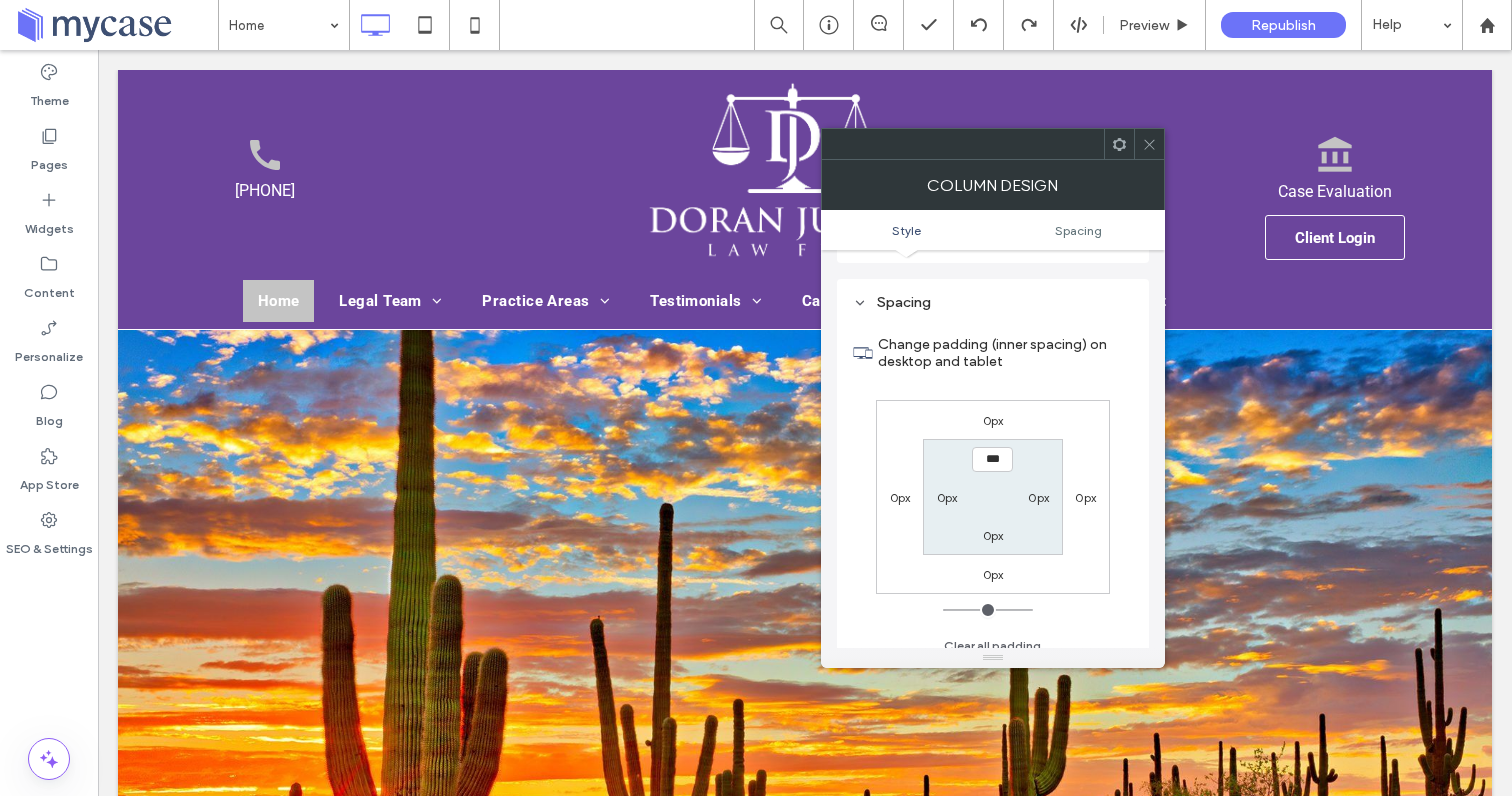 scroll, scrollTop: 407, scrollLeft: 0, axis: vertical 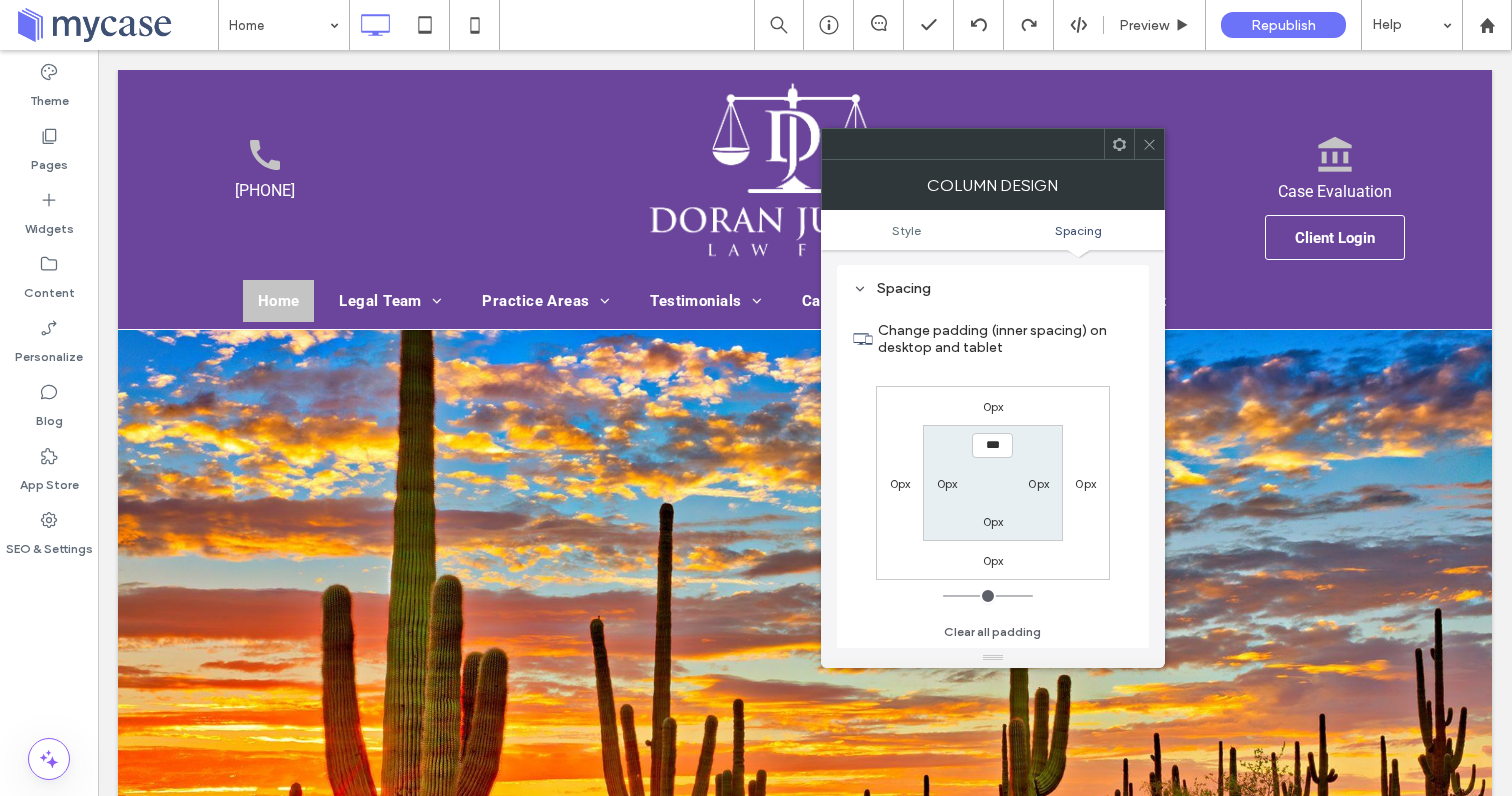click 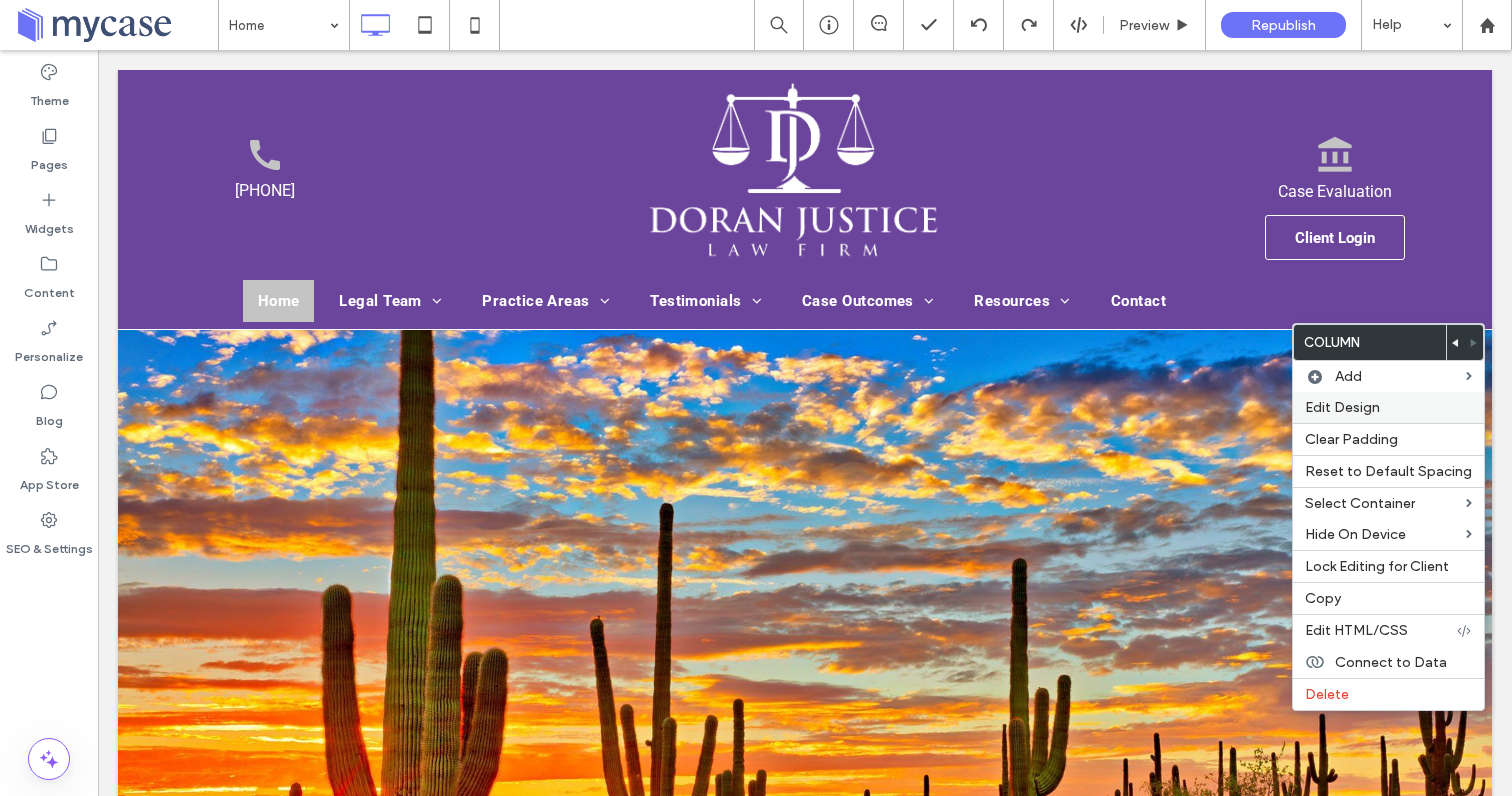 click on "Edit Design" at bounding box center [1342, 407] 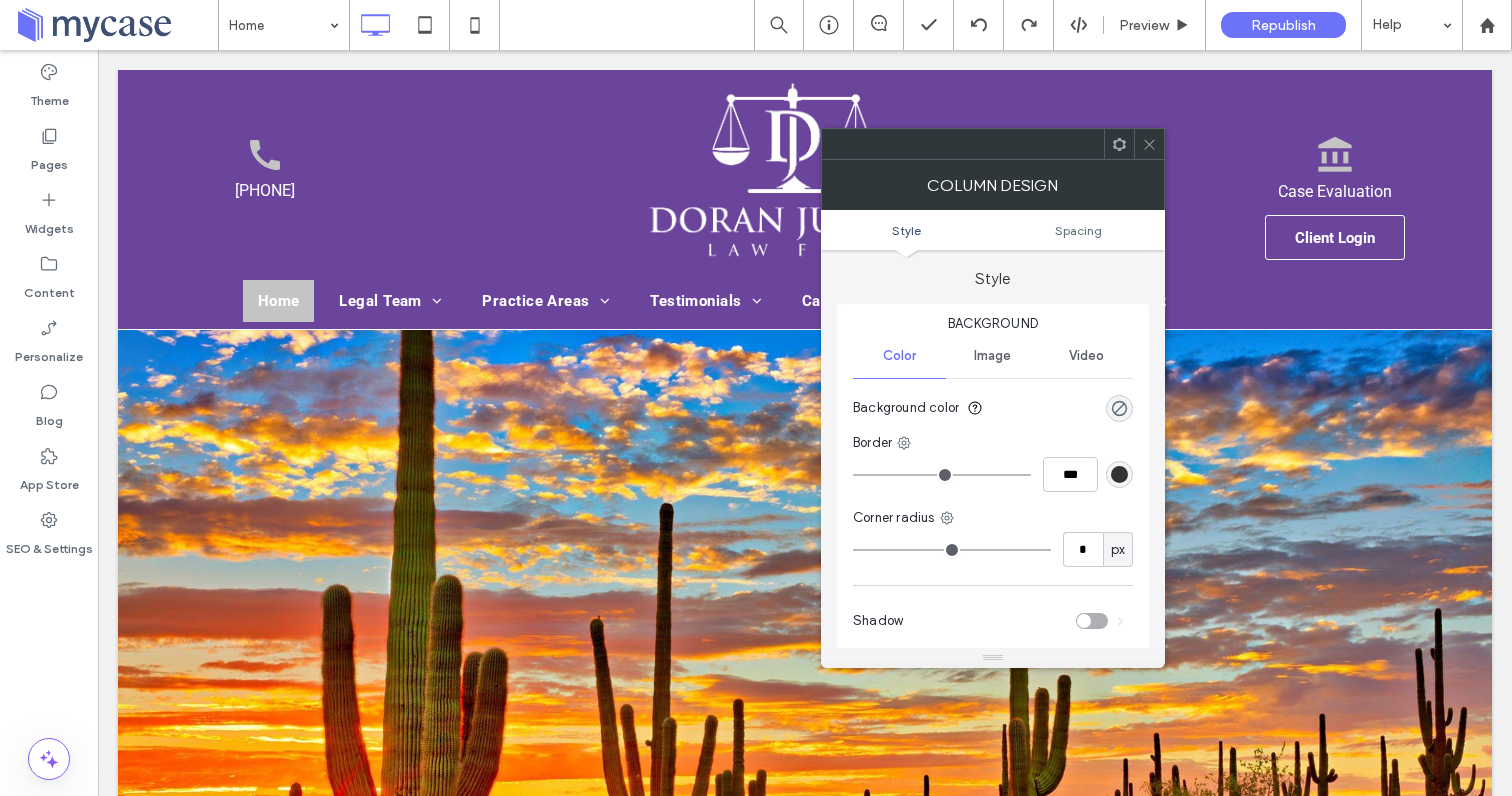 click on "Style Spacing" at bounding box center [993, 230] 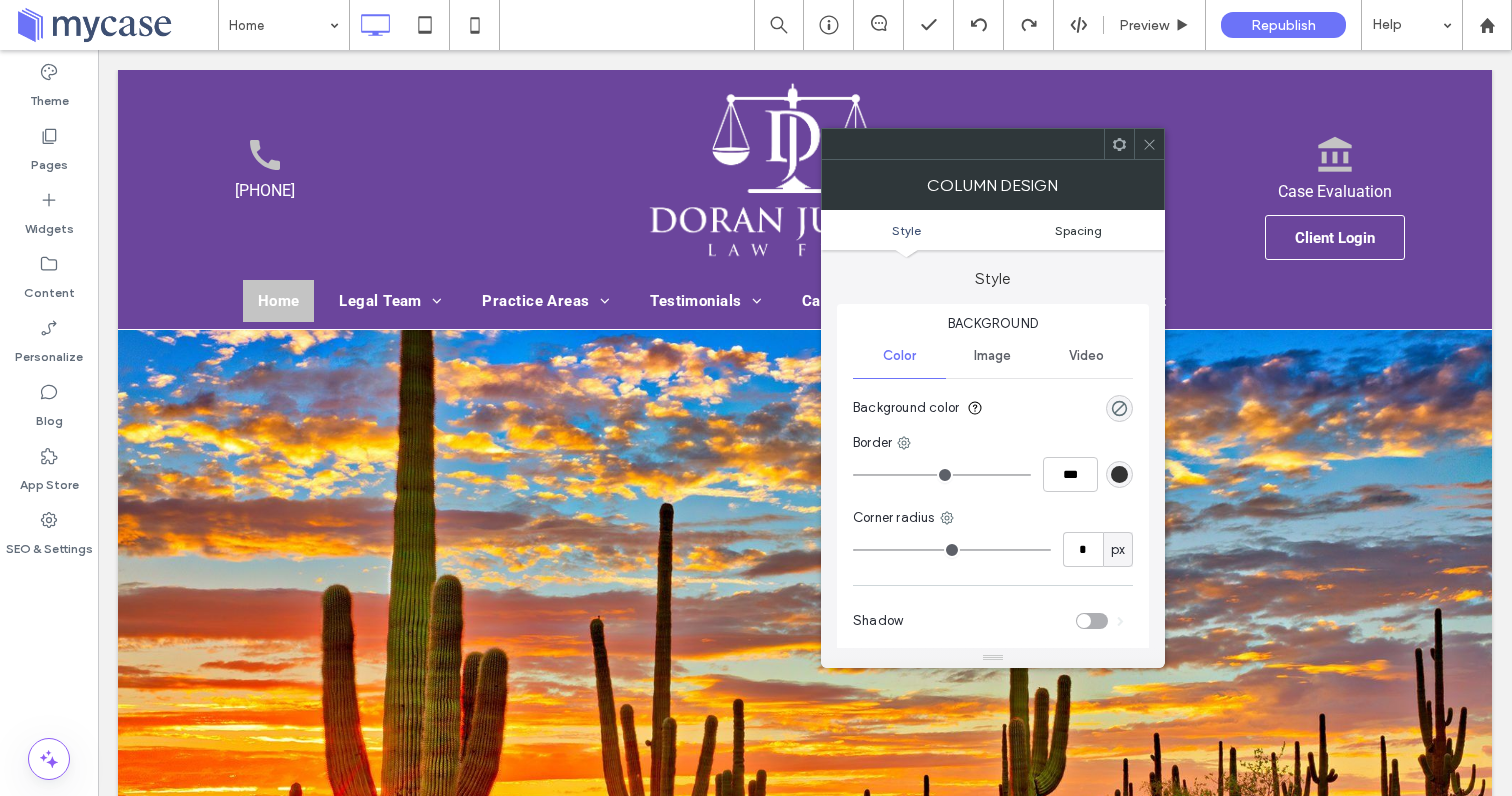 click on "Spacing" at bounding box center (1078, 230) 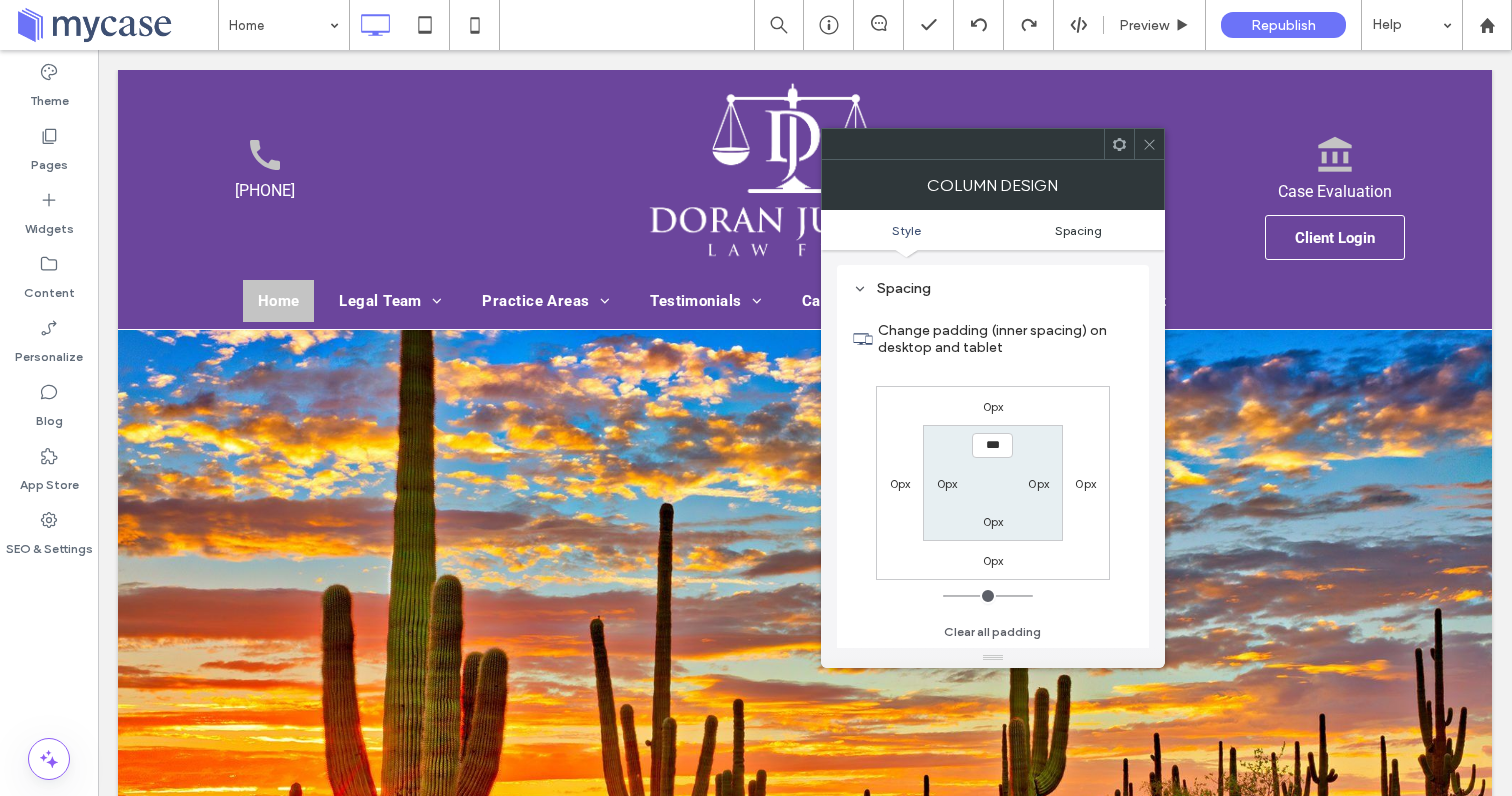 scroll, scrollTop: 407, scrollLeft: 0, axis: vertical 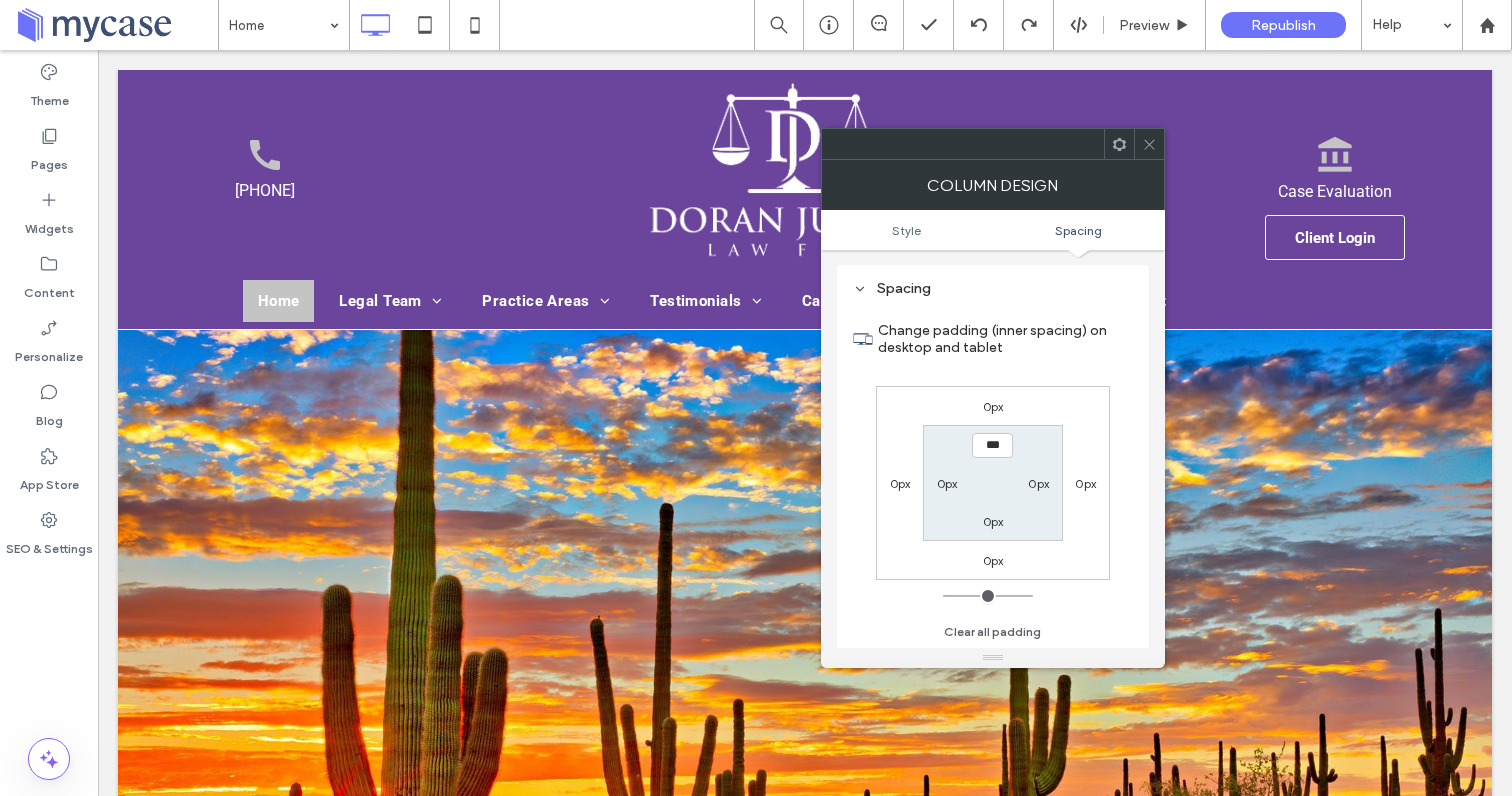 click 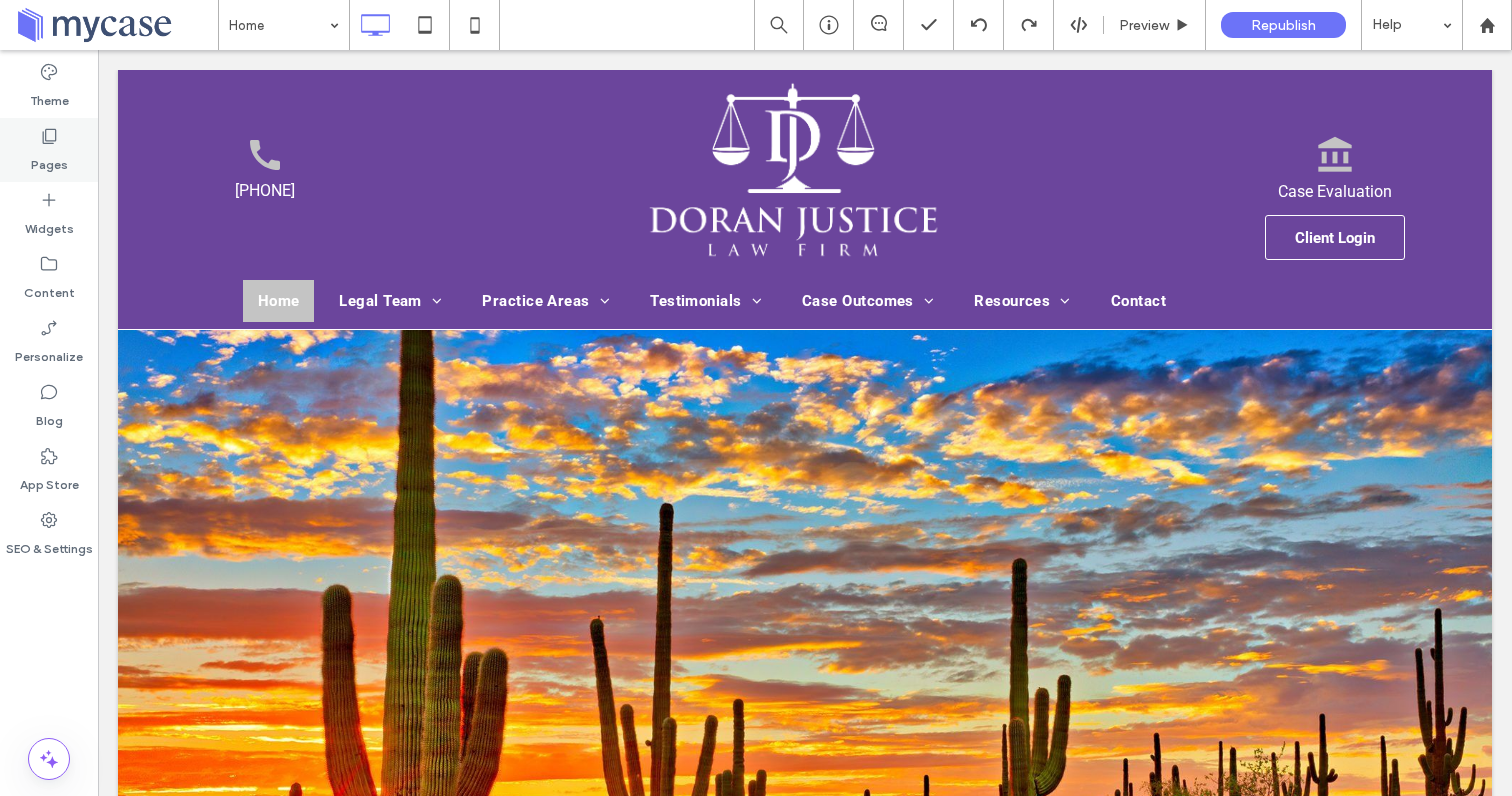 click on "Pages" at bounding box center [49, 160] 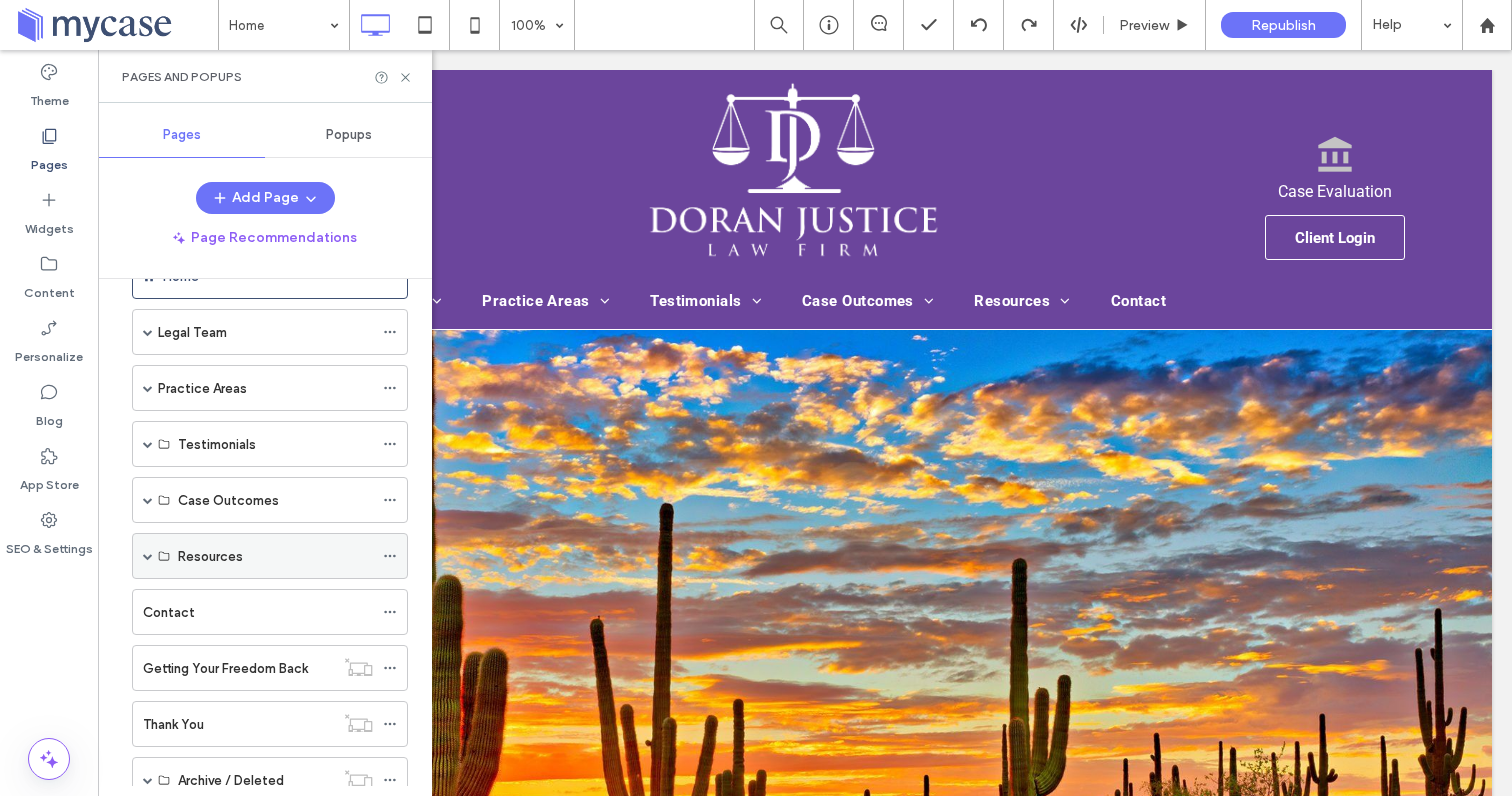 scroll, scrollTop: 127, scrollLeft: 0, axis: vertical 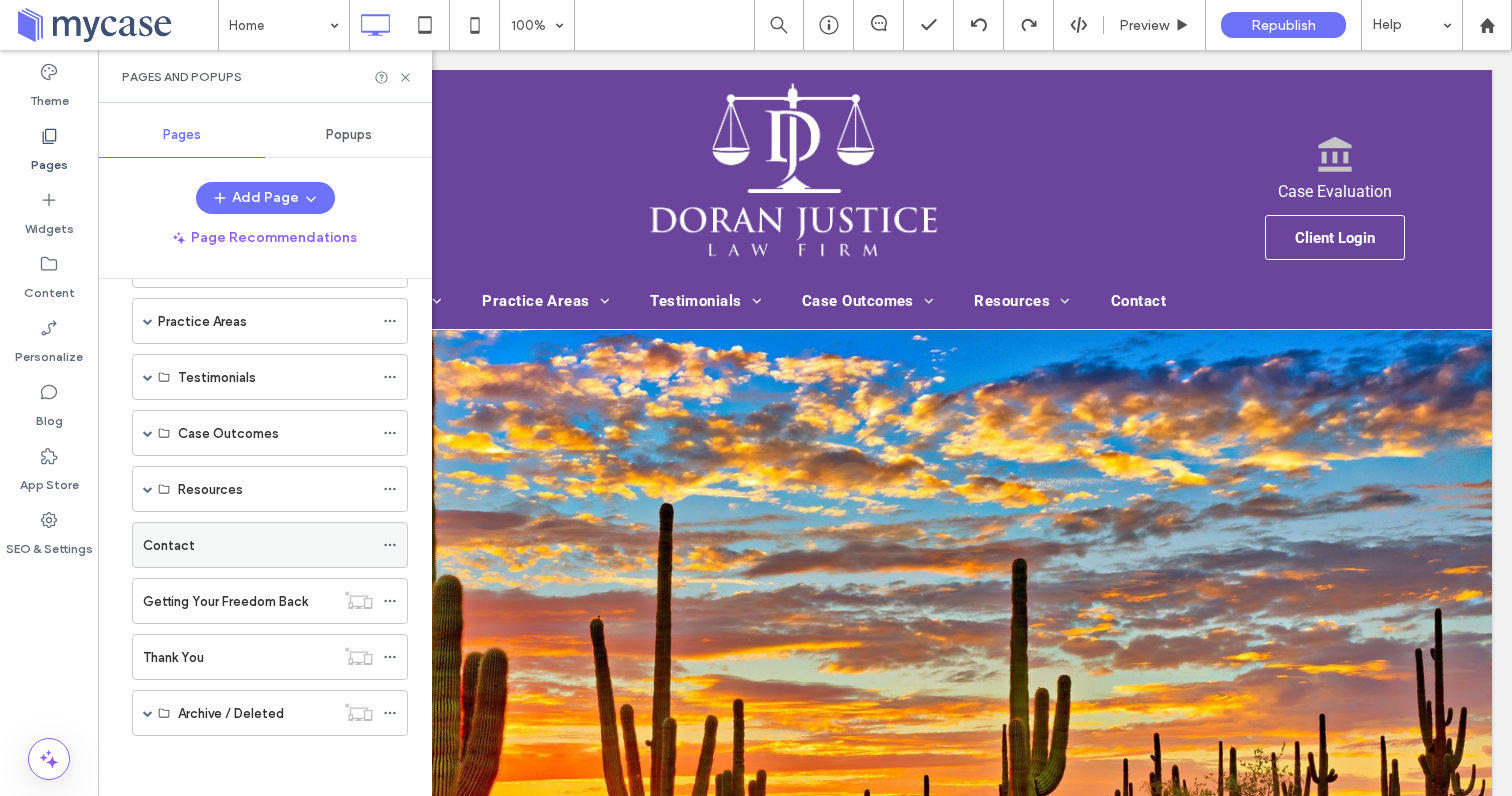 click 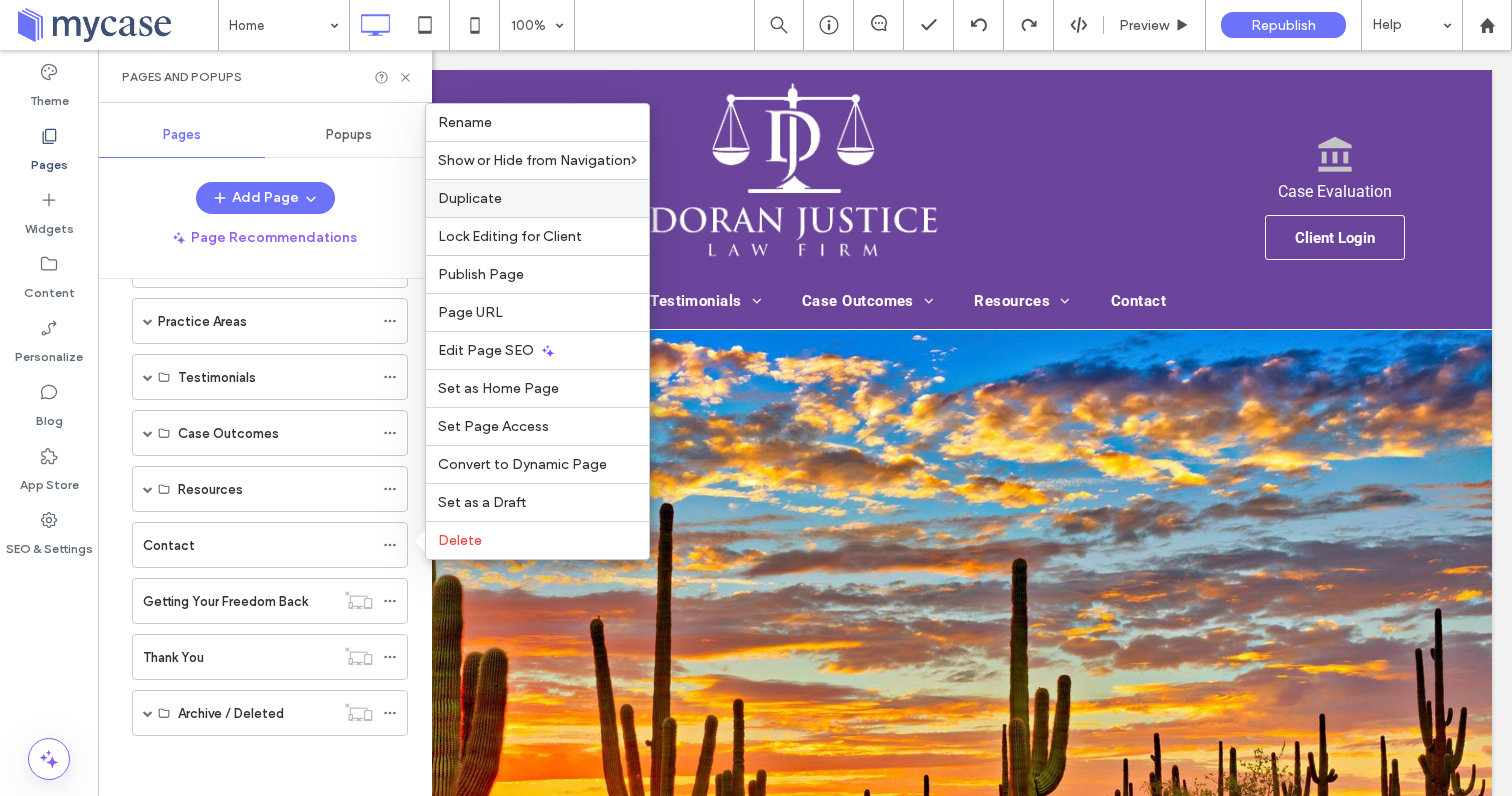 click on "Duplicate" at bounding box center [470, 198] 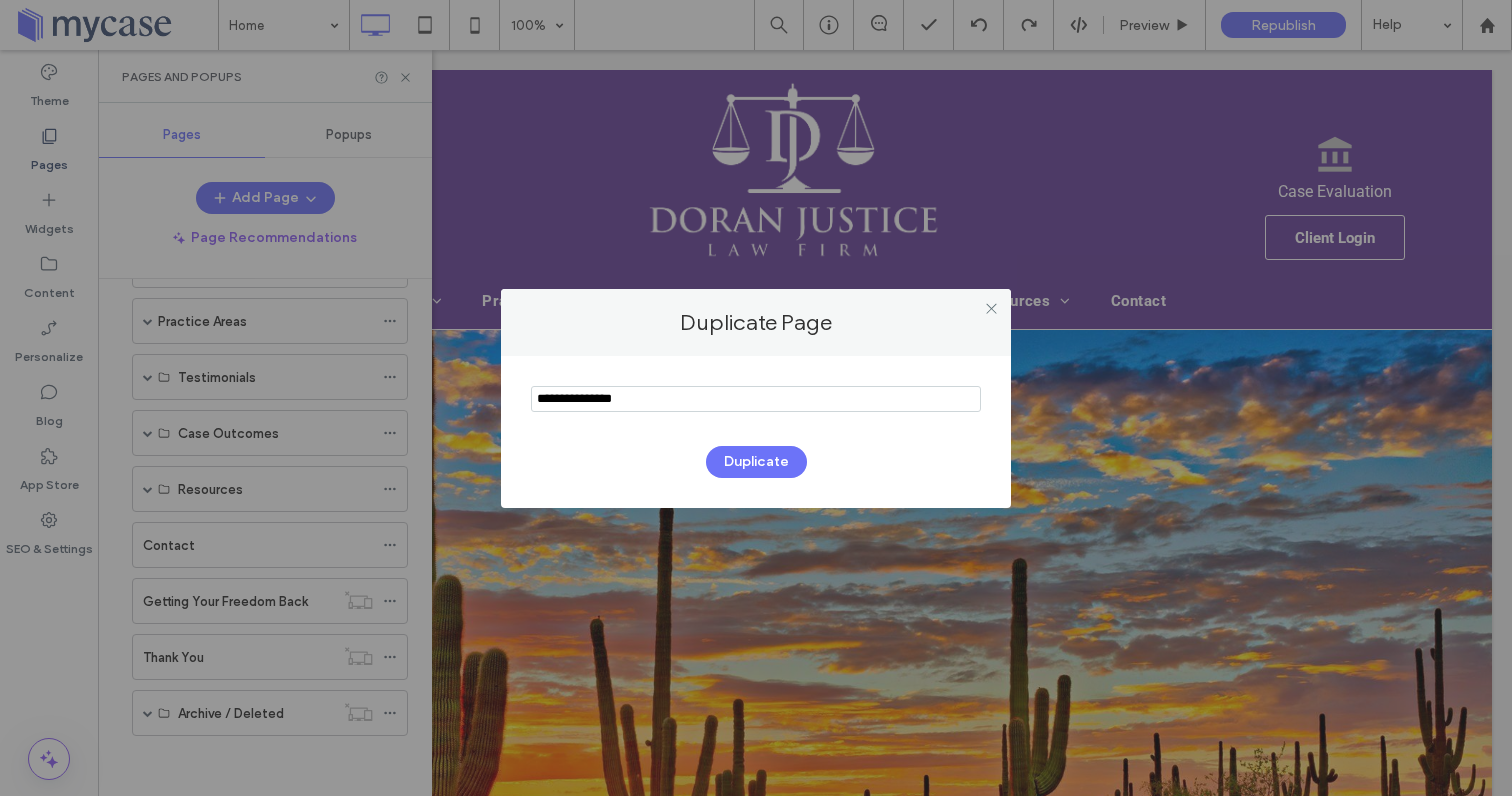 drag, startPoint x: 646, startPoint y: 403, endPoint x: 447, endPoint y: 387, distance: 199.64218 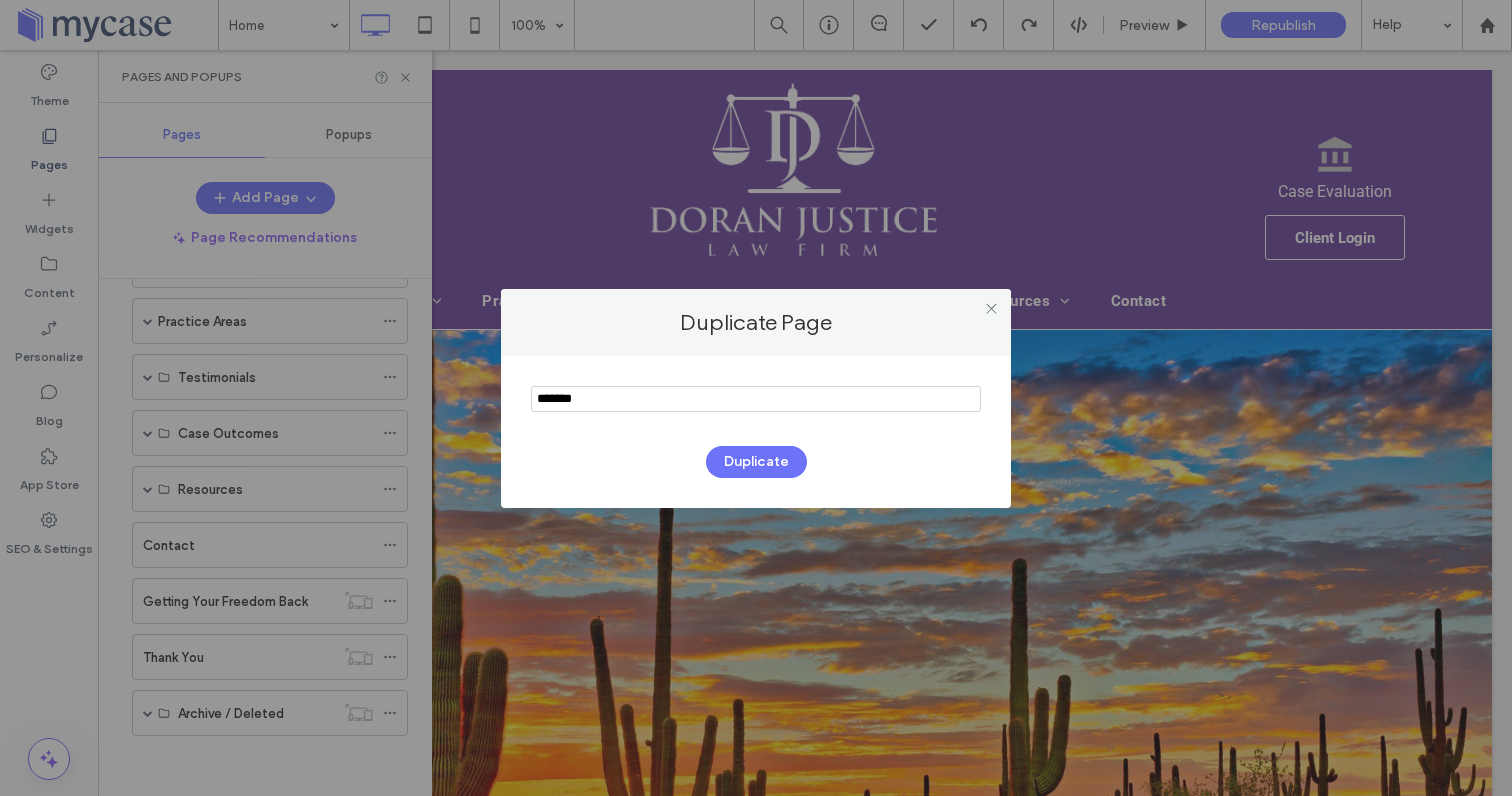 type on "*******" 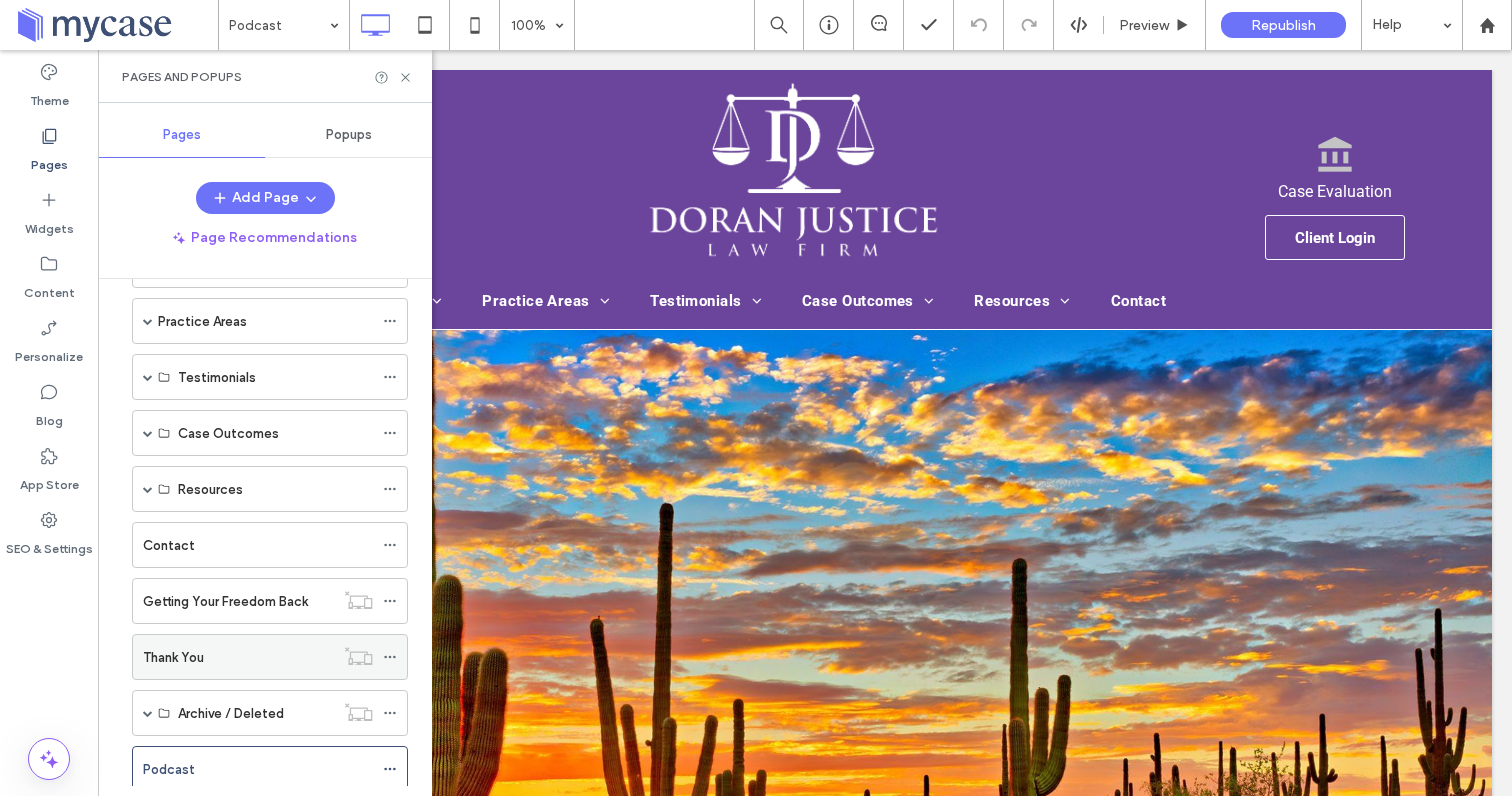 scroll, scrollTop: 147, scrollLeft: 0, axis: vertical 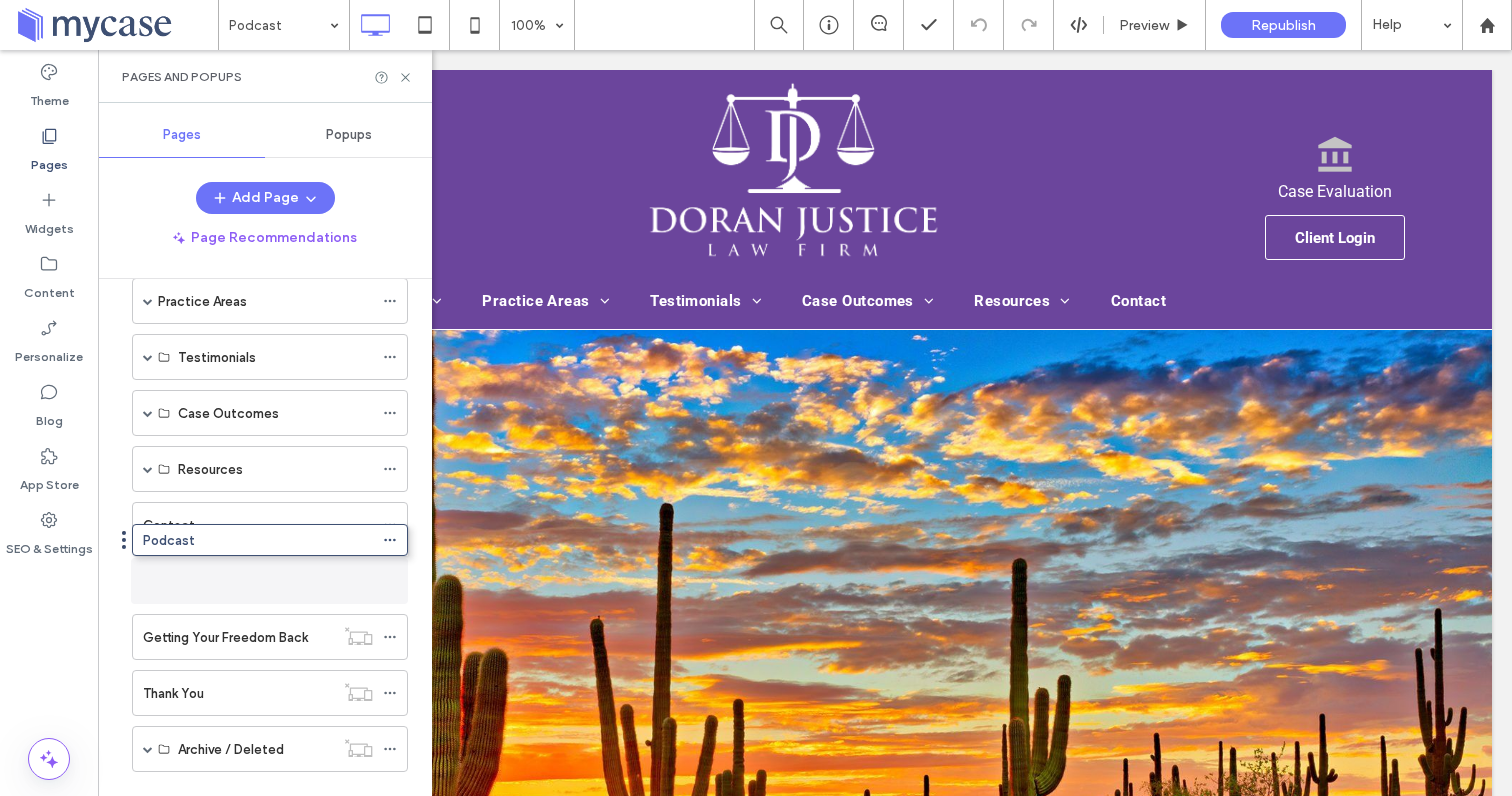drag, startPoint x: 242, startPoint y: 771, endPoint x: 242, endPoint y: 548, distance: 223 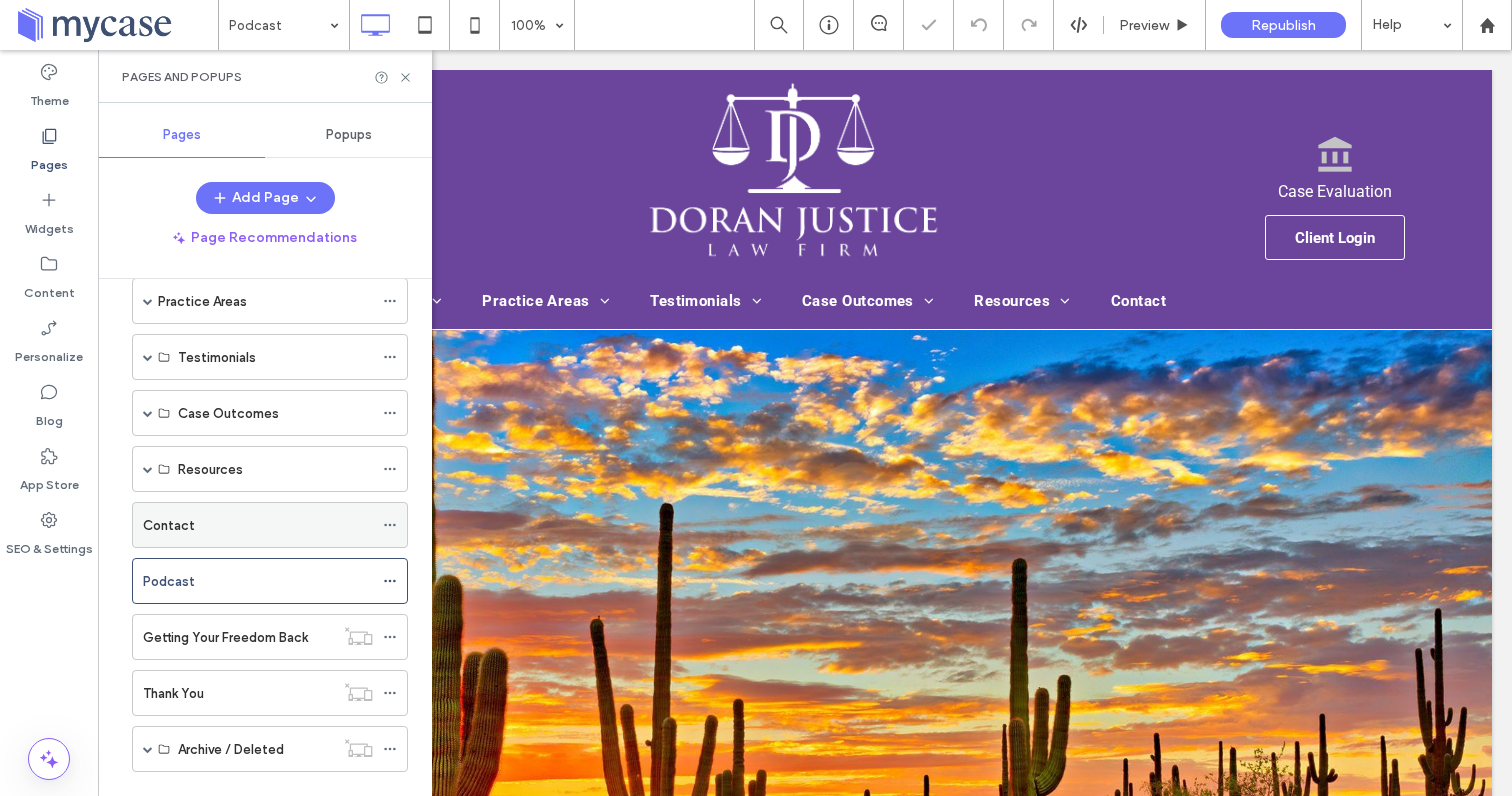 click on "Contact" at bounding box center [258, 525] 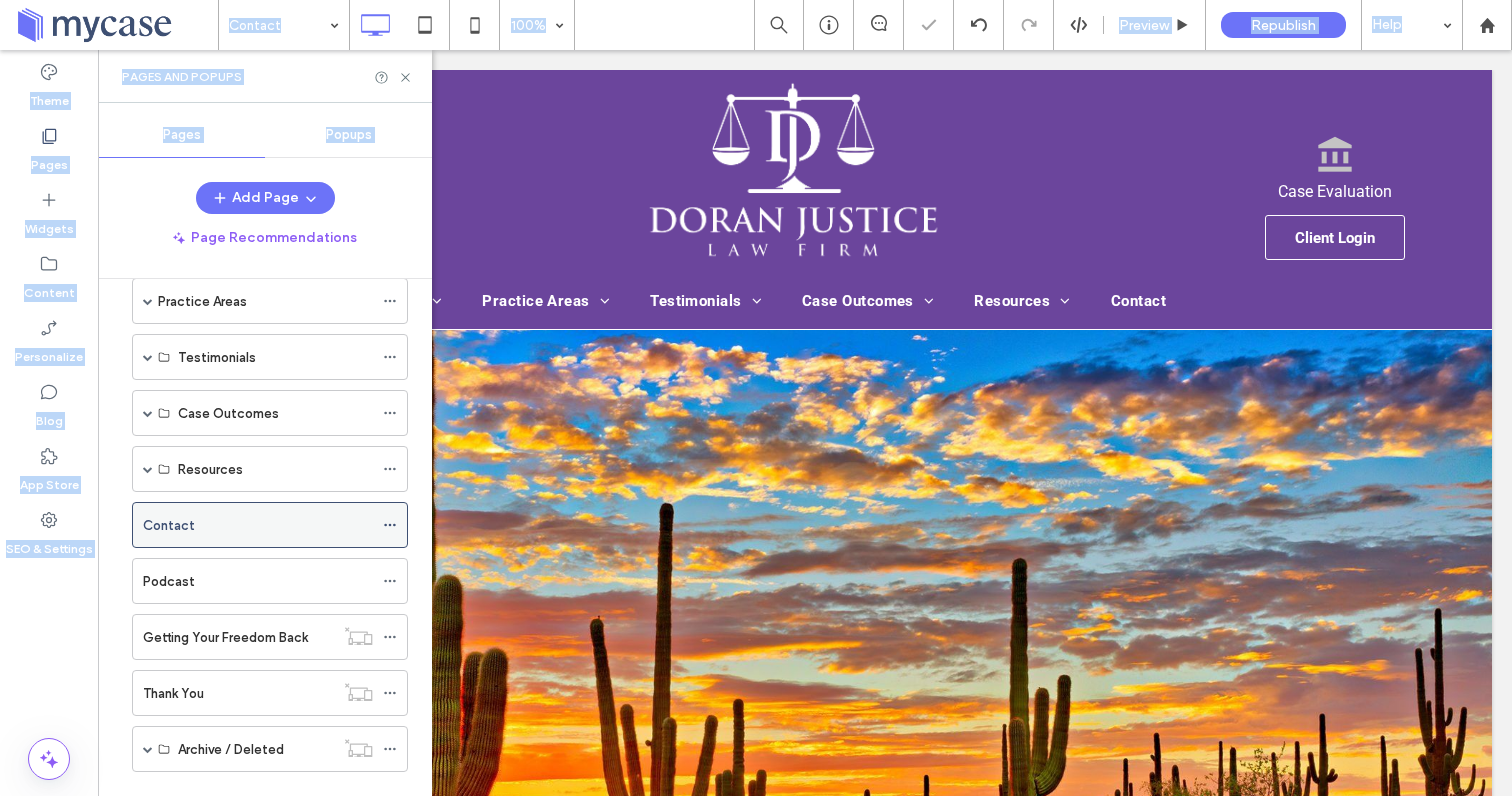 drag, startPoint x: 235, startPoint y: 585, endPoint x: 236, endPoint y: 521, distance: 64.00781 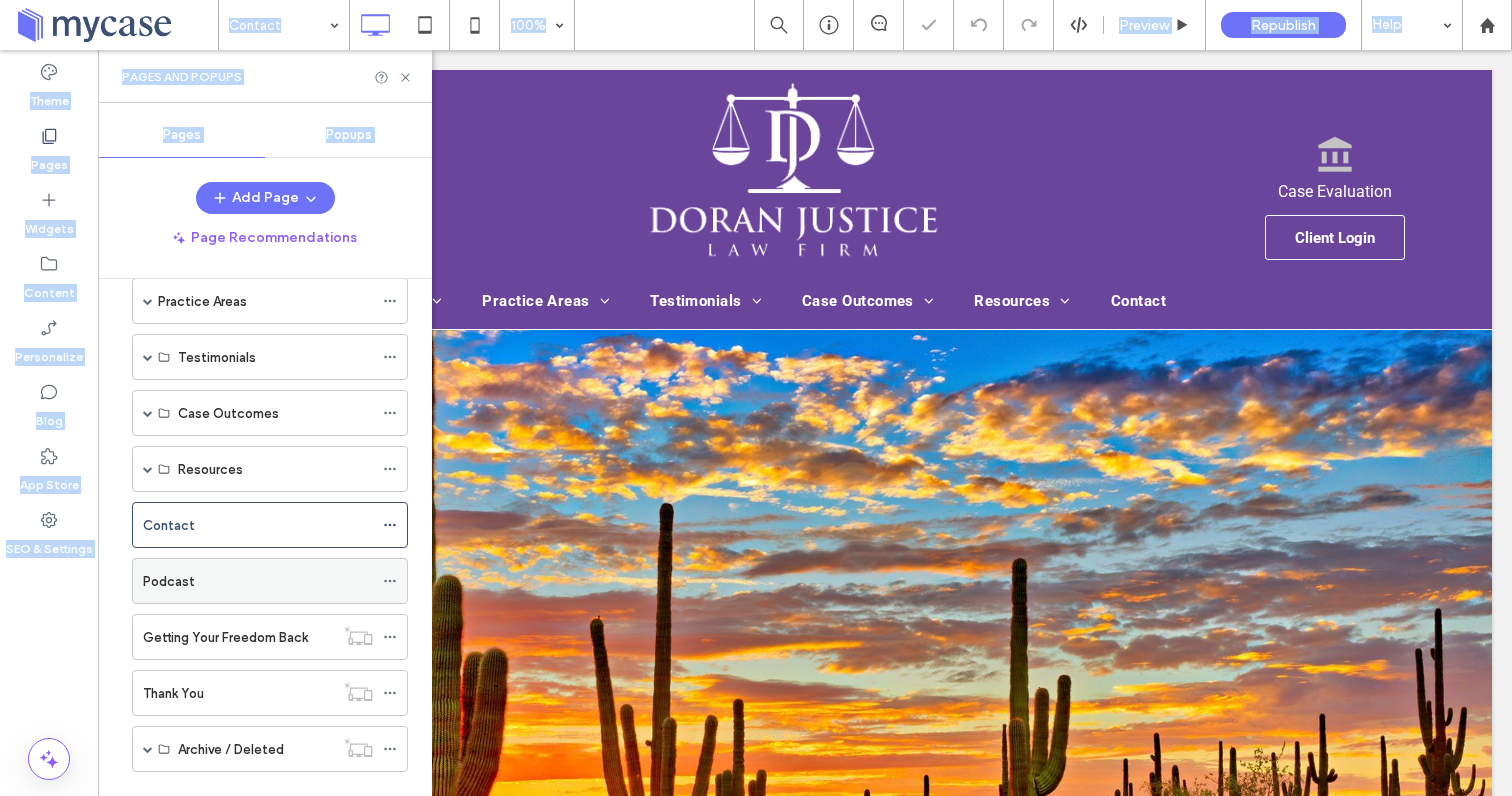 click on "Podcast" at bounding box center (258, 581) 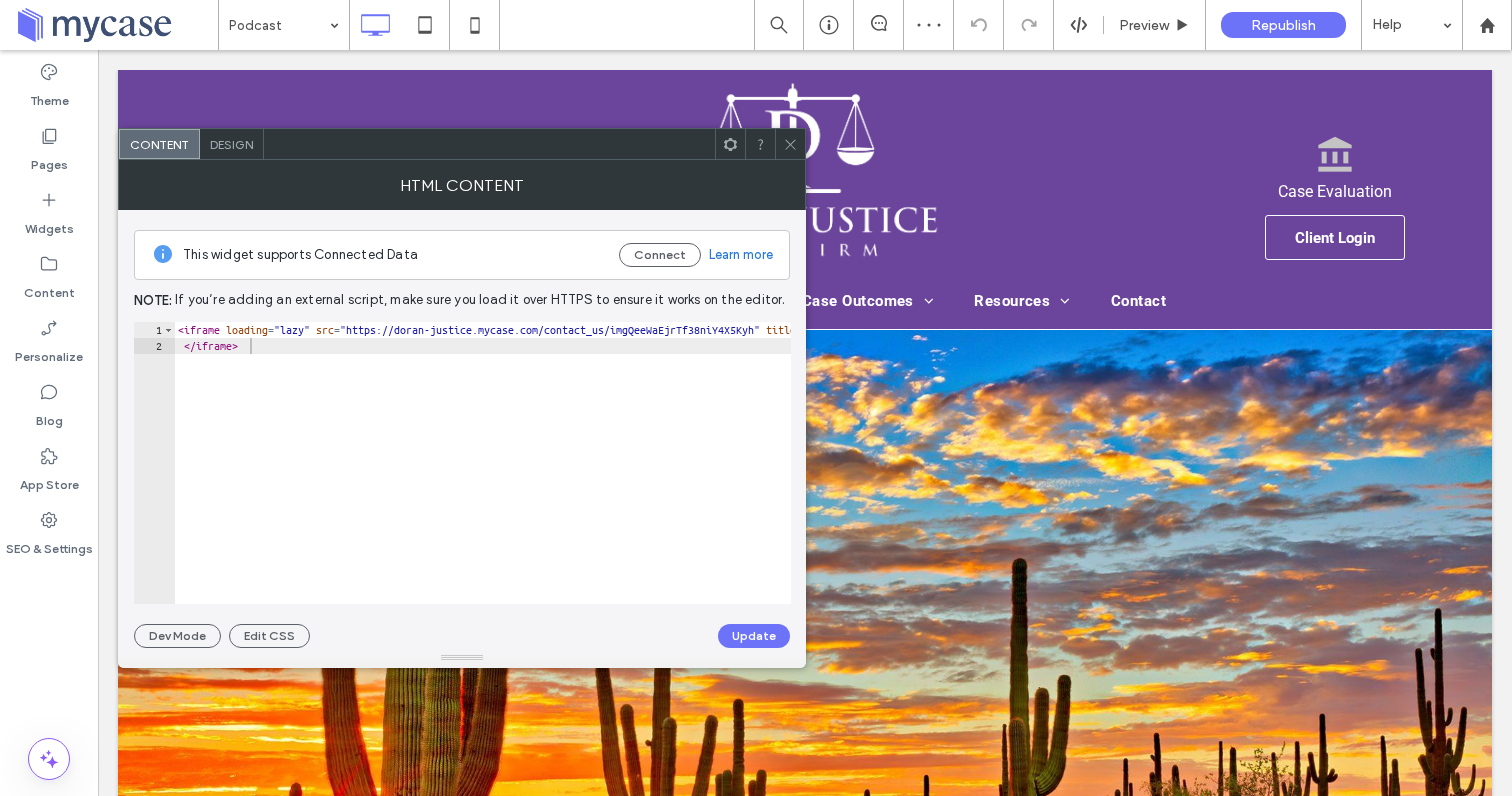 click at bounding box center (790, 144) 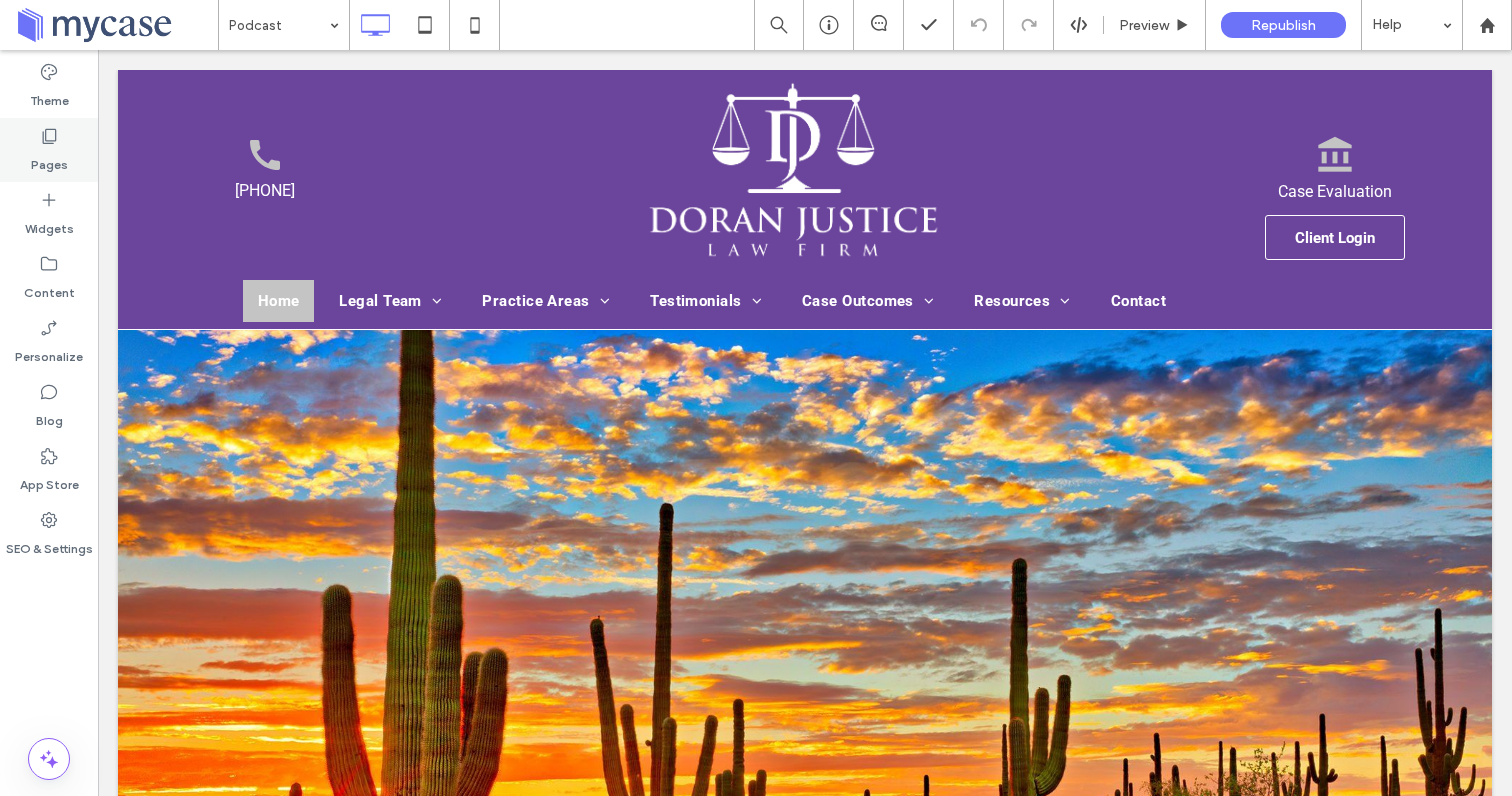 click on "Pages" at bounding box center [49, 160] 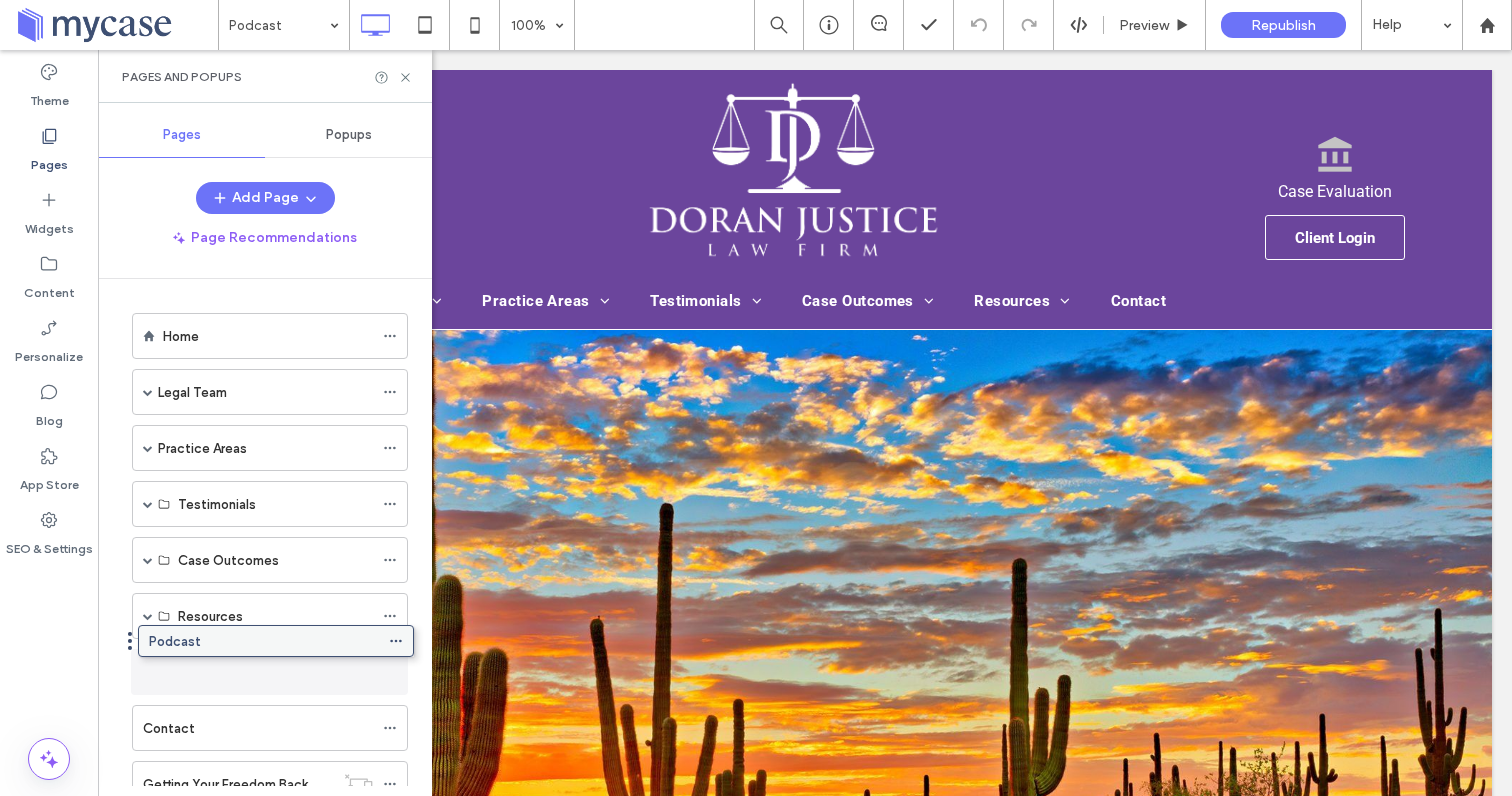 drag, startPoint x: 201, startPoint y: 732, endPoint x: 207, endPoint y: 653, distance: 79.22752 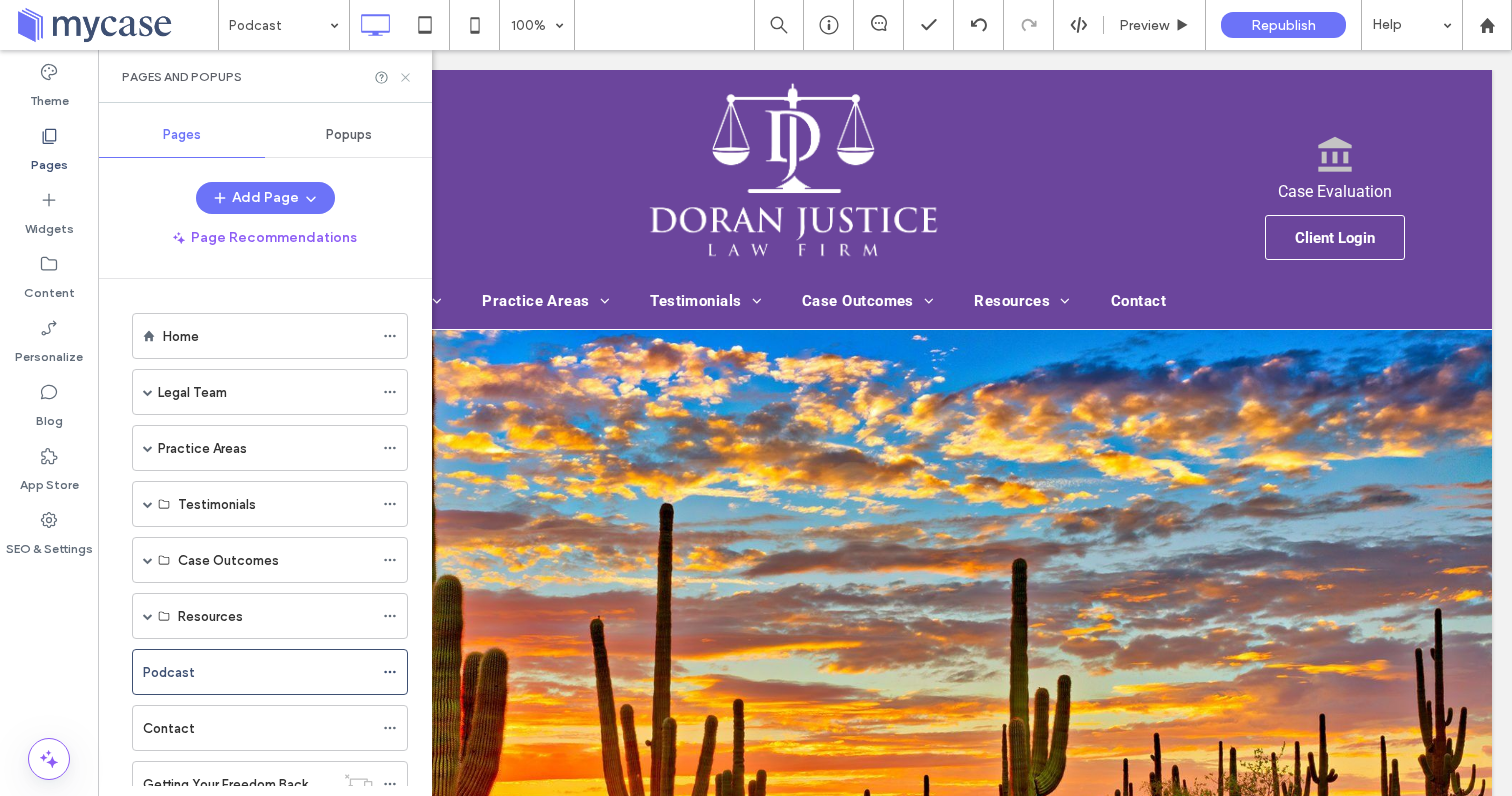 click 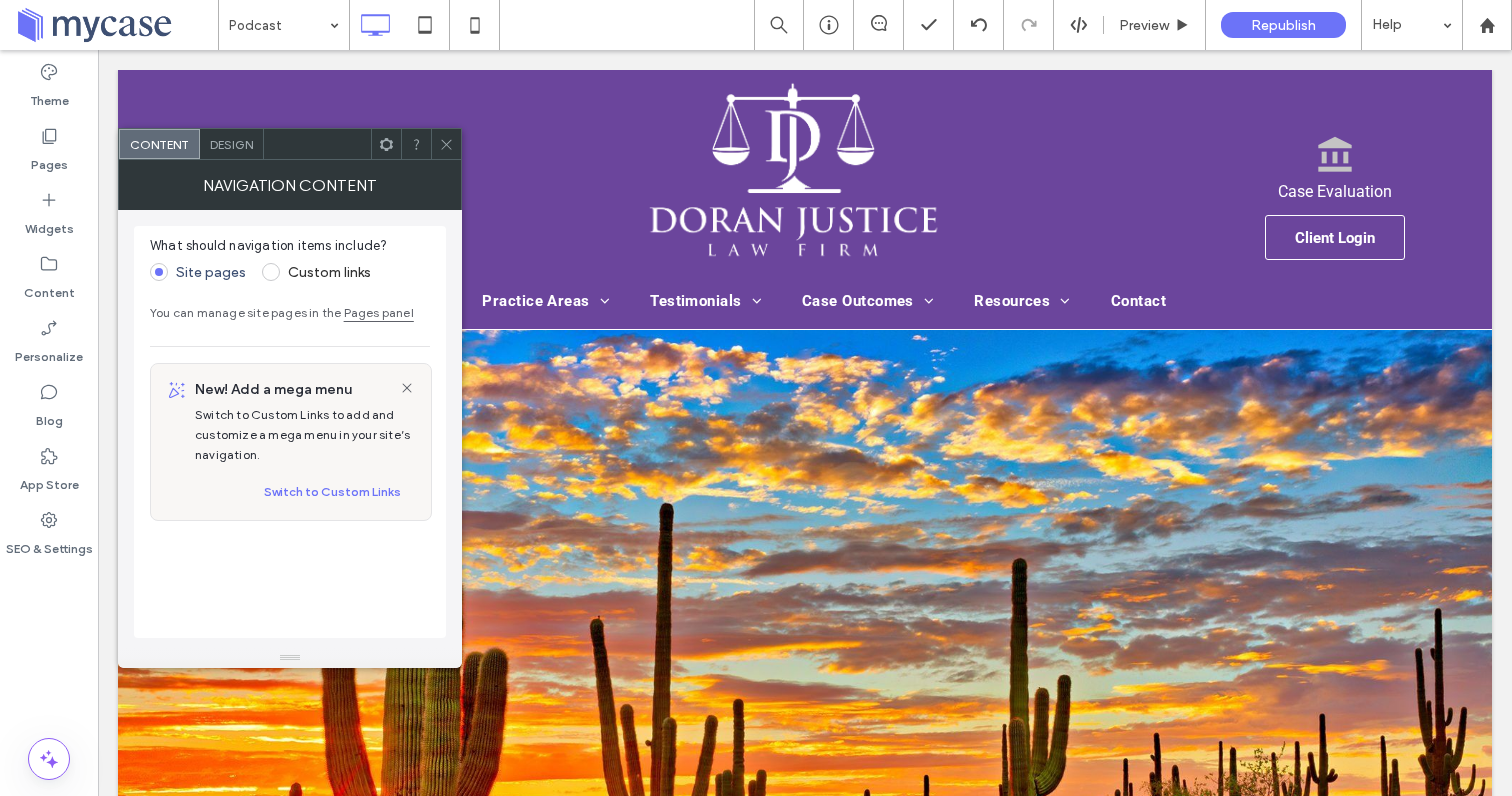 click 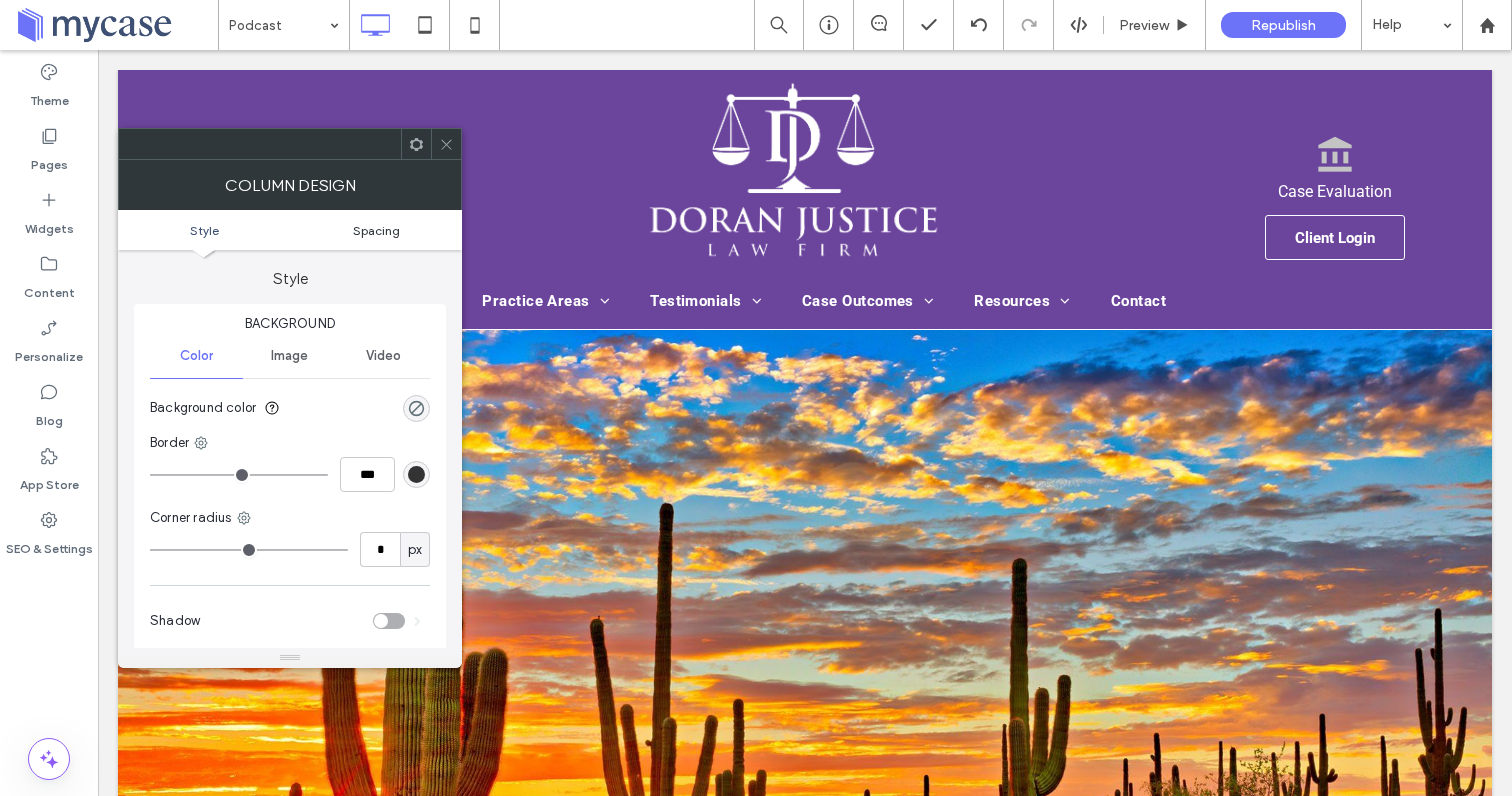 click on "Spacing" at bounding box center (376, 230) 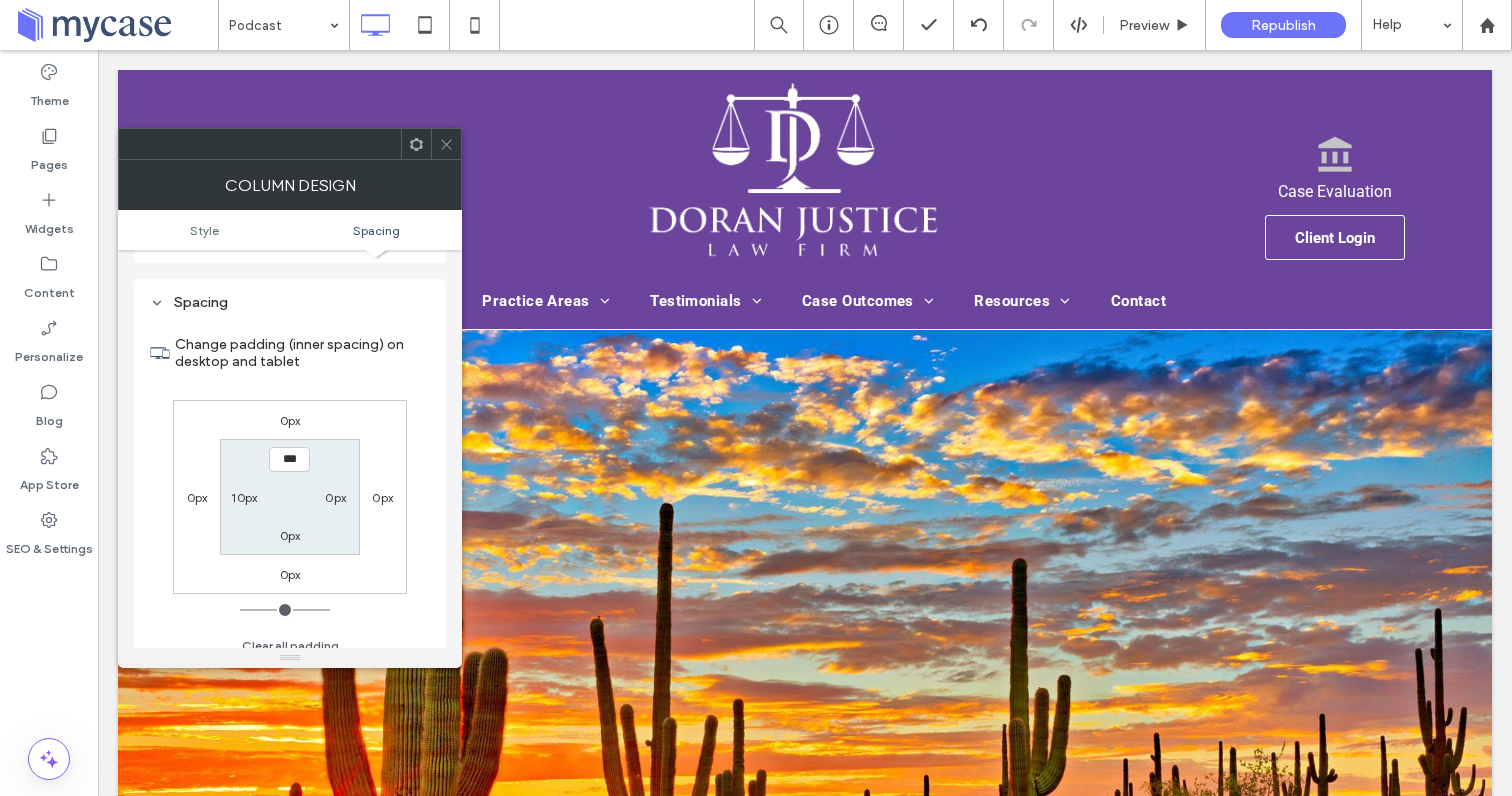 scroll, scrollTop: 407, scrollLeft: 0, axis: vertical 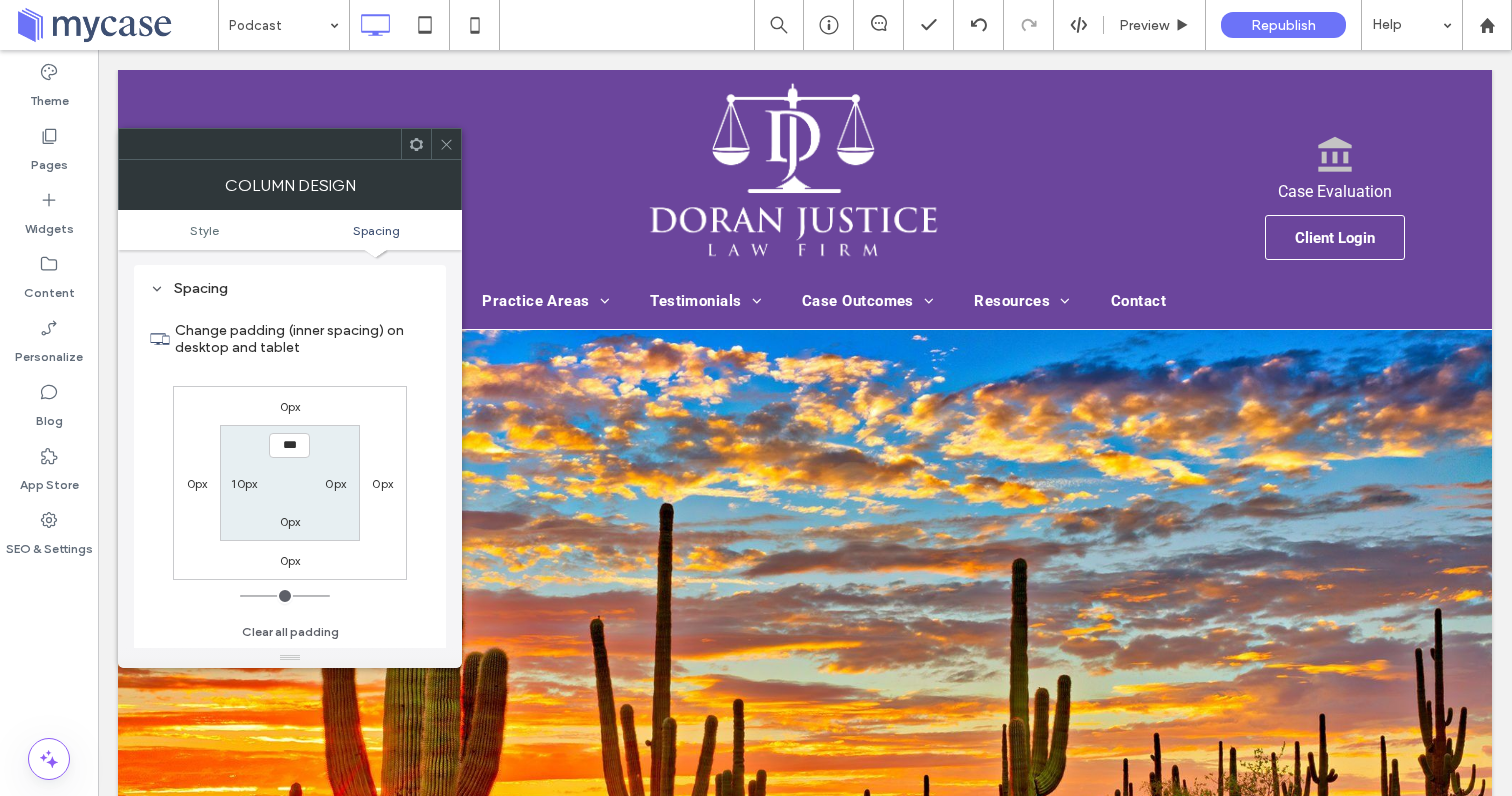 click on "10px" at bounding box center (244, 483) 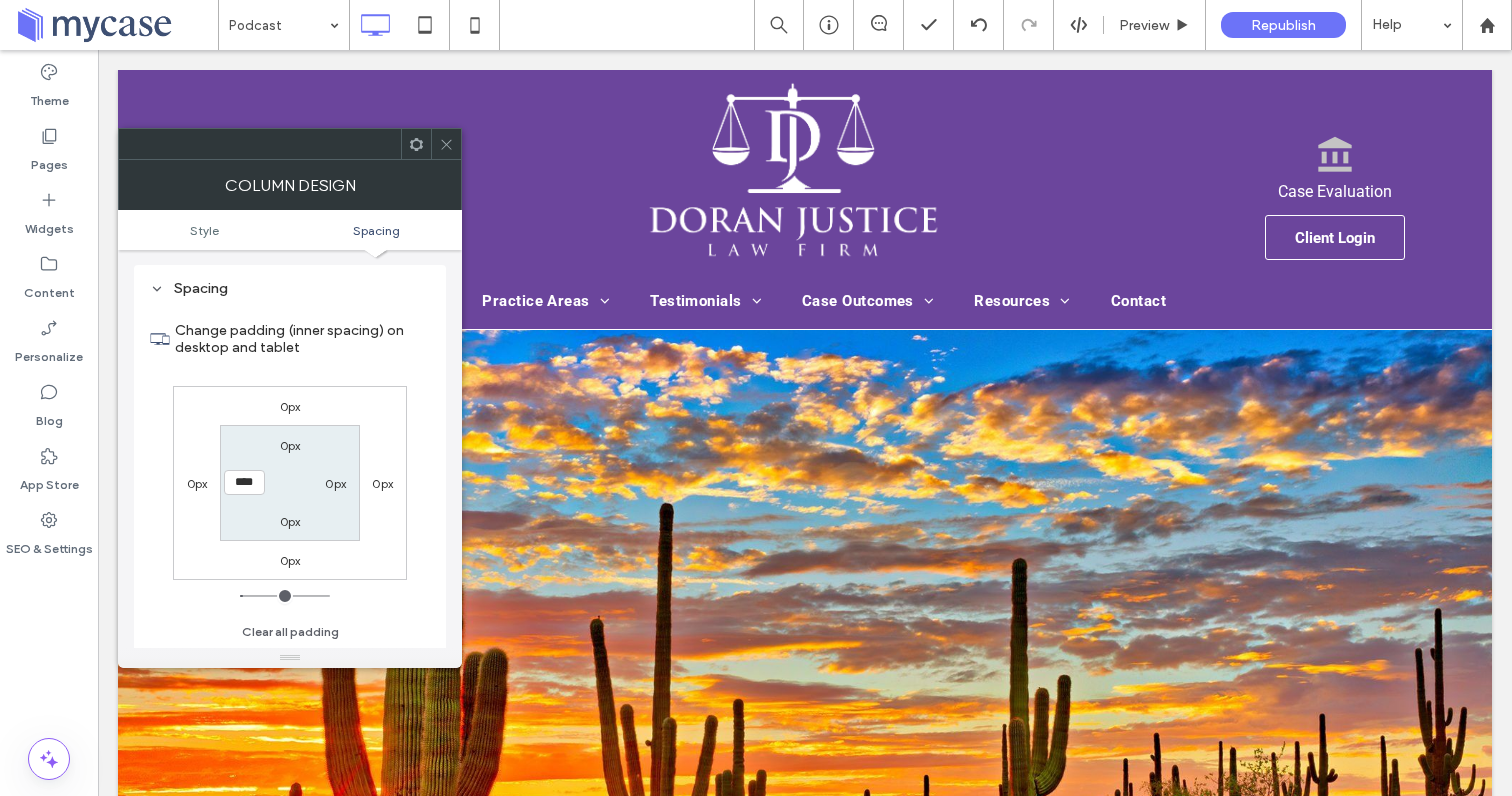 click on "****" at bounding box center (244, 482) 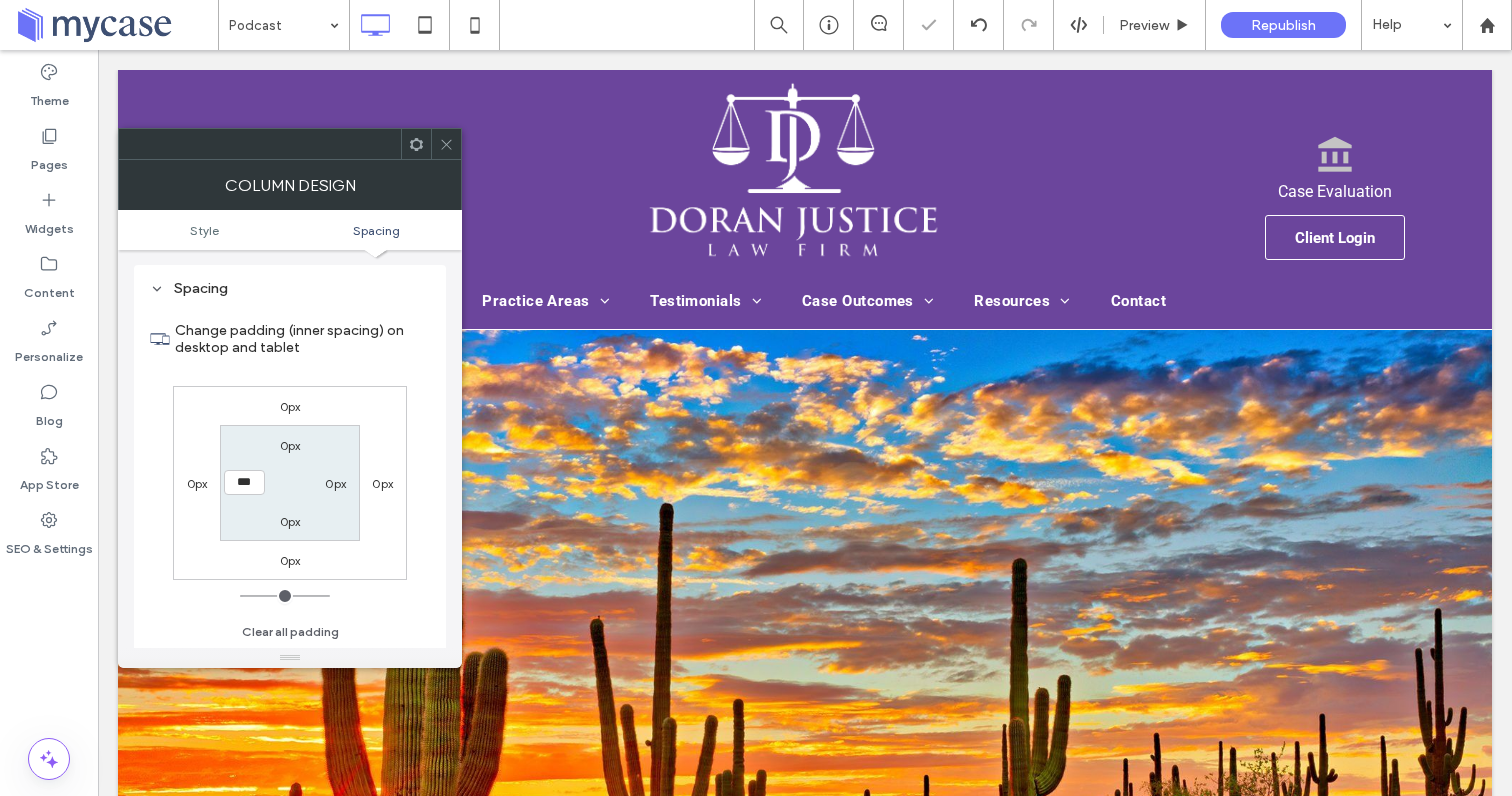 click 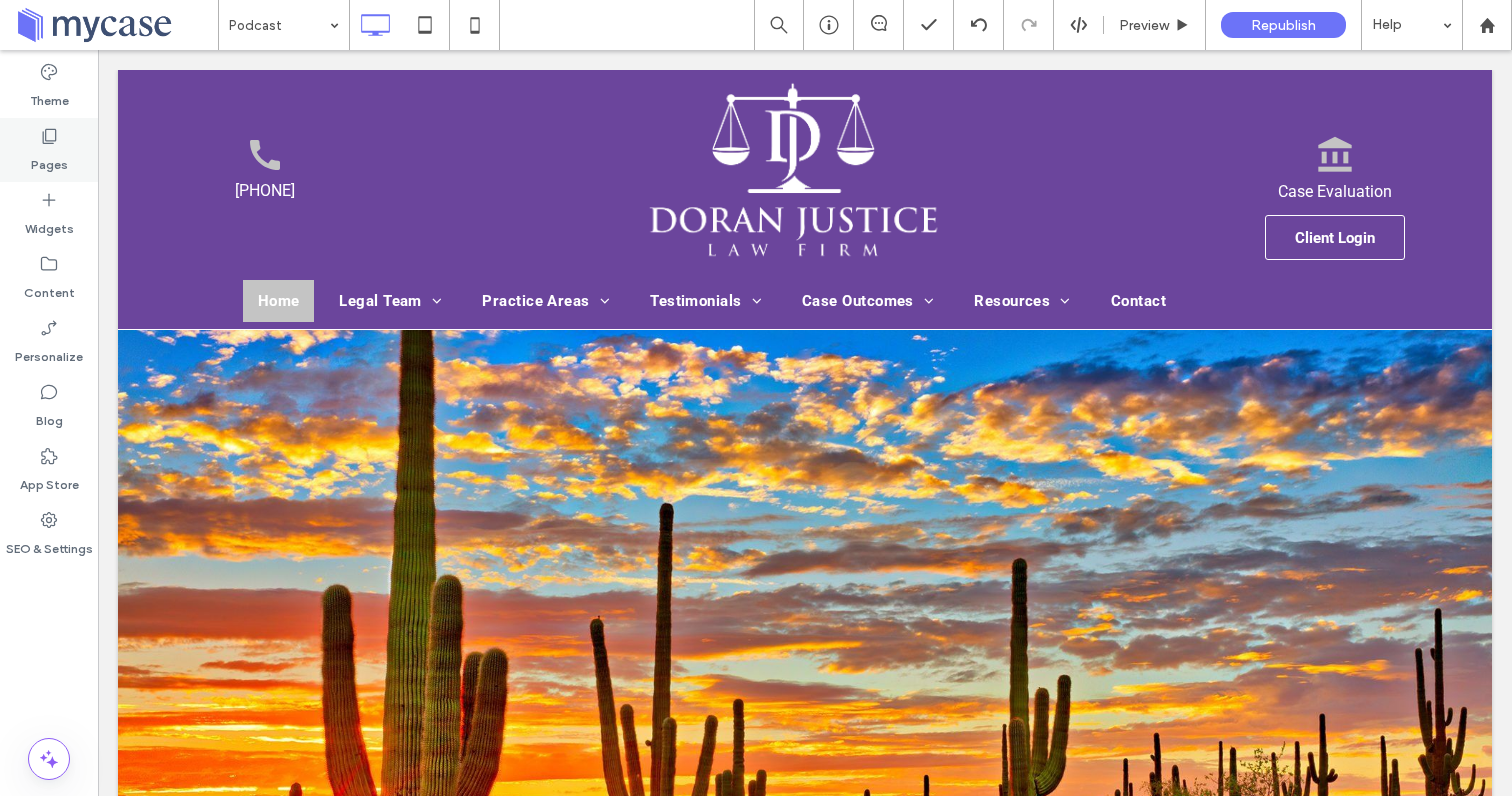 click on "Pages" at bounding box center (49, 160) 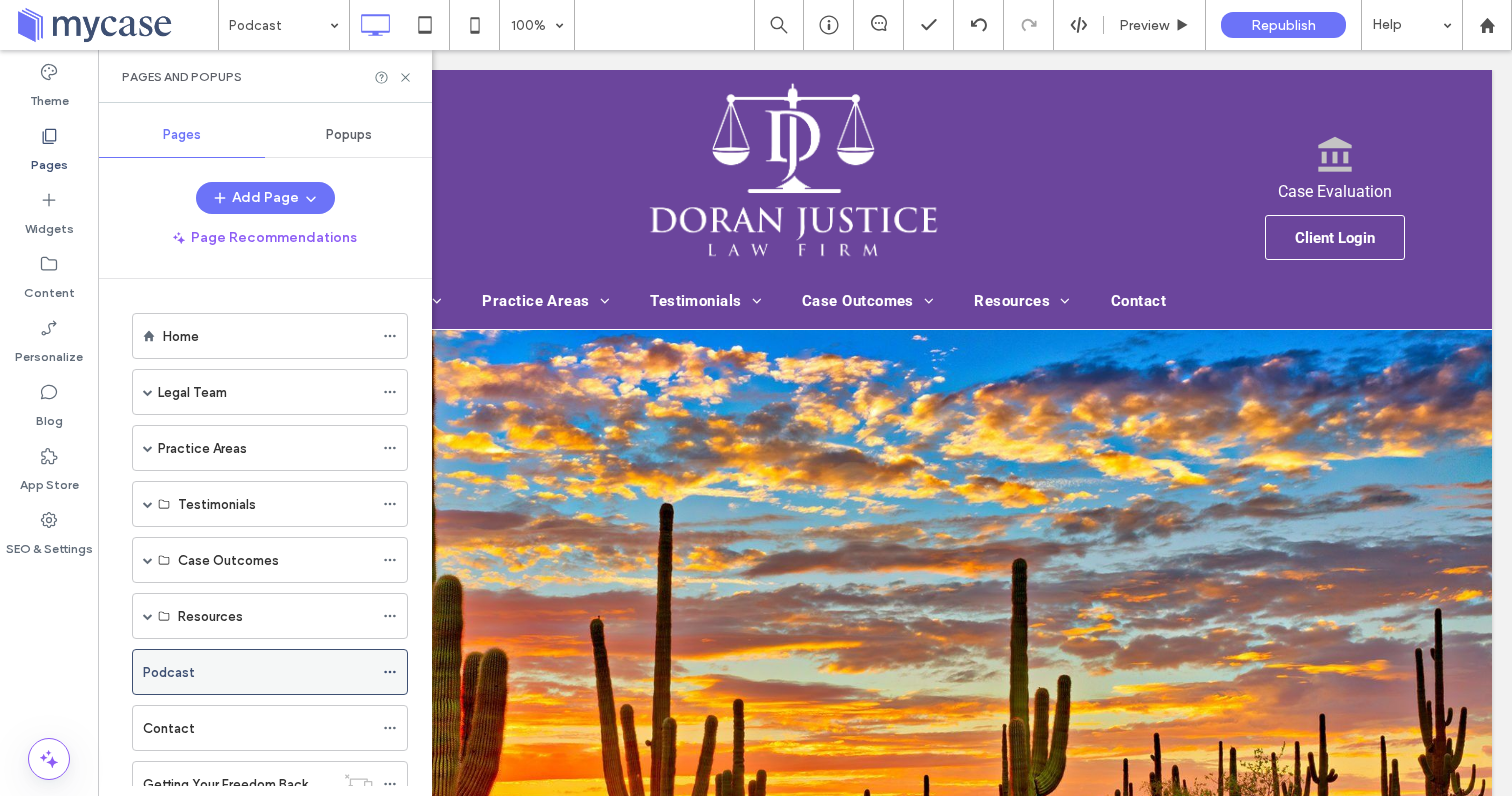 click on "Podcast" at bounding box center [258, 672] 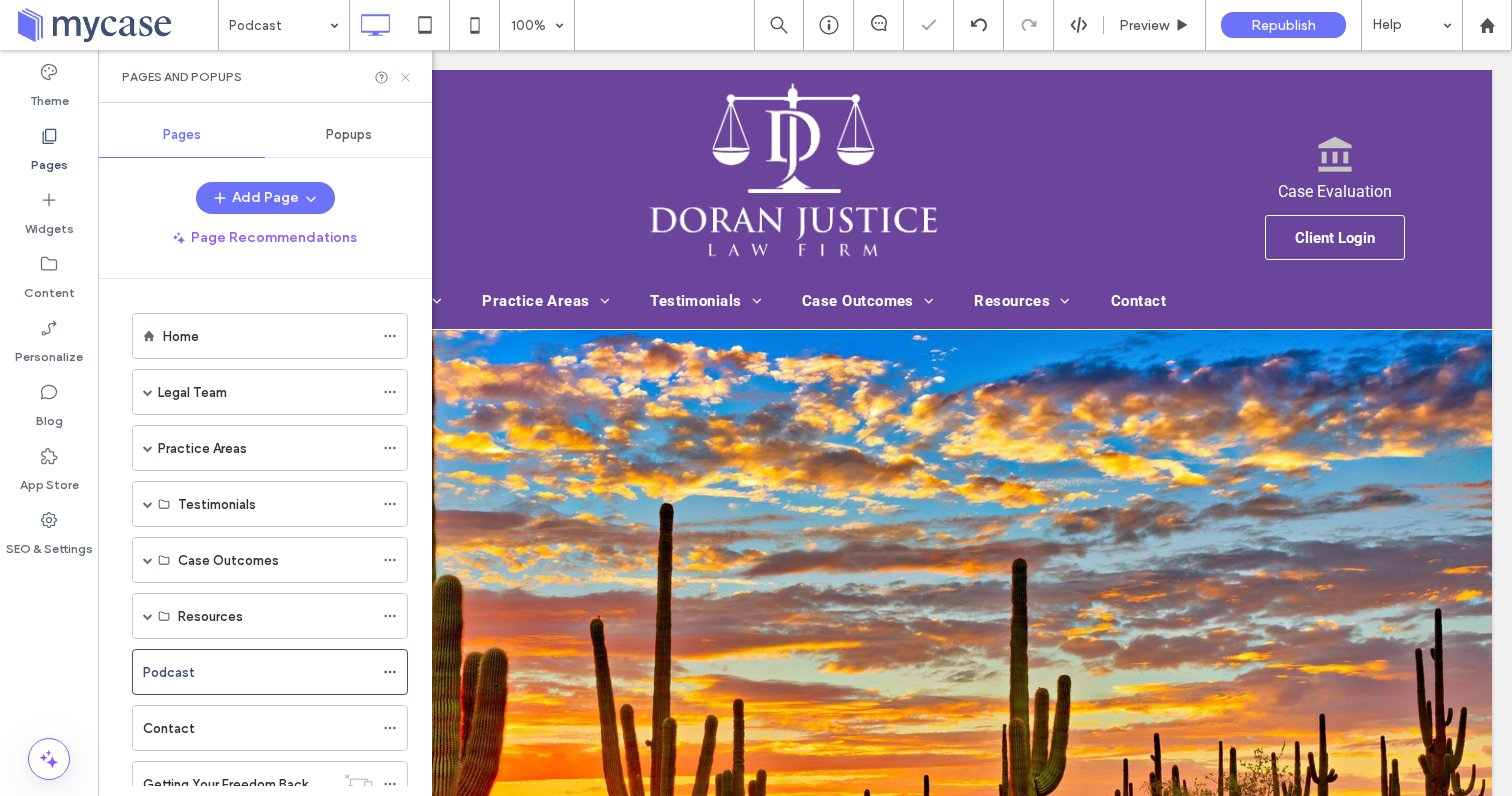 click 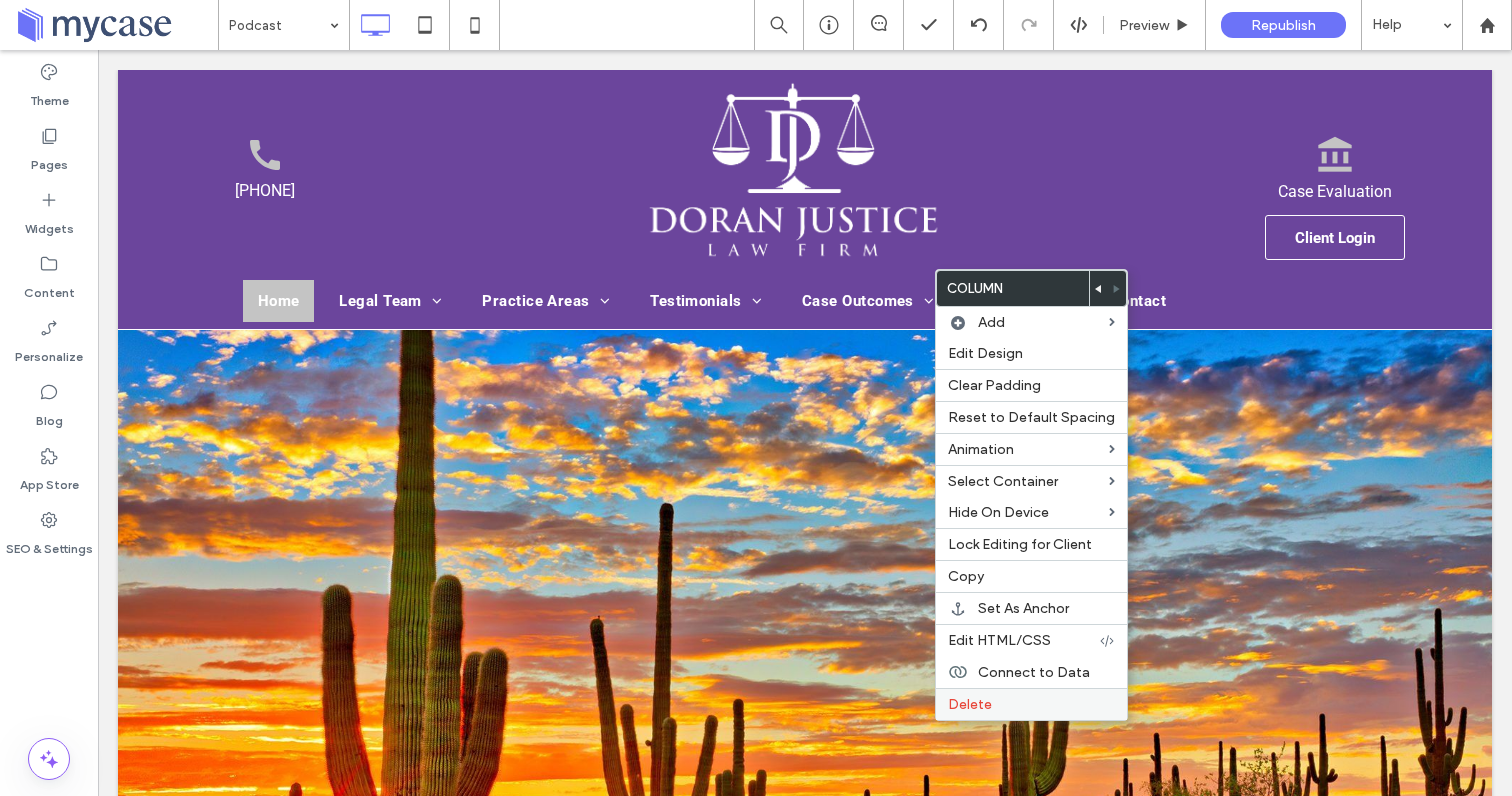 click on "Delete" at bounding box center (970, 704) 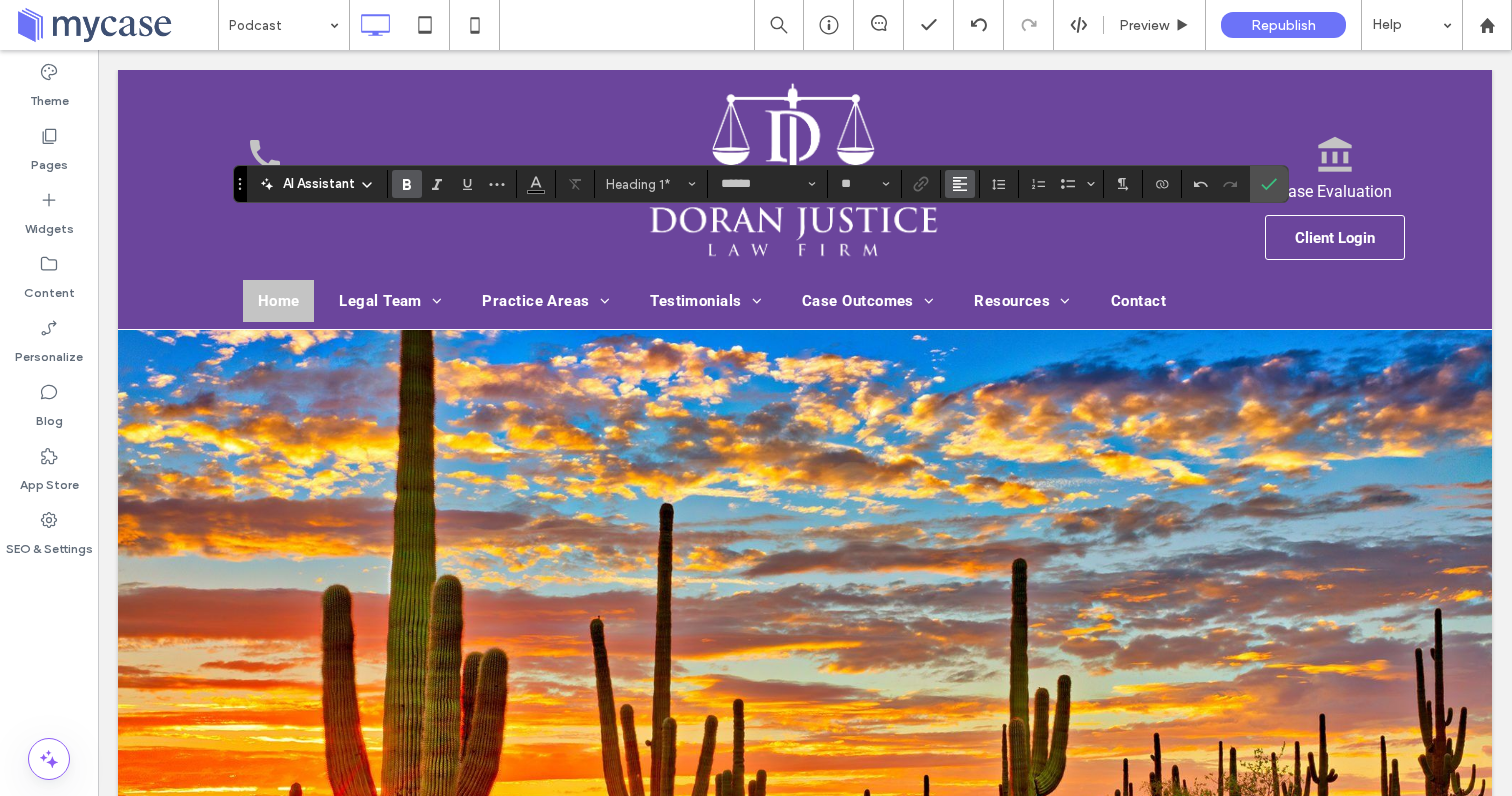 click at bounding box center (960, 184) 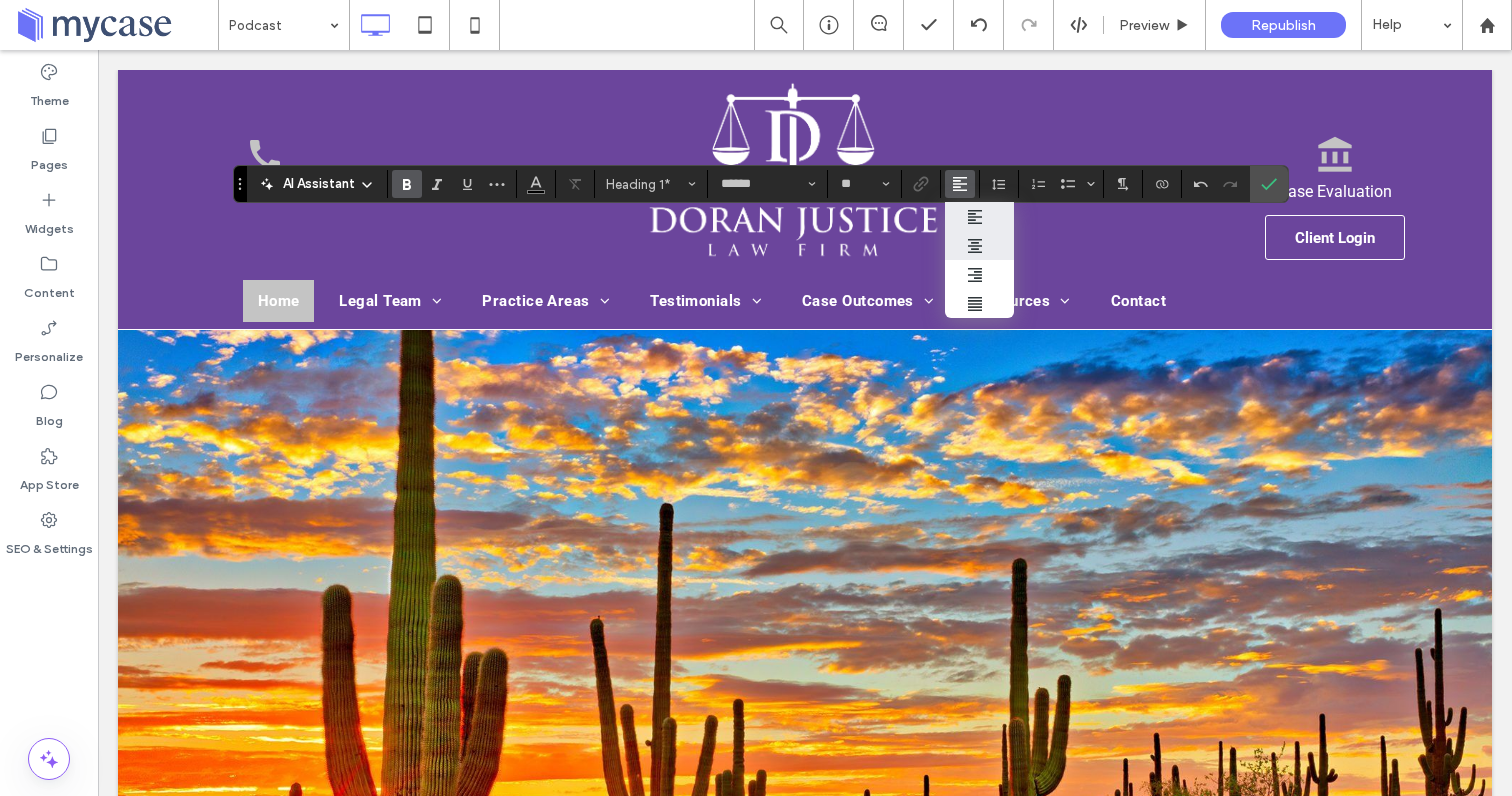 click at bounding box center (980, 245) 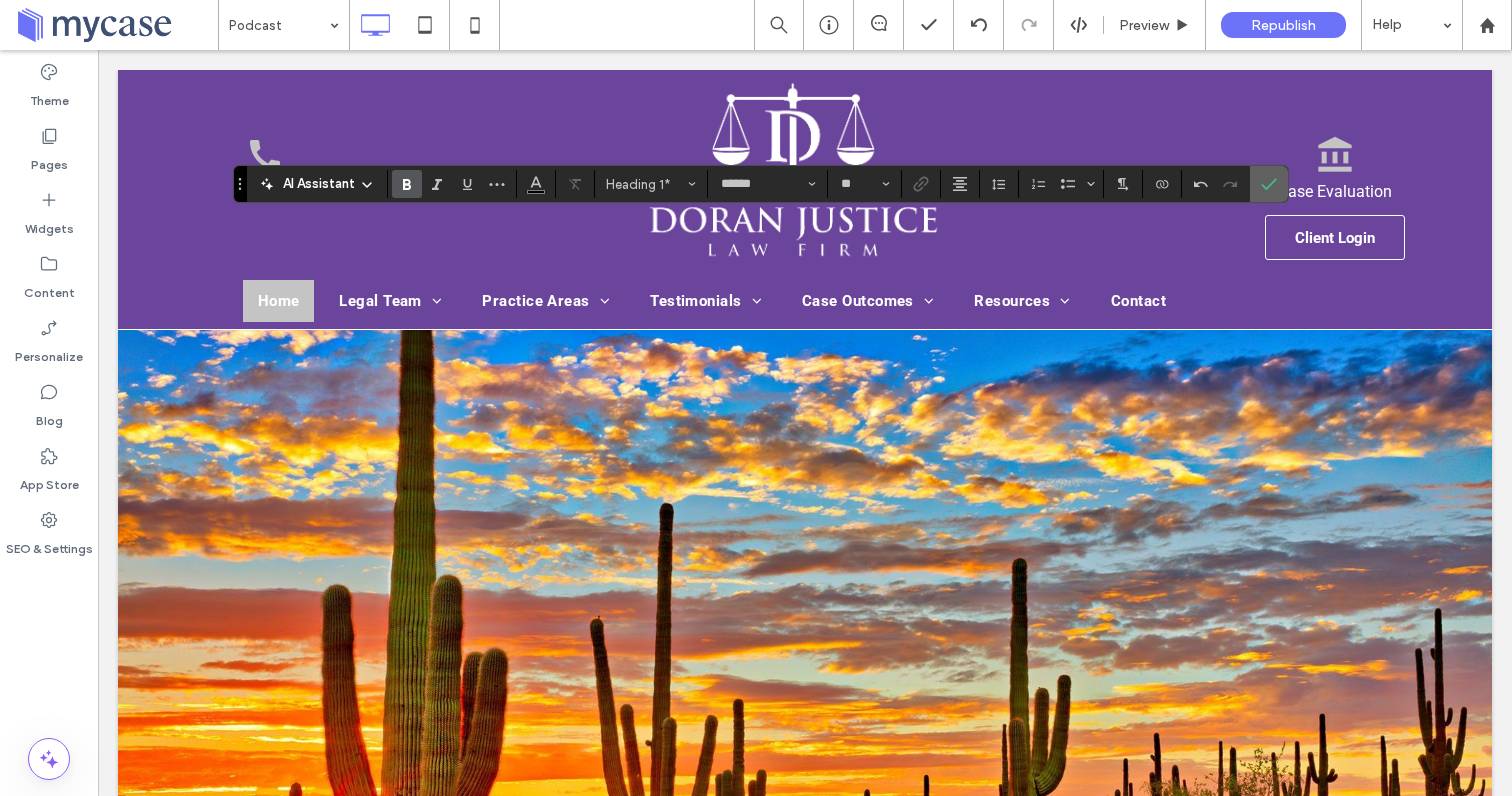 click 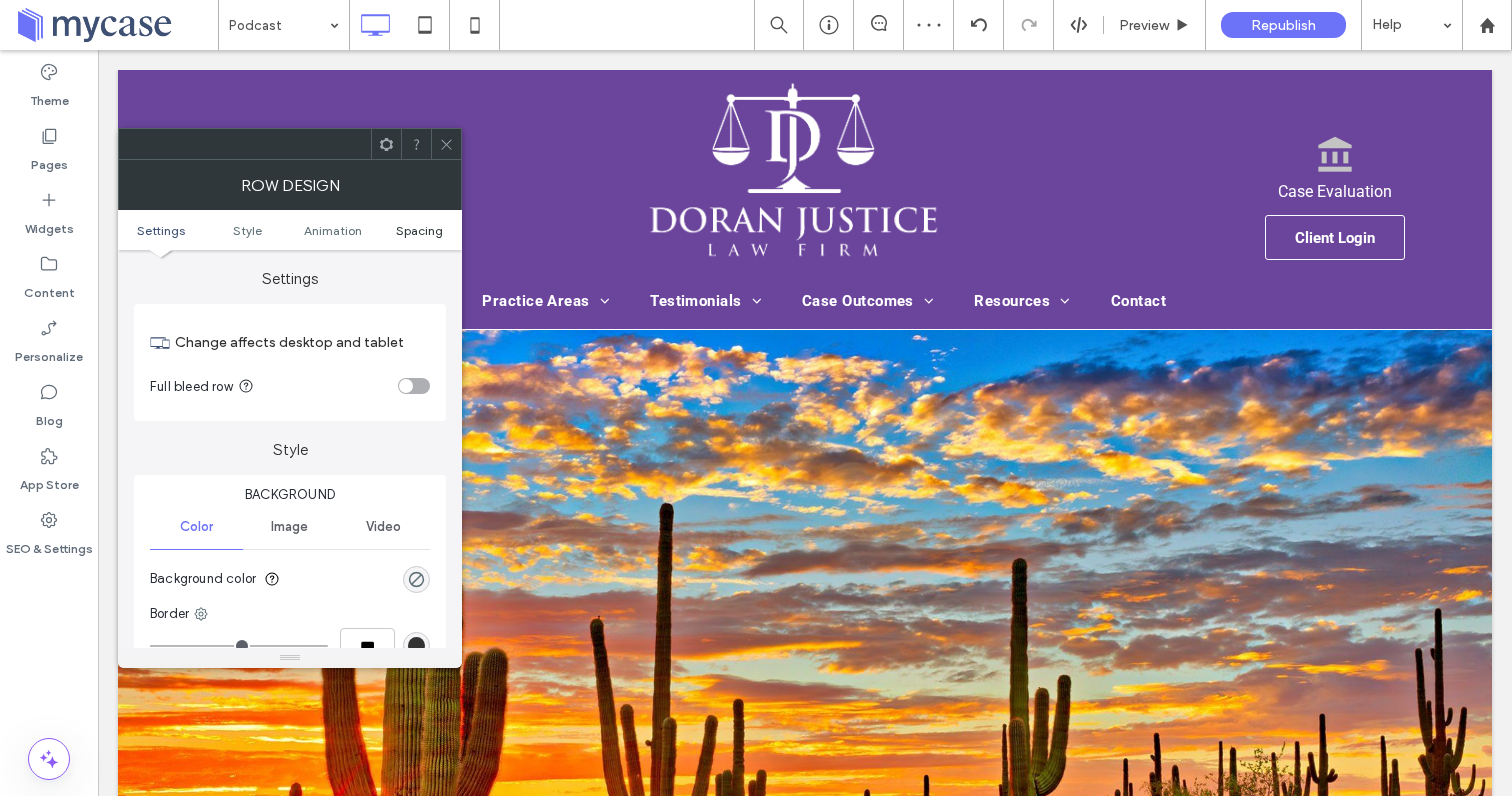 click on "Spacing" at bounding box center [419, 230] 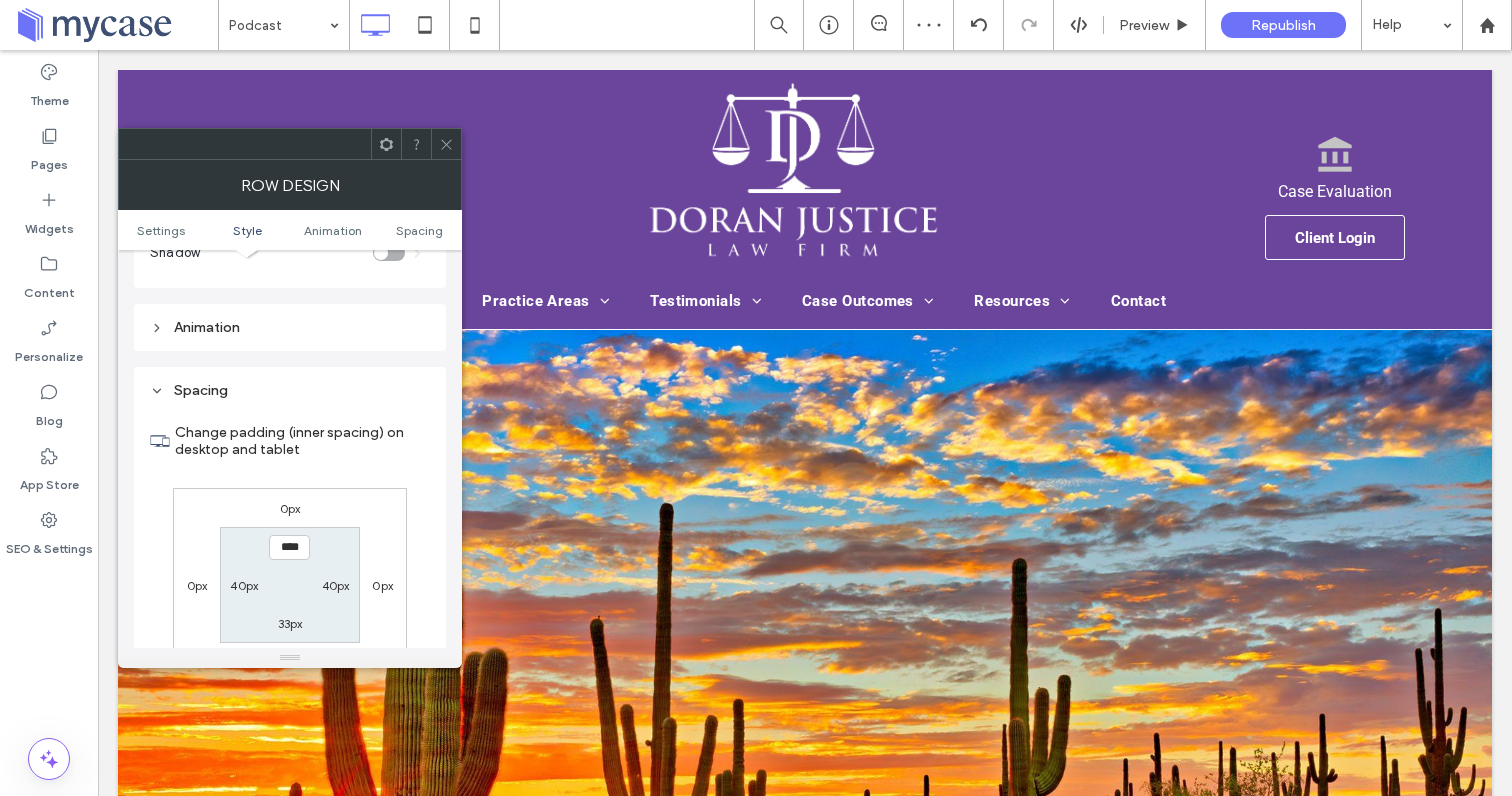 scroll, scrollTop: 566, scrollLeft: 0, axis: vertical 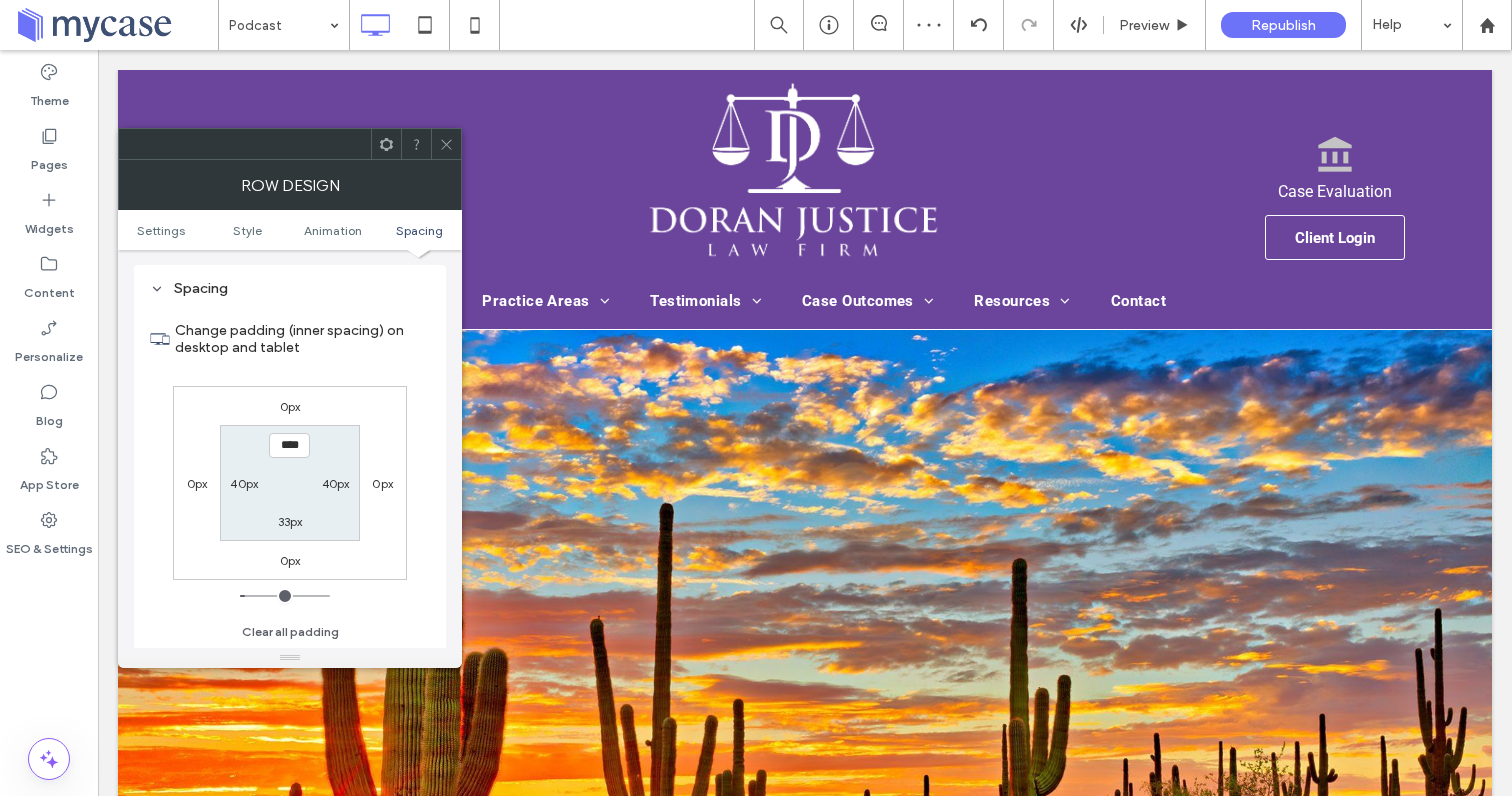 click on "0px" at bounding box center [290, 406] 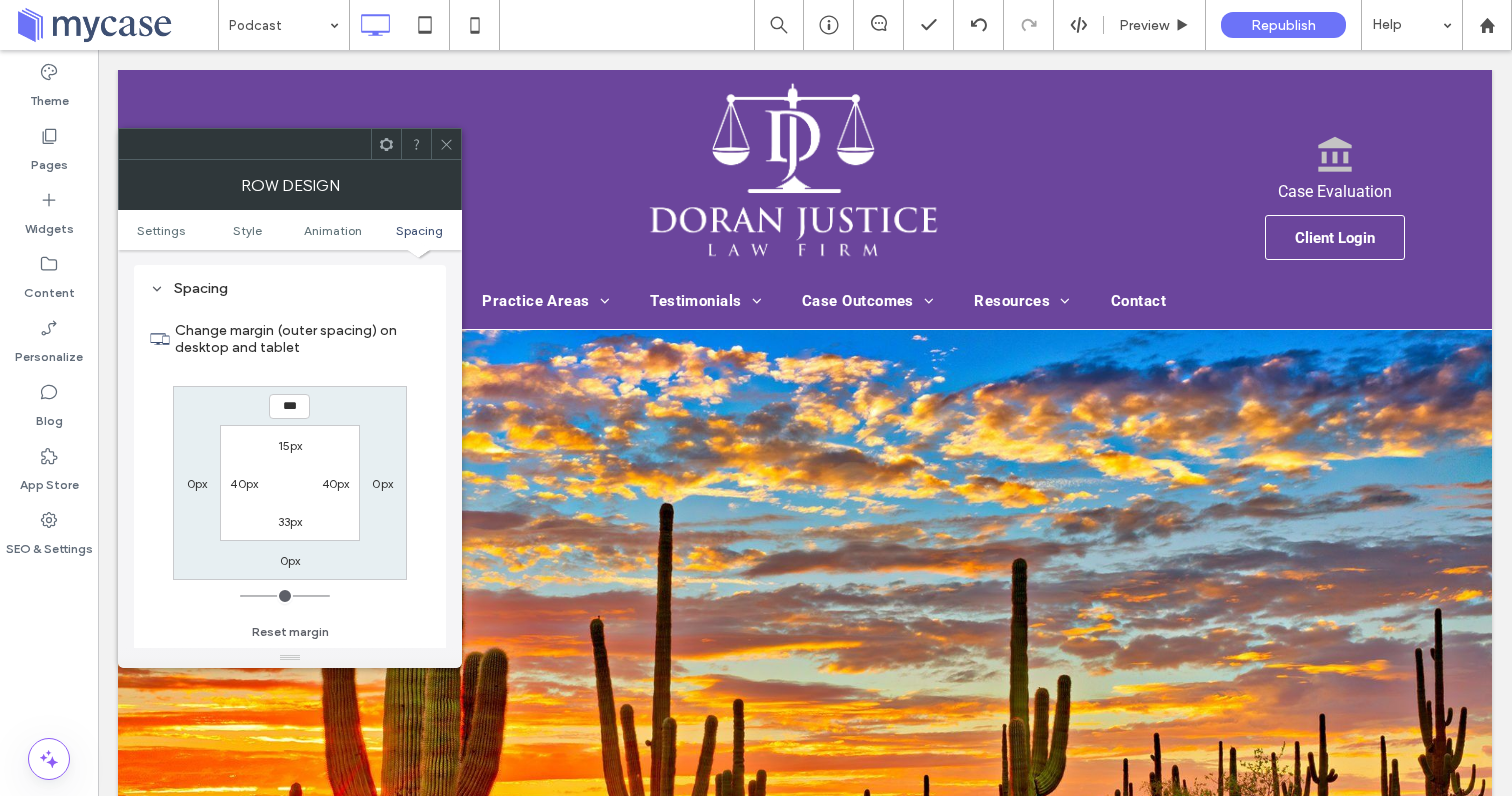 click on "15px" at bounding box center [290, 445] 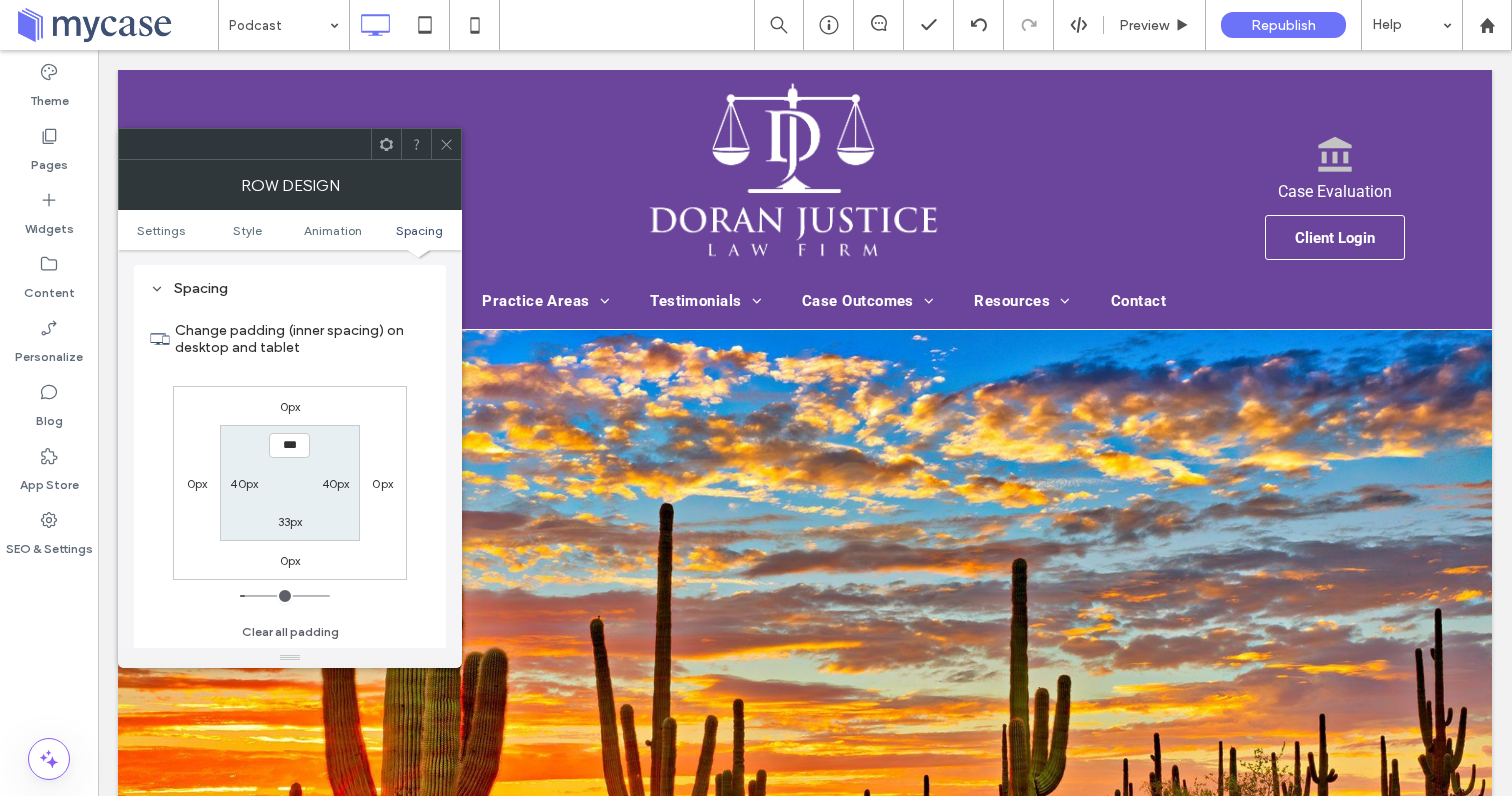 type on "***" 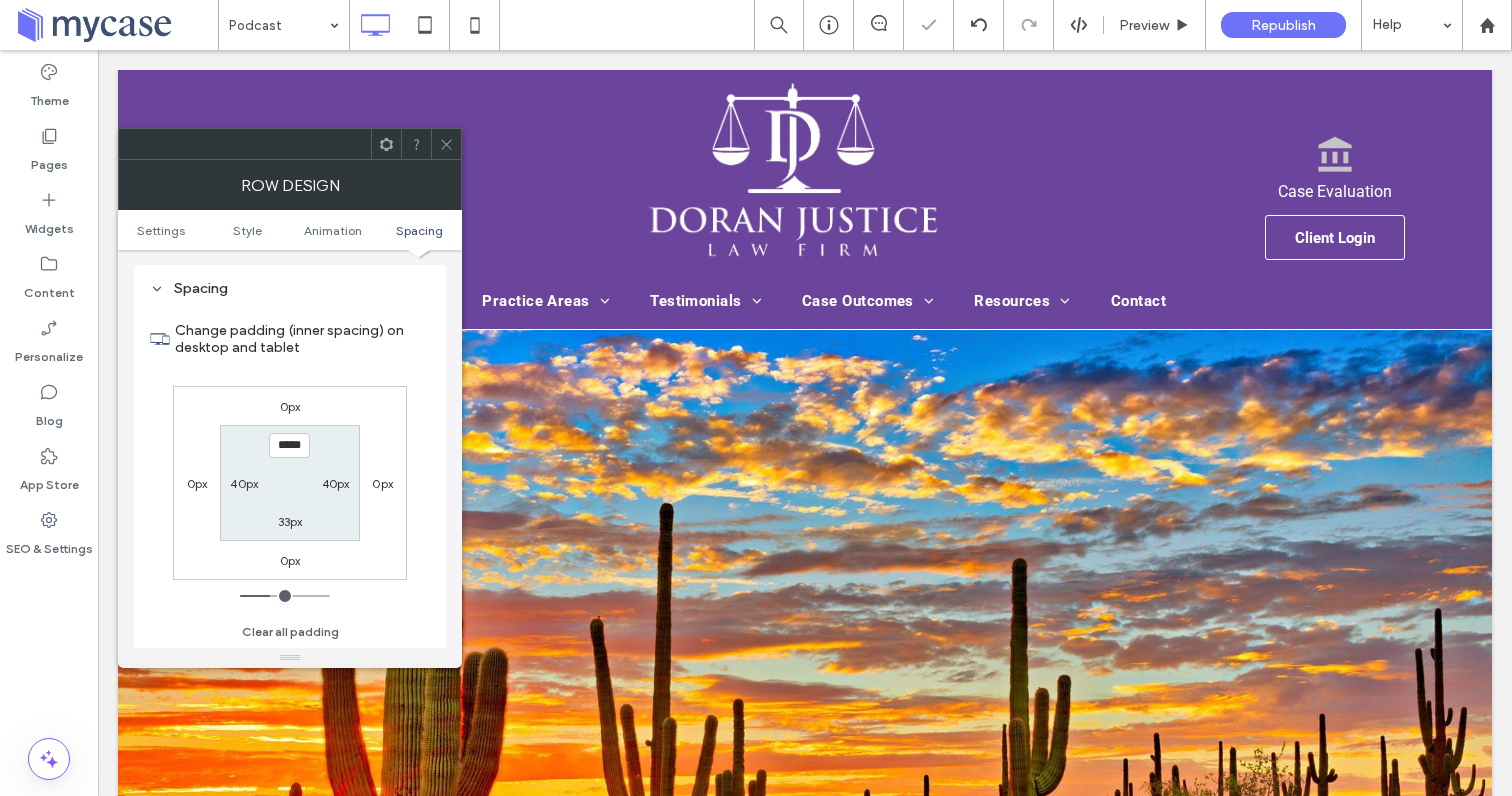 click on "33px" at bounding box center [290, 521] 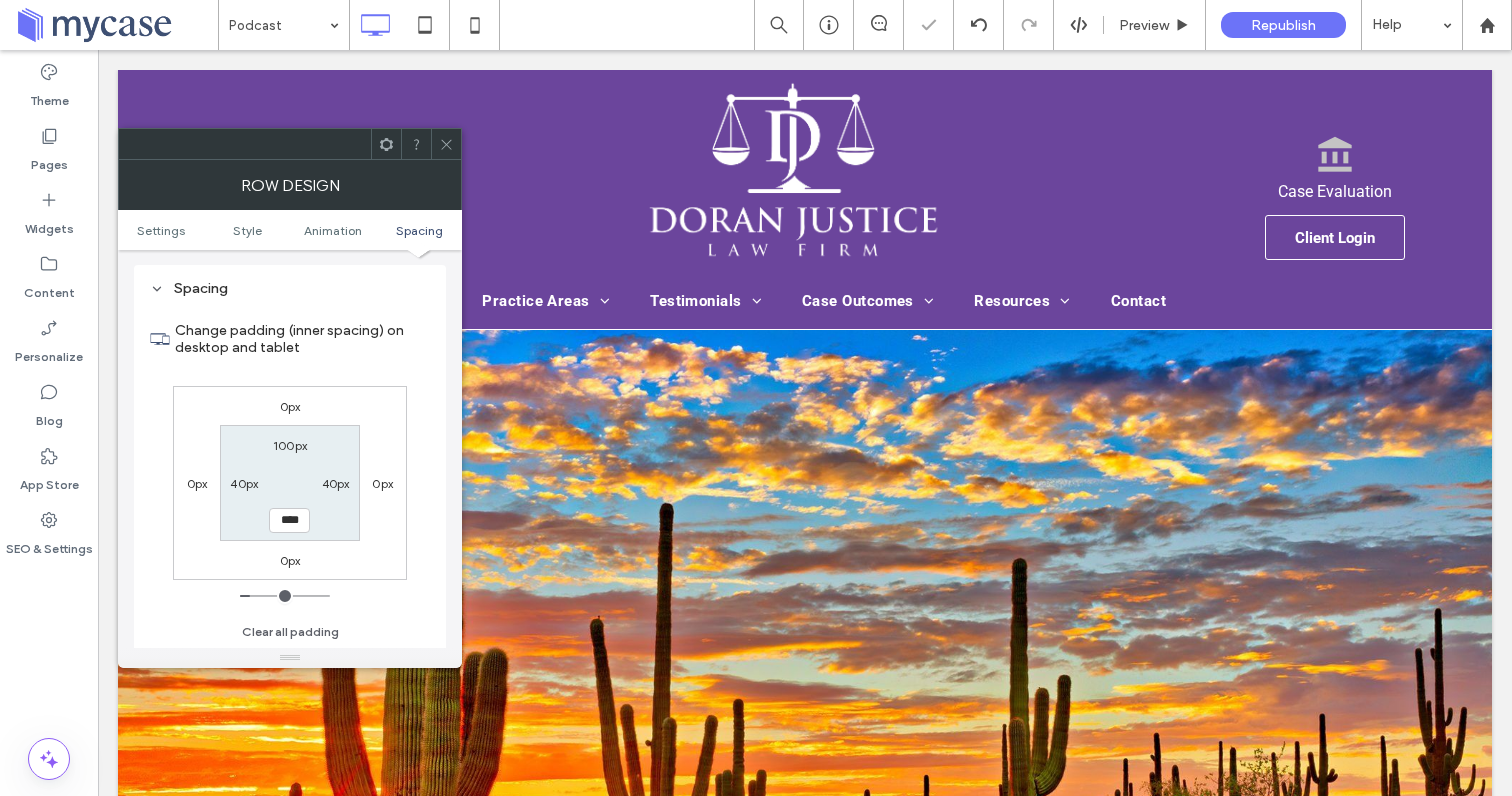 type on "*" 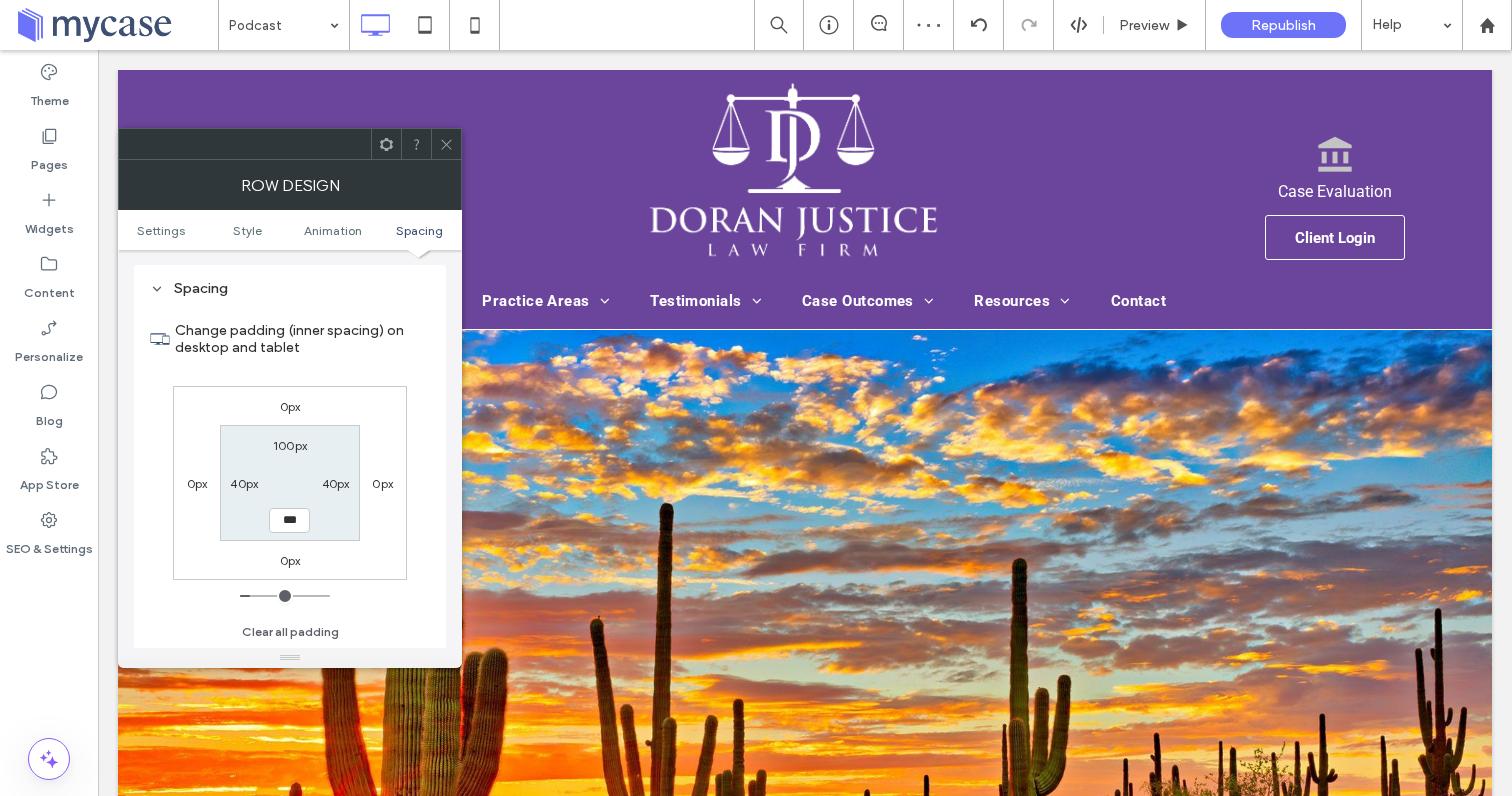 type on "***" 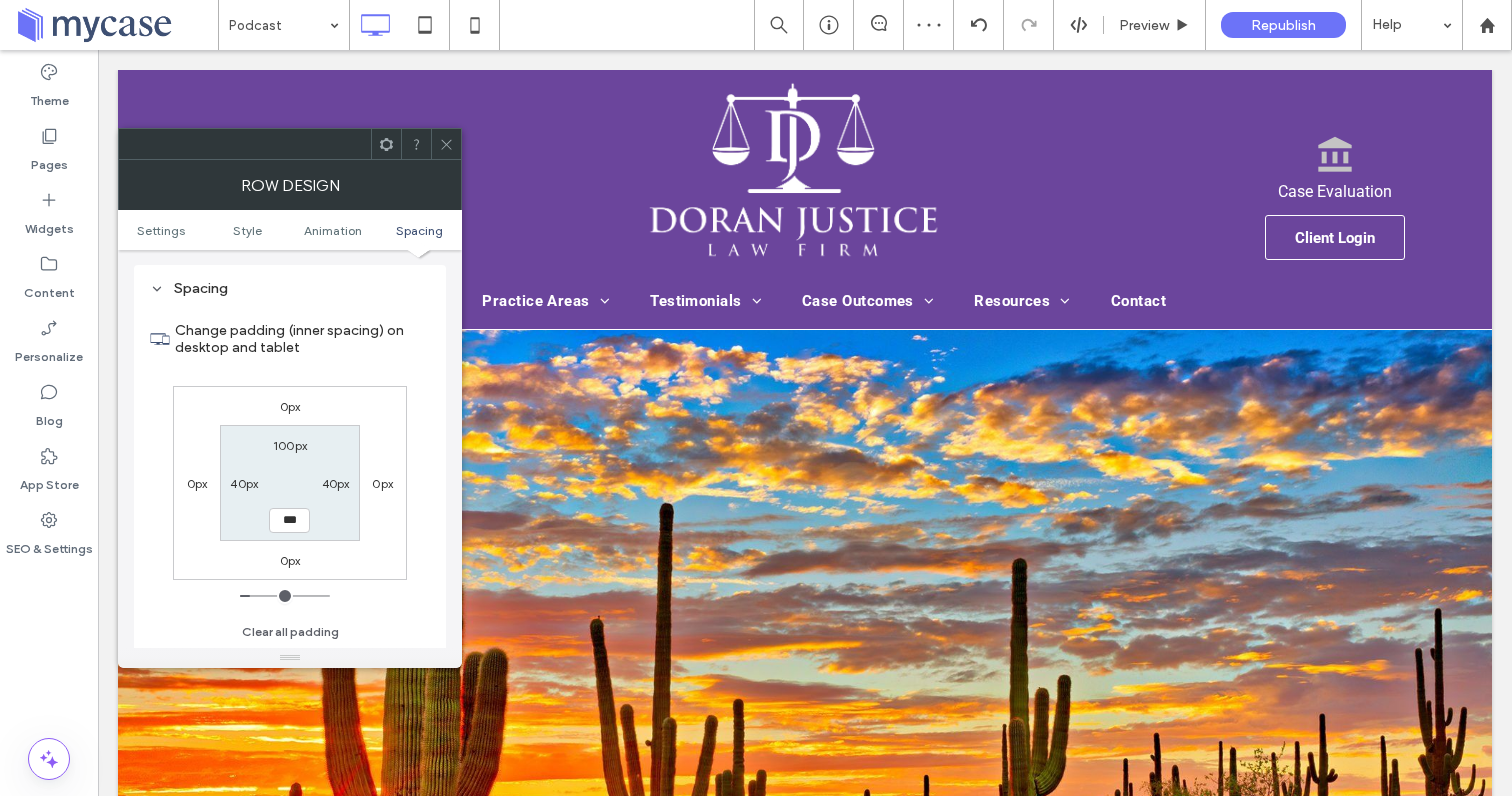type on "***" 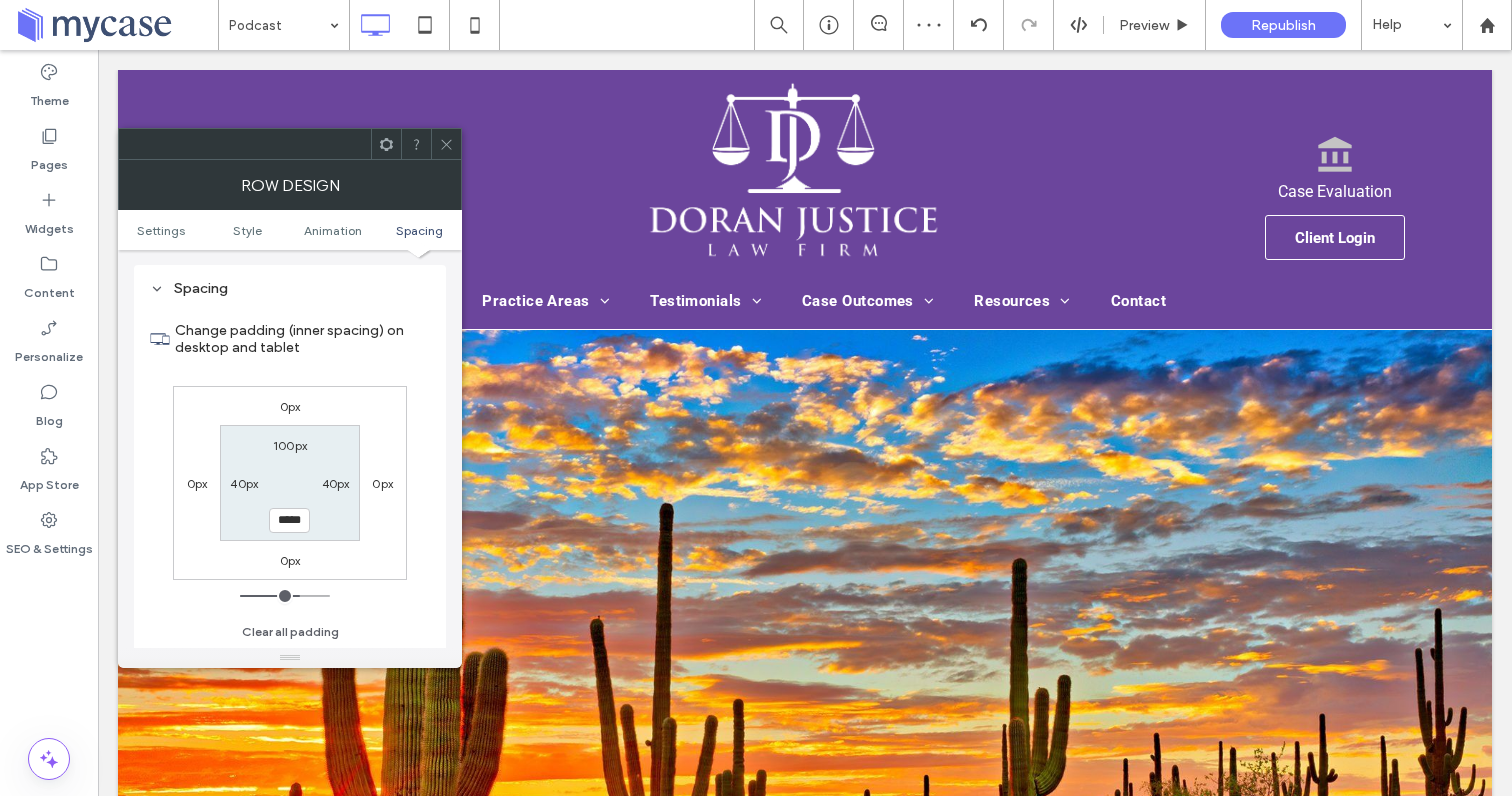 click 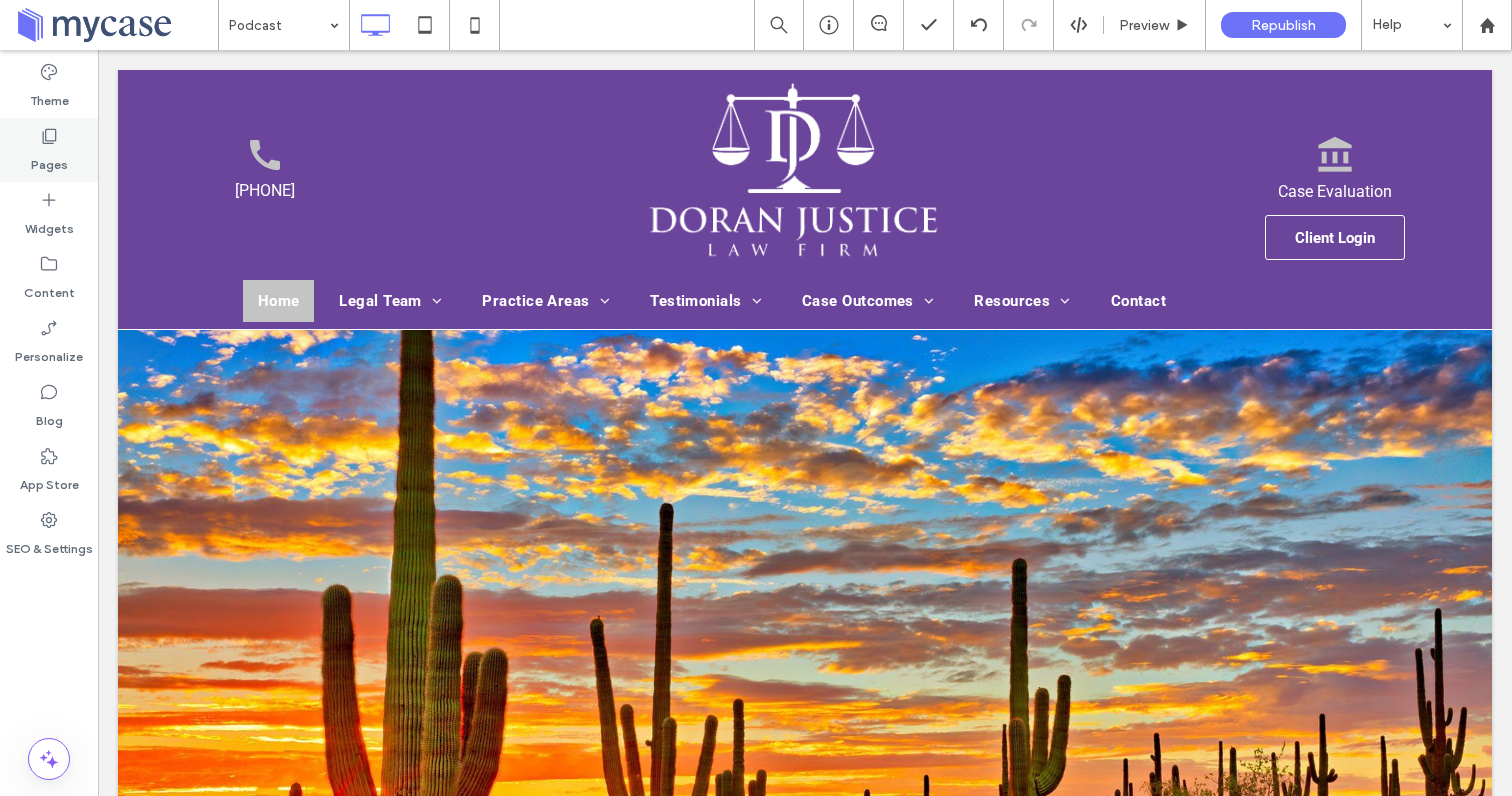 click on "Pages" at bounding box center (49, 160) 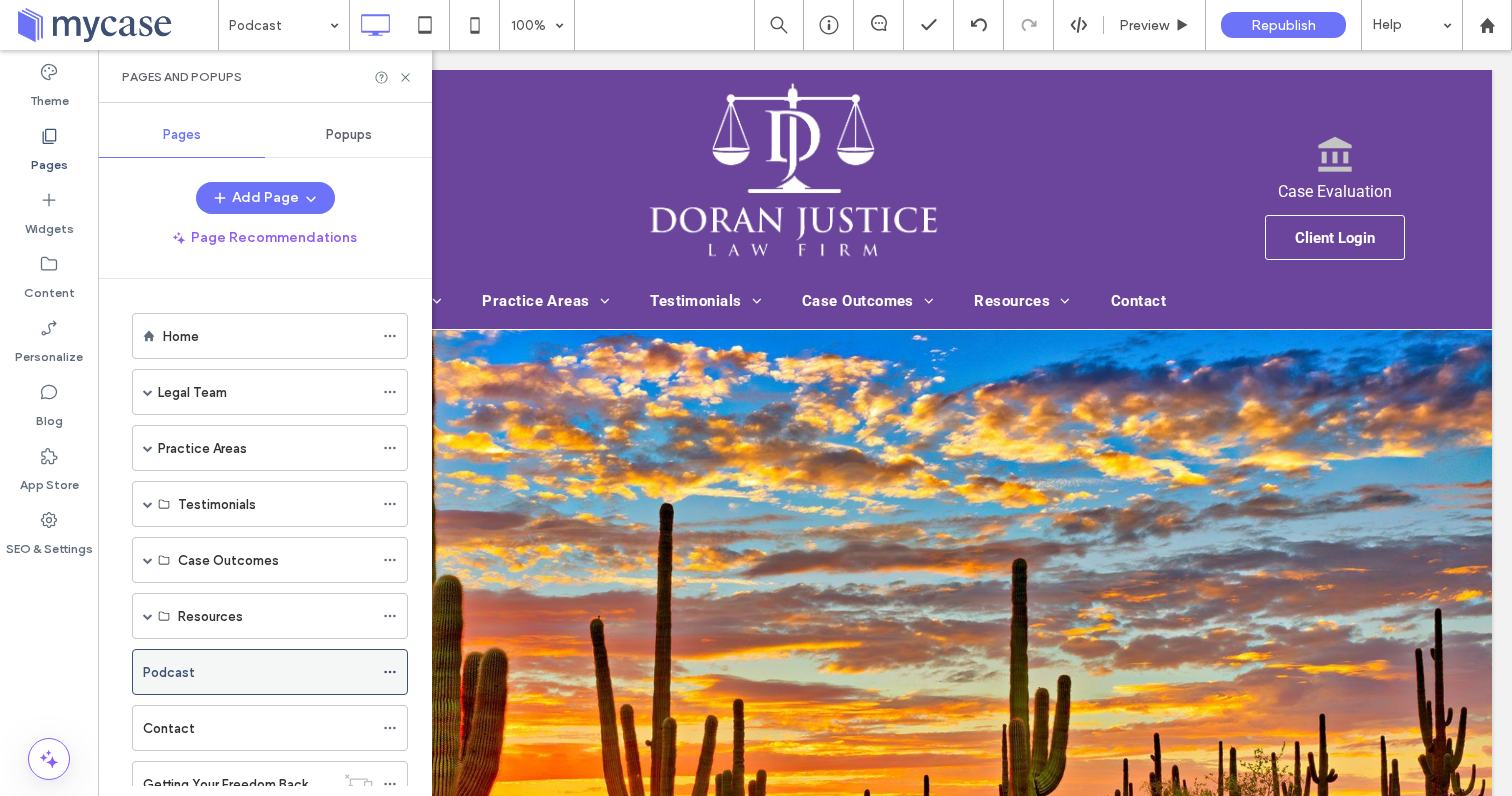 click 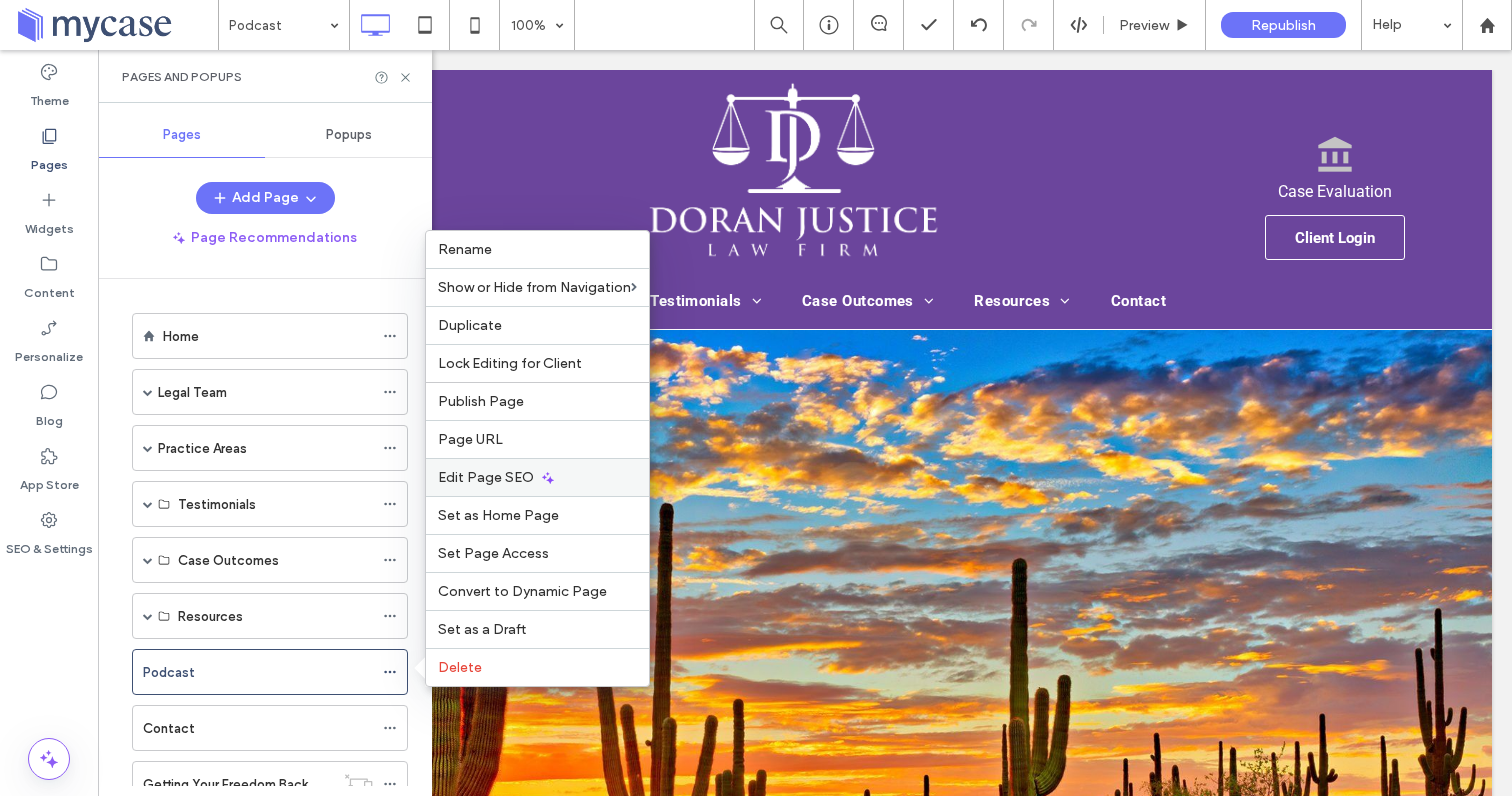 click on "Edit Page SEO" at bounding box center [486, 477] 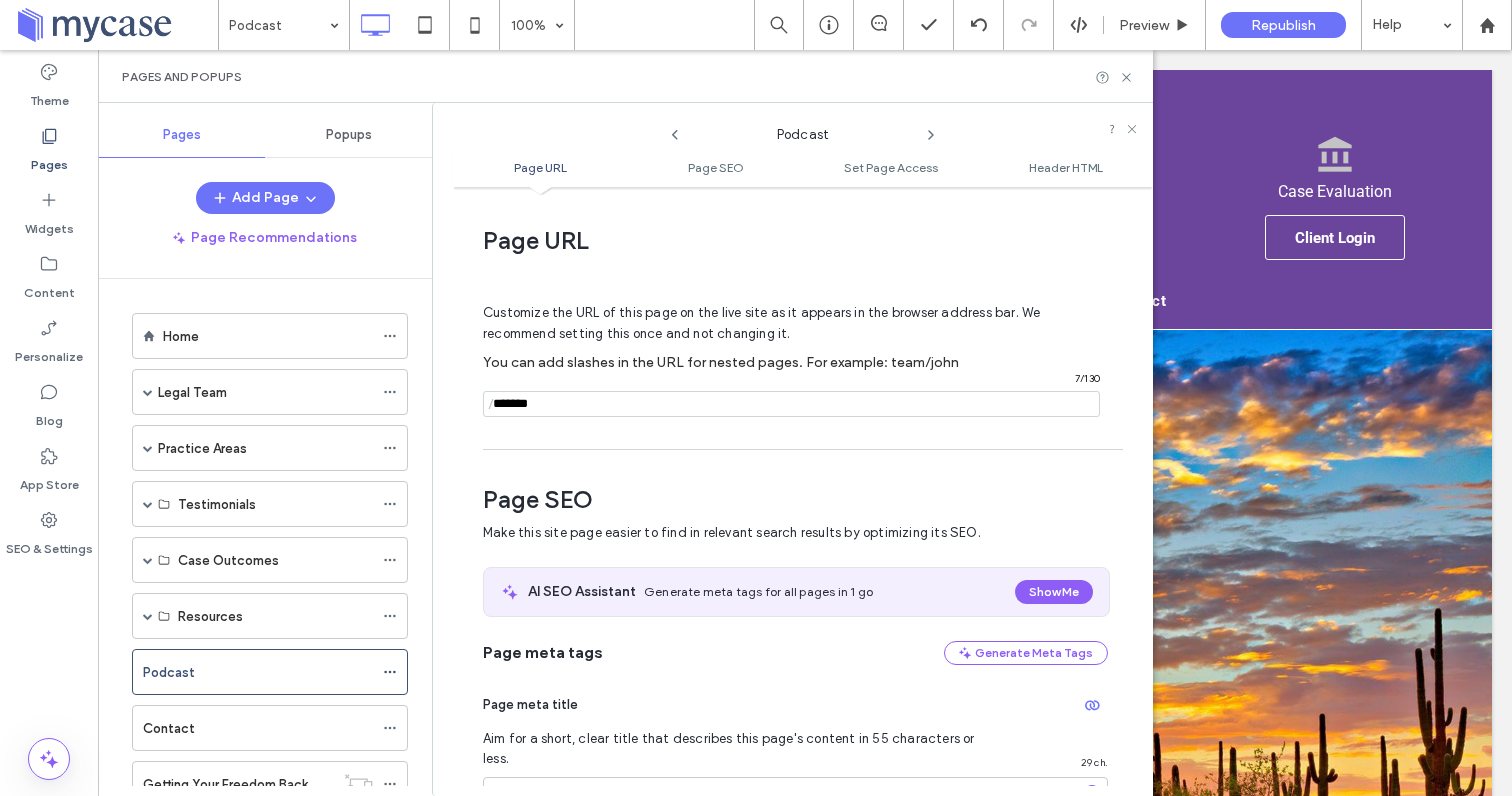 scroll, scrollTop: 275, scrollLeft: 0, axis: vertical 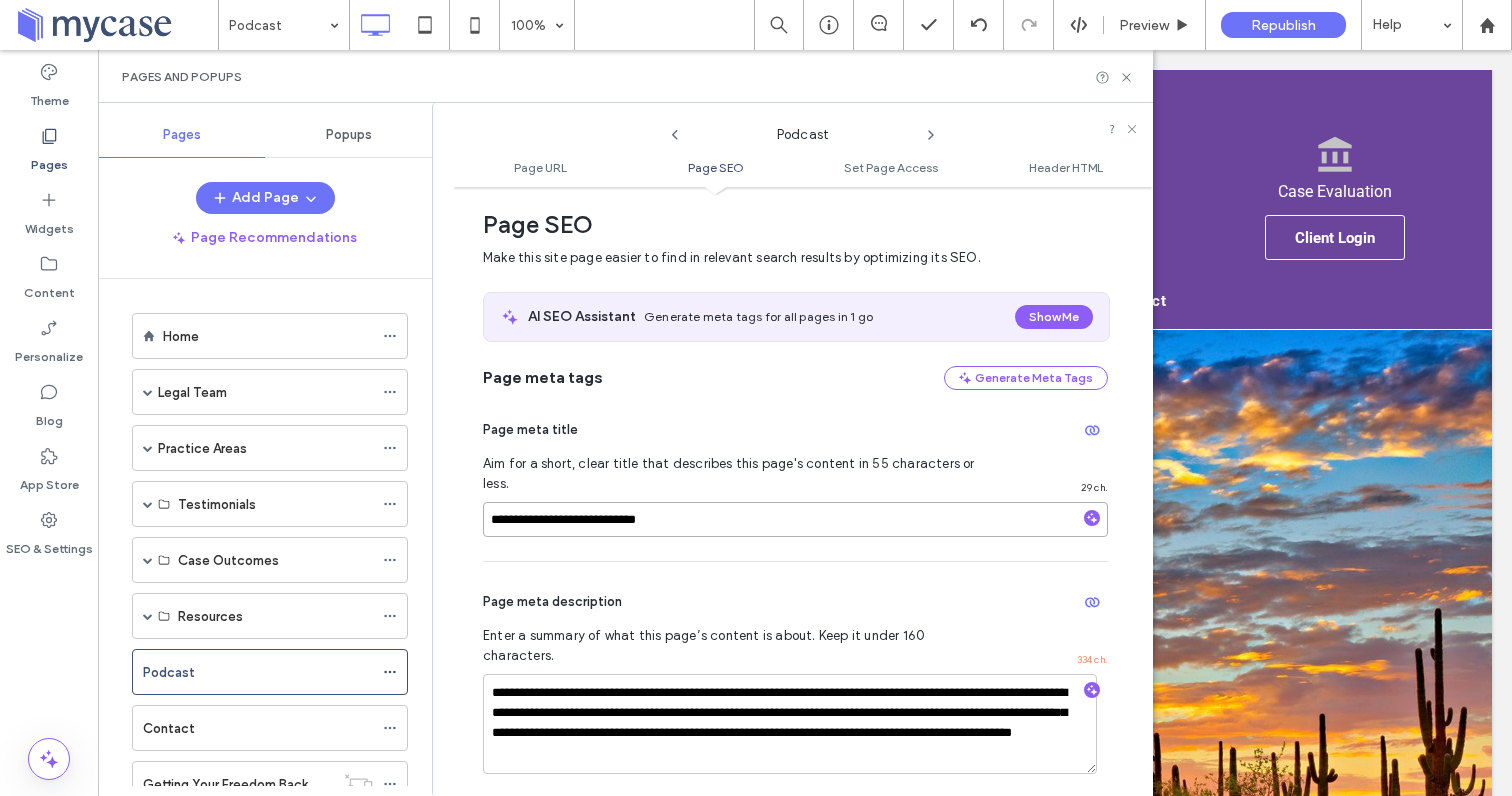 drag, startPoint x: 539, startPoint y: 506, endPoint x: 457, endPoint y: 505, distance: 82.006096 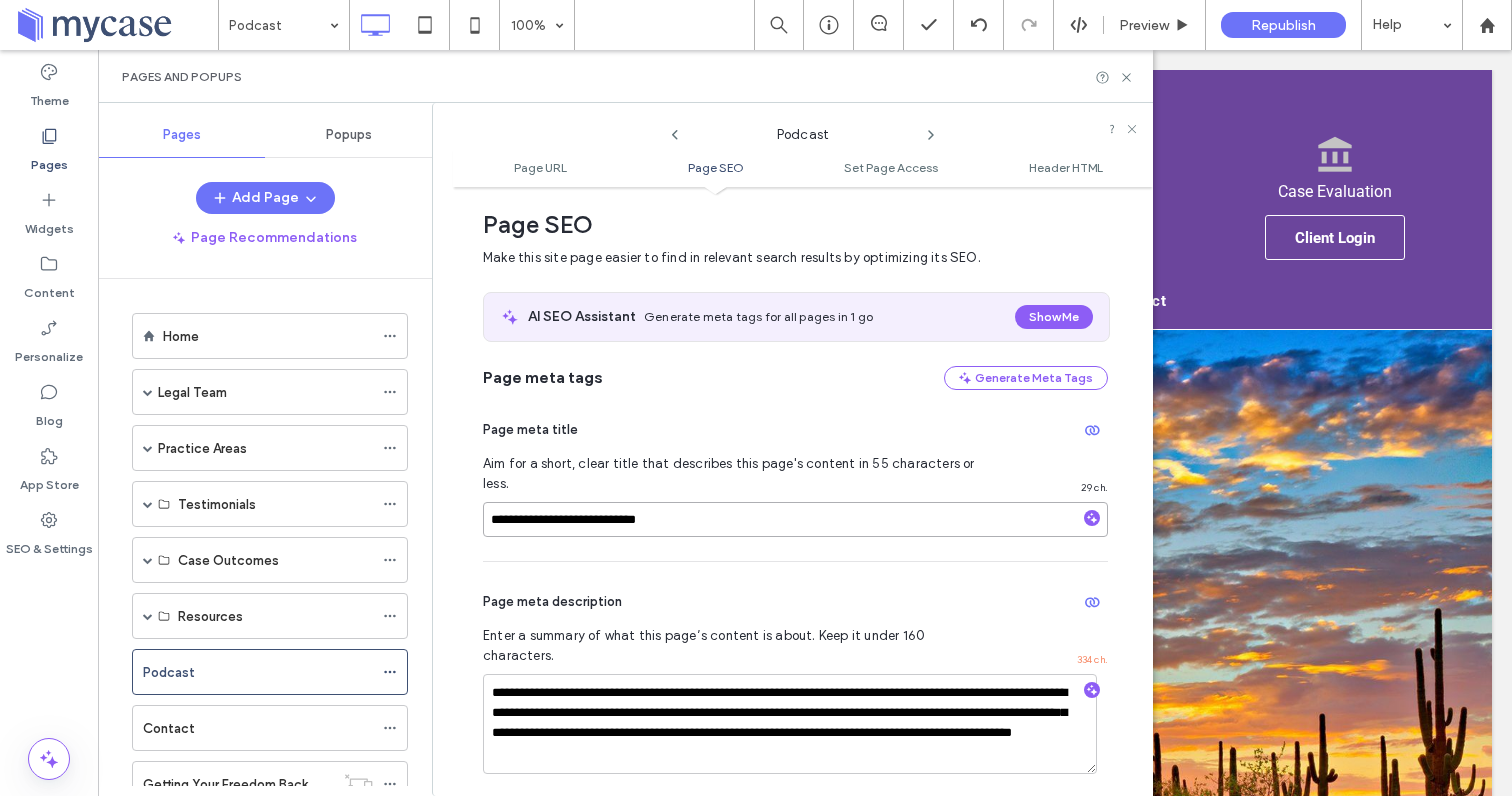 click on "**********" at bounding box center [803, 491] 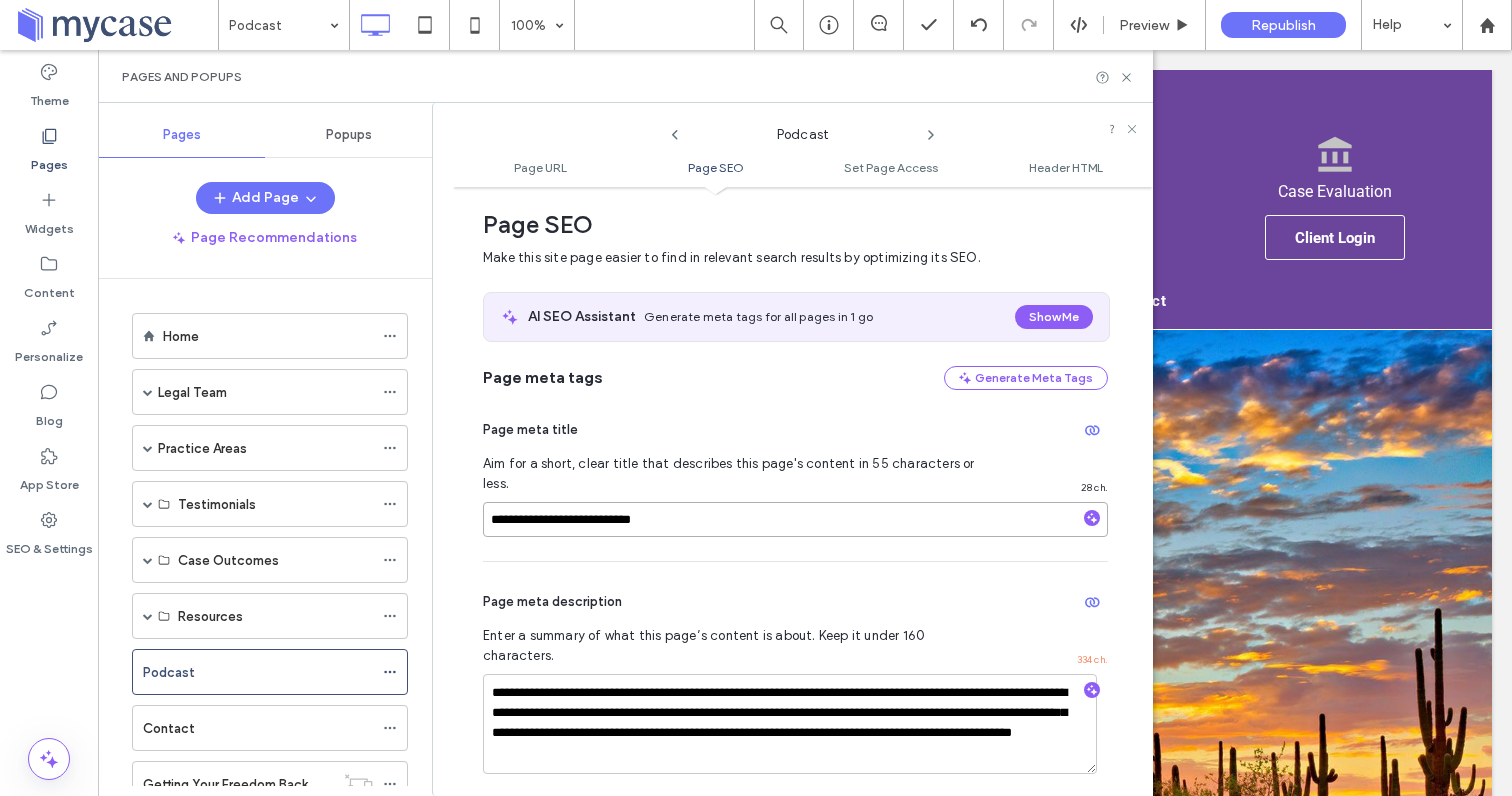 type on "**********" 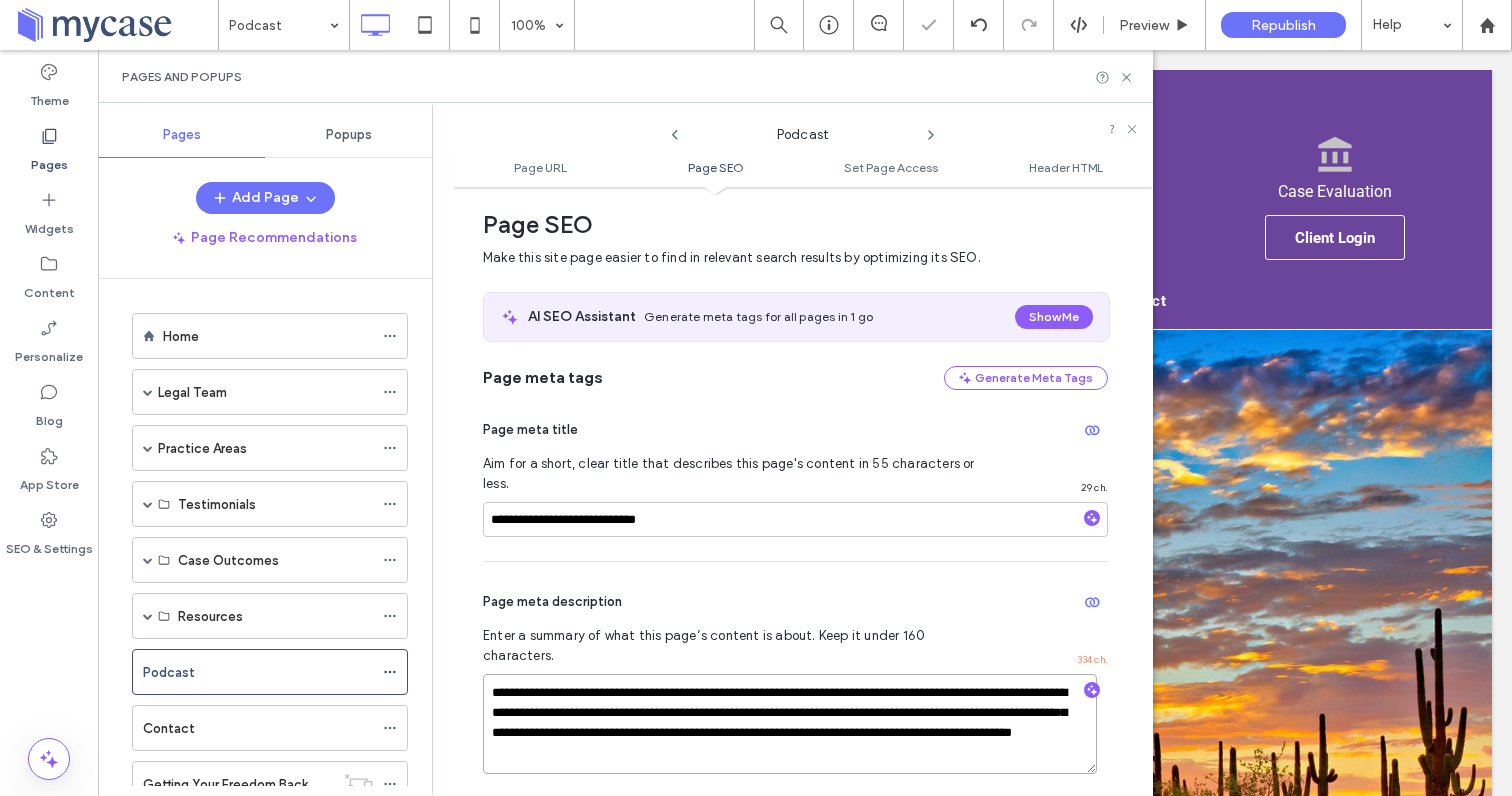 drag, startPoint x: 831, startPoint y: 720, endPoint x: 455, endPoint y: 643, distance: 383.80334 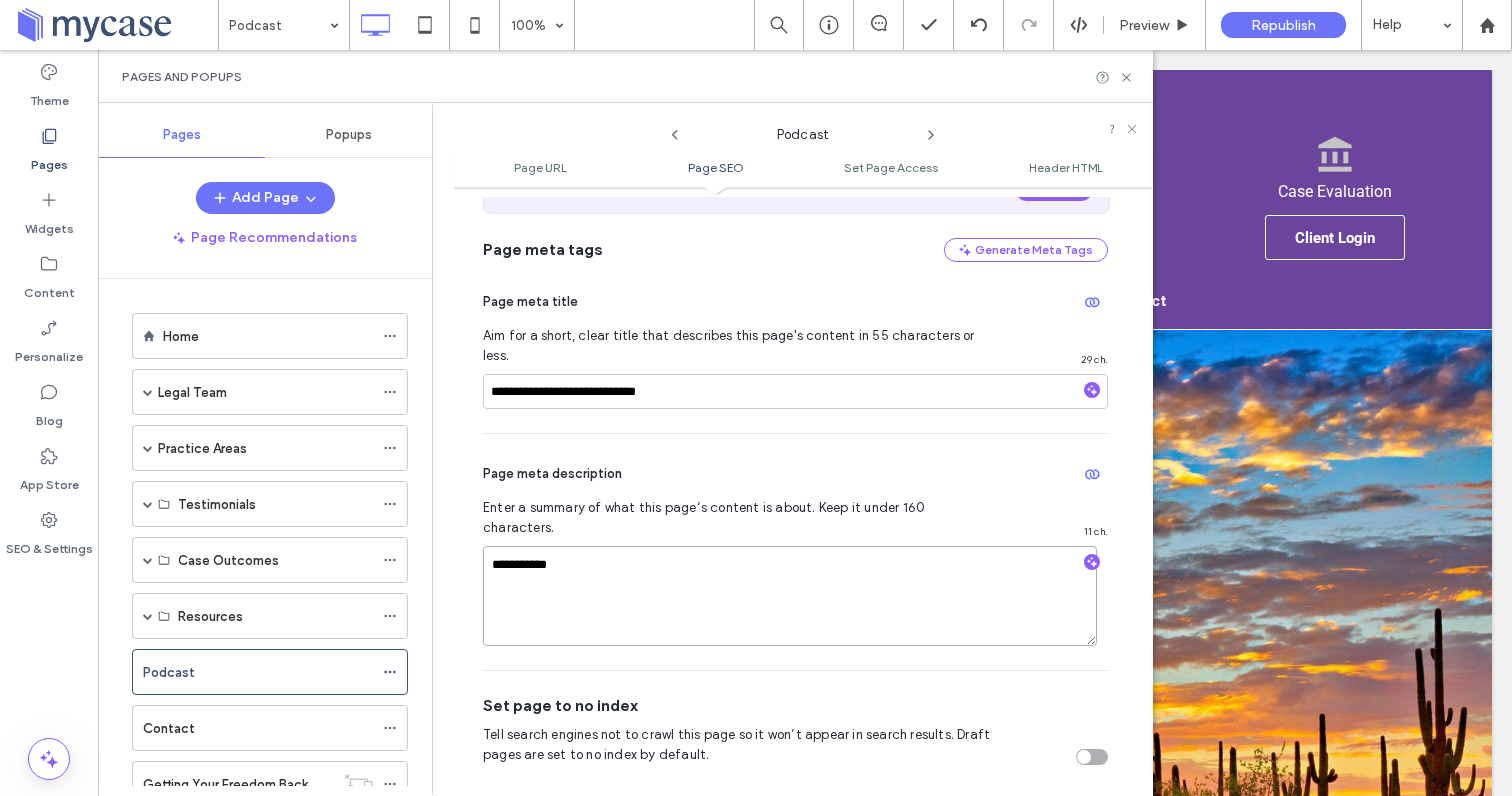scroll, scrollTop: 410, scrollLeft: 0, axis: vertical 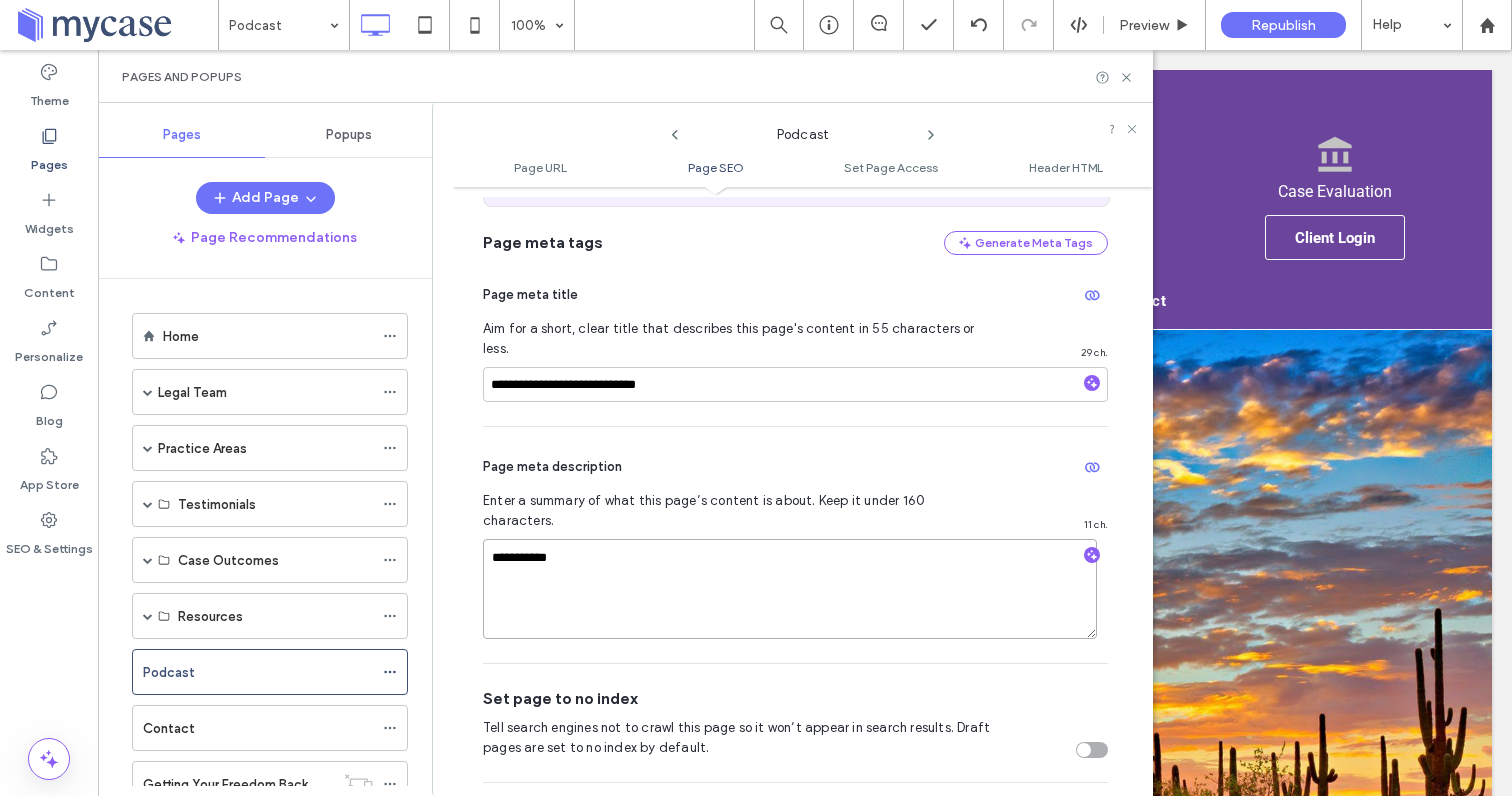 type on "**********" 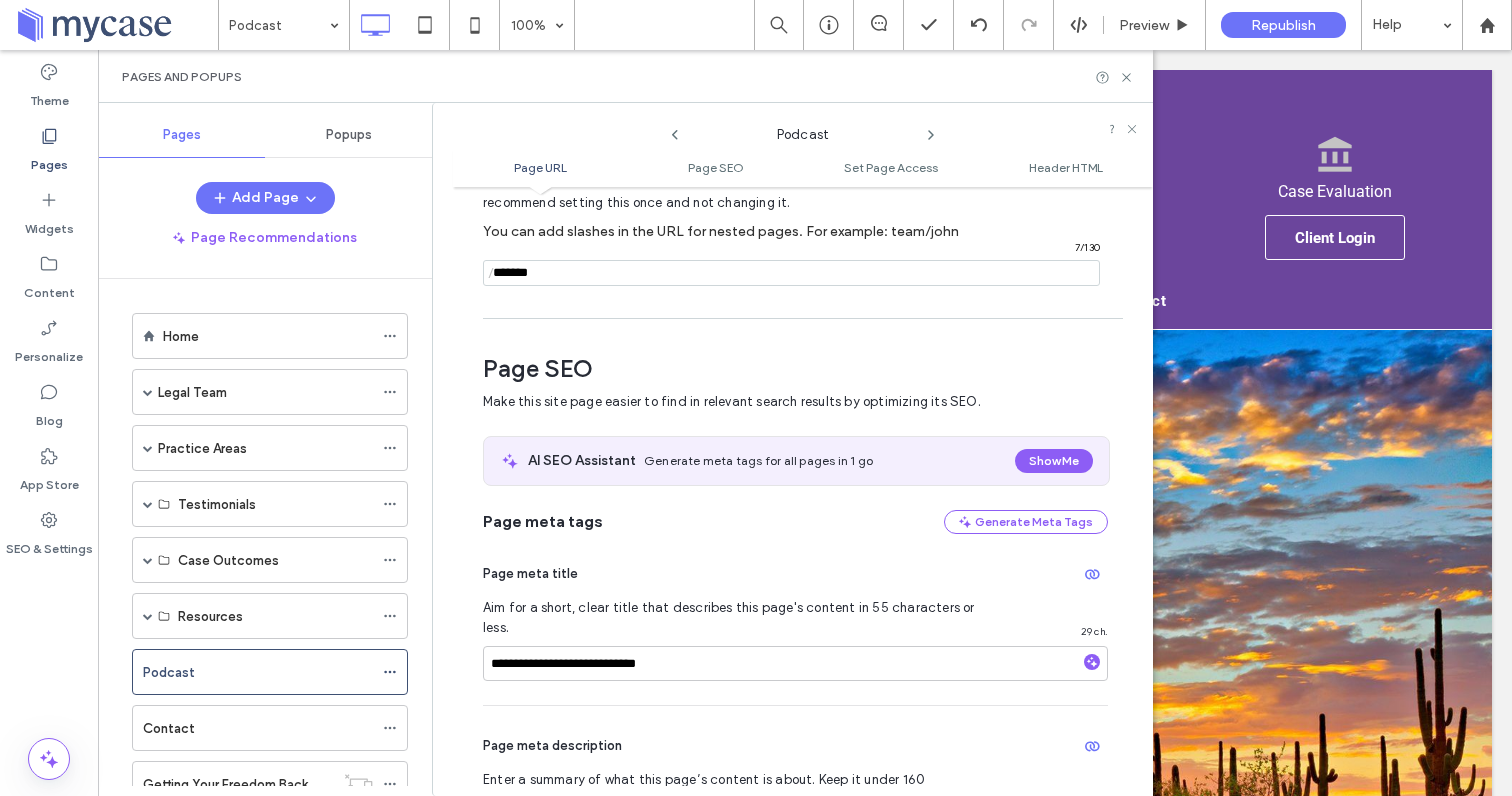 scroll, scrollTop: 126, scrollLeft: 0, axis: vertical 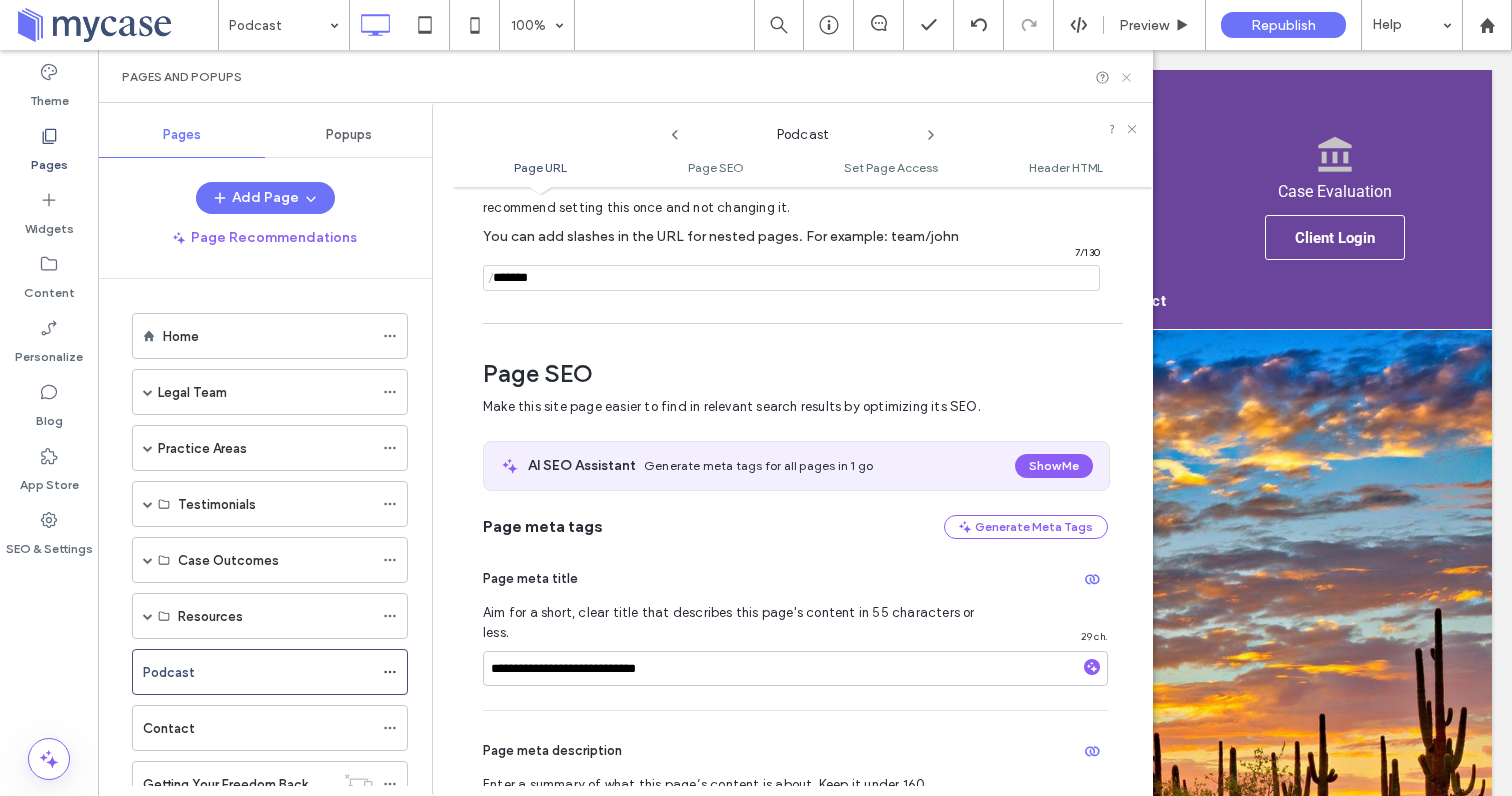 click 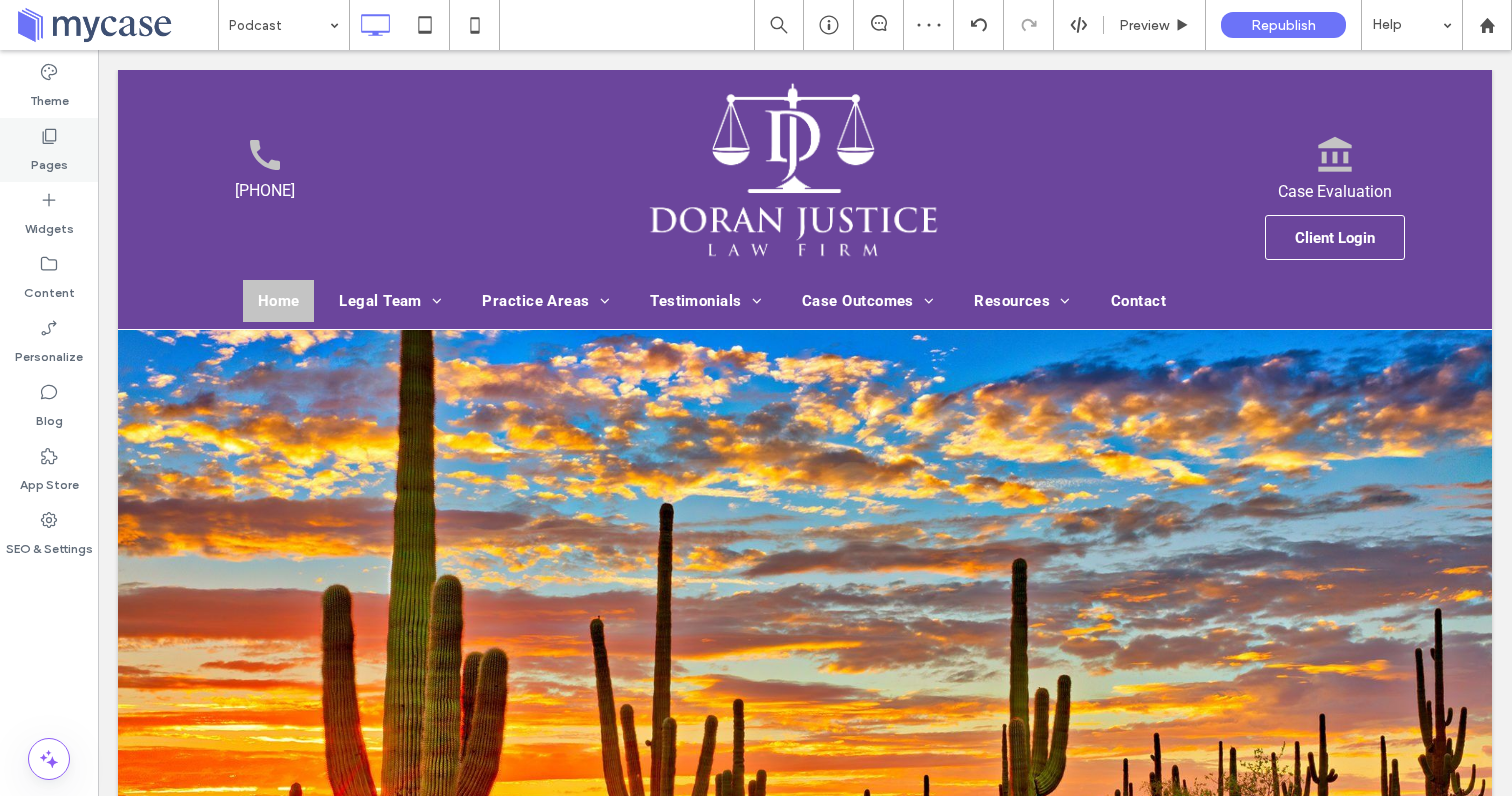 click 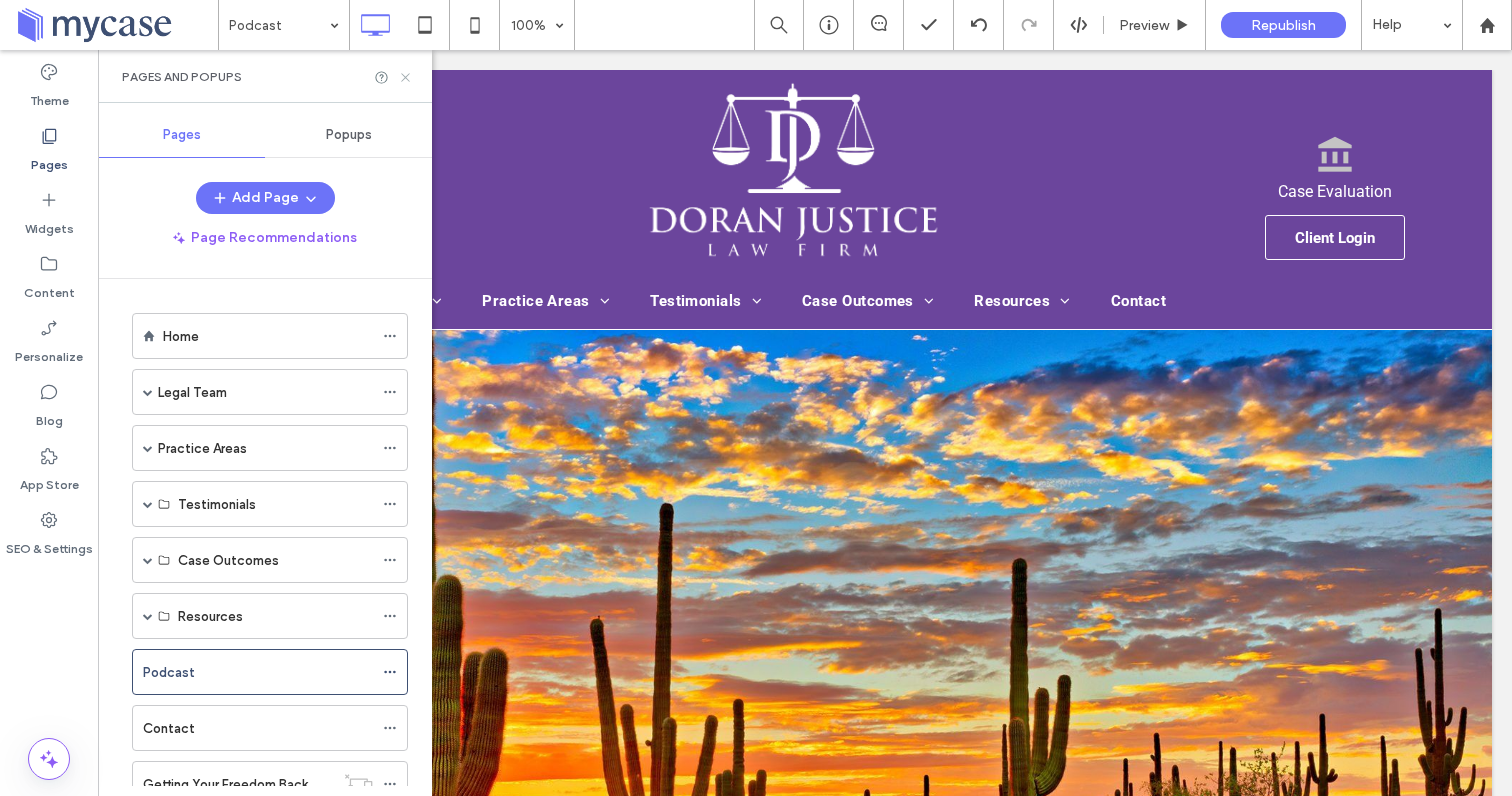 click 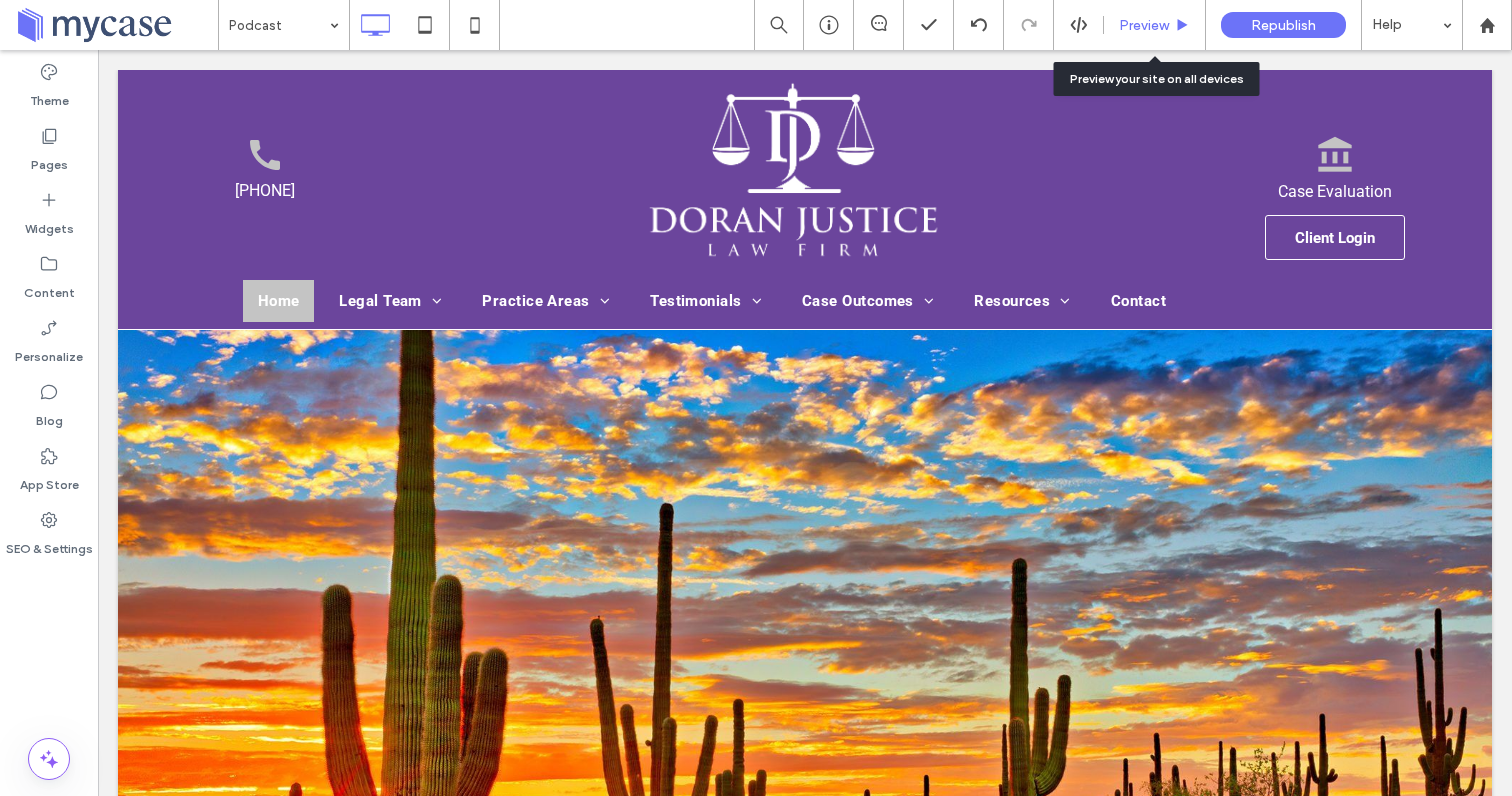 click on "Preview" at bounding box center [1144, 25] 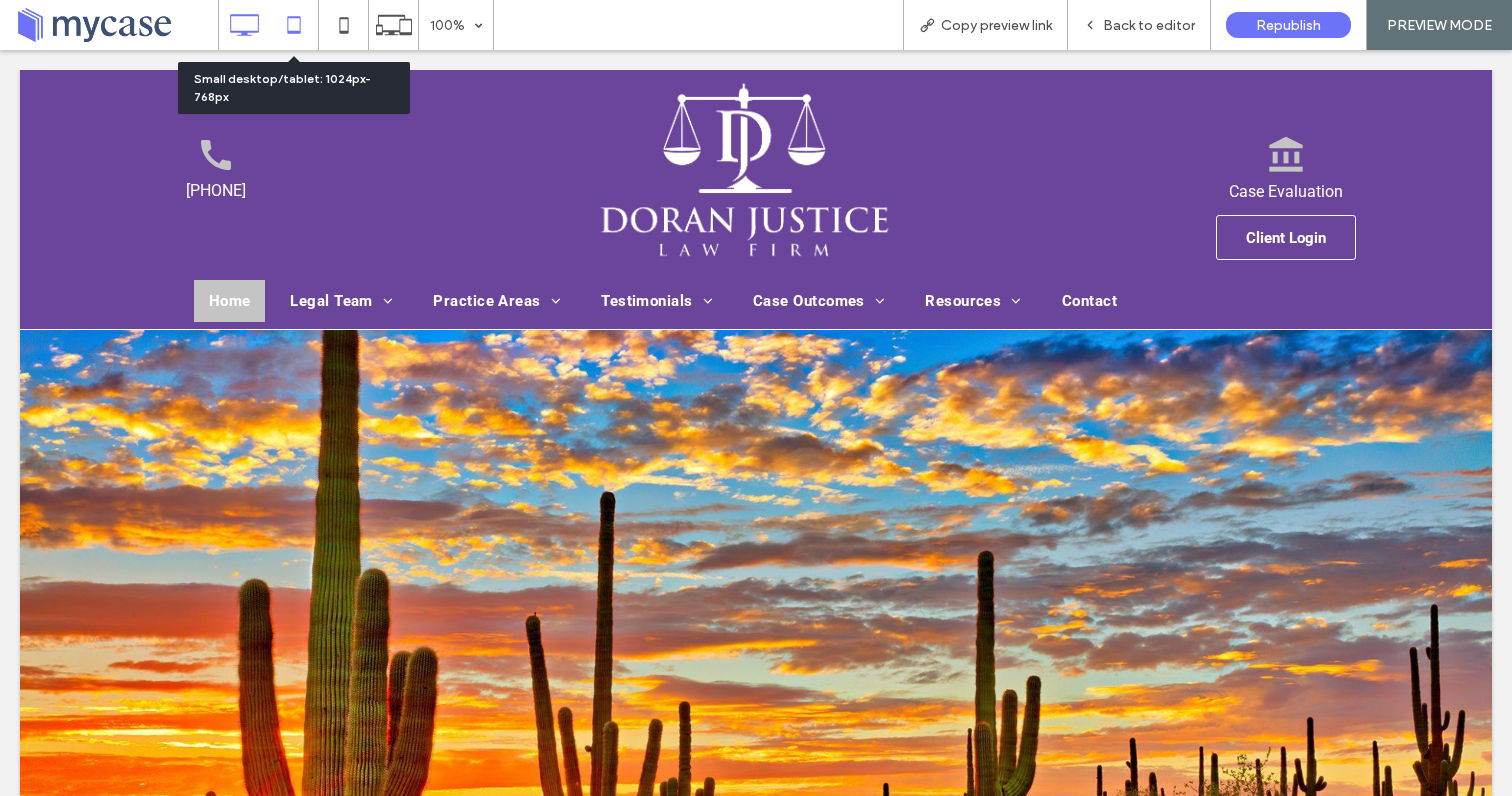 click 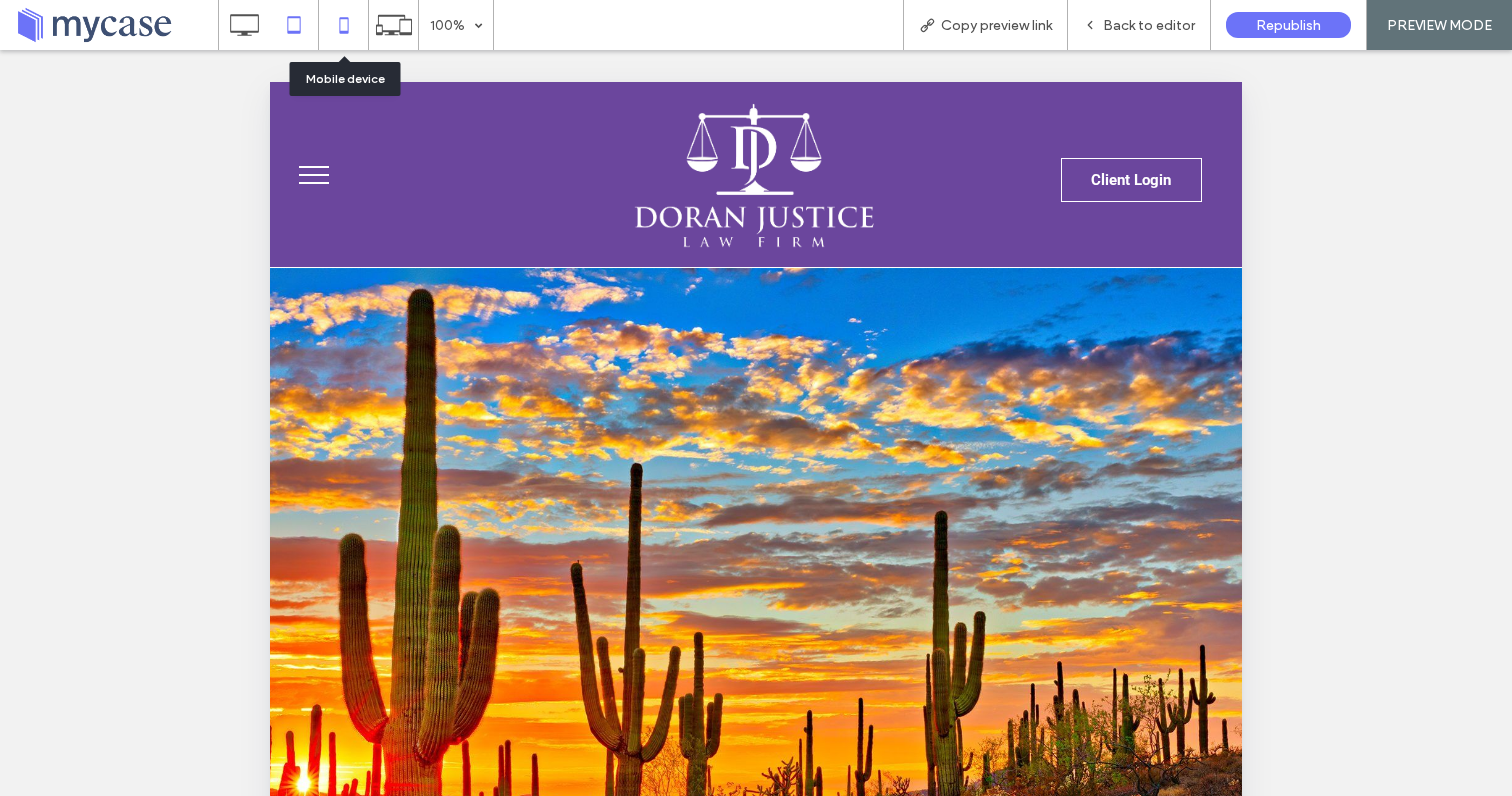 click 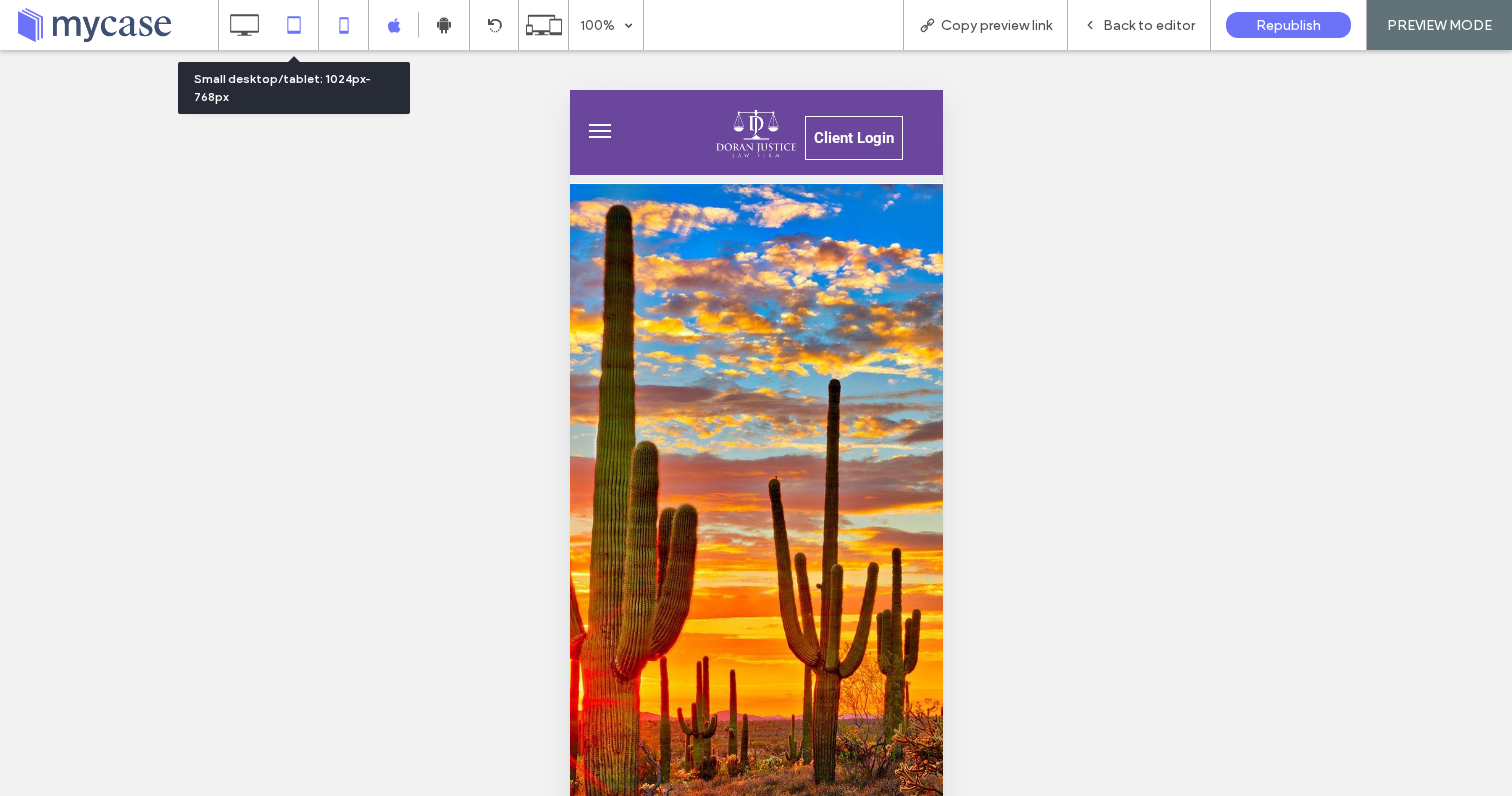 click 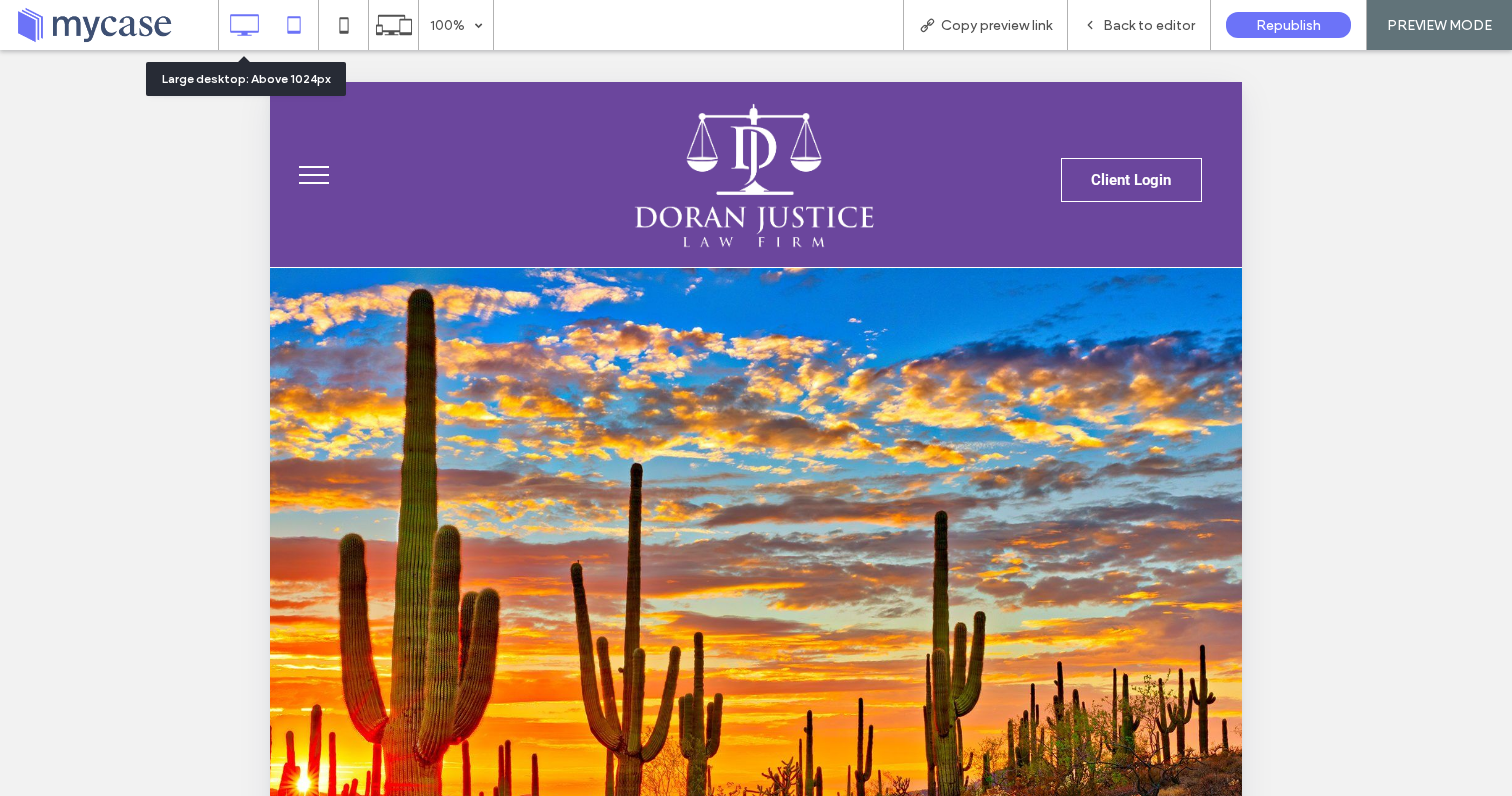click 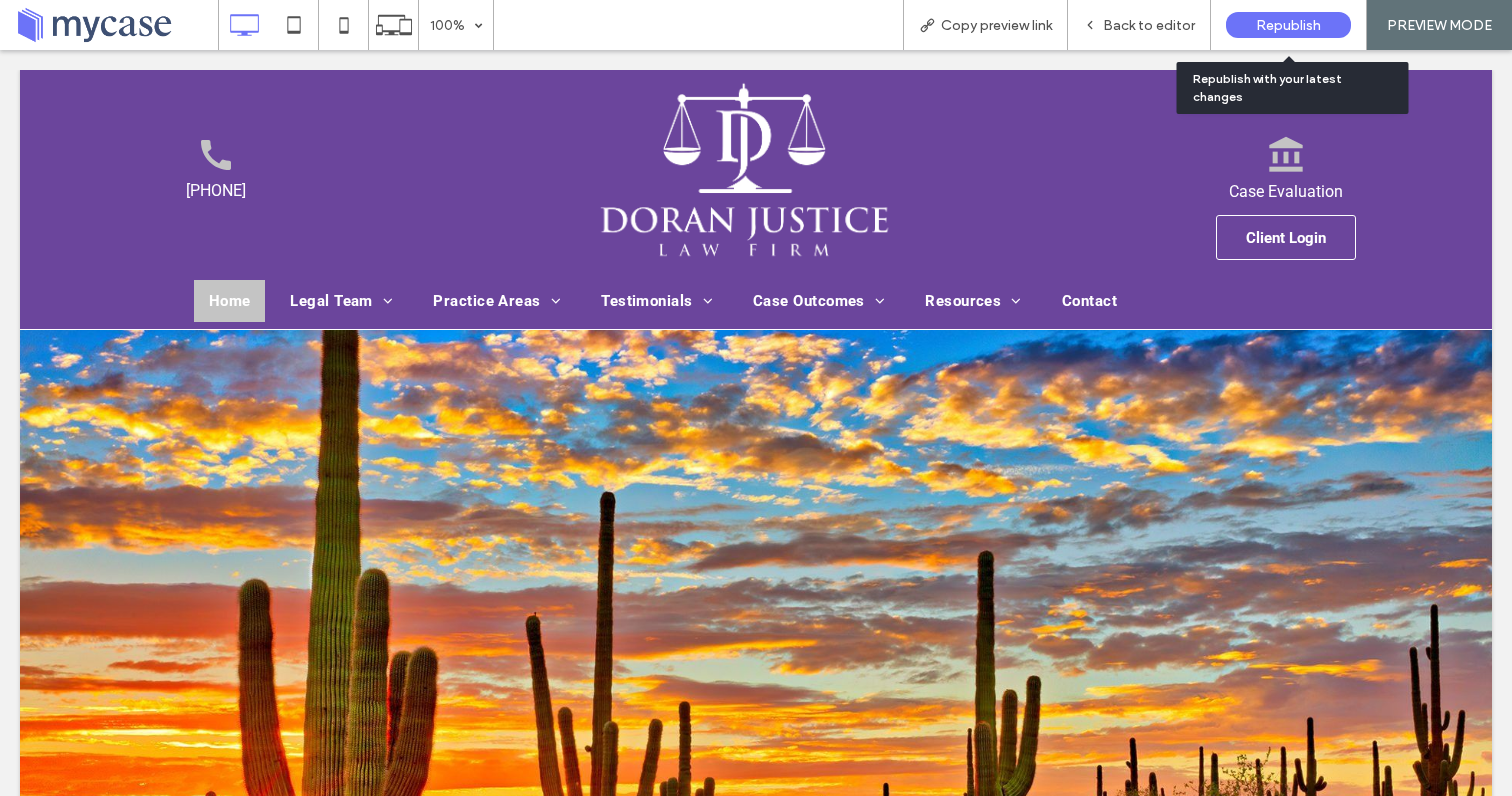 click on "Republish" at bounding box center [1288, 25] 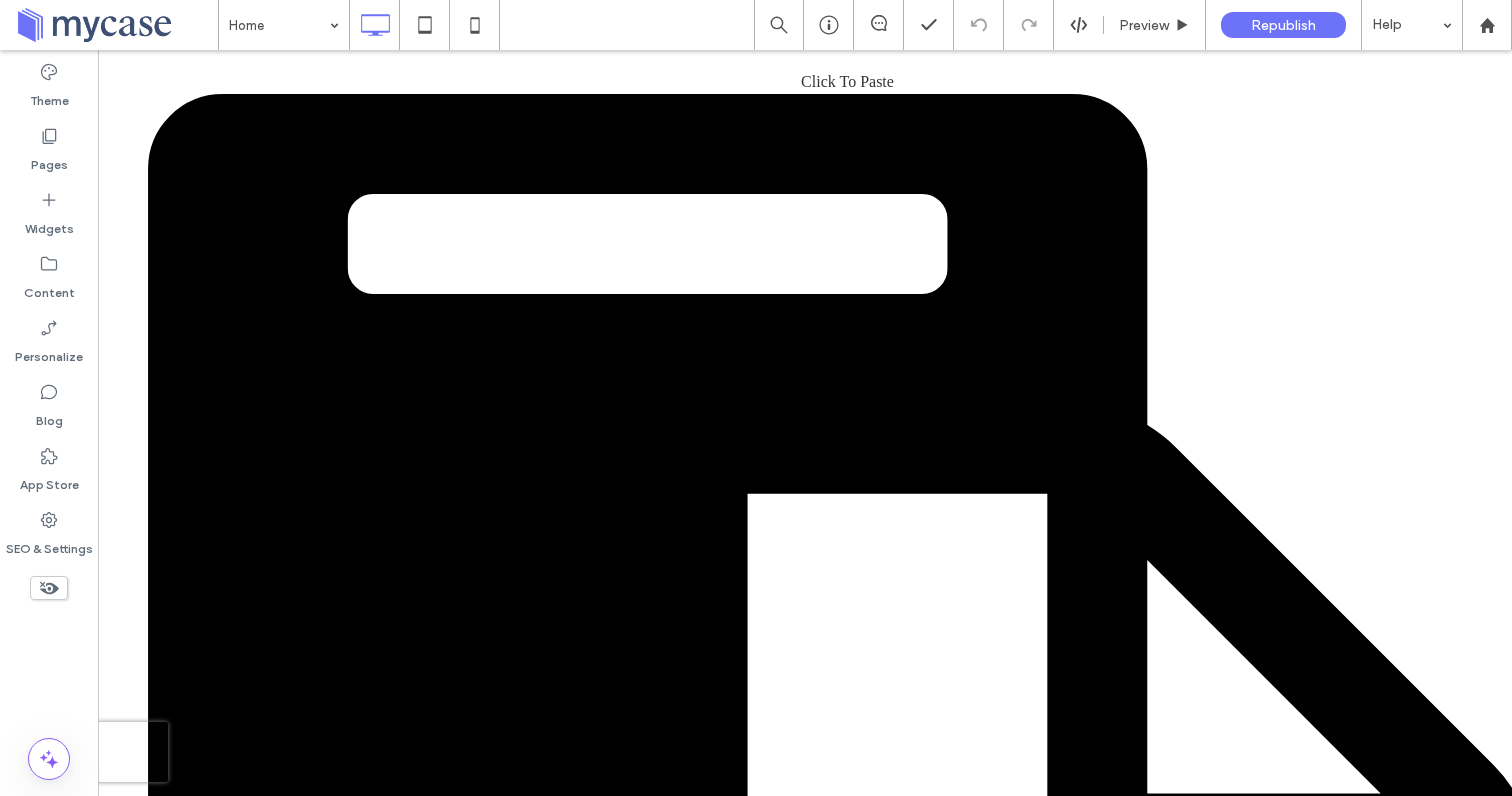 scroll, scrollTop: 0, scrollLeft: 0, axis: both 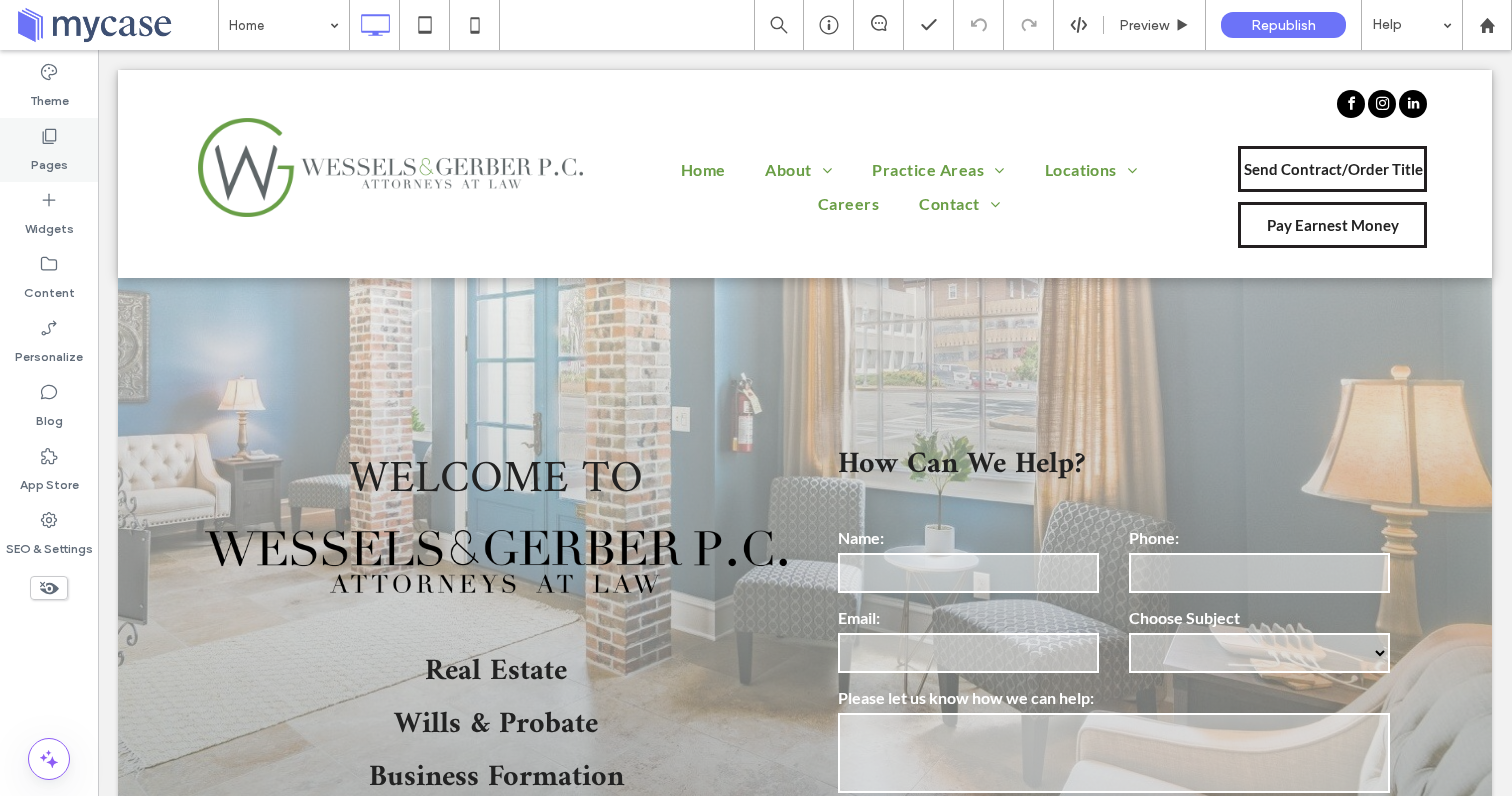 click on "Pages" at bounding box center (49, 160) 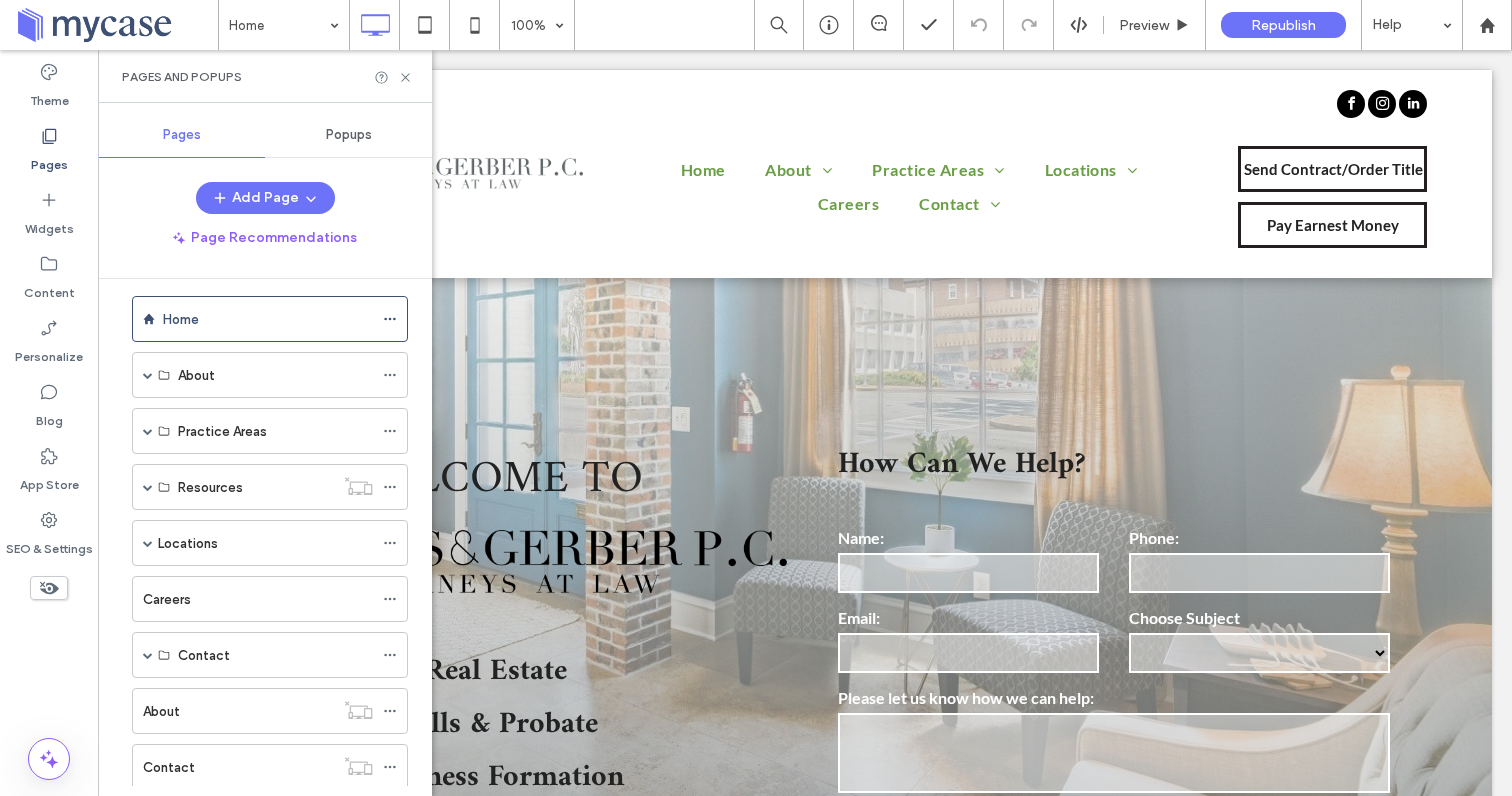 scroll, scrollTop: 18, scrollLeft: 0, axis: vertical 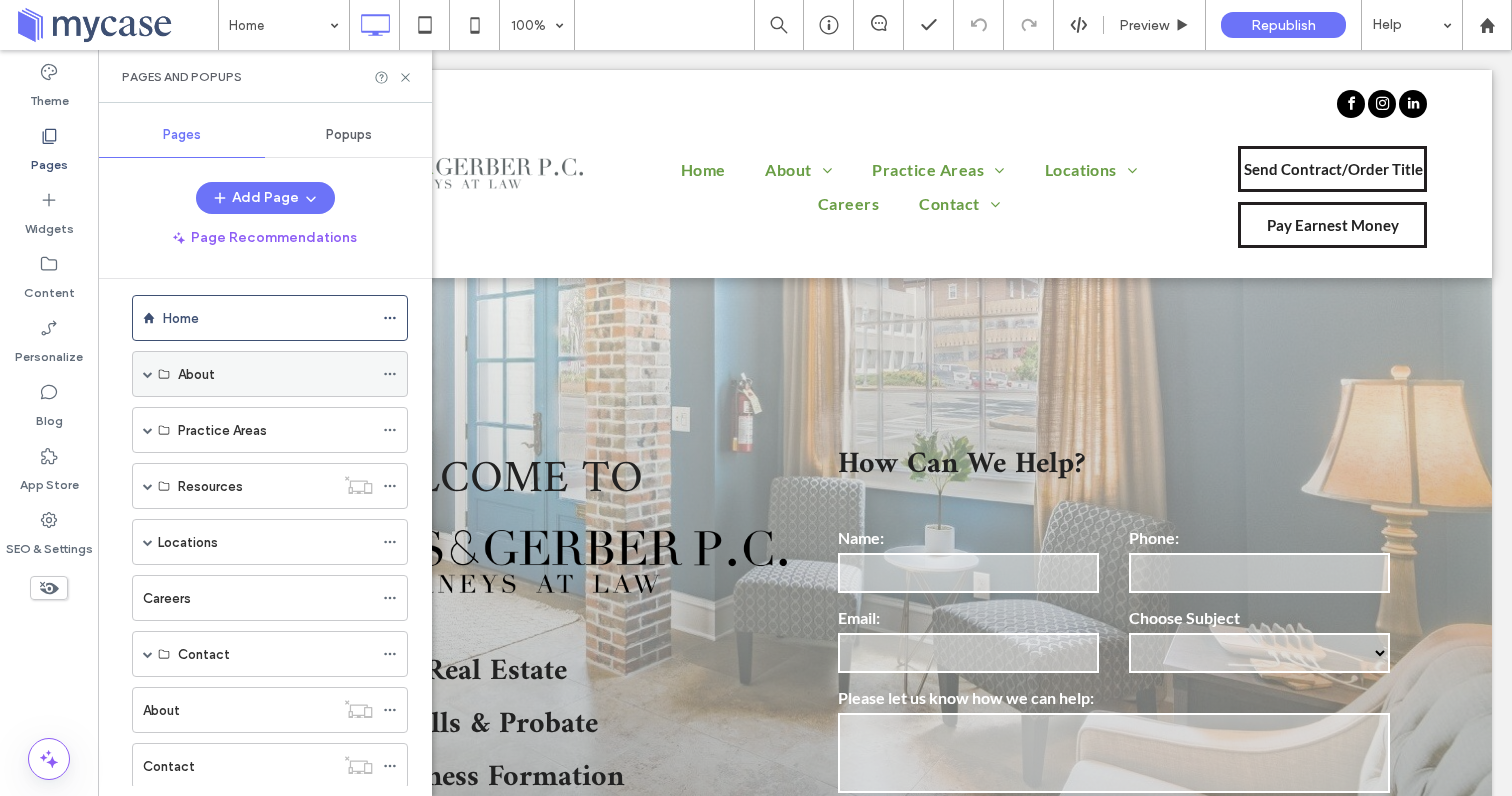 click at bounding box center [148, 374] 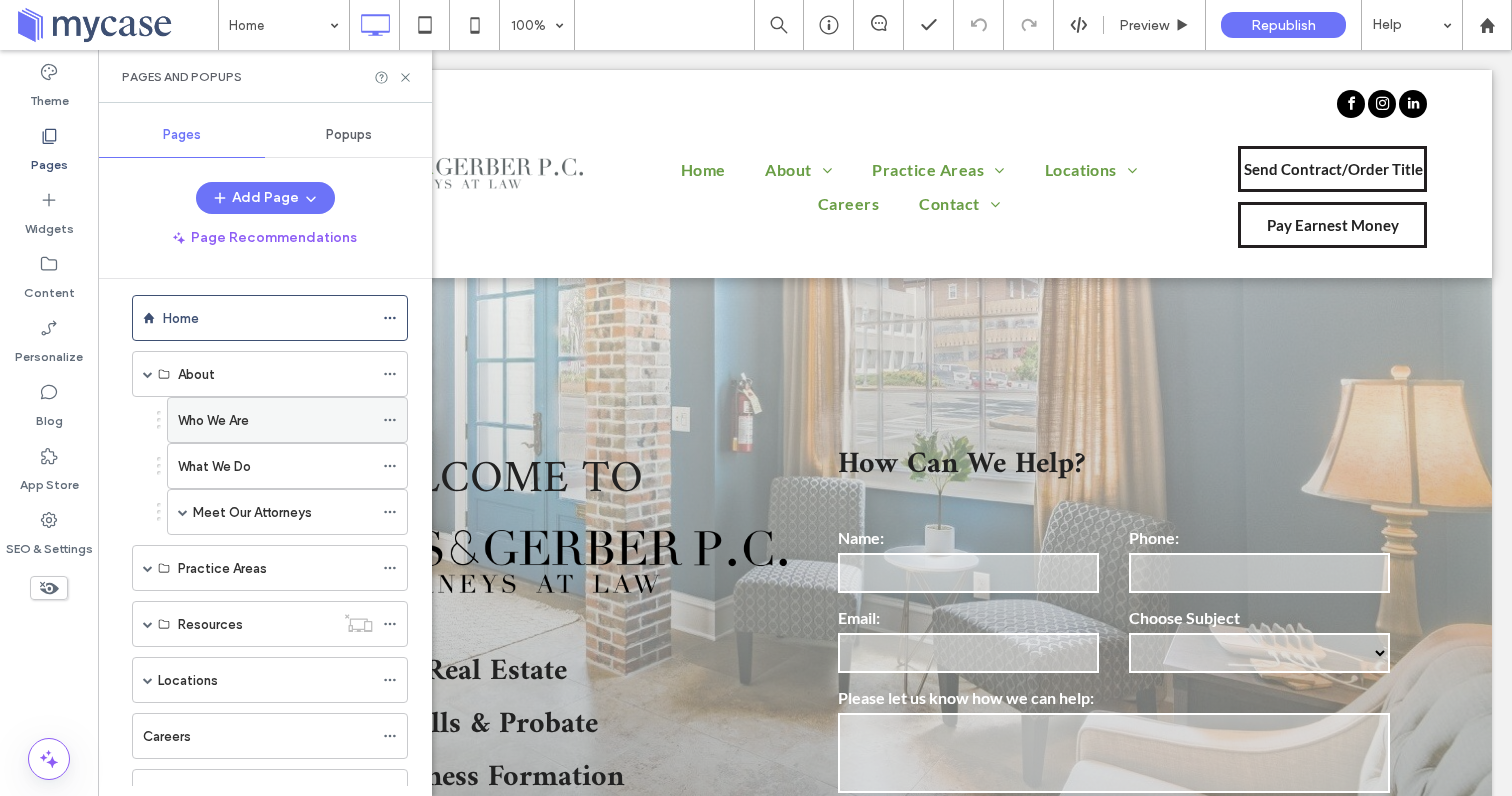 click on "Who We Are" at bounding box center [275, 420] 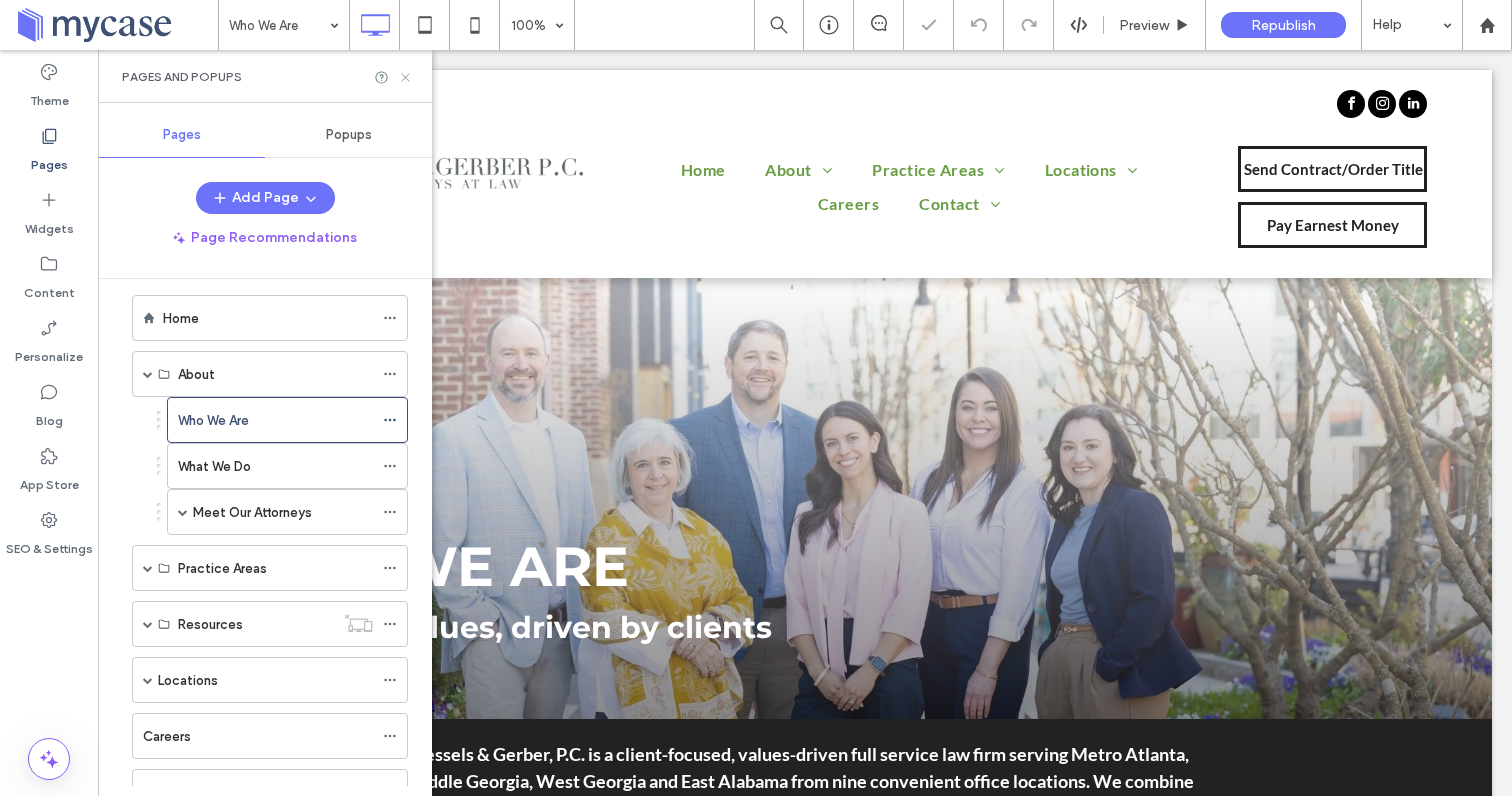scroll, scrollTop: 0, scrollLeft: 0, axis: both 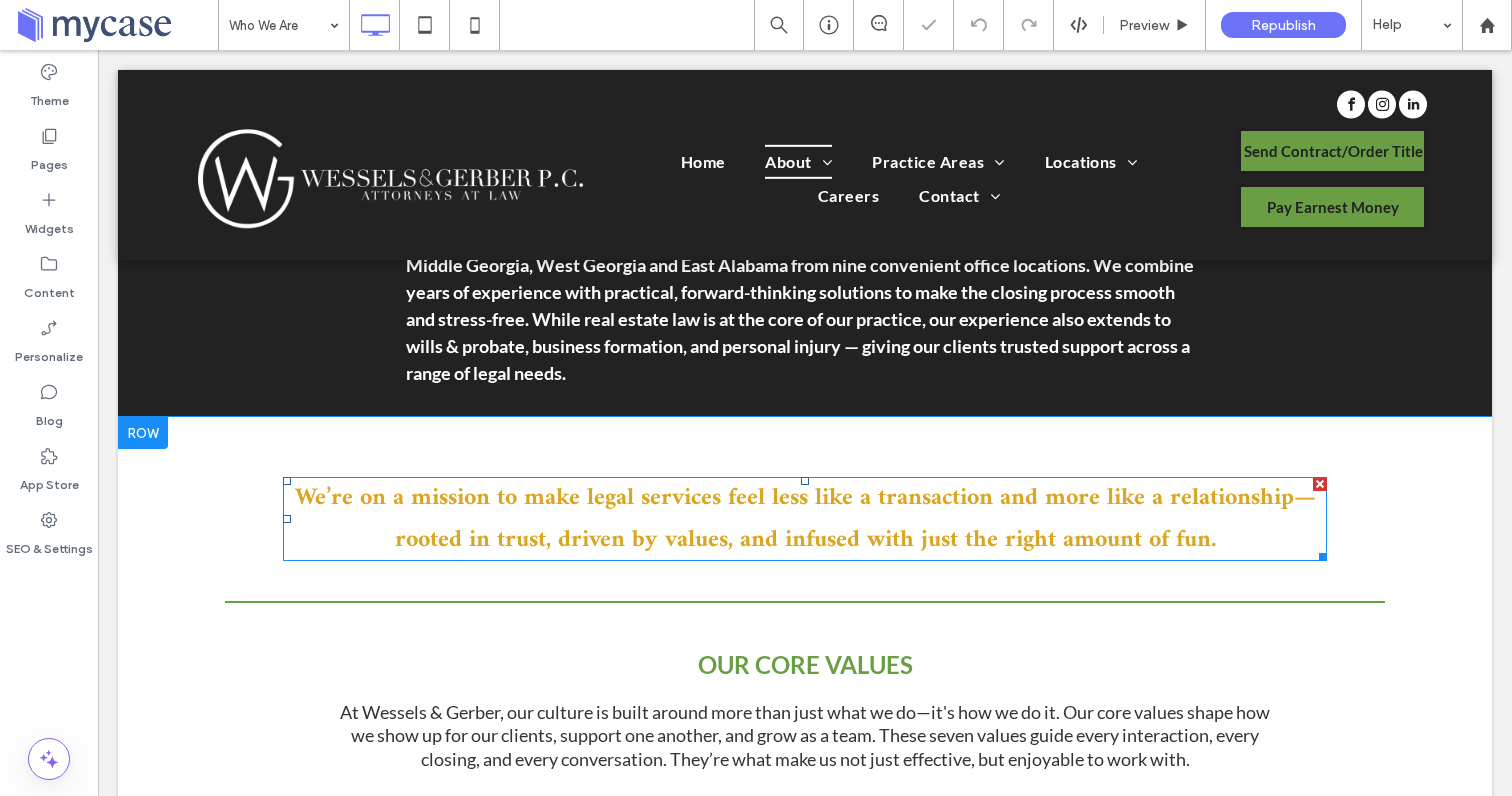 click on "We’re on a mission to make legal services feel less like a transaction and more like a relationship—rooted in trust, driven by values, and infused with just the right amount of fun." at bounding box center (805, 519) 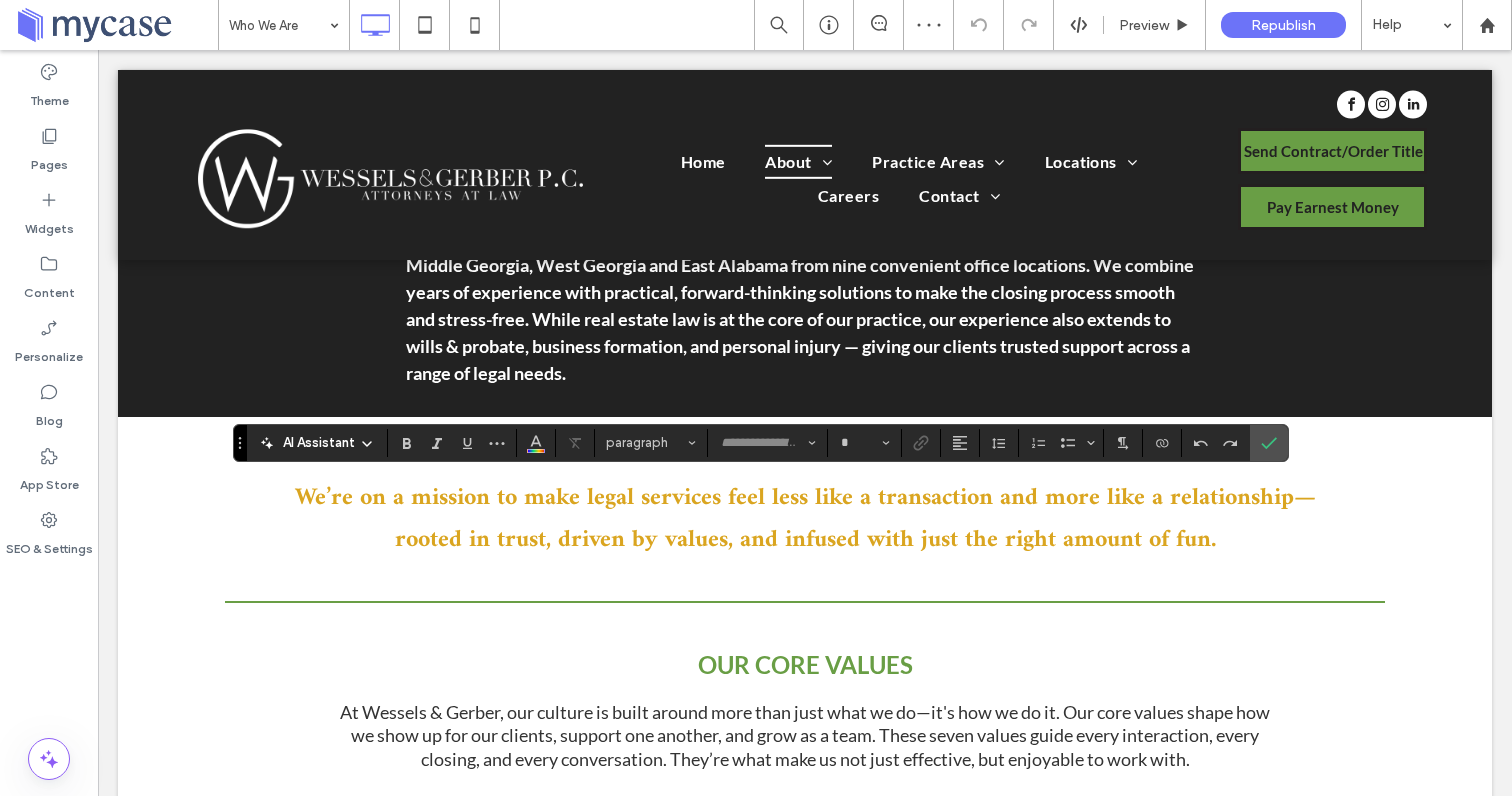type on "*****" 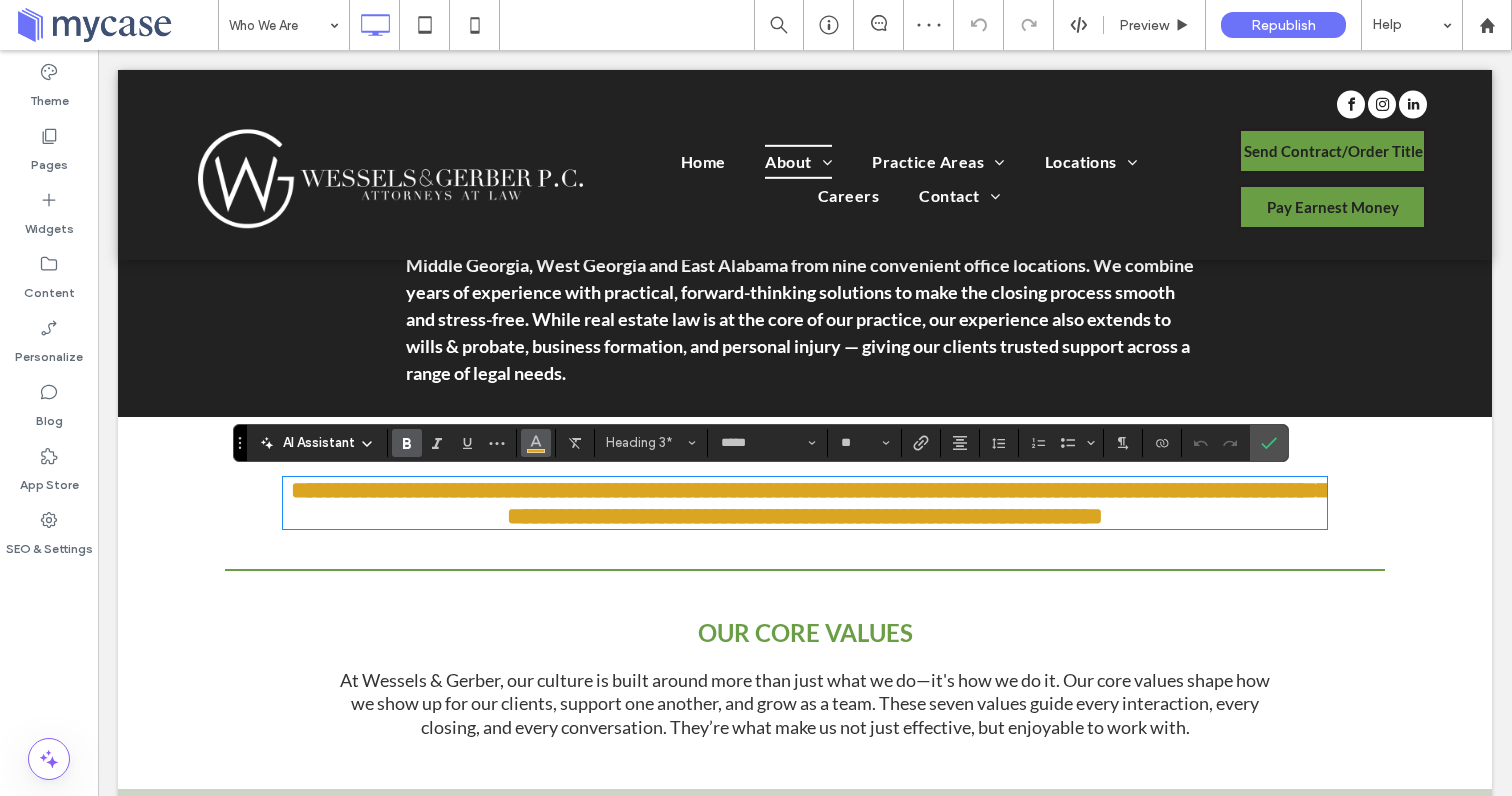 click 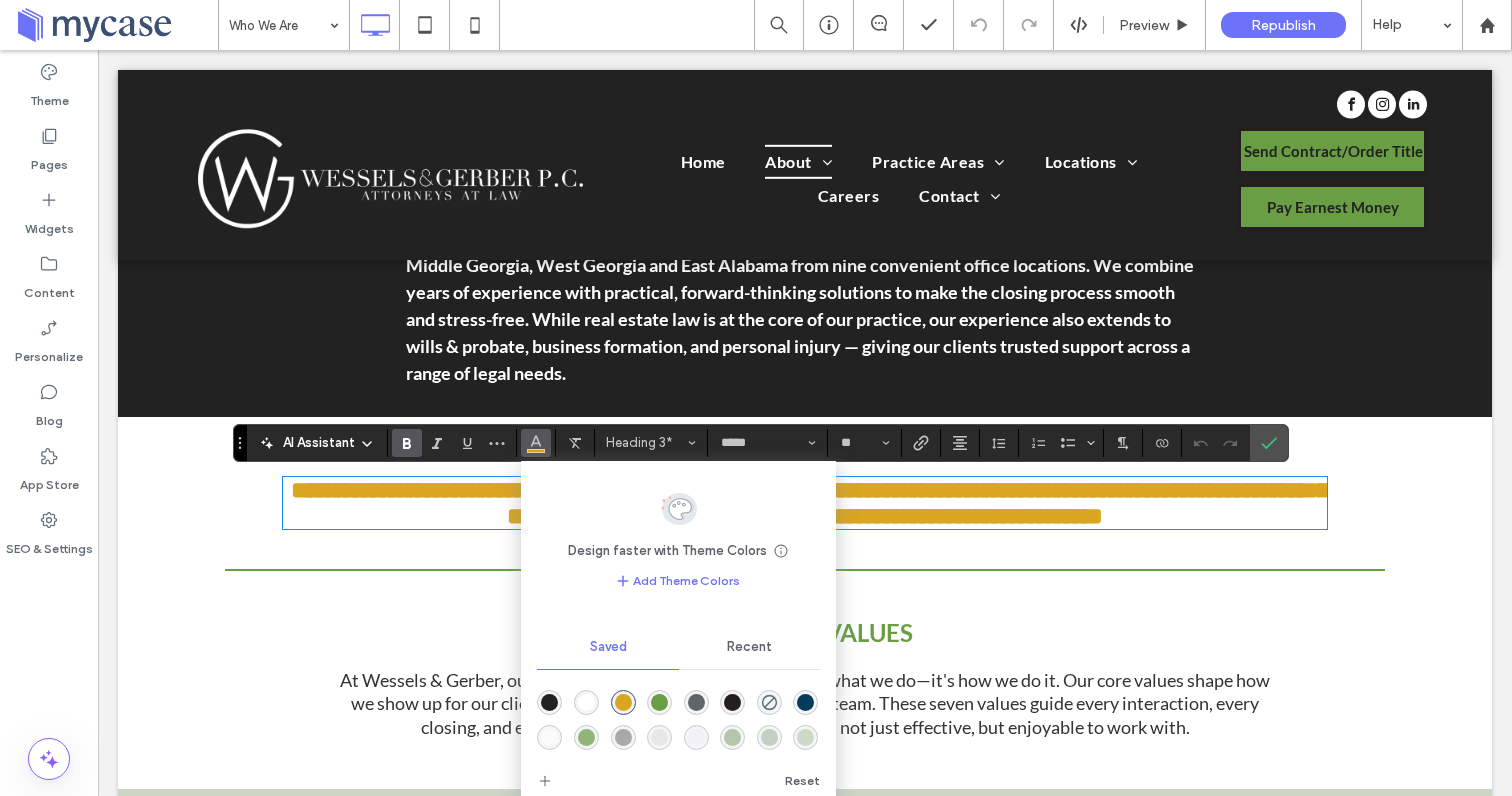 click at bounding box center [659, 702] 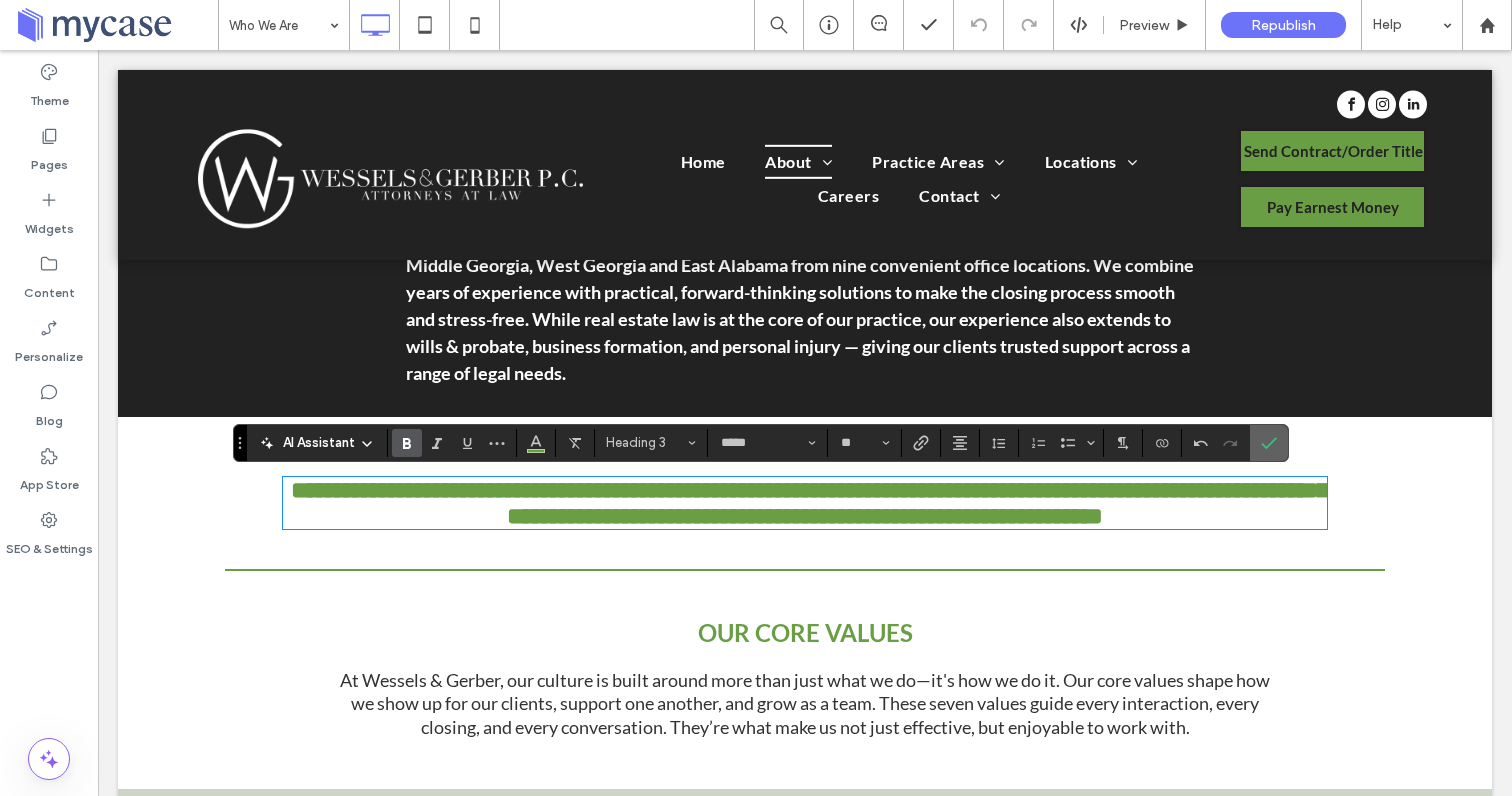 click 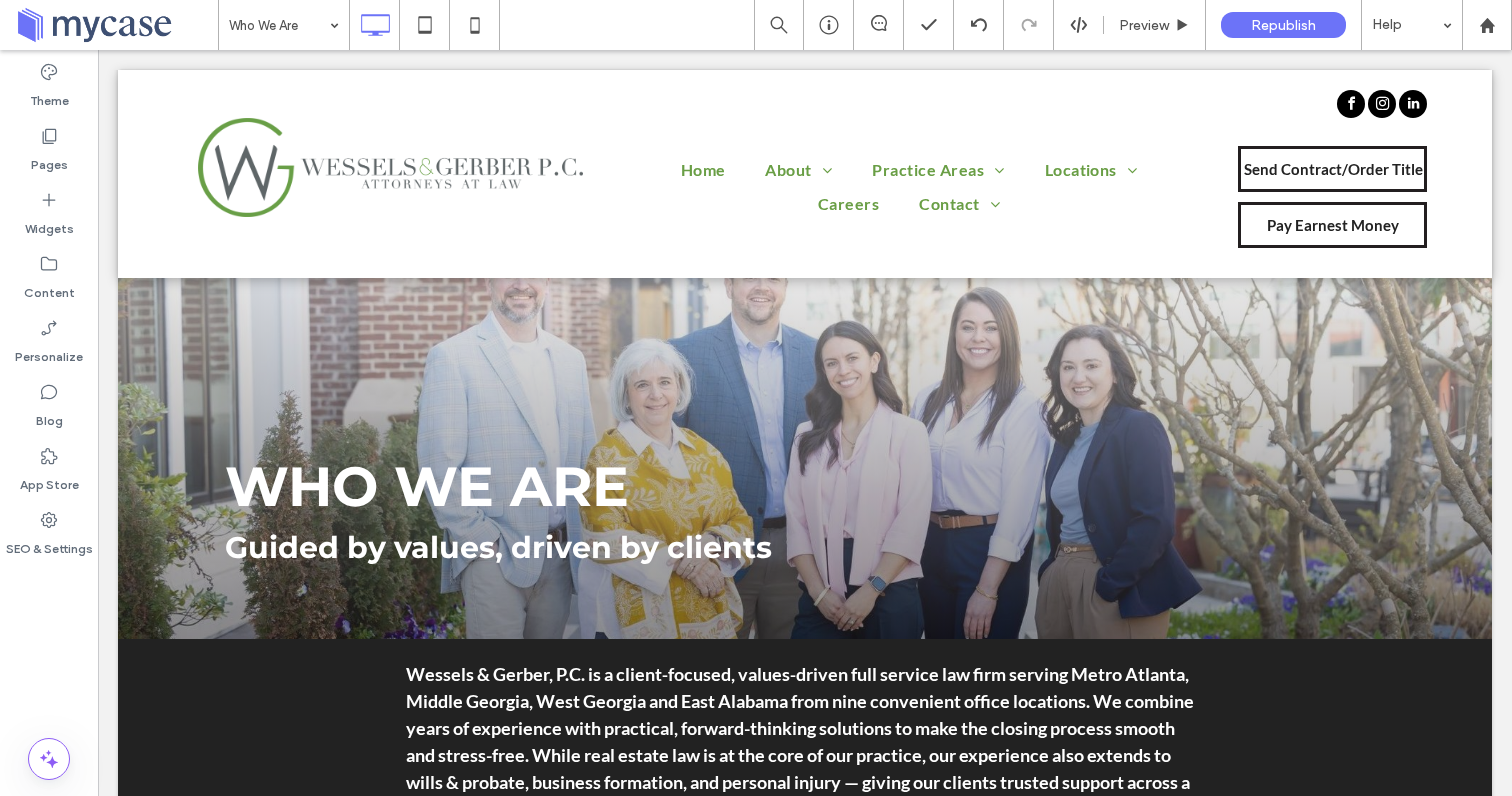 scroll, scrollTop: 0, scrollLeft: 0, axis: both 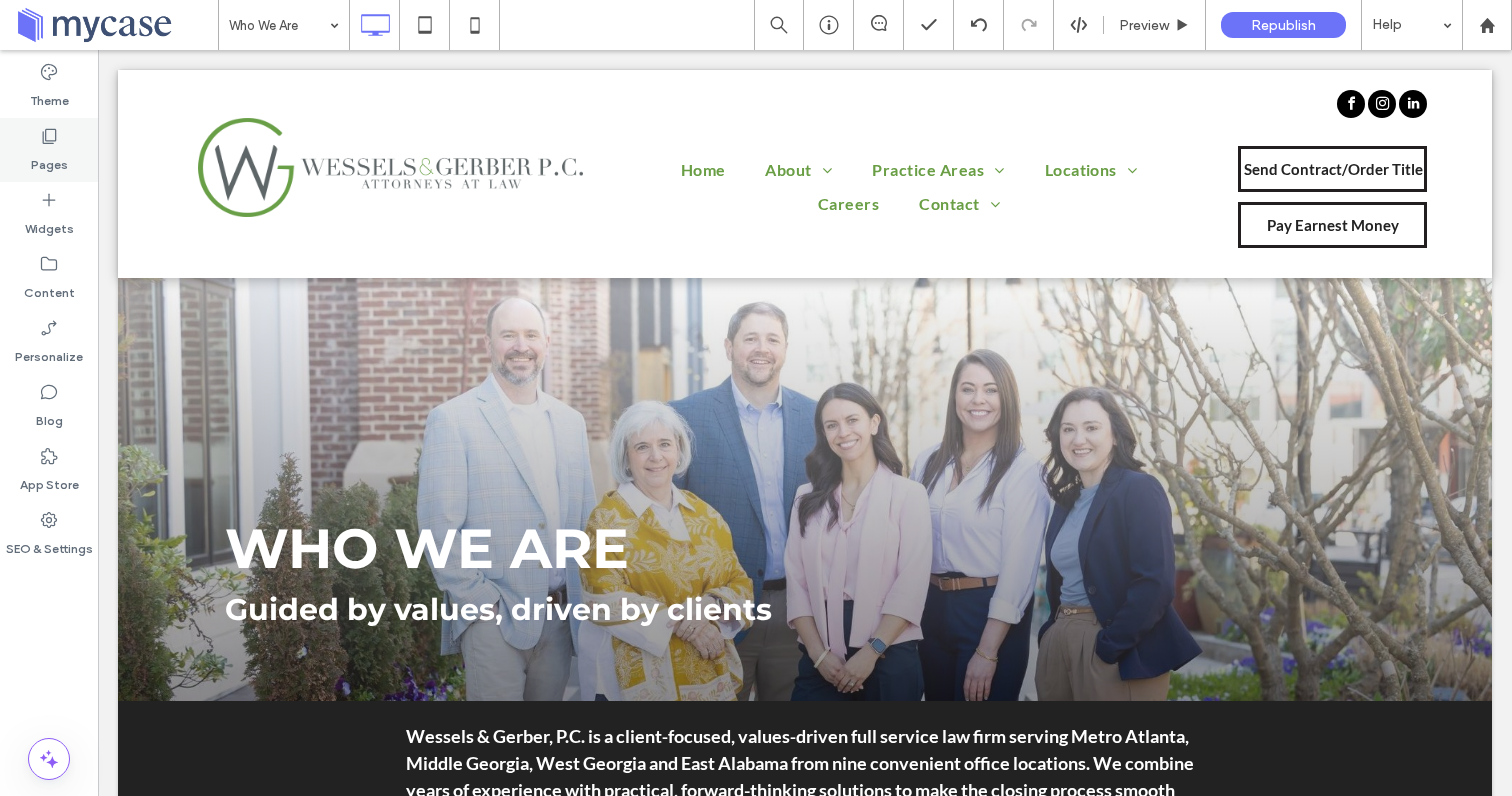 click on "Pages" at bounding box center [49, 160] 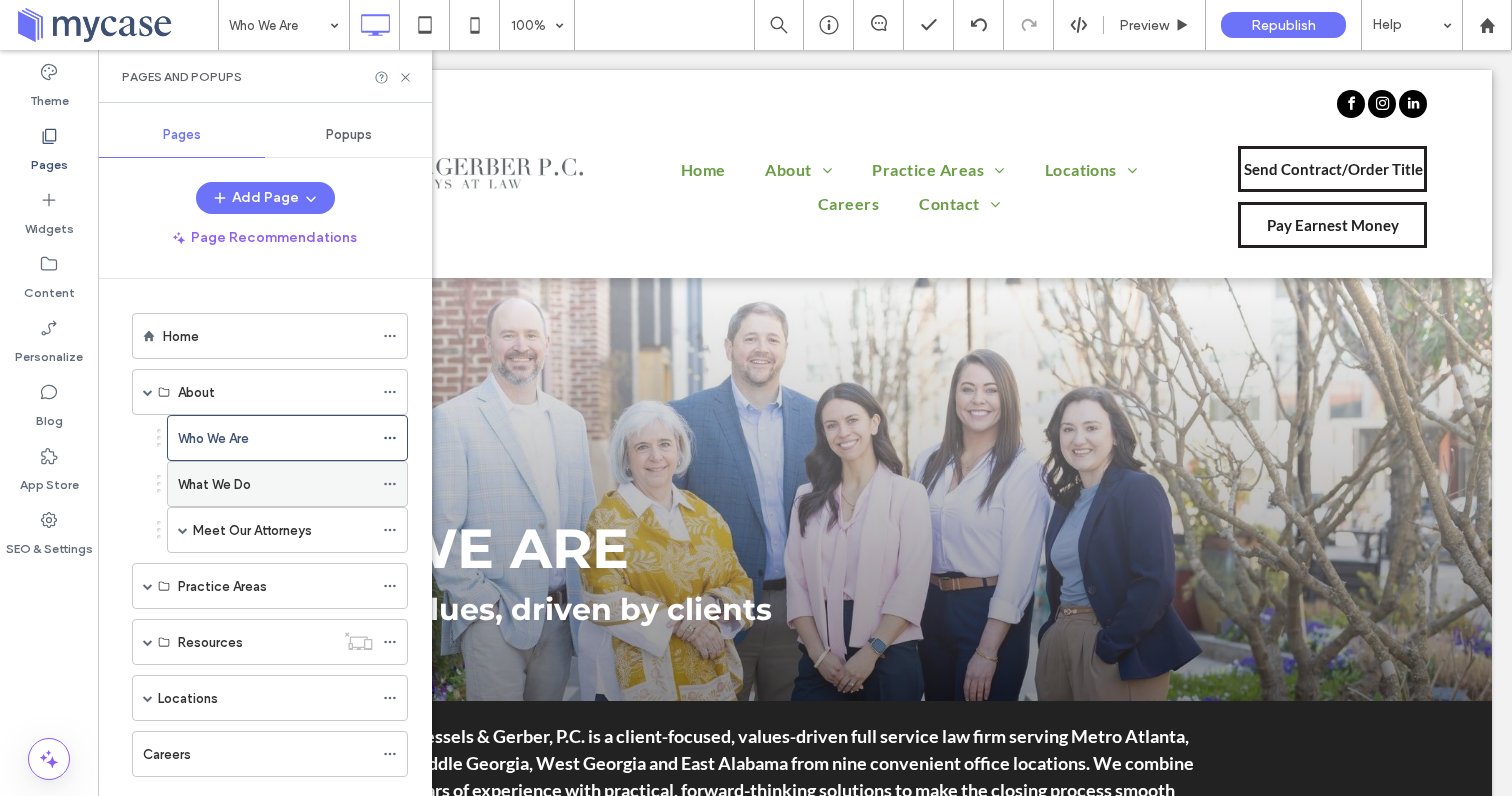 click on "What We Do" at bounding box center [214, 484] 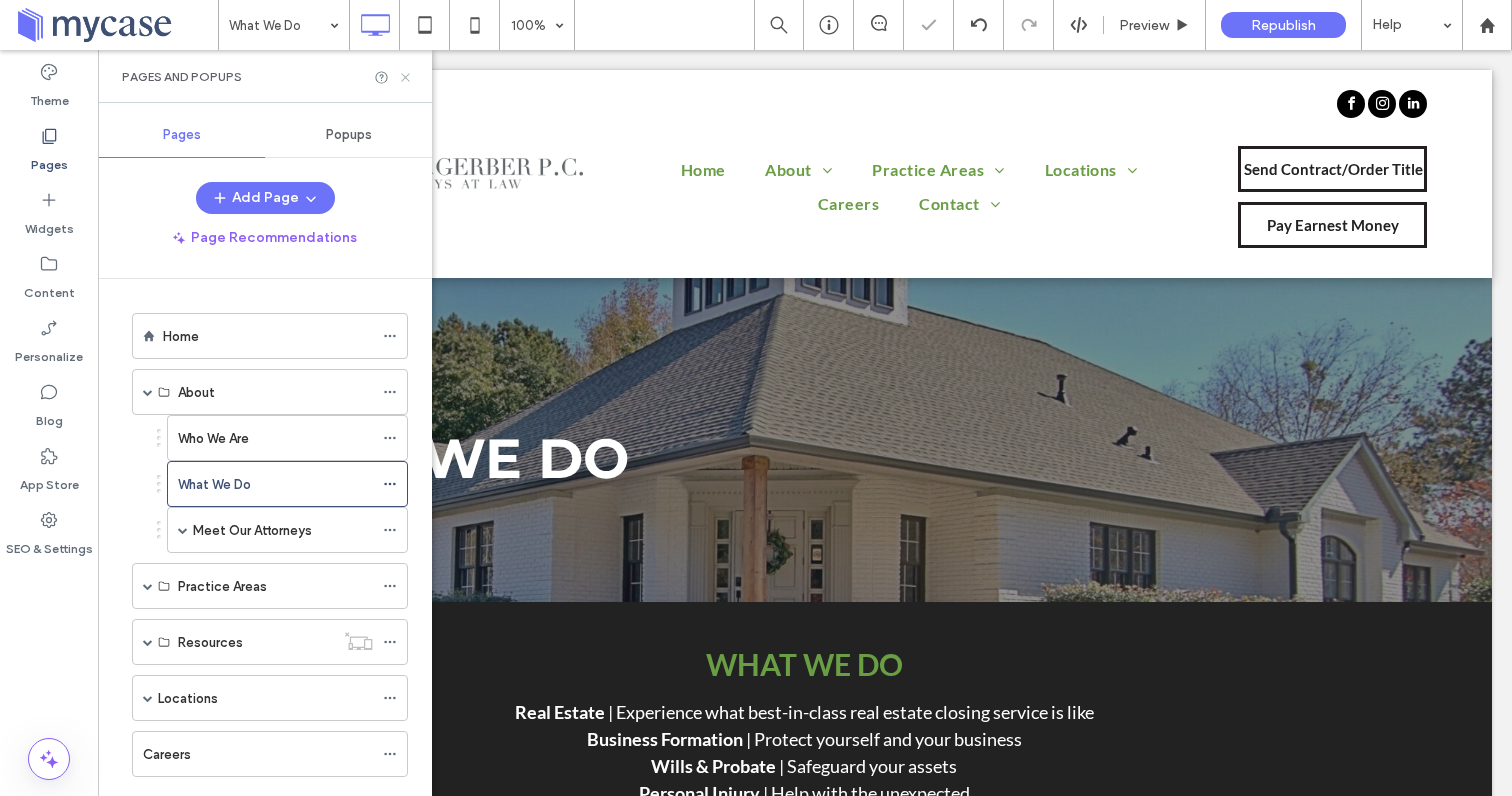 scroll, scrollTop: 0, scrollLeft: 0, axis: both 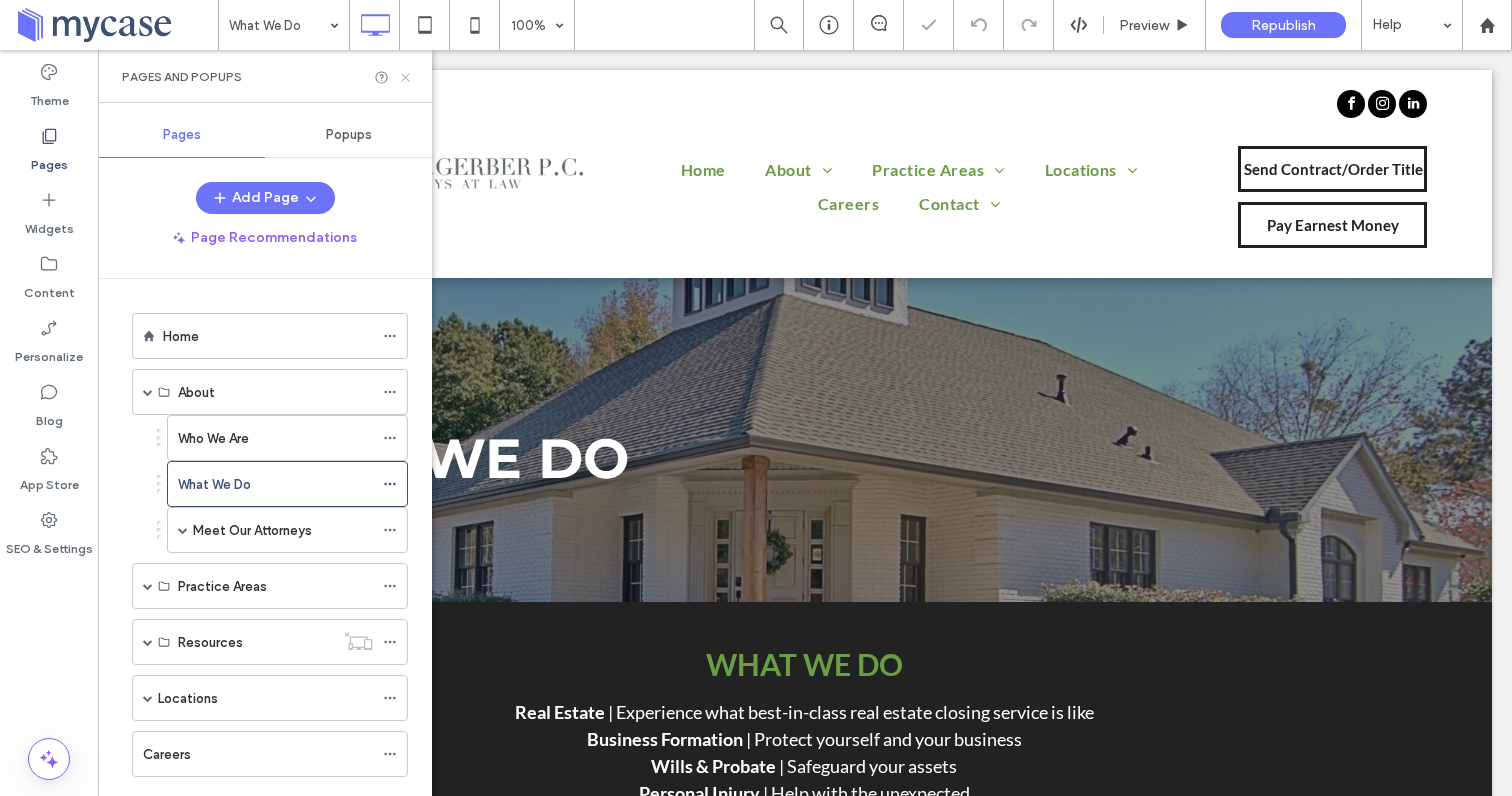 click 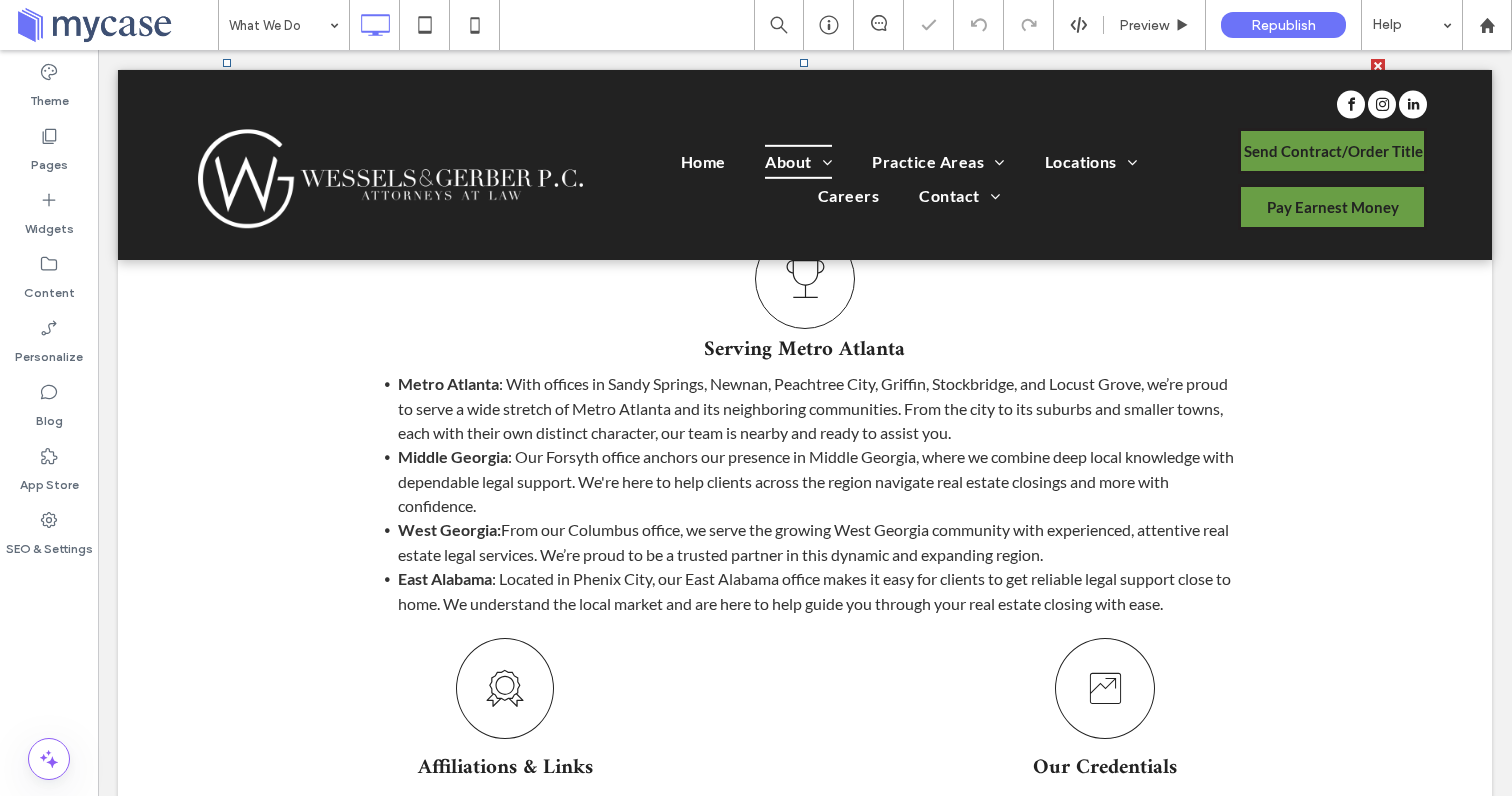 scroll, scrollTop: 760, scrollLeft: 0, axis: vertical 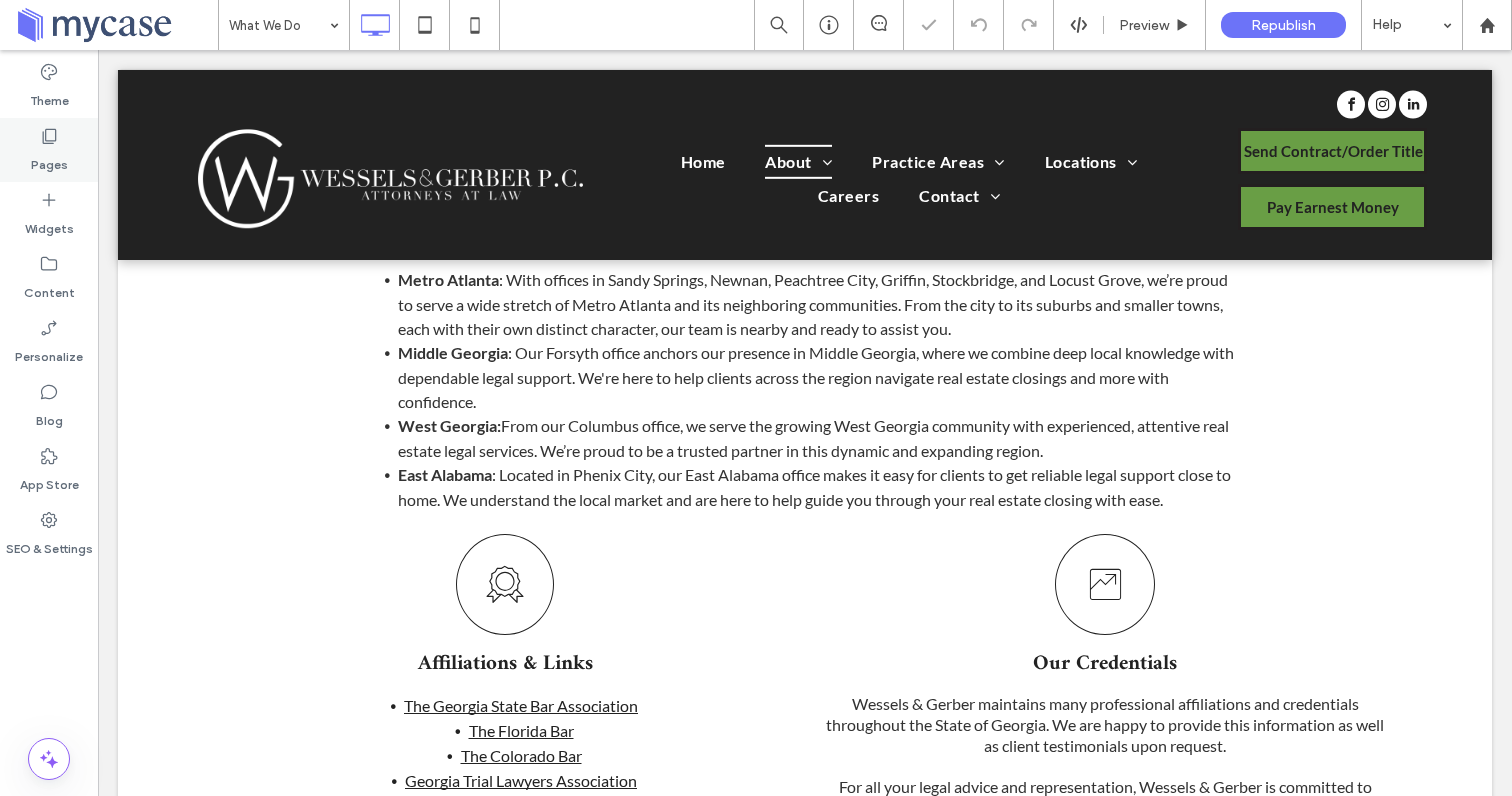 click 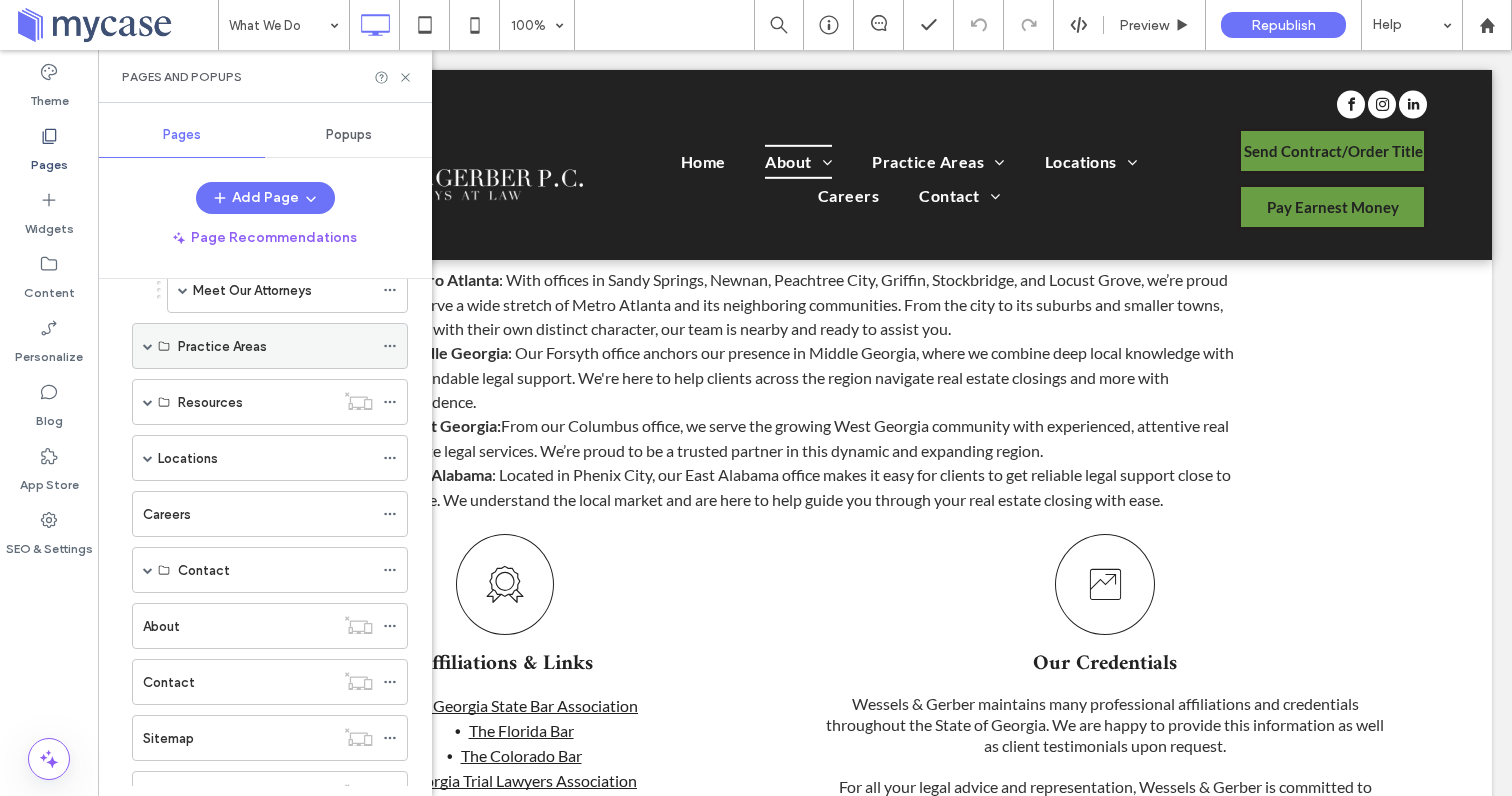 scroll, scrollTop: 377, scrollLeft: 0, axis: vertical 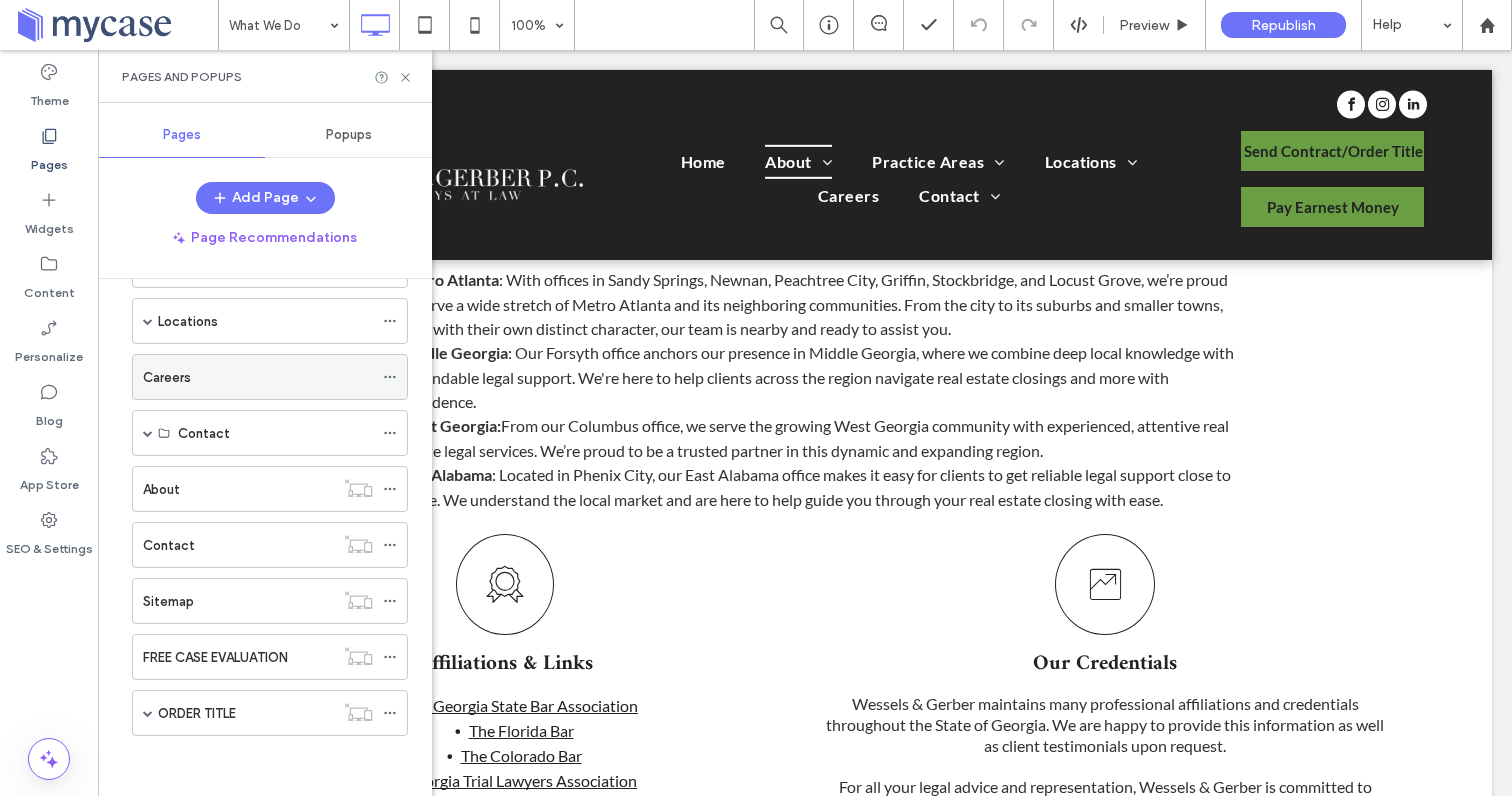 click on "Careers" at bounding box center (258, 377) 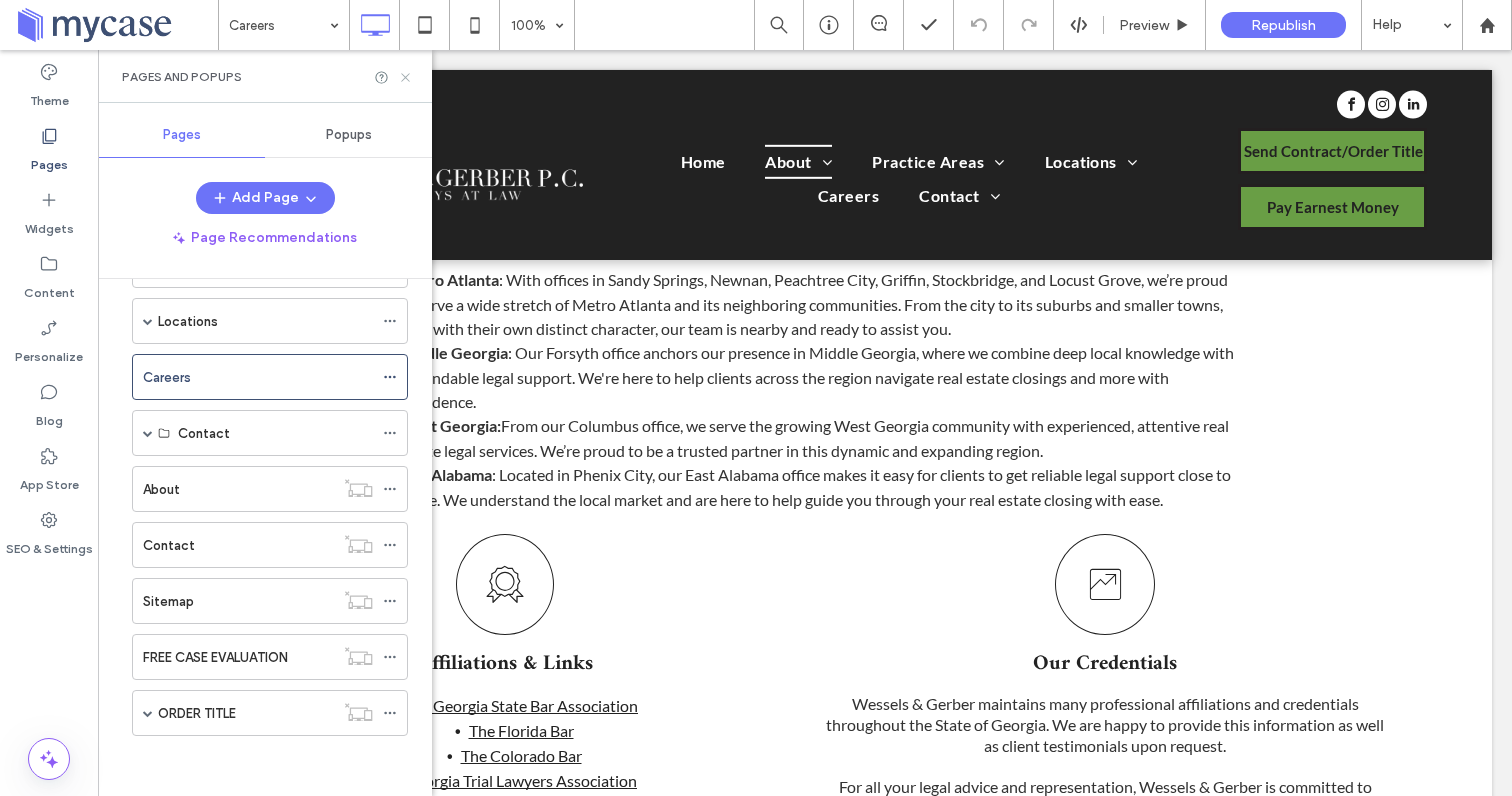 click 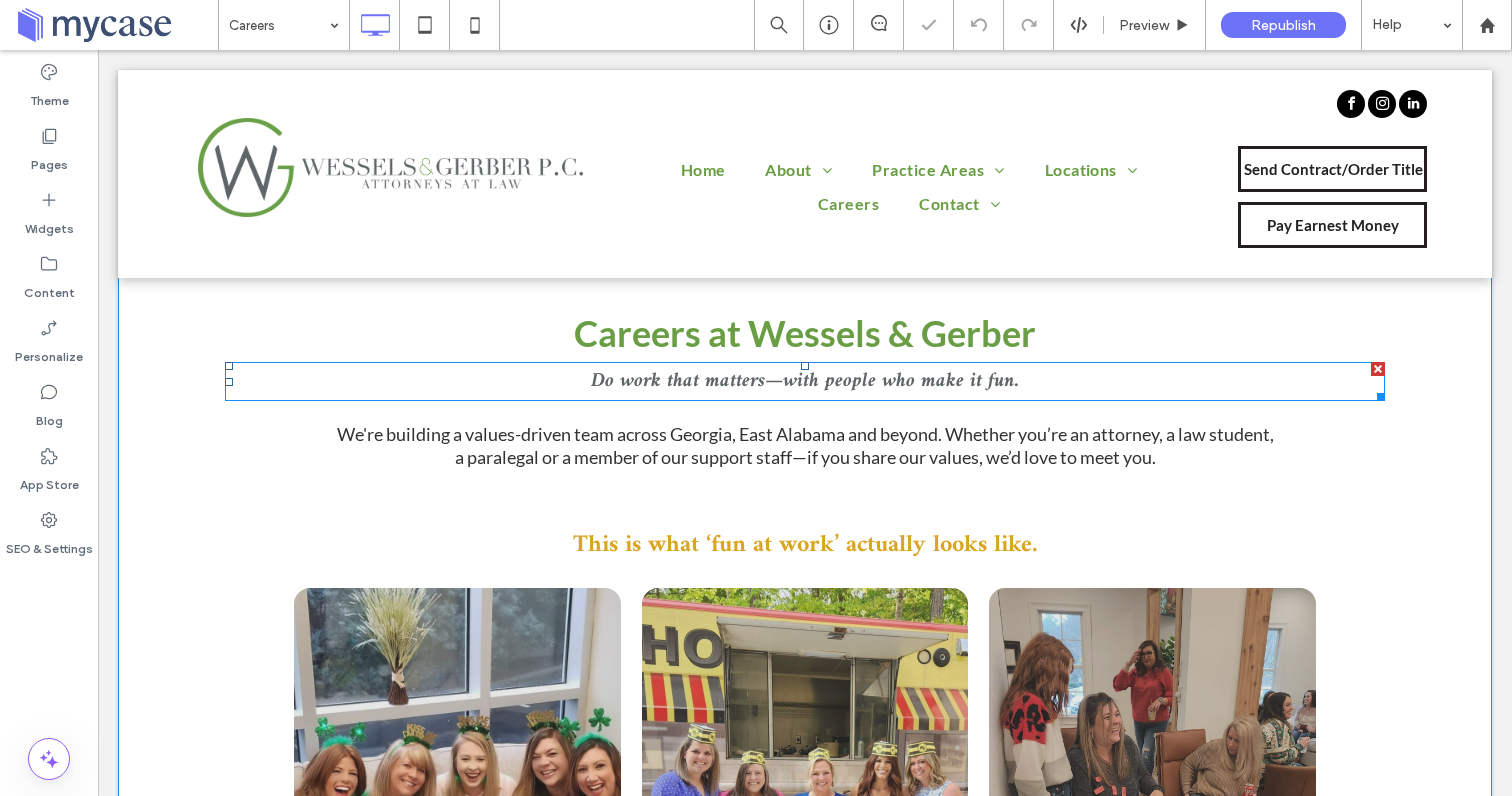 scroll, scrollTop: 95, scrollLeft: 0, axis: vertical 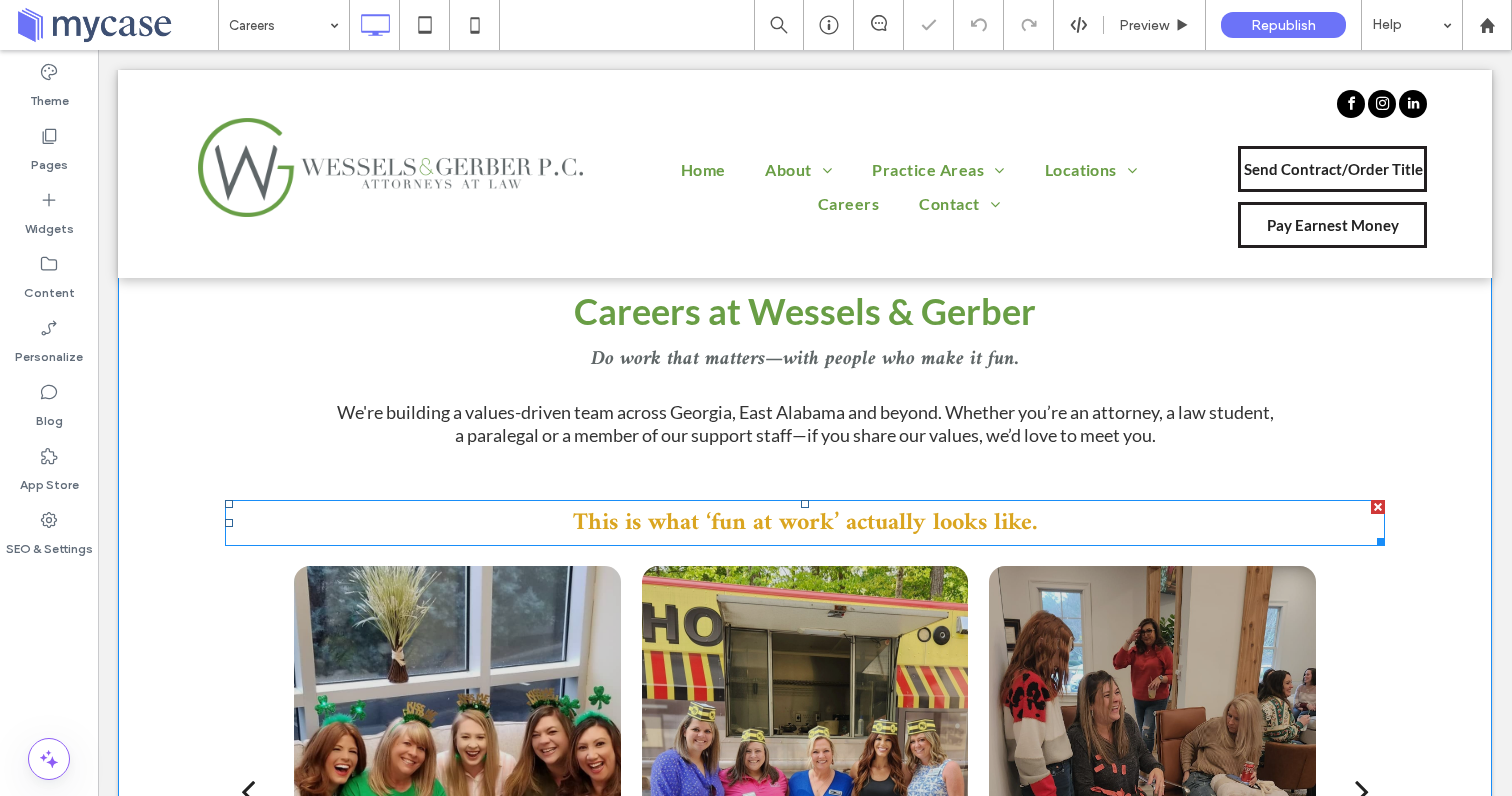 click on "This is what ‘fun at work’ actually looks like." at bounding box center [805, 523] 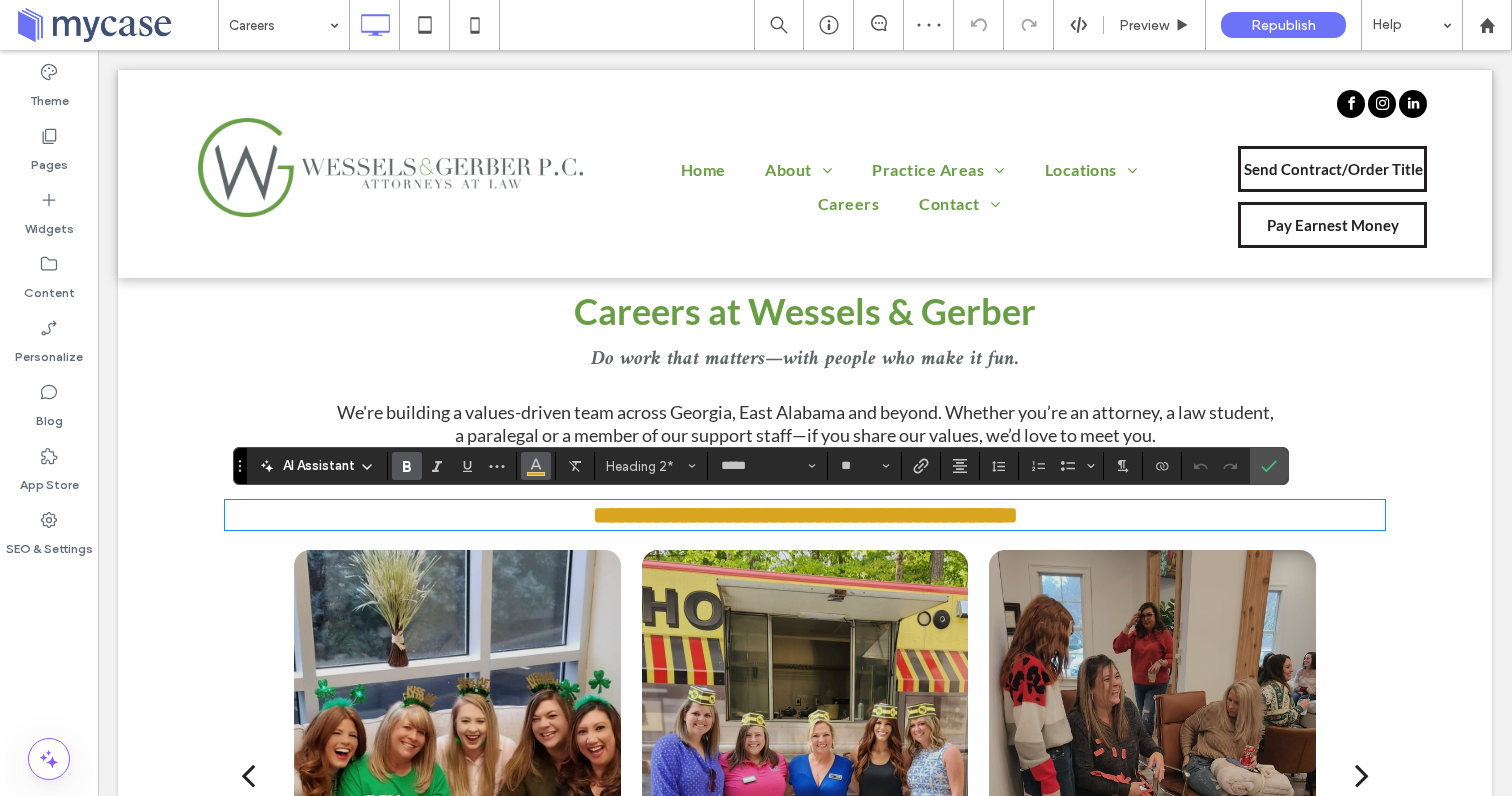 click 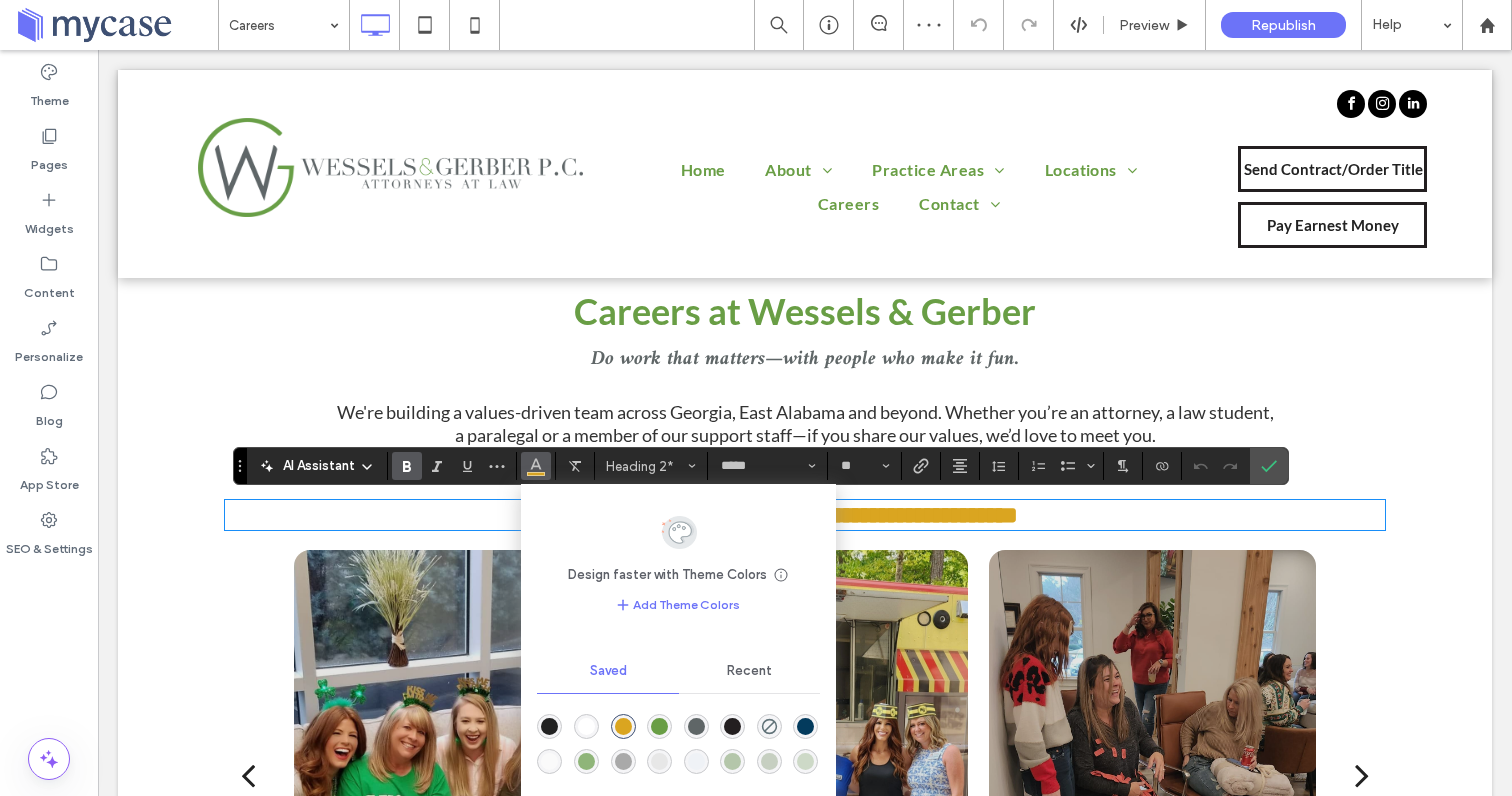 click at bounding box center (659, 726) 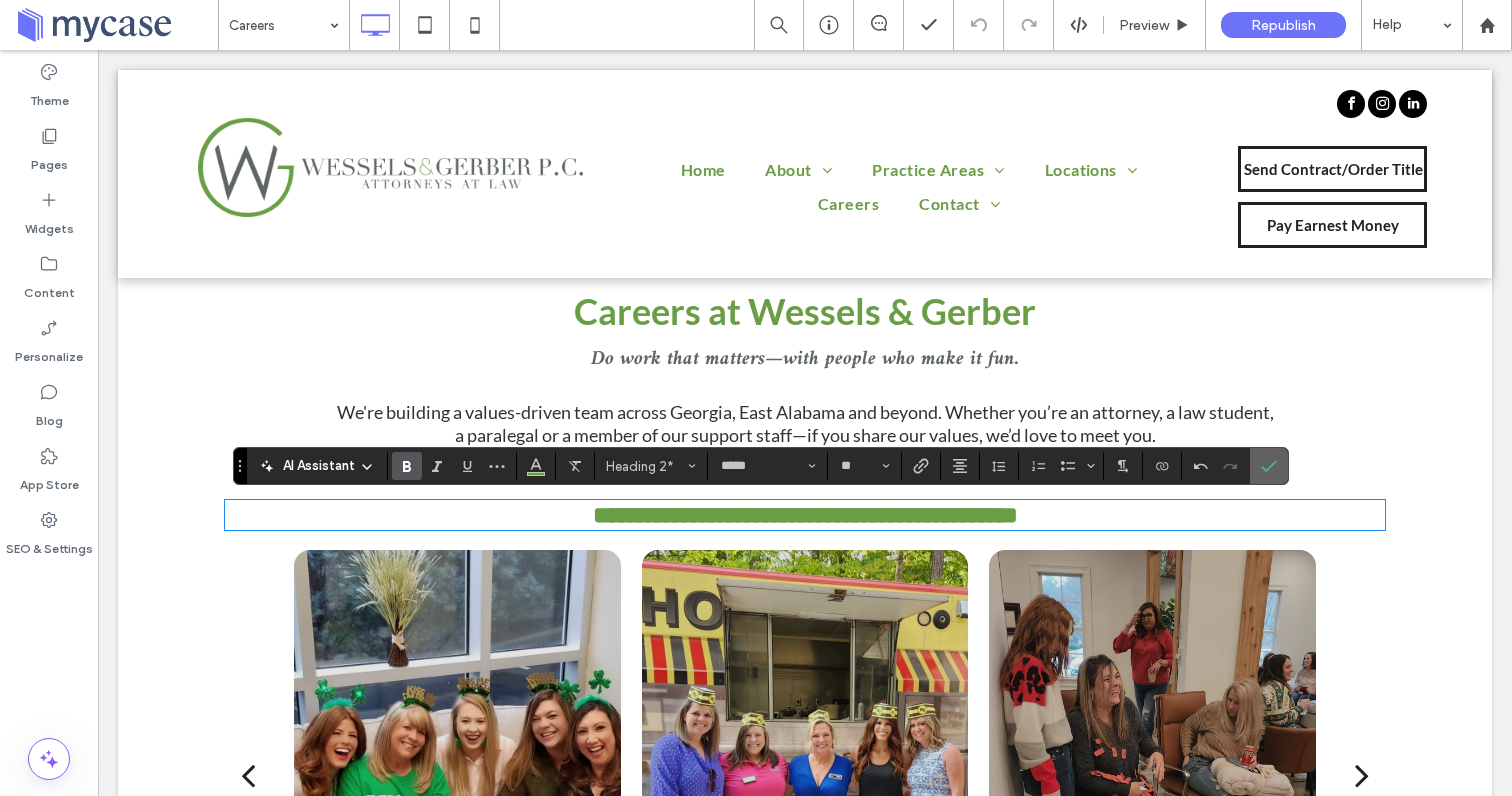 click 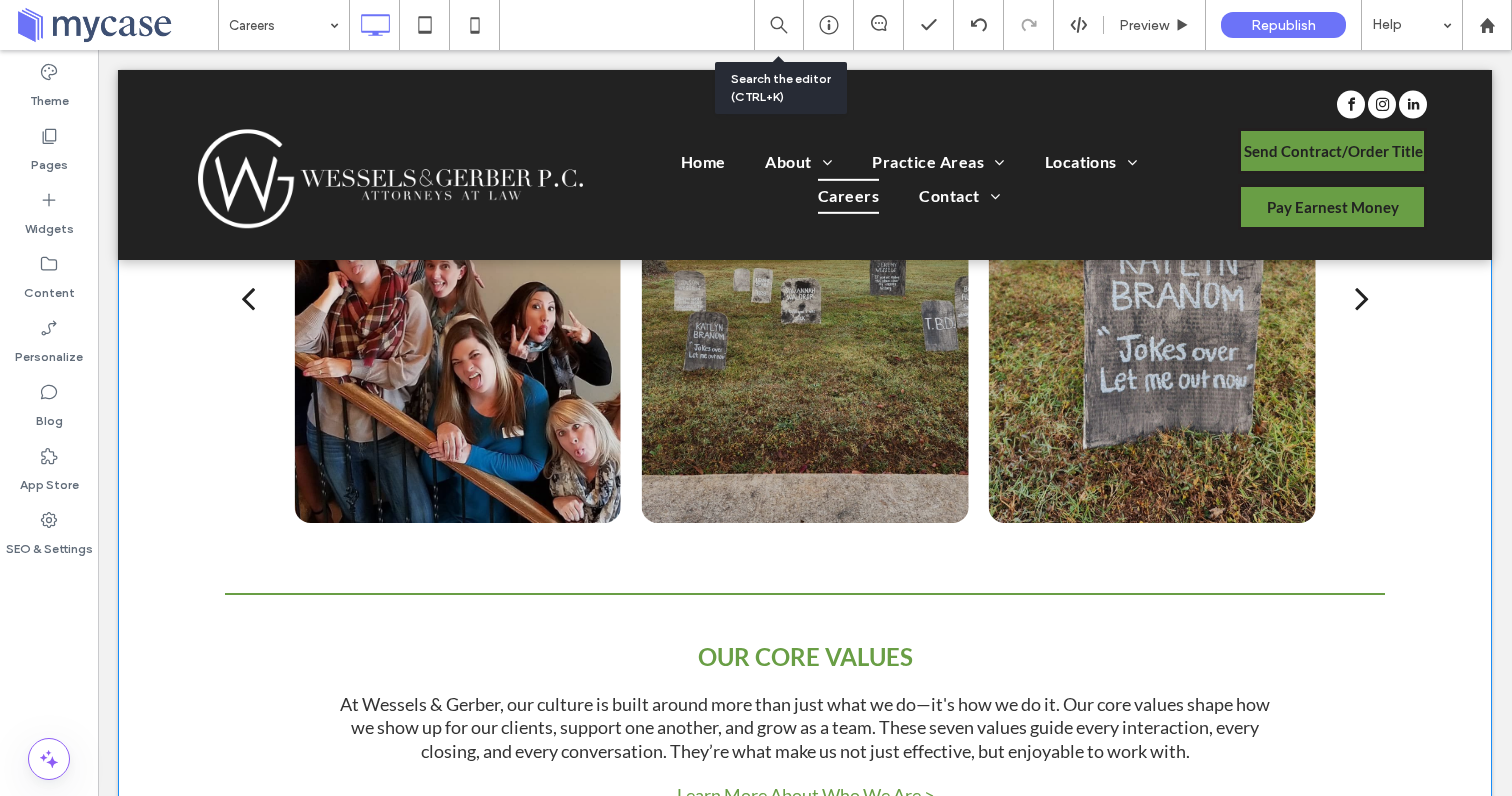 scroll, scrollTop: 0, scrollLeft: 0, axis: both 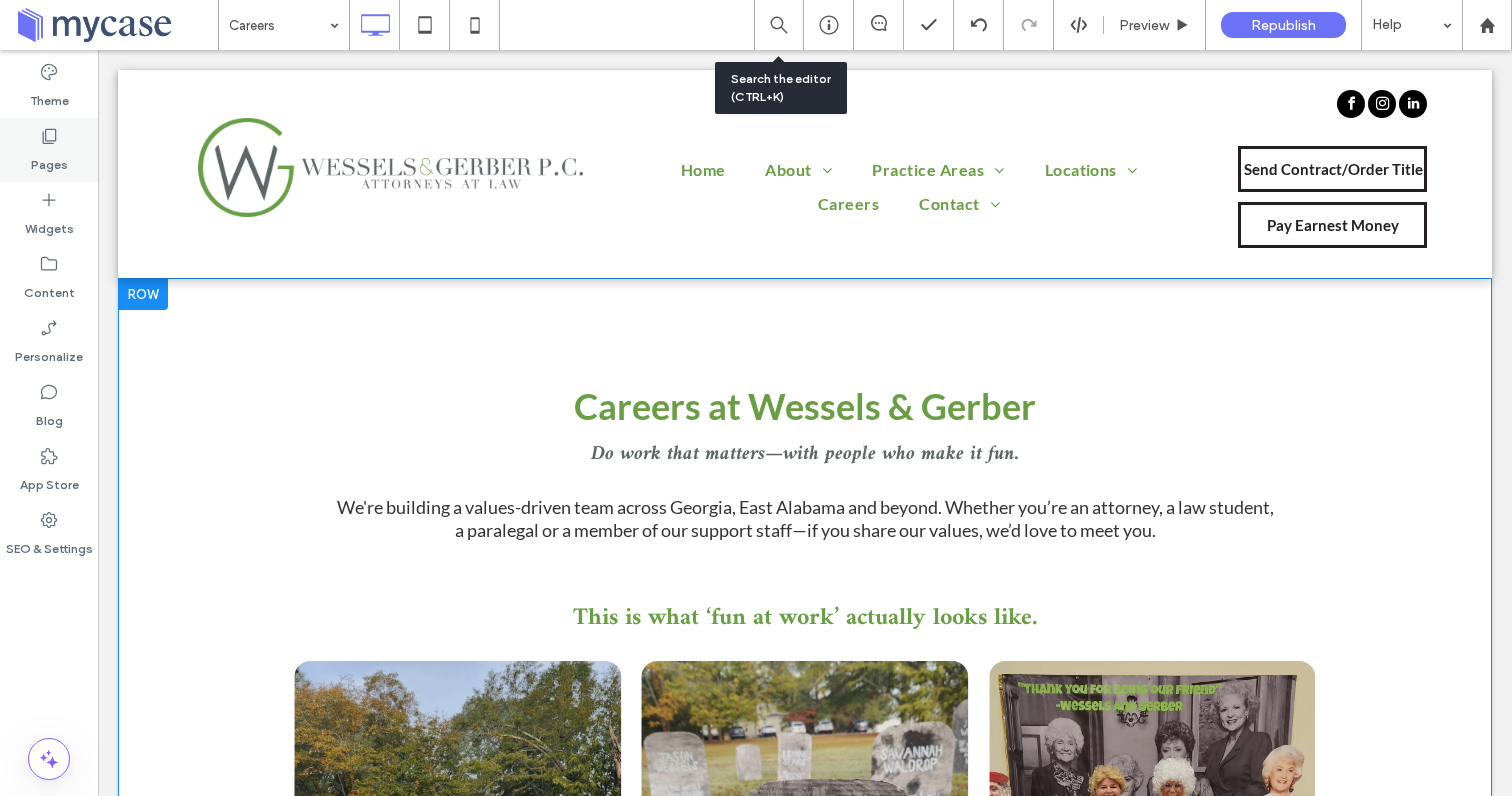 click on "Pages" at bounding box center (49, 160) 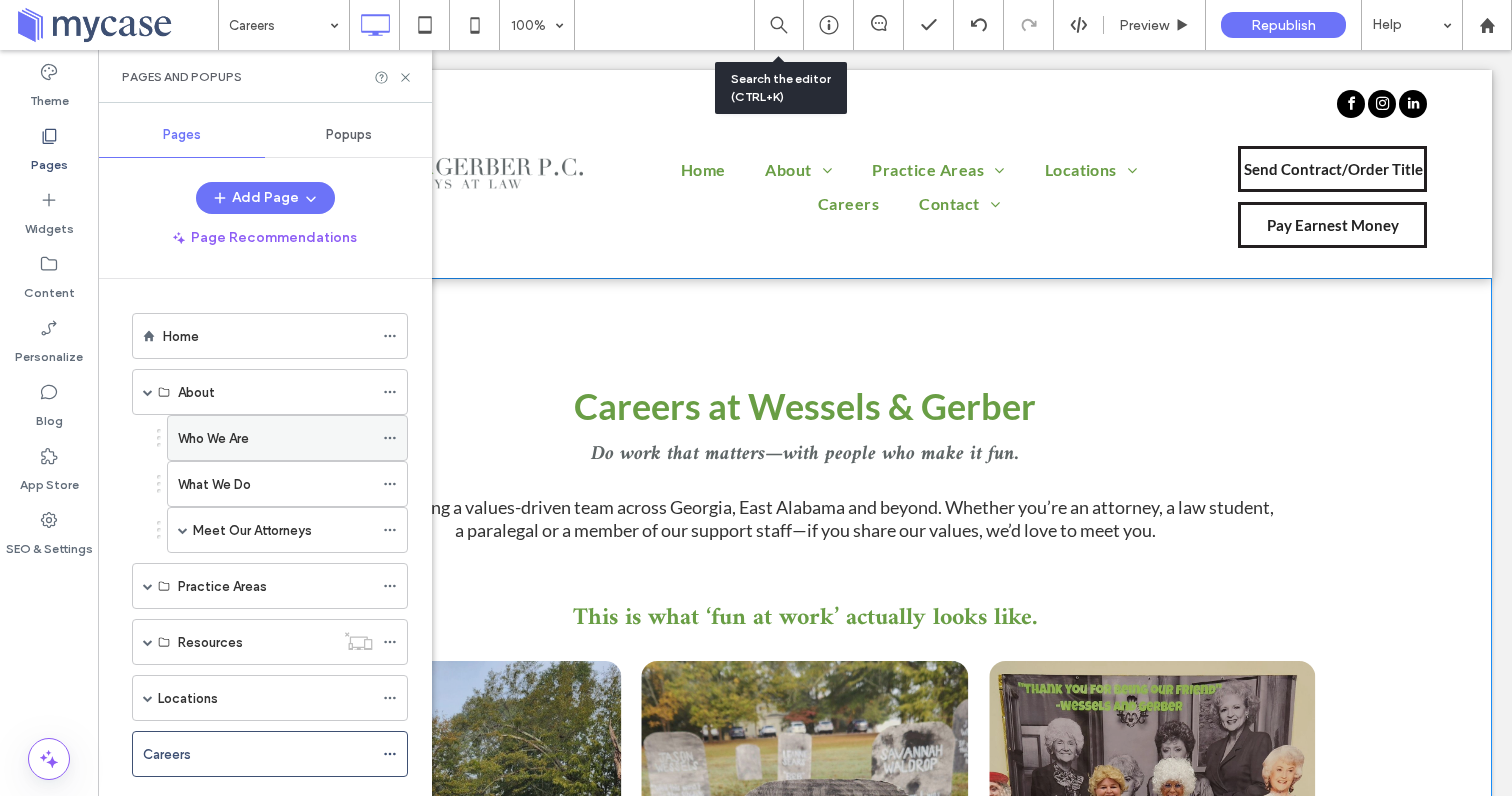 click on "Who We Are" at bounding box center [275, 438] 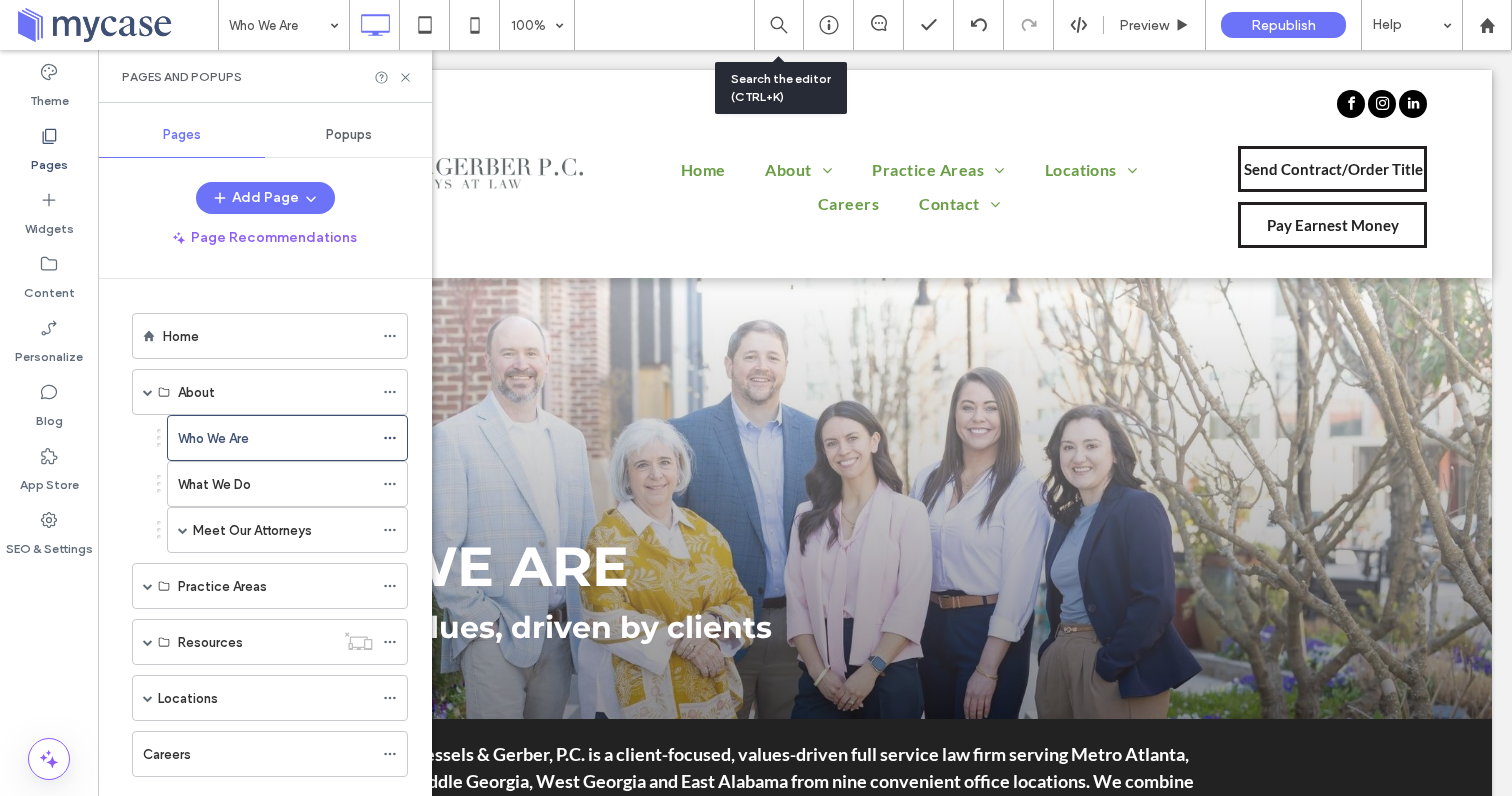 scroll, scrollTop: 0, scrollLeft: 0, axis: both 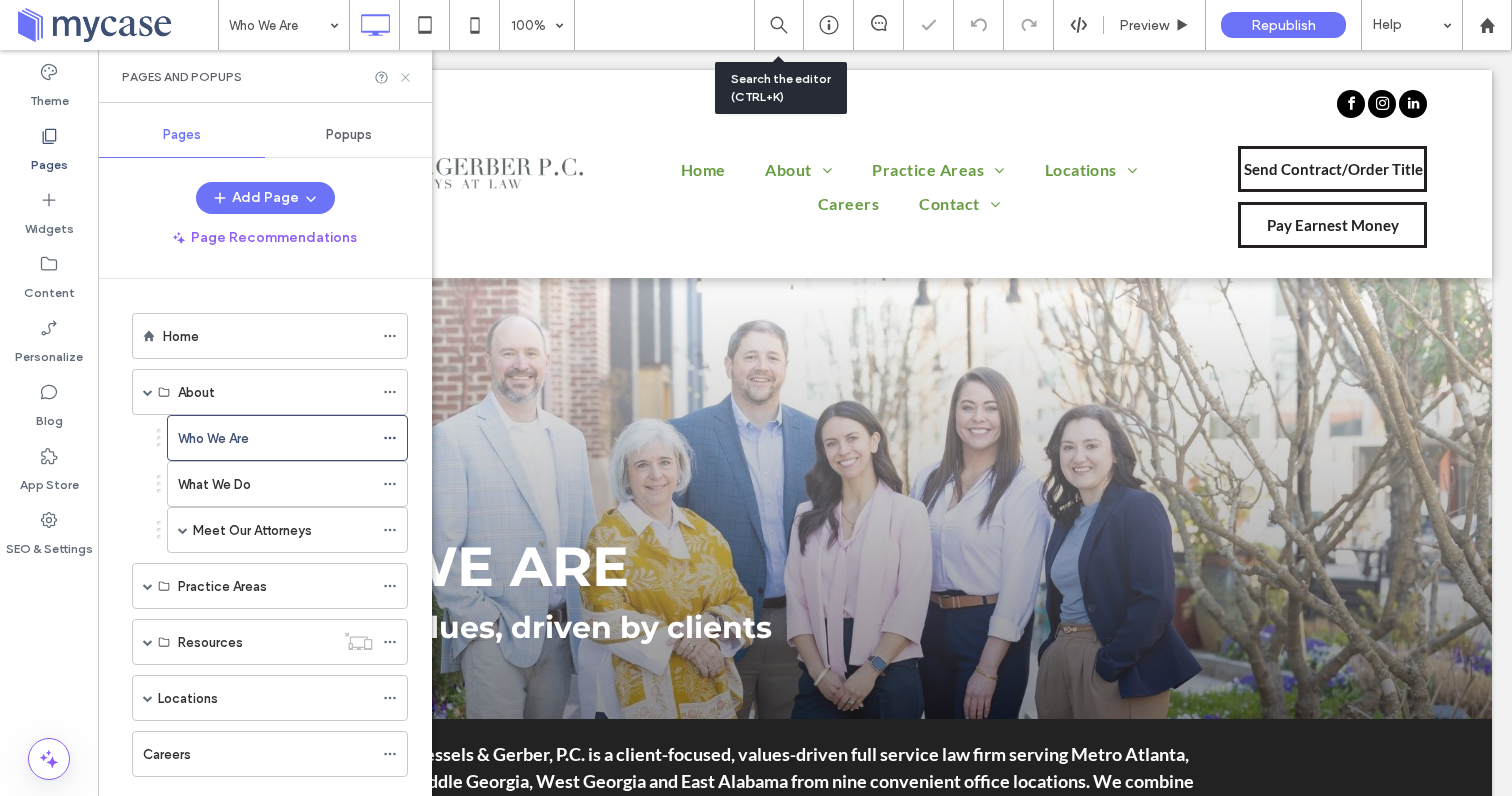 click 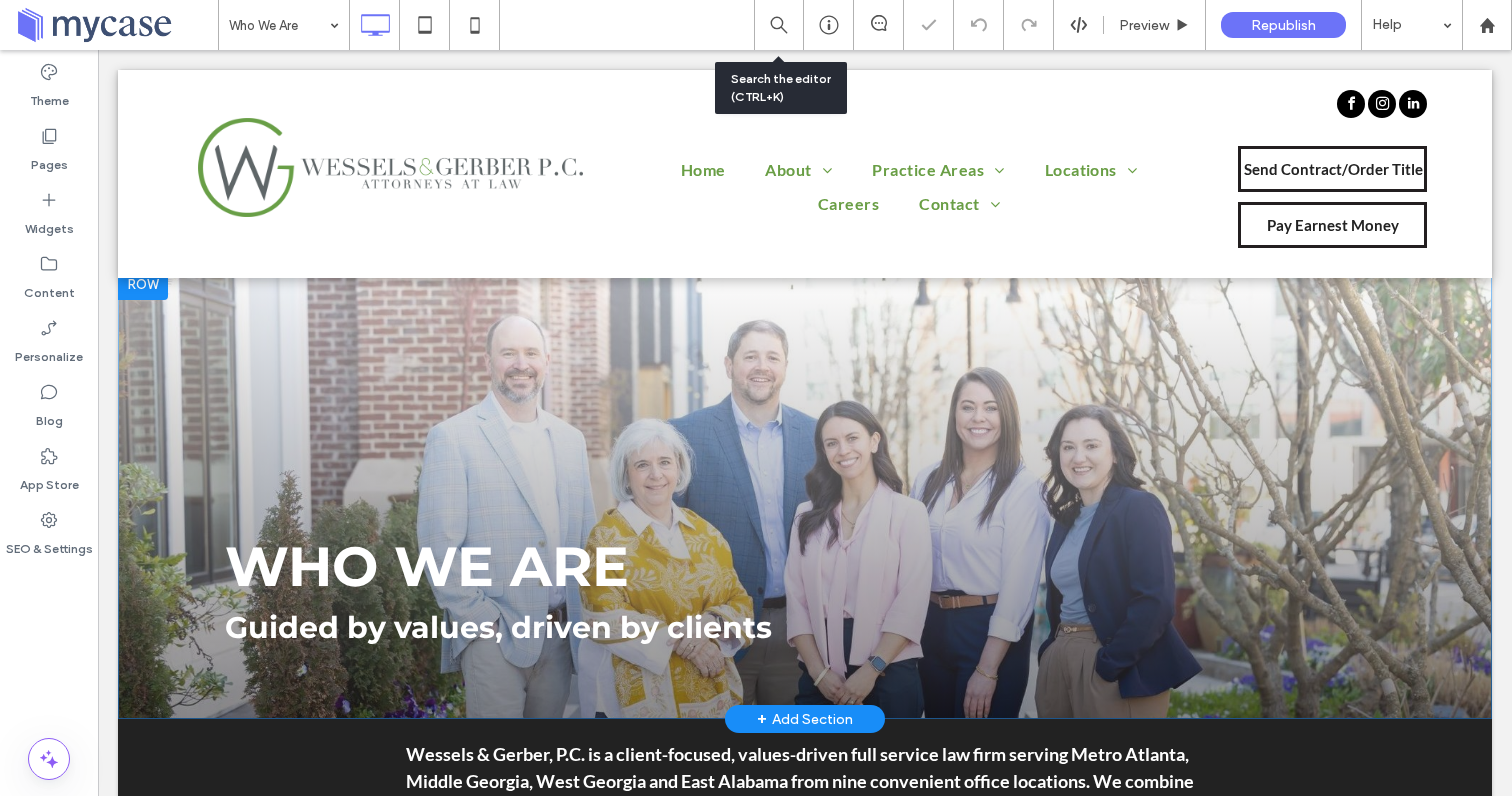 click at bounding box center (143, 284) 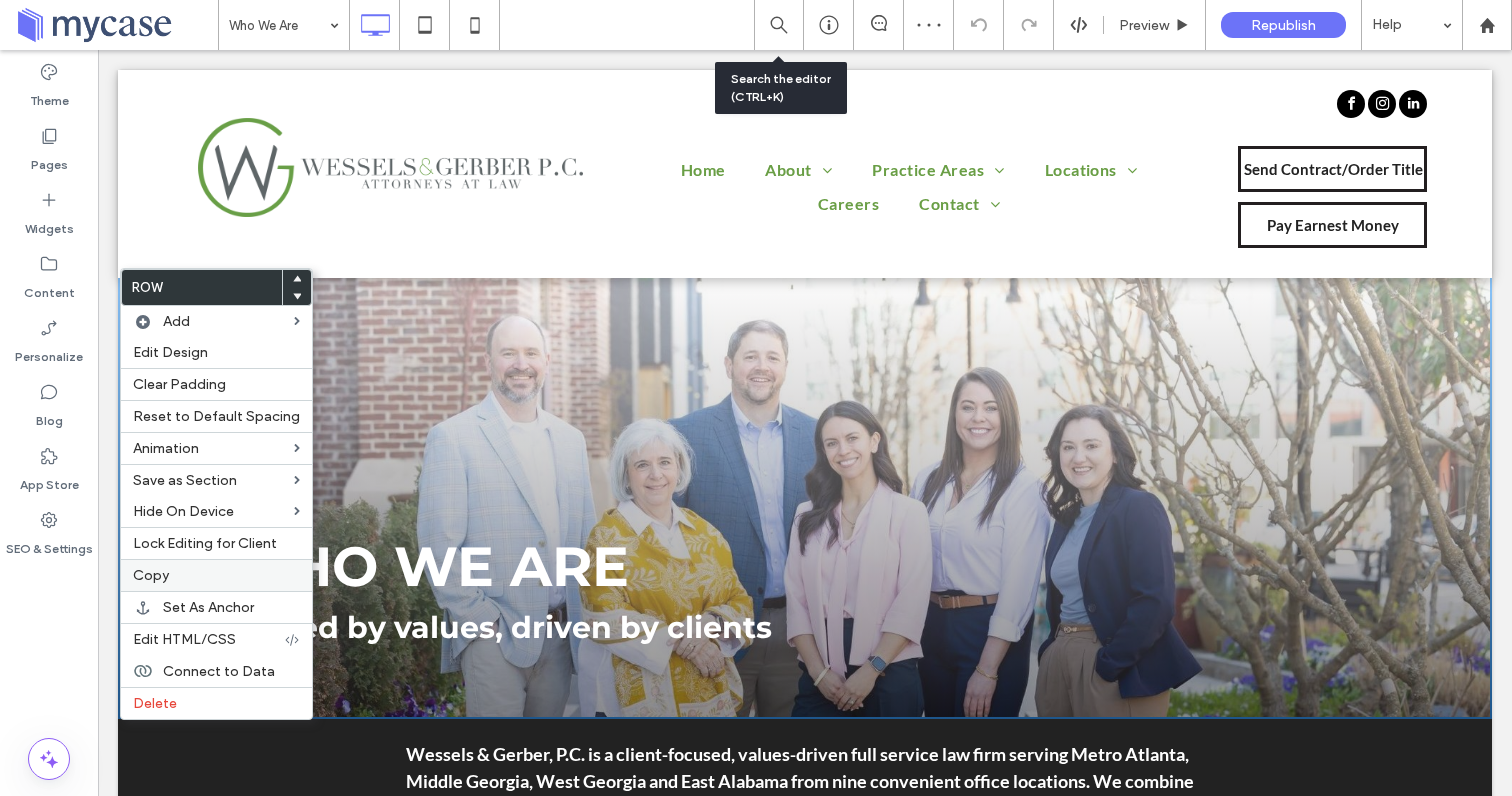 click on "Copy" at bounding box center (151, 575) 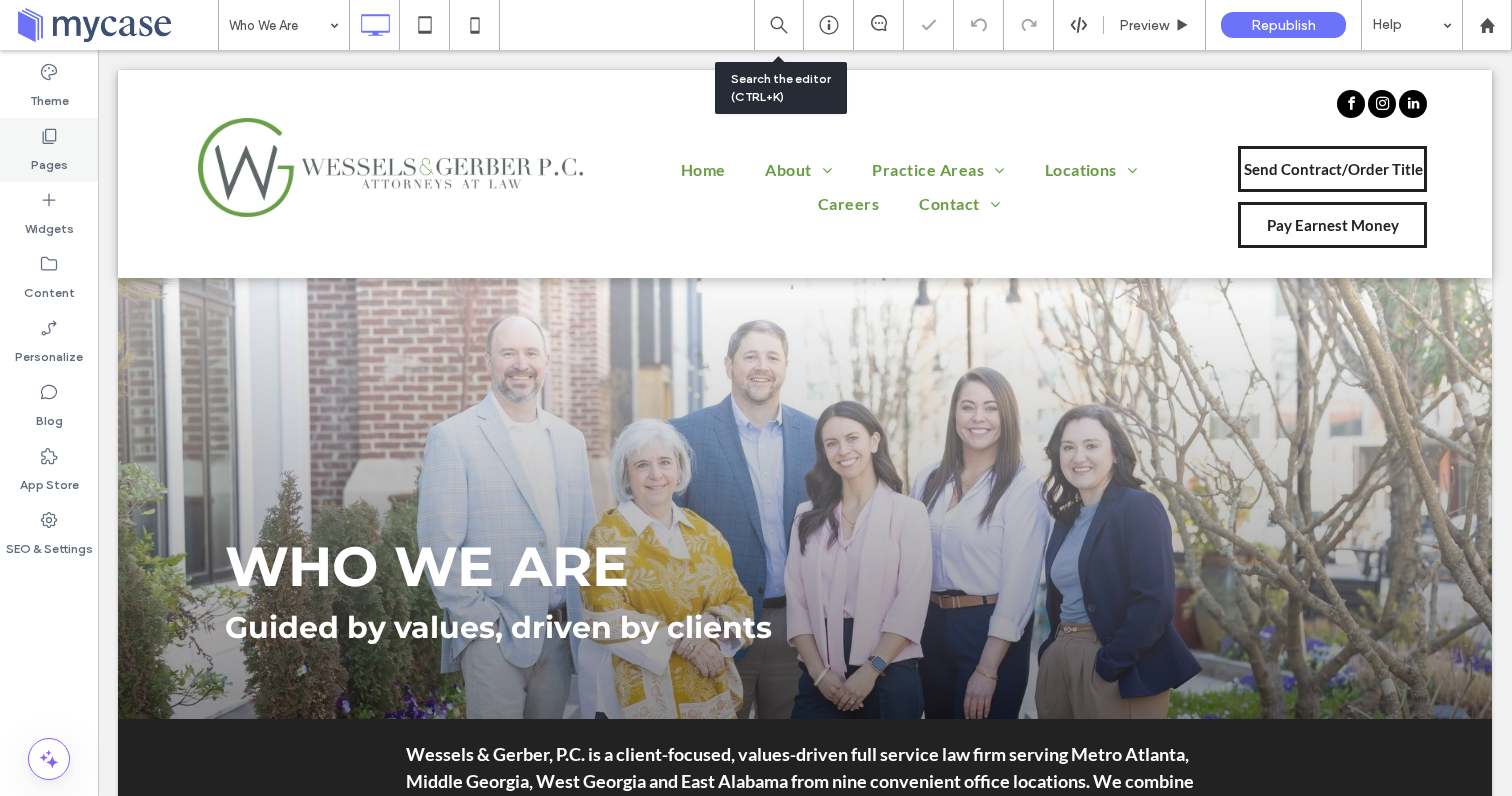 click on "Pages" at bounding box center (49, 160) 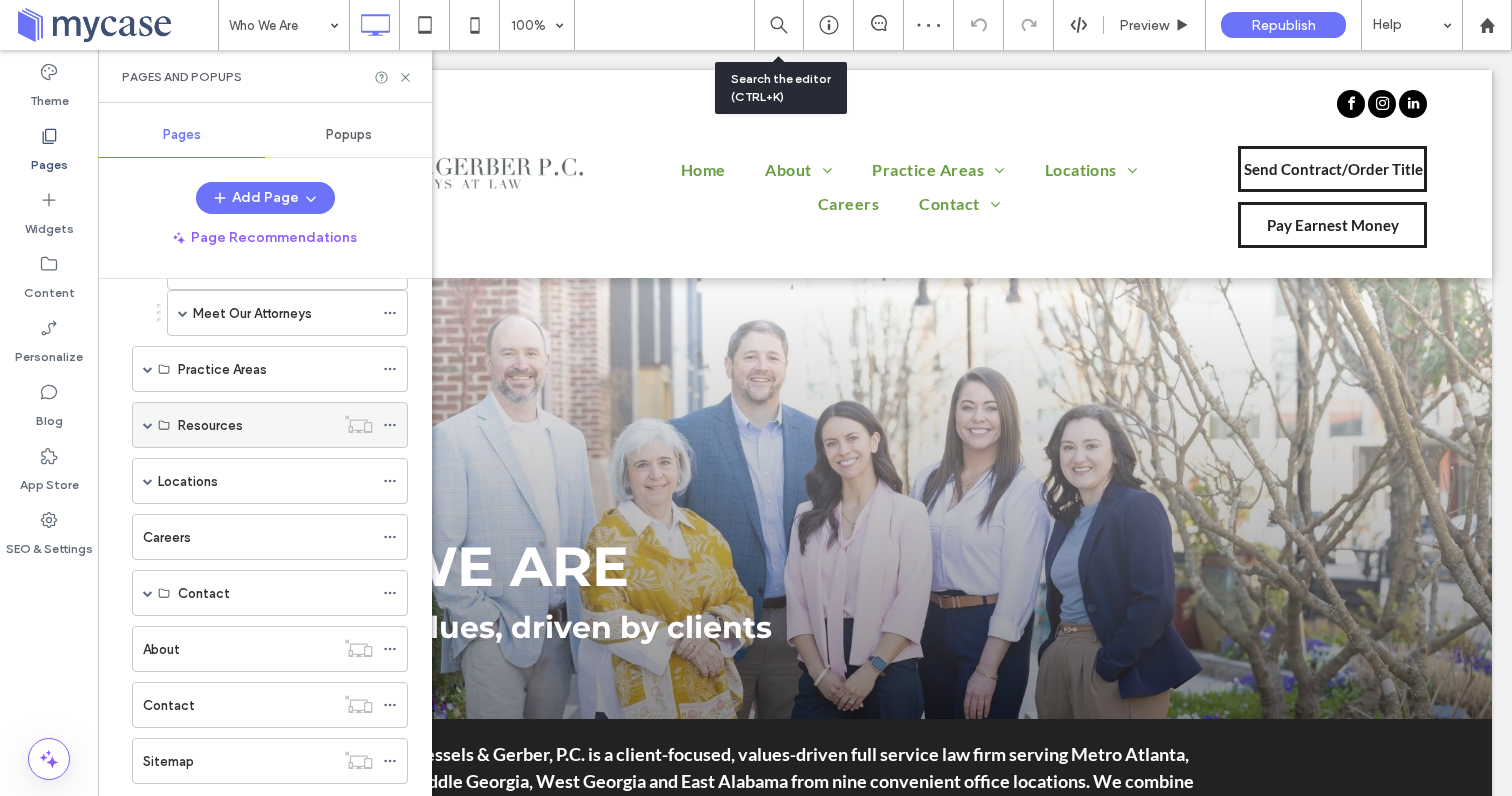 scroll, scrollTop: 230, scrollLeft: 0, axis: vertical 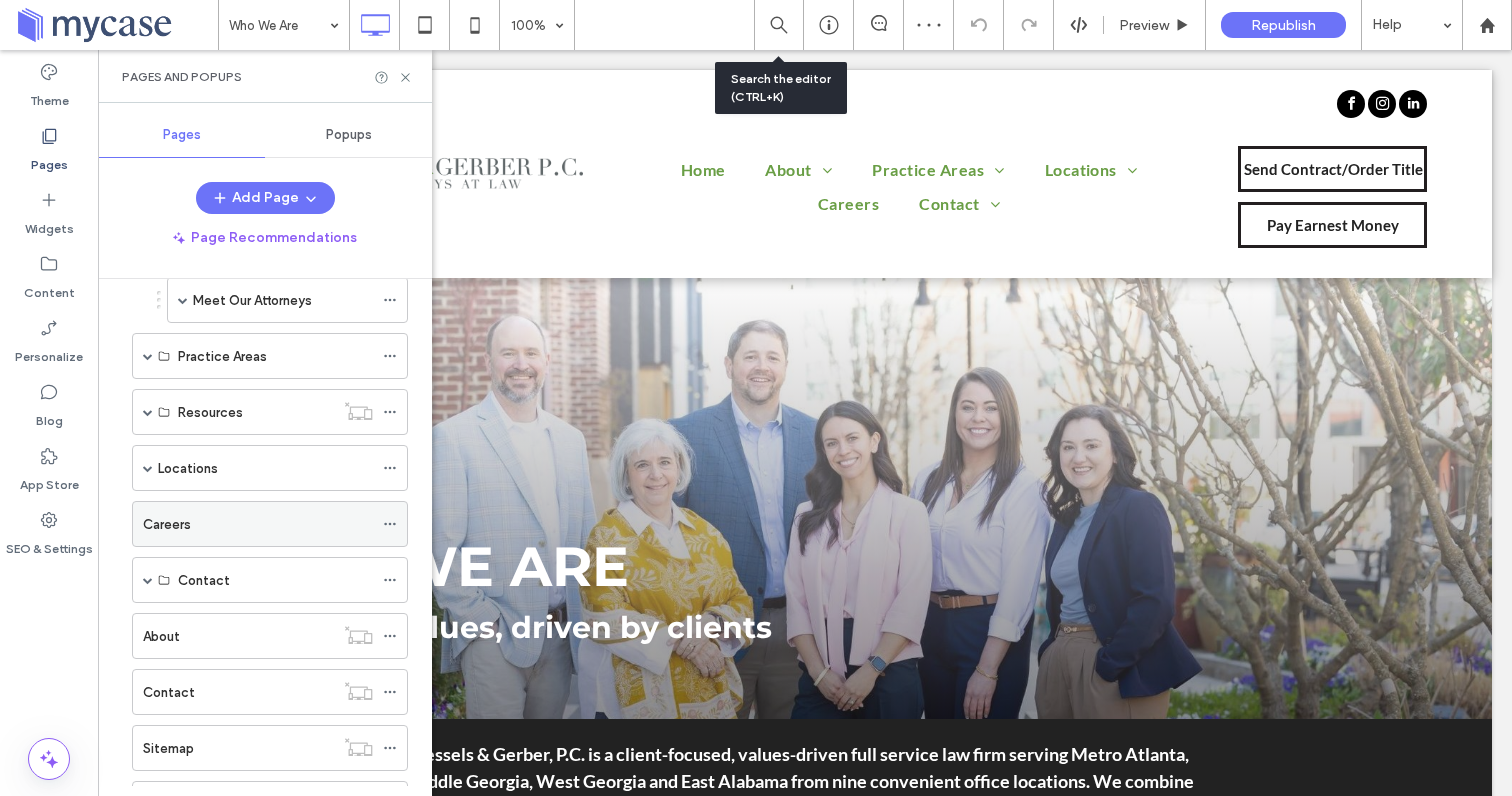 click on "Careers" at bounding box center [167, 524] 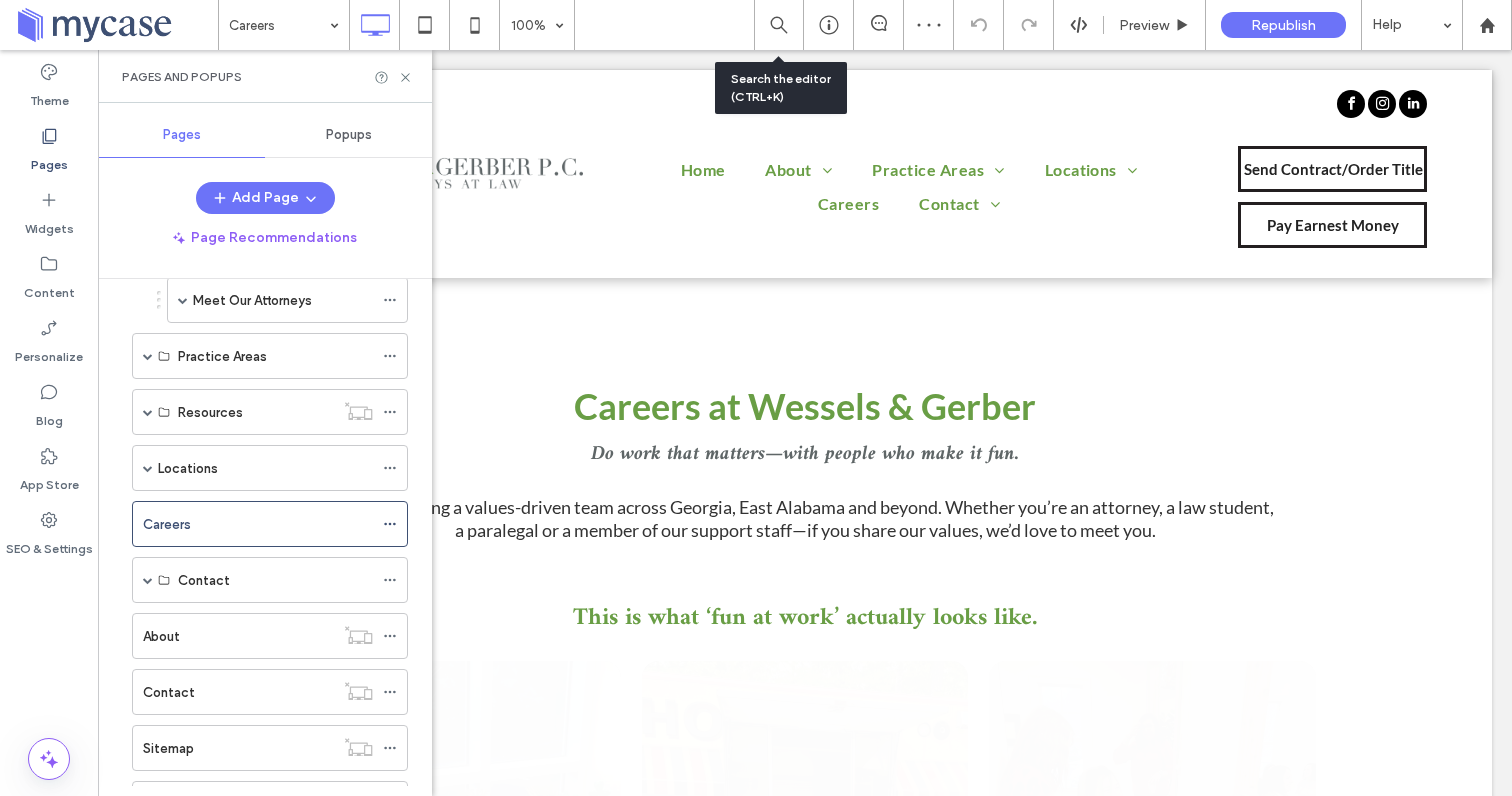 scroll, scrollTop: 0, scrollLeft: 0, axis: both 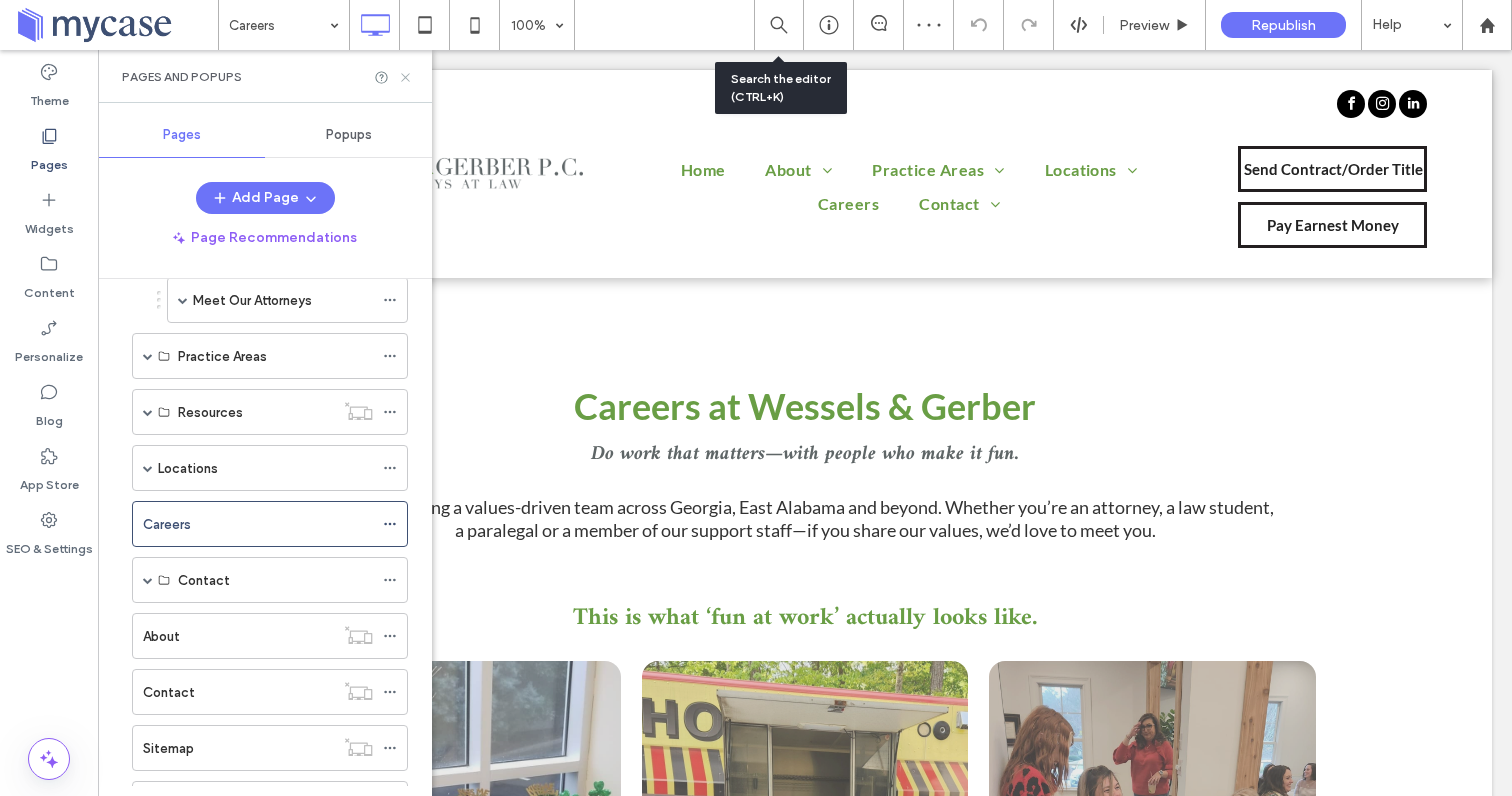 click 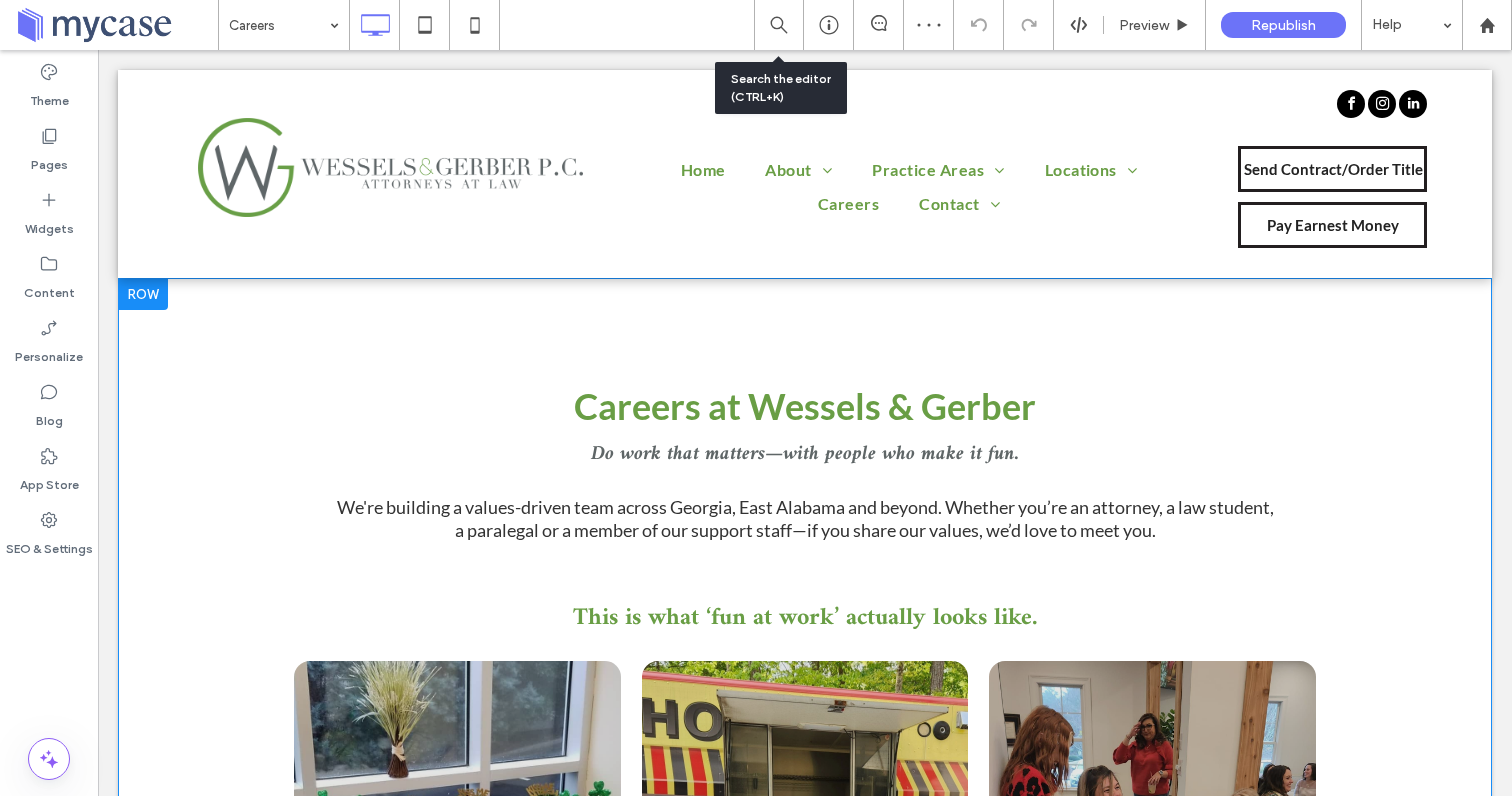 click at bounding box center [143, 294] 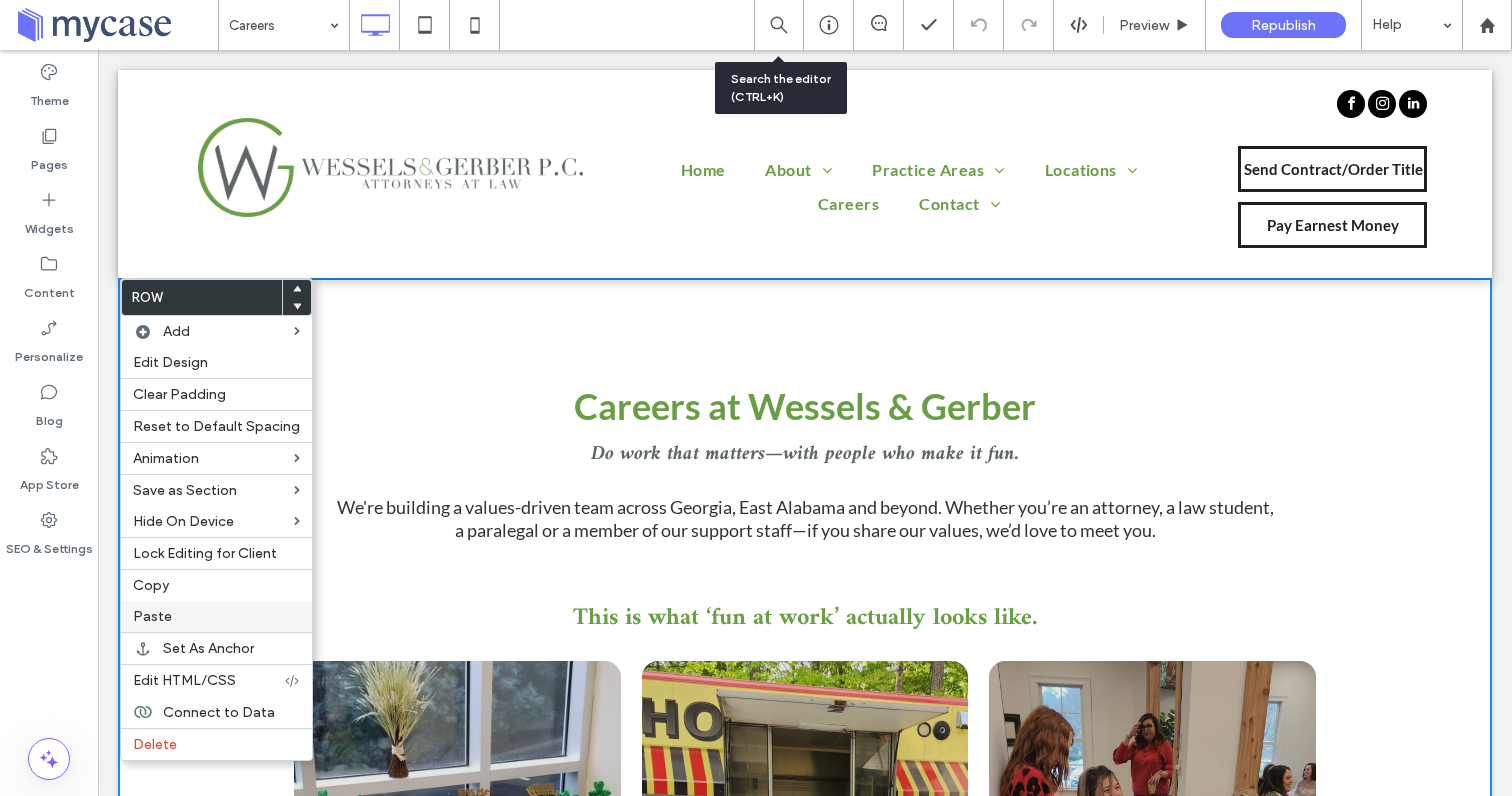 click on "Paste" at bounding box center (152, 616) 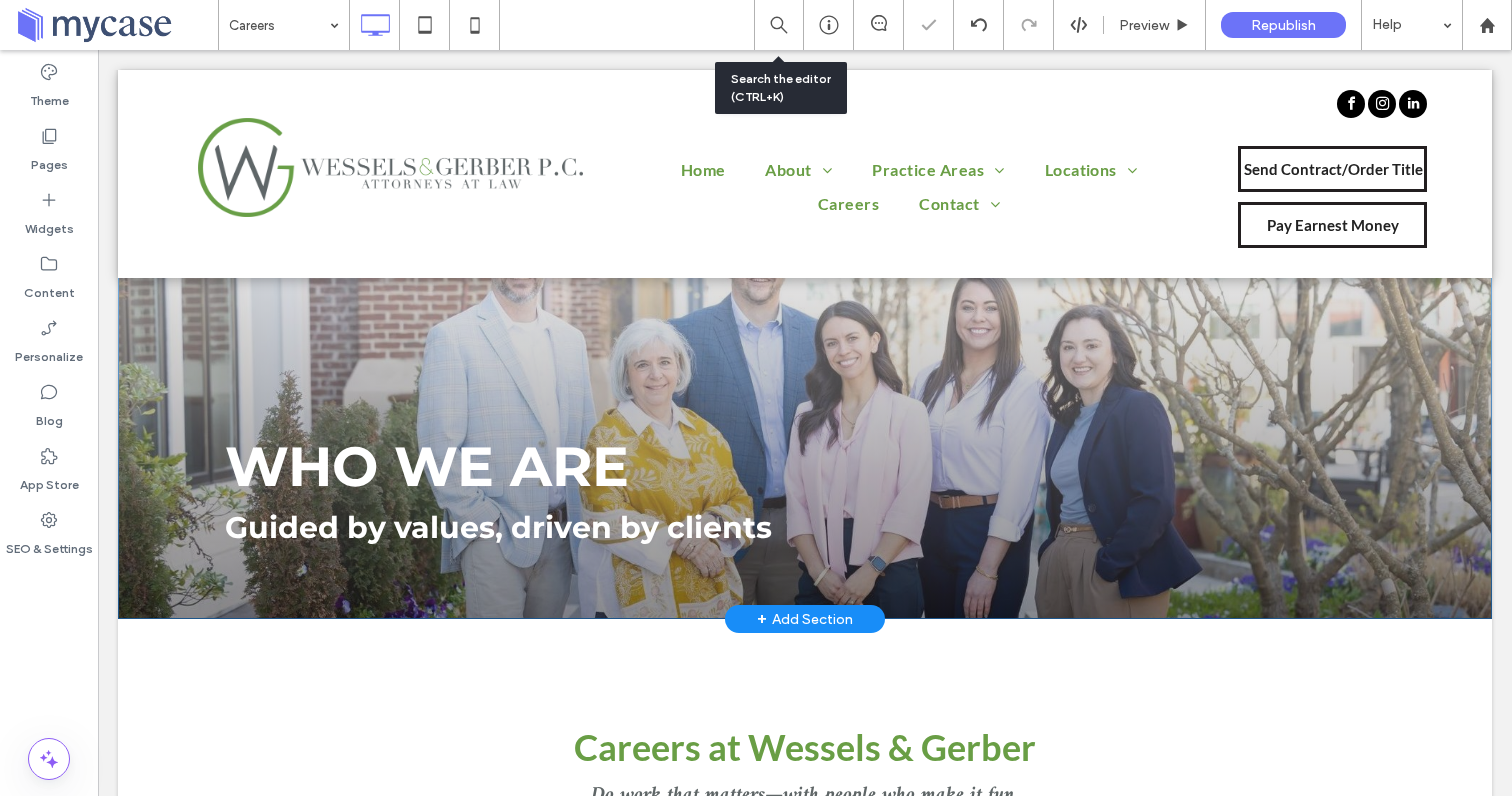 scroll, scrollTop: 121, scrollLeft: 0, axis: vertical 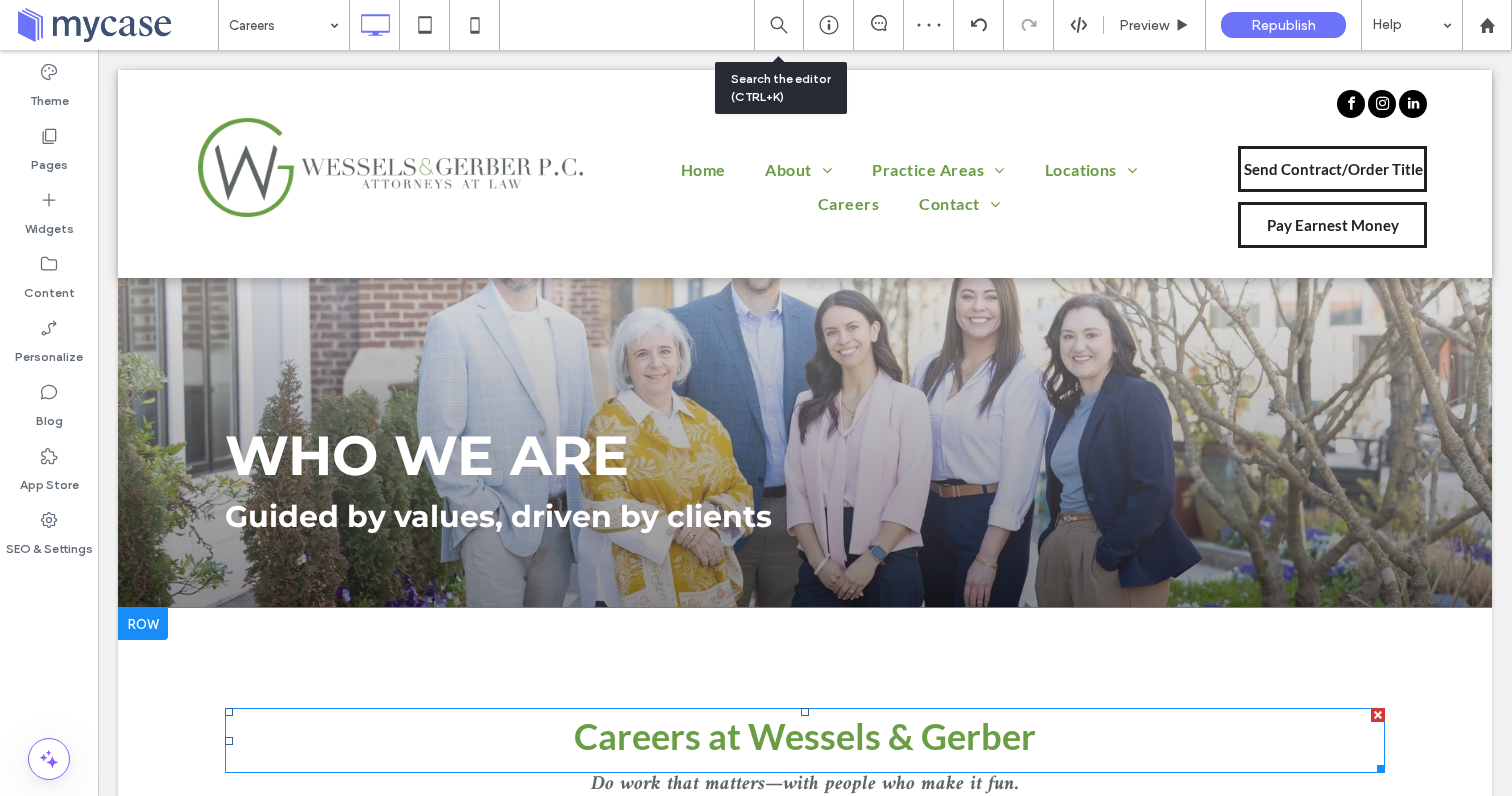 click on "Careers at Wessels & Gerber" at bounding box center [805, 736] 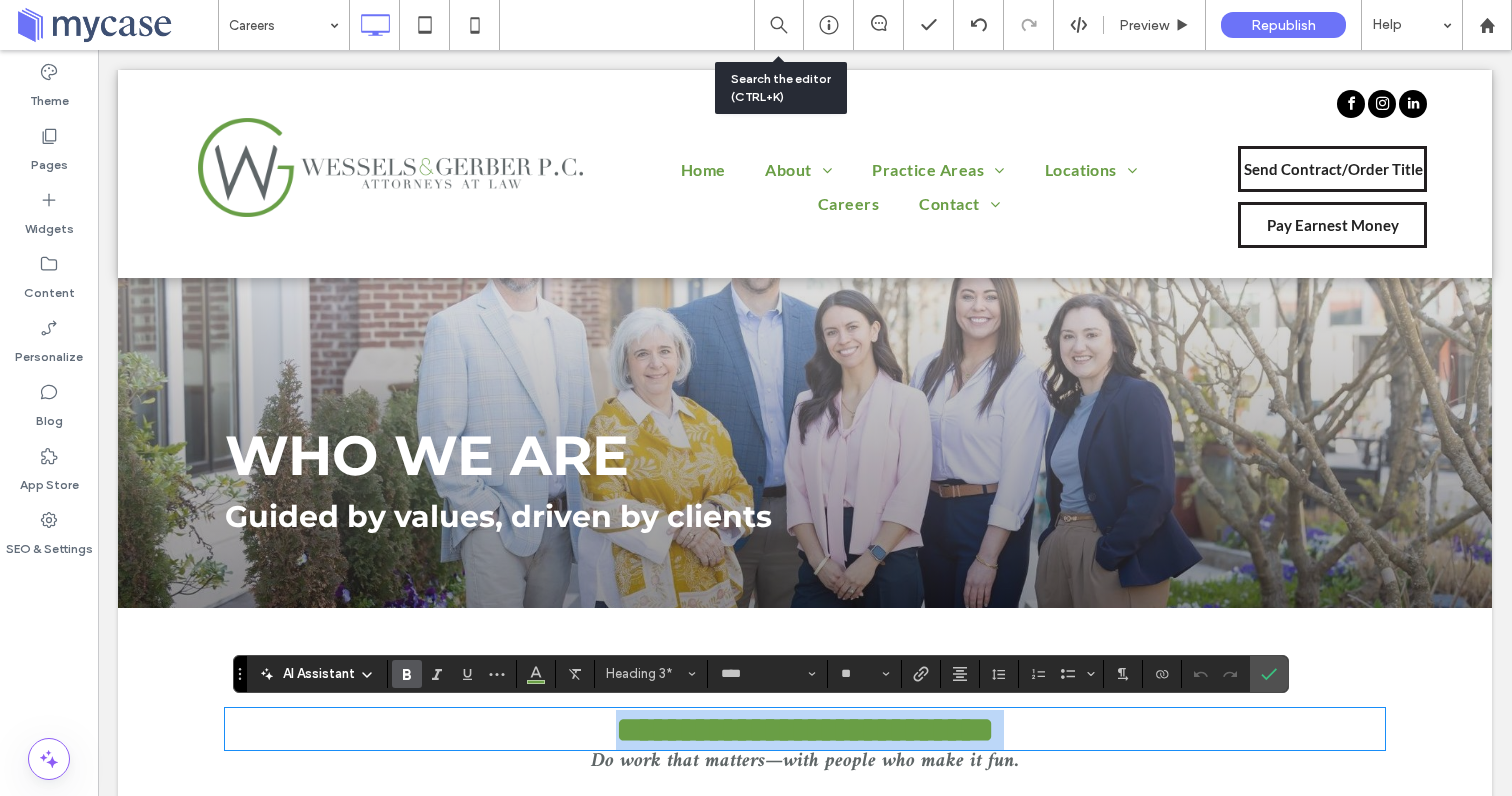 copy on "**********" 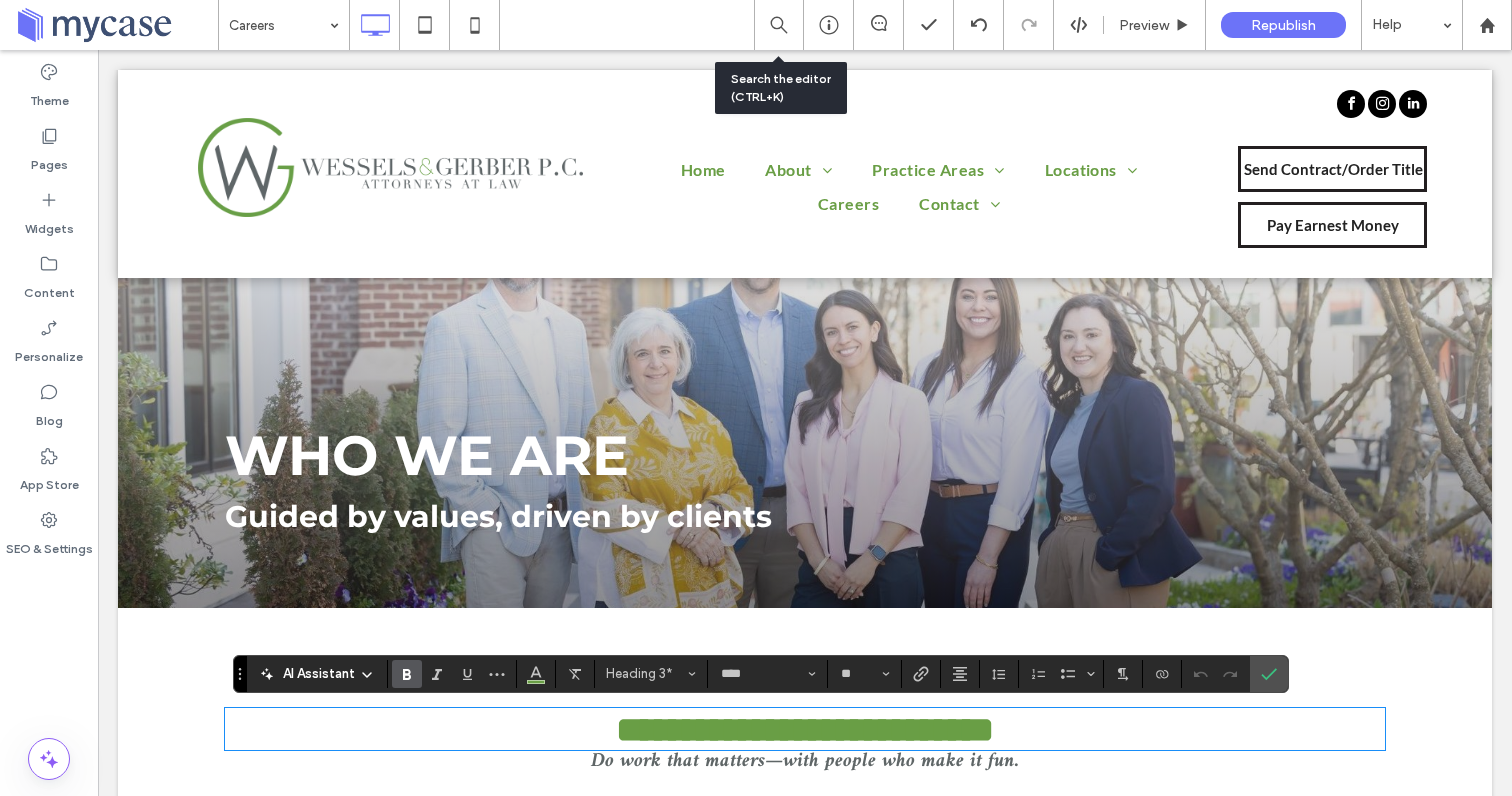 click on "WHO WE ARE" at bounding box center [427, 455] 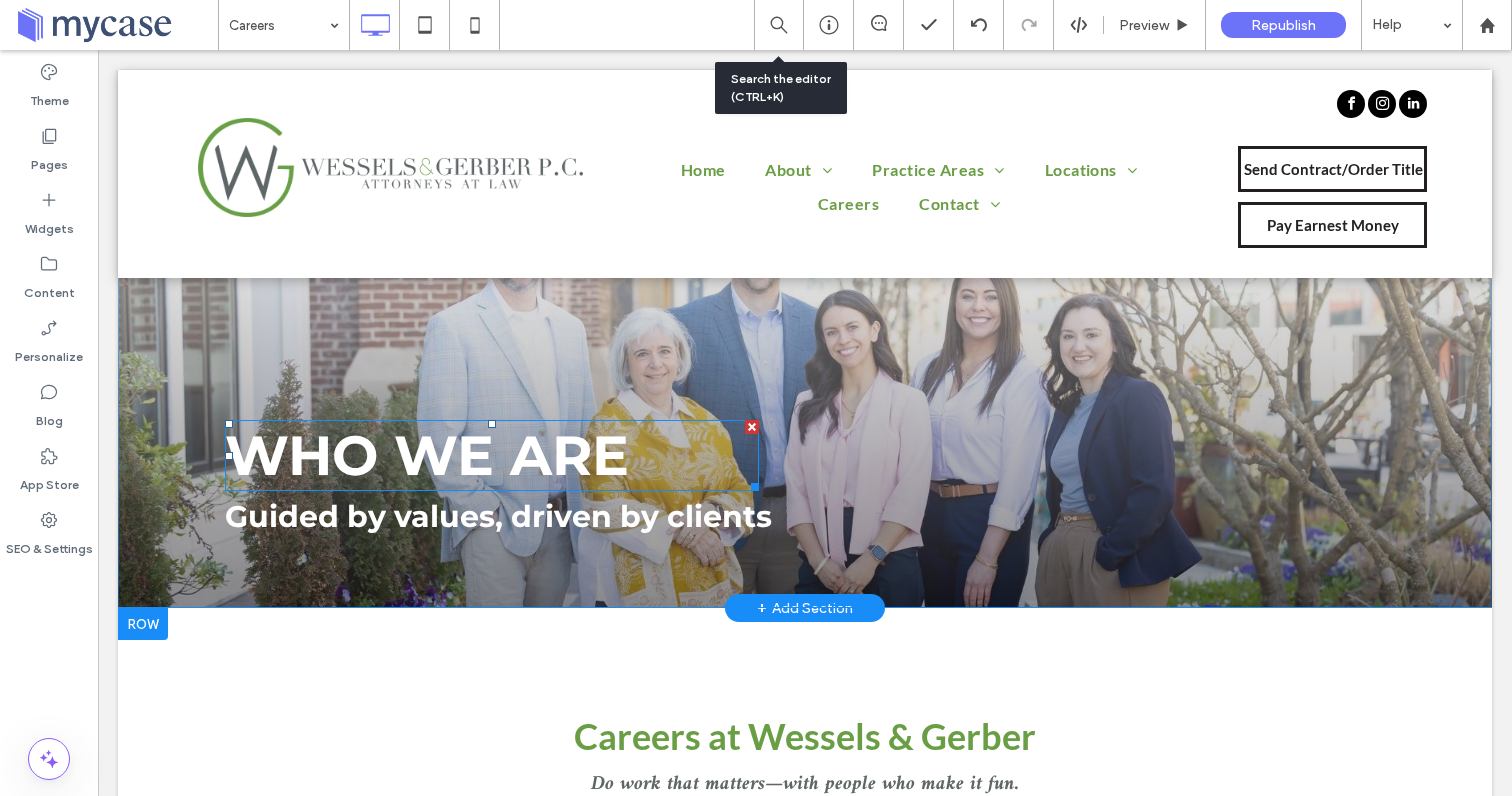 click on "WHO WE ARE" at bounding box center [427, 455] 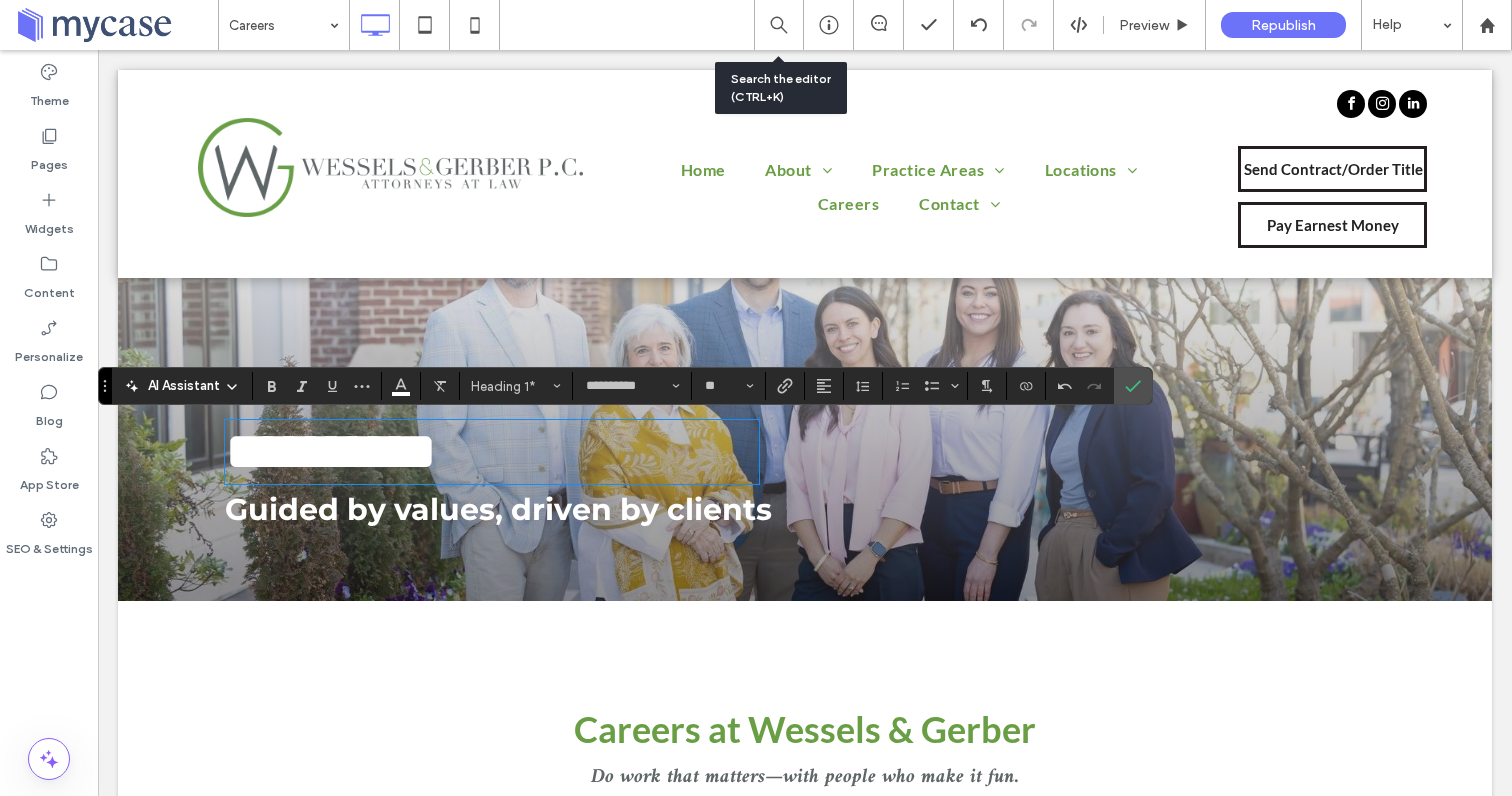 click on "Careers at Wessels & Gerber" at bounding box center [805, 729] 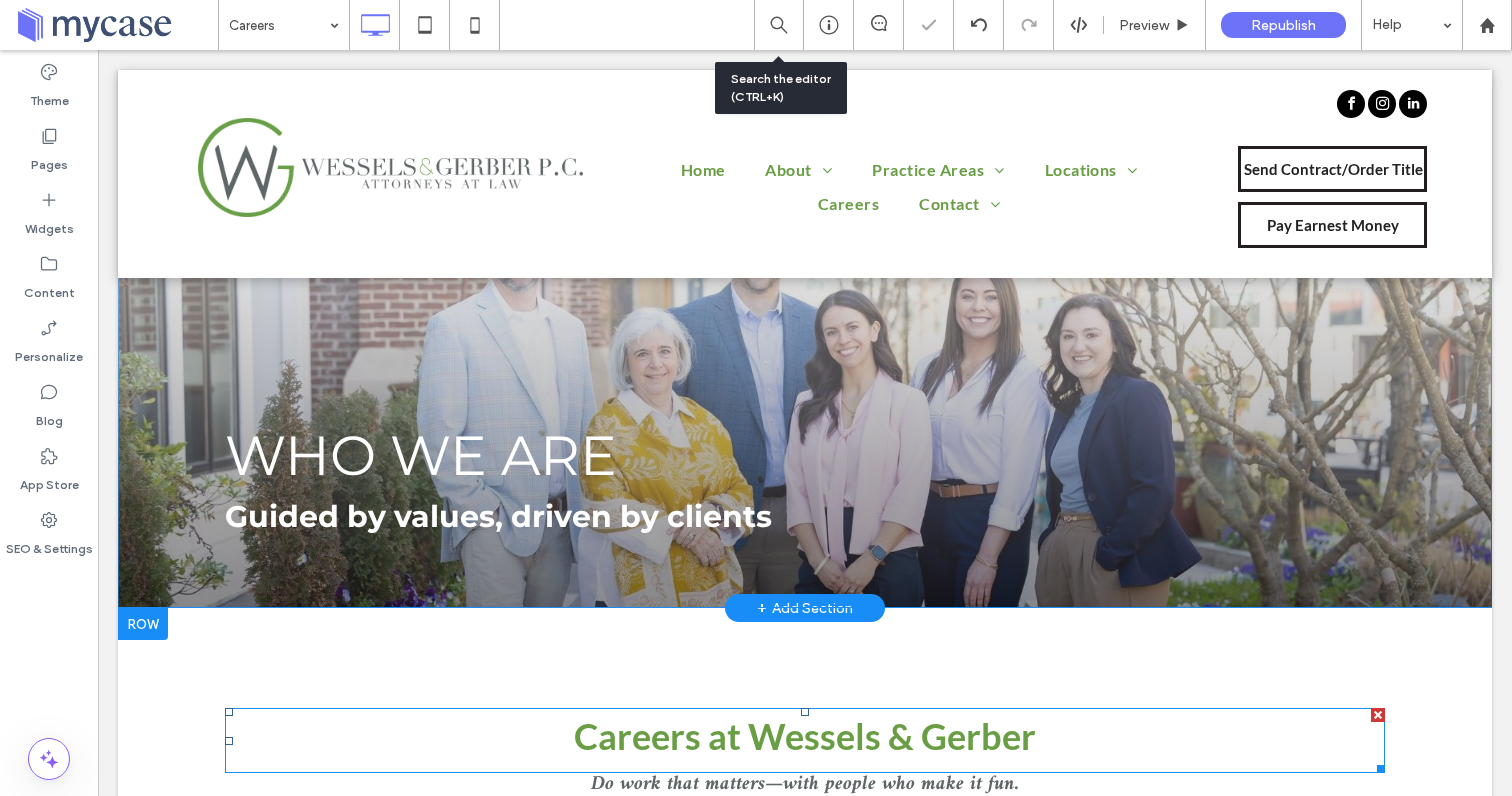 click on "Careers at Wessels & Gerber" at bounding box center [805, 736] 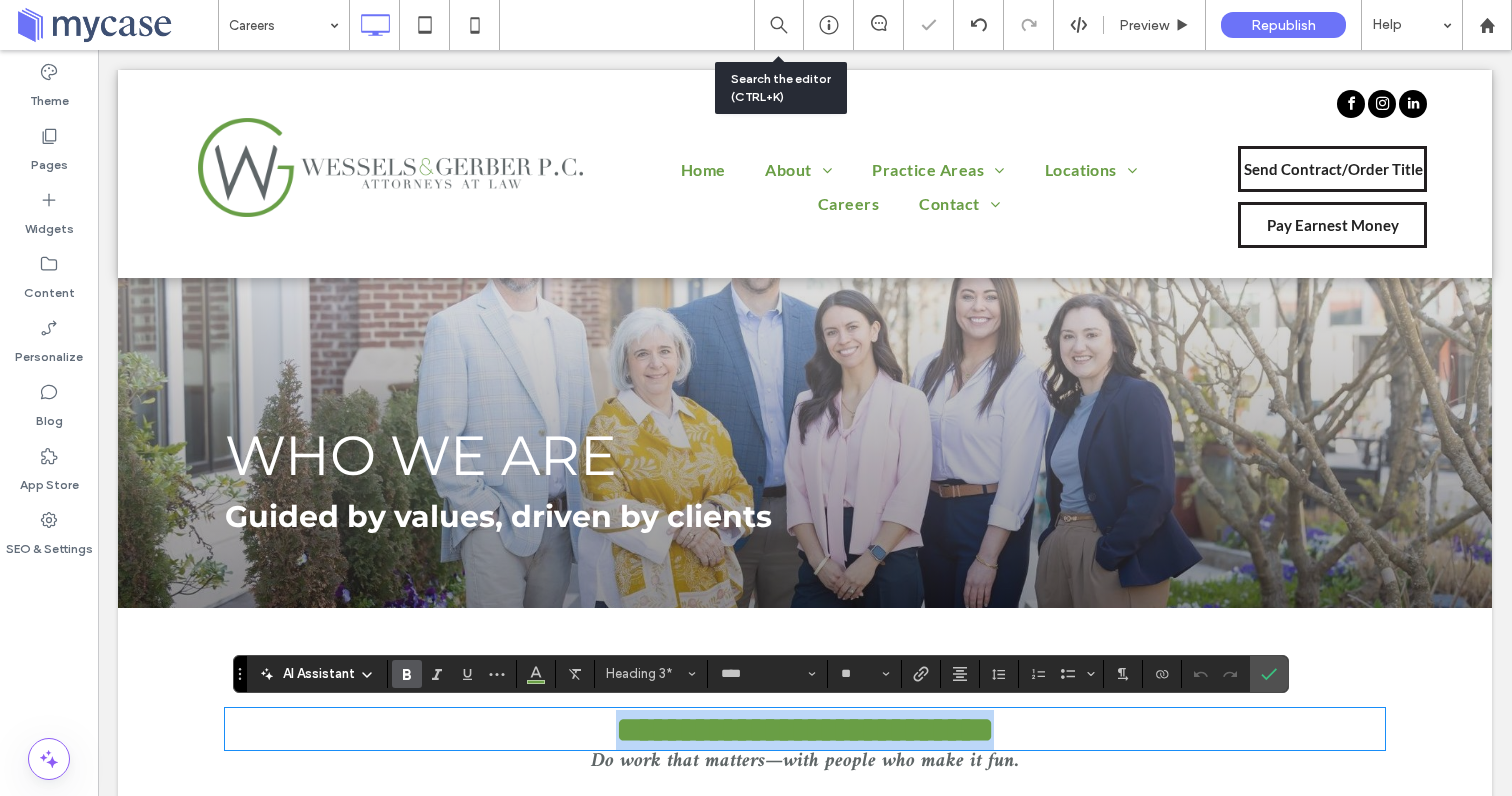 copy on "**********" 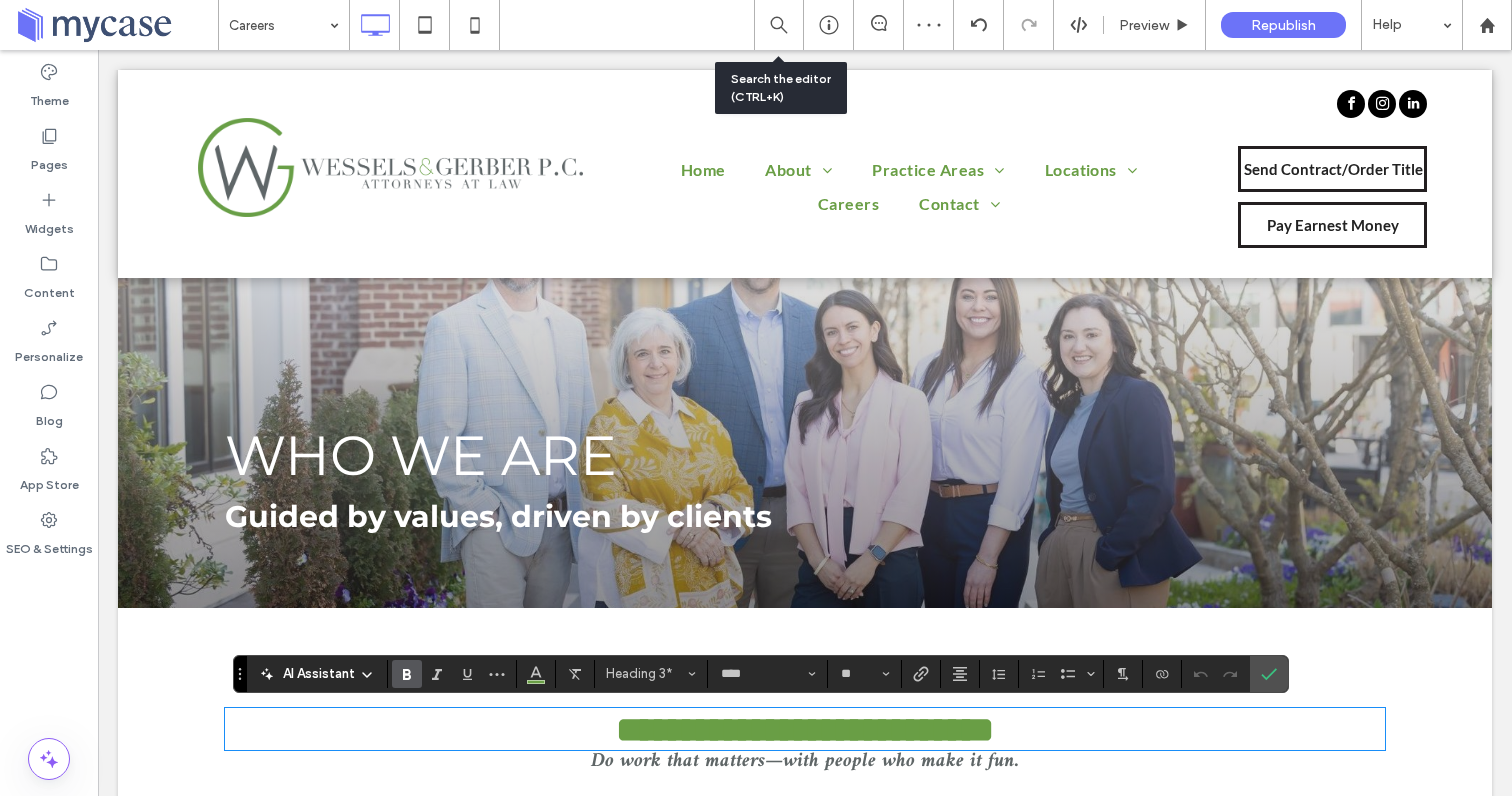click on "WHO WE ARE" at bounding box center (421, 455) 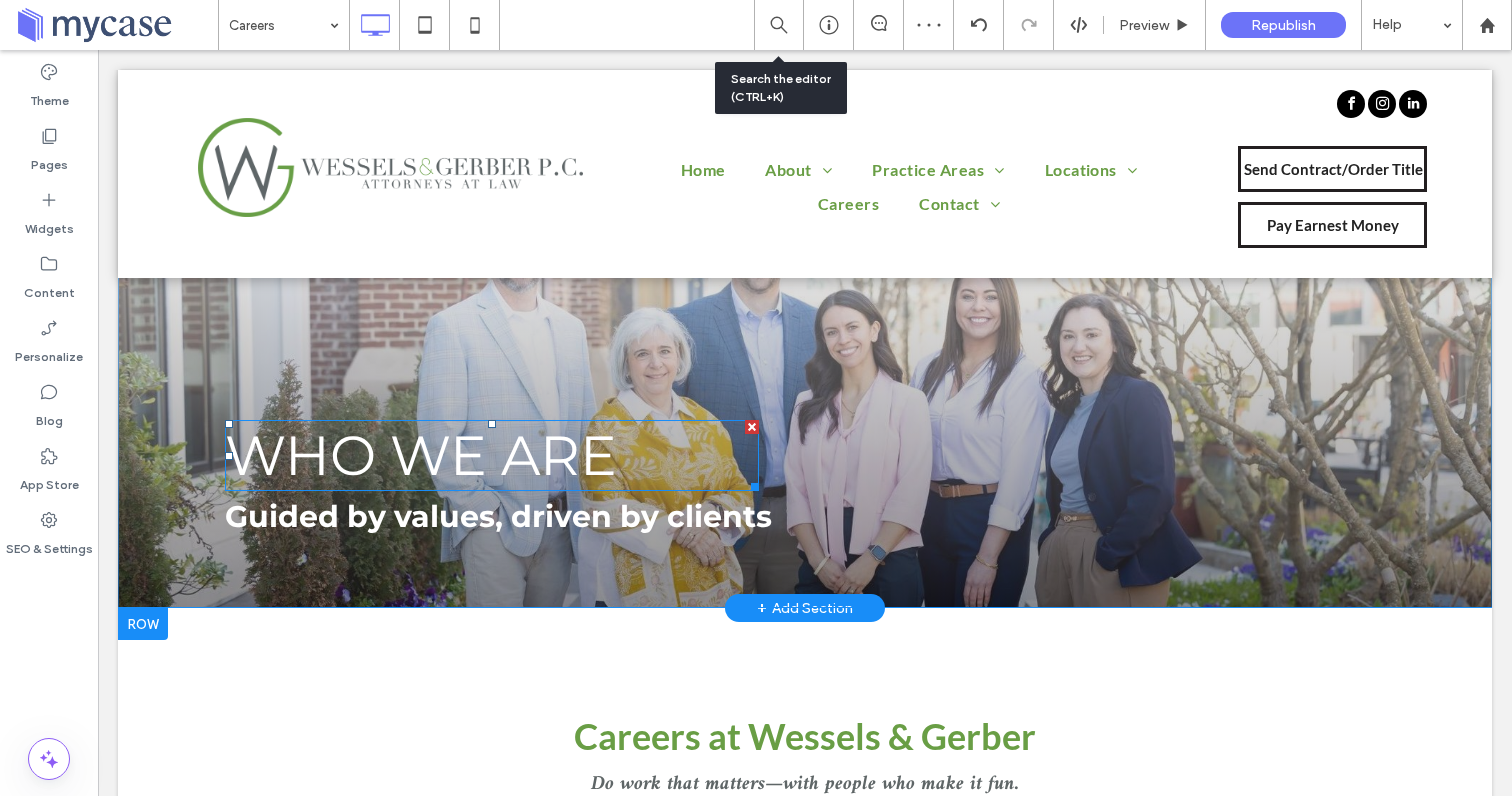 click on "WHO WE ARE" at bounding box center [421, 455] 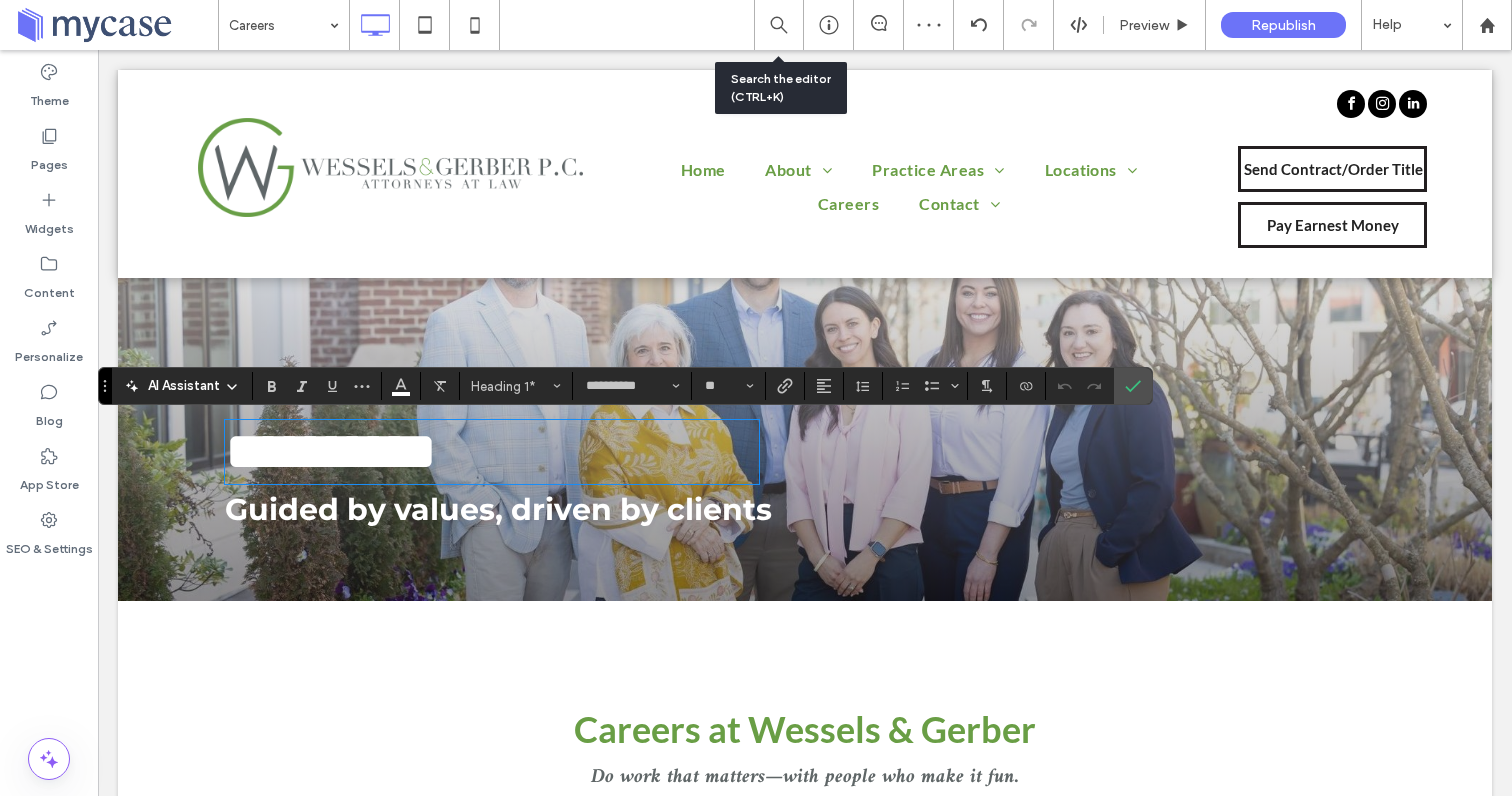 click on "**********" at bounding box center [492, 452] 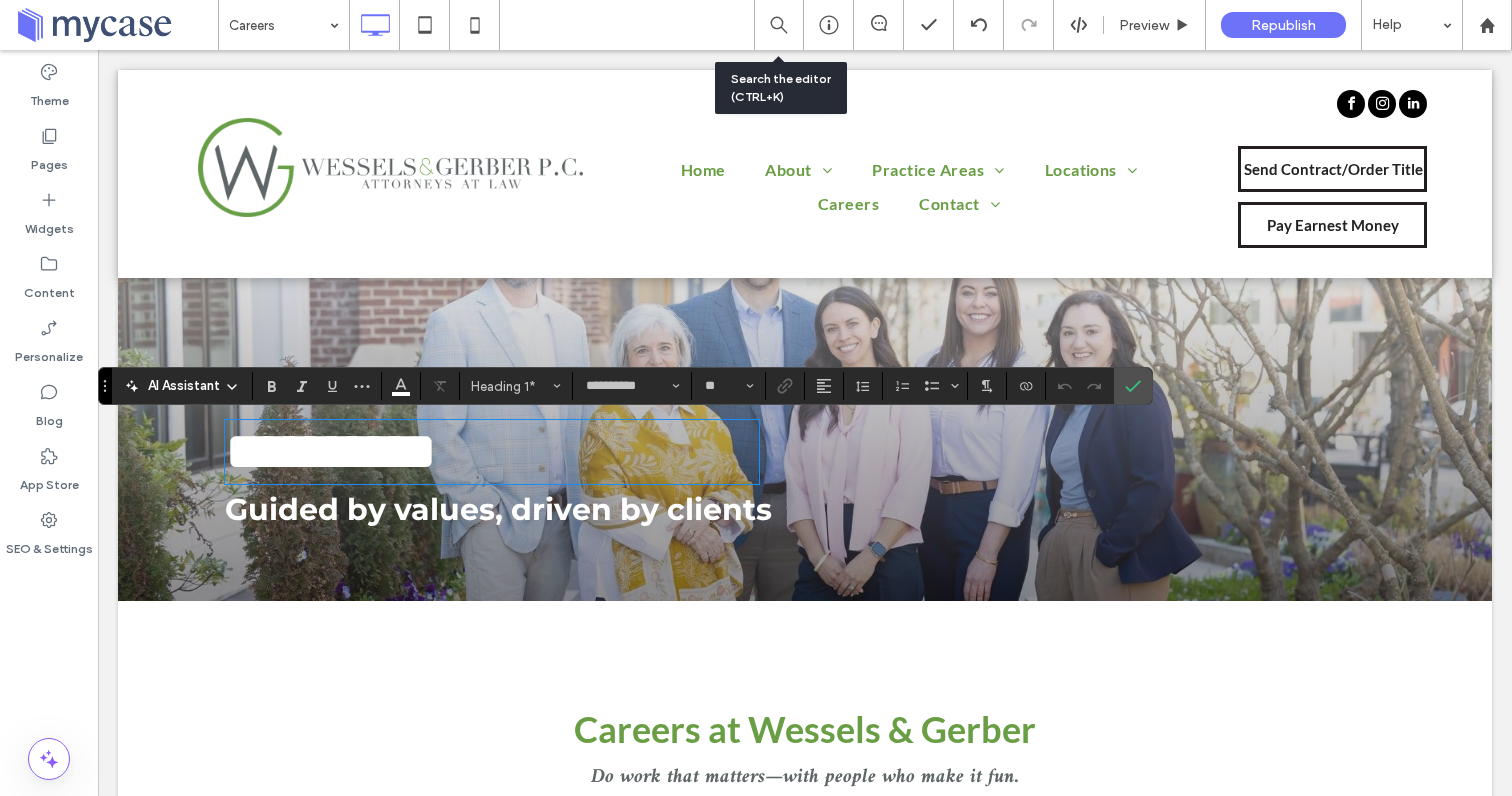 type on "****" 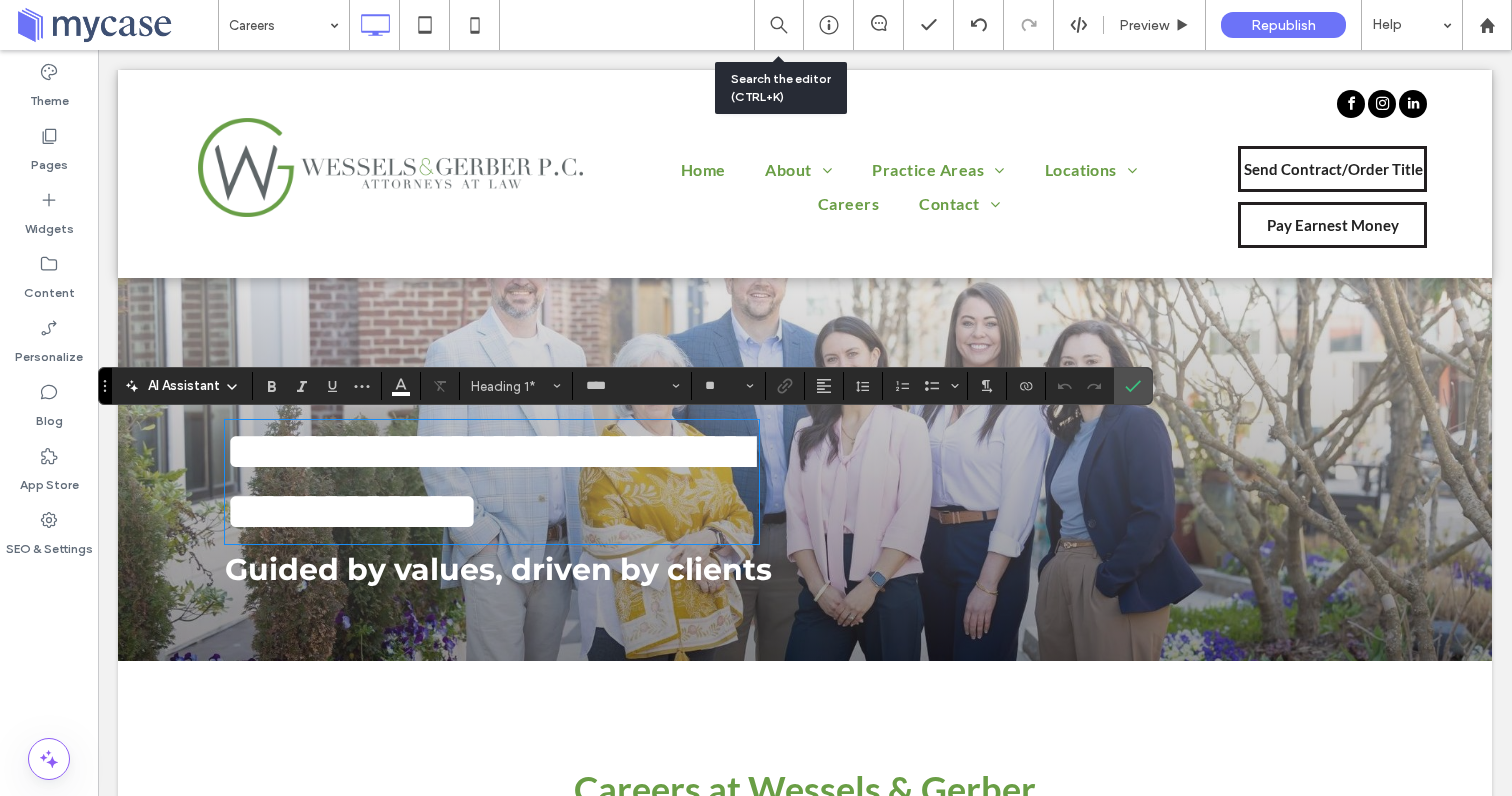 scroll, scrollTop: 0, scrollLeft: 0, axis: both 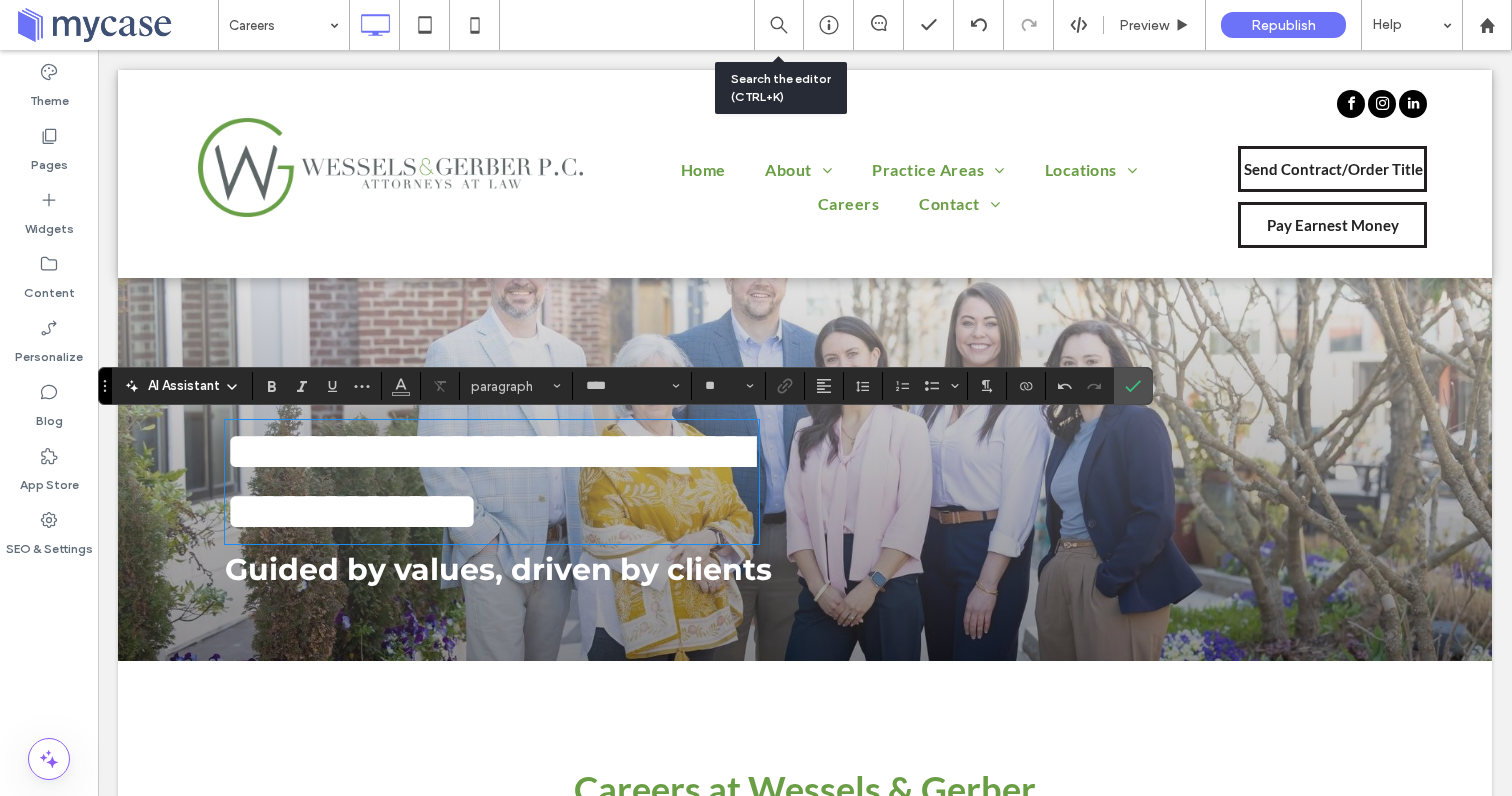 type on "**********" 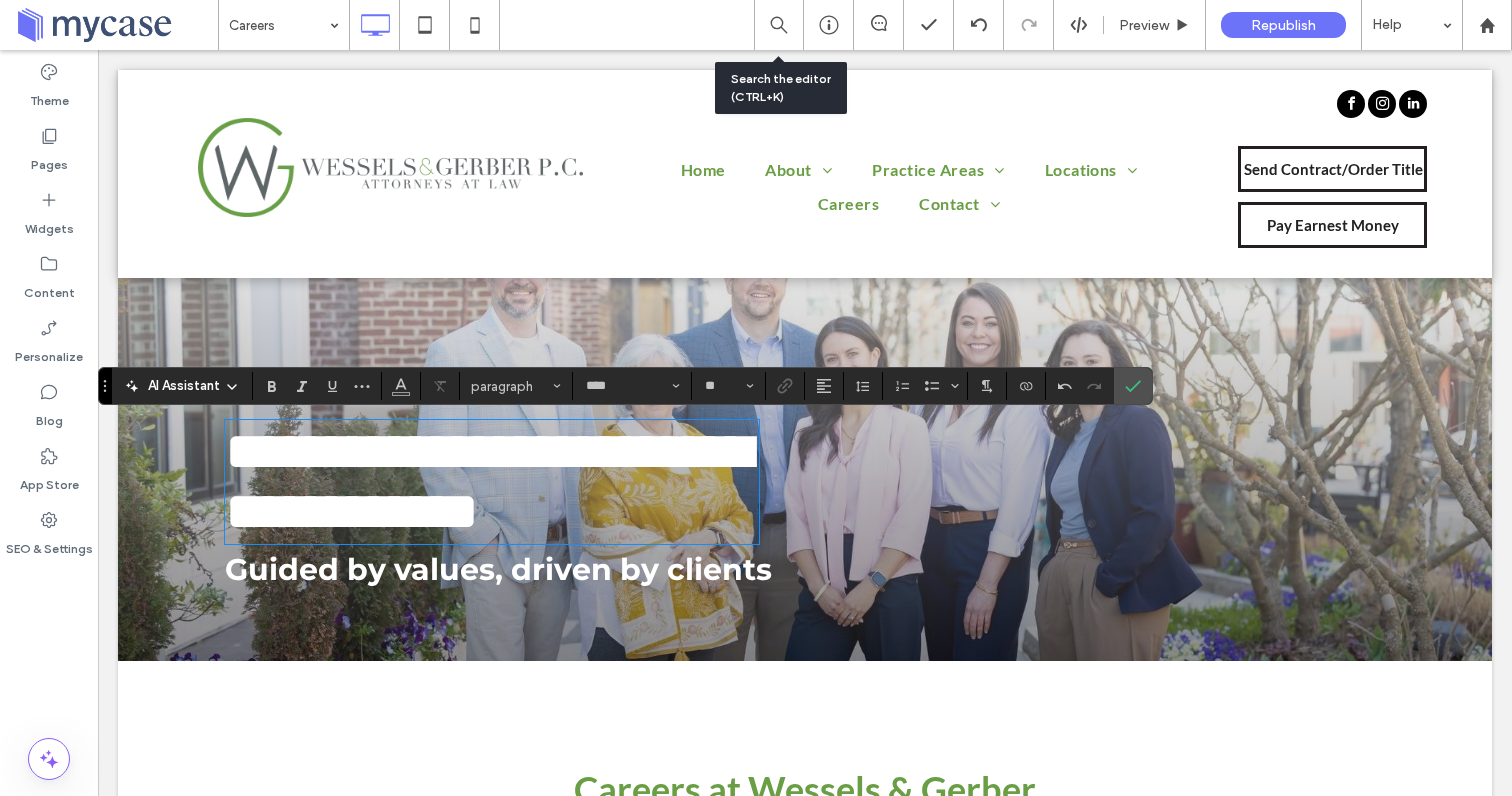 type on "**" 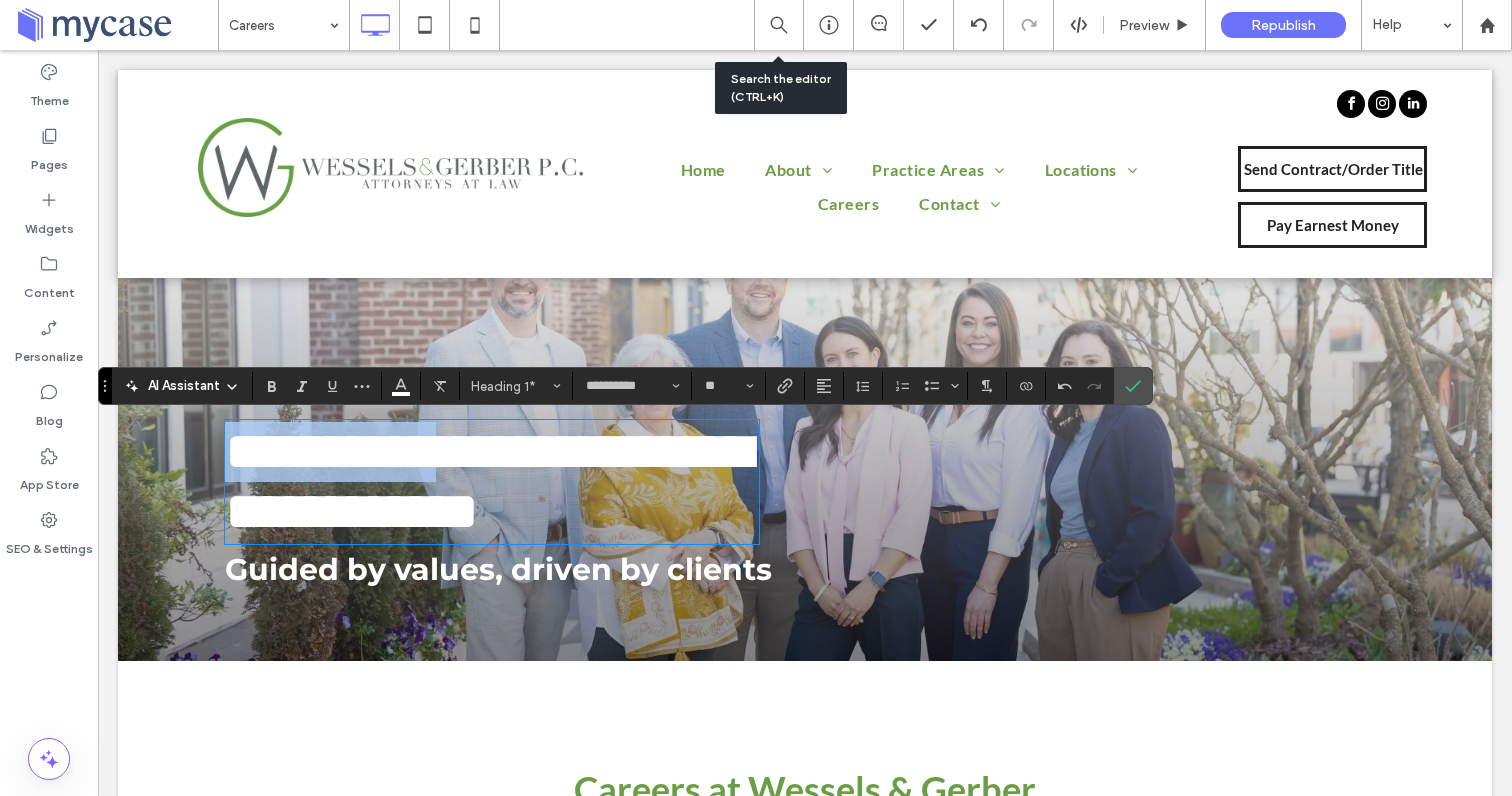 drag, startPoint x: 348, startPoint y: 520, endPoint x: 221, endPoint y: 444, distance: 148.00337 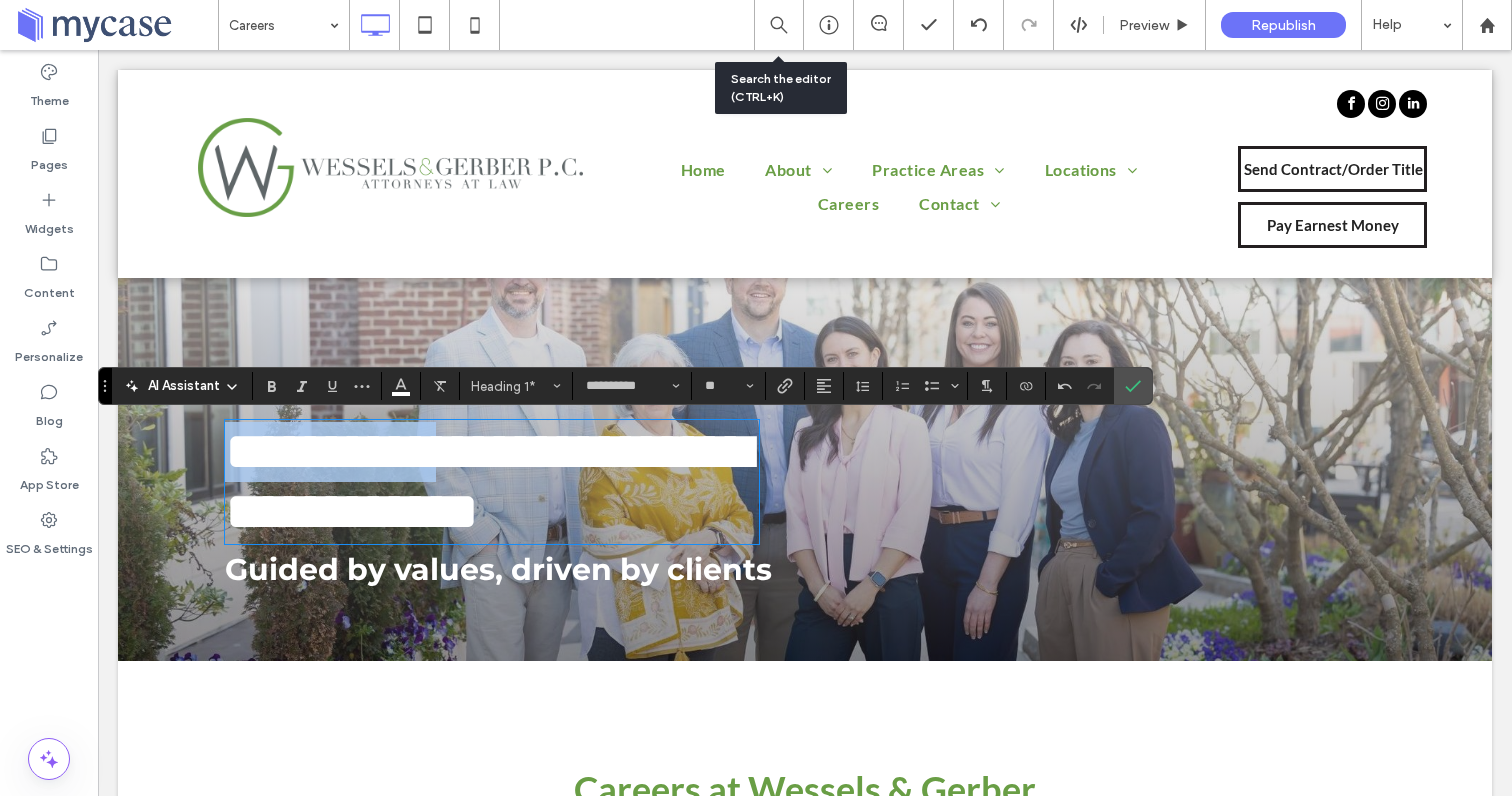 click on "**********" at bounding box center [805, 449] 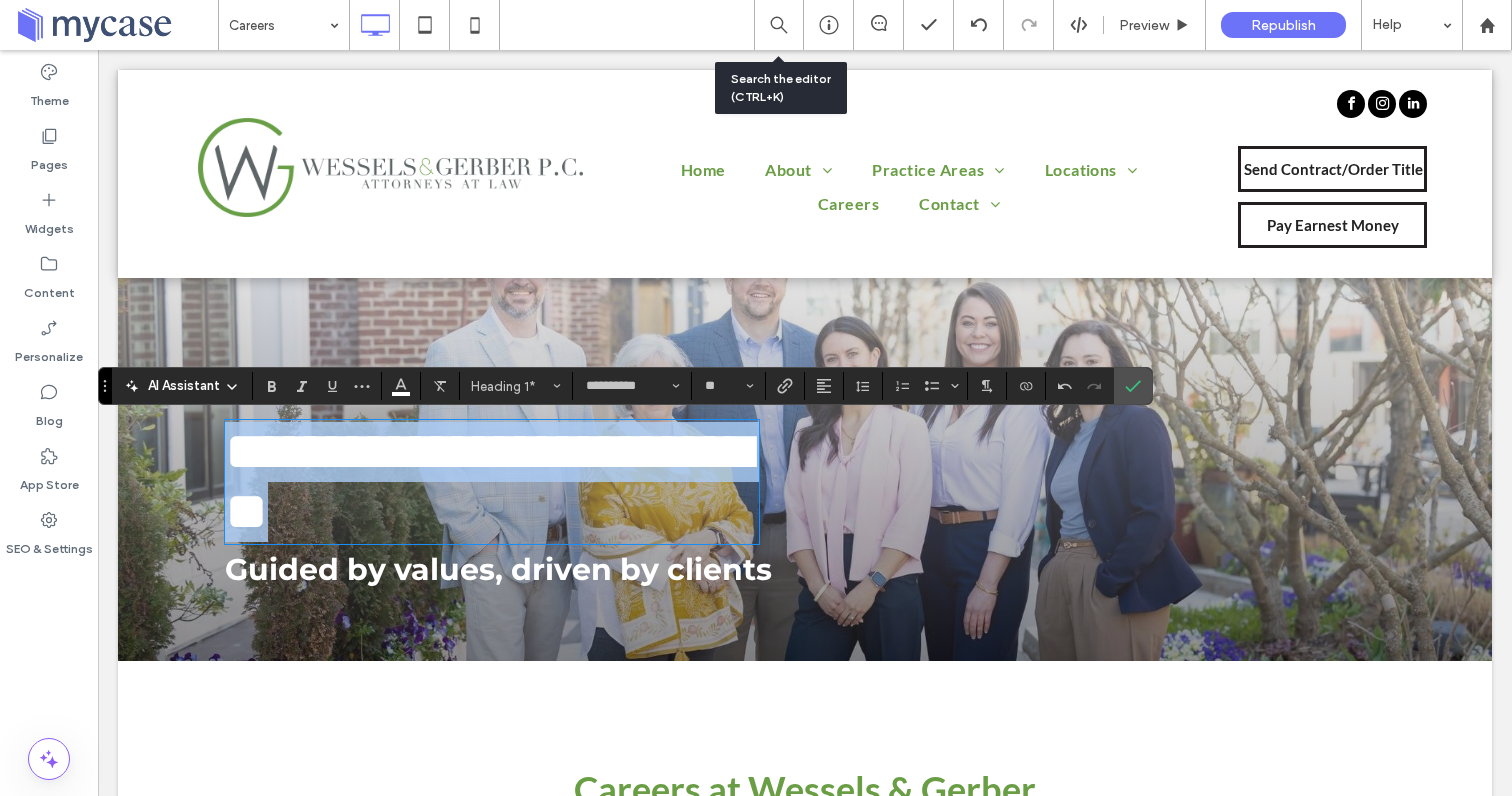 drag, startPoint x: 478, startPoint y: 527, endPoint x: 218, endPoint y: 456, distance: 269.51996 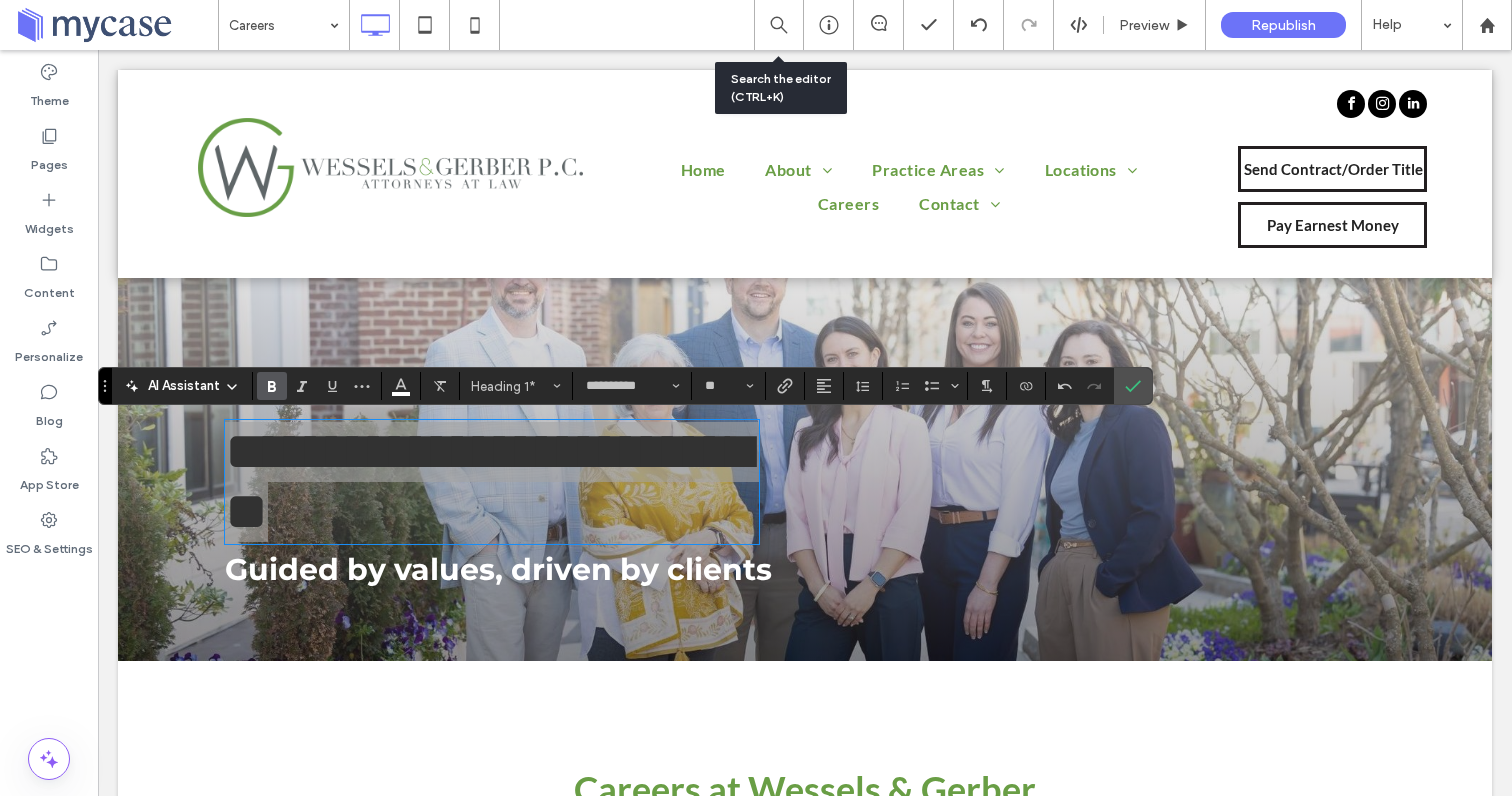 click 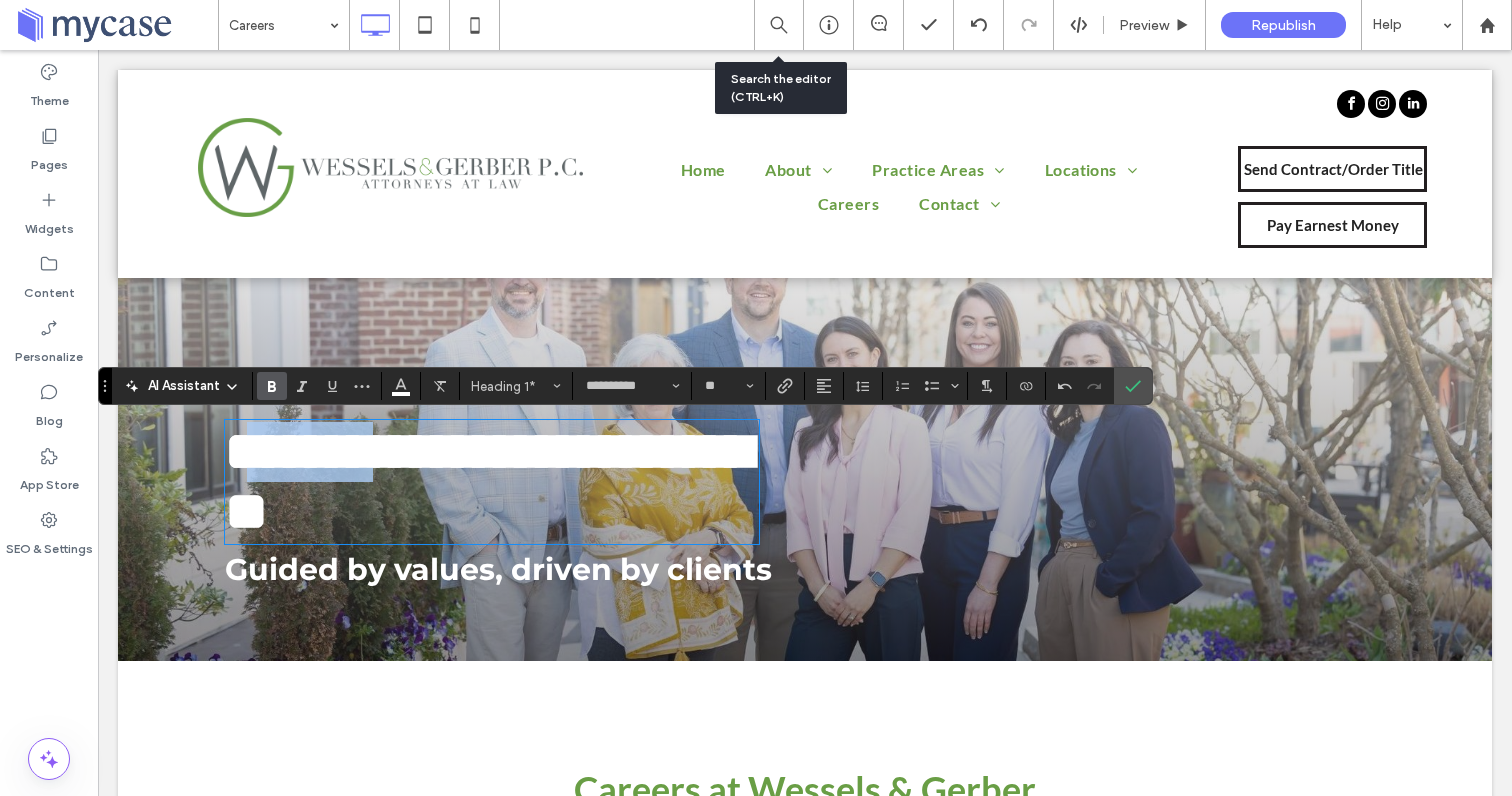 drag, startPoint x: 447, startPoint y: 458, endPoint x: 276, endPoint y: 460, distance: 171.01169 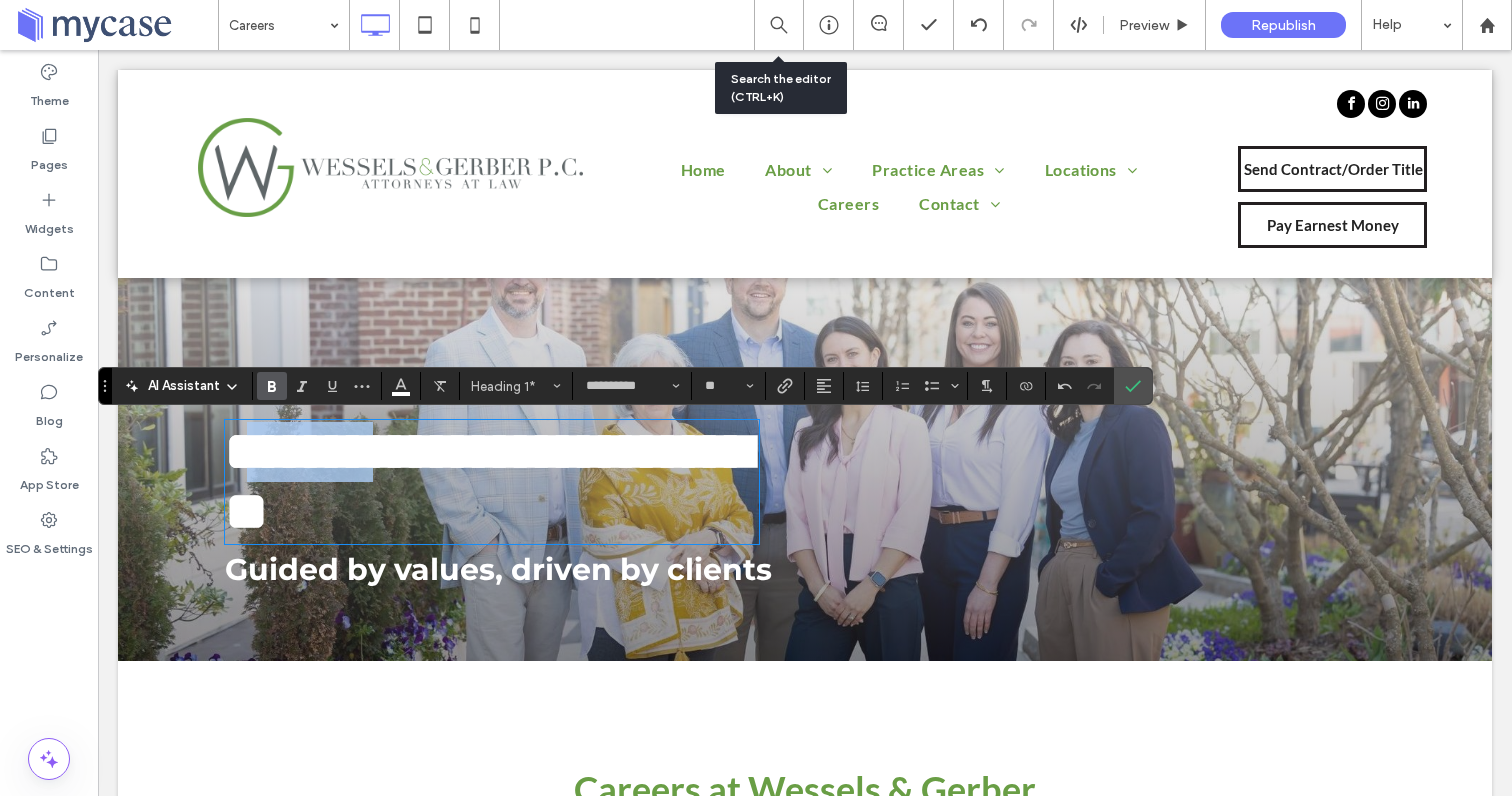 click on "**********" at bounding box center (488, 481) 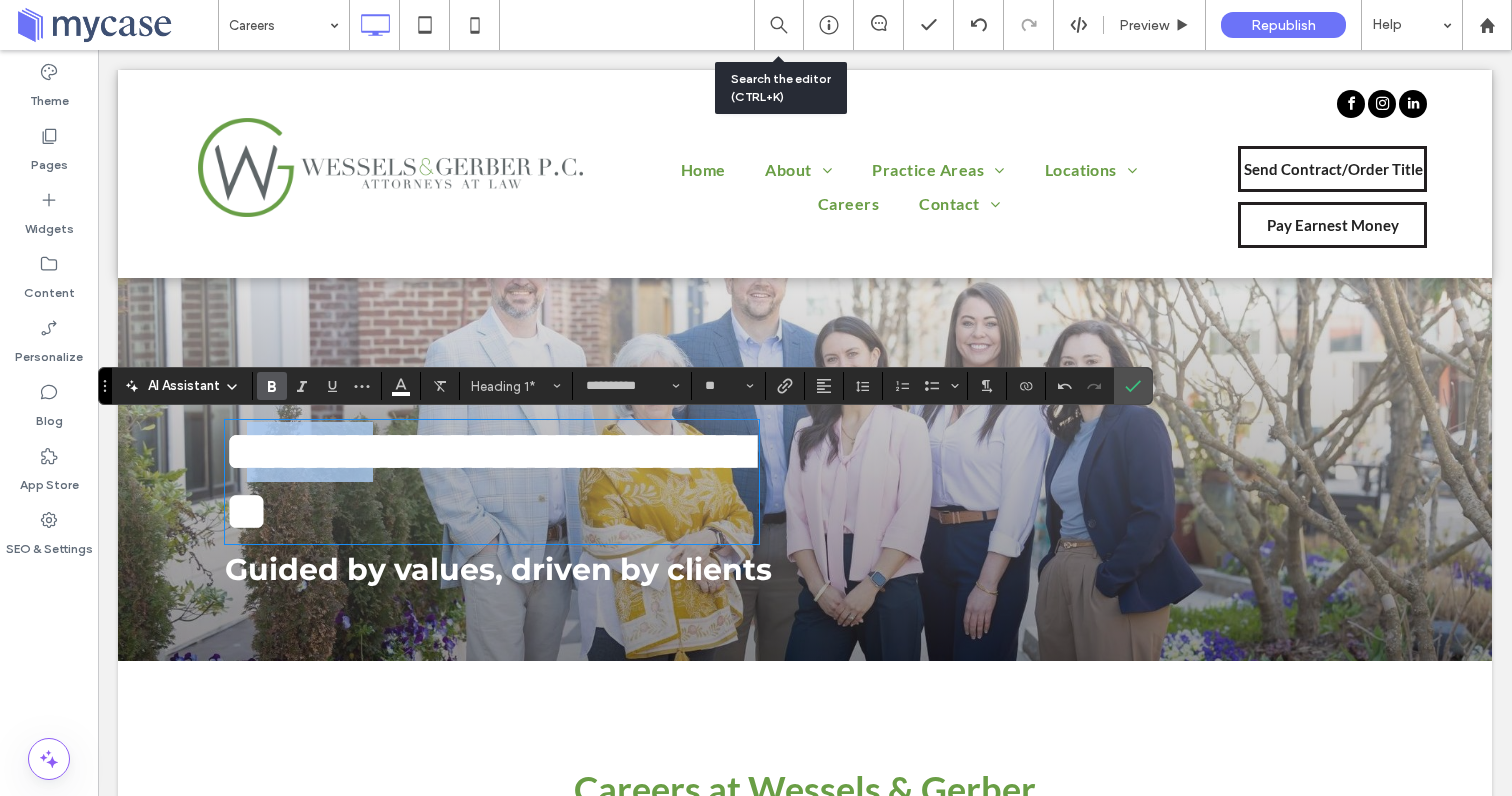 type 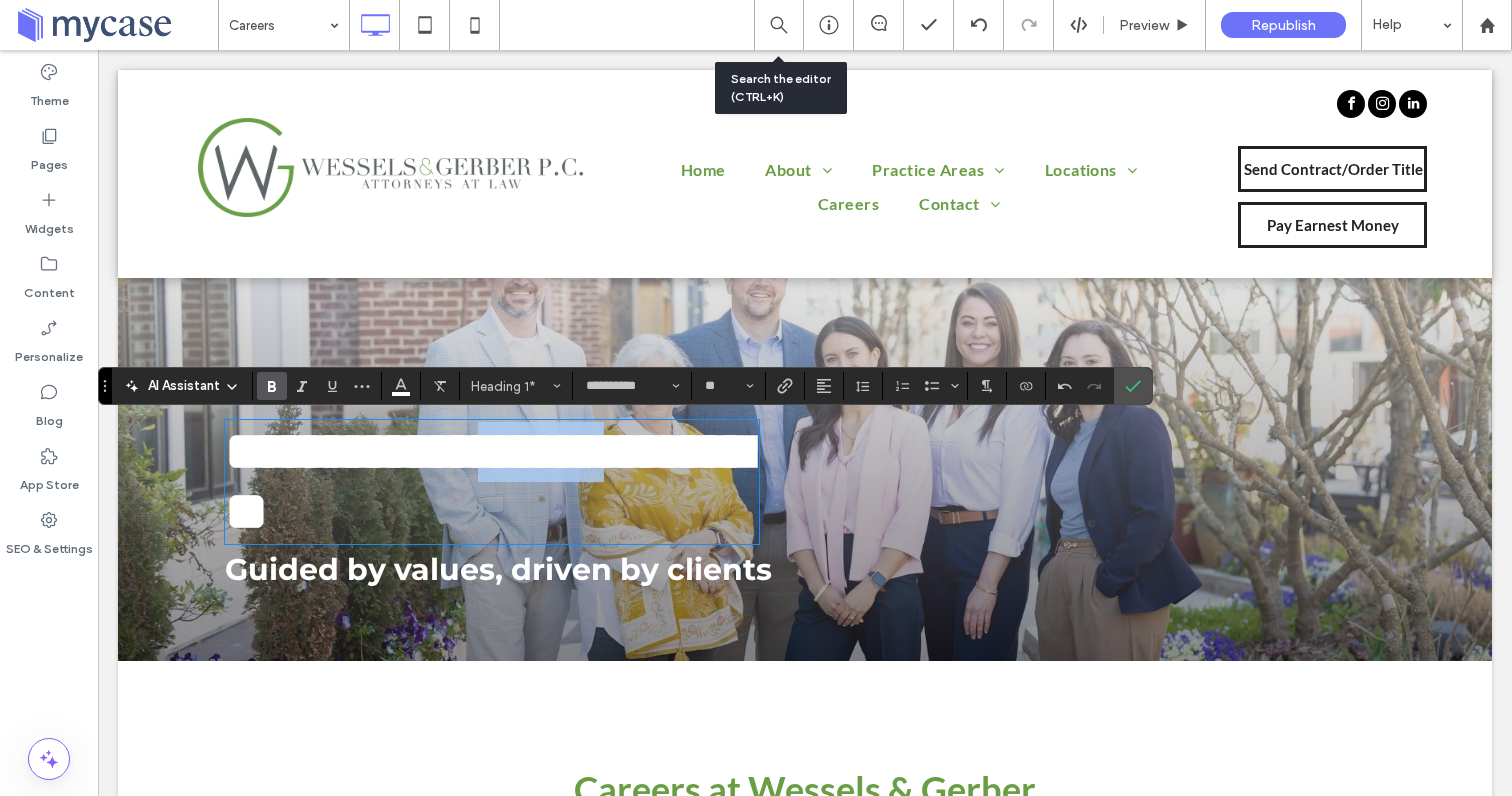 drag, startPoint x: 461, startPoint y: 523, endPoint x: 294, endPoint y: 524, distance: 167.00299 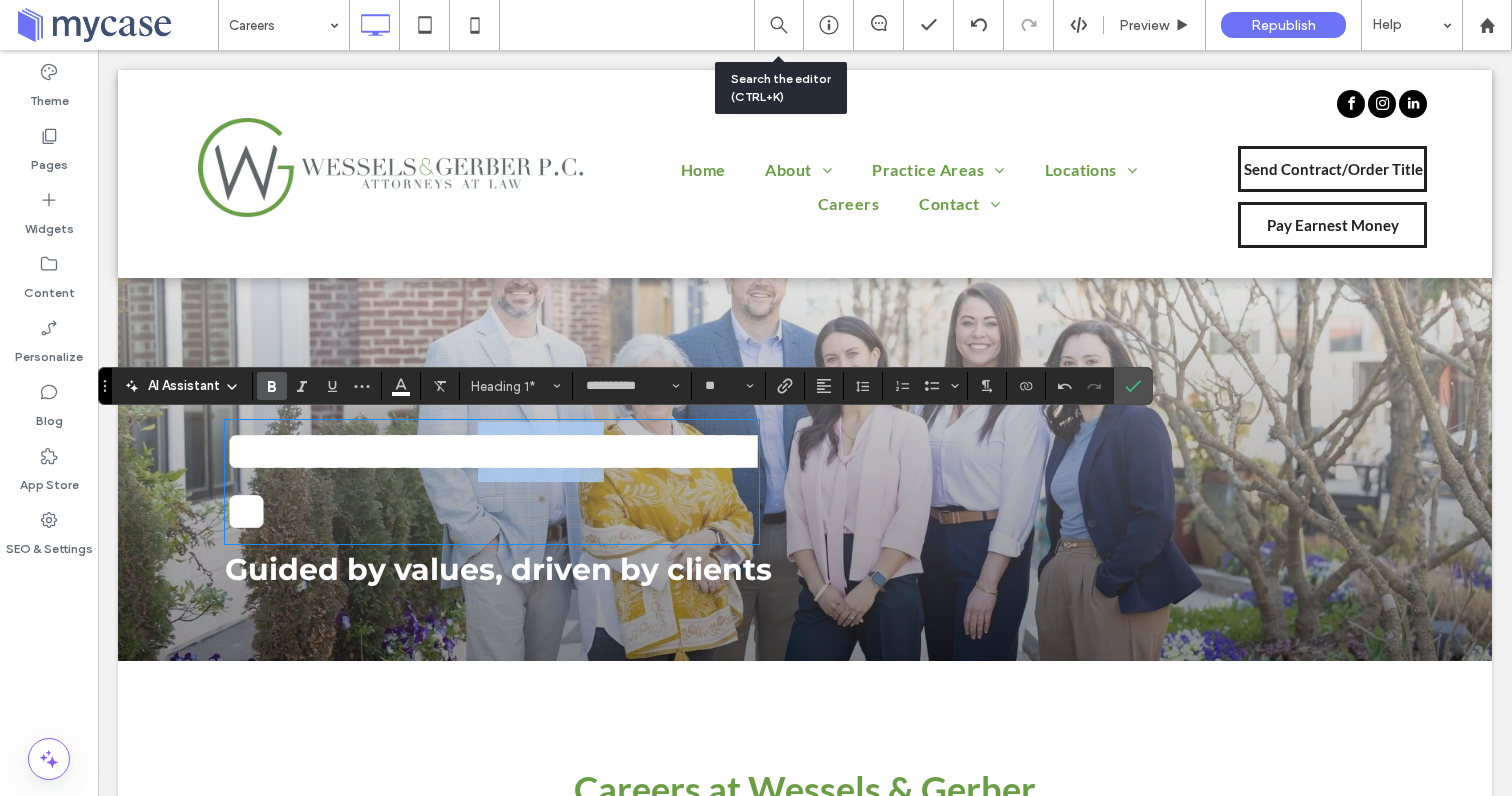 click on "**********" at bounding box center (488, 481) 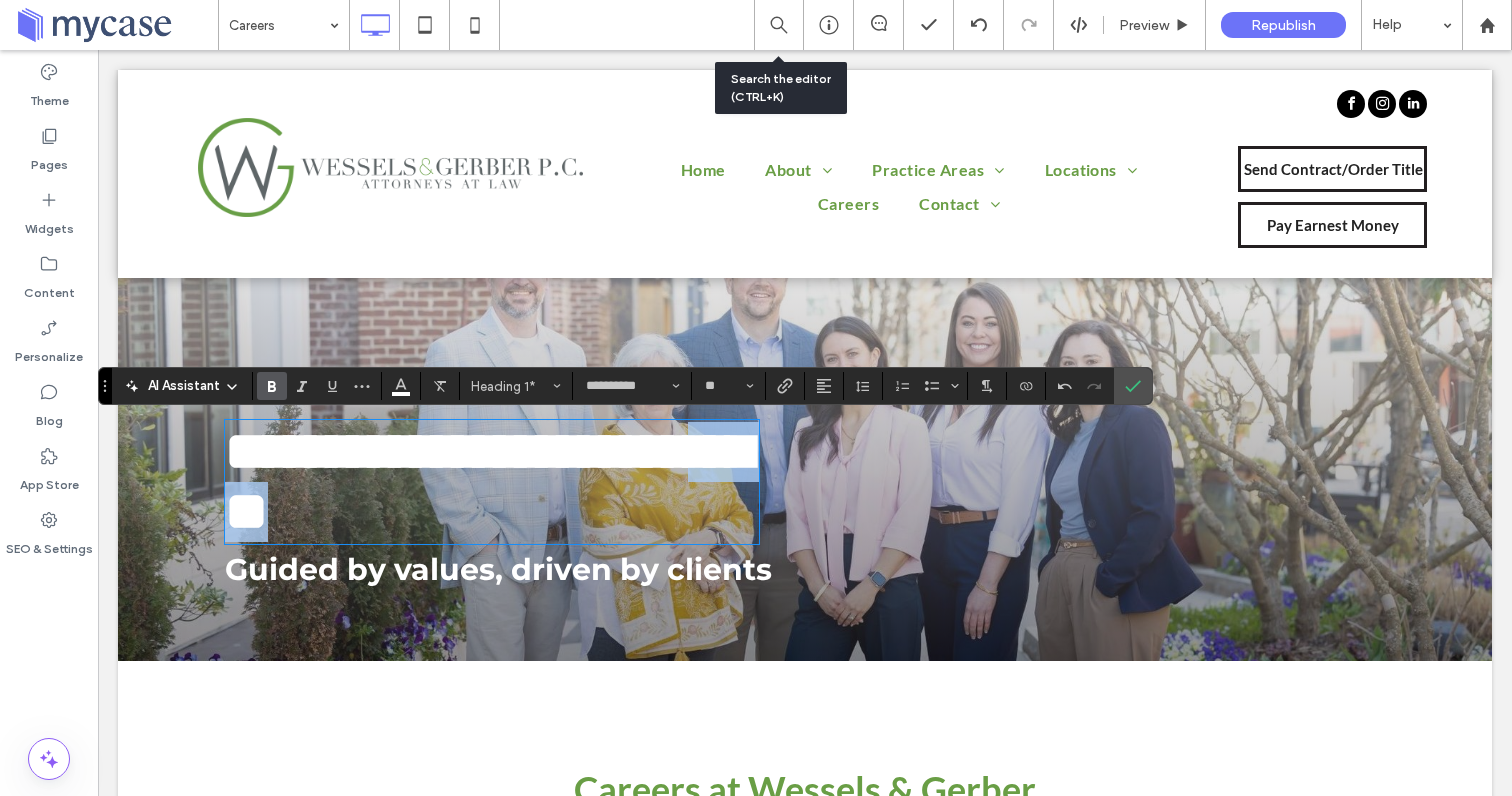 drag, startPoint x: 433, startPoint y: 585, endPoint x: 280, endPoint y: 588, distance: 153.0294 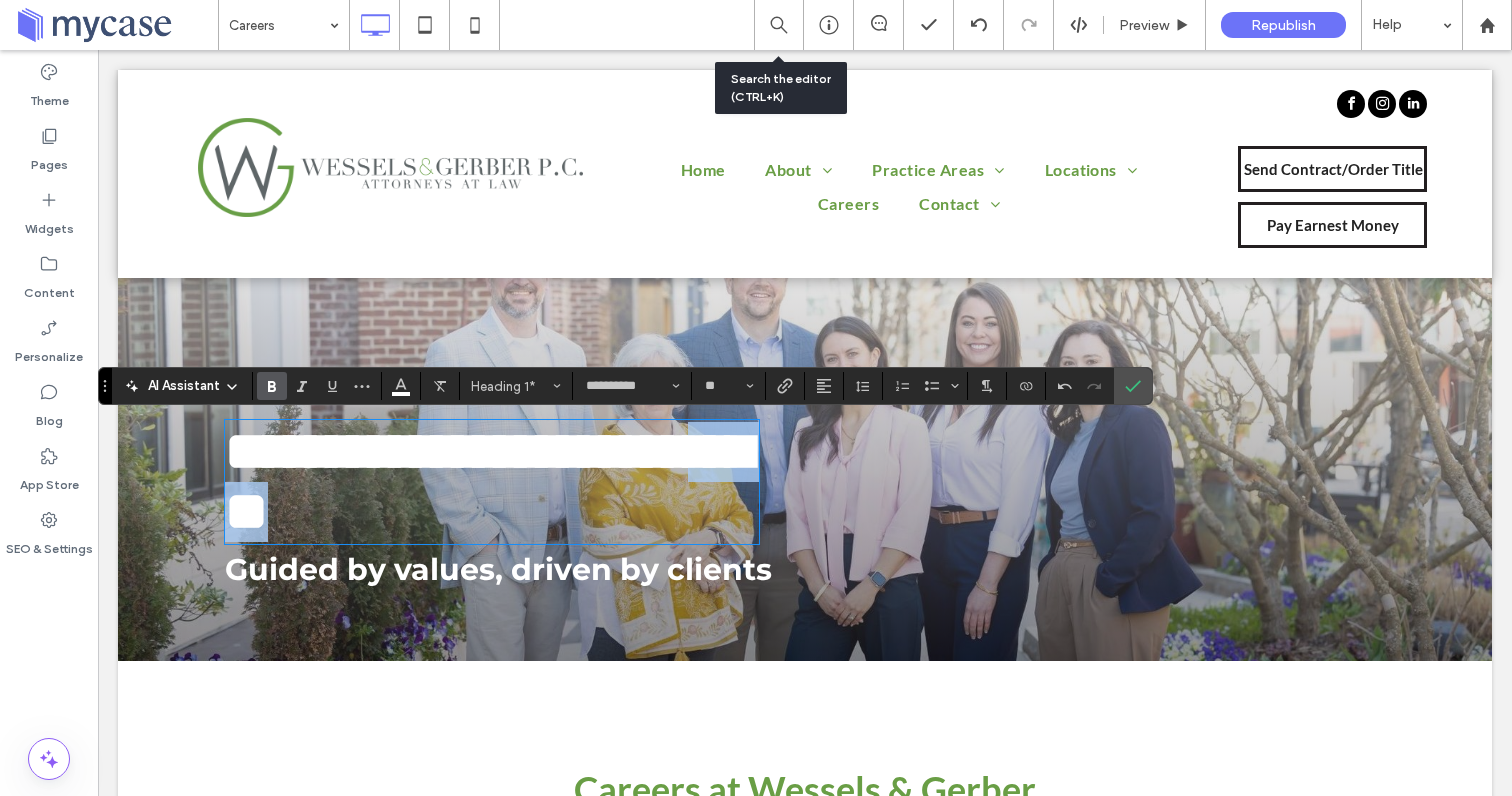 click on "**********" at bounding box center [492, 482] 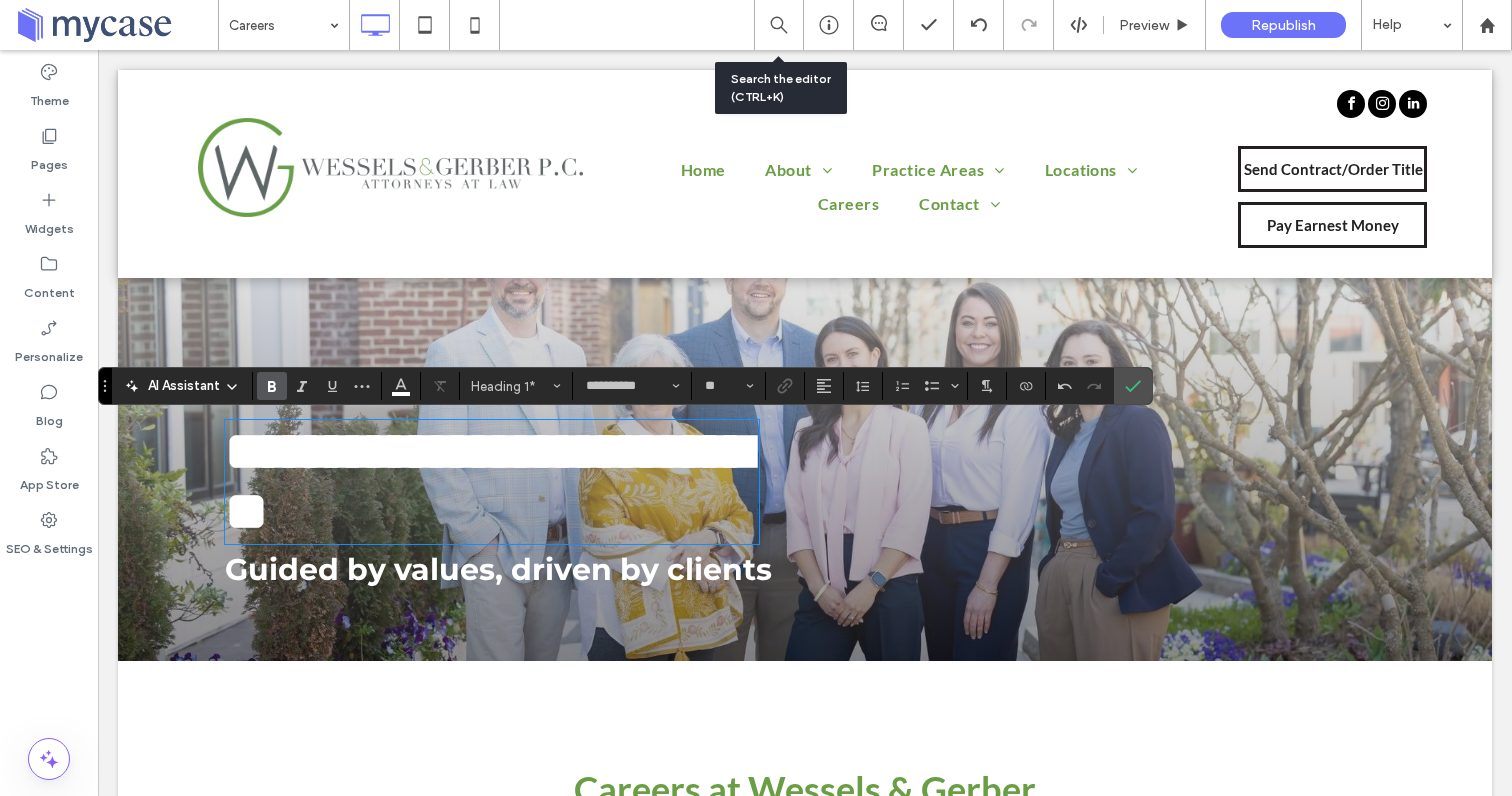click on "**********" at bounding box center [488, 481] 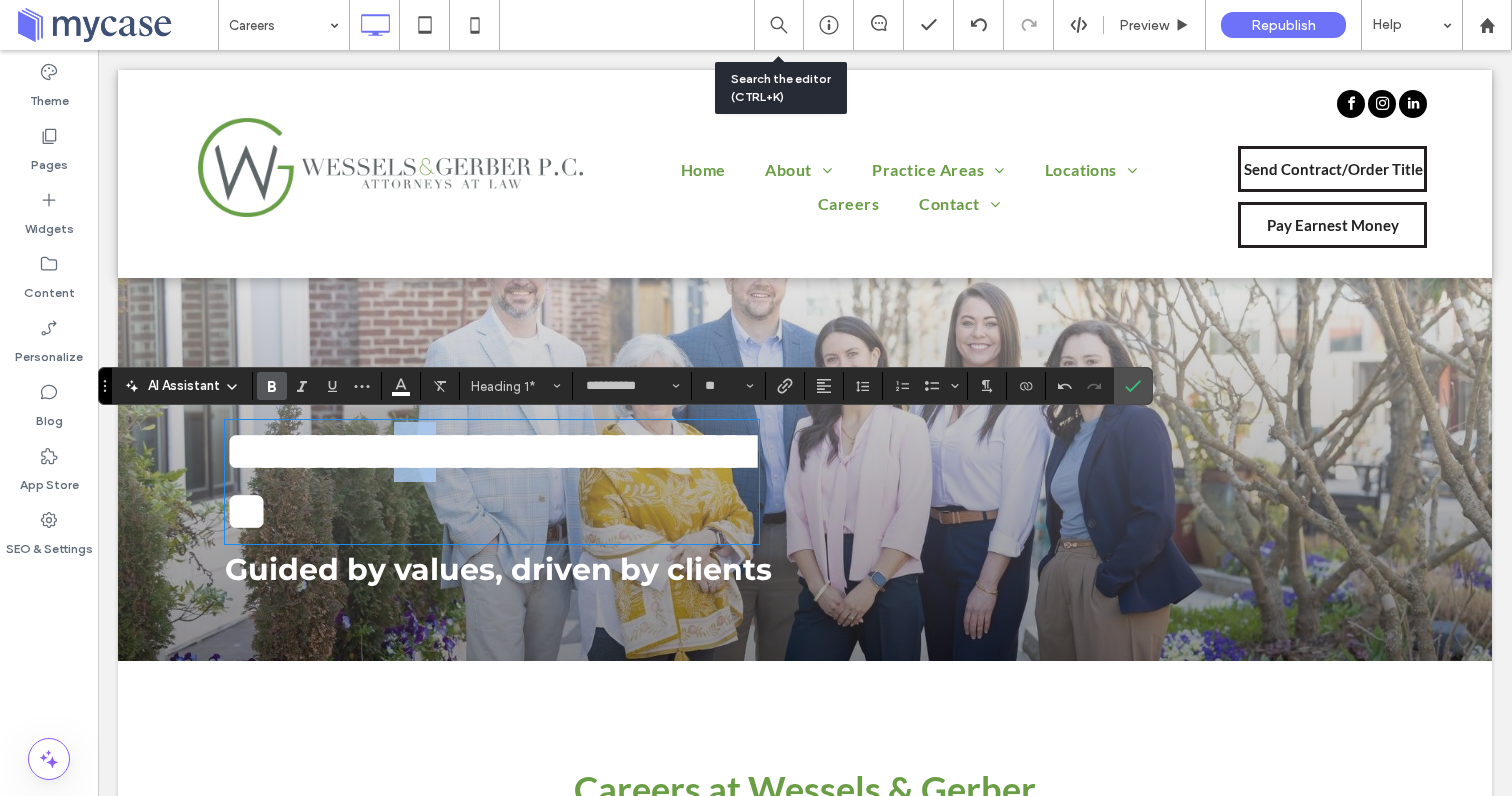 drag, startPoint x: 563, startPoint y: 465, endPoint x: 511, endPoint y: 465, distance: 52 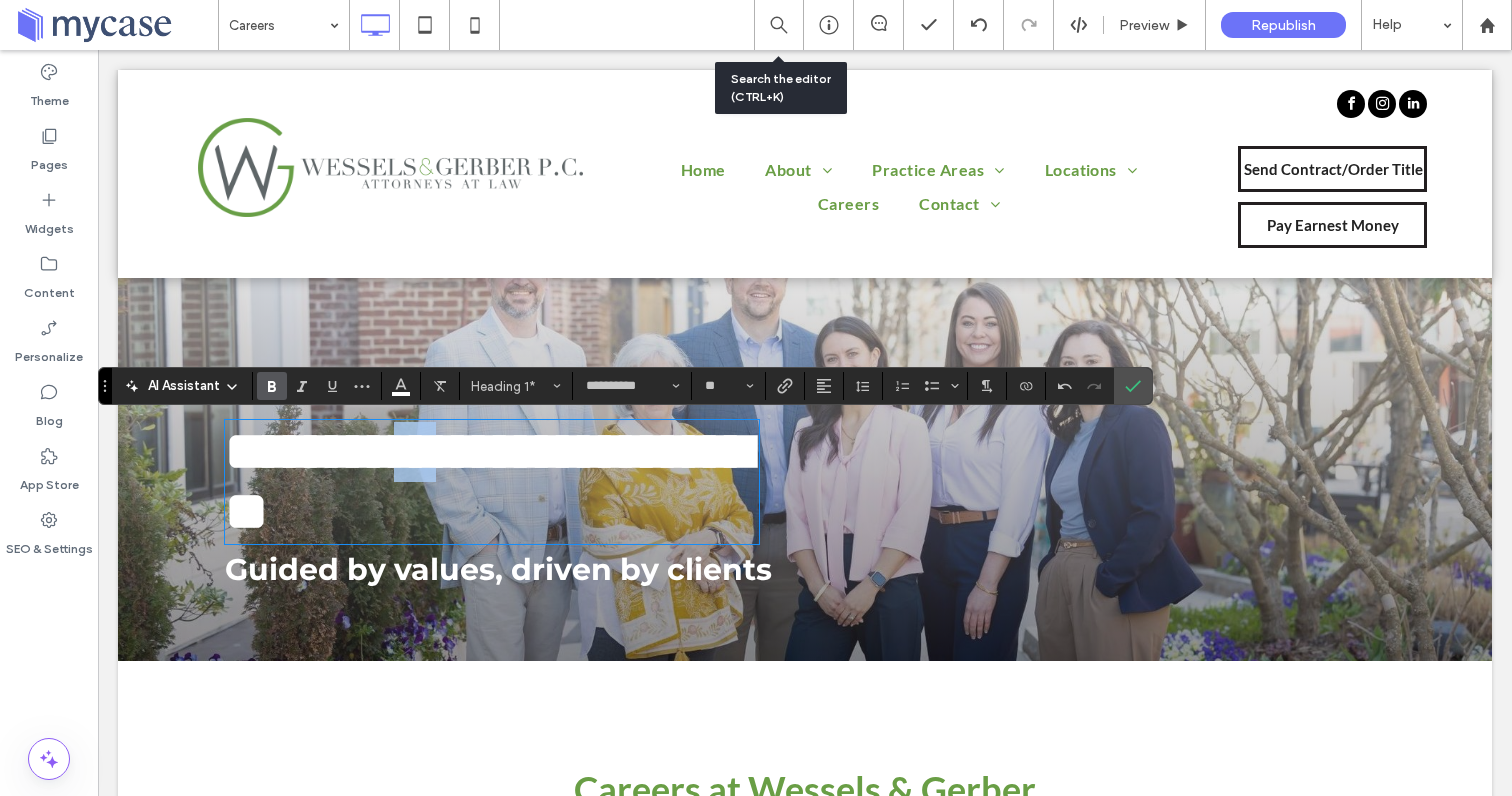 click on "**********" at bounding box center [488, 481] 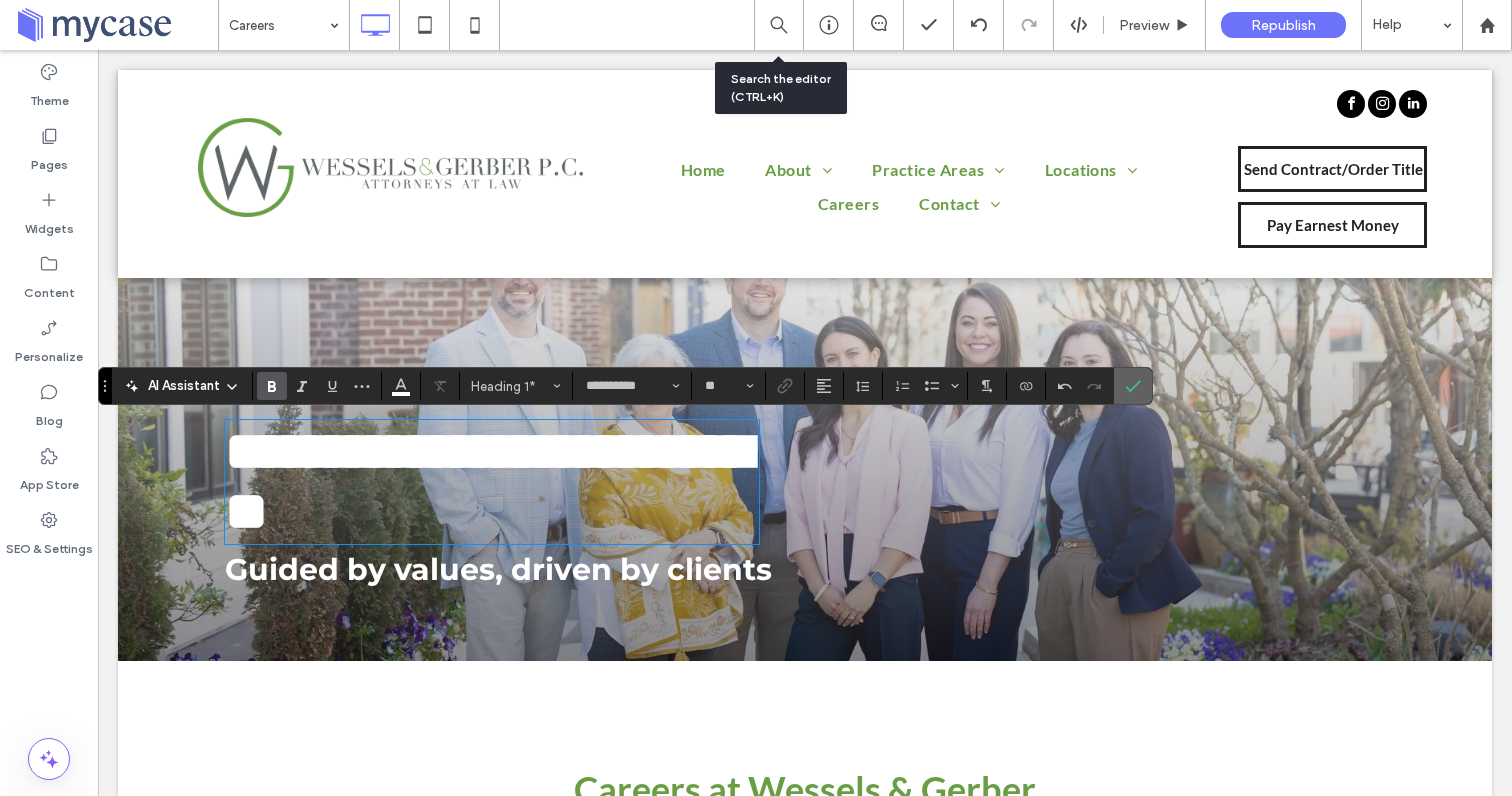click at bounding box center (1133, 386) 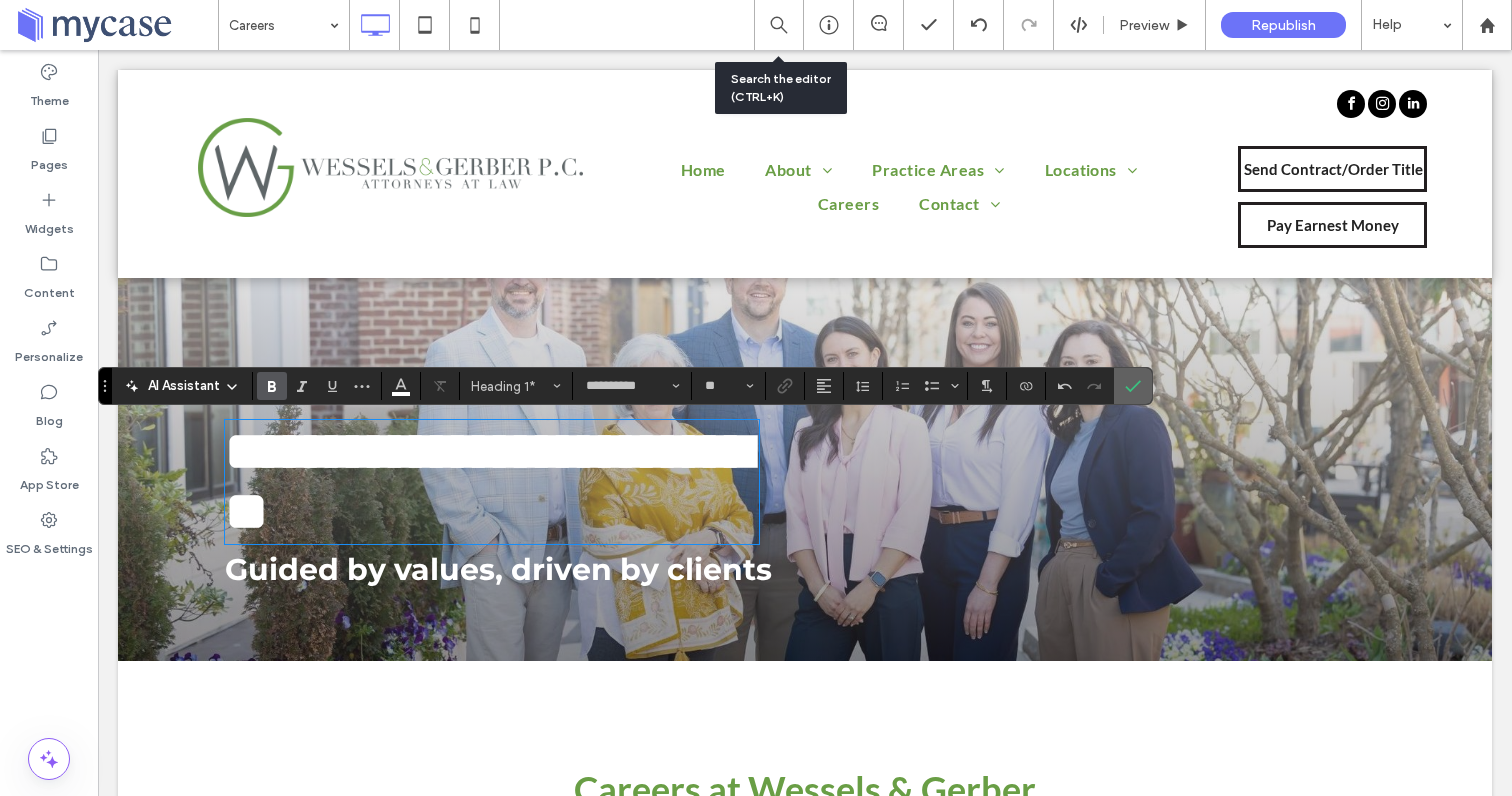 click 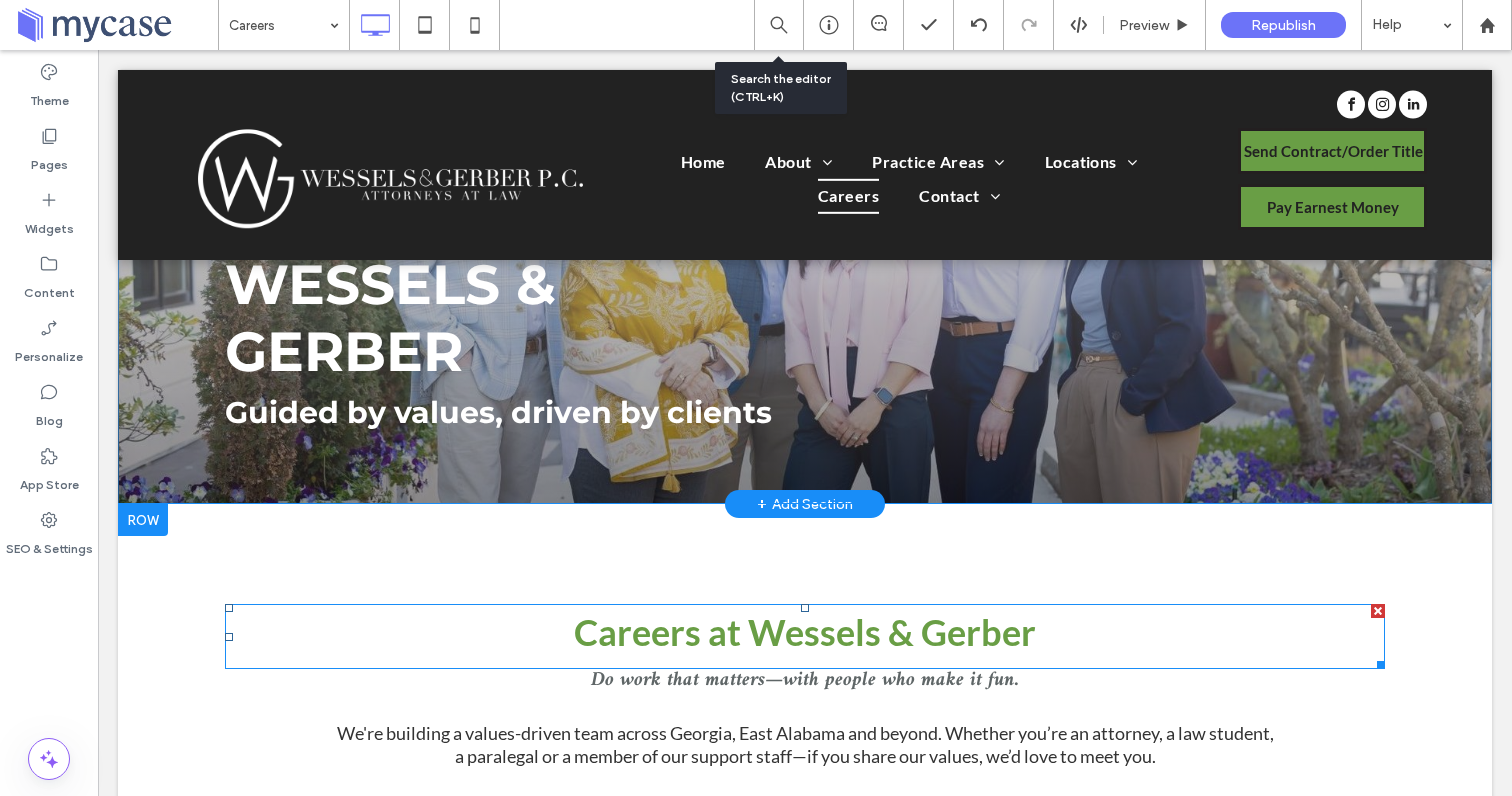 scroll, scrollTop: 364, scrollLeft: 0, axis: vertical 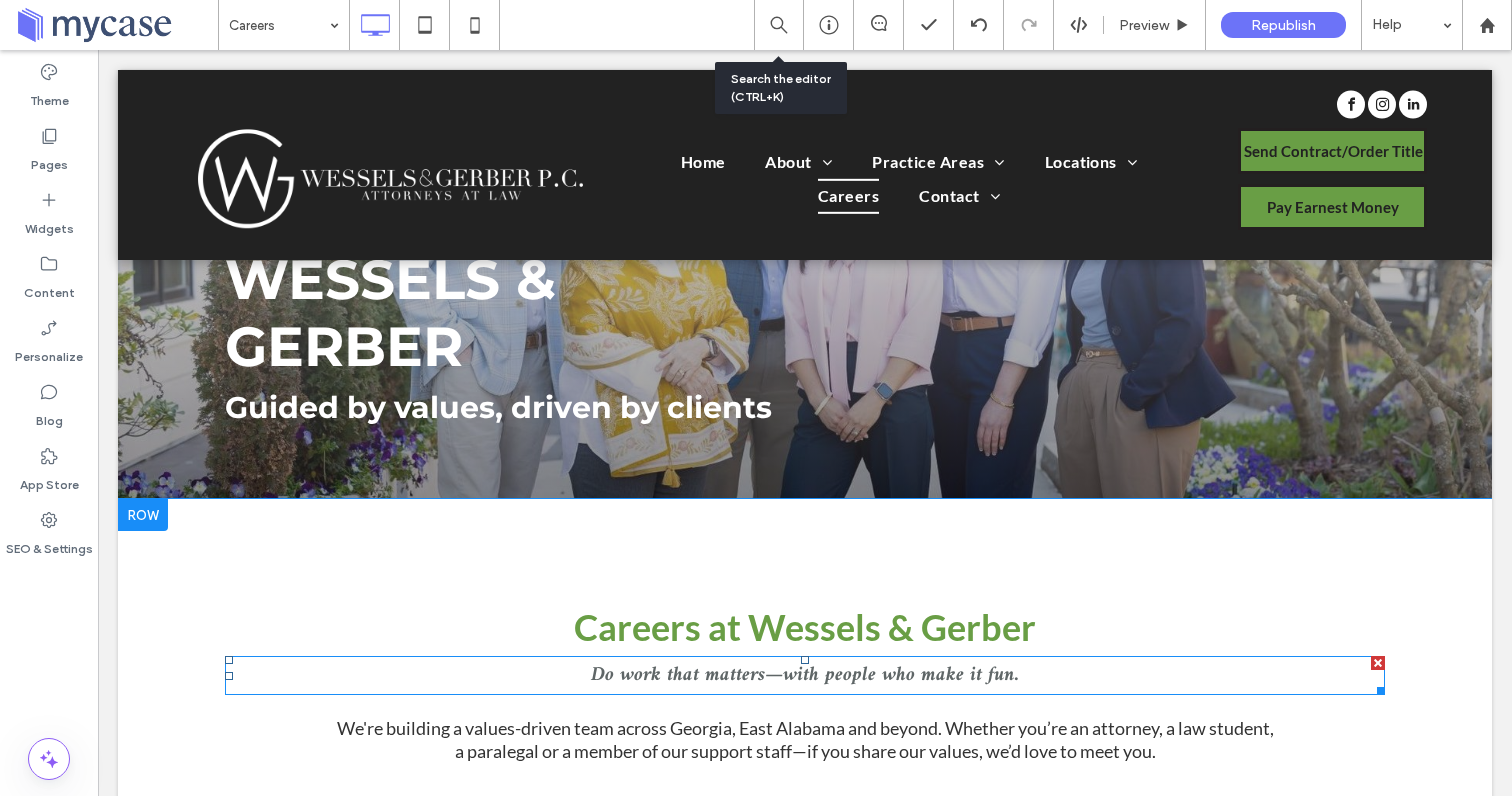 click on "Do work that matters—with people who make it fun." at bounding box center (805, 675) 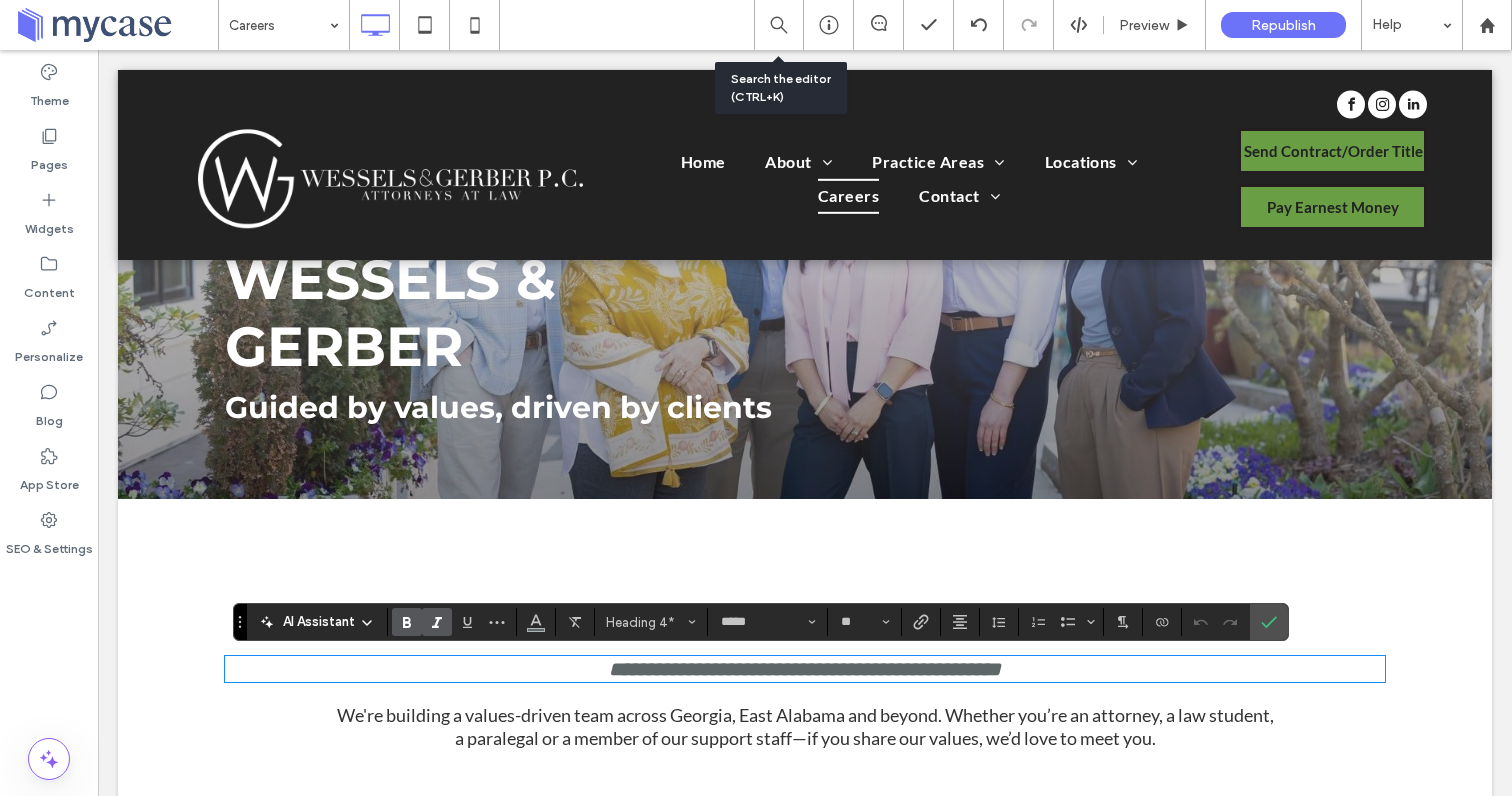 click on "Guided by values, driven by clients" at bounding box center [498, 407] 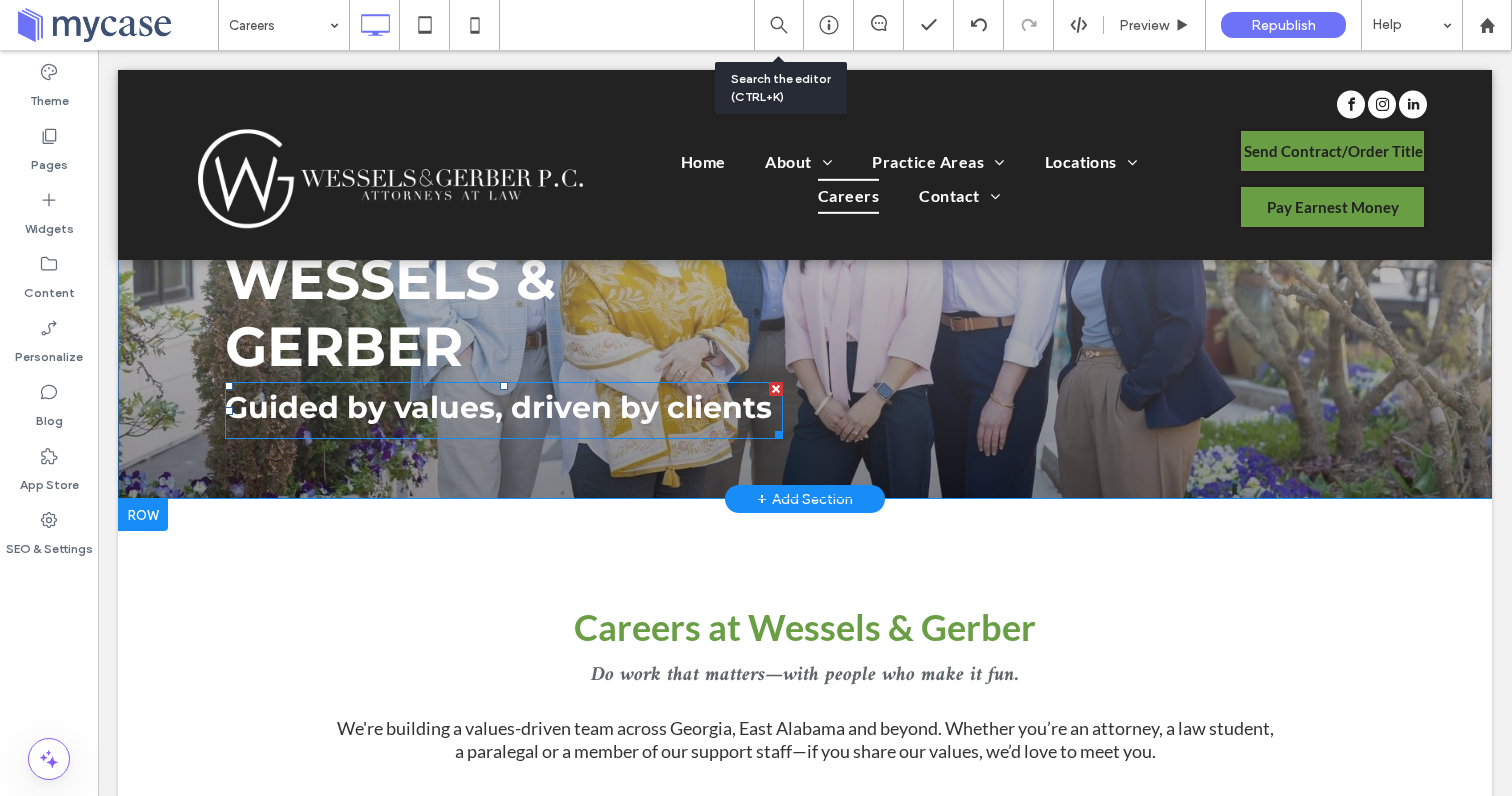 click on "Guided by values, driven by clients" at bounding box center (498, 407) 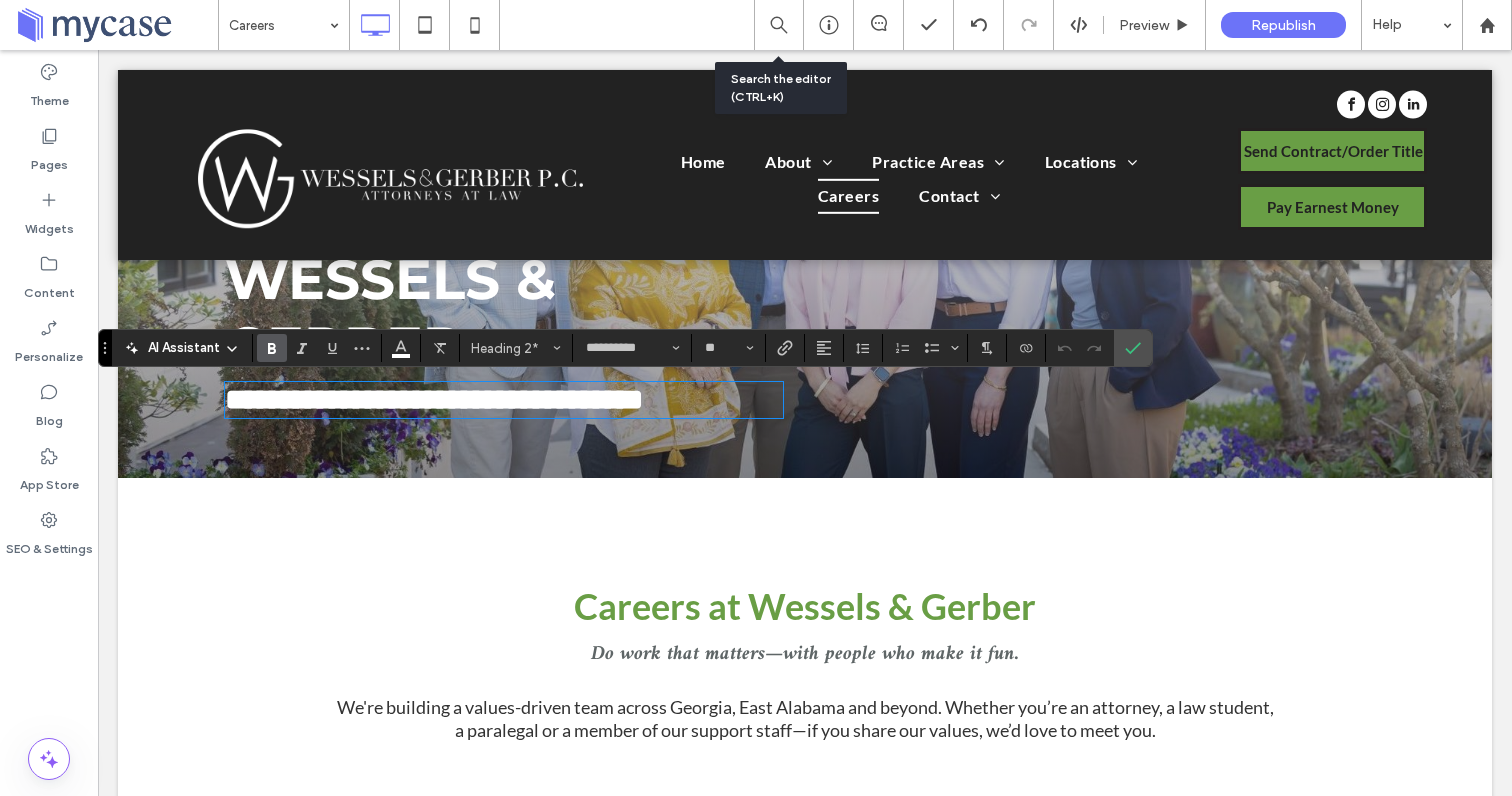 click on "**********" at bounding box center [434, 399] 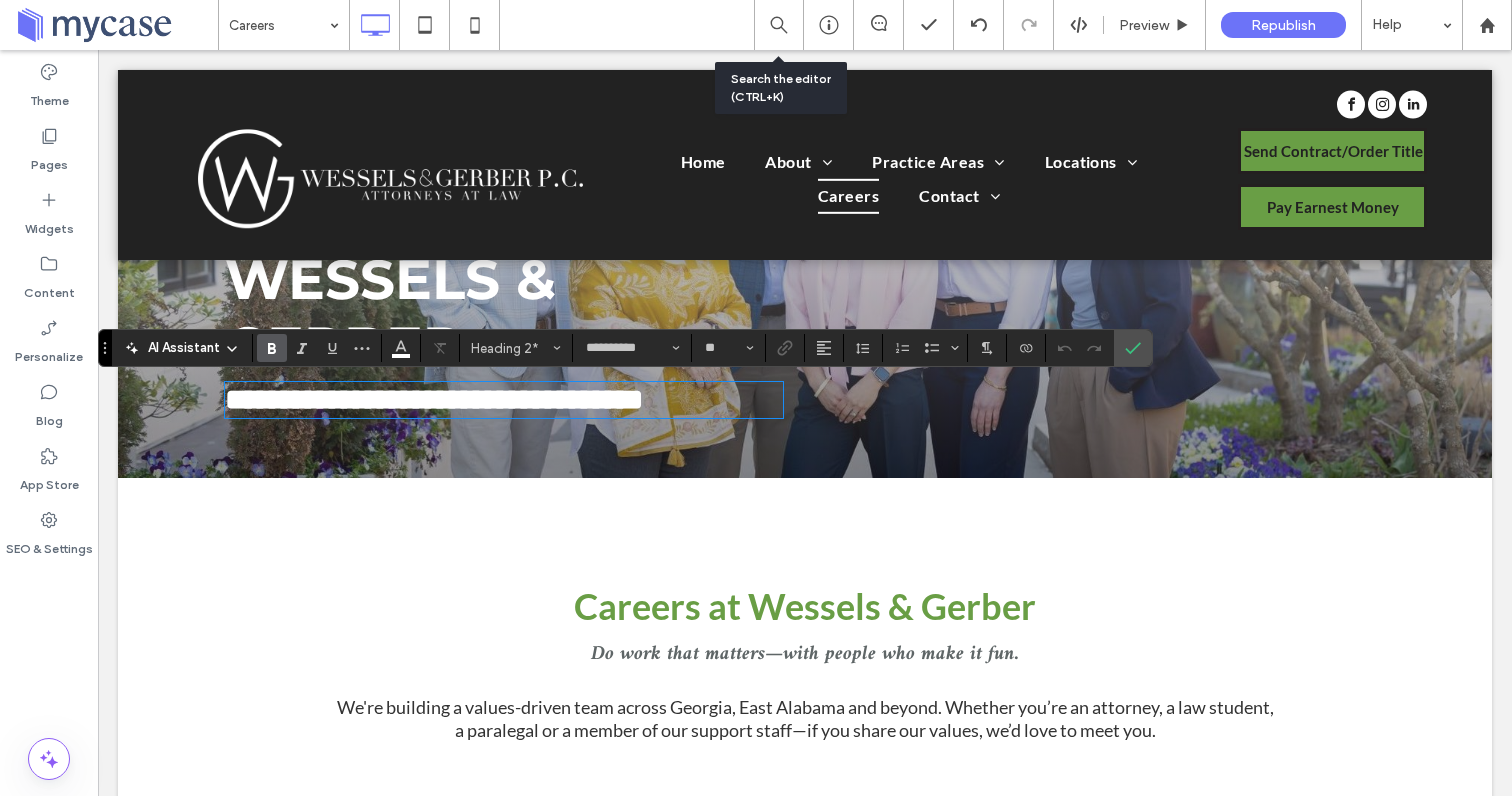 type on "****" 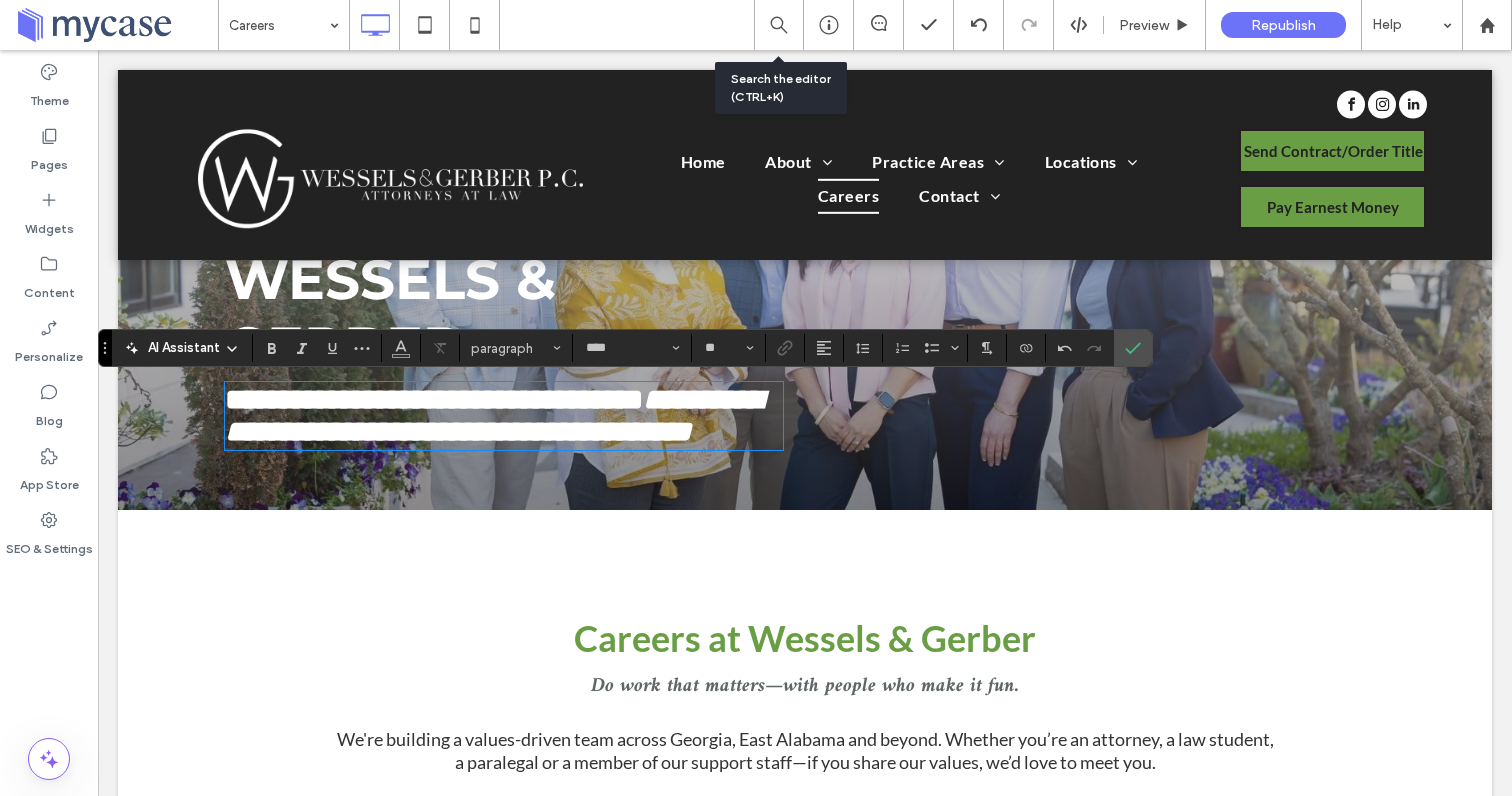 type on "**********" 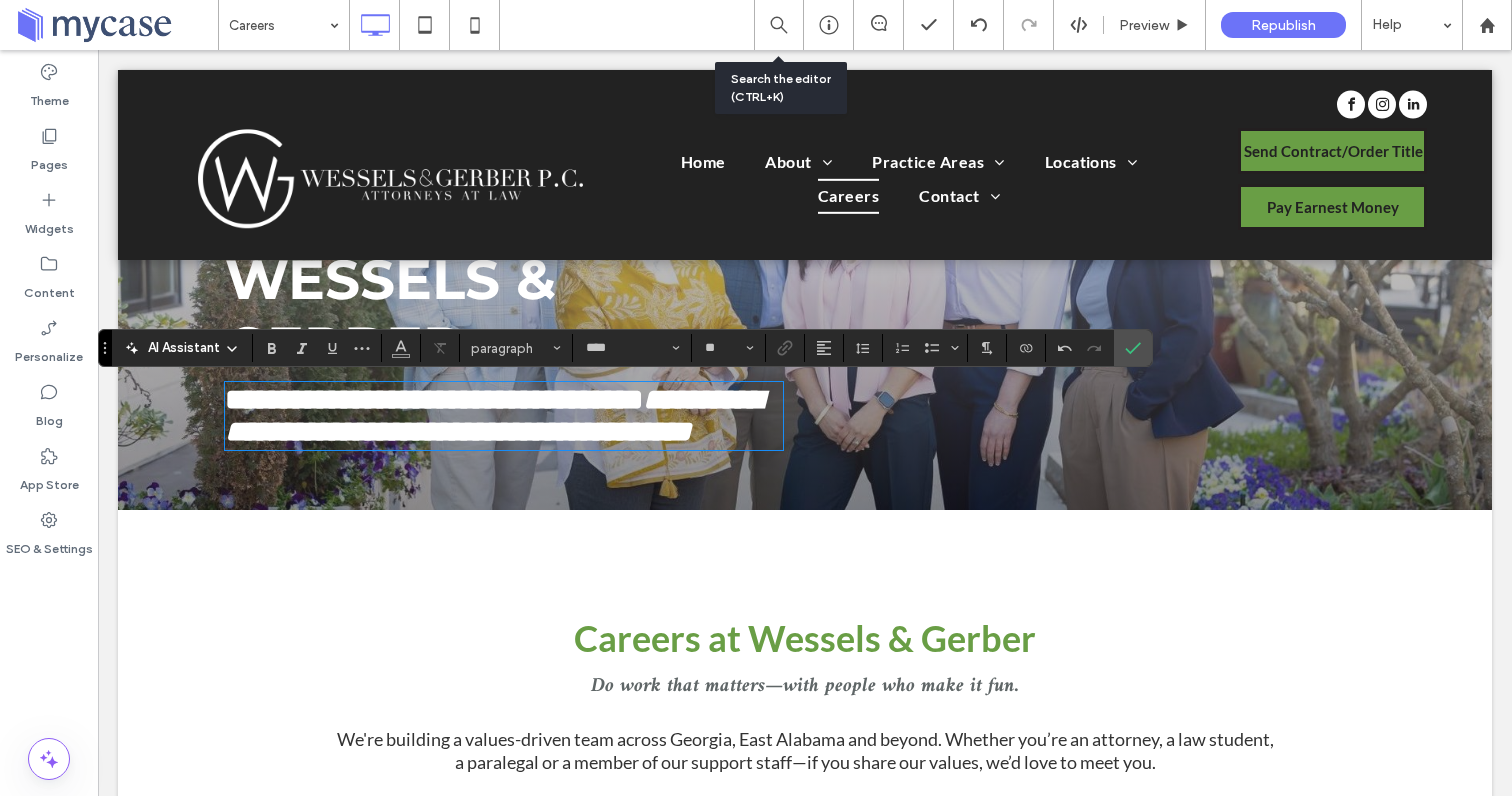type on "**" 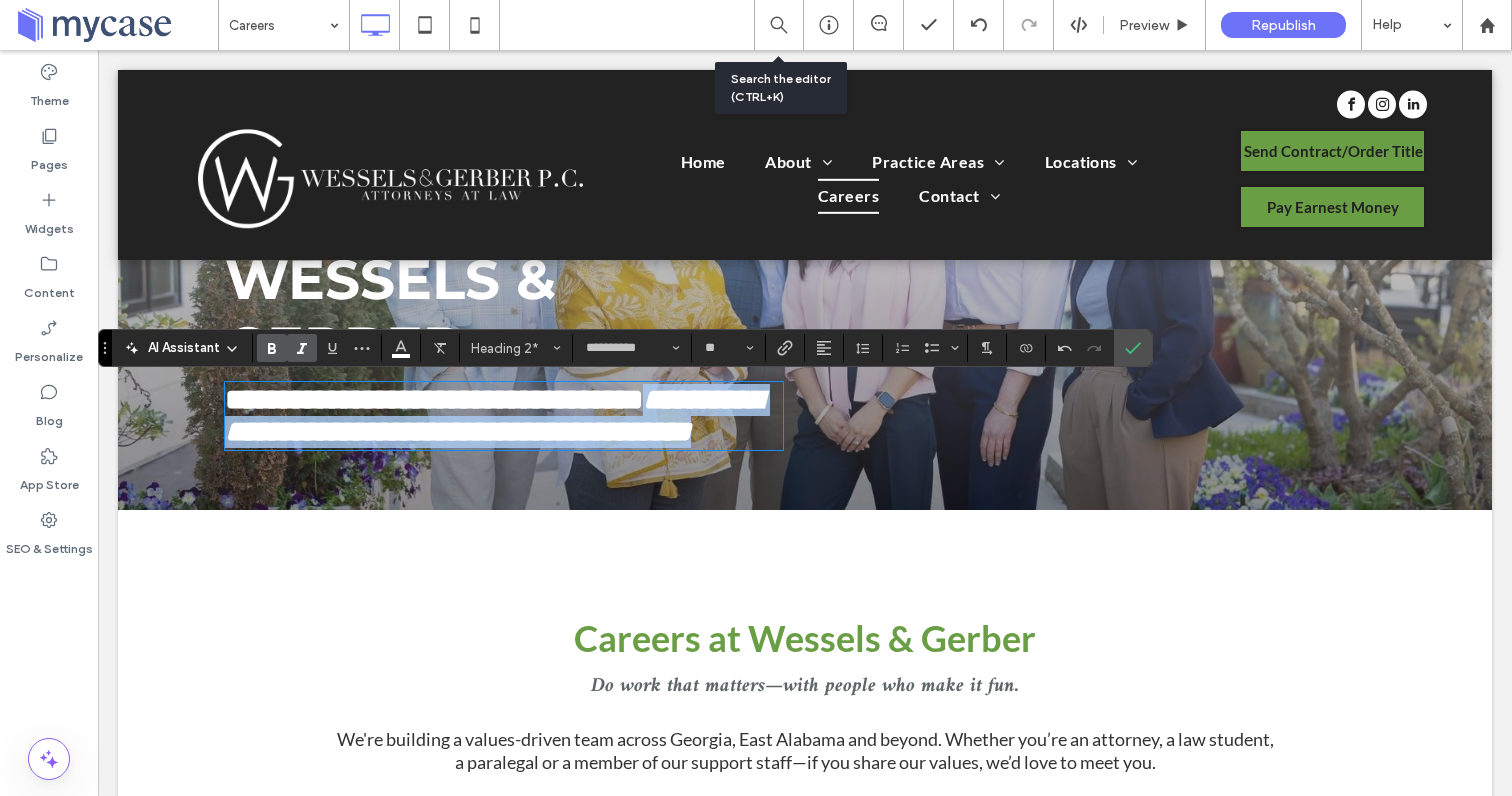 drag, startPoint x: 618, startPoint y: 512, endPoint x: 334, endPoint y: 456, distance: 289.46848 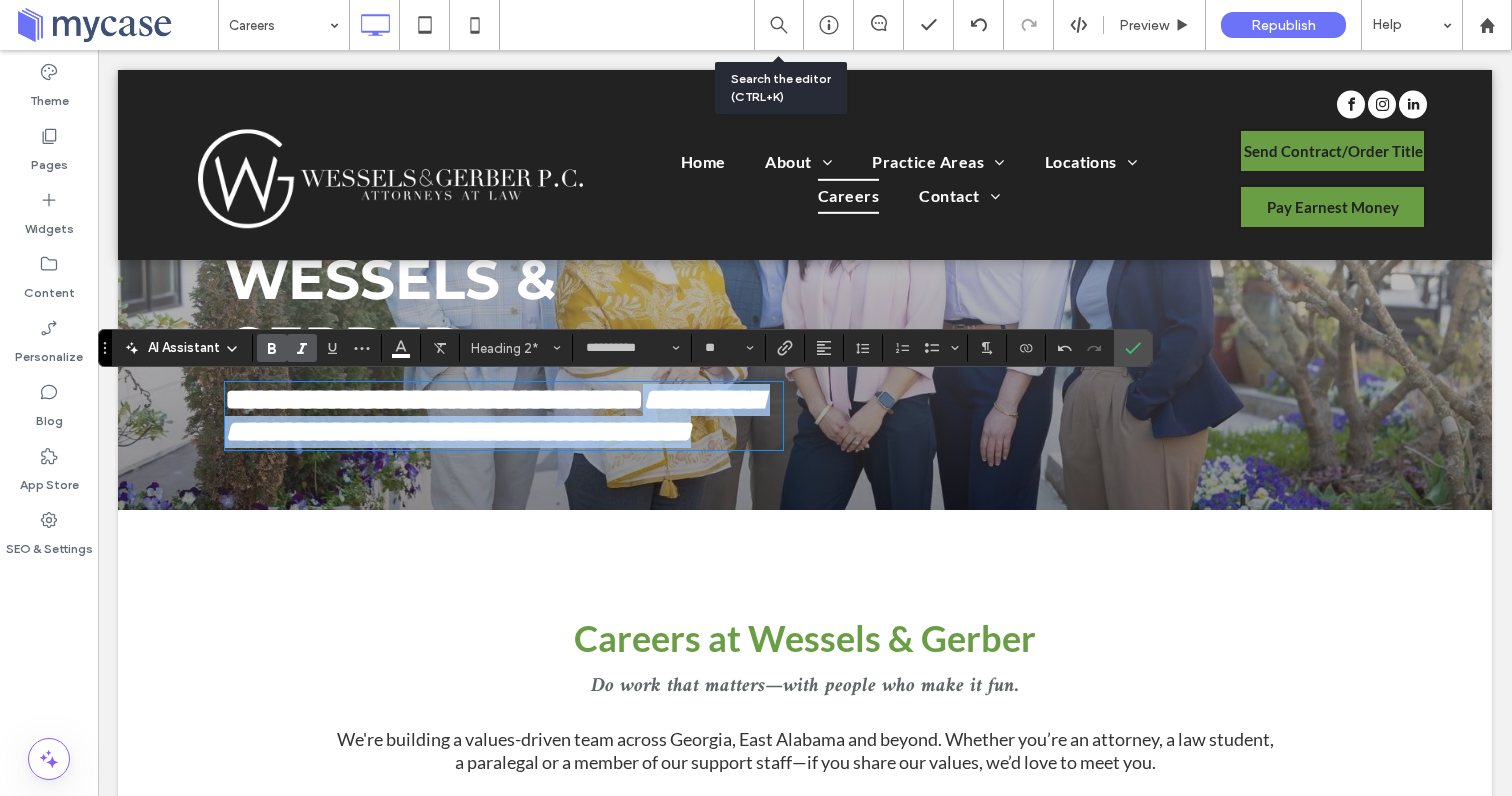 click on "**********" at bounding box center [504, 416] 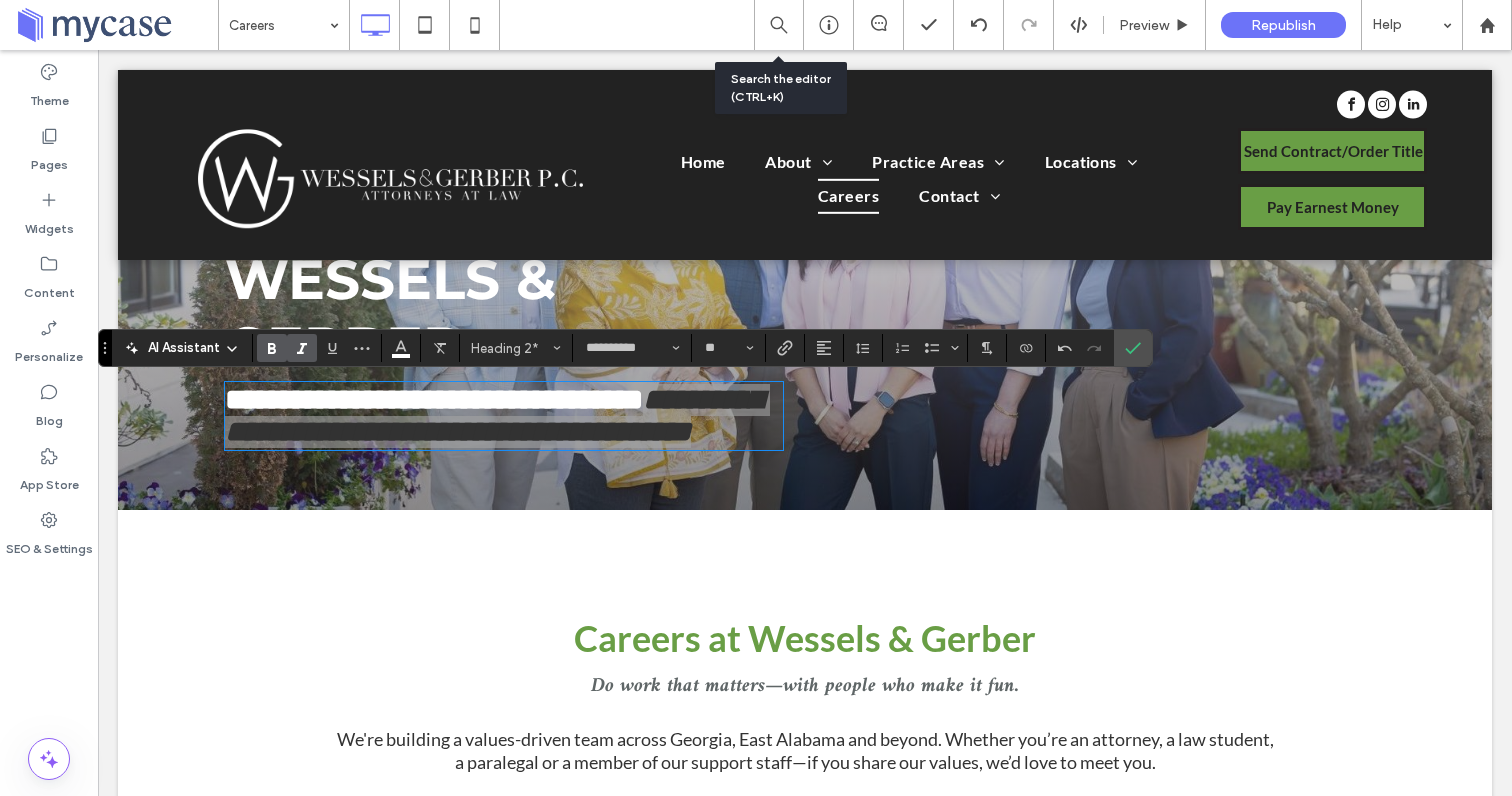 click 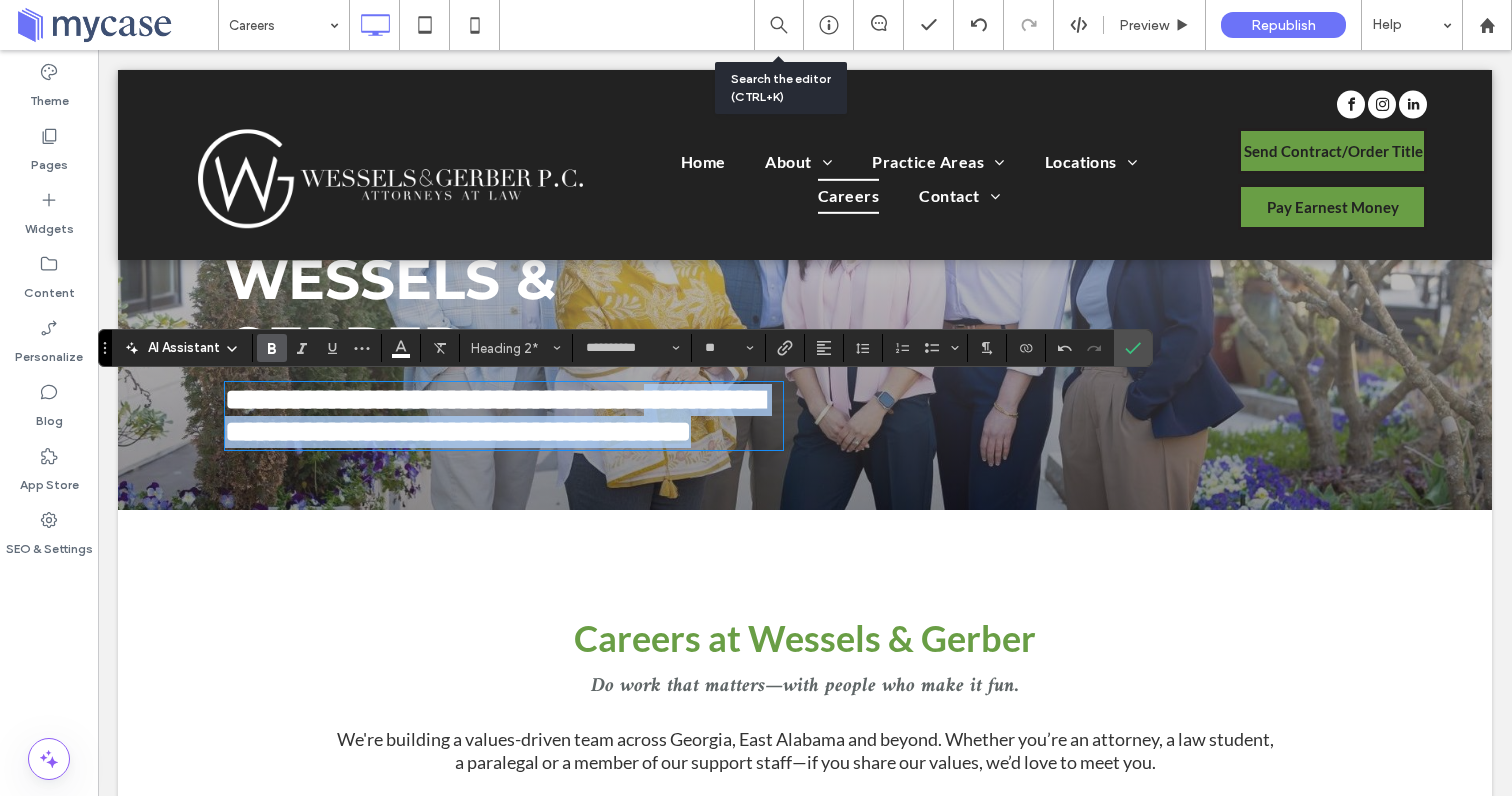 click on "**********" at bounding box center (494, 415) 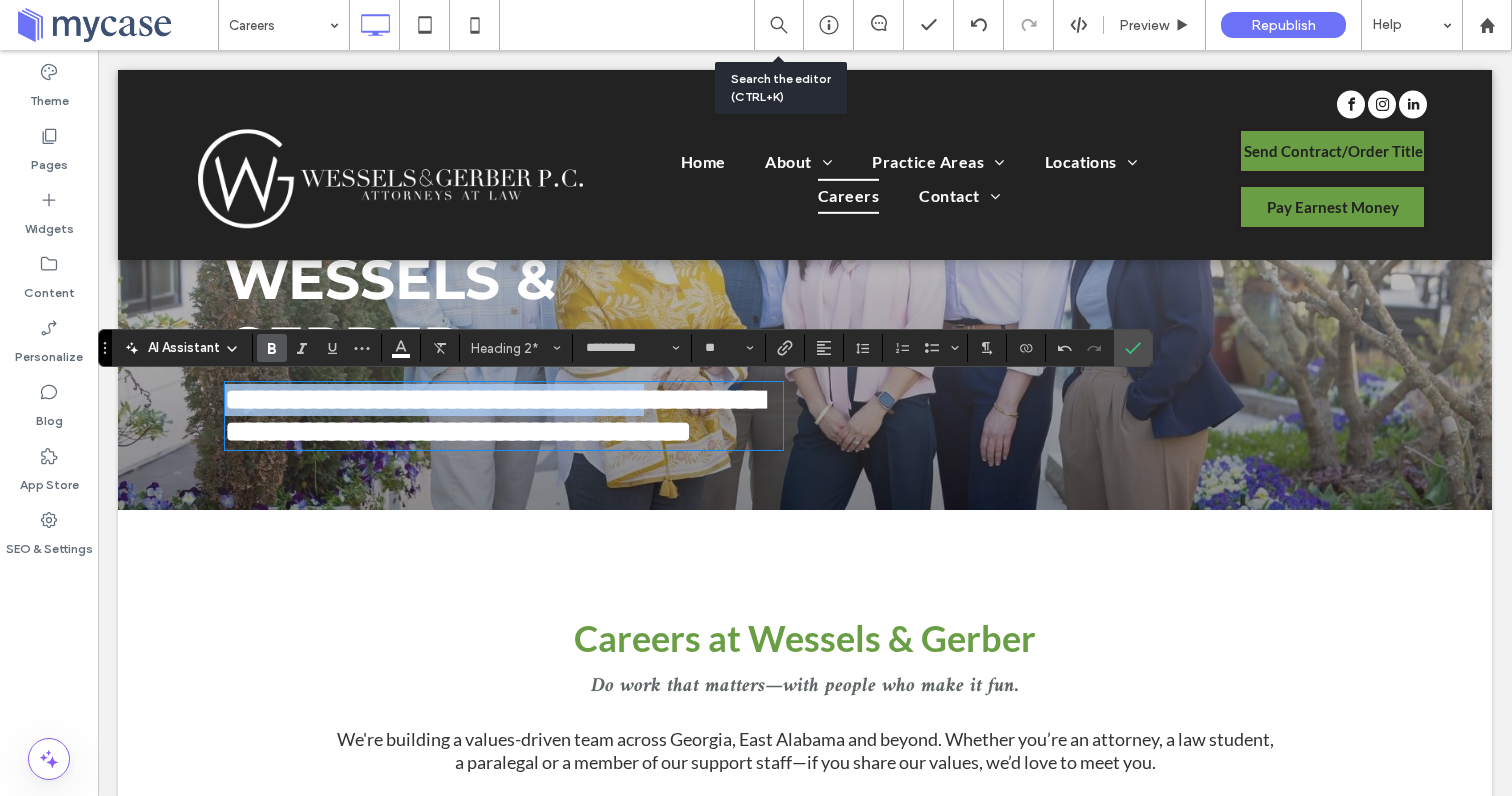 drag, startPoint x: 330, startPoint y: 465, endPoint x: 231, endPoint y: 418, distance: 109.59015 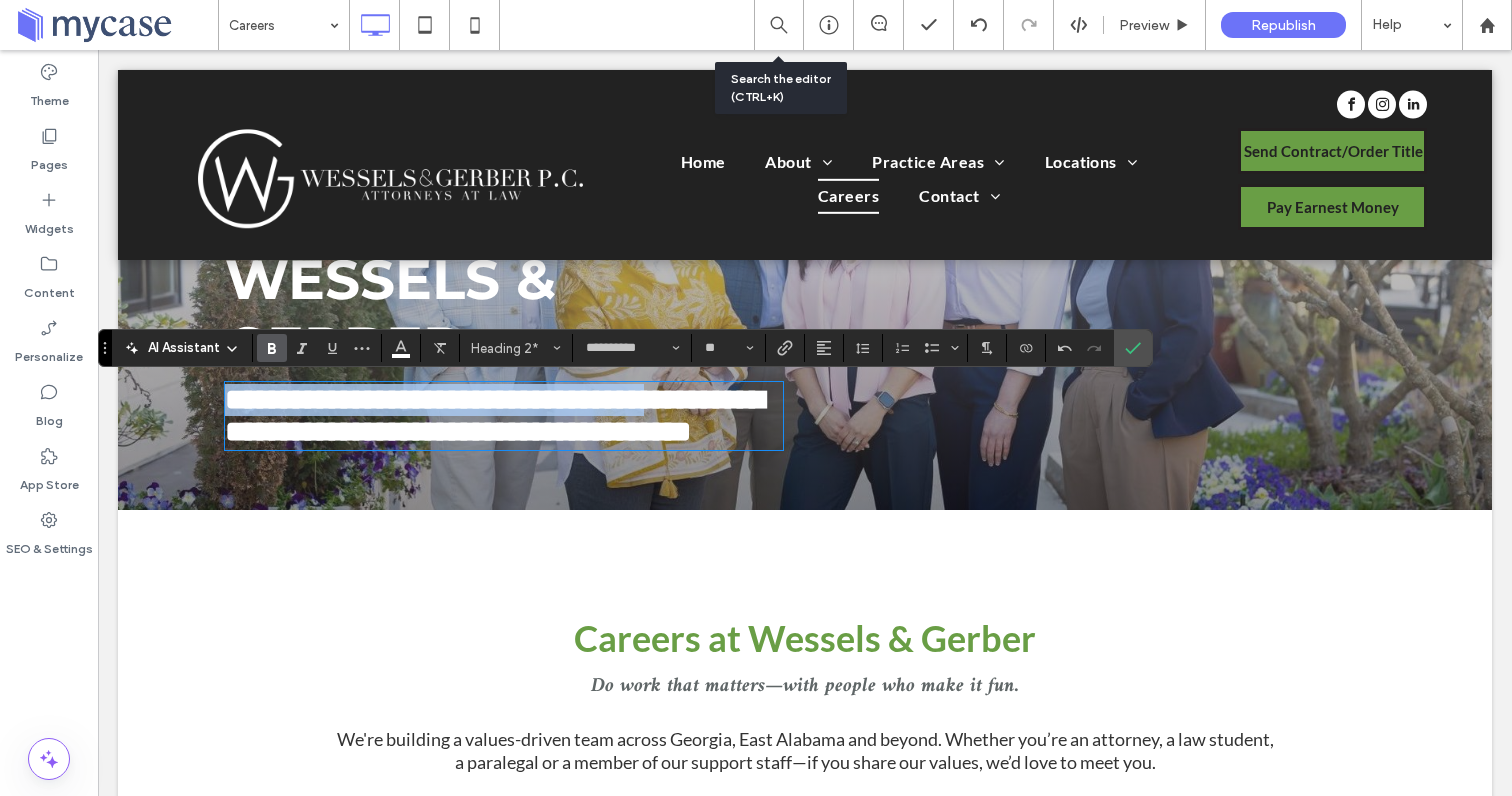 click on "**********" at bounding box center (504, 416) 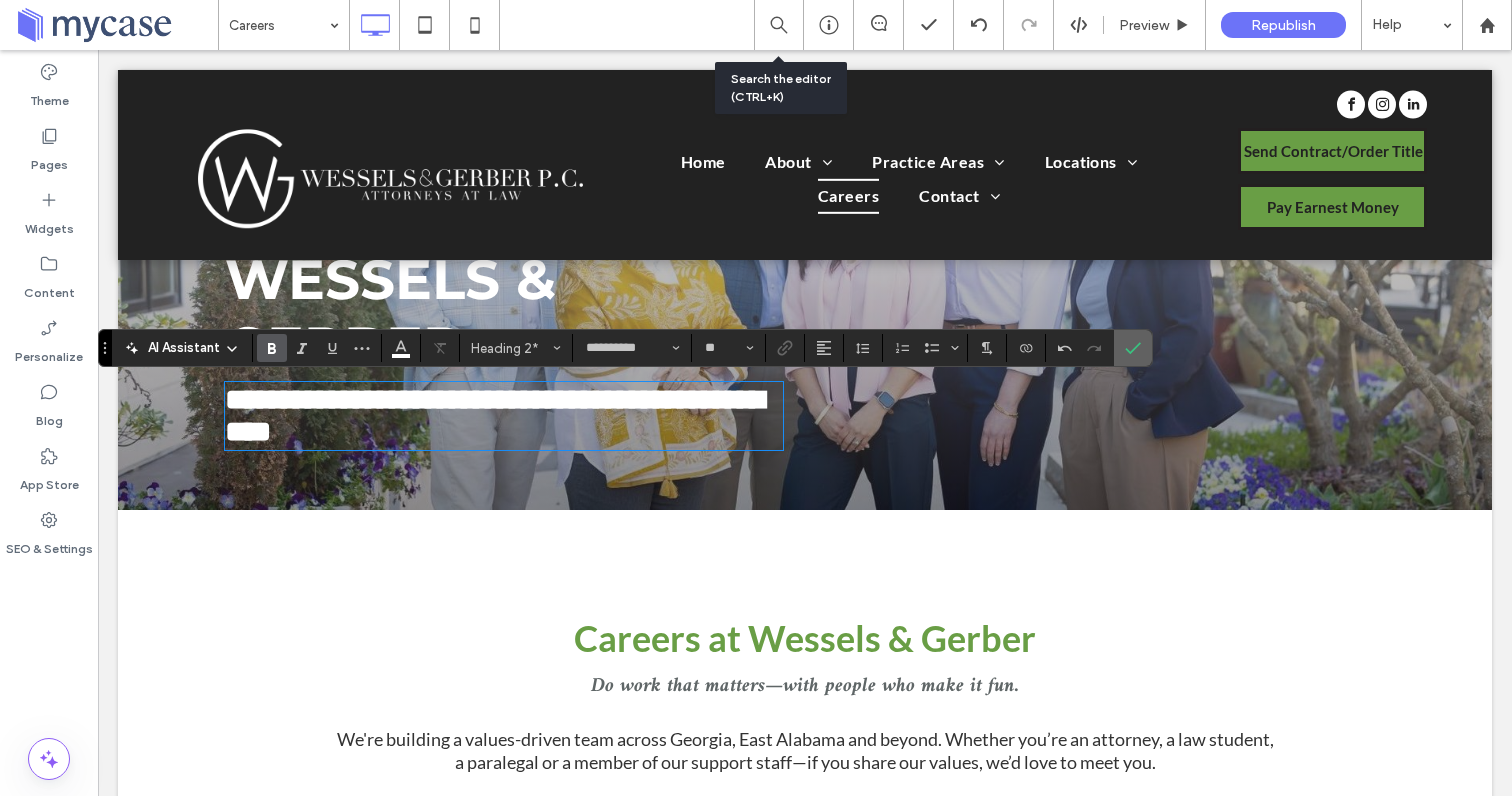 click 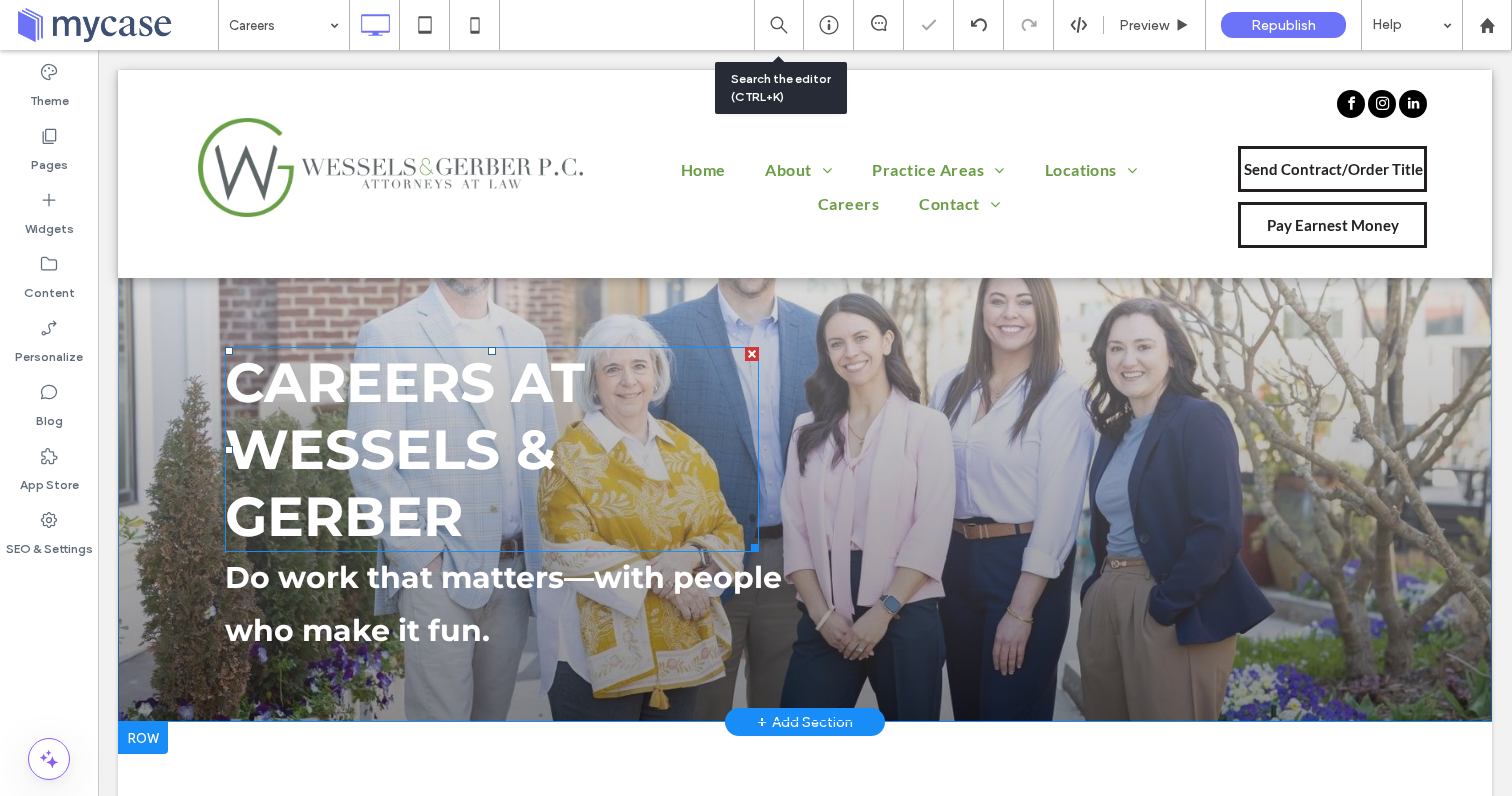 scroll, scrollTop: 189, scrollLeft: 0, axis: vertical 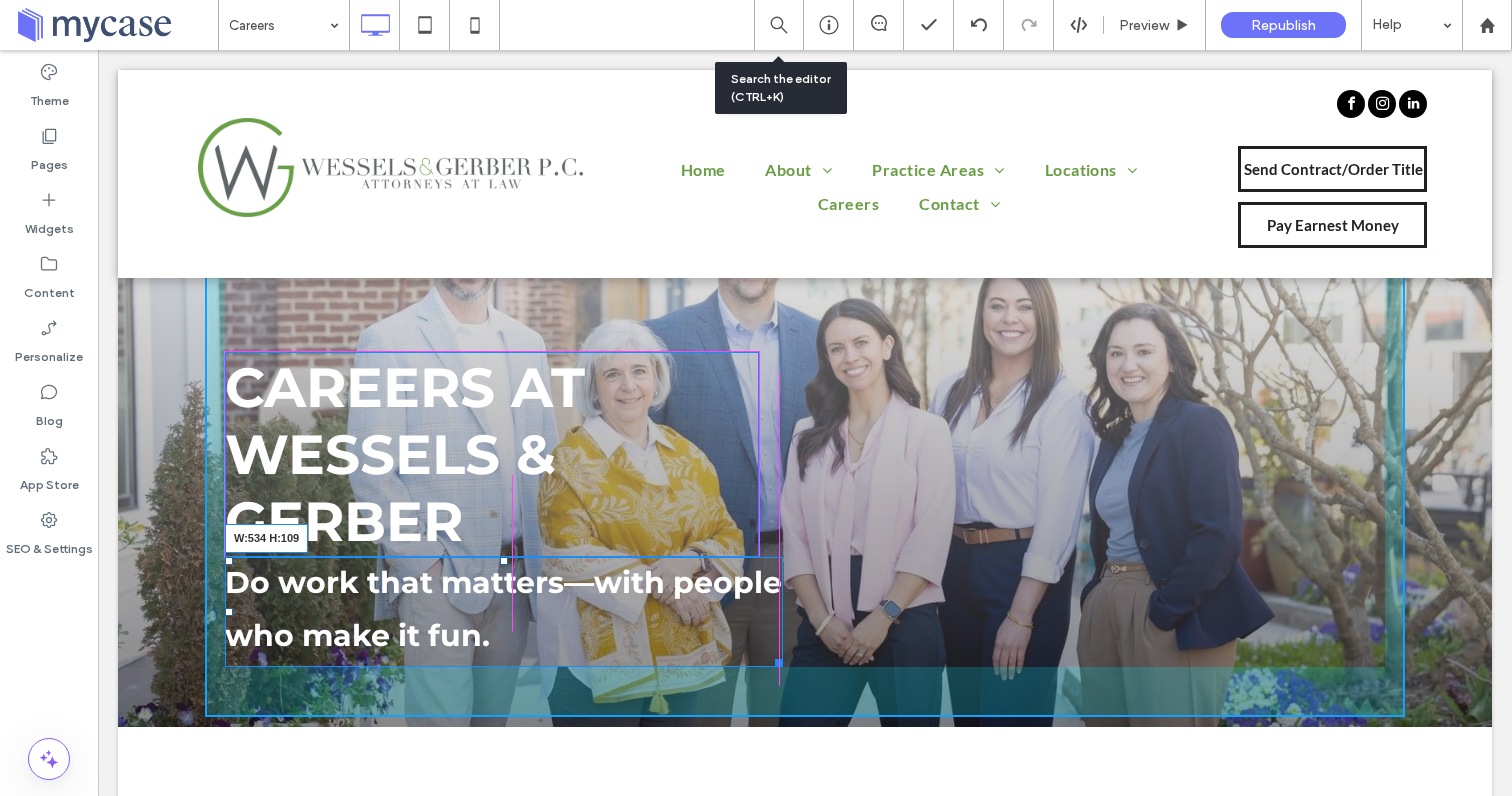 drag, startPoint x: 779, startPoint y: 657, endPoint x: 753, endPoint y: 639, distance: 31.622776 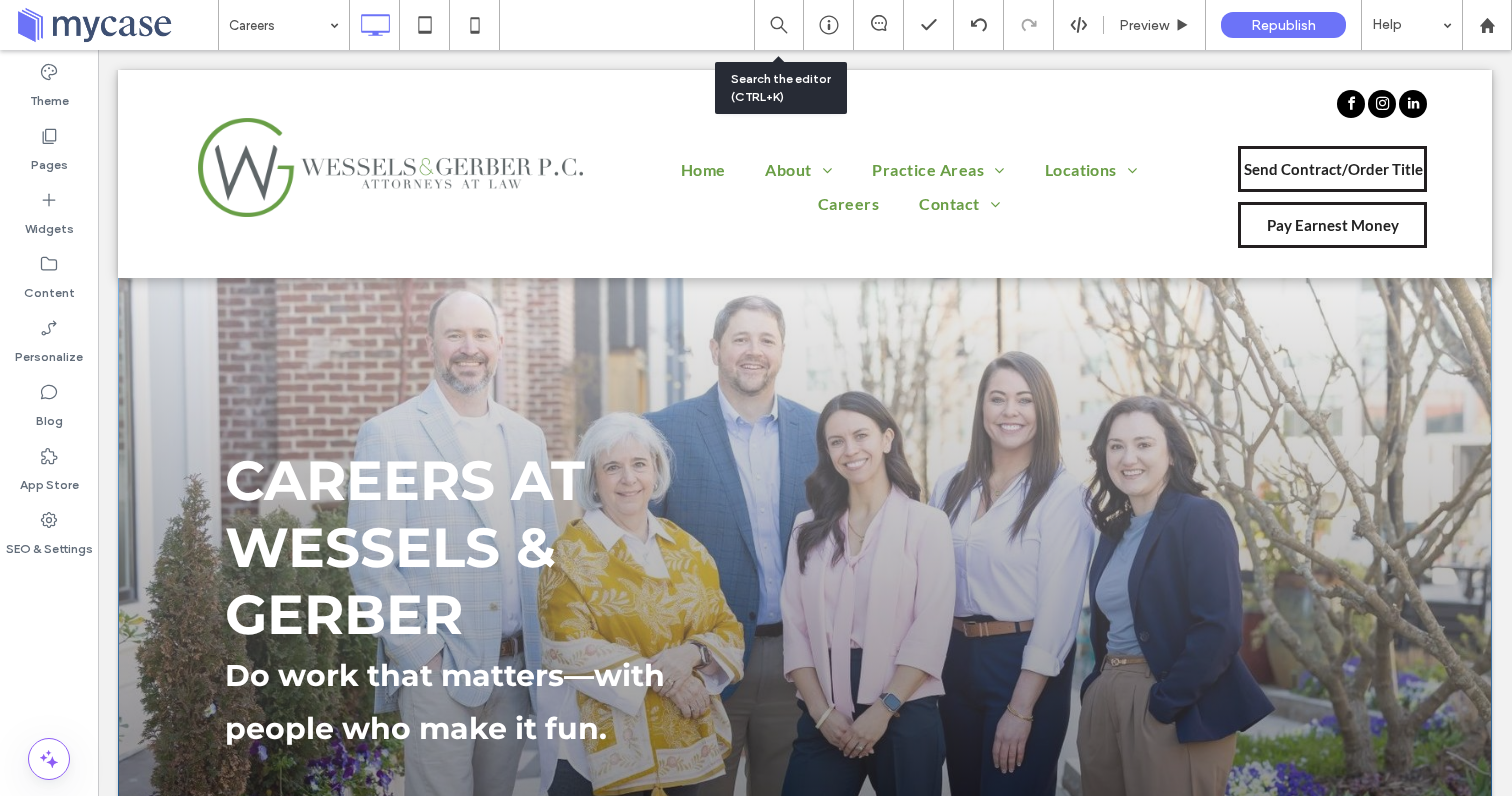 scroll, scrollTop: 0, scrollLeft: 0, axis: both 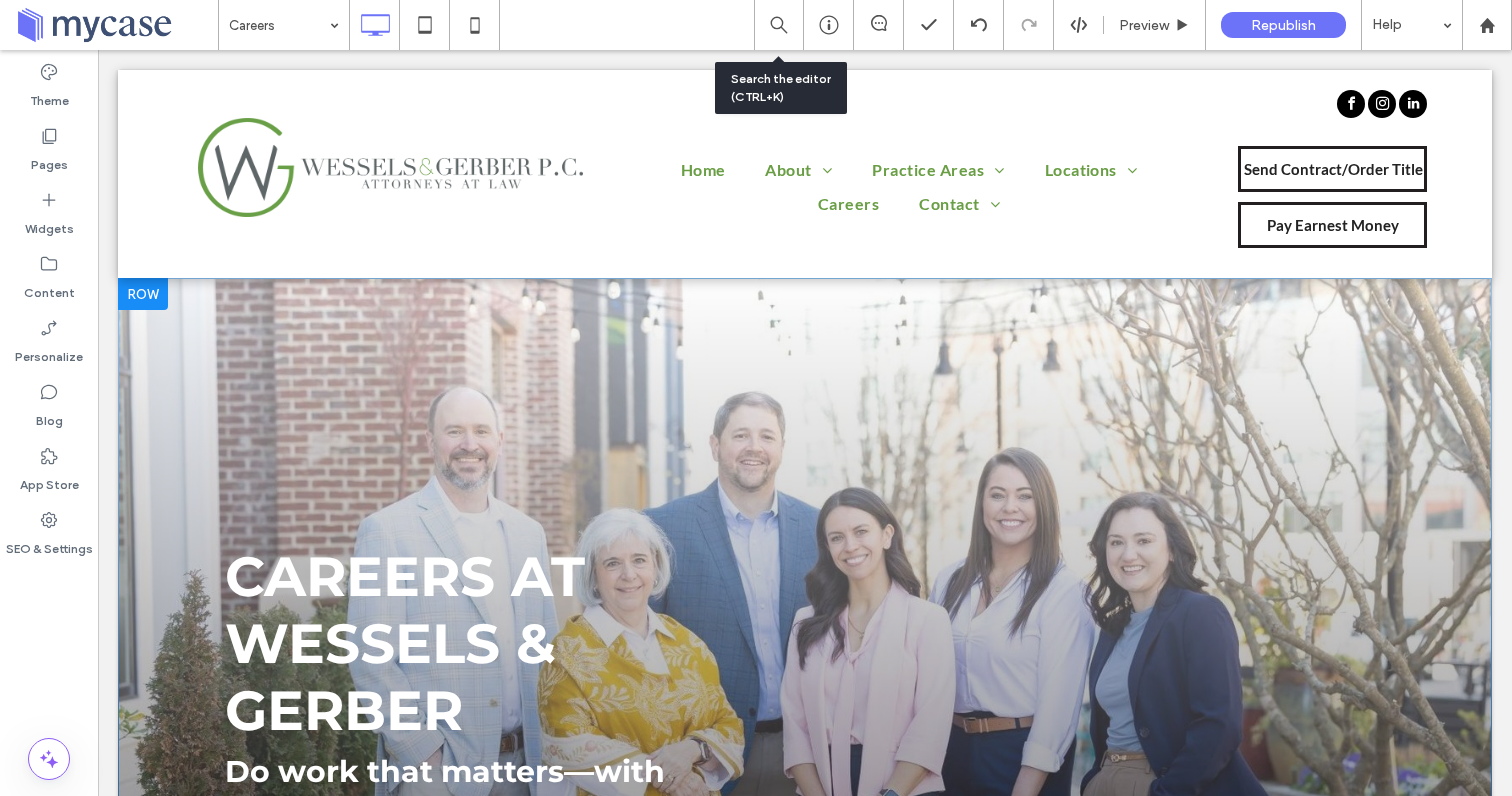 click at bounding box center [143, 294] 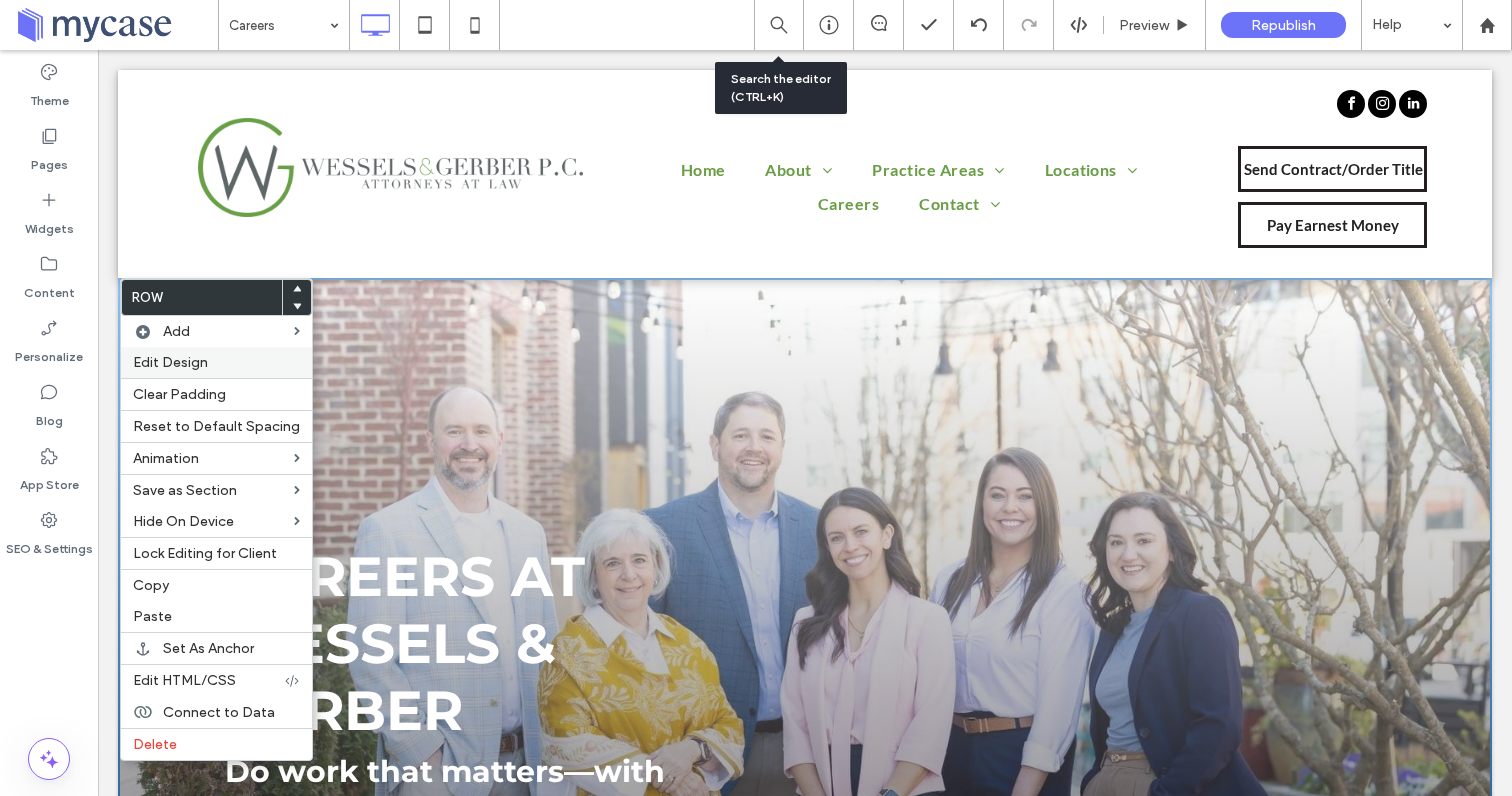 click on "Edit Design" at bounding box center (216, 362) 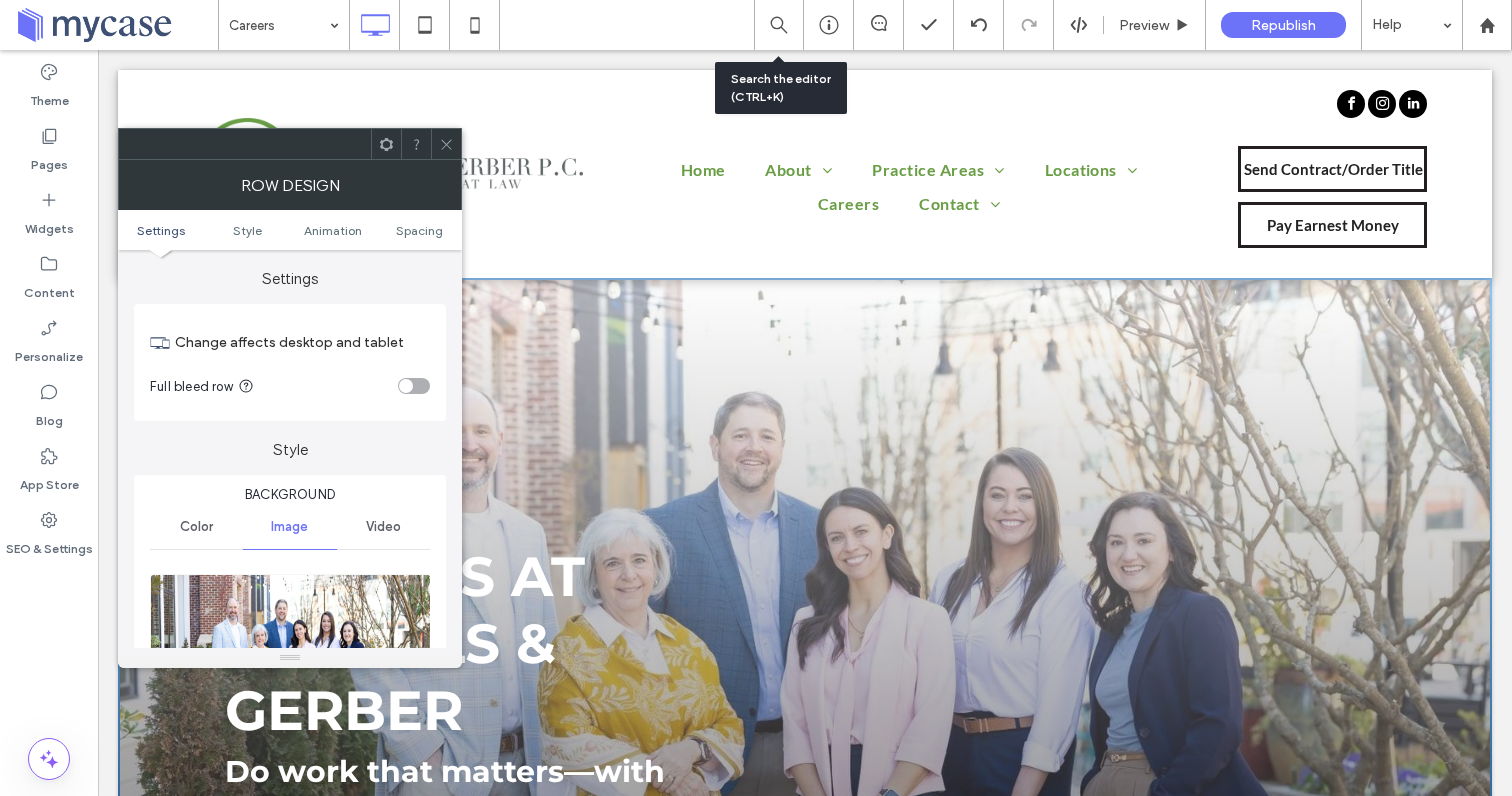 click on "Settings Style Animation Spacing" at bounding box center (290, 230) 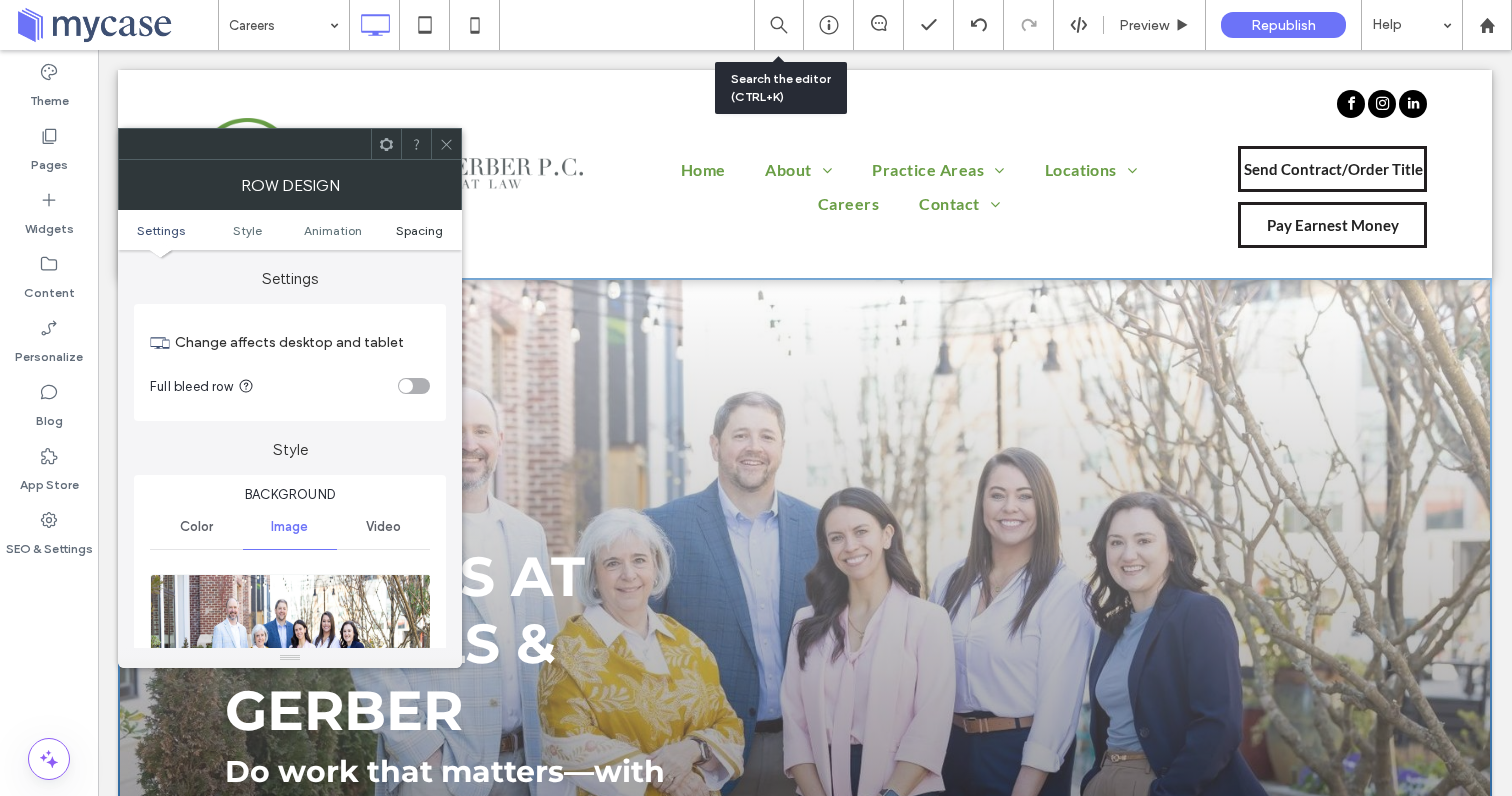 click on "Spacing" at bounding box center (419, 230) 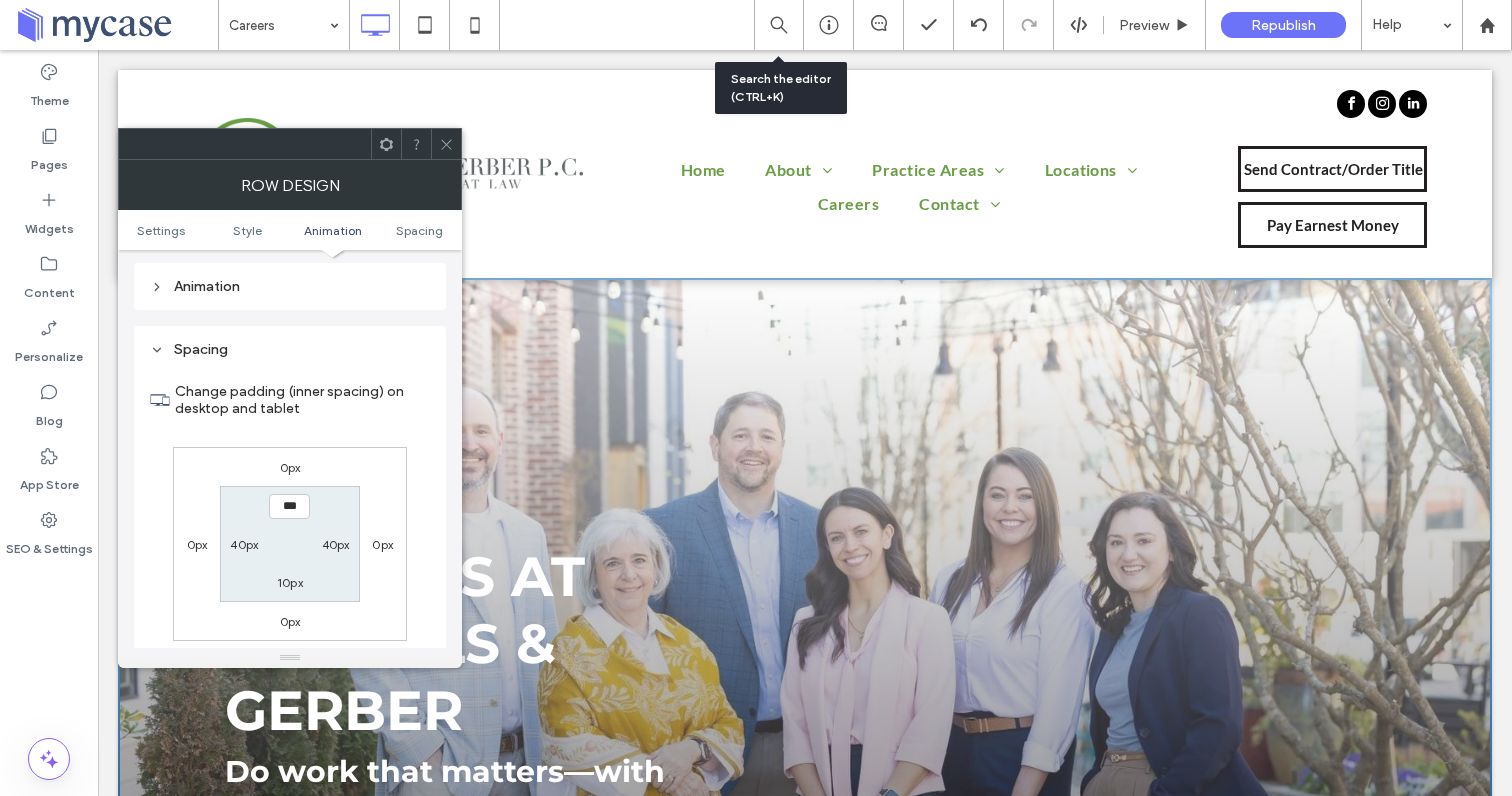scroll, scrollTop: 1320, scrollLeft: 0, axis: vertical 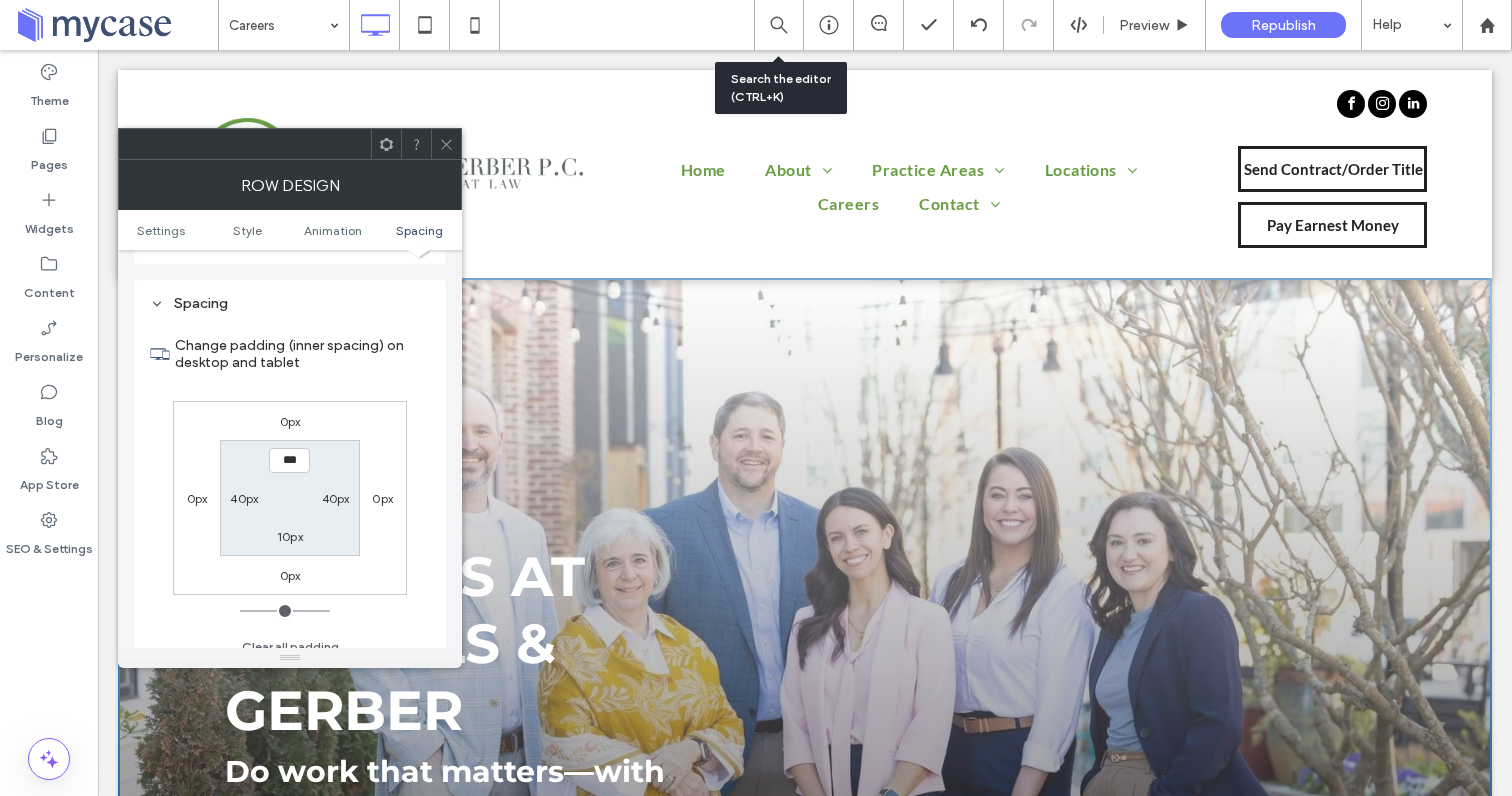 click at bounding box center [446, 144] 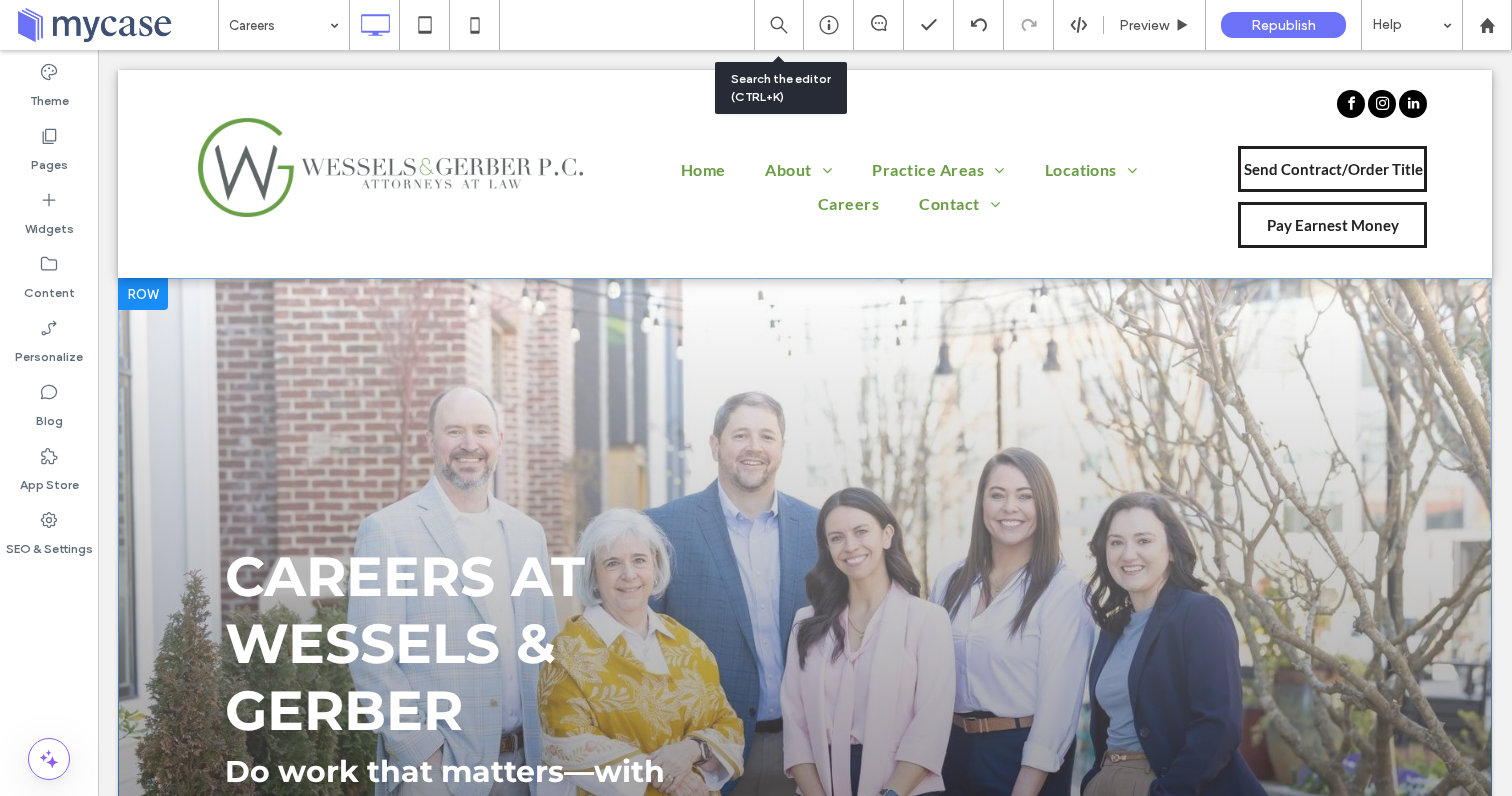 click on "CAREERS AT WESSELS & GERBER   Do work that matters—with people who make it fun.
Click To Paste     Click To Paste" at bounding box center (805, 637) 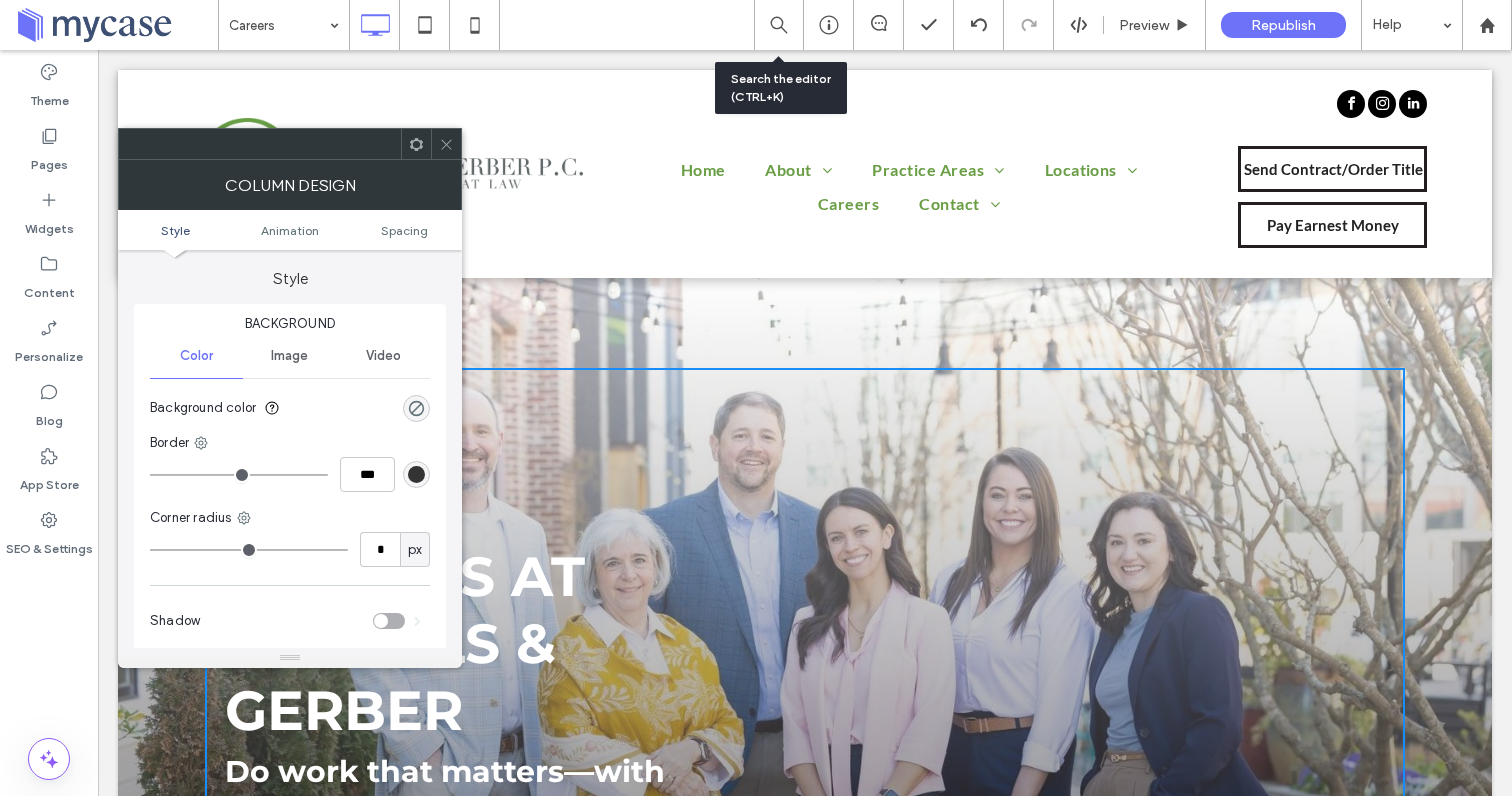 click 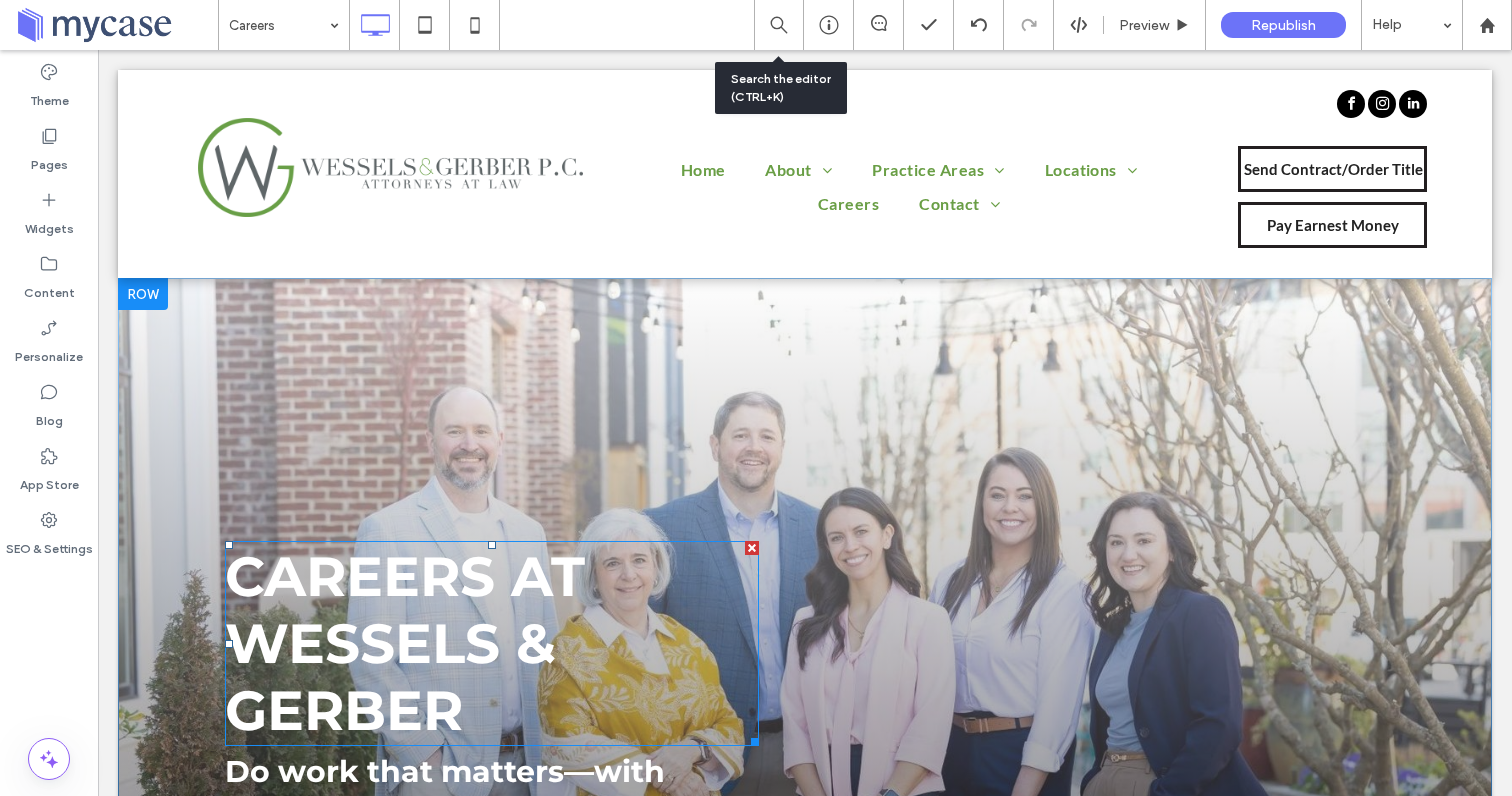 click at bounding box center (492, 545) 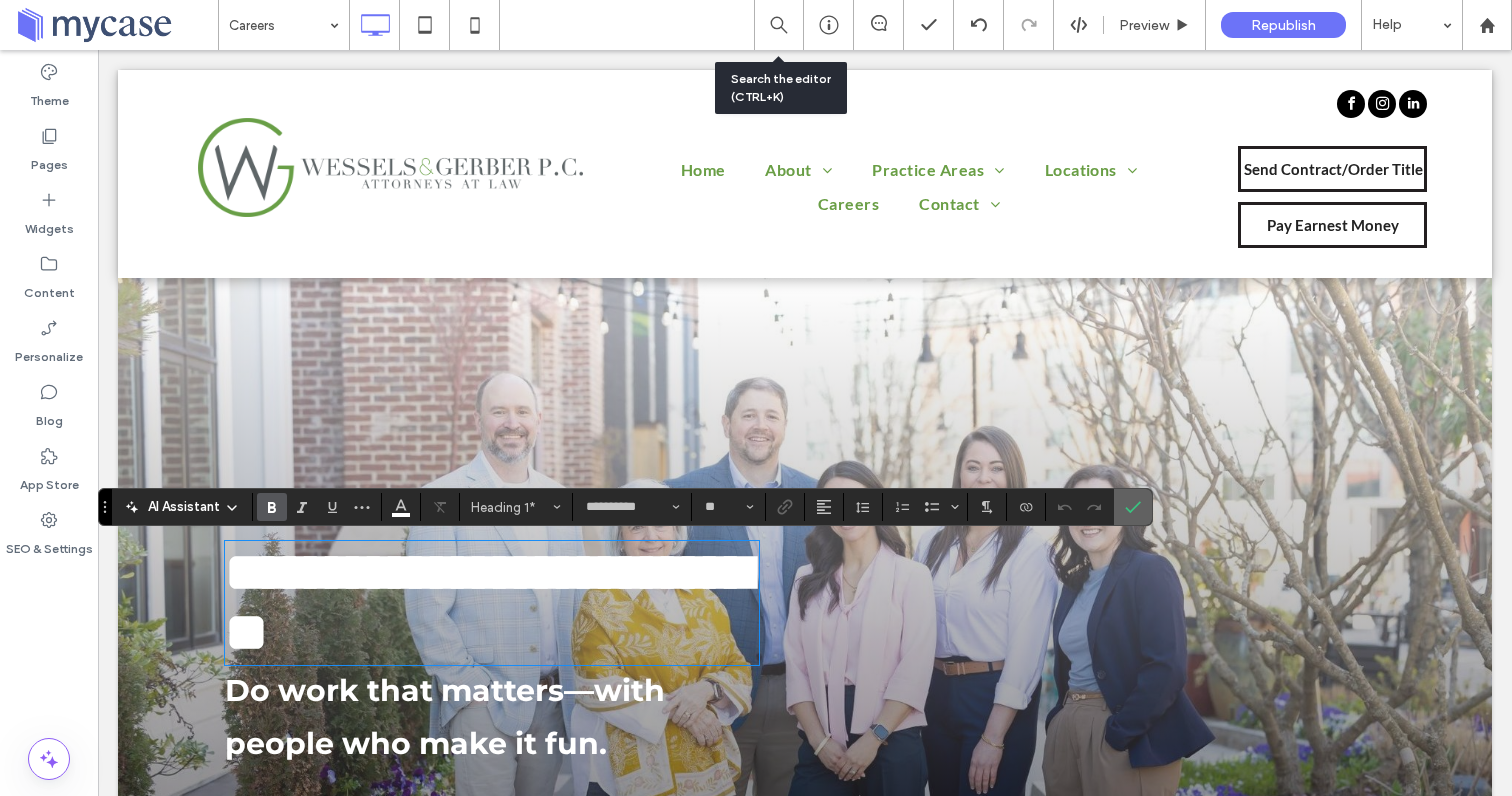 click 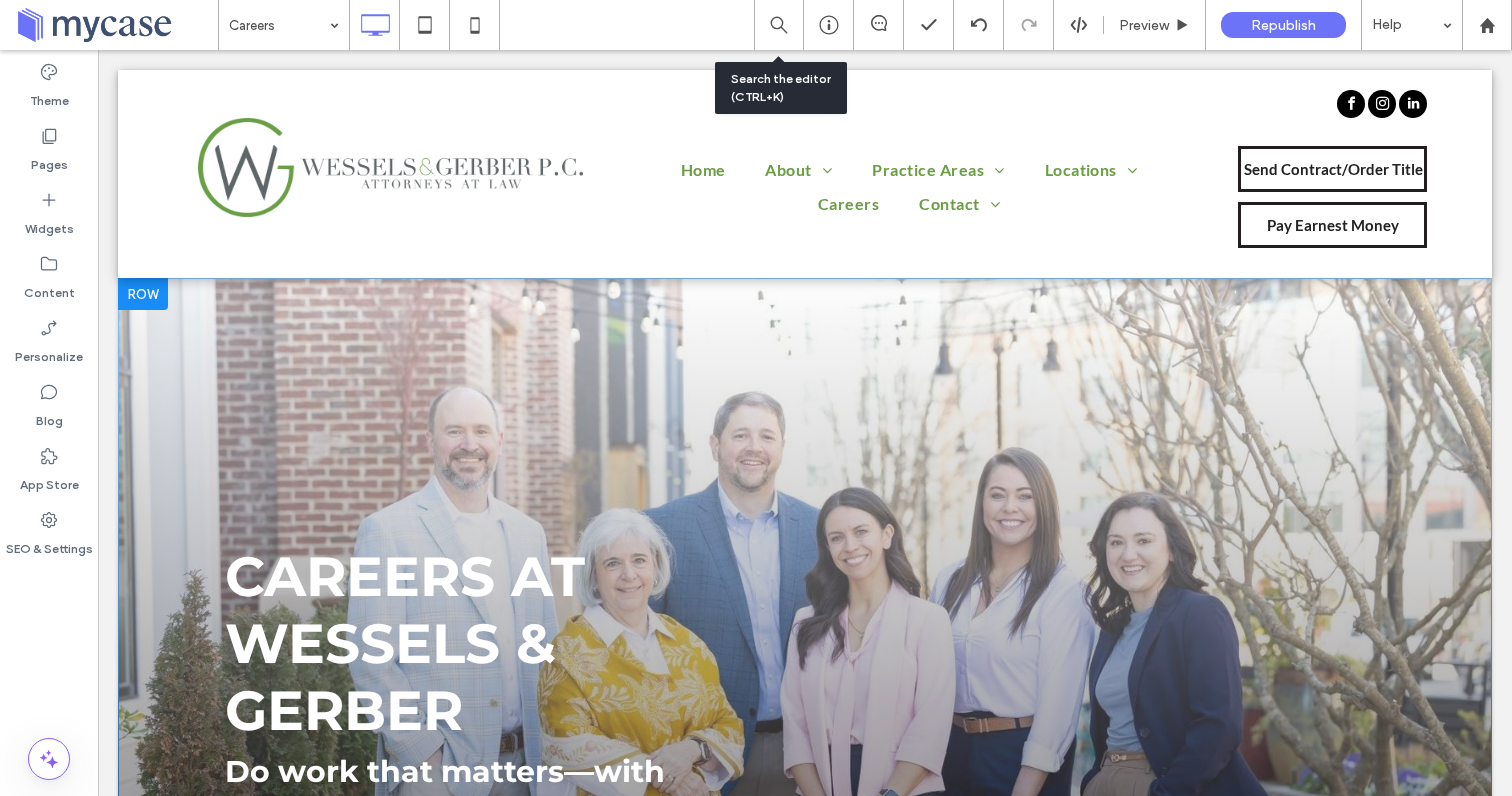 click on "CAREERS AT WESSELS & GERBER   Do work that matters—with people who make it fun.
Click To Paste     Click To Paste" at bounding box center [805, 592] 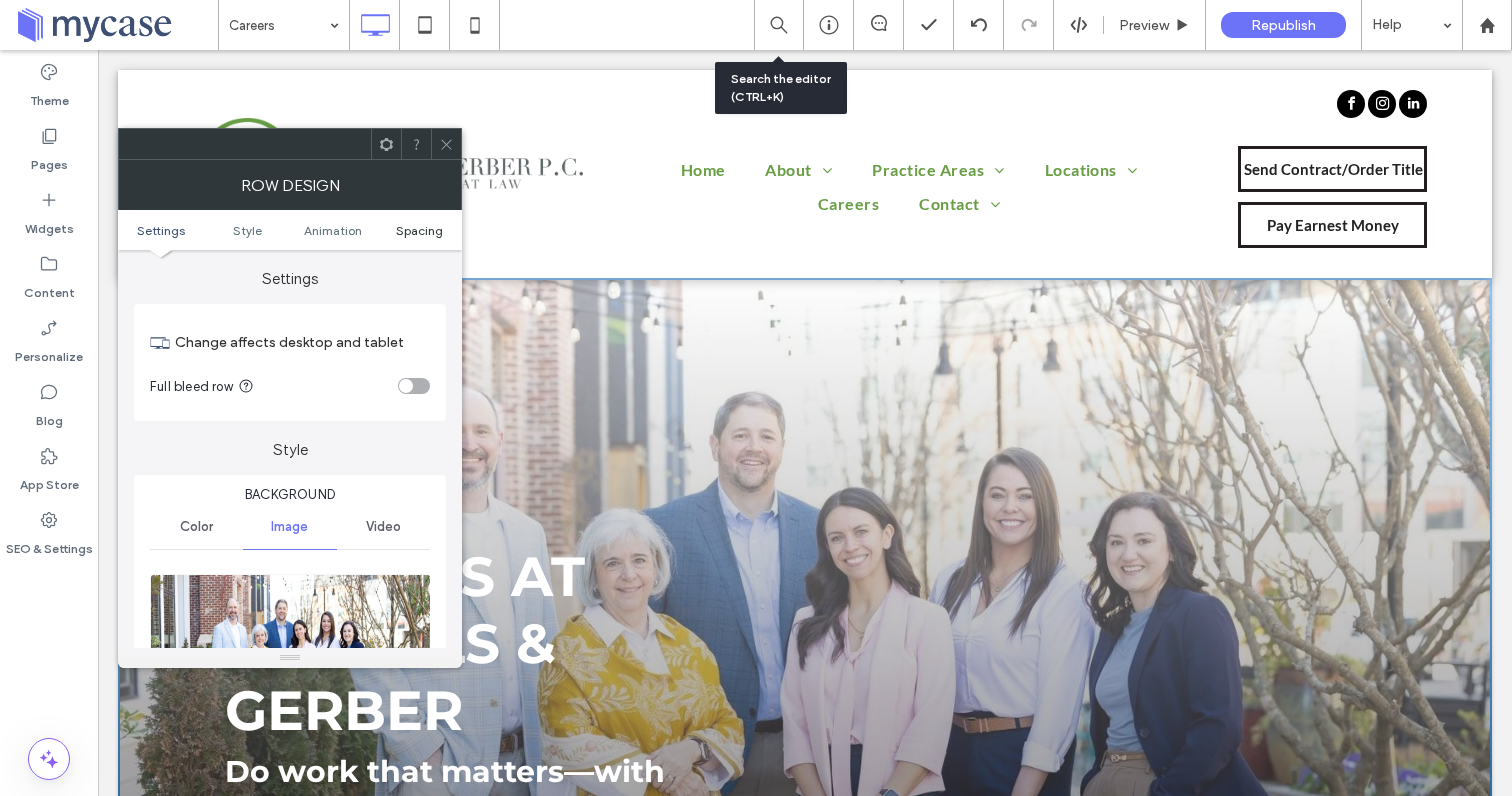 click on "Spacing" at bounding box center (419, 230) 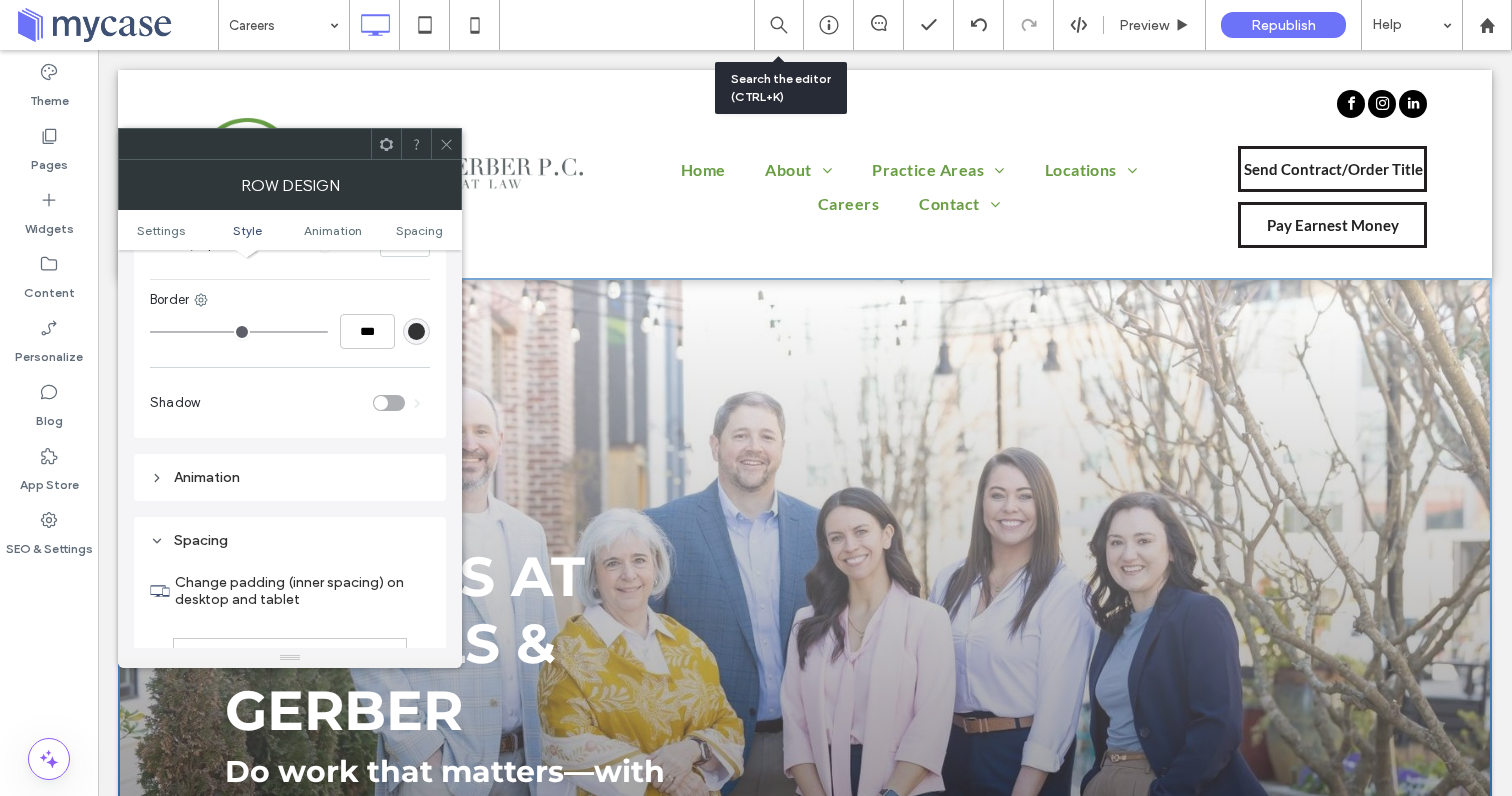 scroll, scrollTop: 1320, scrollLeft: 0, axis: vertical 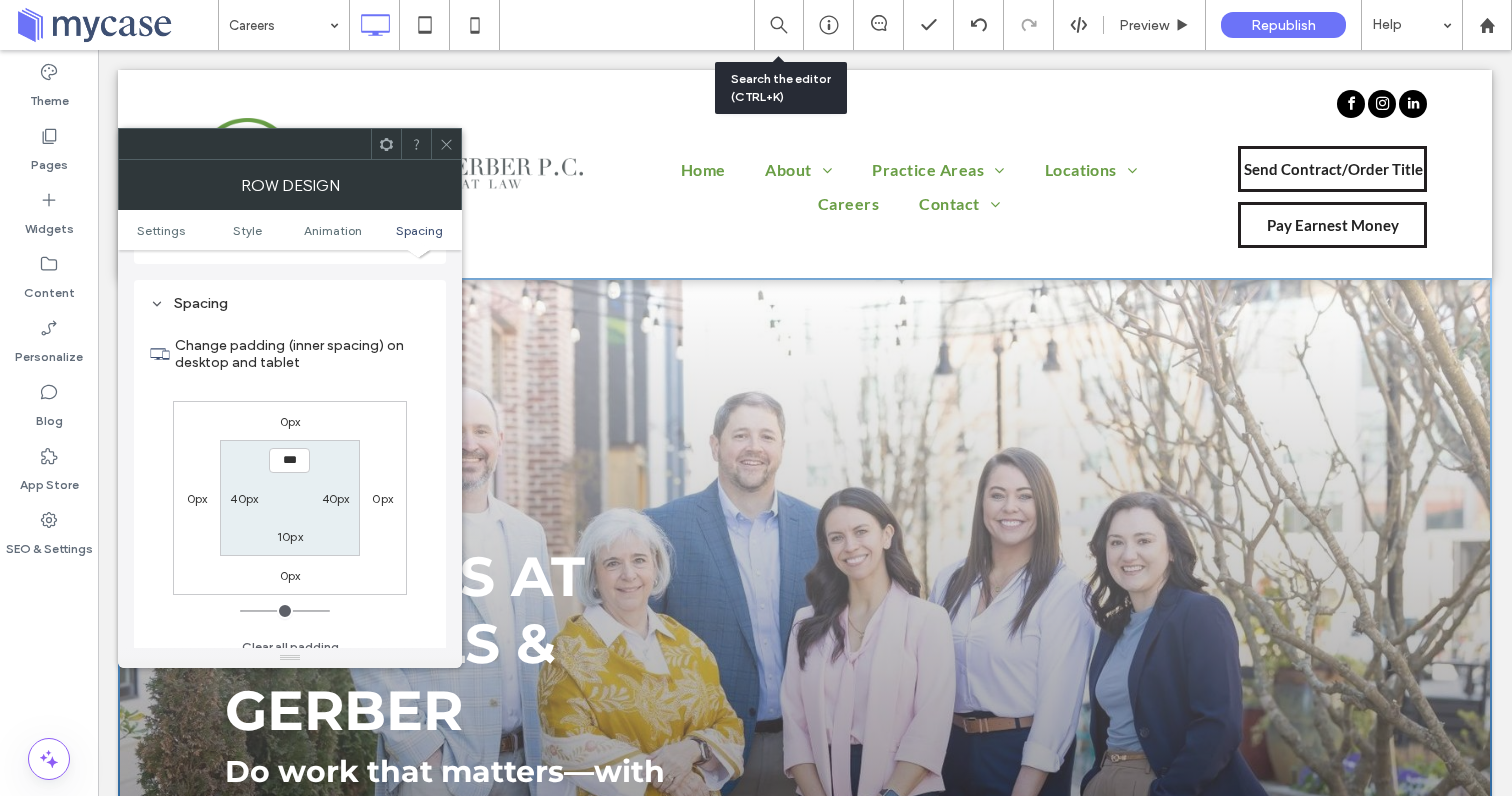 click on "0px" at bounding box center (290, 421) 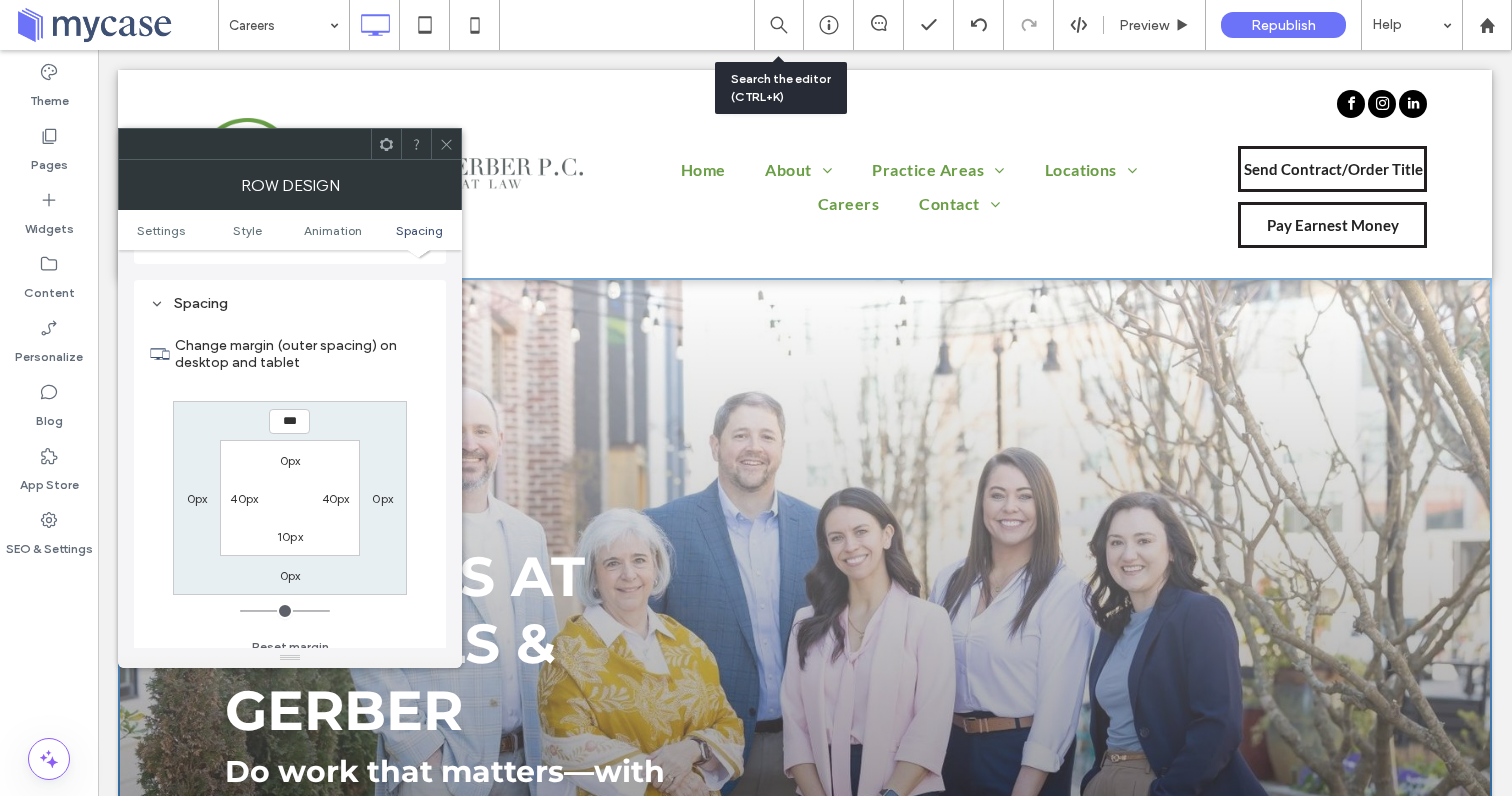click on "***" at bounding box center [289, 421] 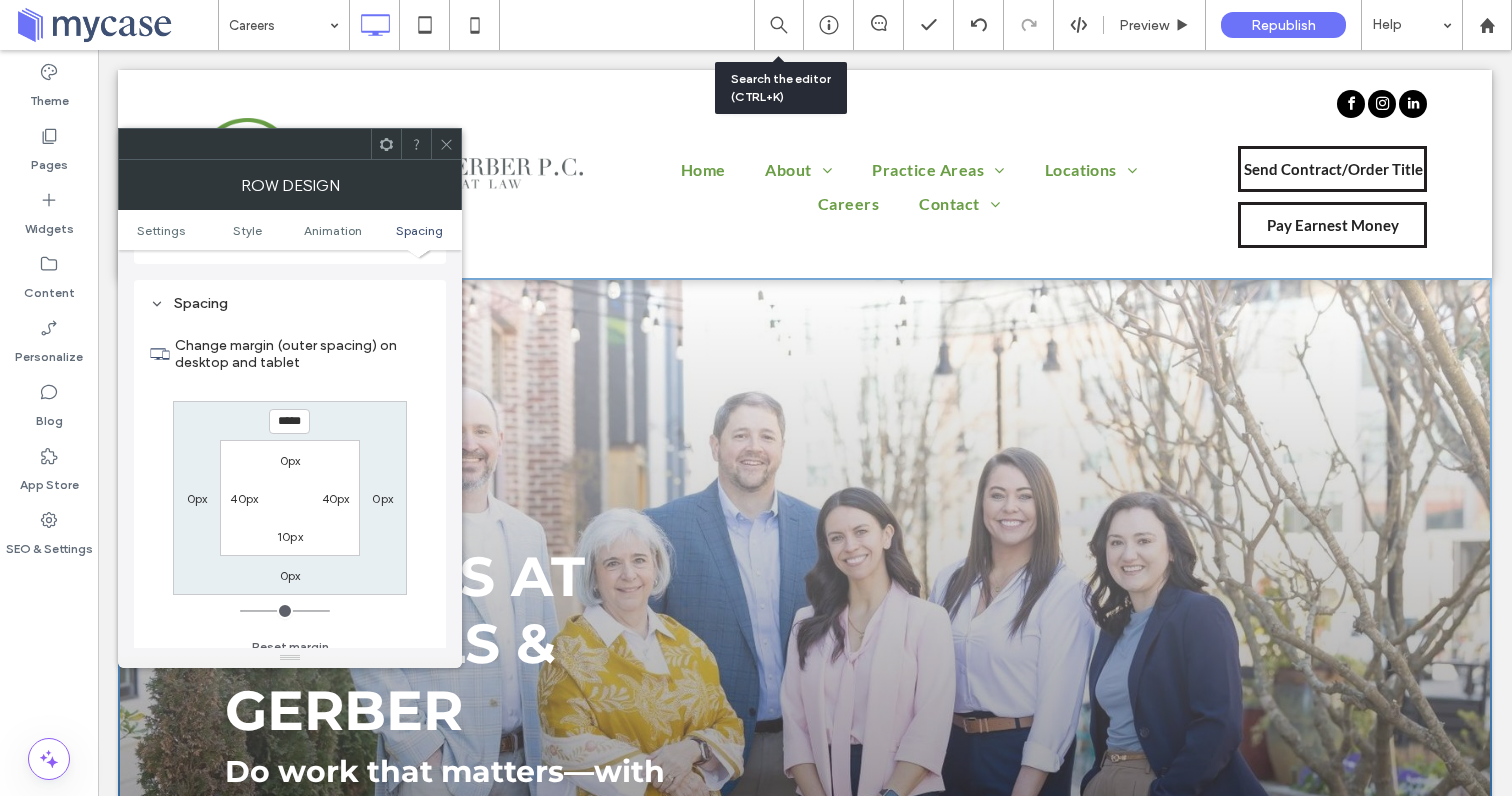 type on "*****" 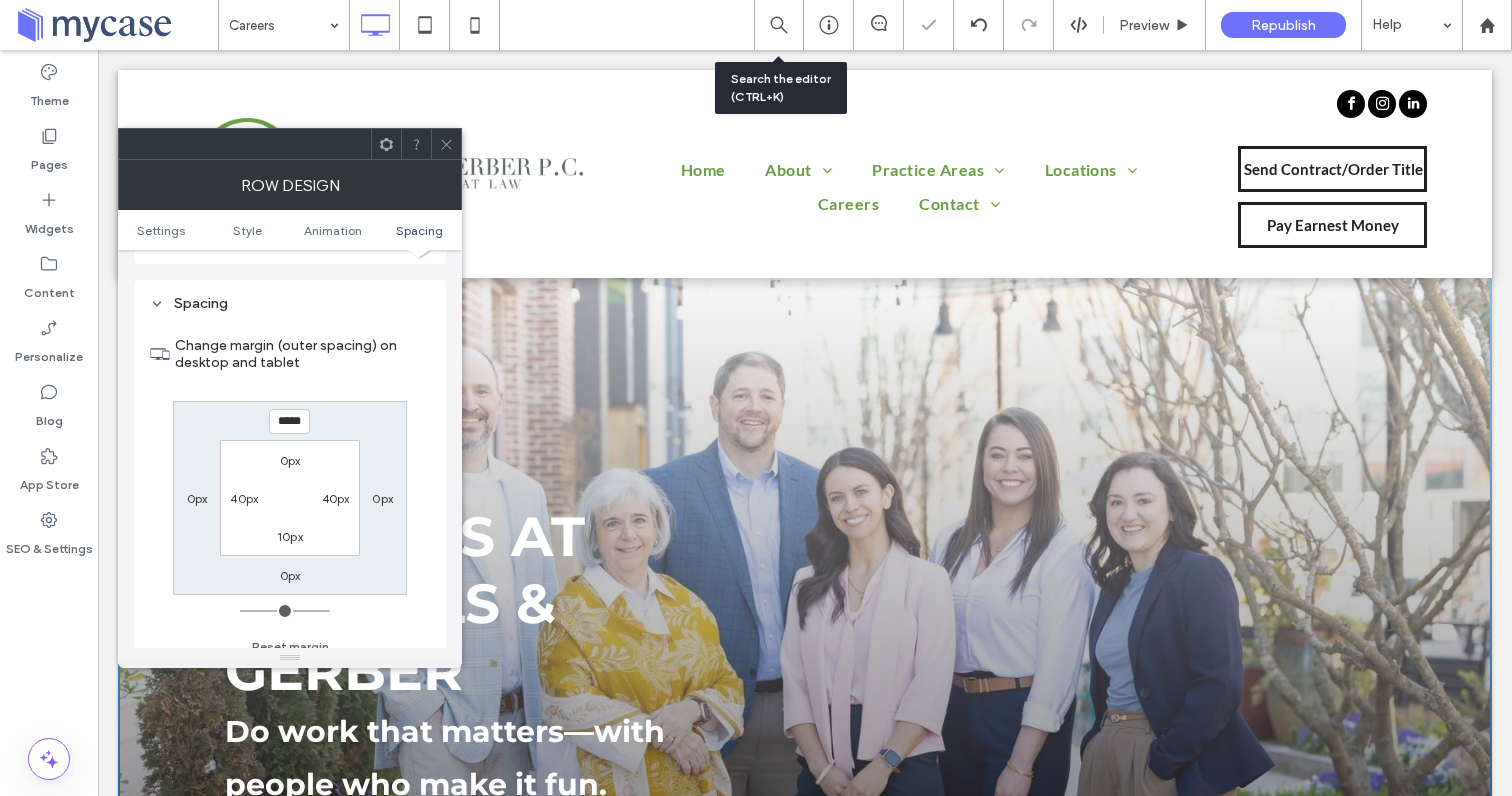 click 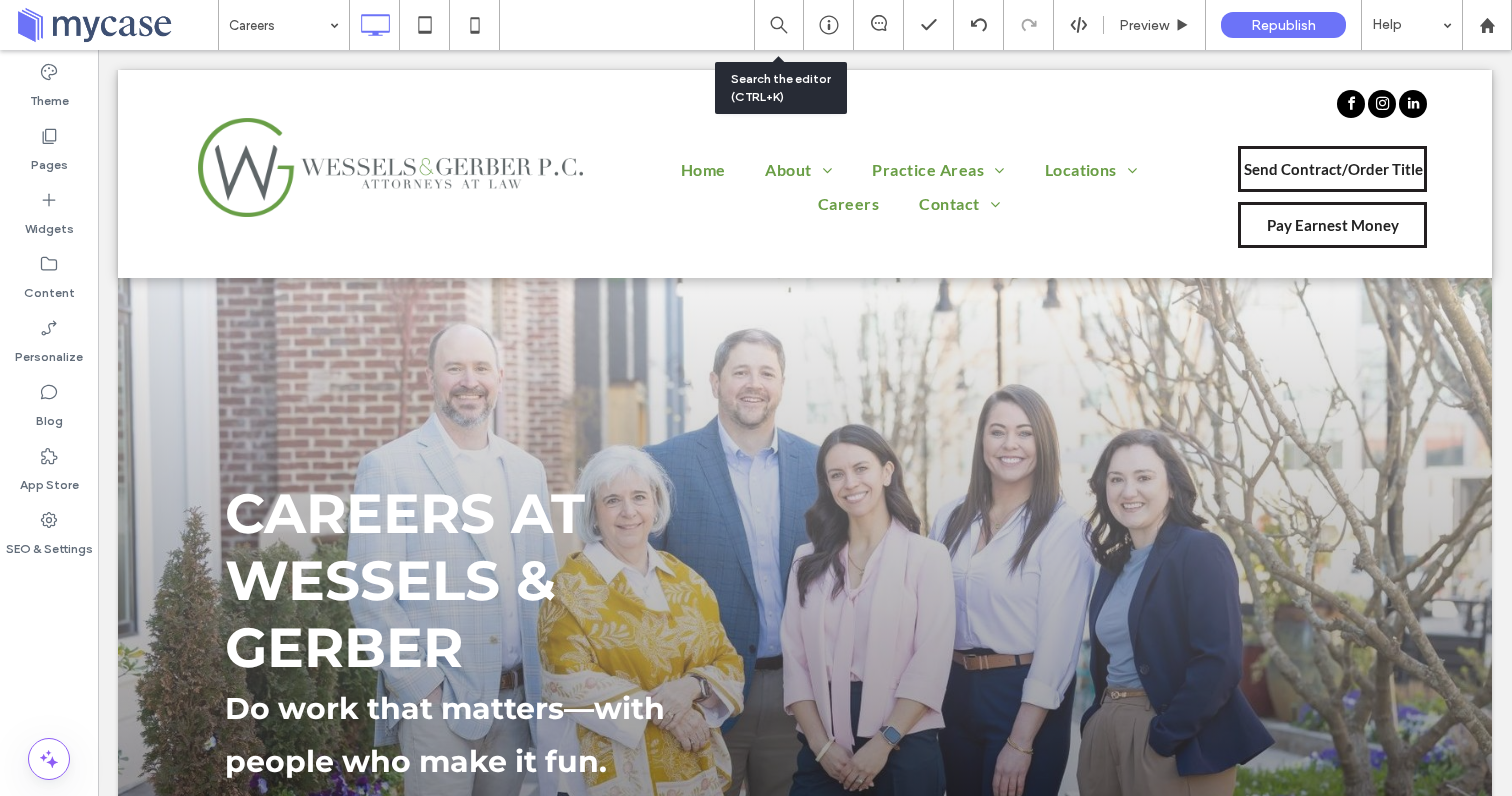 scroll, scrollTop: 0, scrollLeft: 0, axis: both 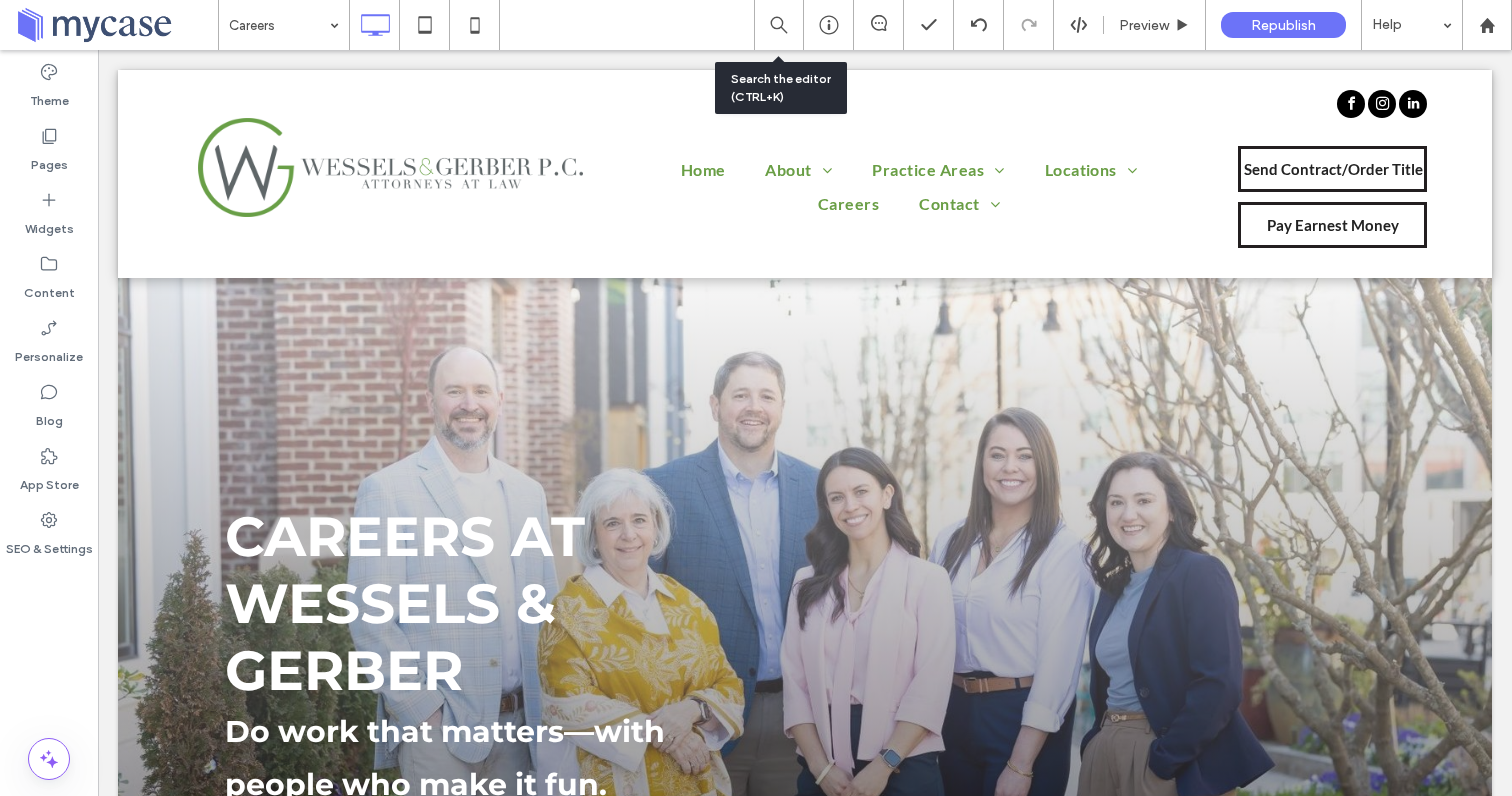 click on "CAREERS AT WESSELS & GERBER   Do work that matters—with people who make it fun.
Click To Paste     Click To Paste" at bounding box center [805, 597] 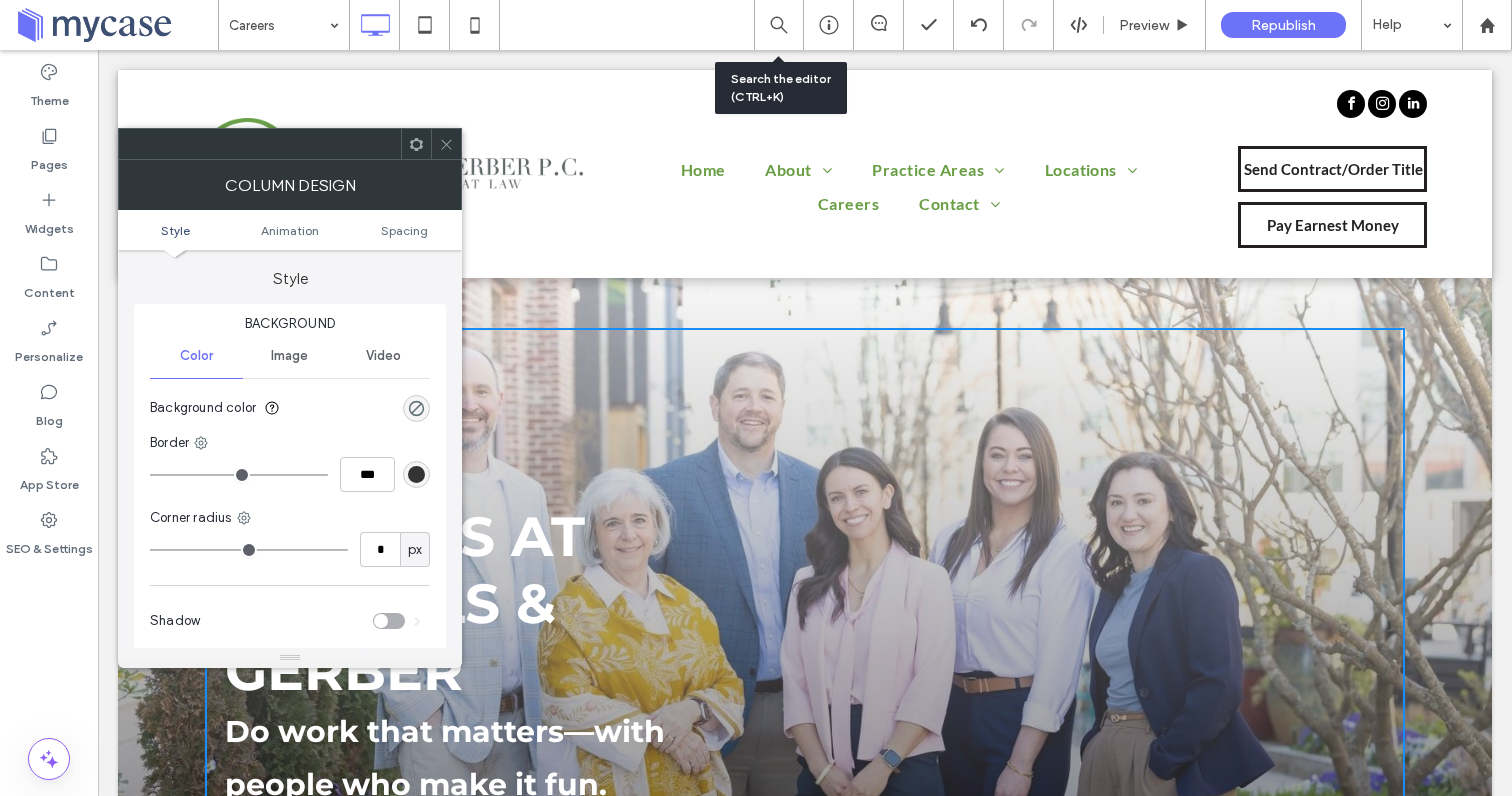 click on "Style Animation Spacing" at bounding box center (290, 230) 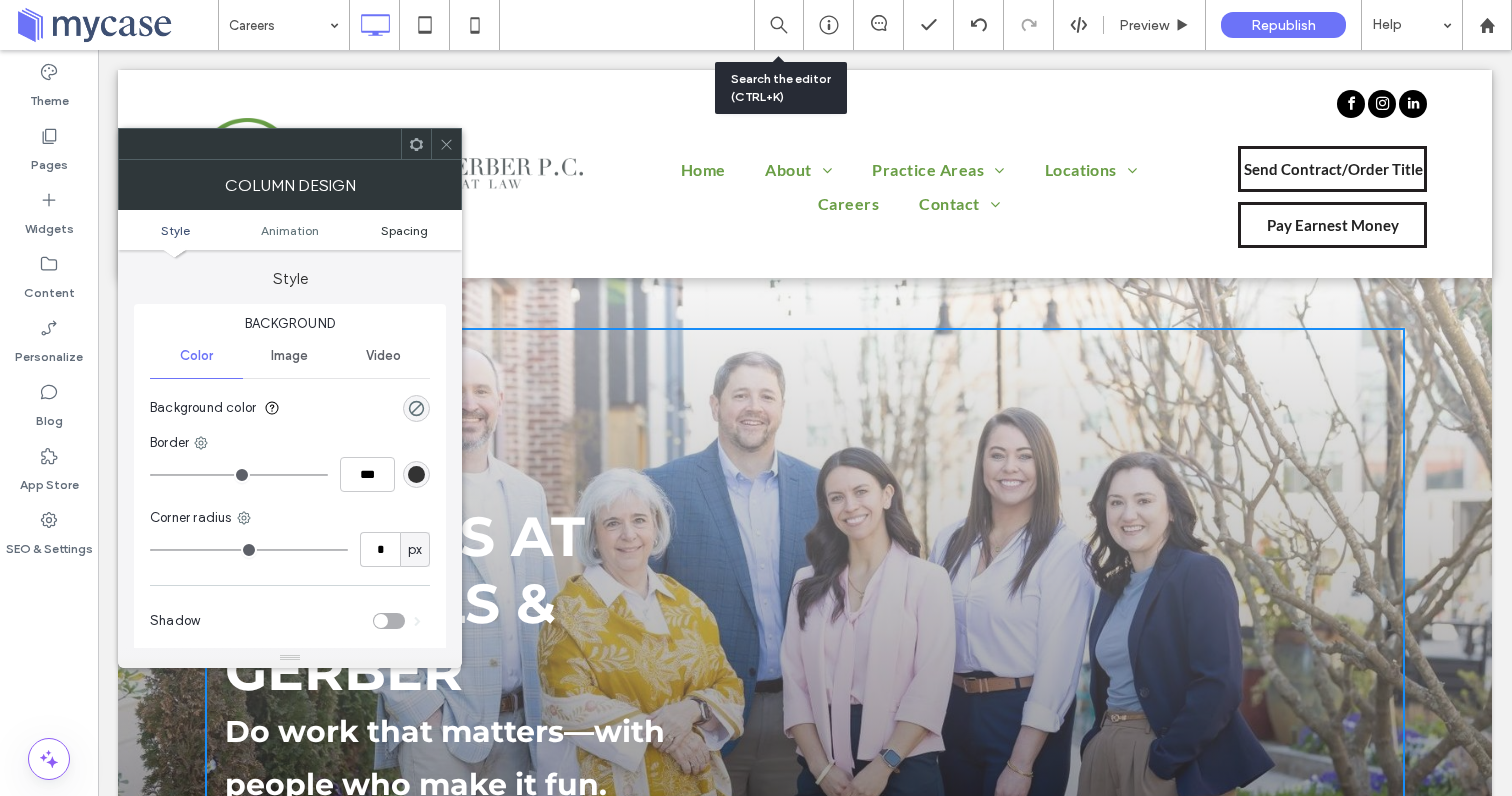 click on "Spacing" at bounding box center (404, 230) 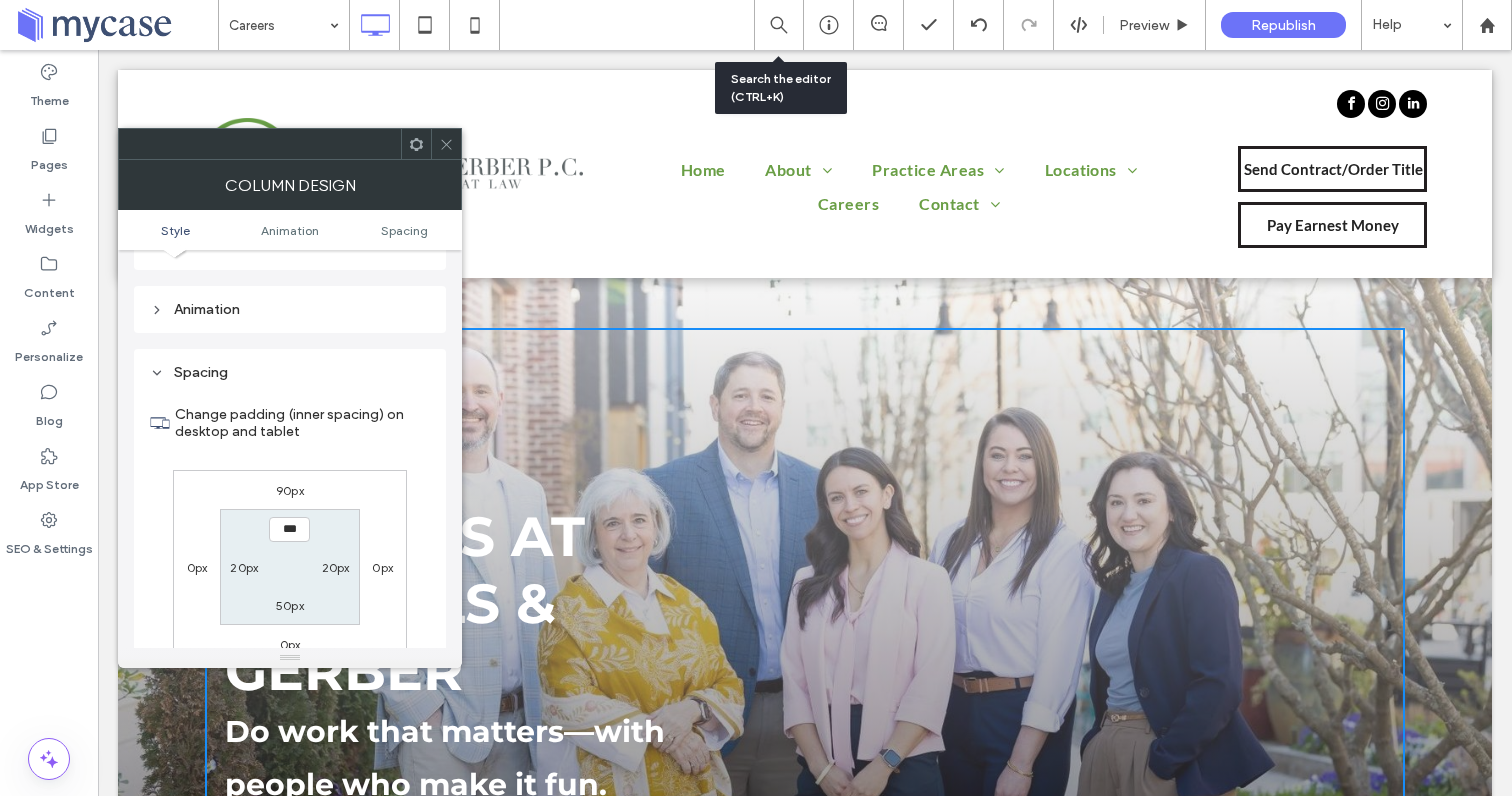scroll, scrollTop: 470, scrollLeft: 0, axis: vertical 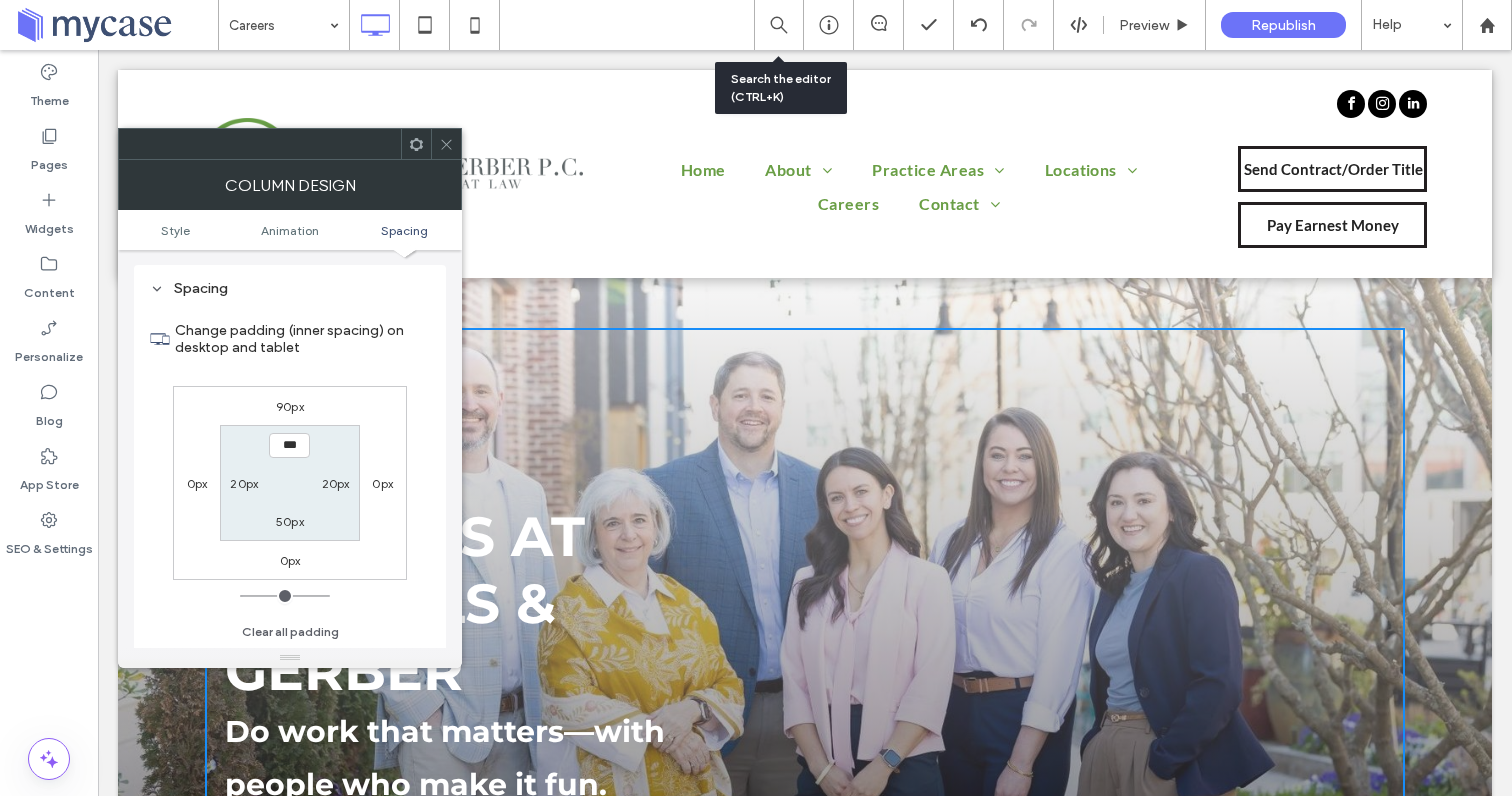 click 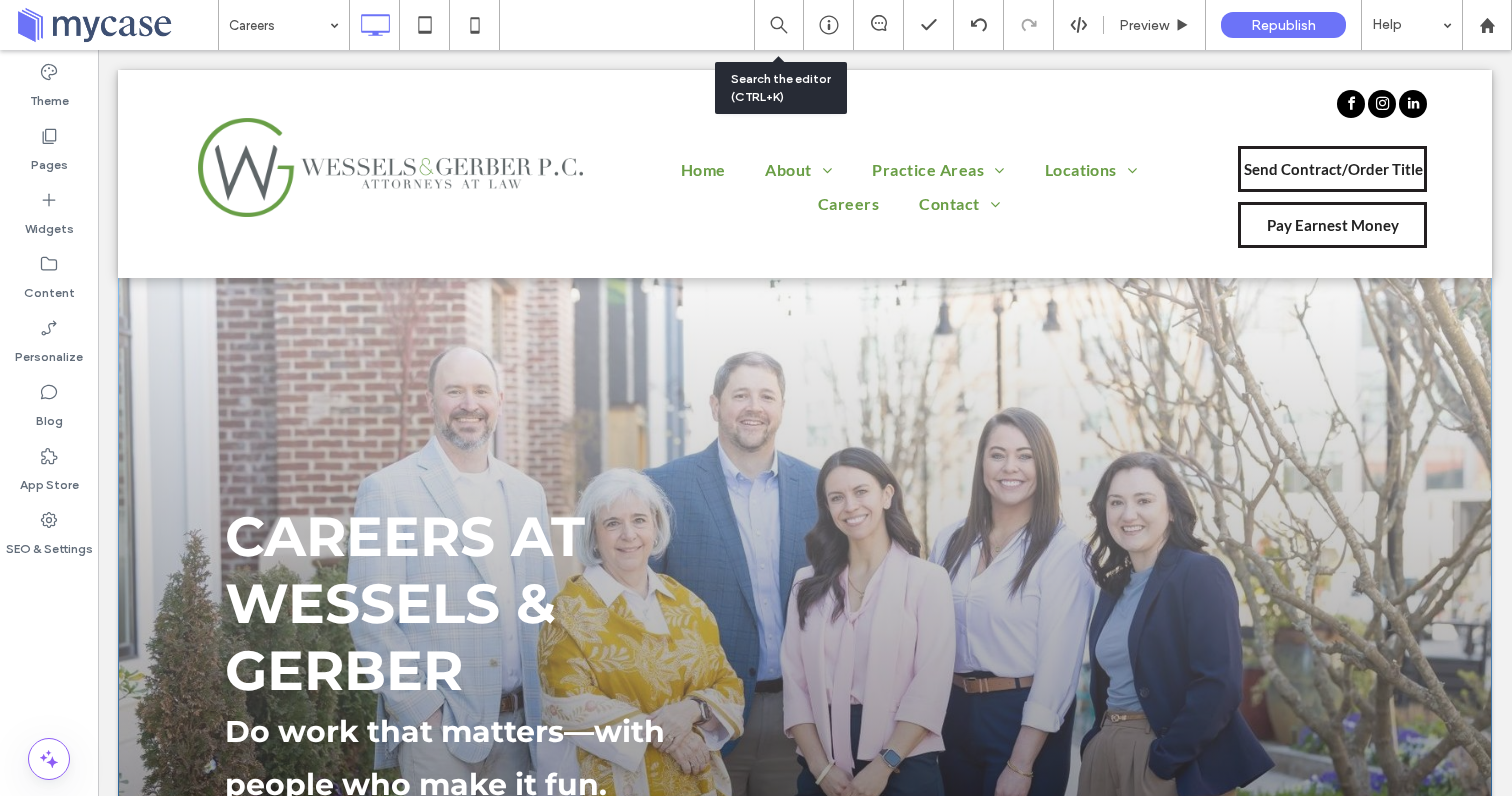 click on "CAREERS AT WESSELS & GERBER   Do work that matters—with people who make it fun.
Click To Paste     Click To Paste" at bounding box center [805, 552] 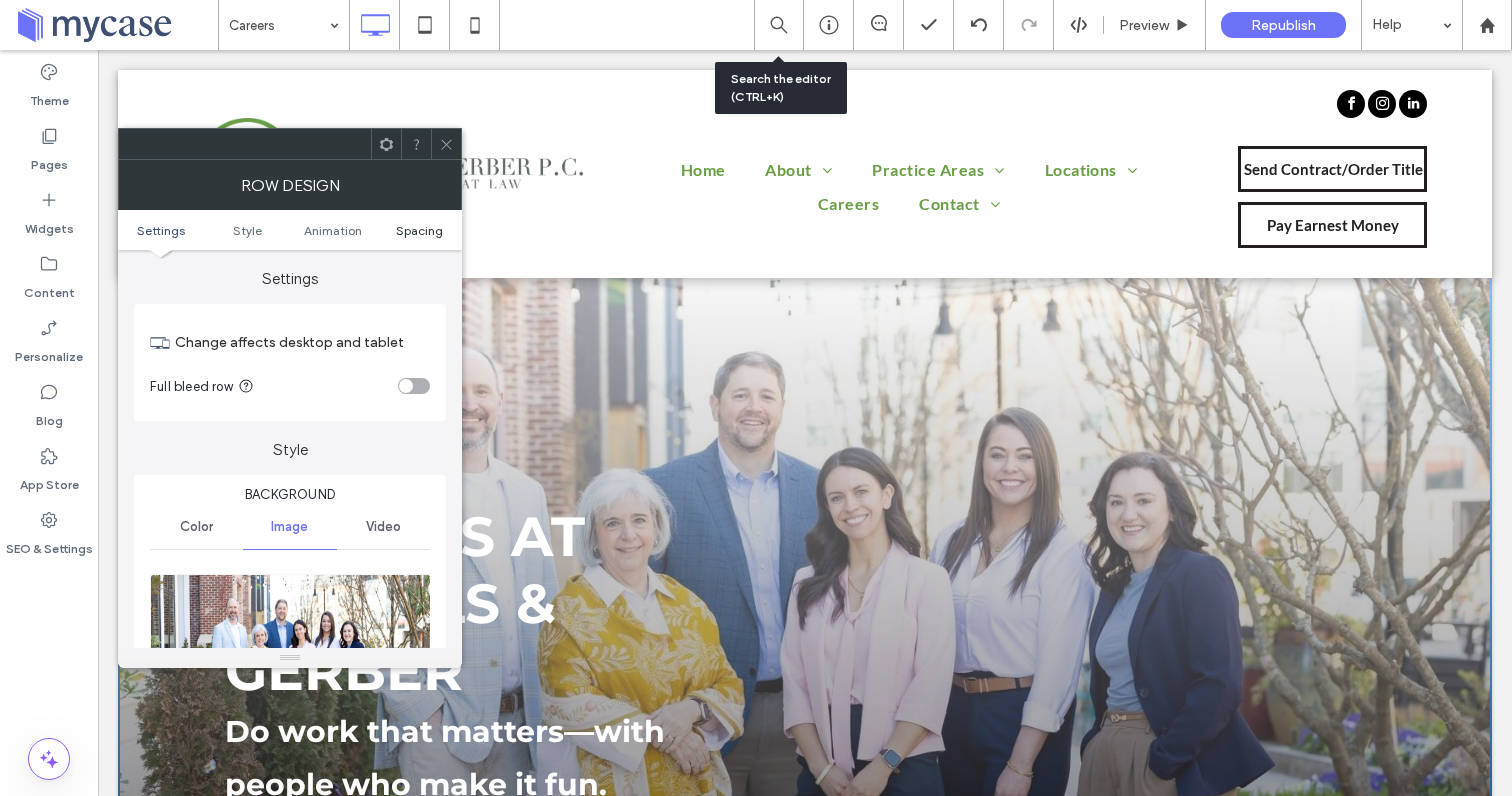 click on "Spacing" at bounding box center (419, 230) 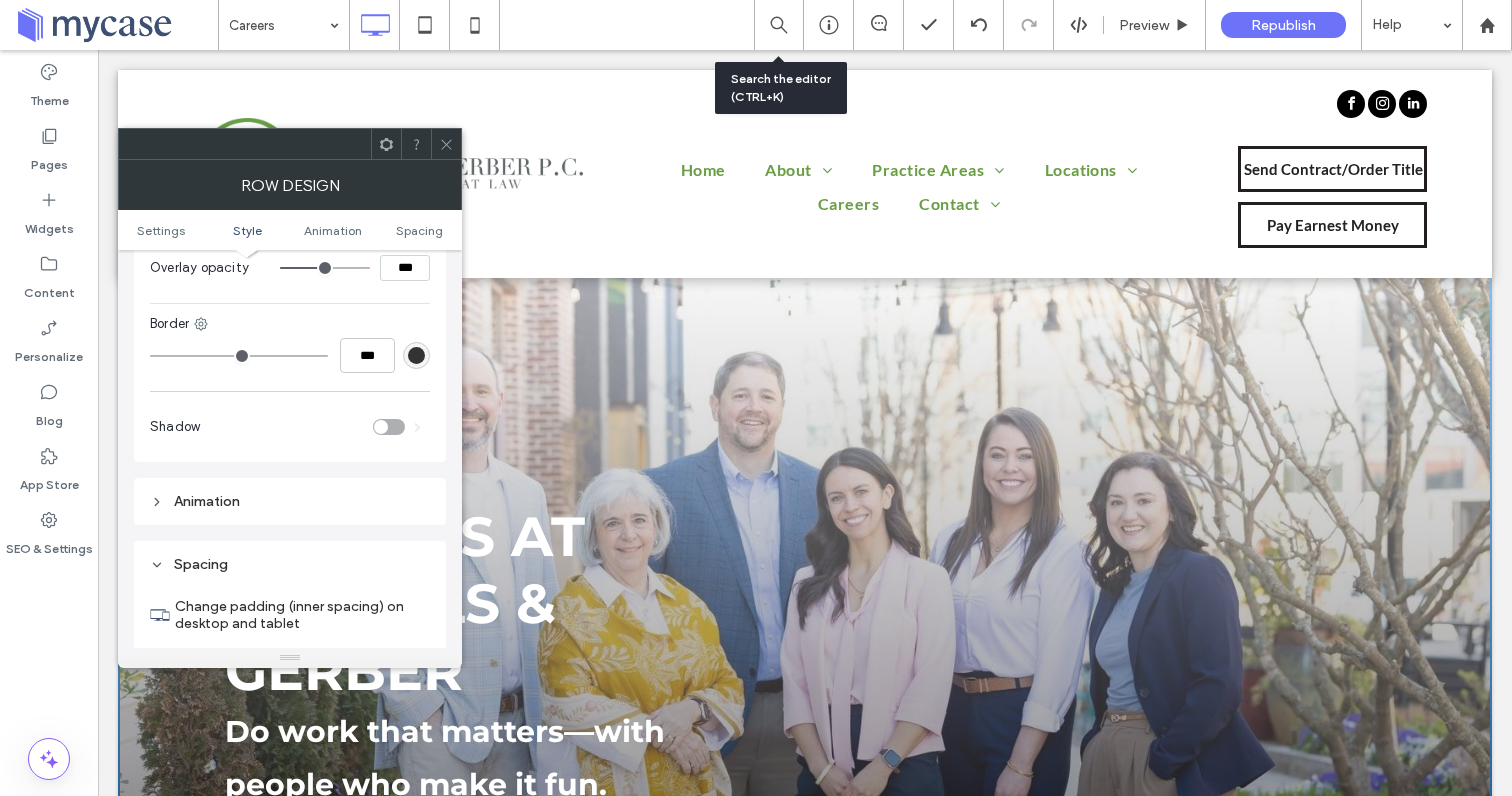 scroll, scrollTop: 1320, scrollLeft: 0, axis: vertical 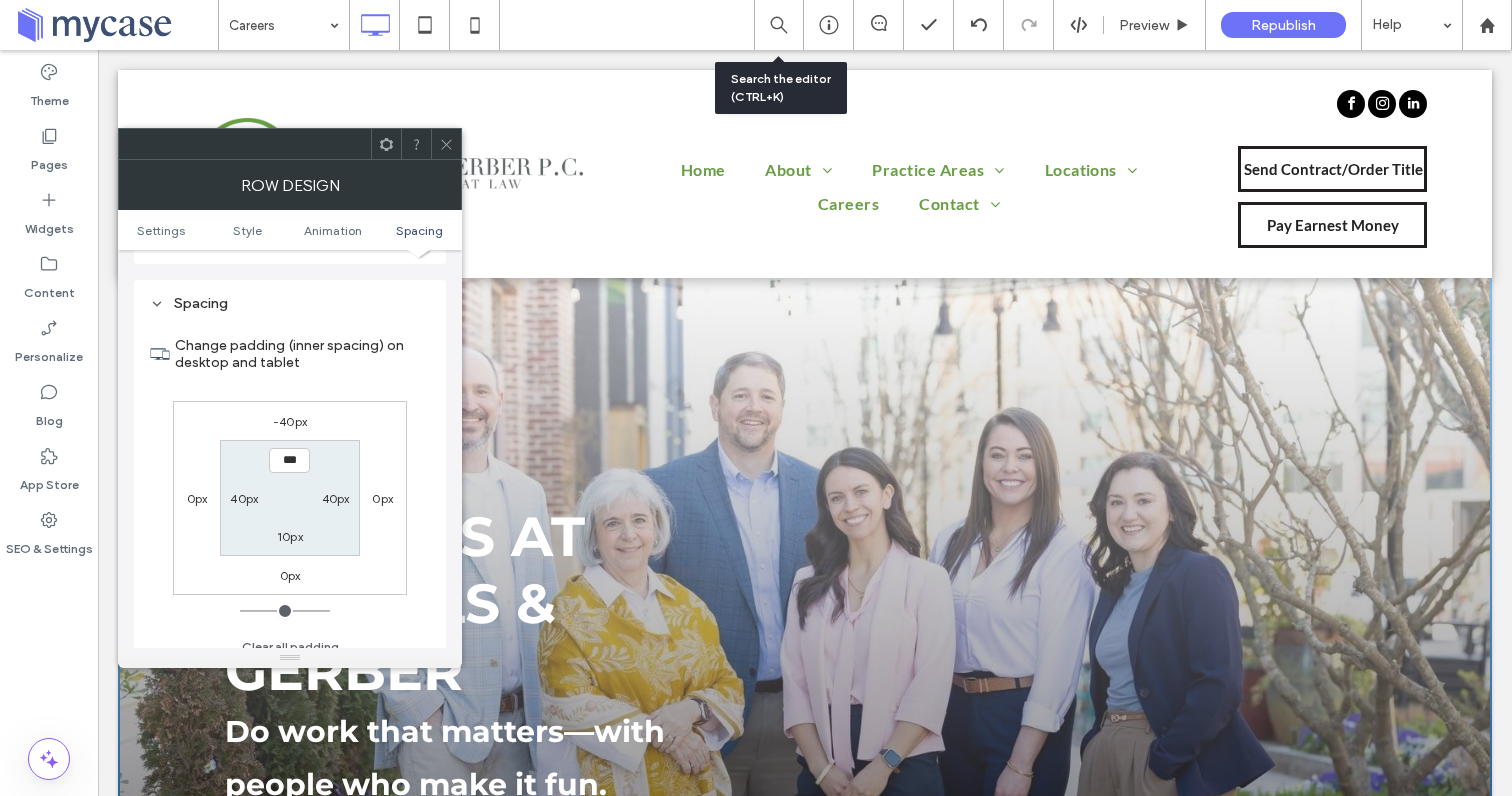 click on "-40px" at bounding box center (290, 421) 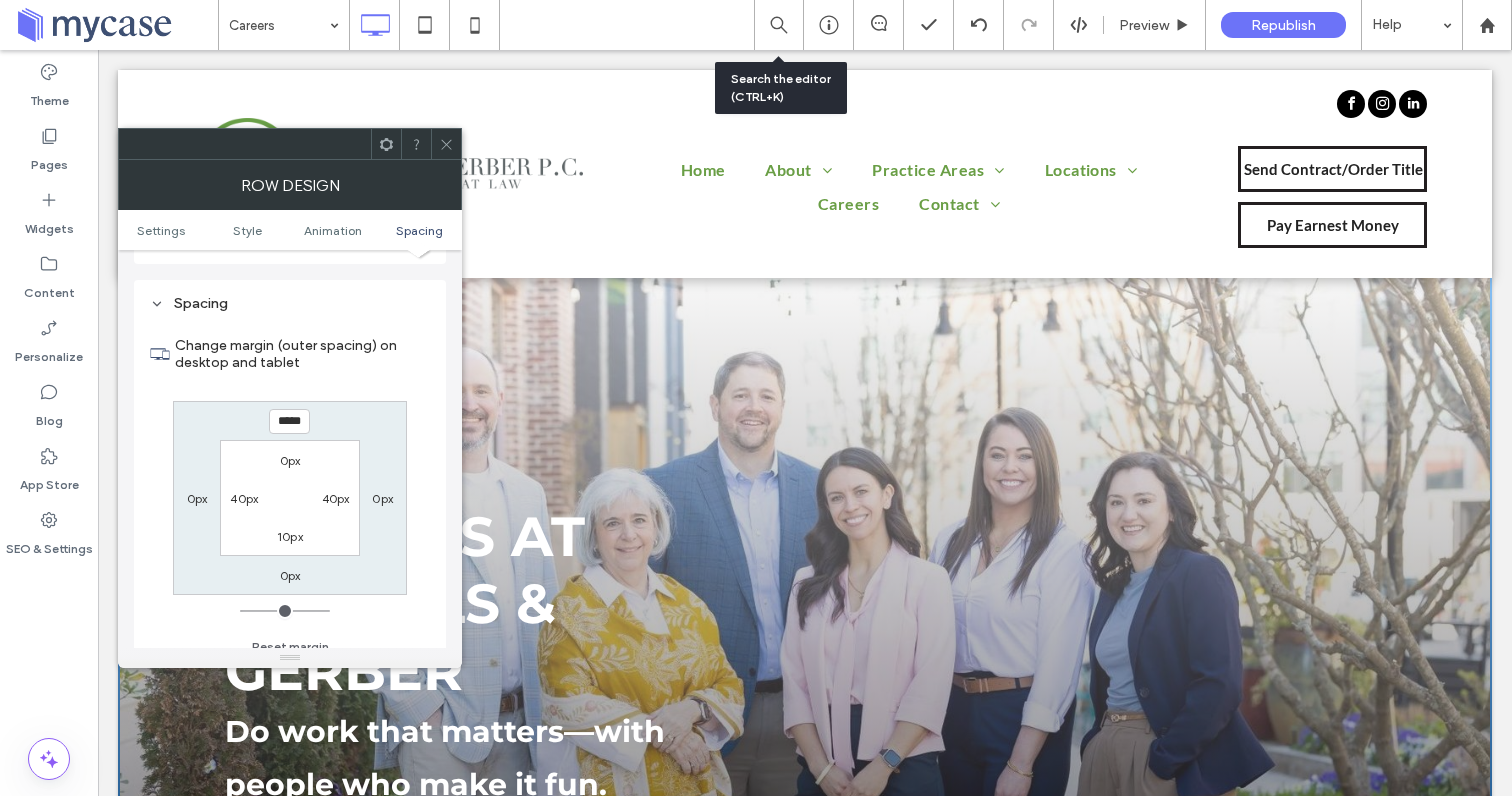 type on "*" 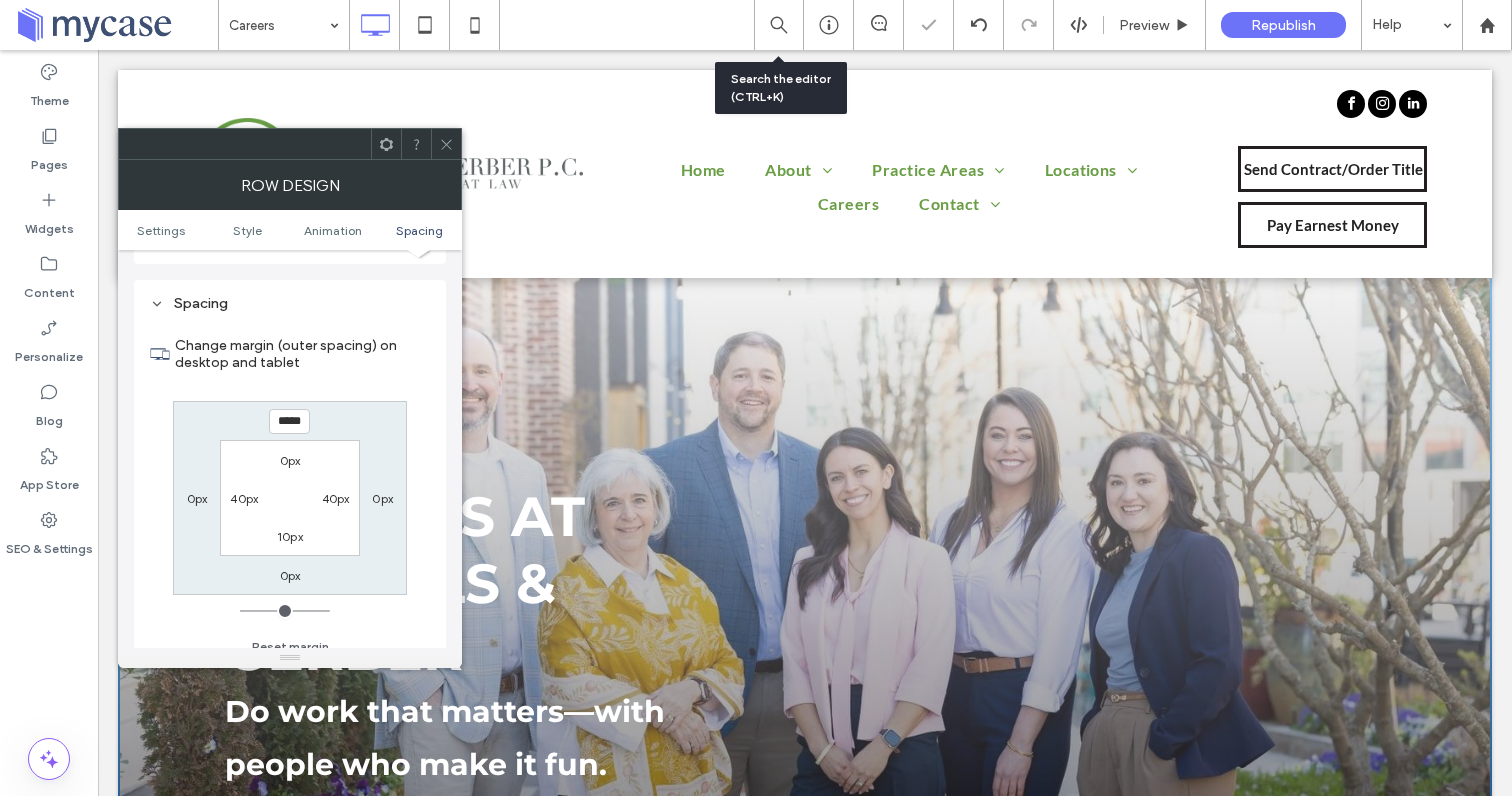 type on "*" 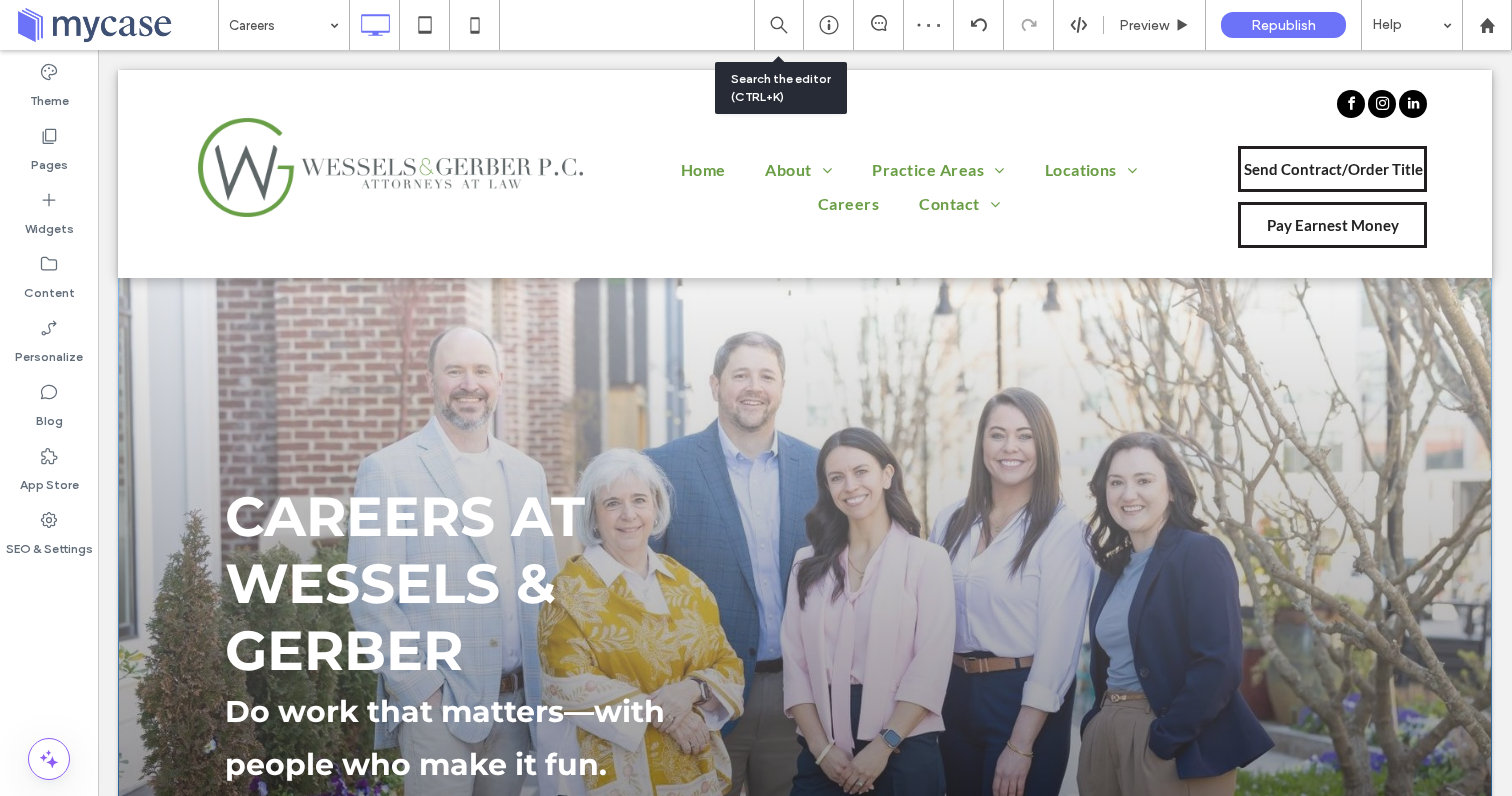 click on "CAREERS AT WESSELS & GERBER   Do work that matters—with people who make it fun.
Click To Paste     Click To Paste
Row + Add Section" at bounding box center (805, 537) 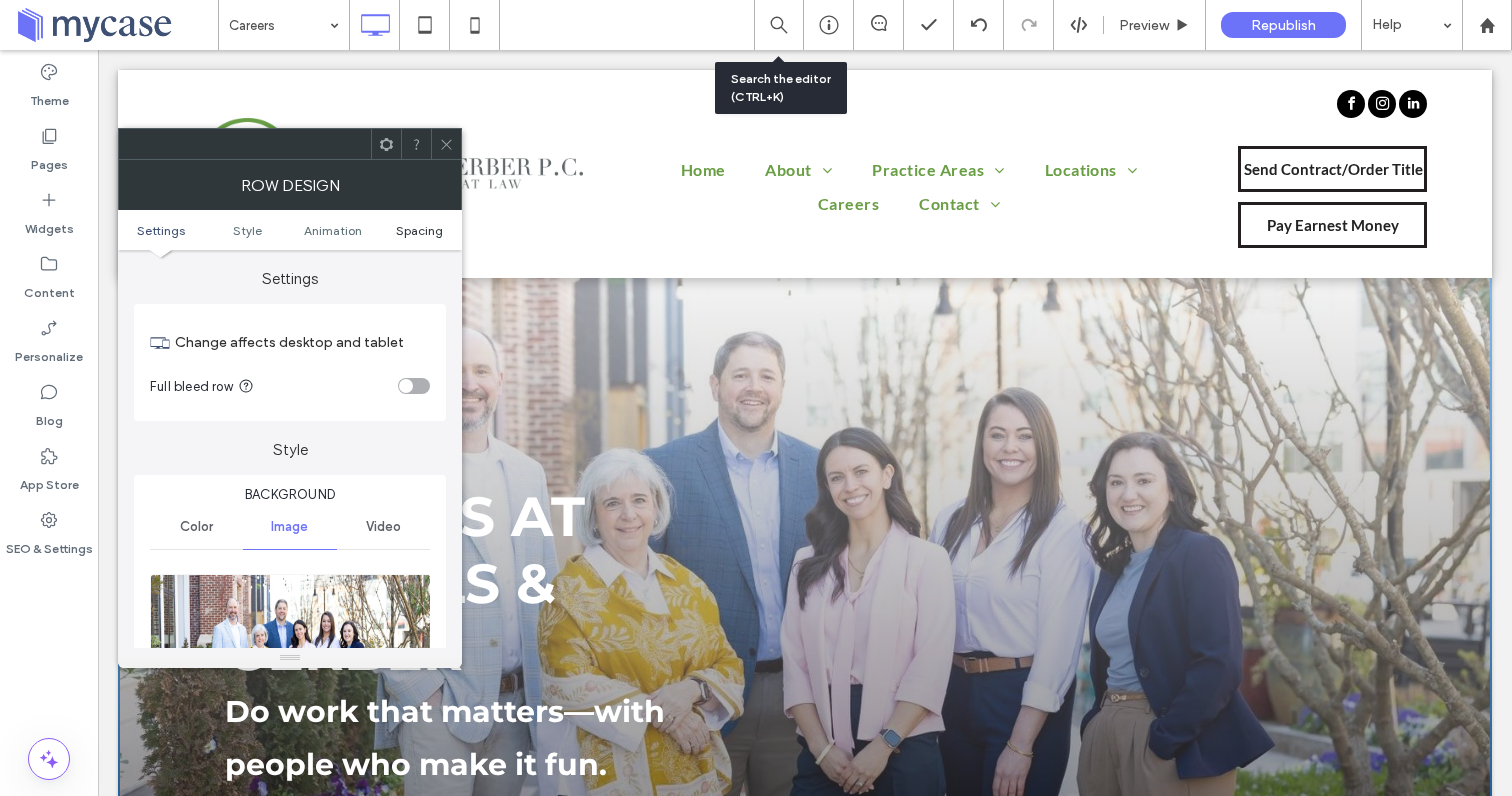 click on "Spacing" at bounding box center [419, 230] 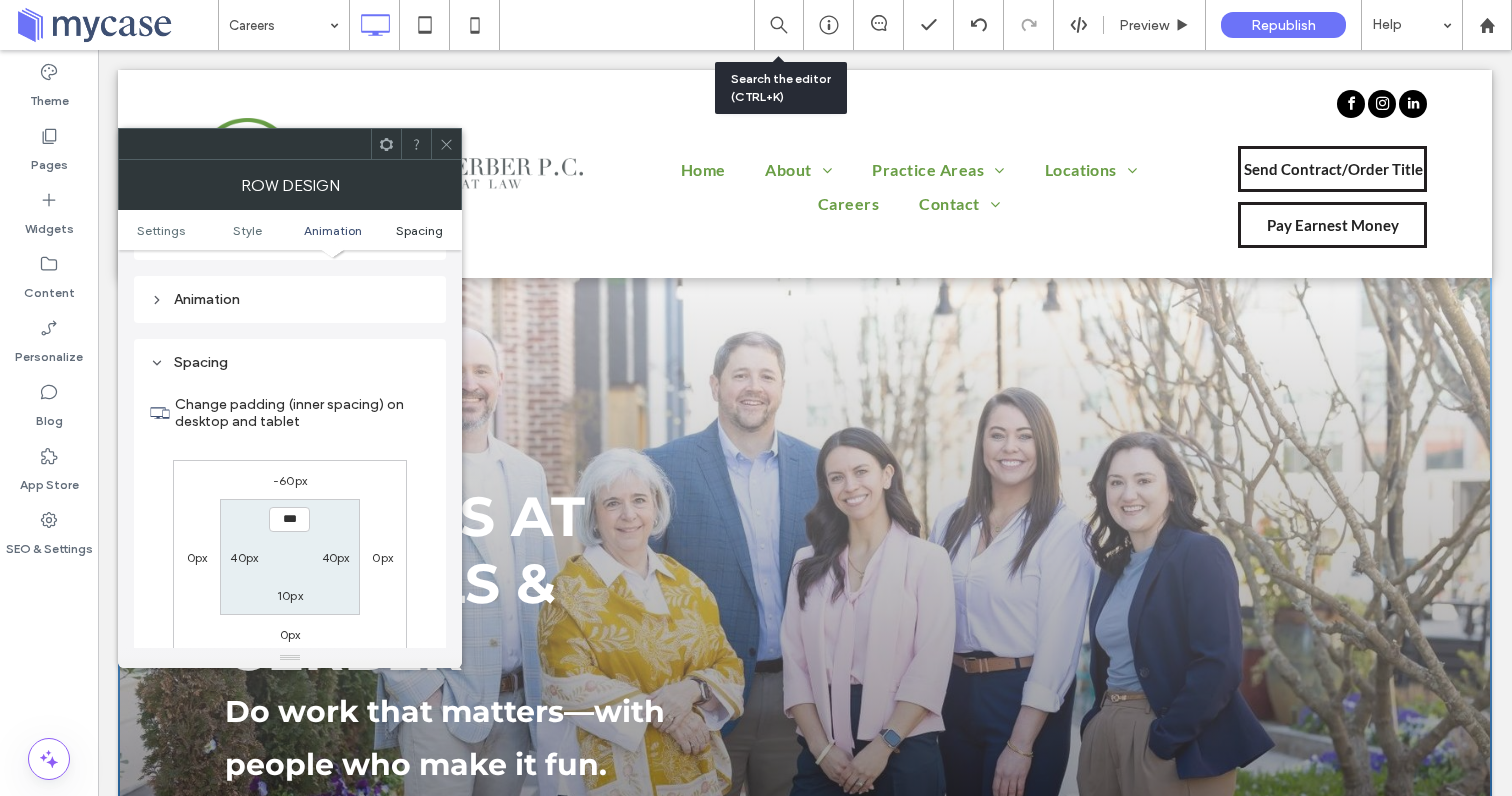 scroll, scrollTop: 1320, scrollLeft: 0, axis: vertical 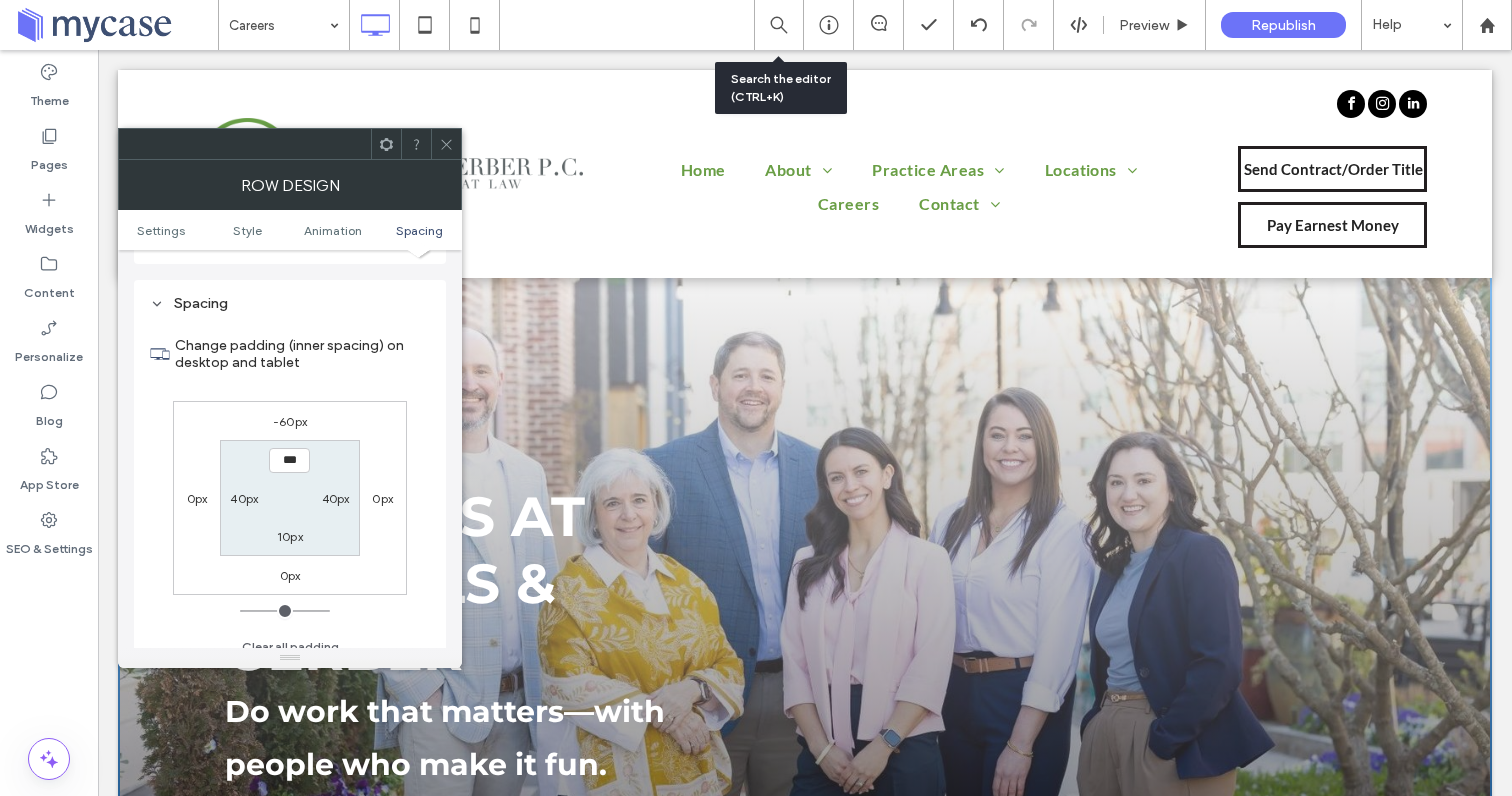 click 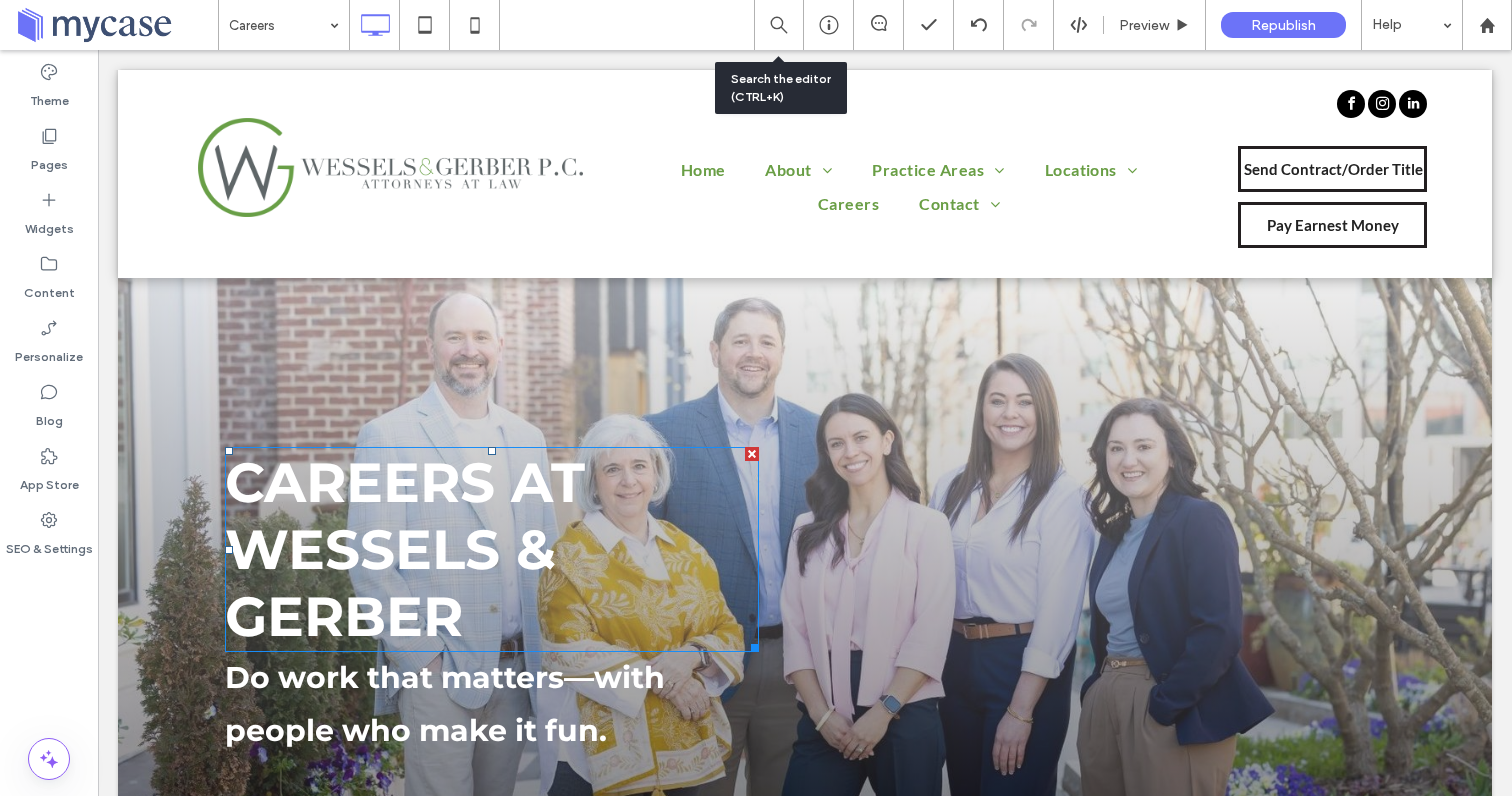 scroll, scrollTop: 0, scrollLeft: 0, axis: both 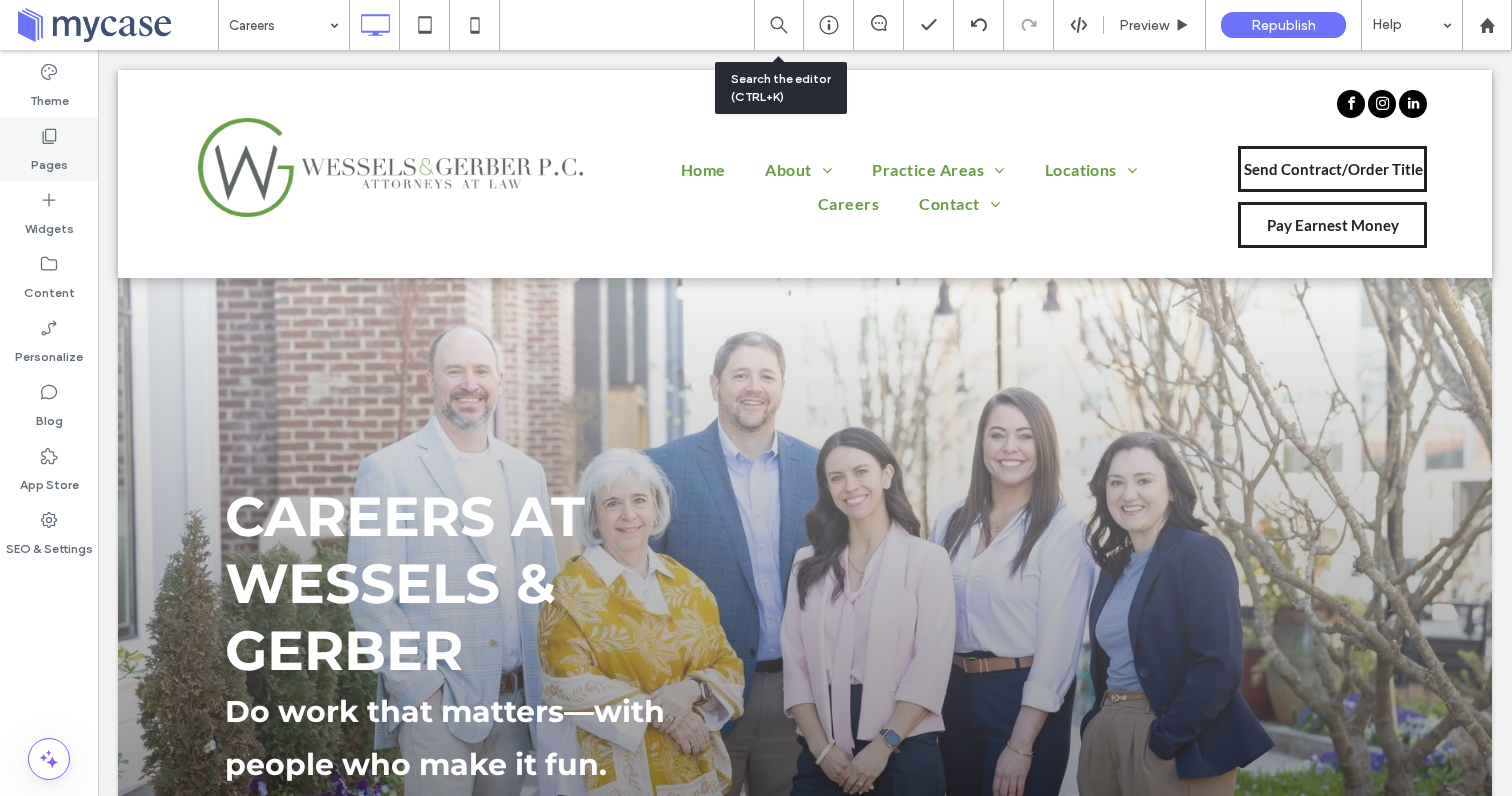 click on "Pages" at bounding box center (49, 160) 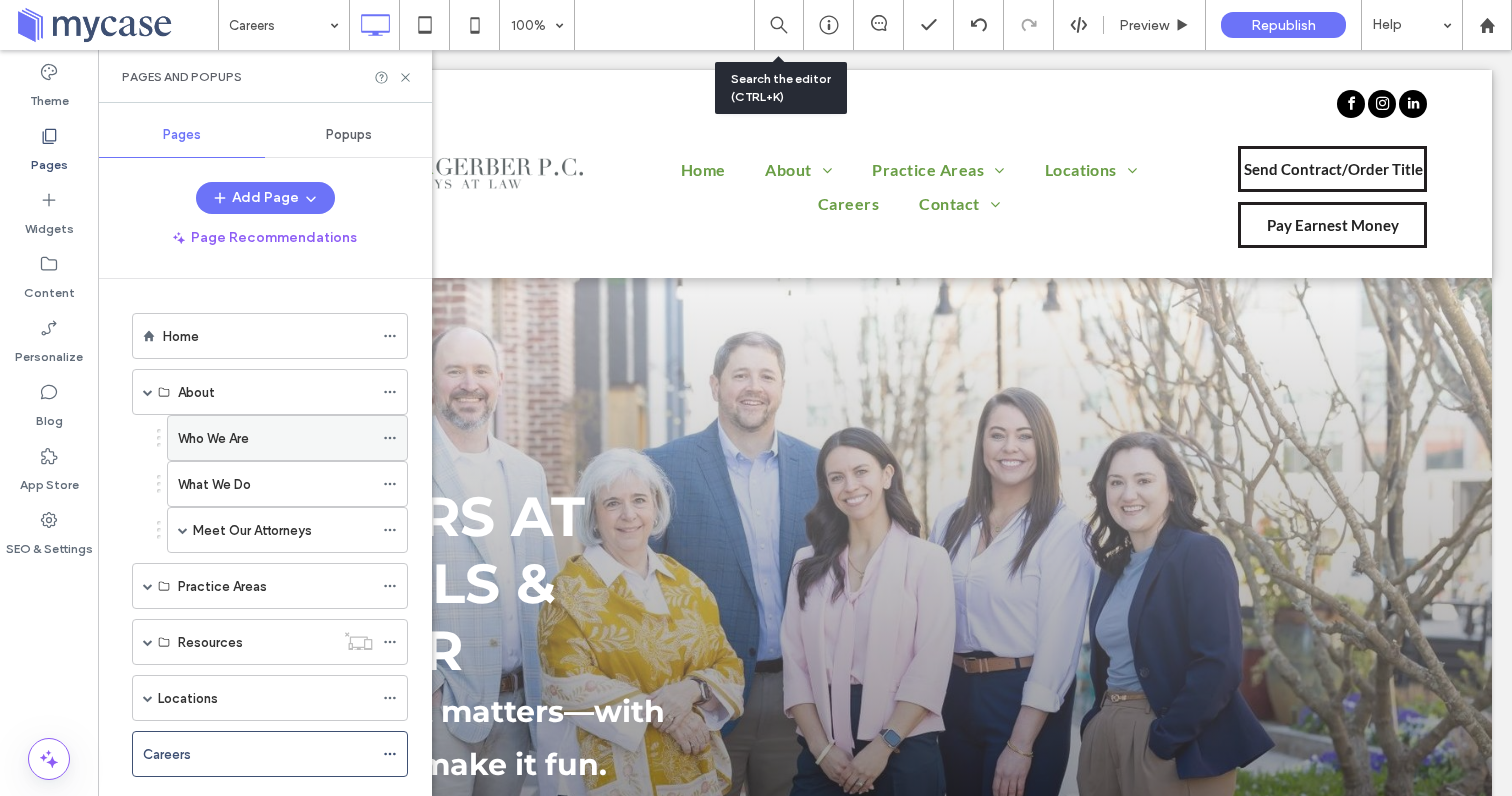 click on "Who We Are" at bounding box center [213, 438] 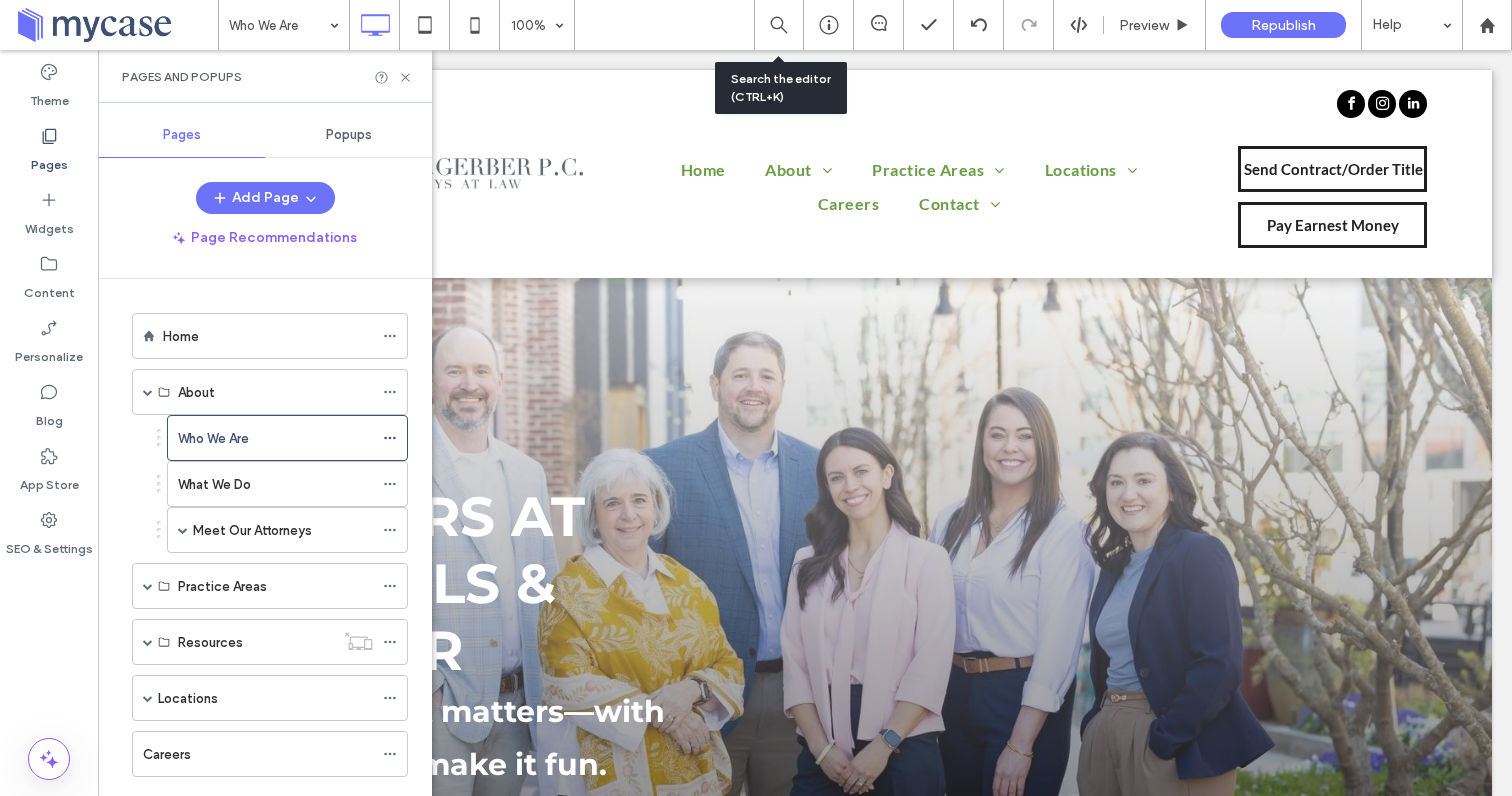 click at bounding box center (756, 398) 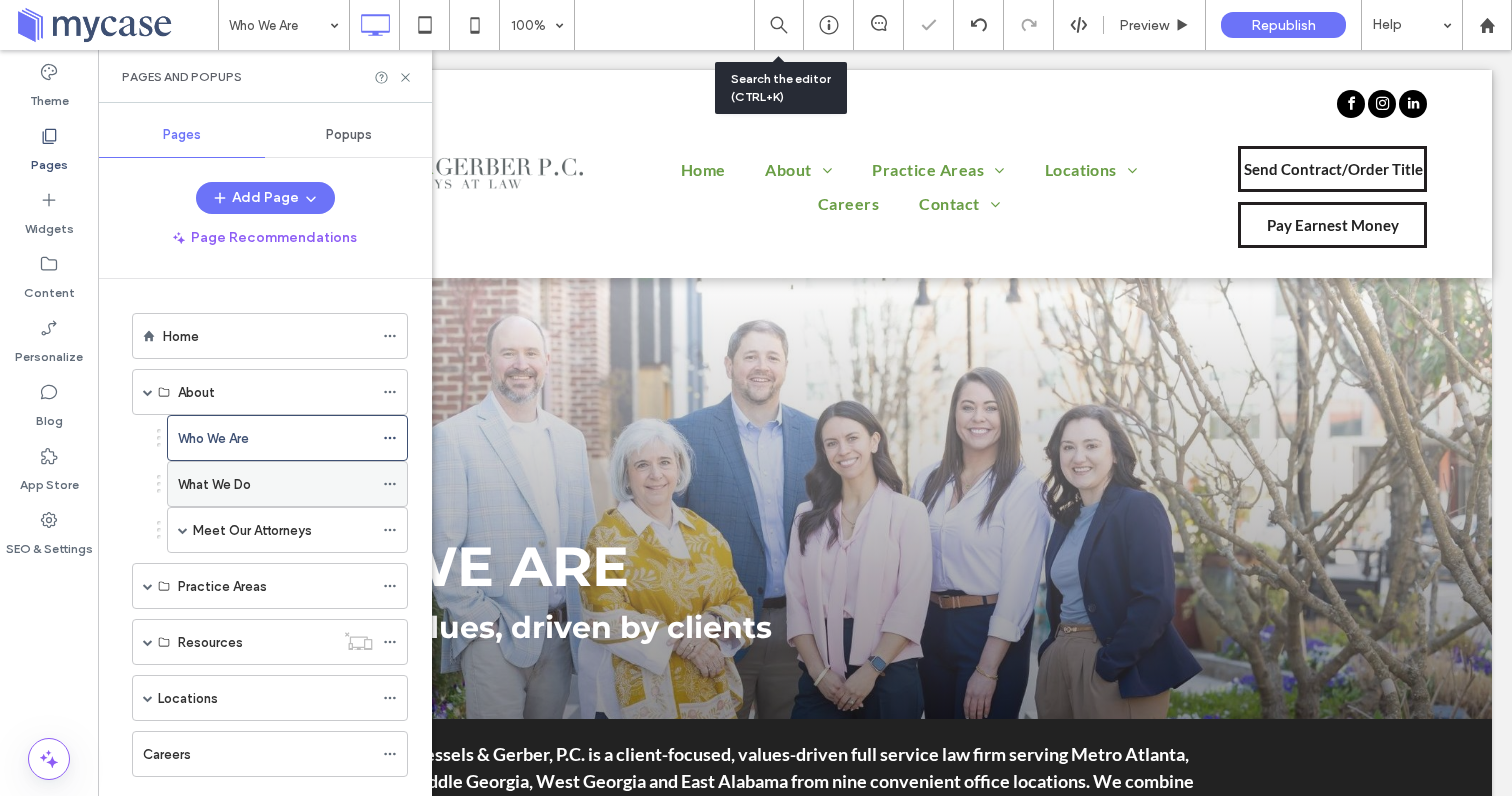 scroll, scrollTop: 0, scrollLeft: 0, axis: both 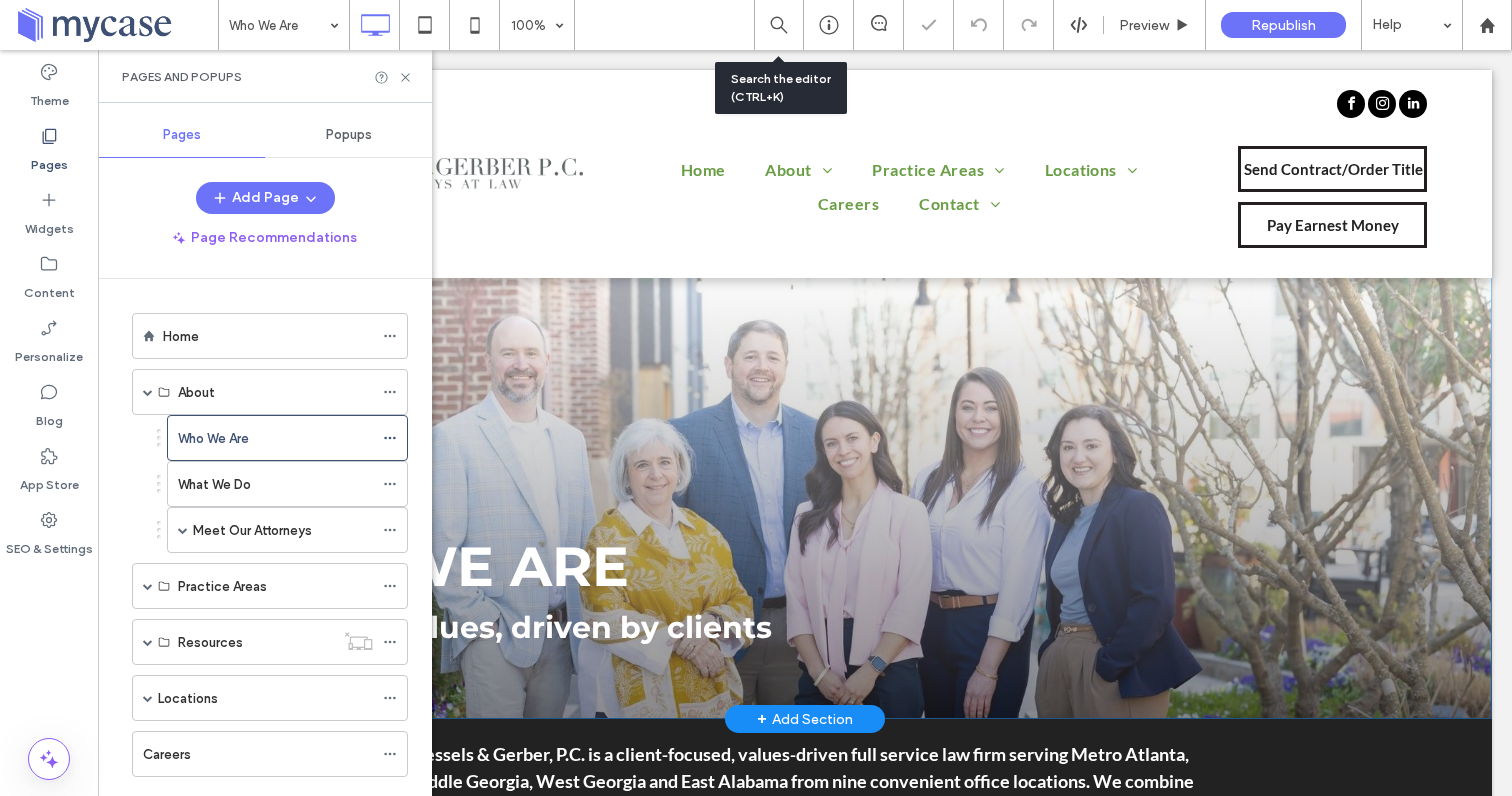 click on "WHO WE ARE
Guided by values, driven by clients
Click To Paste" at bounding box center (805, 533) 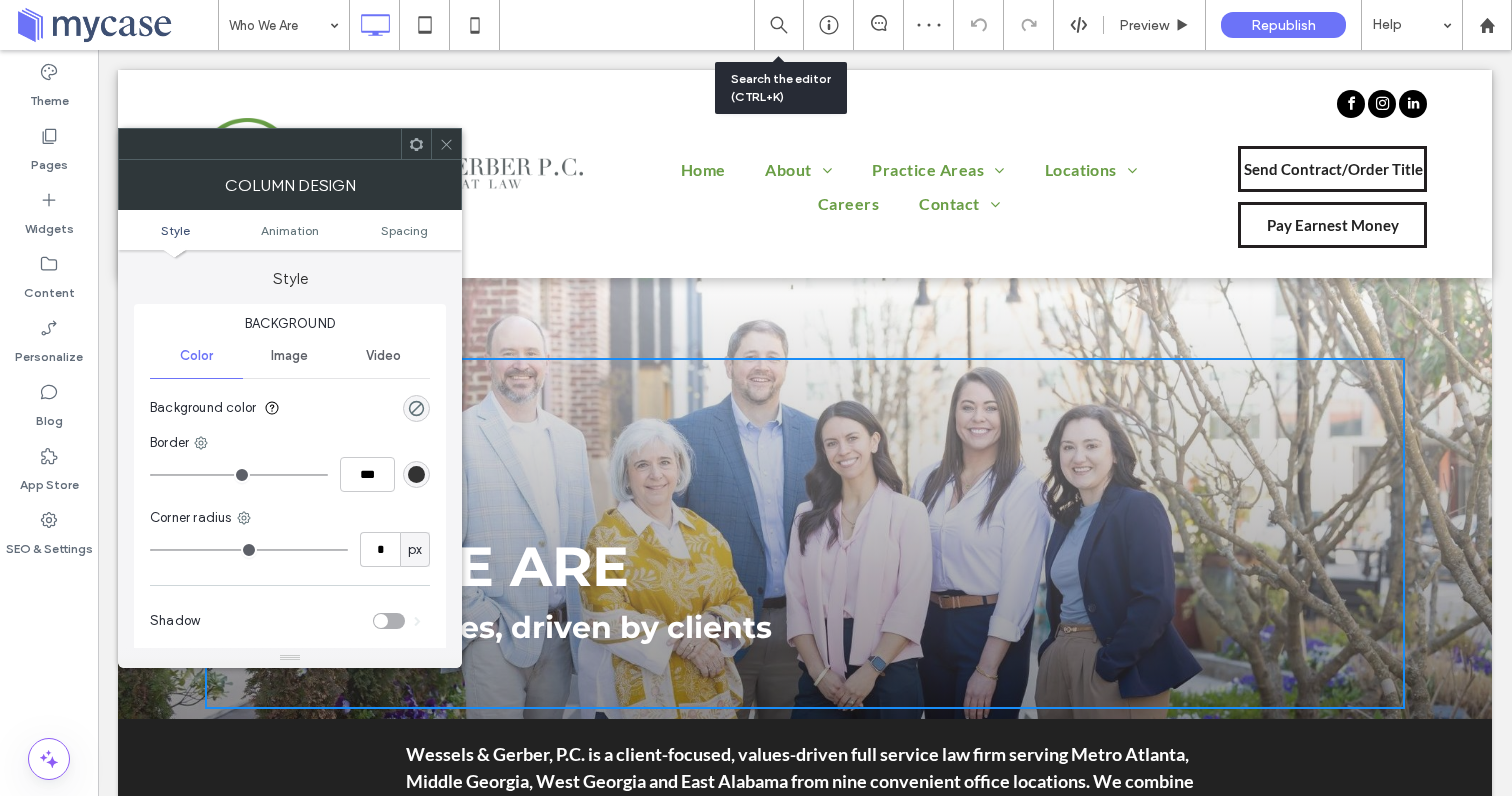 click 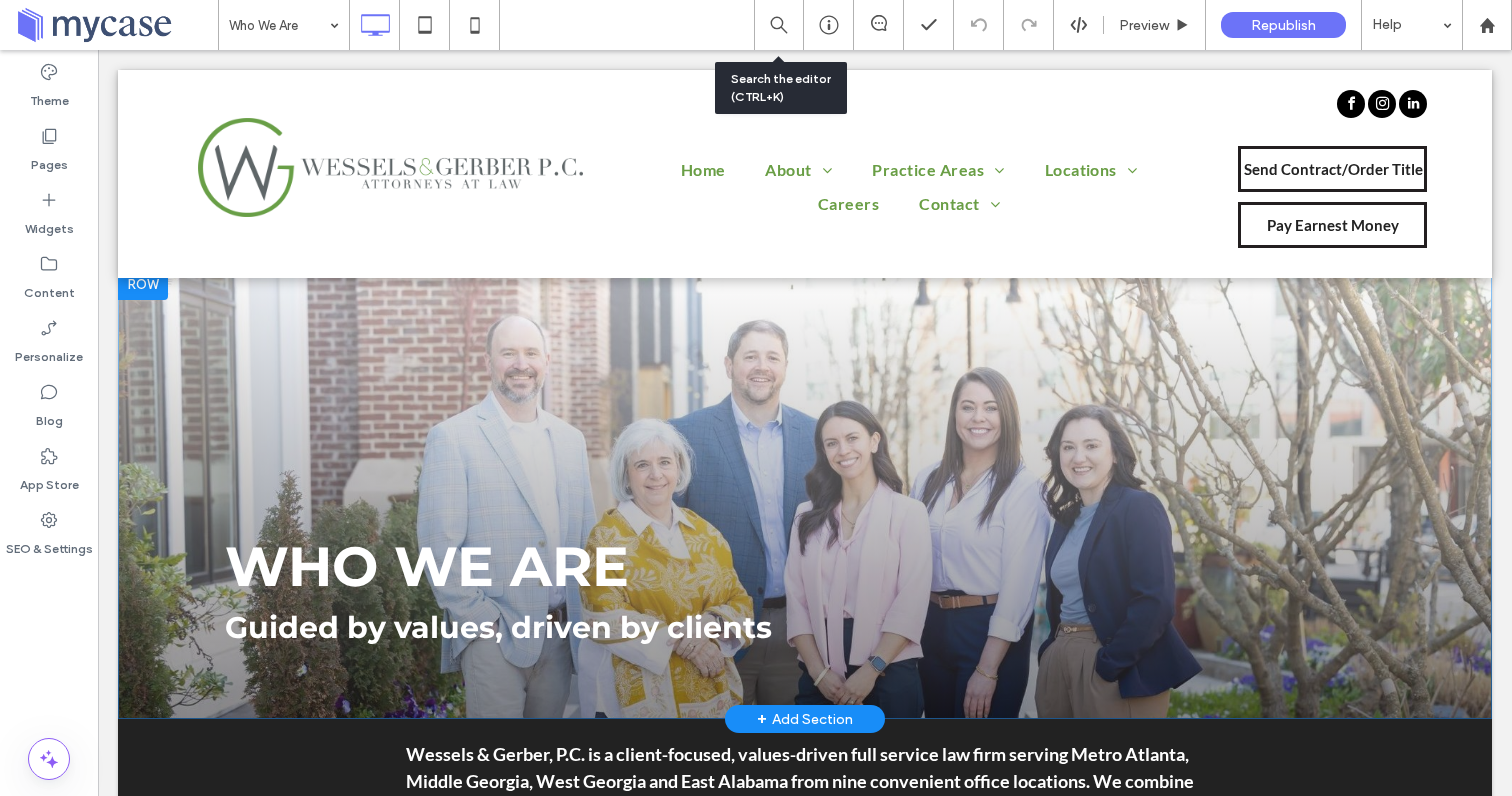 click on "WHO WE ARE
Guided by values, driven by clients
Click To Paste
Row + Add Section" at bounding box center (805, 493) 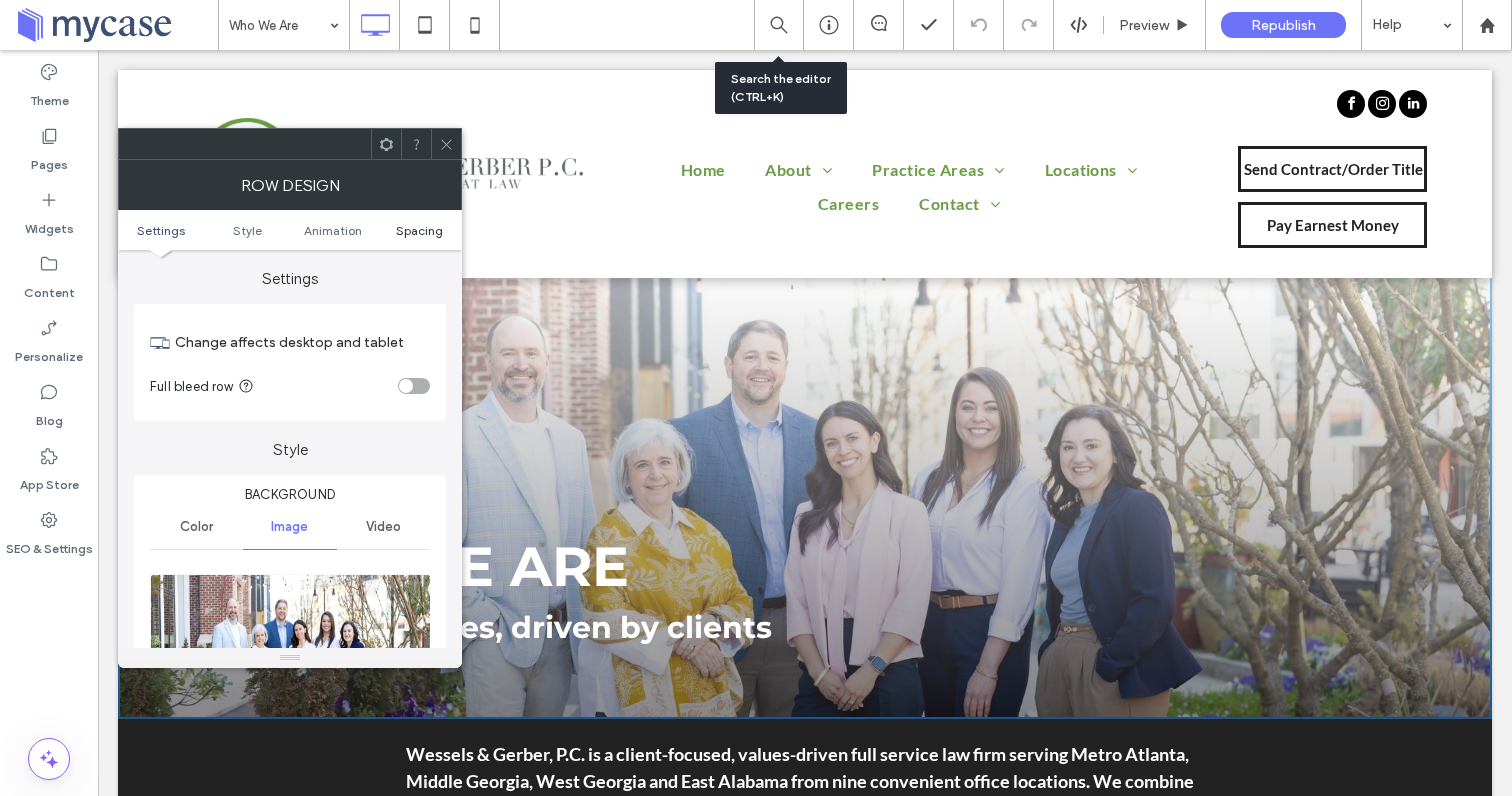 click on "Spacing" at bounding box center (419, 230) 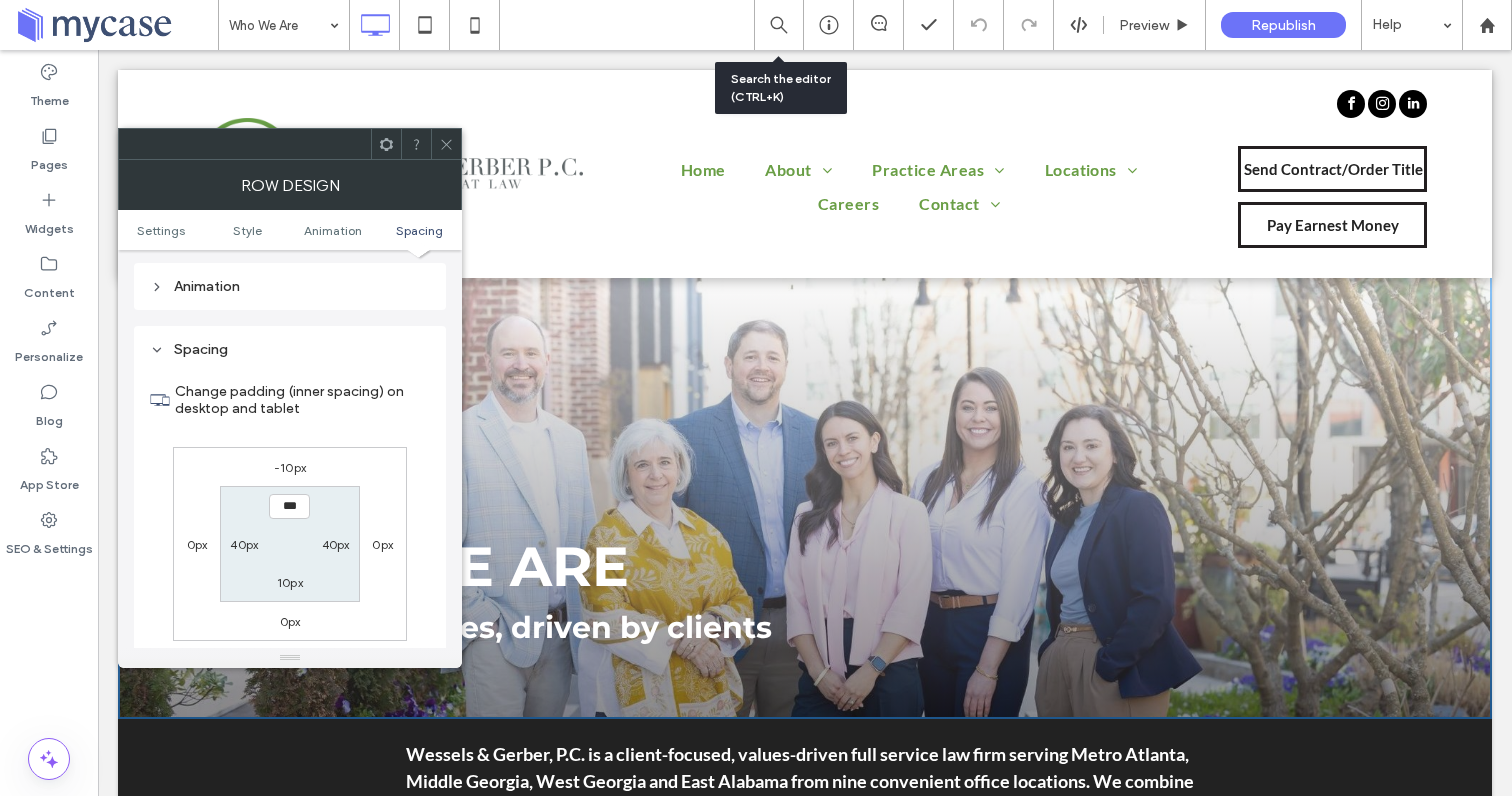 scroll, scrollTop: 1320, scrollLeft: 0, axis: vertical 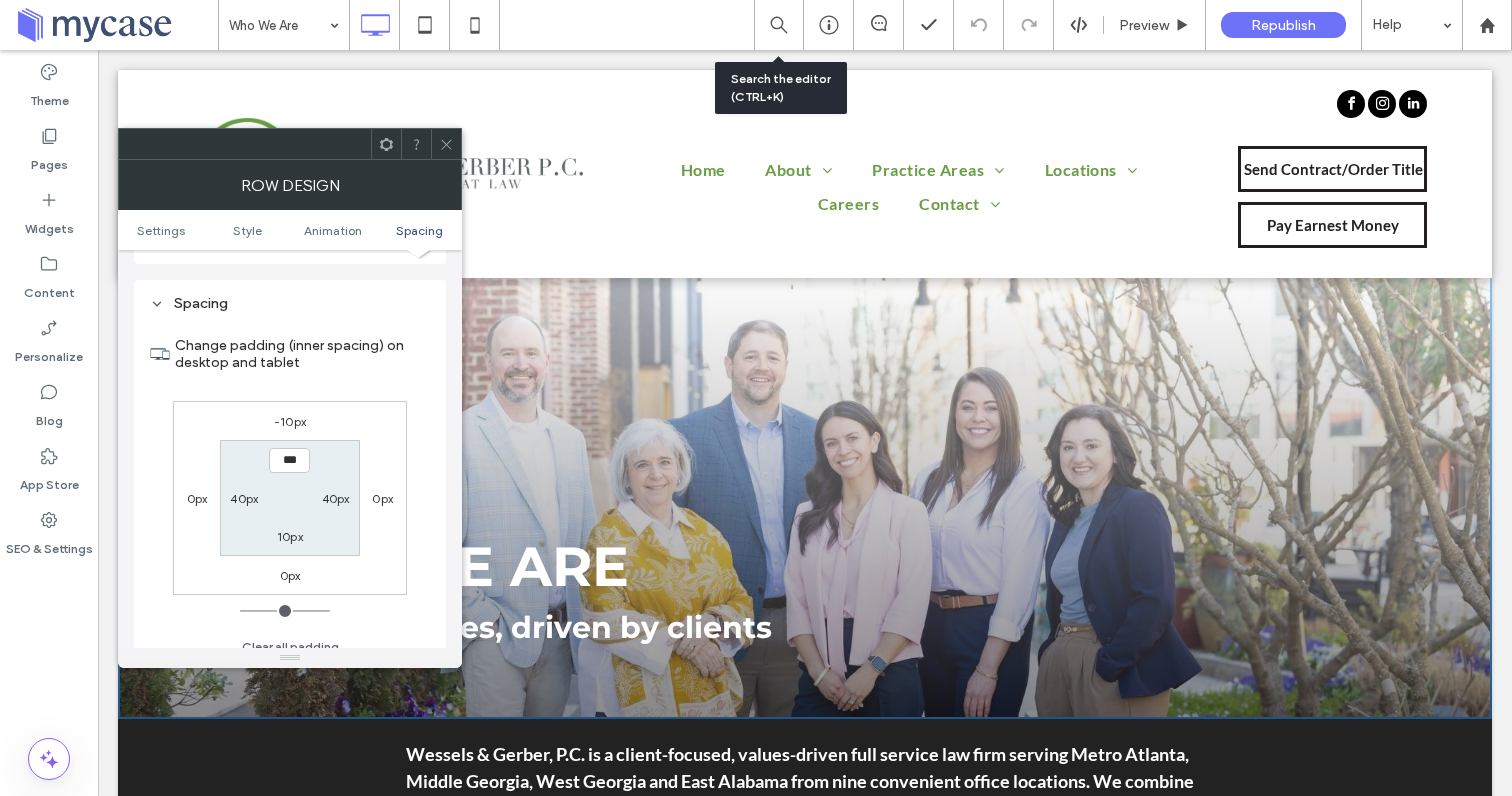 click 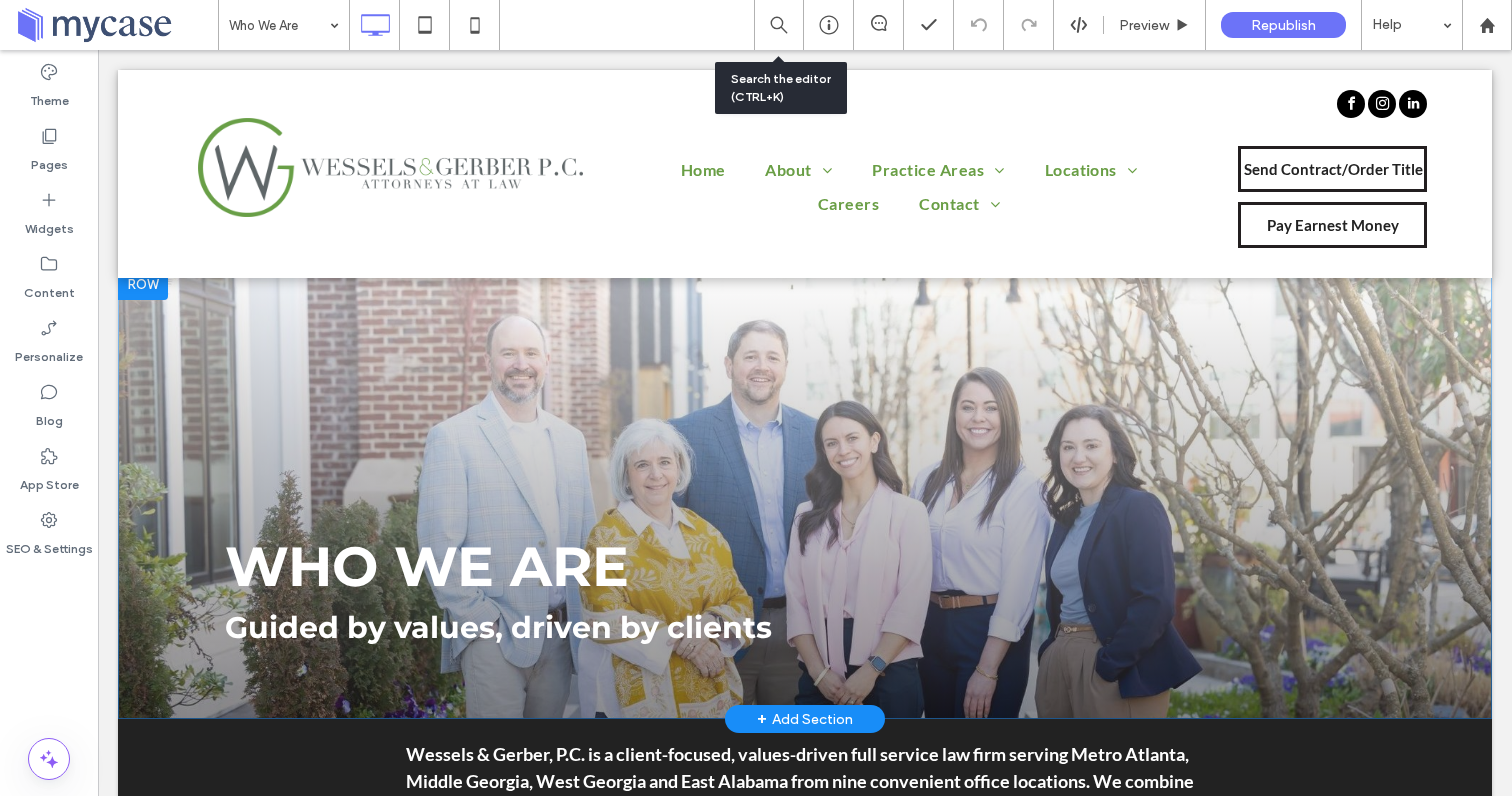 scroll, scrollTop: 1, scrollLeft: 0, axis: vertical 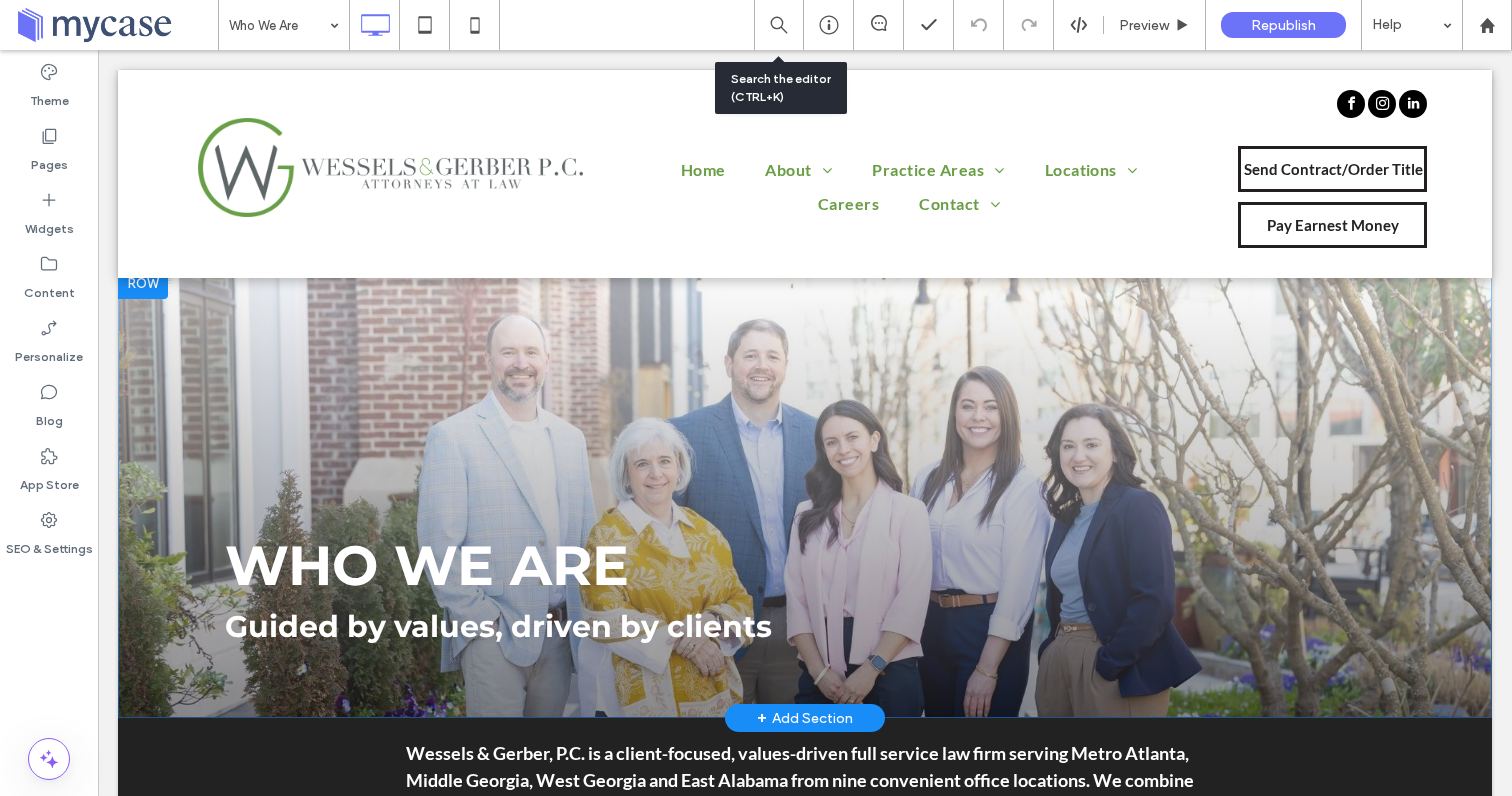 click on "WHO WE ARE
Guided by values, driven by clients
Click To Paste
Row + Add Section" at bounding box center (805, 492) 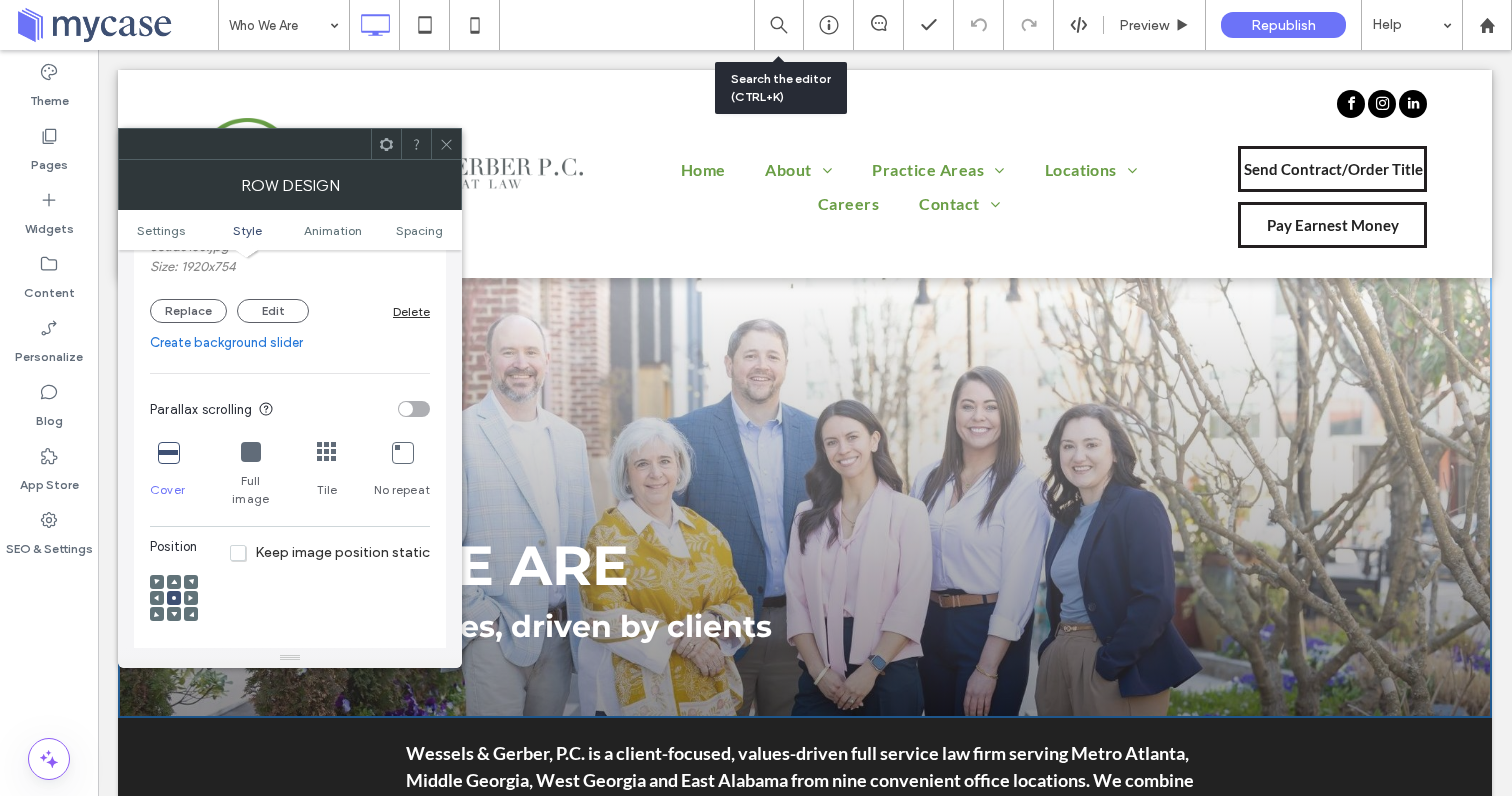 scroll, scrollTop: 520, scrollLeft: 0, axis: vertical 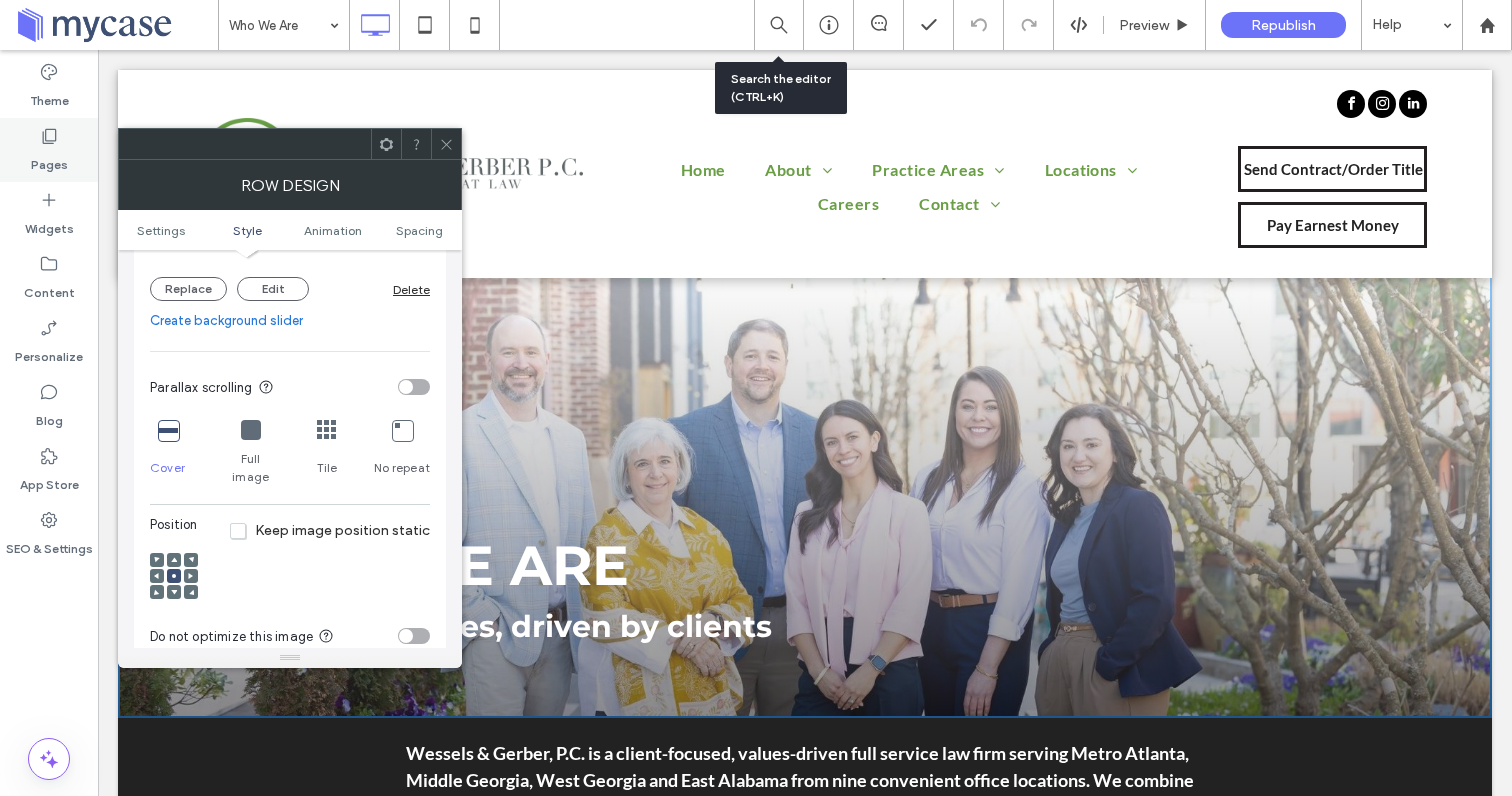 click on "Pages" at bounding box center (49, 160) 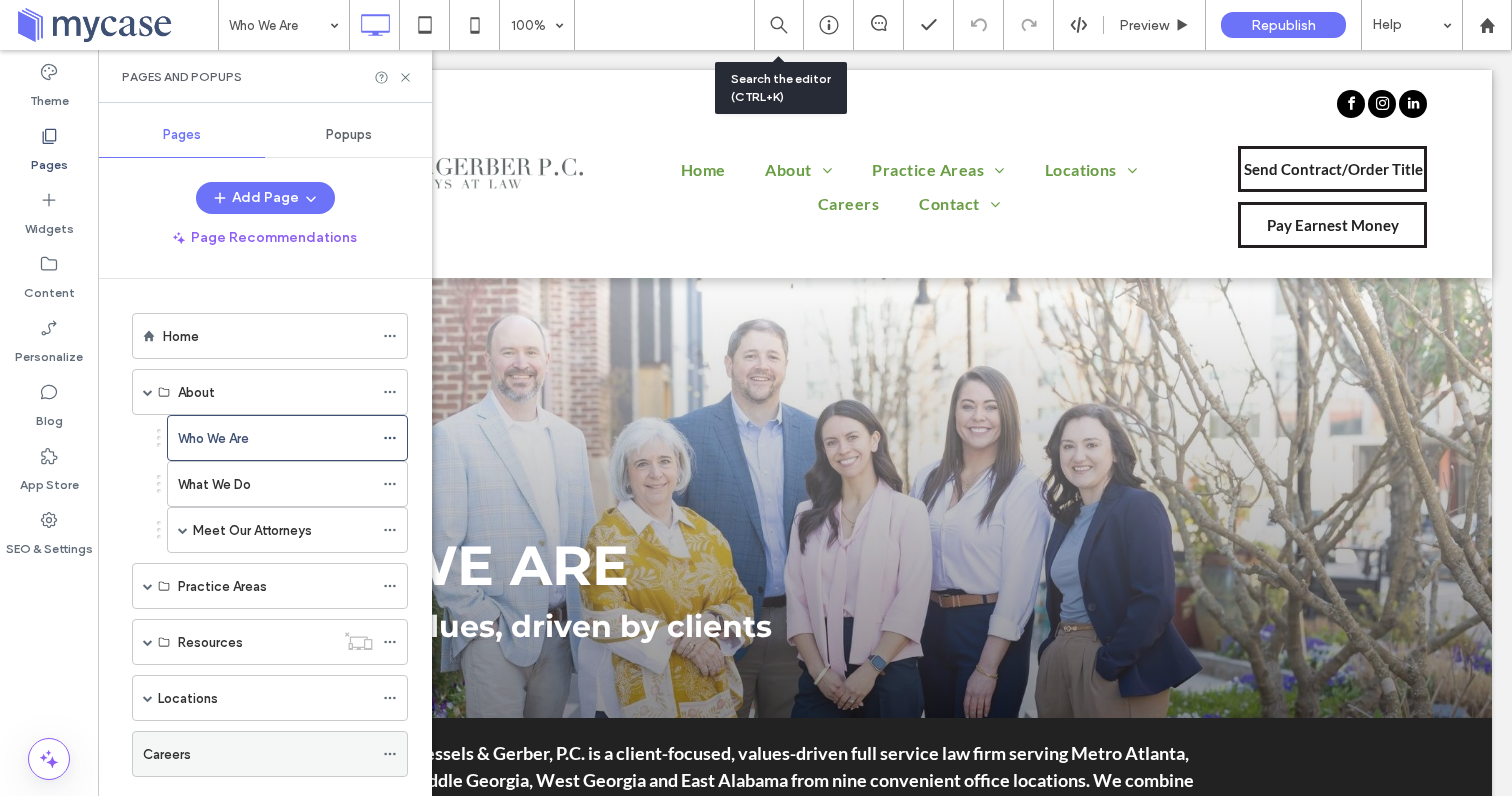 click on "Careers" at bounding box center (167, 754) 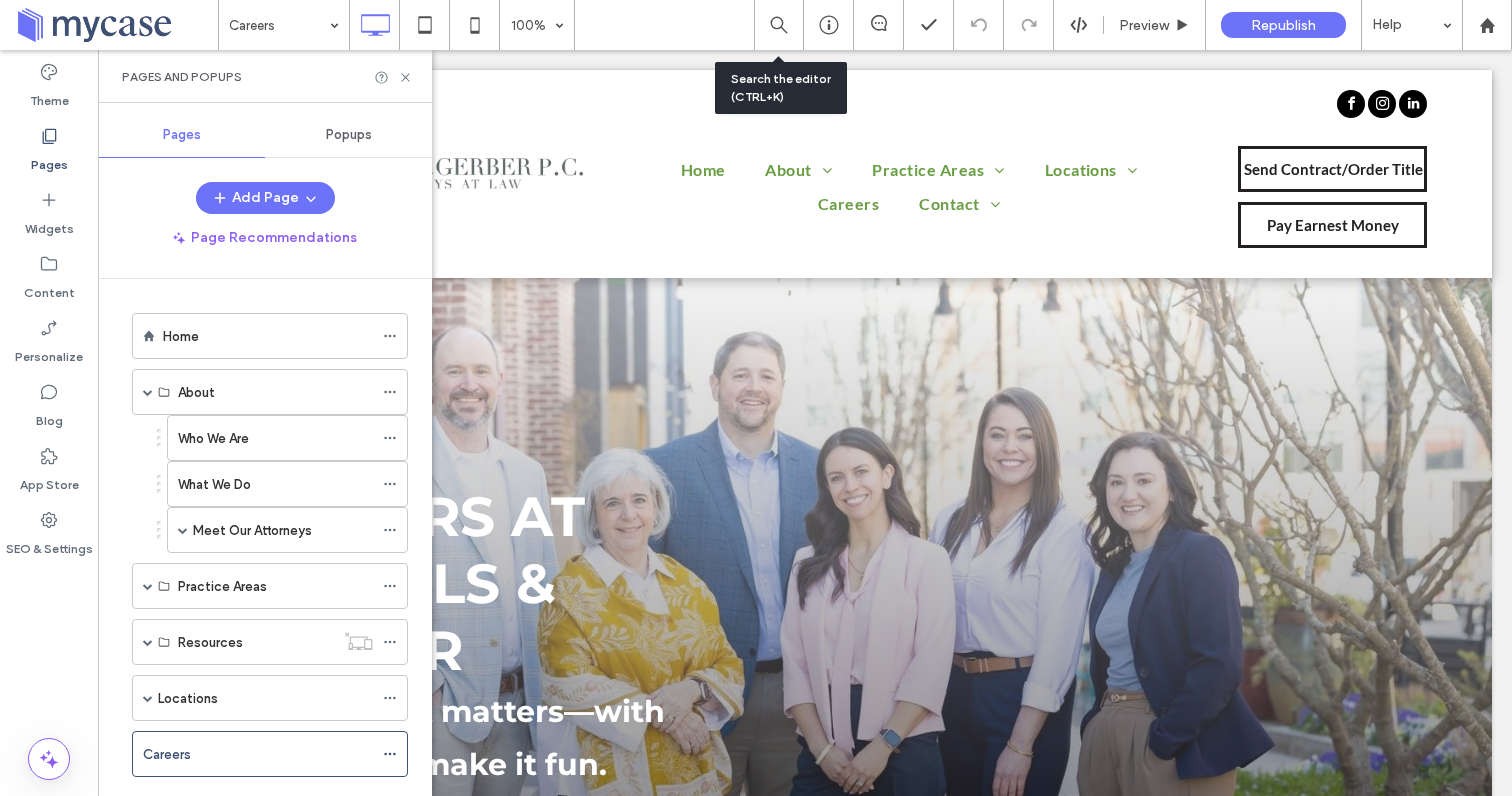scroll, scrollTop: 0, scrollLeft: 0, axis: both 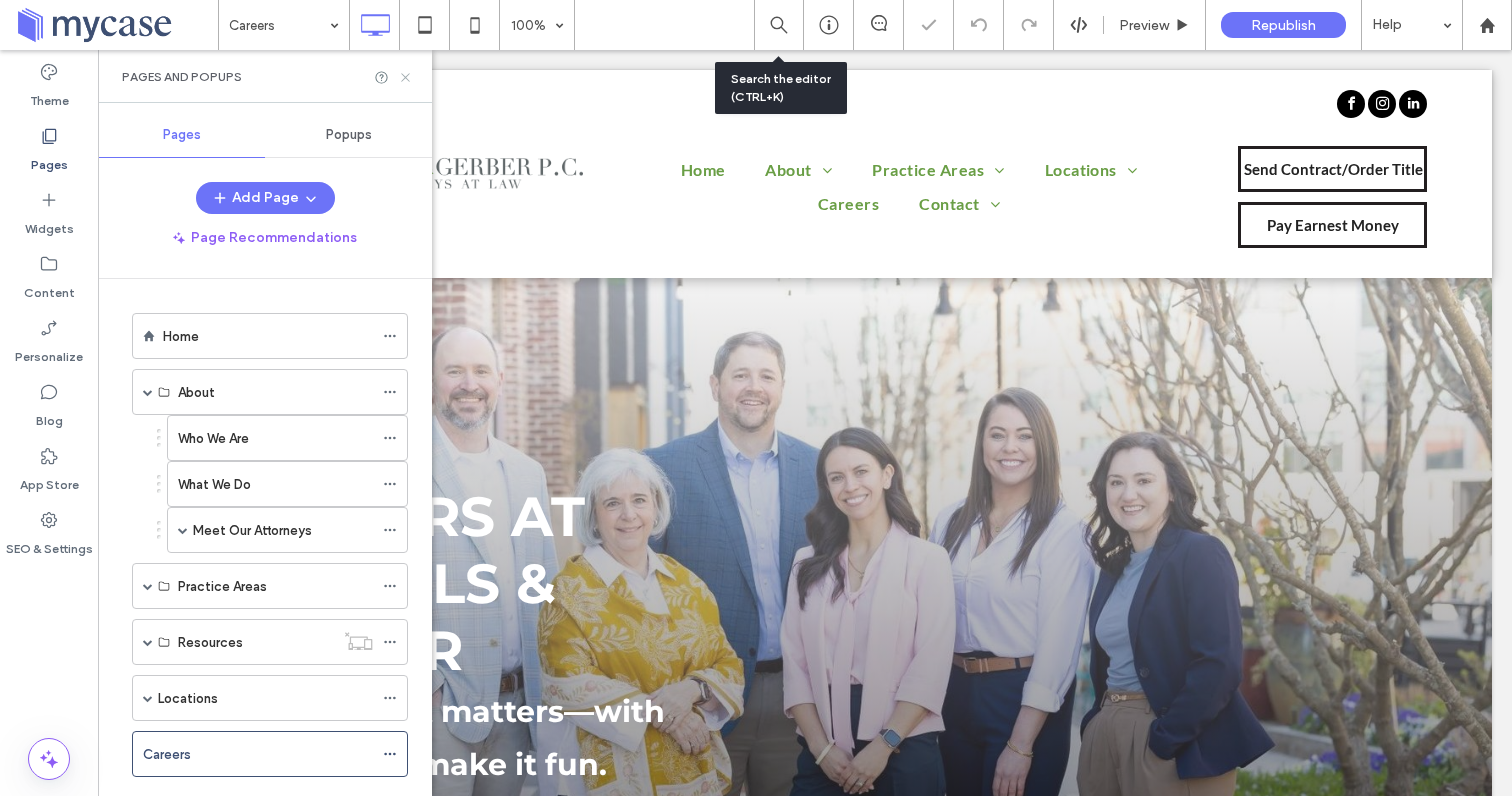 click 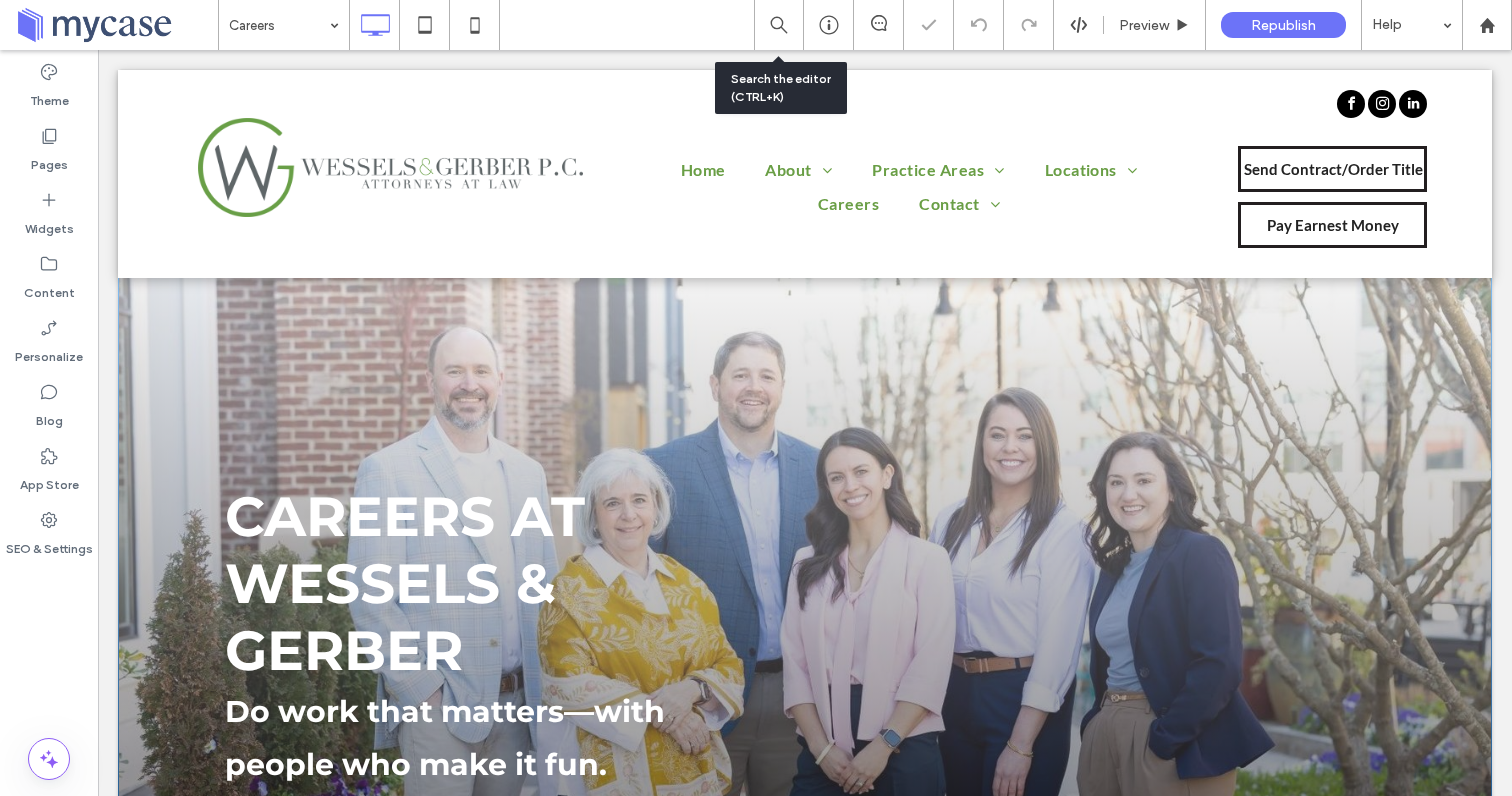 click on "CAREERS AT WESSELS & GERBER
Do work that matters—with people who make it fun.
Click To Paste
Row + Add Section" at bounding box center [805, 537] 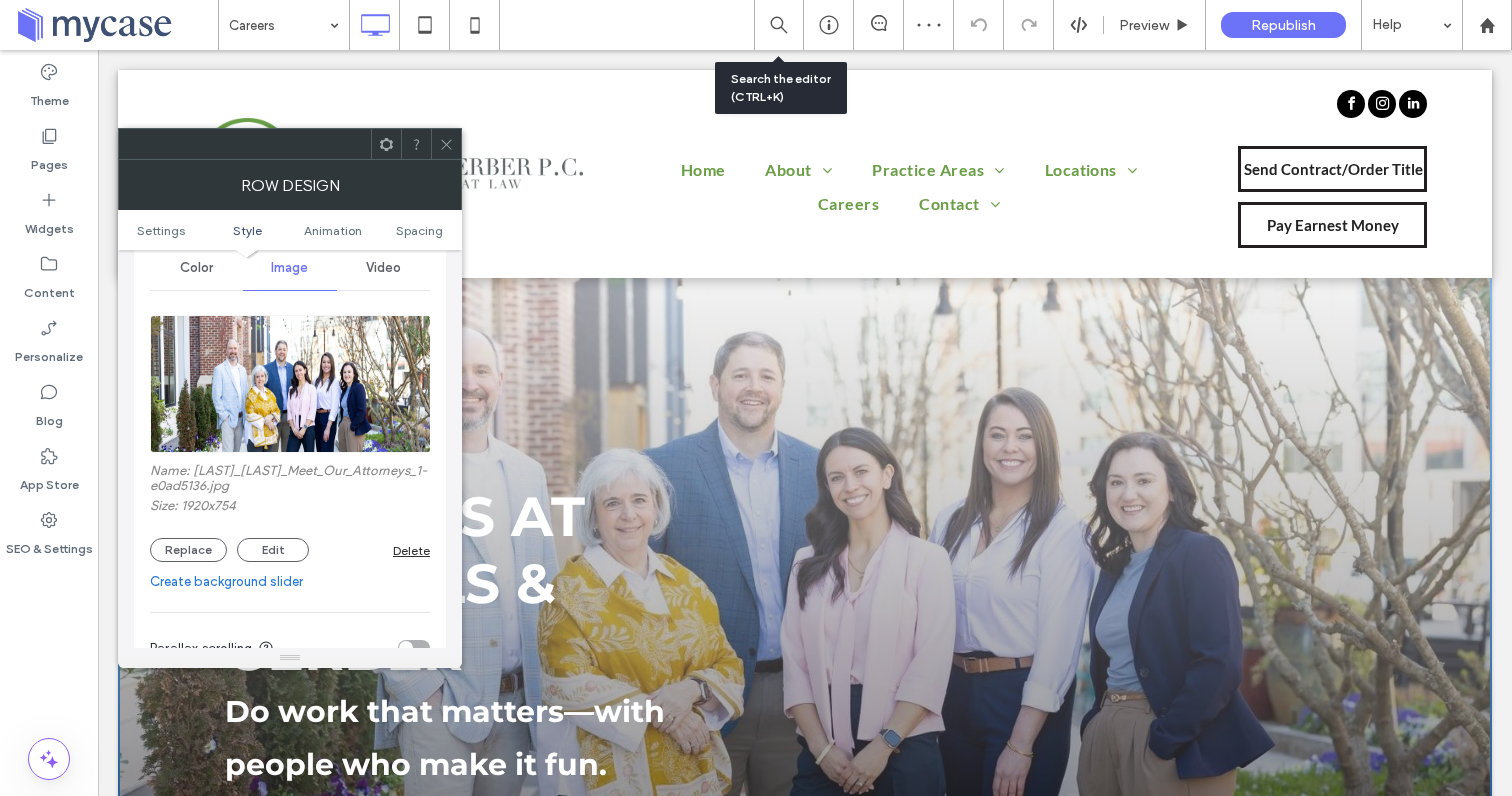 scroll, scrollTop: 399, scrollLeft: 0, axis: vertical 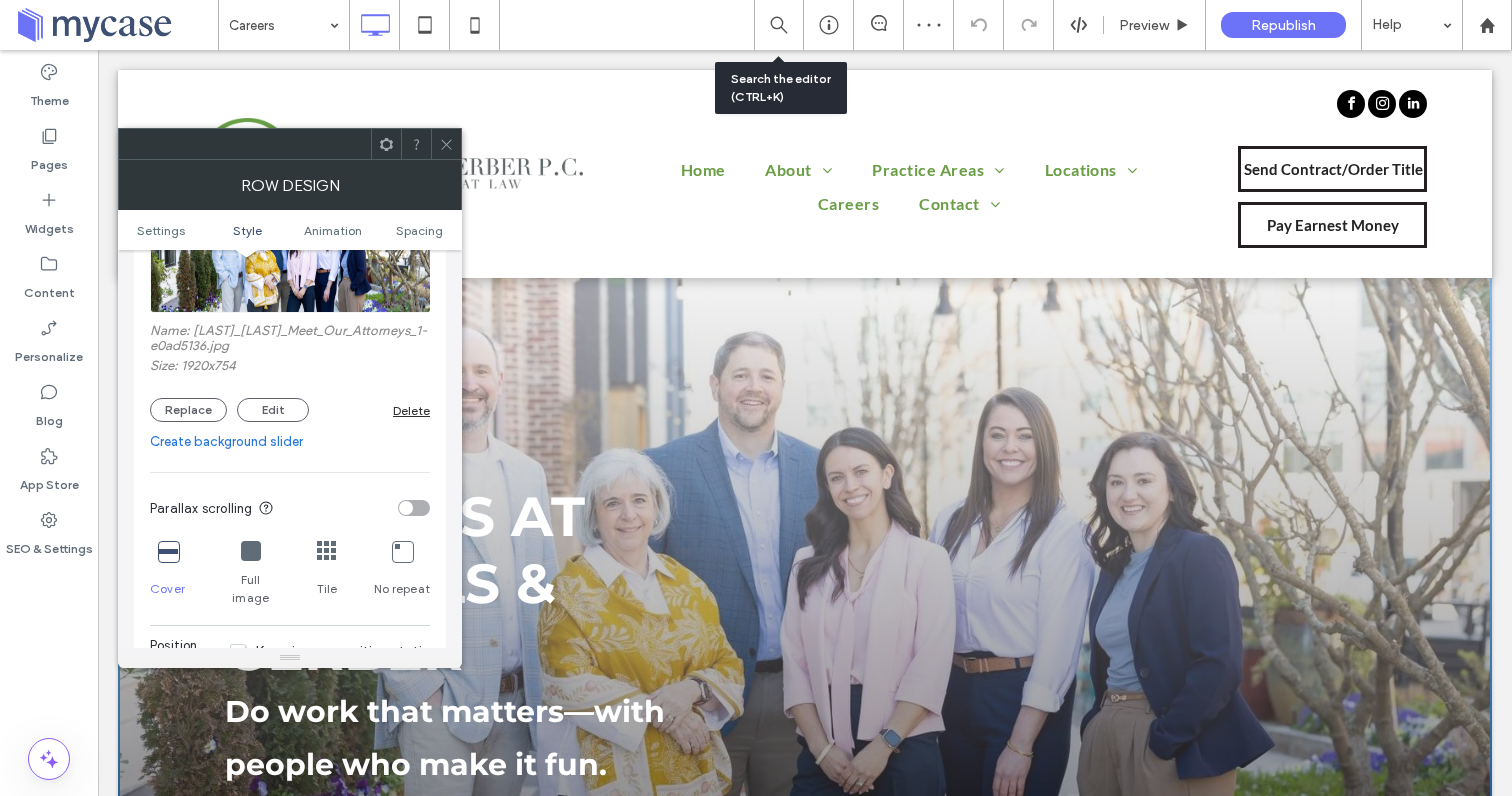 click at bounding box center [168, 551] 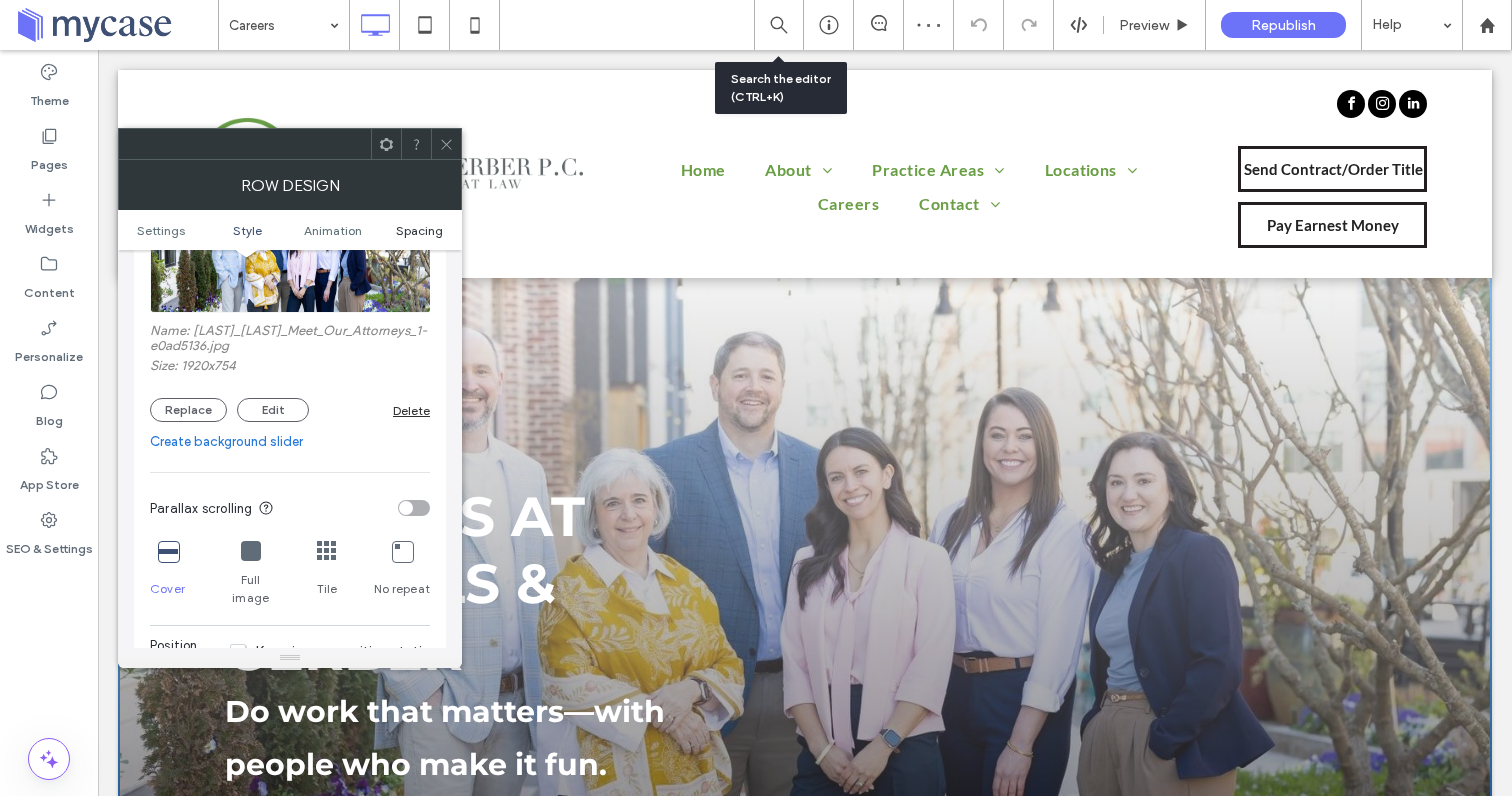 click on "Spacing" at bounding box center (419, 230) 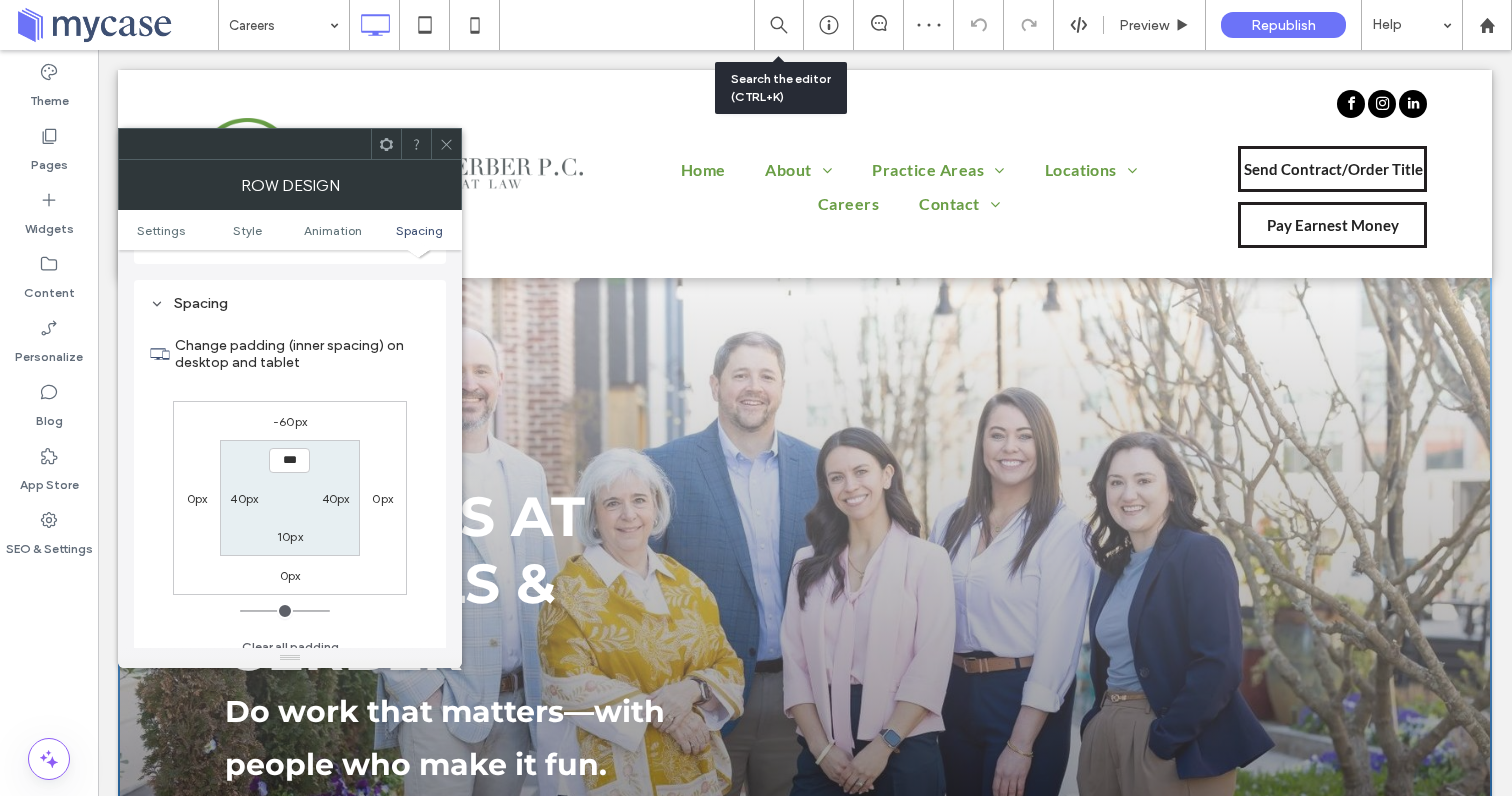 scroll, scrollTop: 1320, scrollLeft: 0, axis: vertical 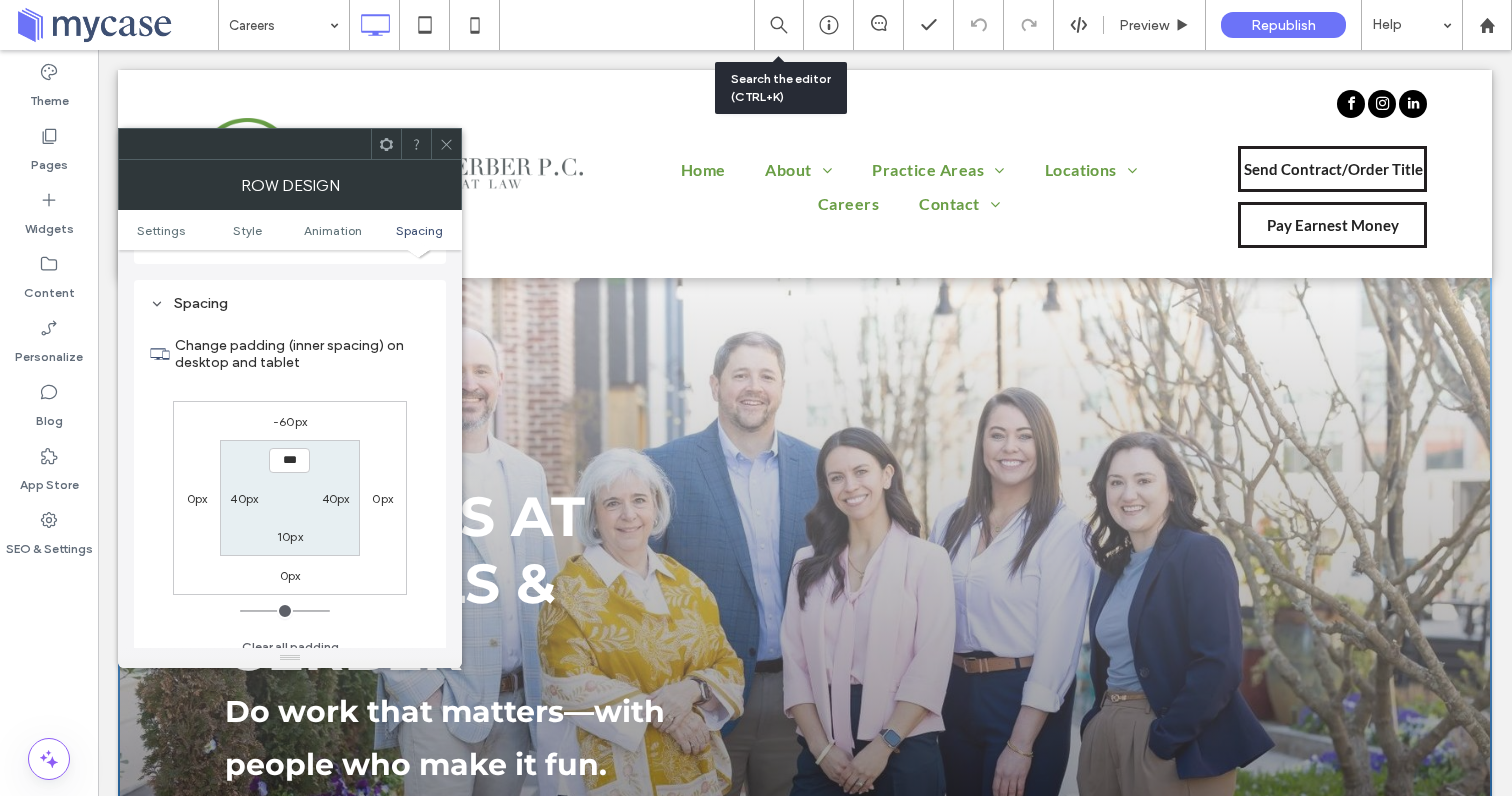 click on "-60px" at bounding box center (290, 421) 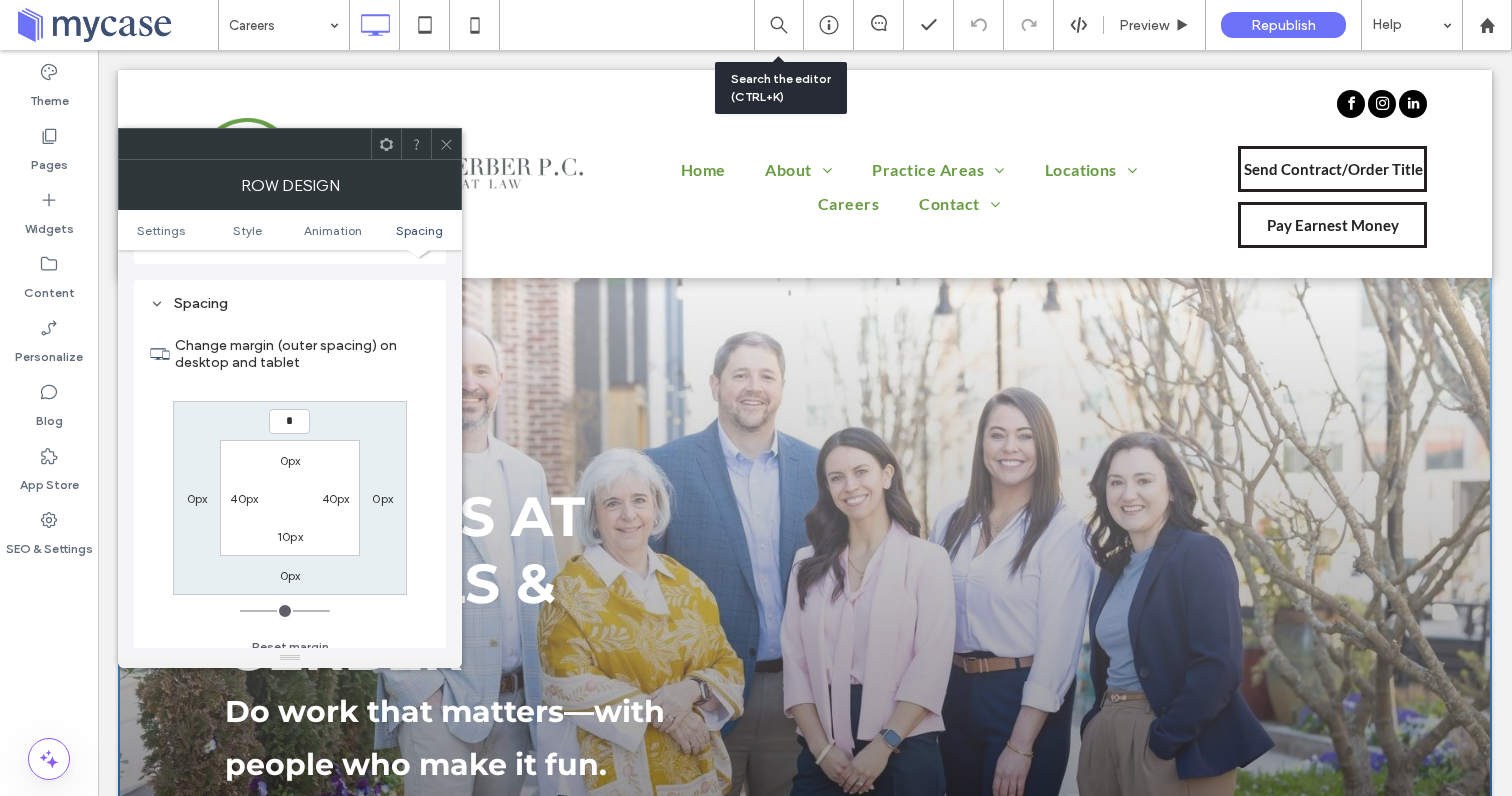type on "*" 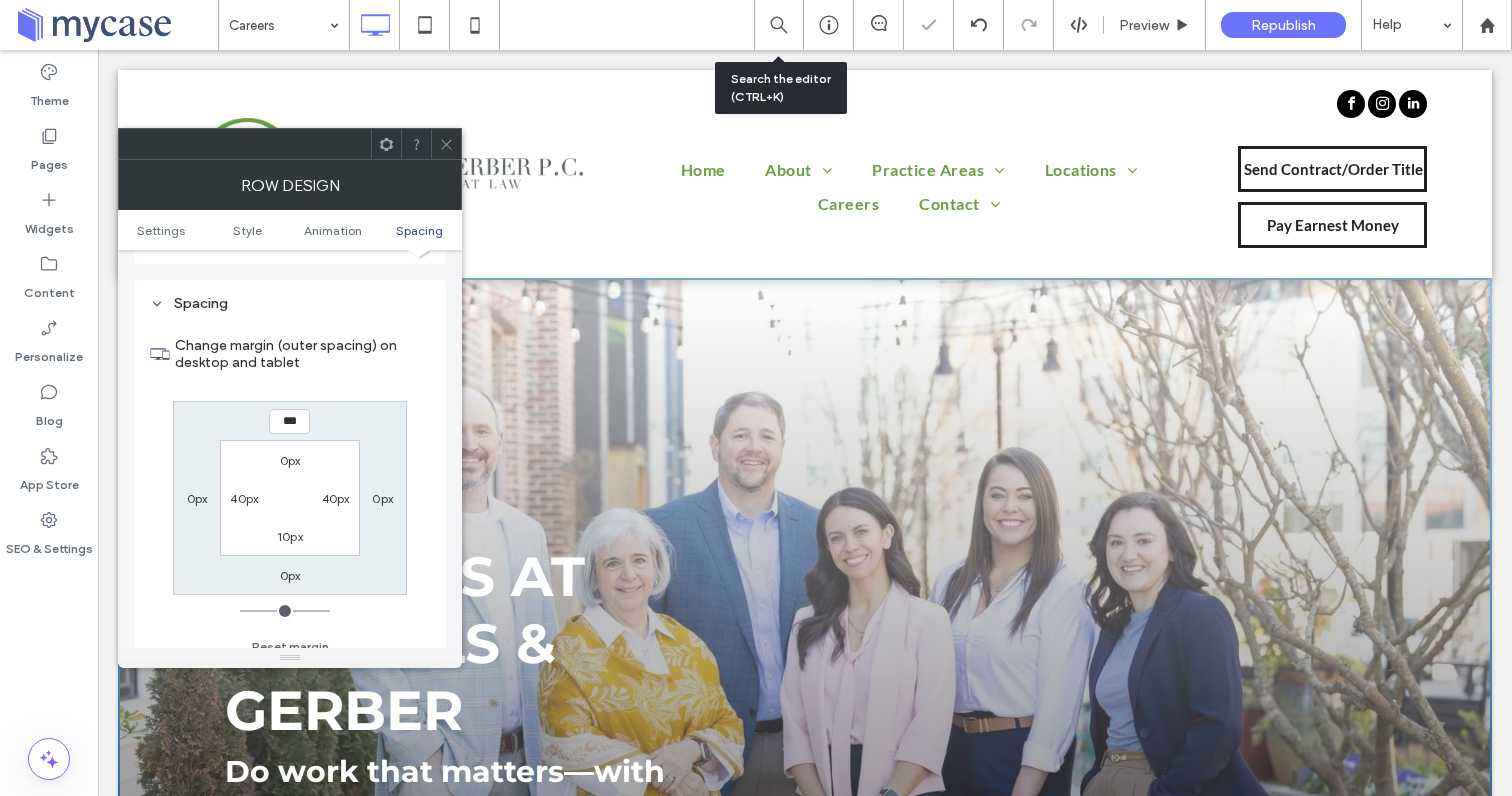 click on "0px" at bounding box center [290, 460] 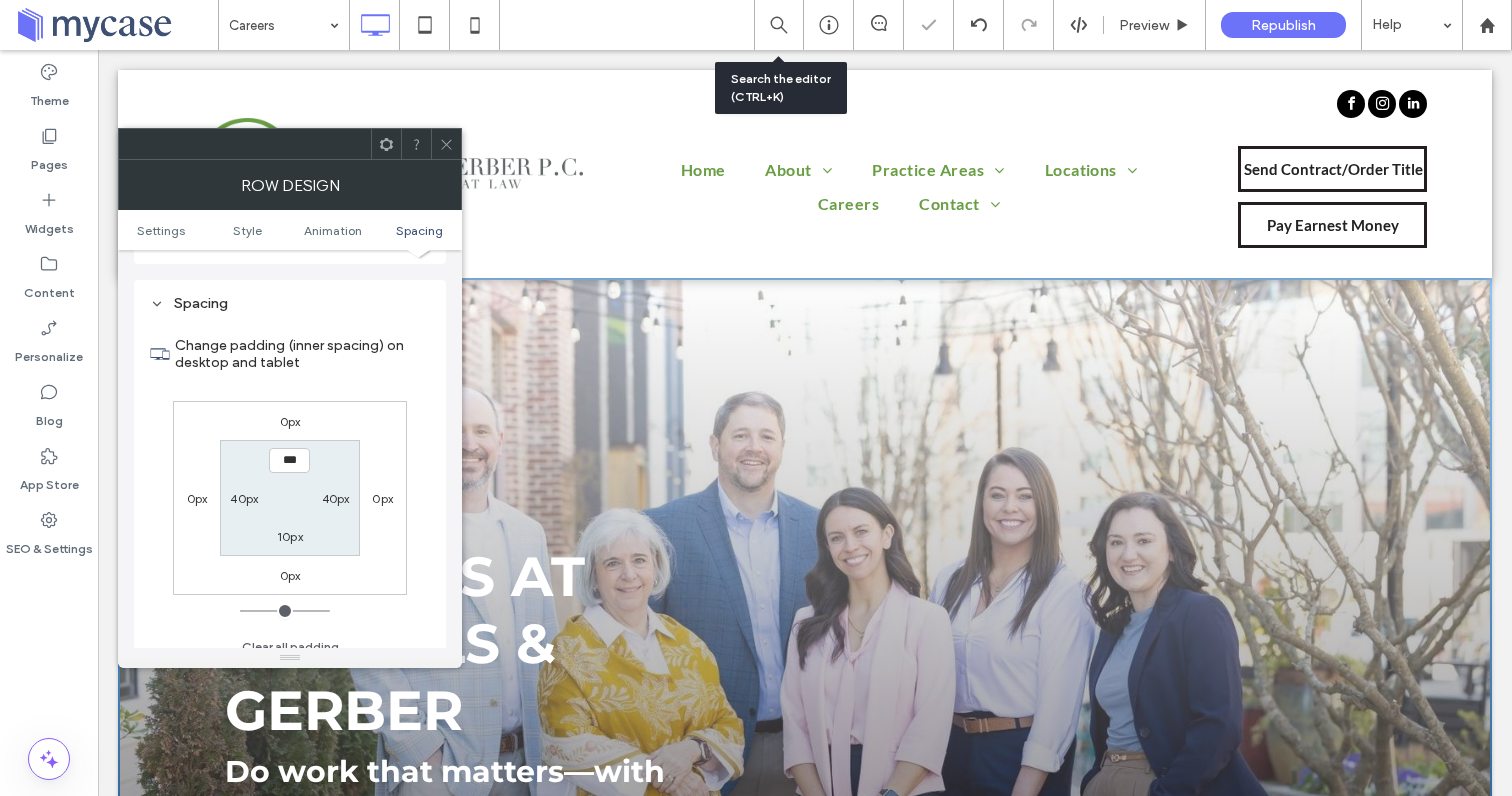 click on "***" at bounding box center (289, 460) 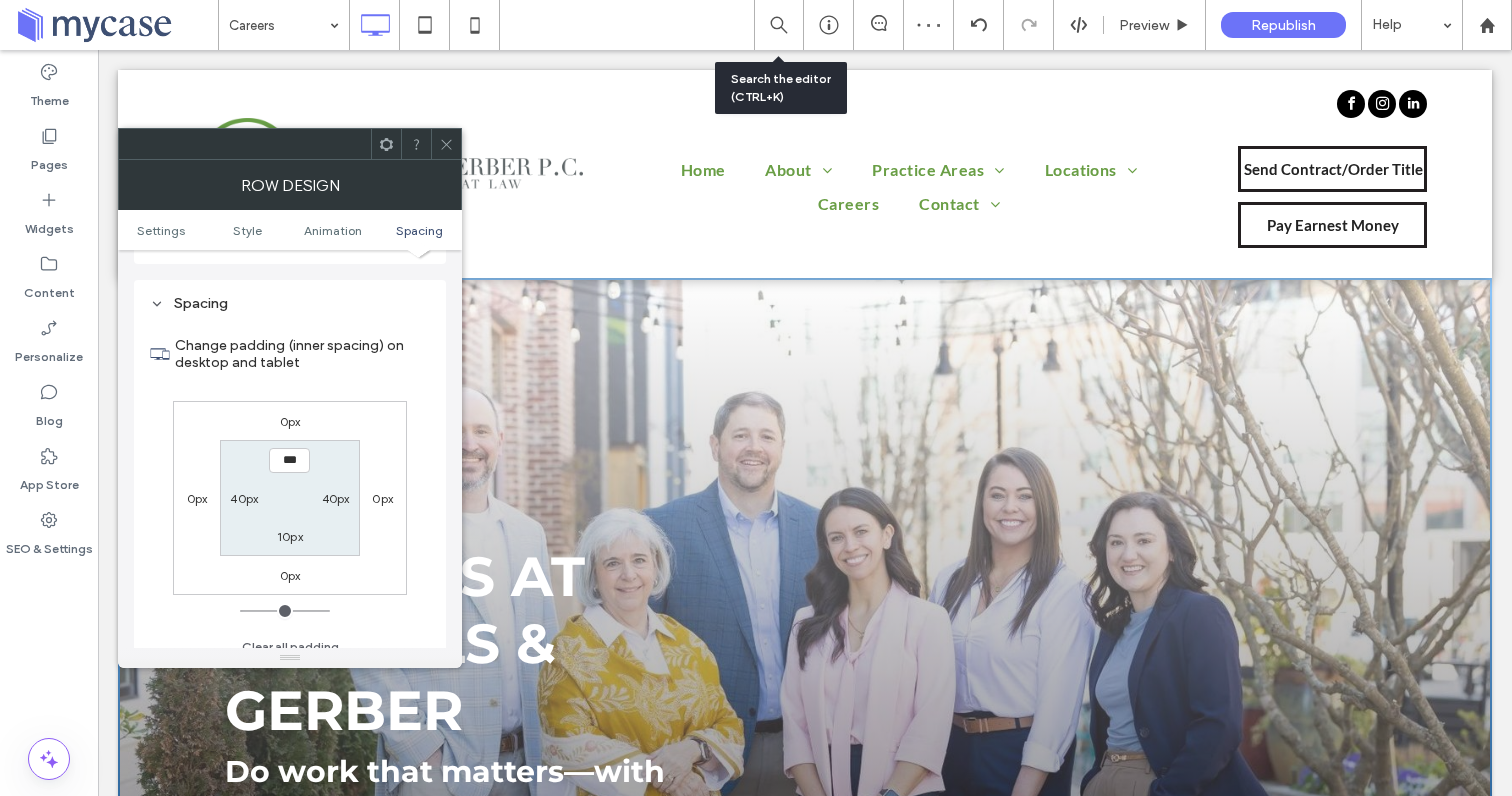 click on "***" at bounding box center (289, 460) 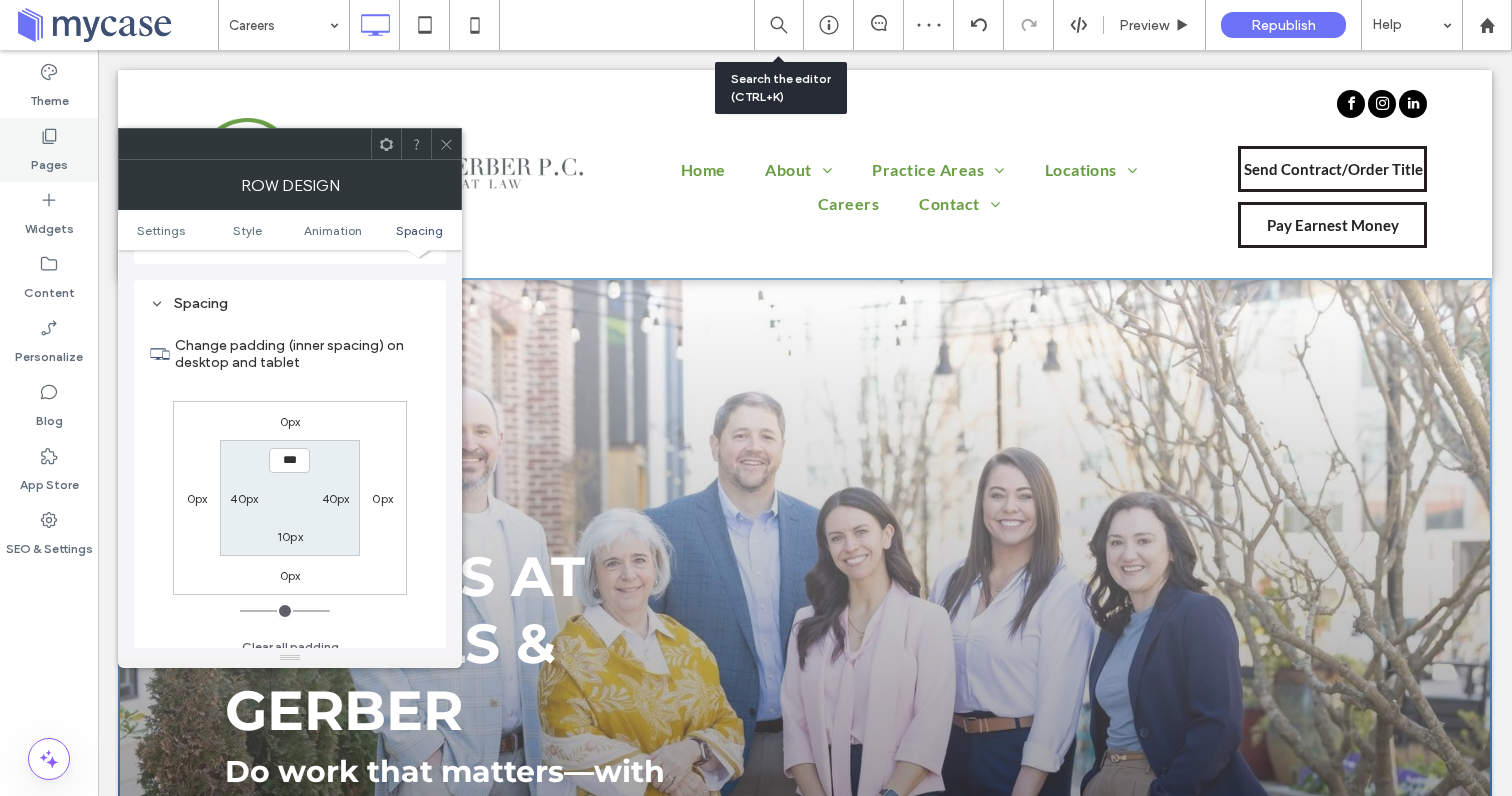 click on "Pages" at bounding box center (49, 160) 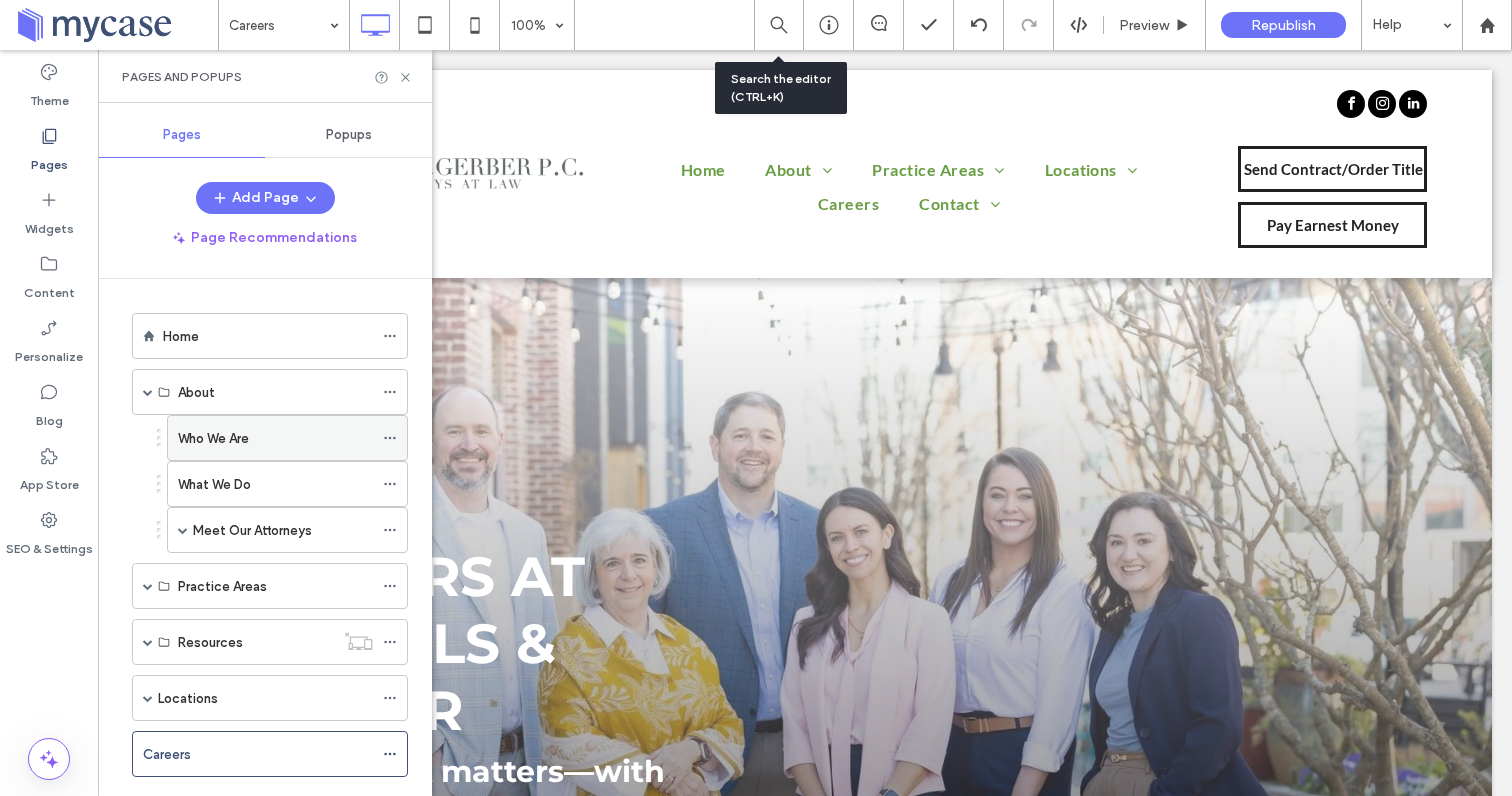 click on "Who We Are" at bounding box center (213, 438) 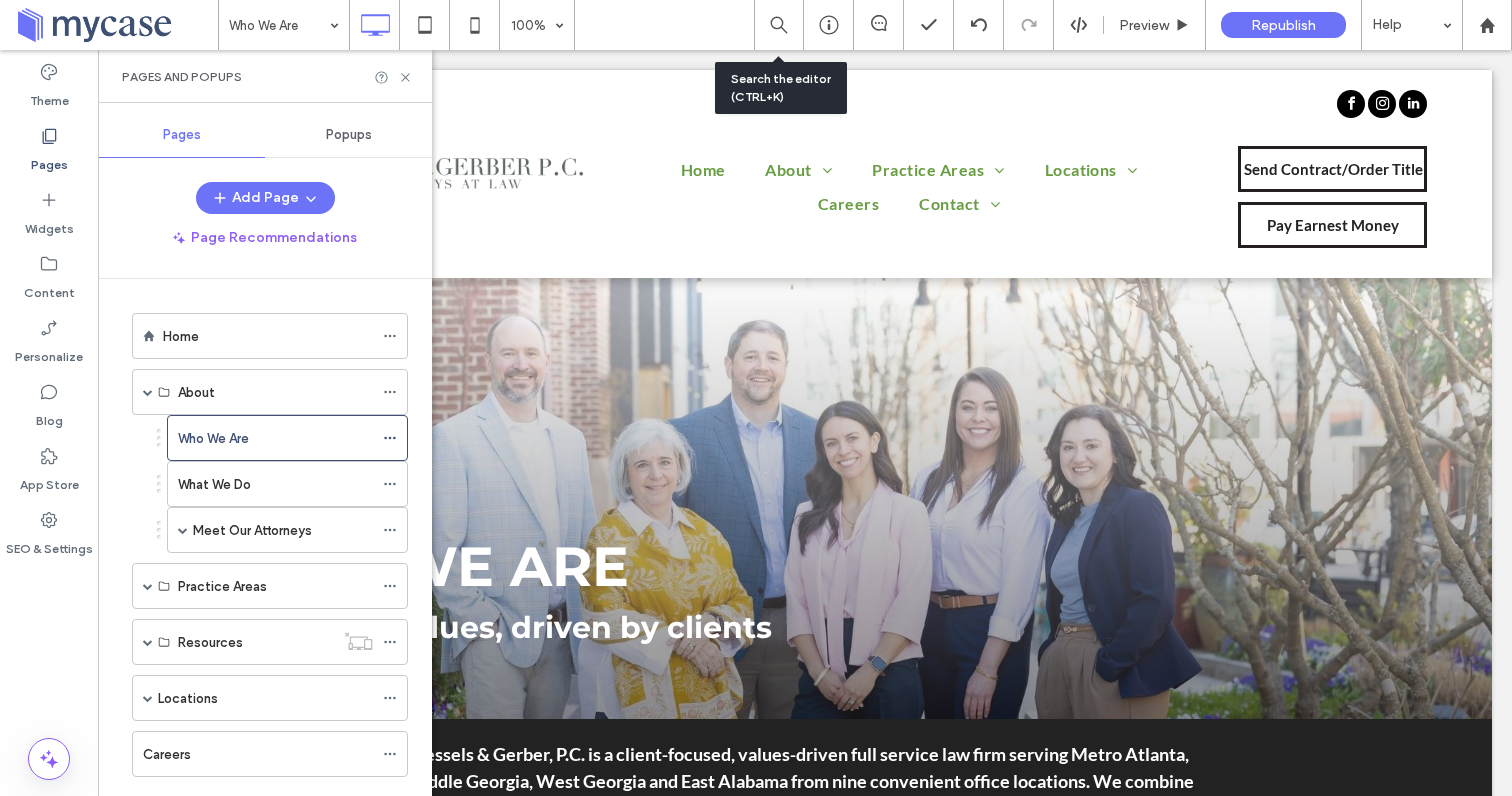 scroll, scrollTop: 0, scrollLeft: 0, axis: both 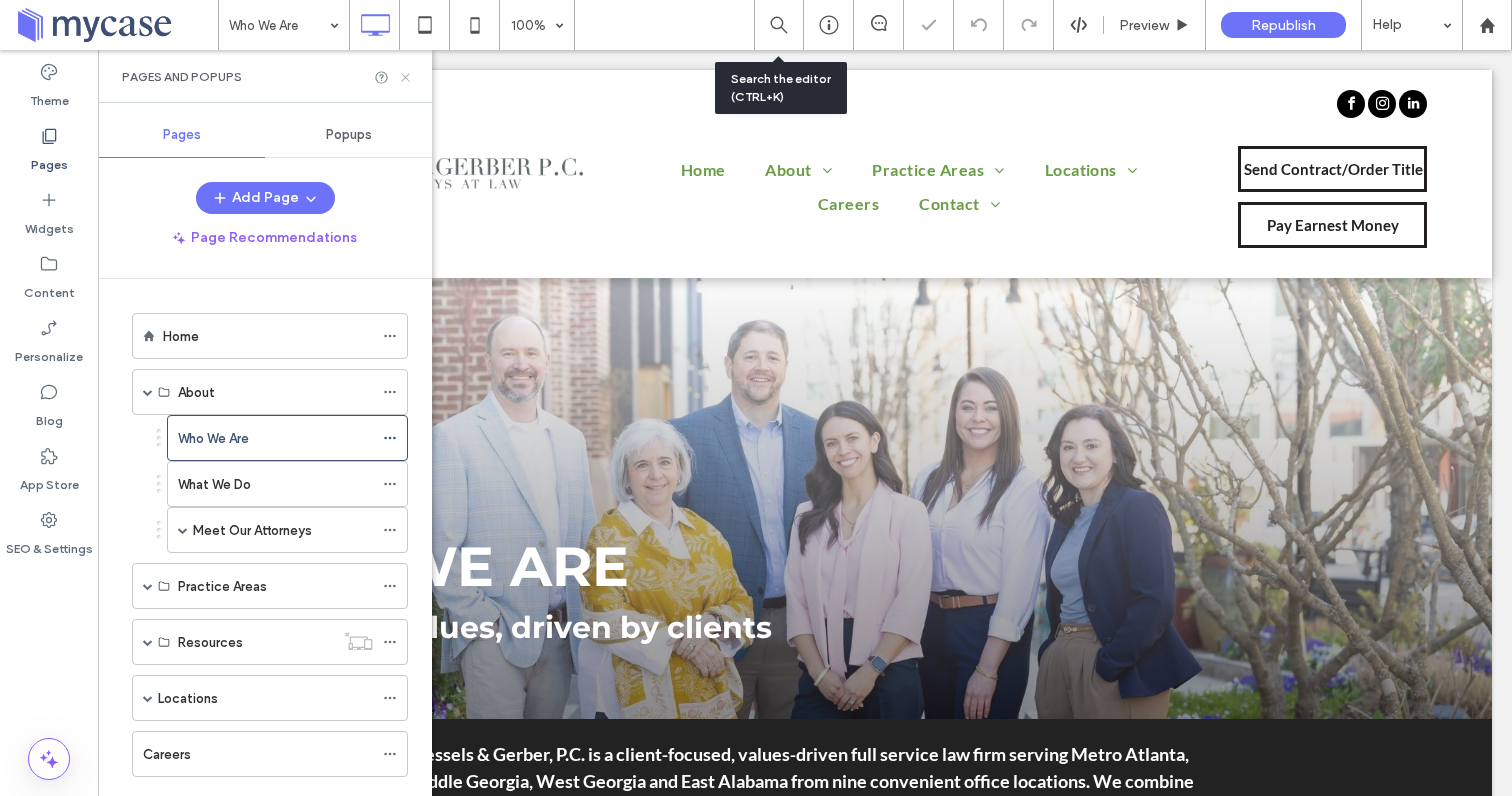 click 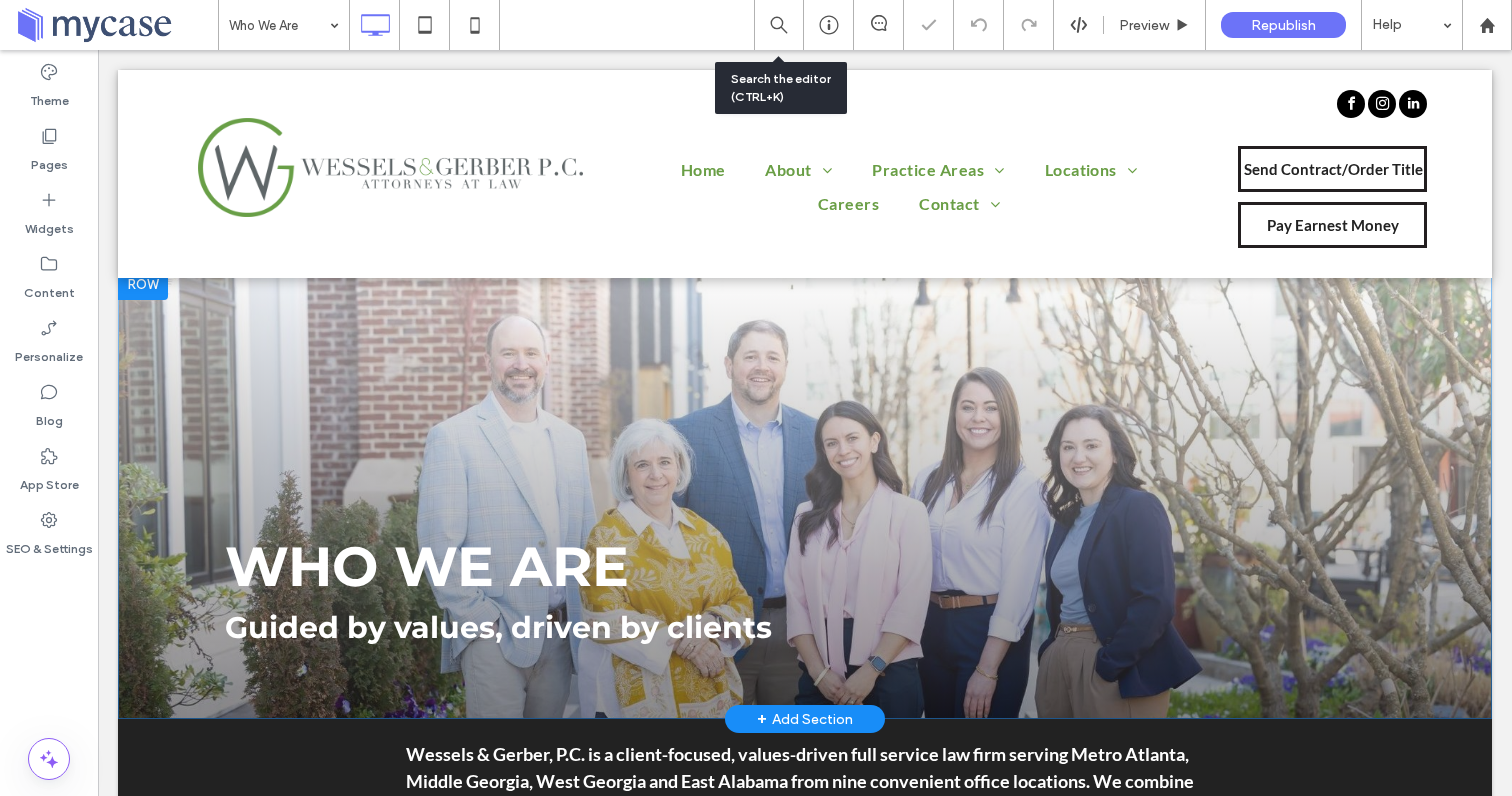 click on "WHO WE ARE
Guided by values, driven by clients
Click To Paste
Row + Add Section" at bounding box center (805, 493) 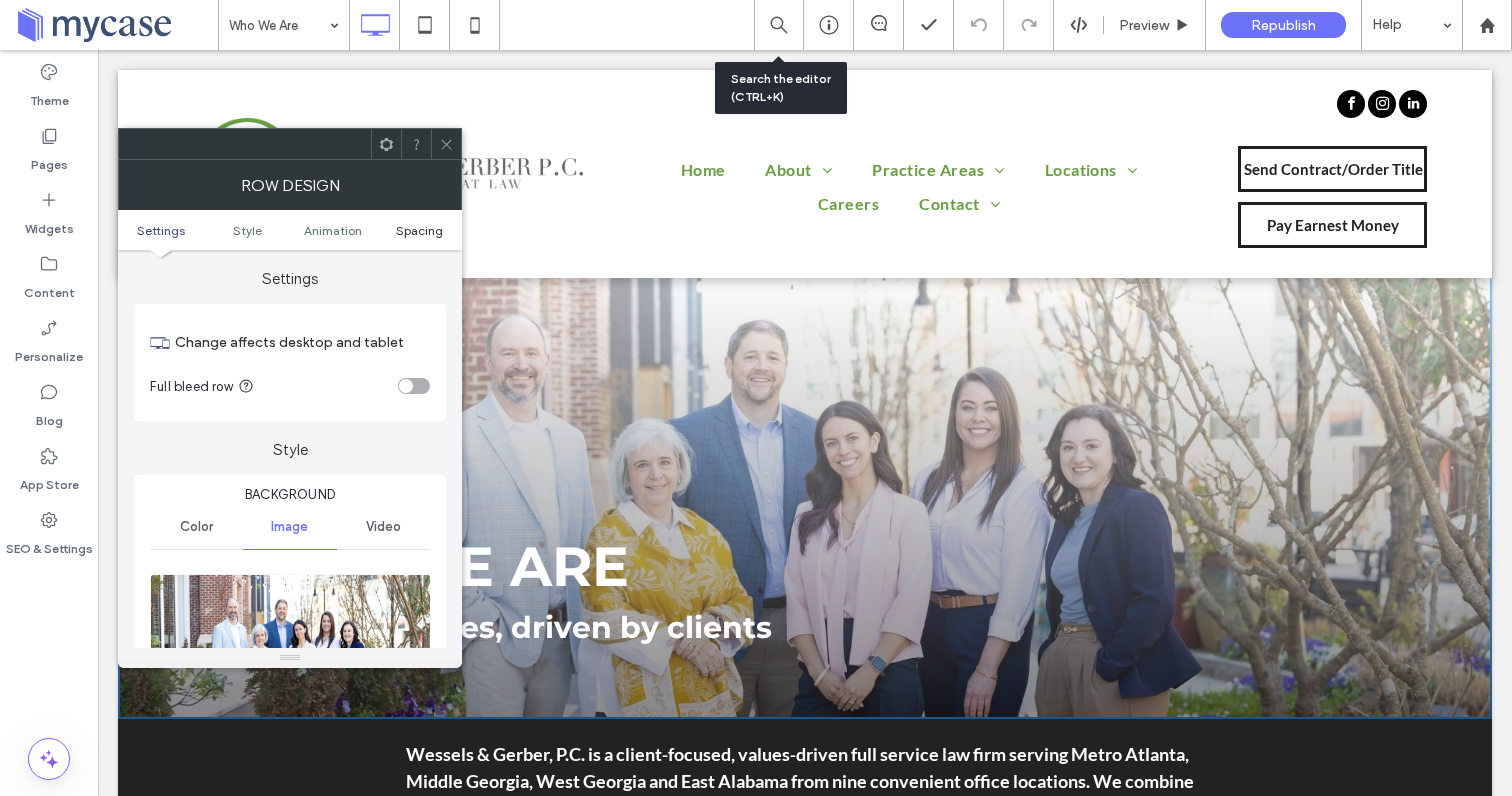 click on "Spacing" at bounding box center [419, 230] 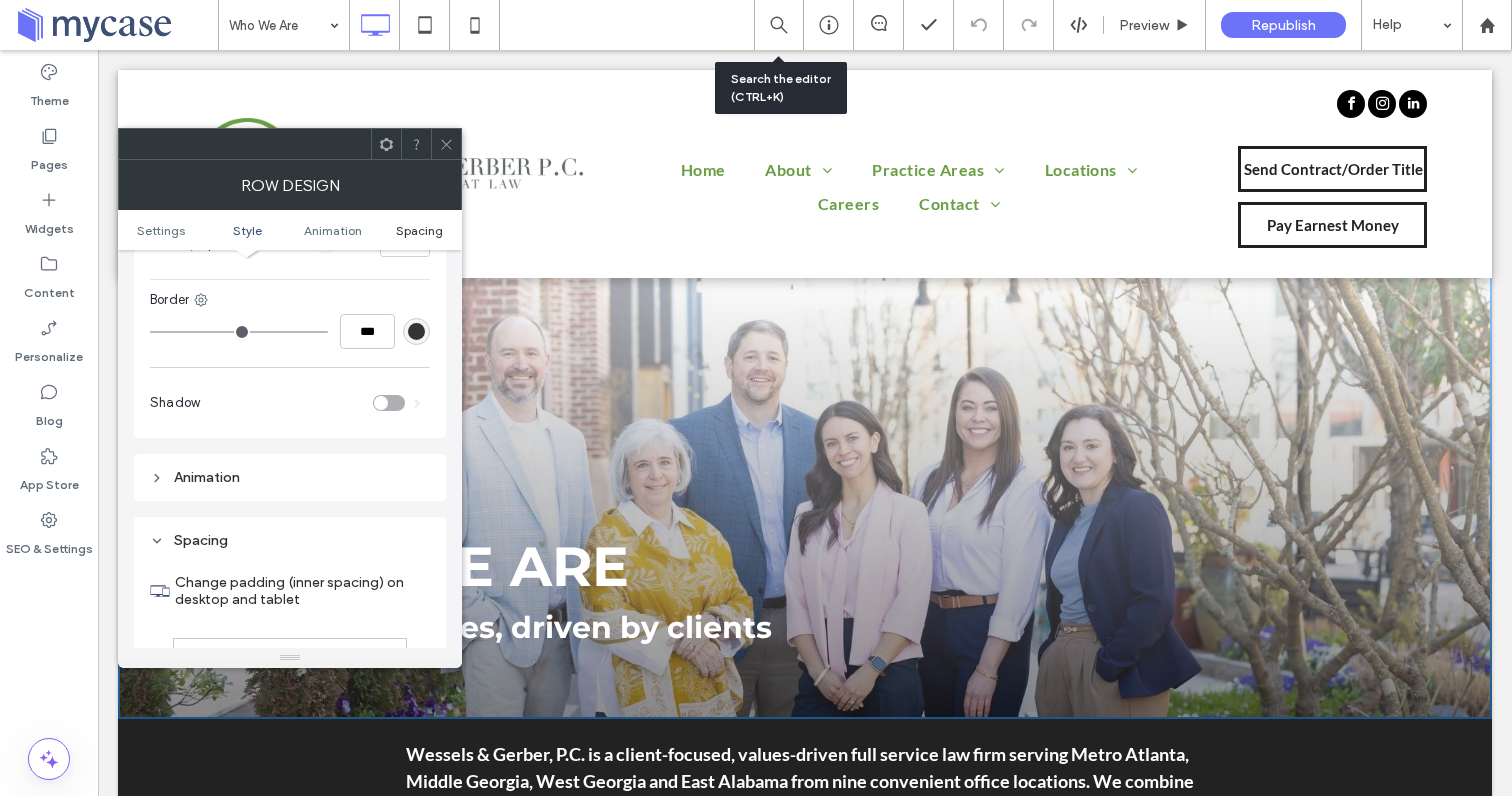 scroll, scrollTop: 1320, scrollLeft: 0, axis: vertical 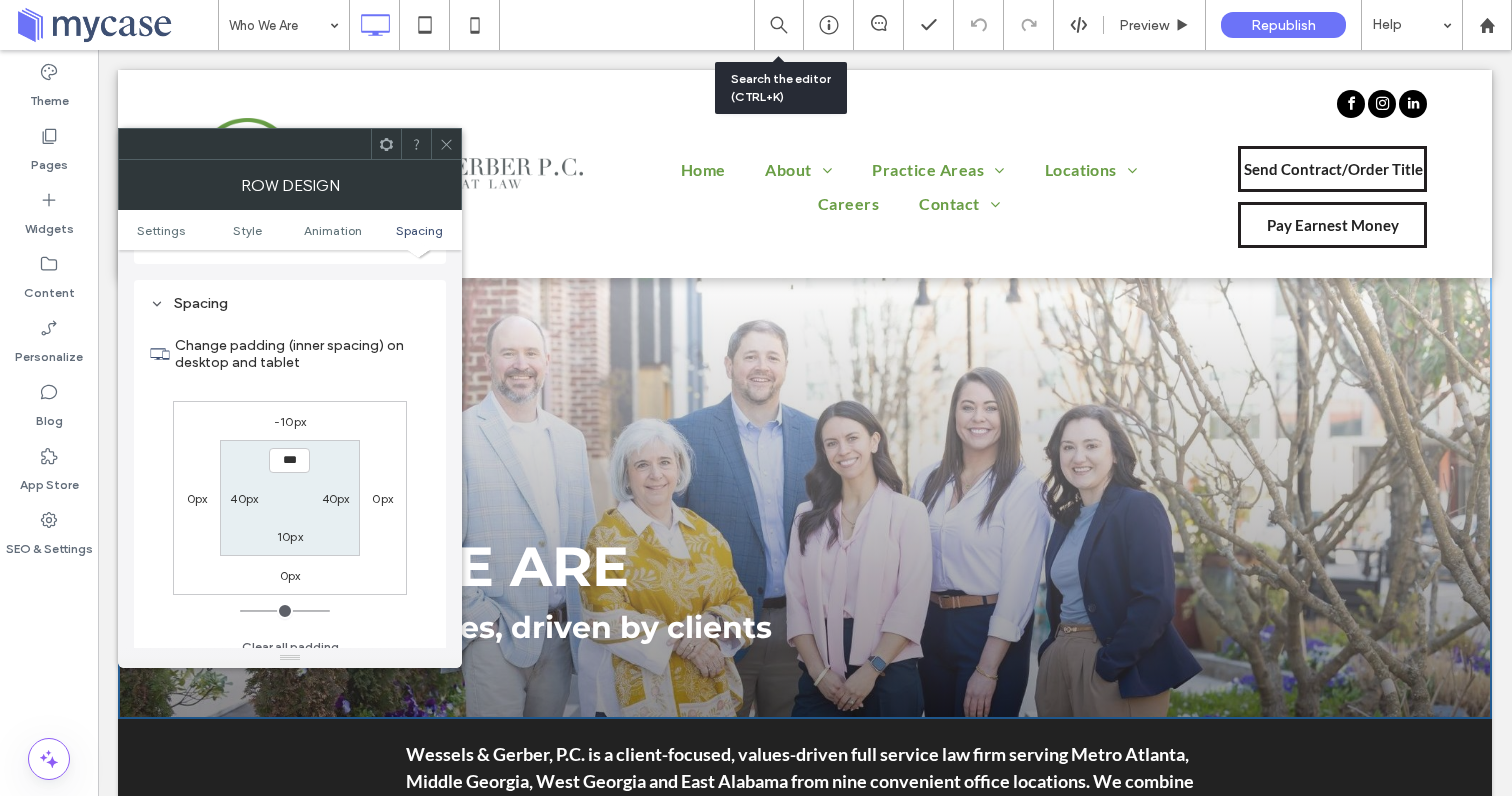 click 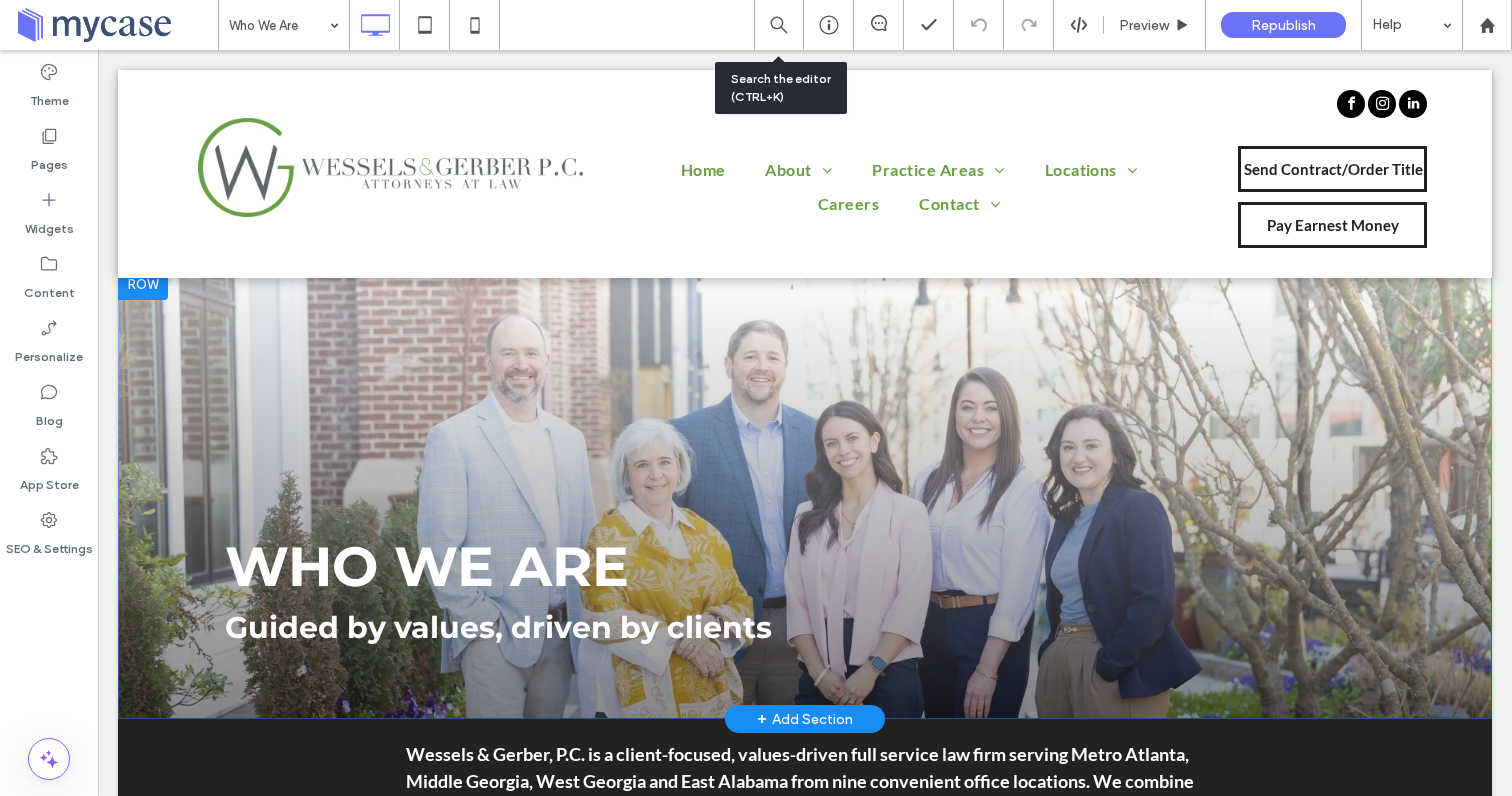 click at bounding box center (143, 284) 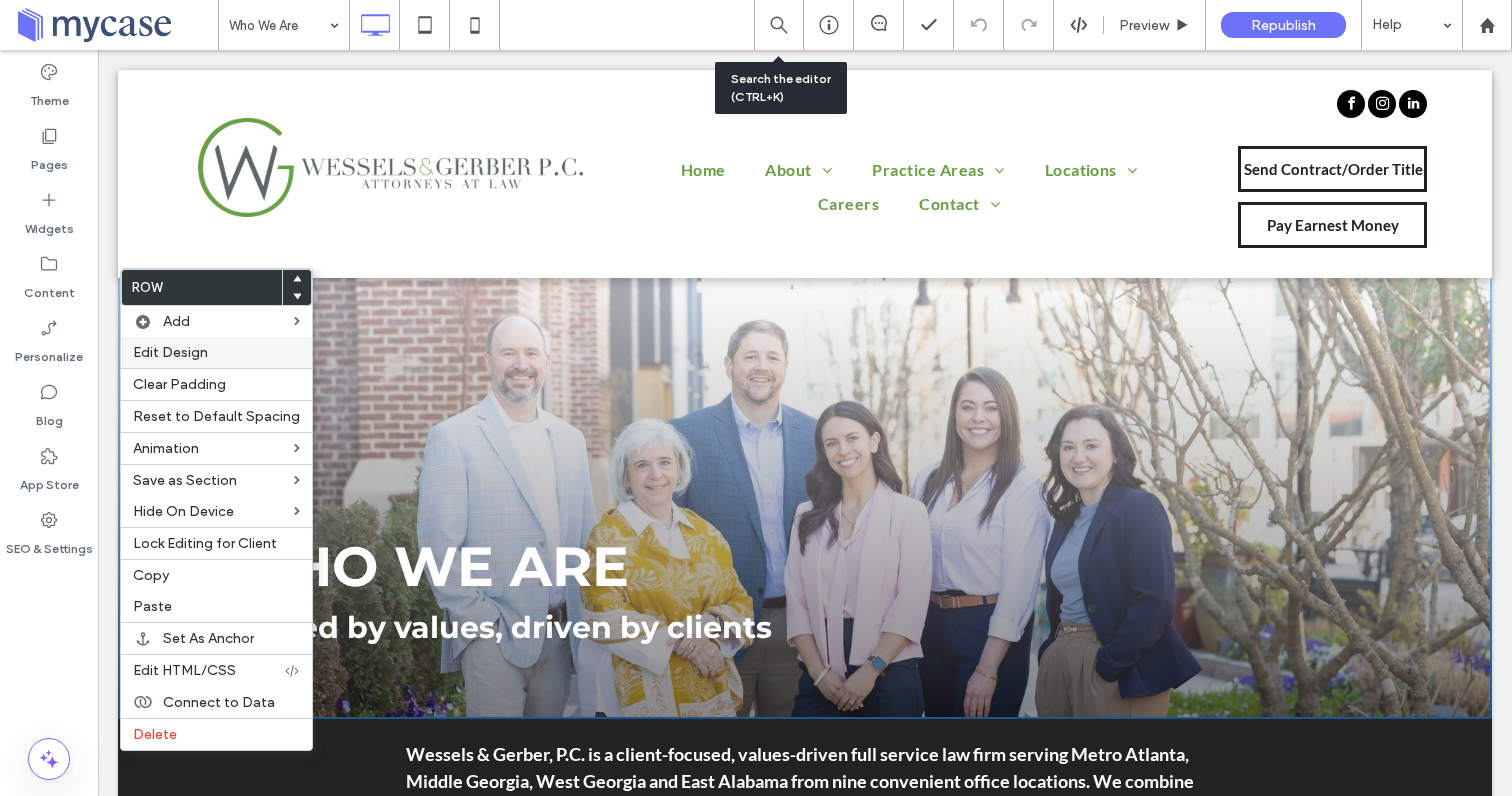 click on "Edit Design" at bounding box center (170, 352) 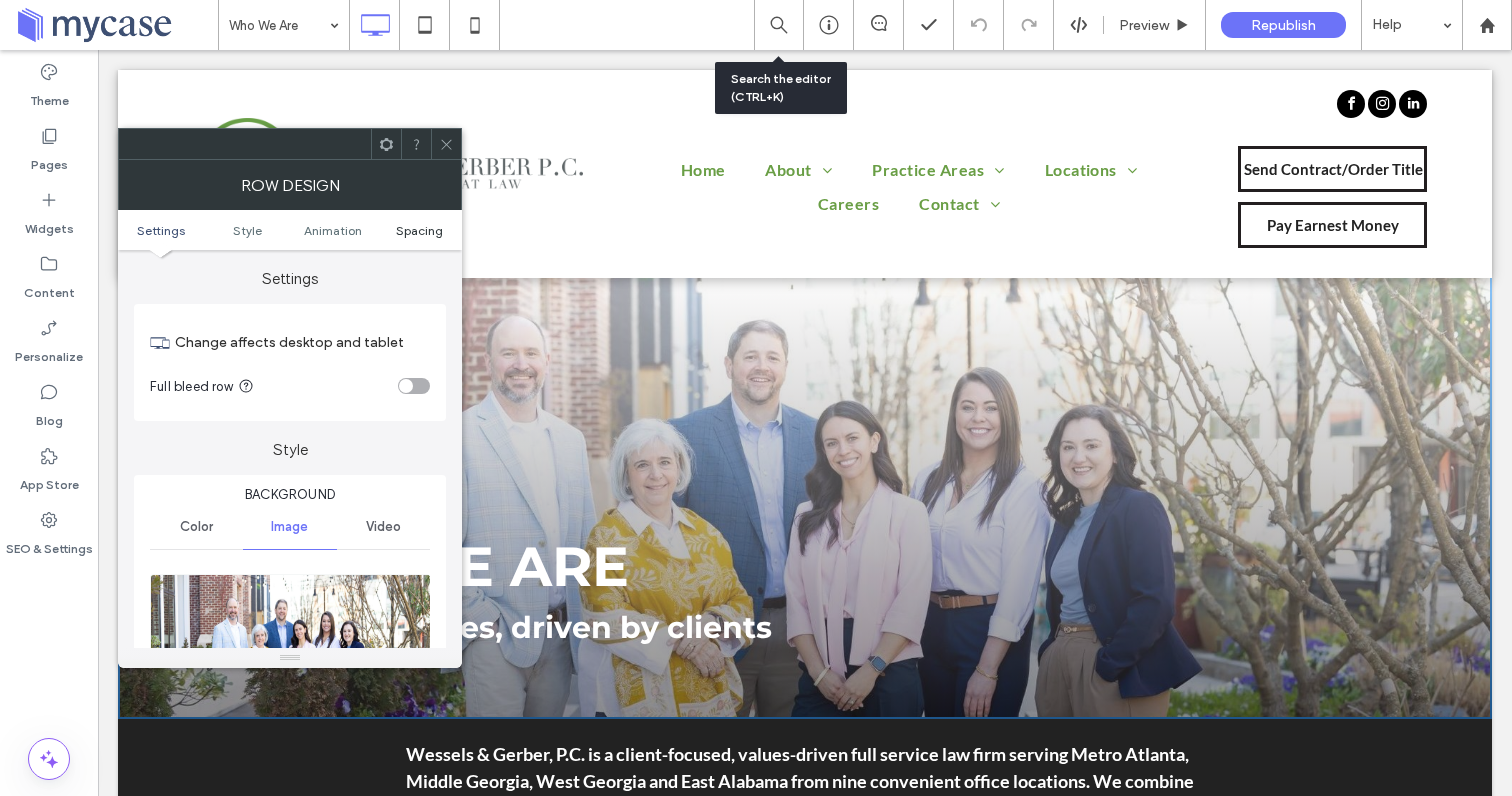 click on "Spacing" at bounding box center (419, 230) 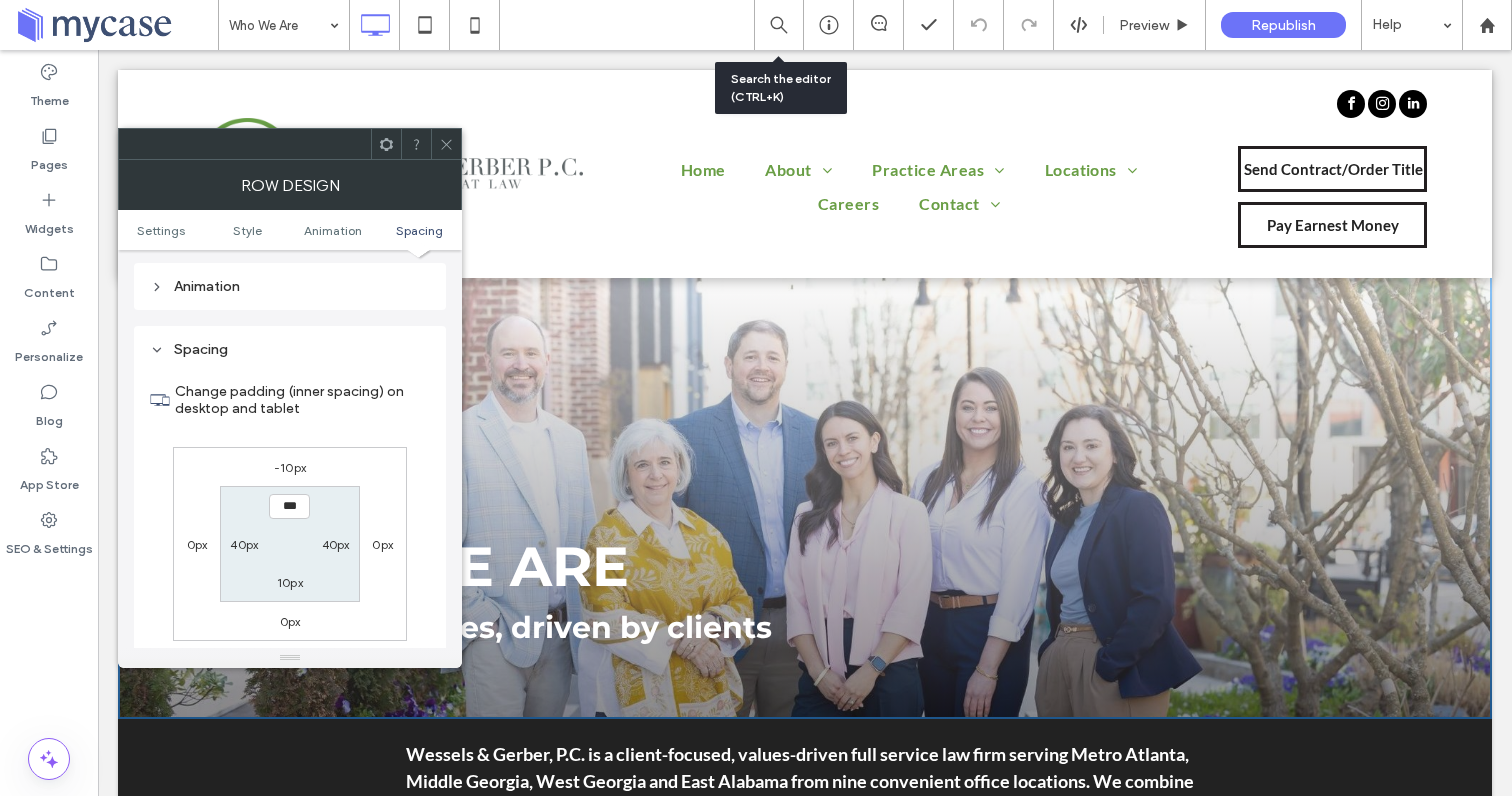 scroll, scrollTop: 1320, scrollLeft: 0, axis: vertical 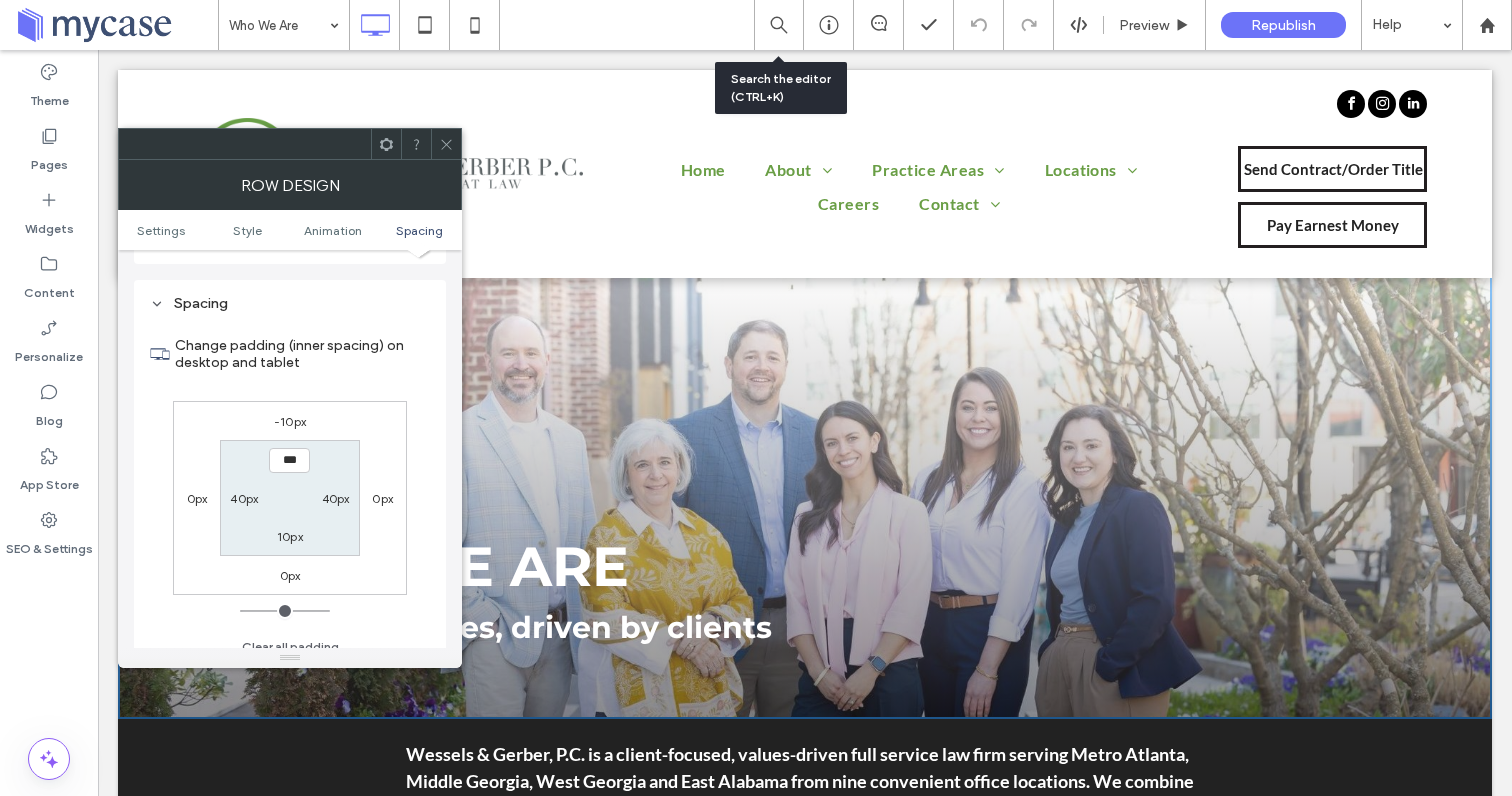 click 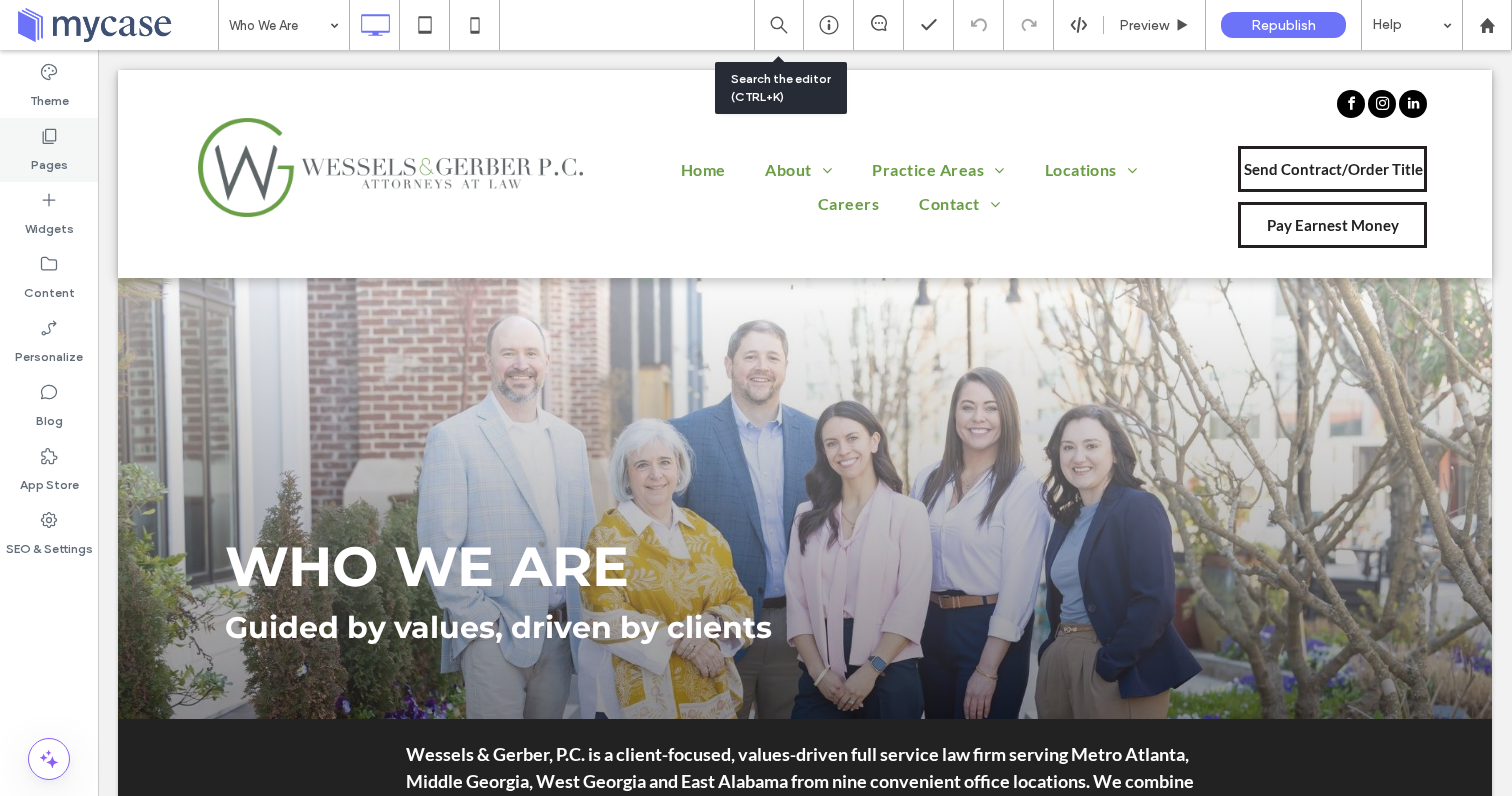 click on "Pages" at bounding box center [49, 160] 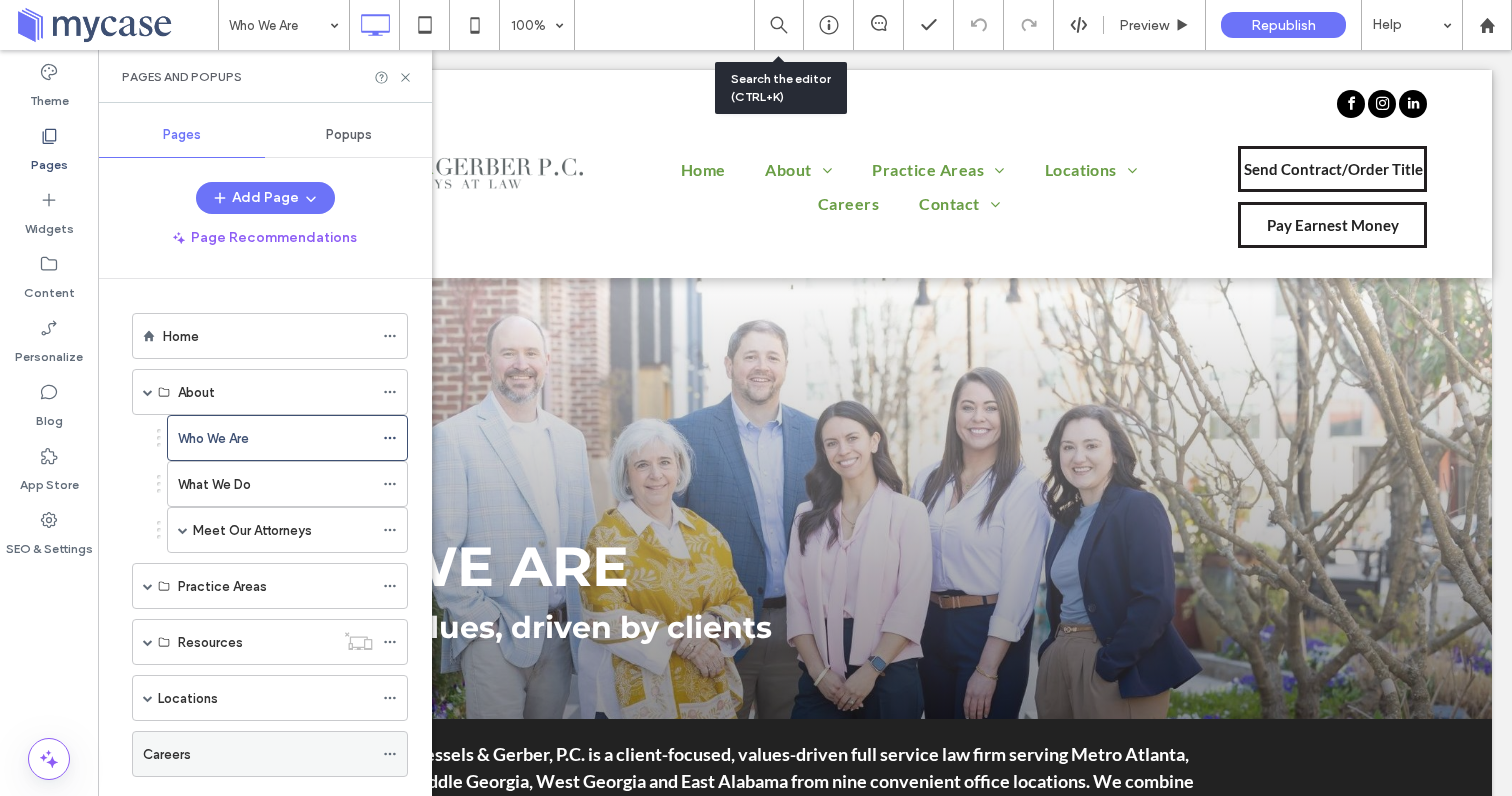 click on "Careers" at bounding box center (258, 754) 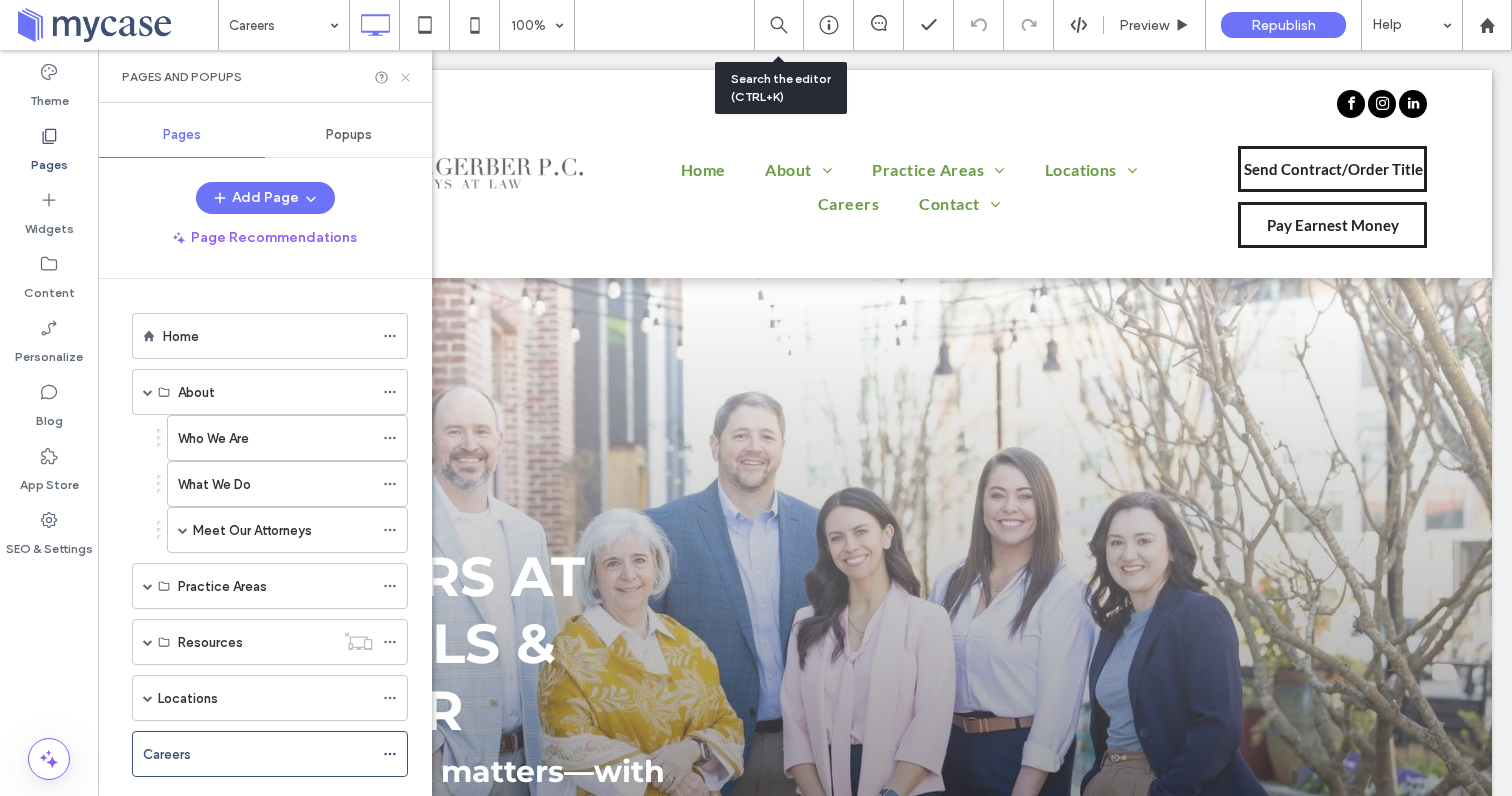 scroll, scrollTop: 0, scrollLeft: 0, axis: both 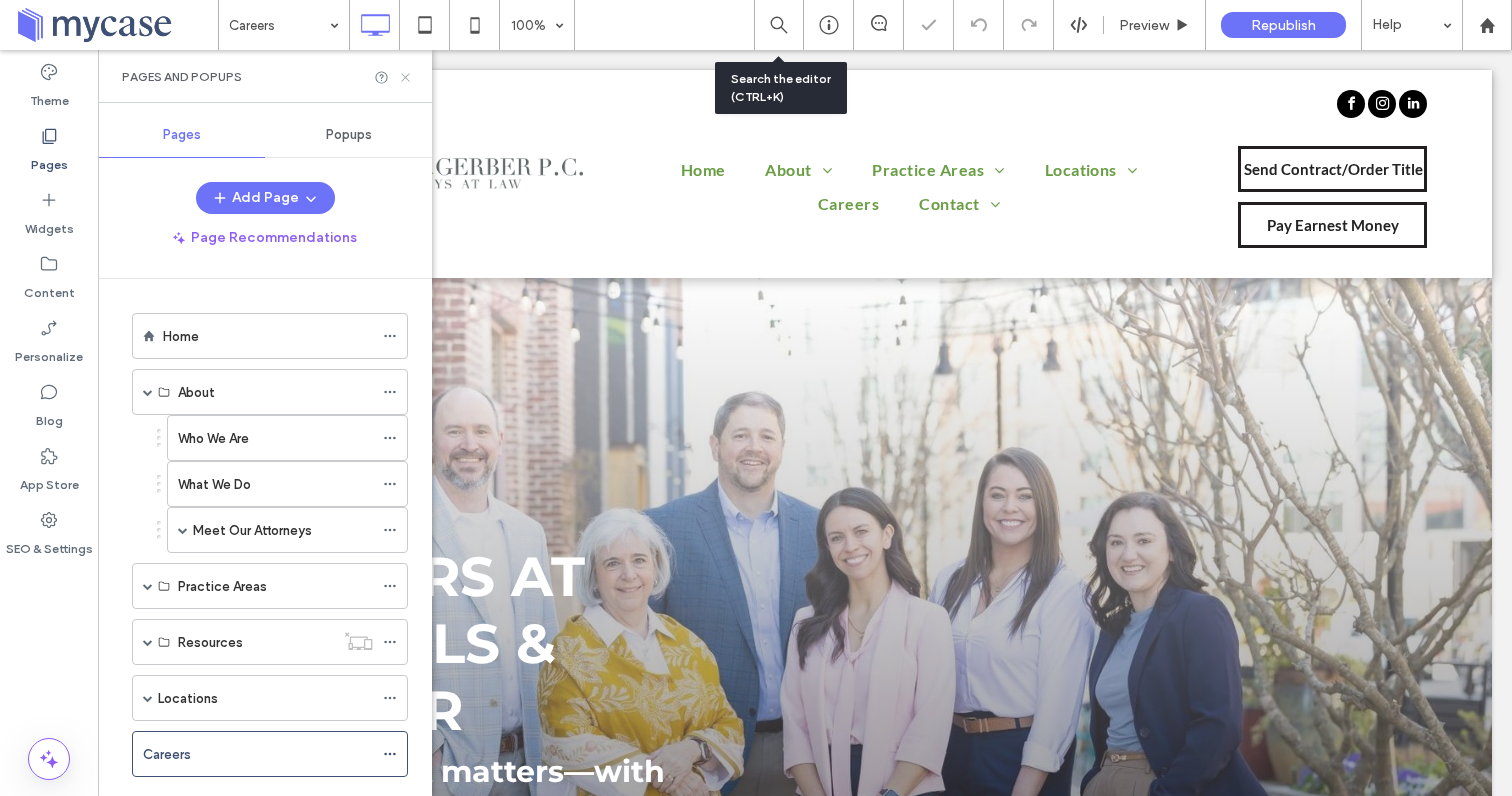click 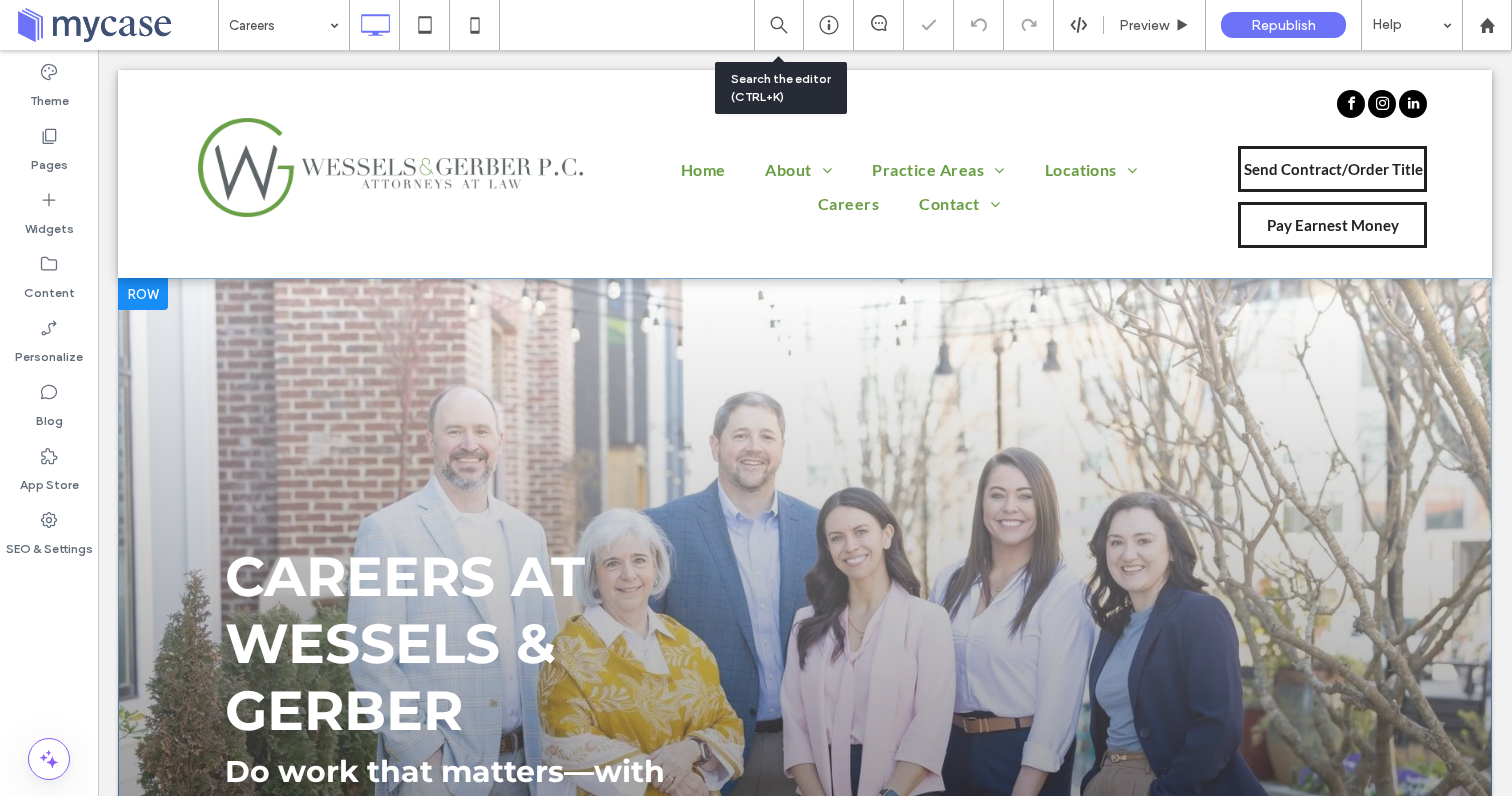 click at bounding box center (143, 294) 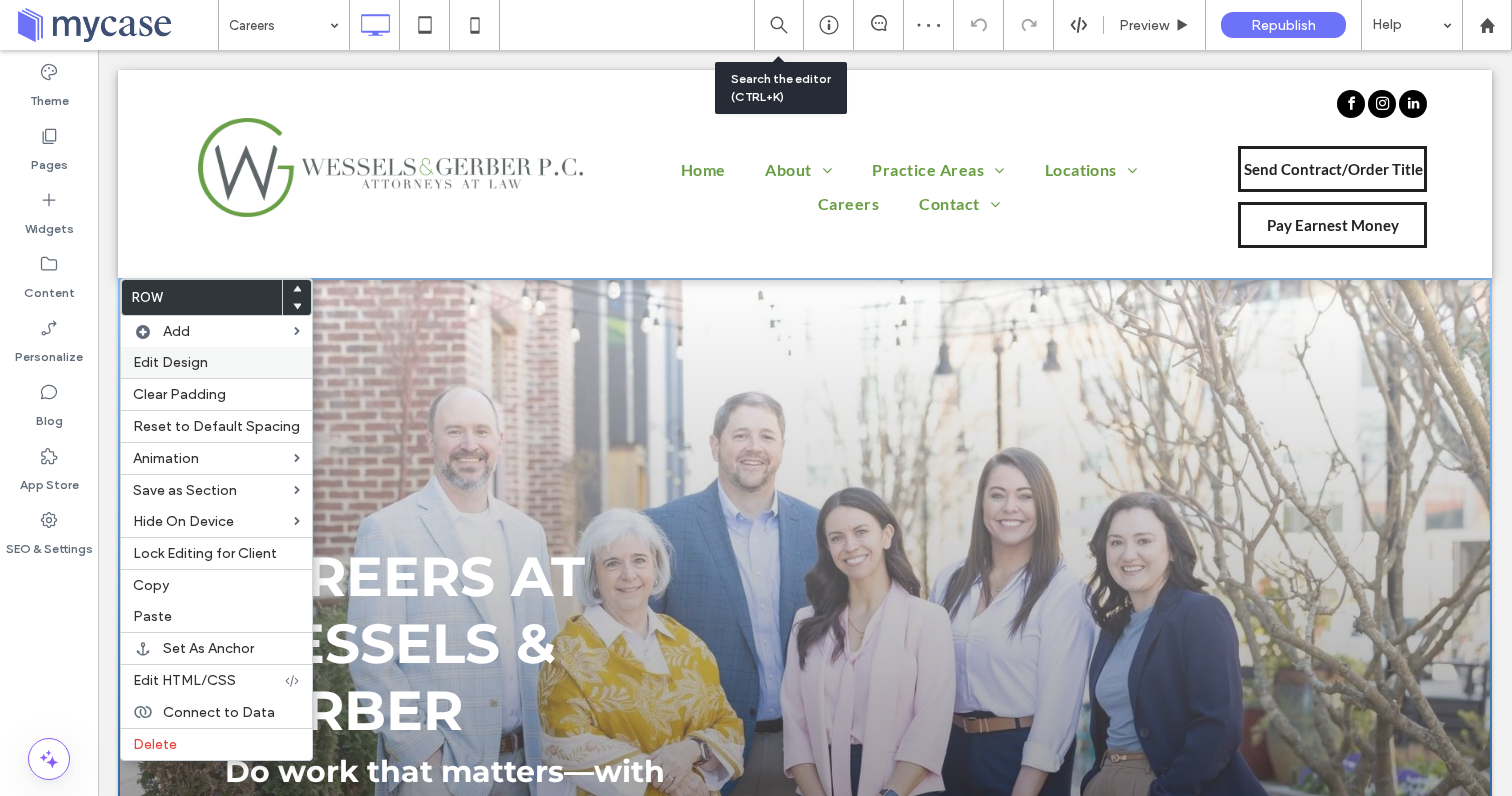 click on "Edit Design" at bounding box center (216, 362) 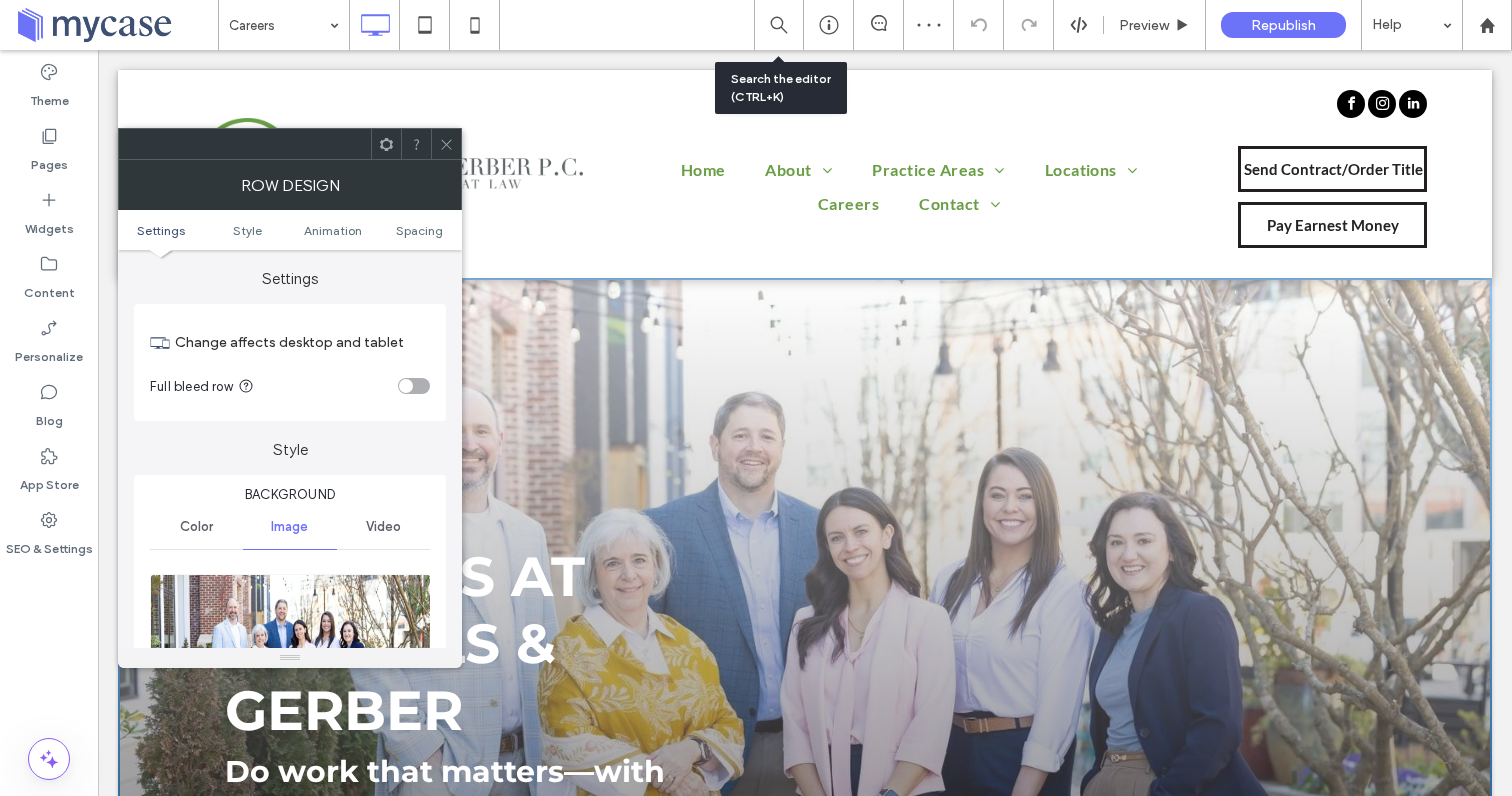 click on "Settings Style Animation Spacing" at bounding box center (290, 230) 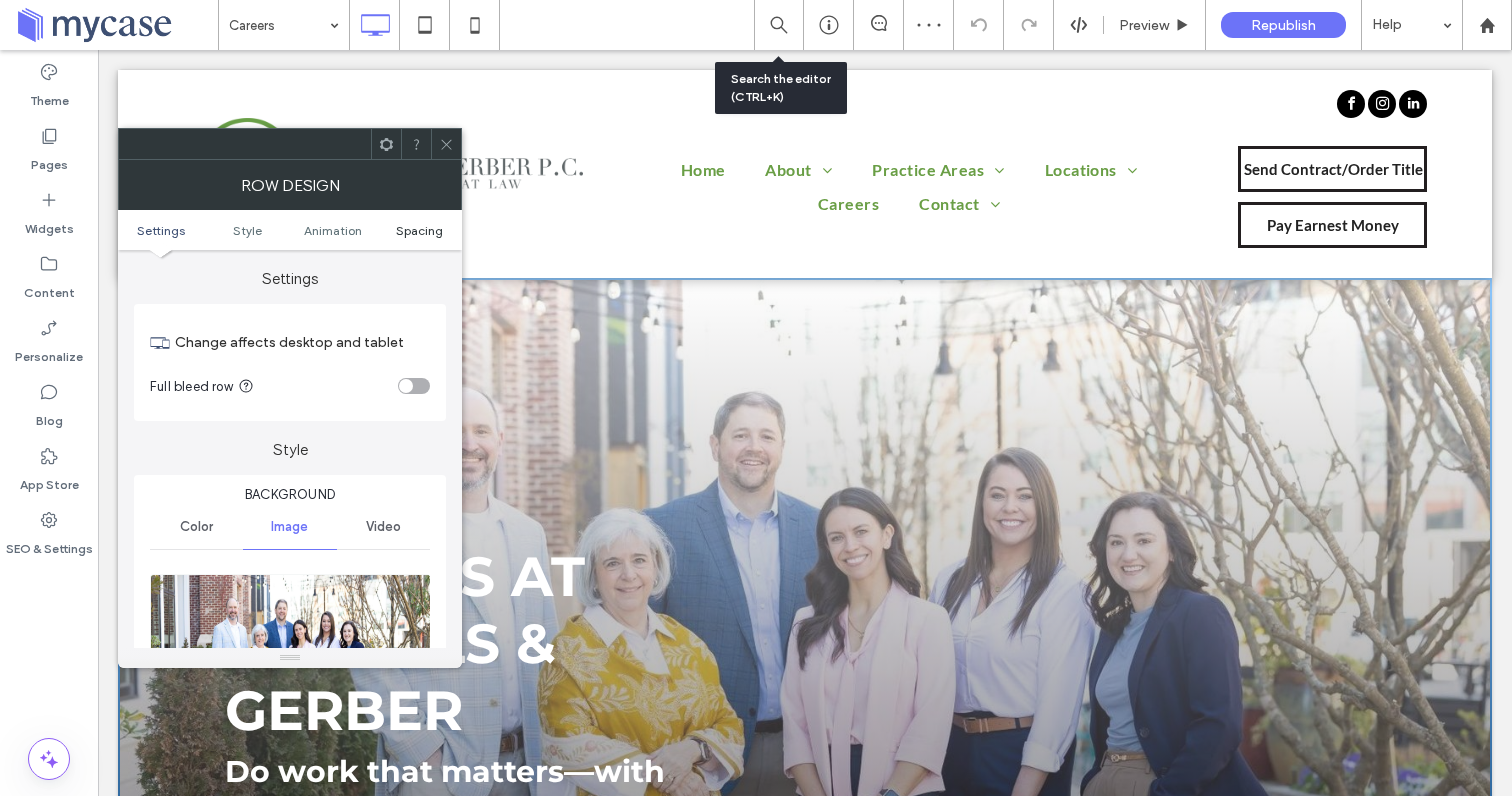 click on "Spacing" at bounding box center (419, 230) 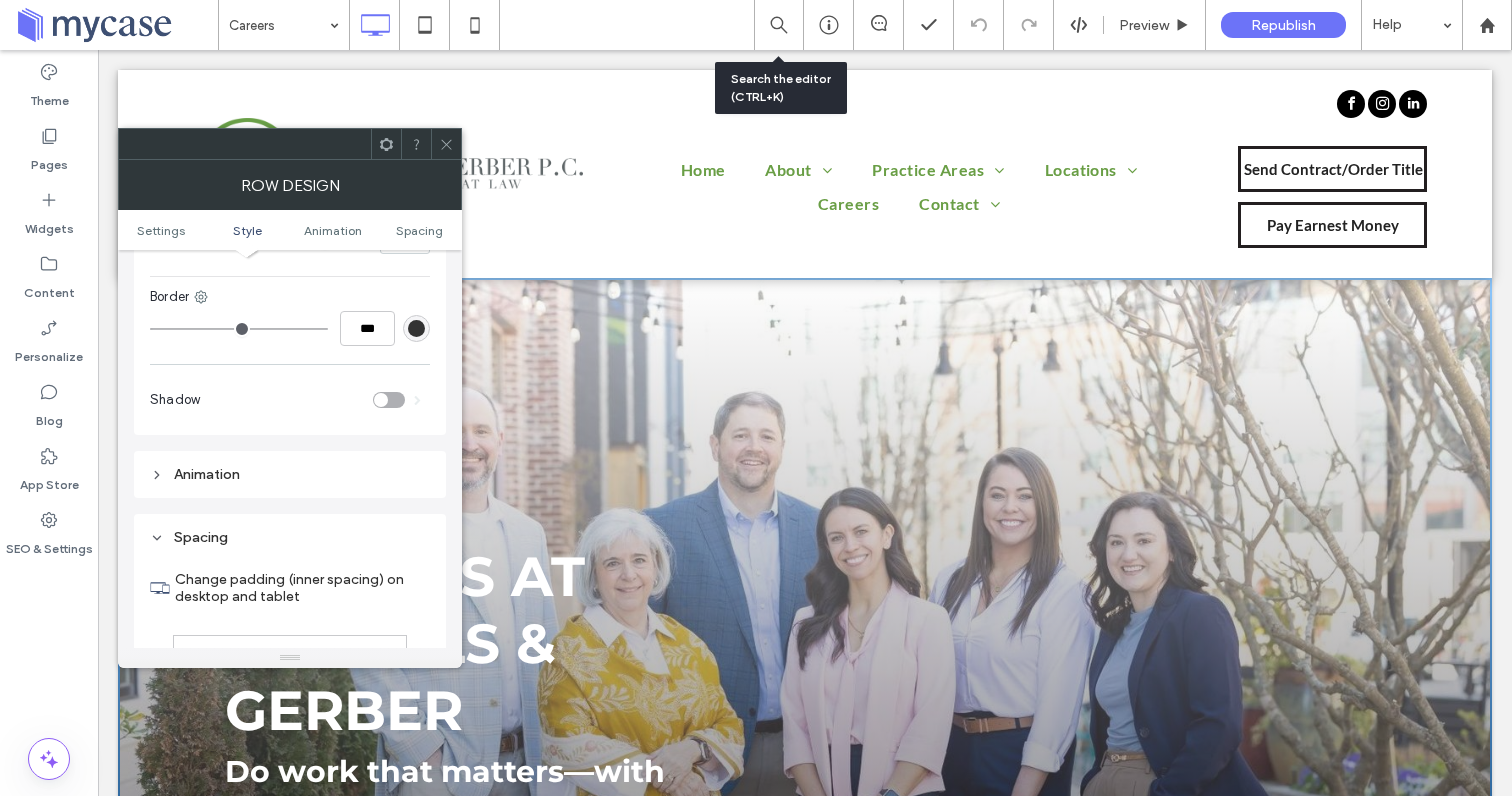 scroll, scrollTop: 1320, scrollLeft: 0, axis: vertical 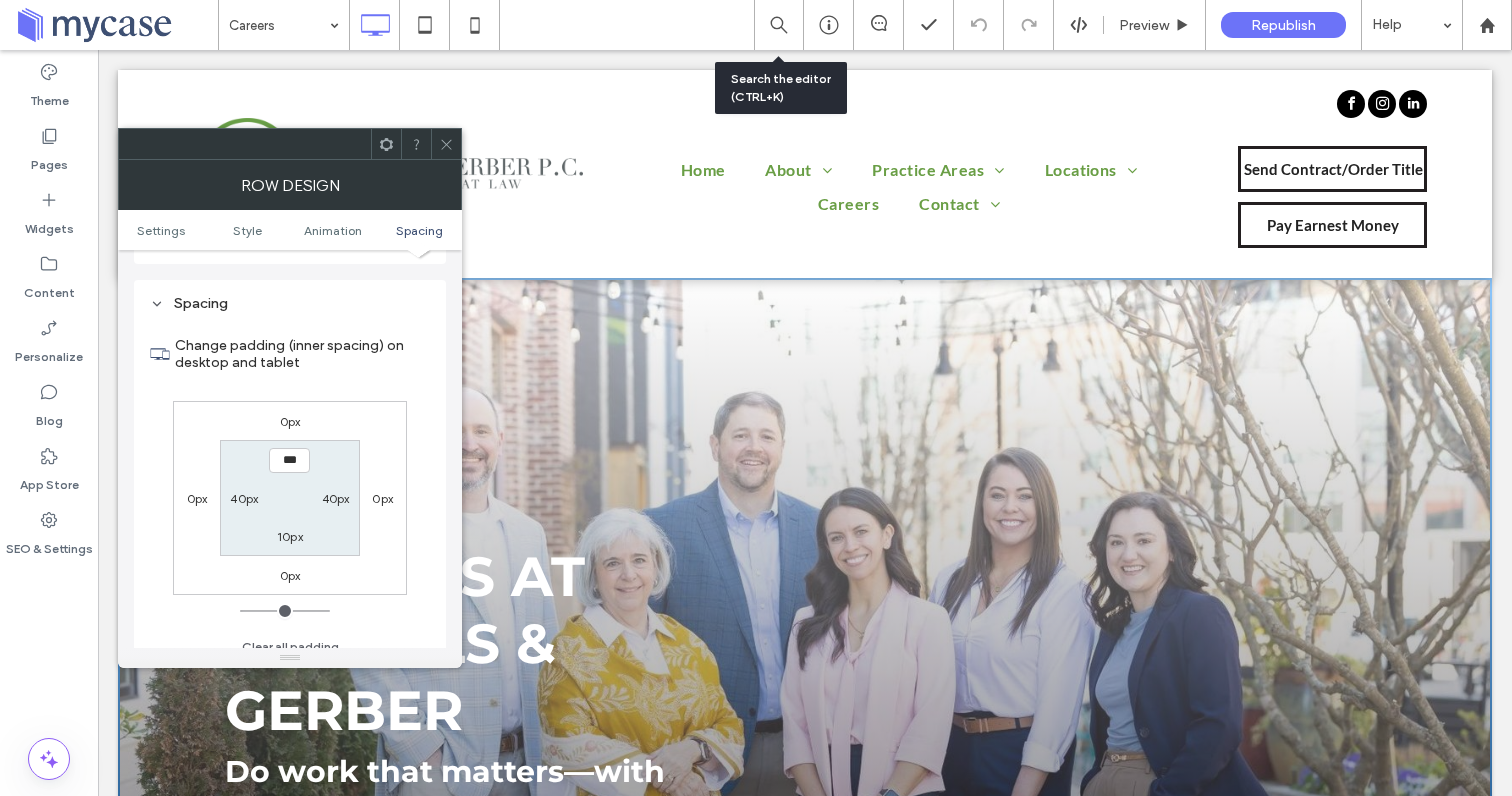 click on "***" at bounding box center [289, 460] 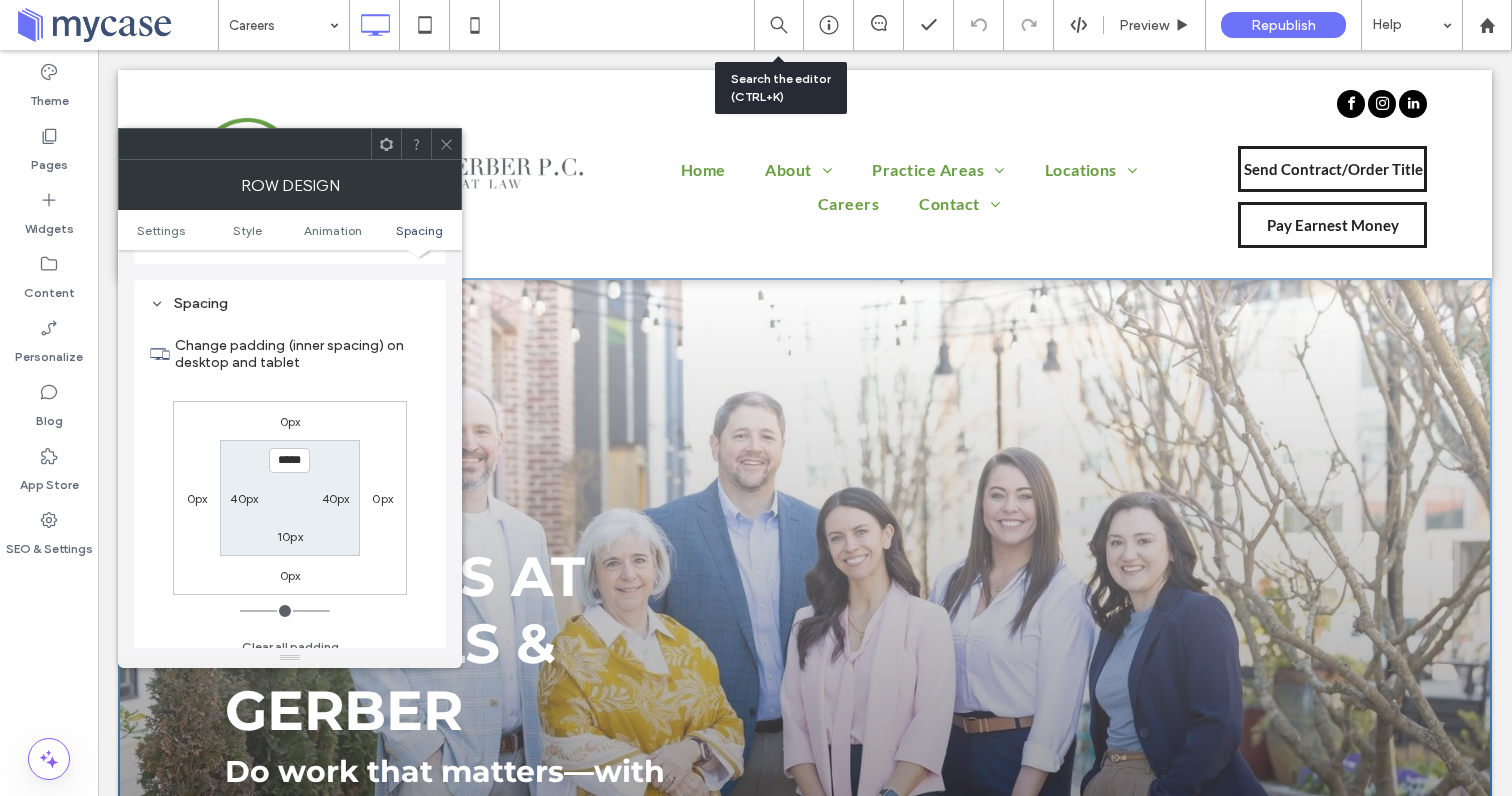 type on "*****" 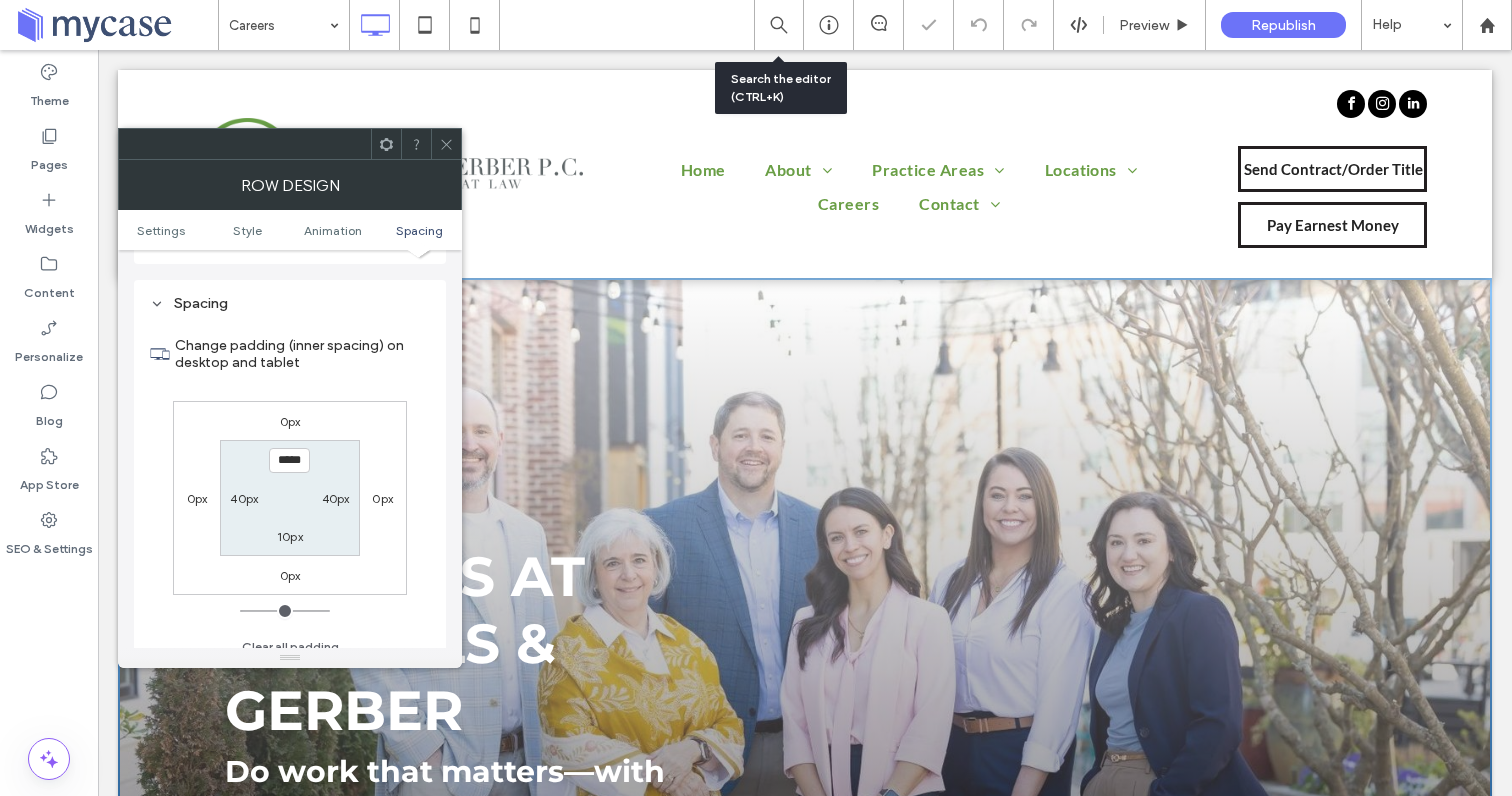 click on "0px 0px 0px 0px ***** 40px 10px 40px" at bounding box center [290, 498] 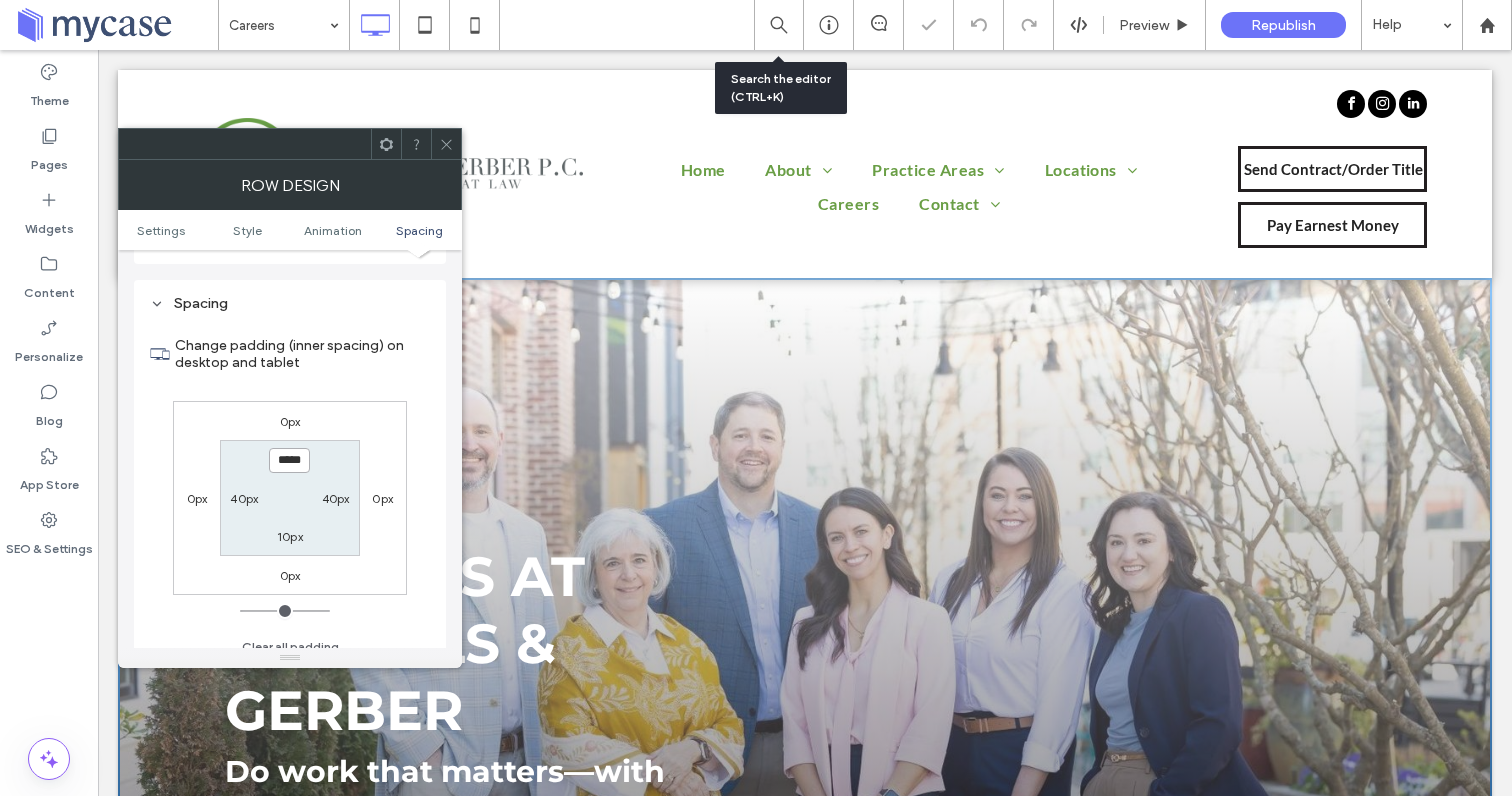 click on "*****" at bounding box center [289, 460] 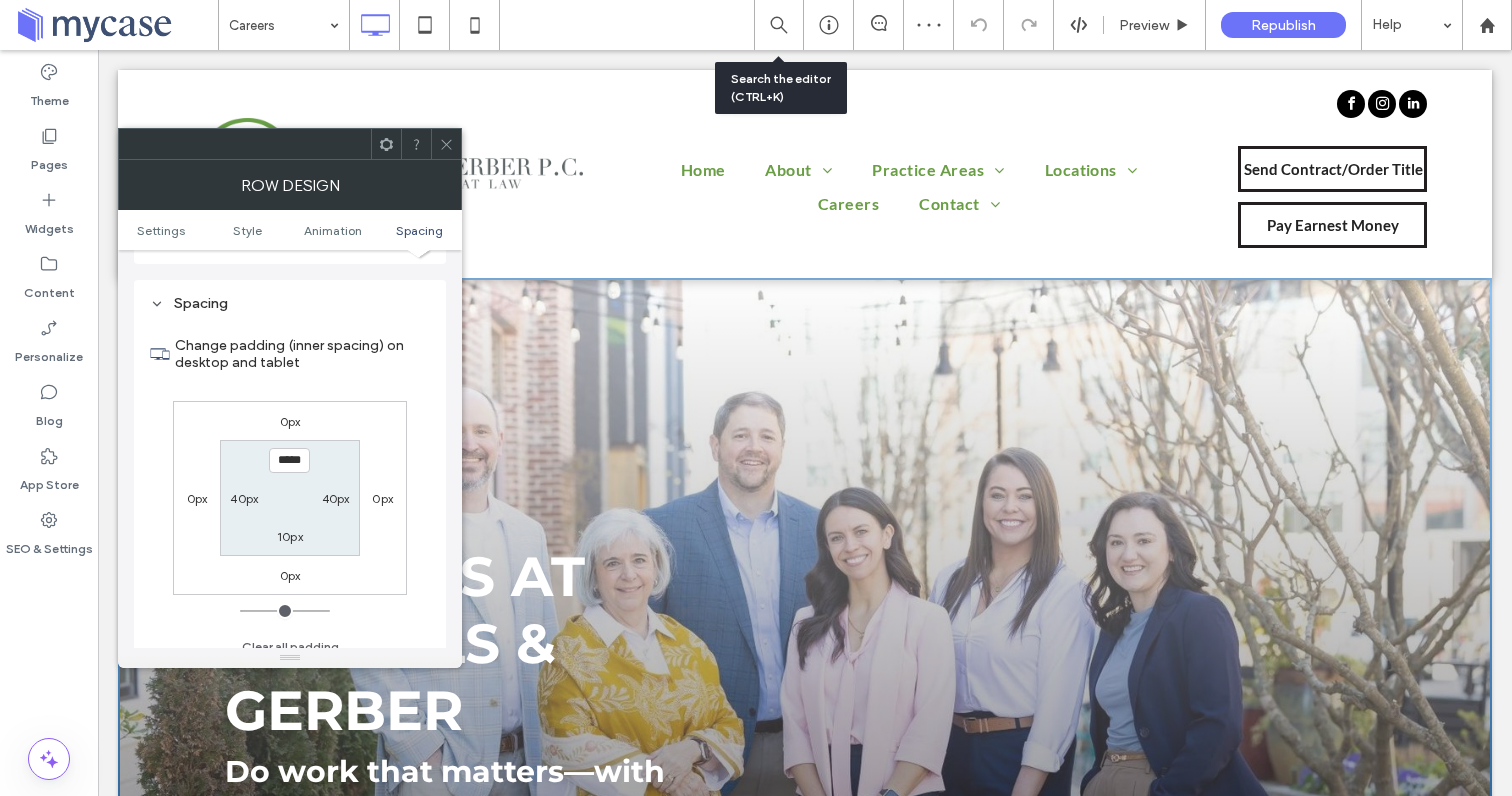 click 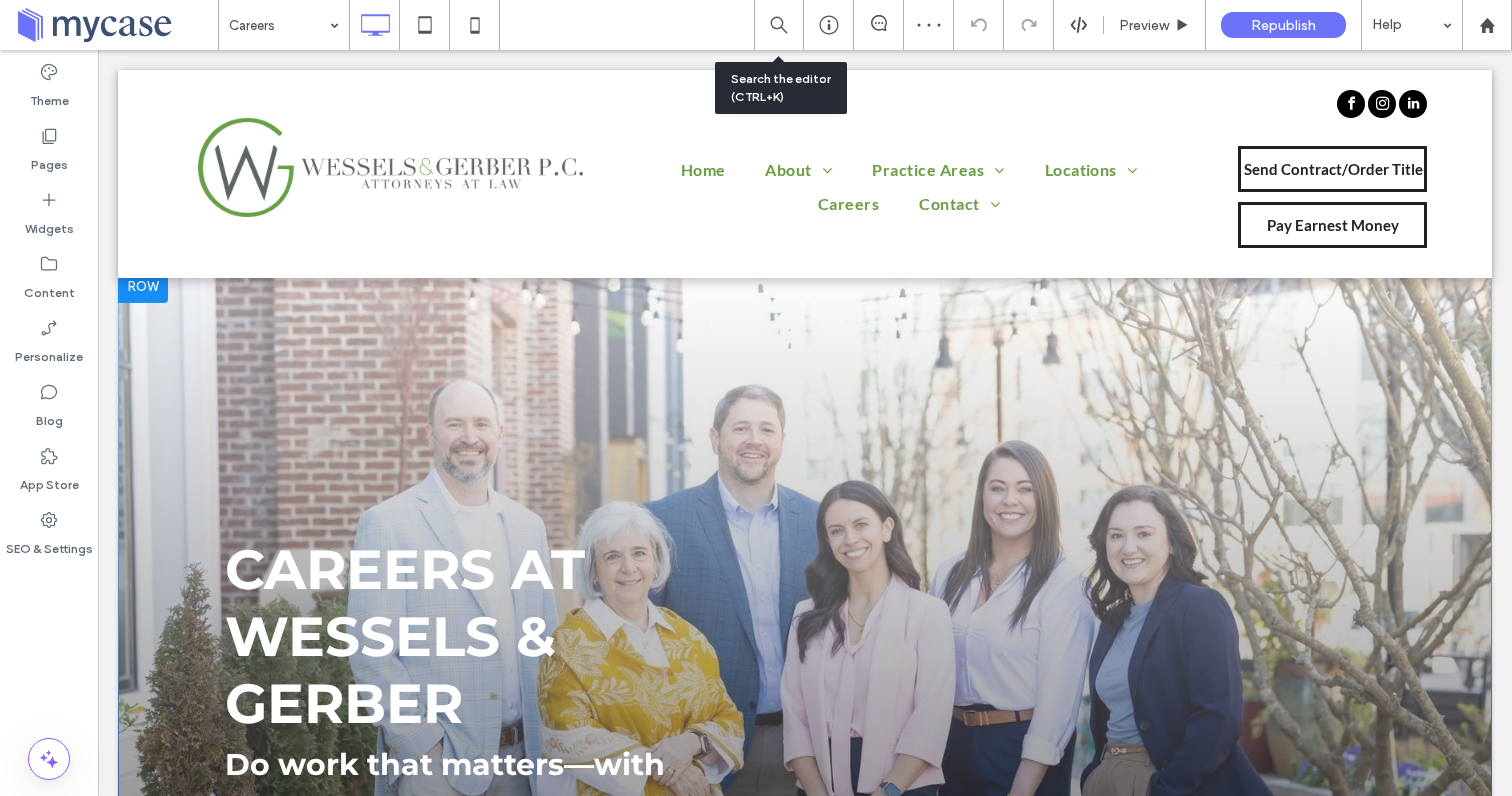 scroll, scrollTop: 0, scrollLeft: 0, axis: both 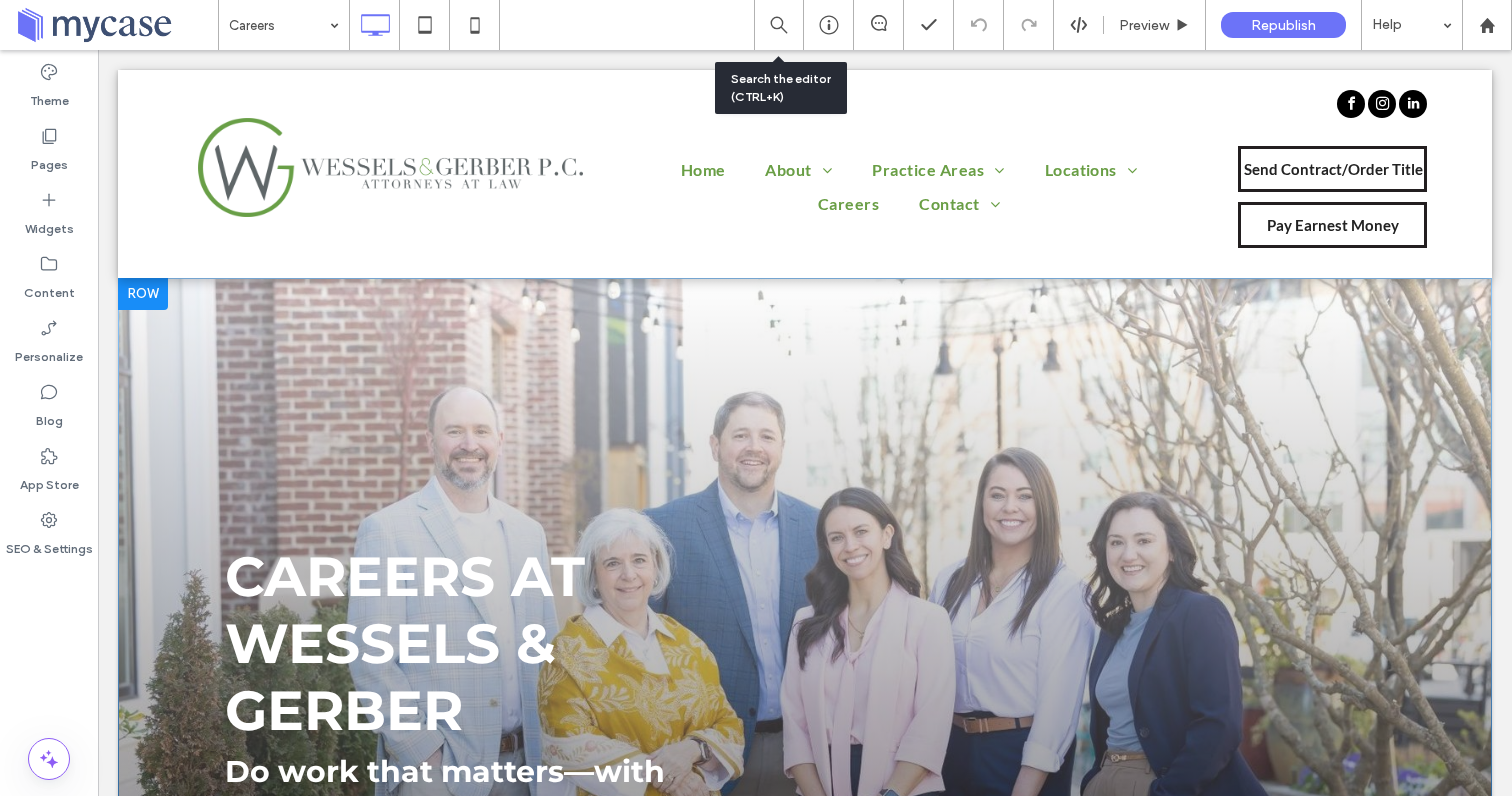click at bounding box center [143, 294] 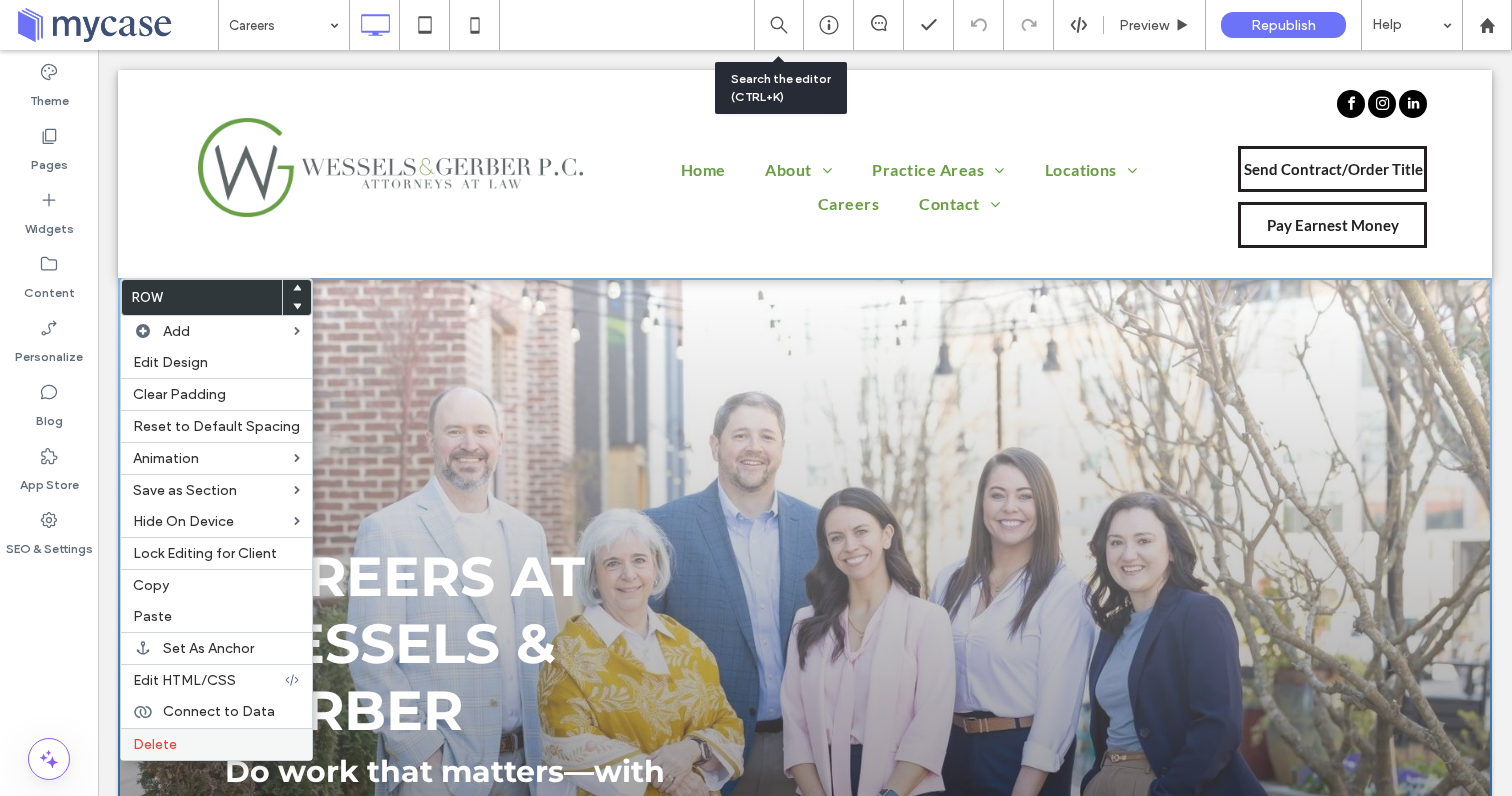 click on "Delete" at bounding box center [155, 744] 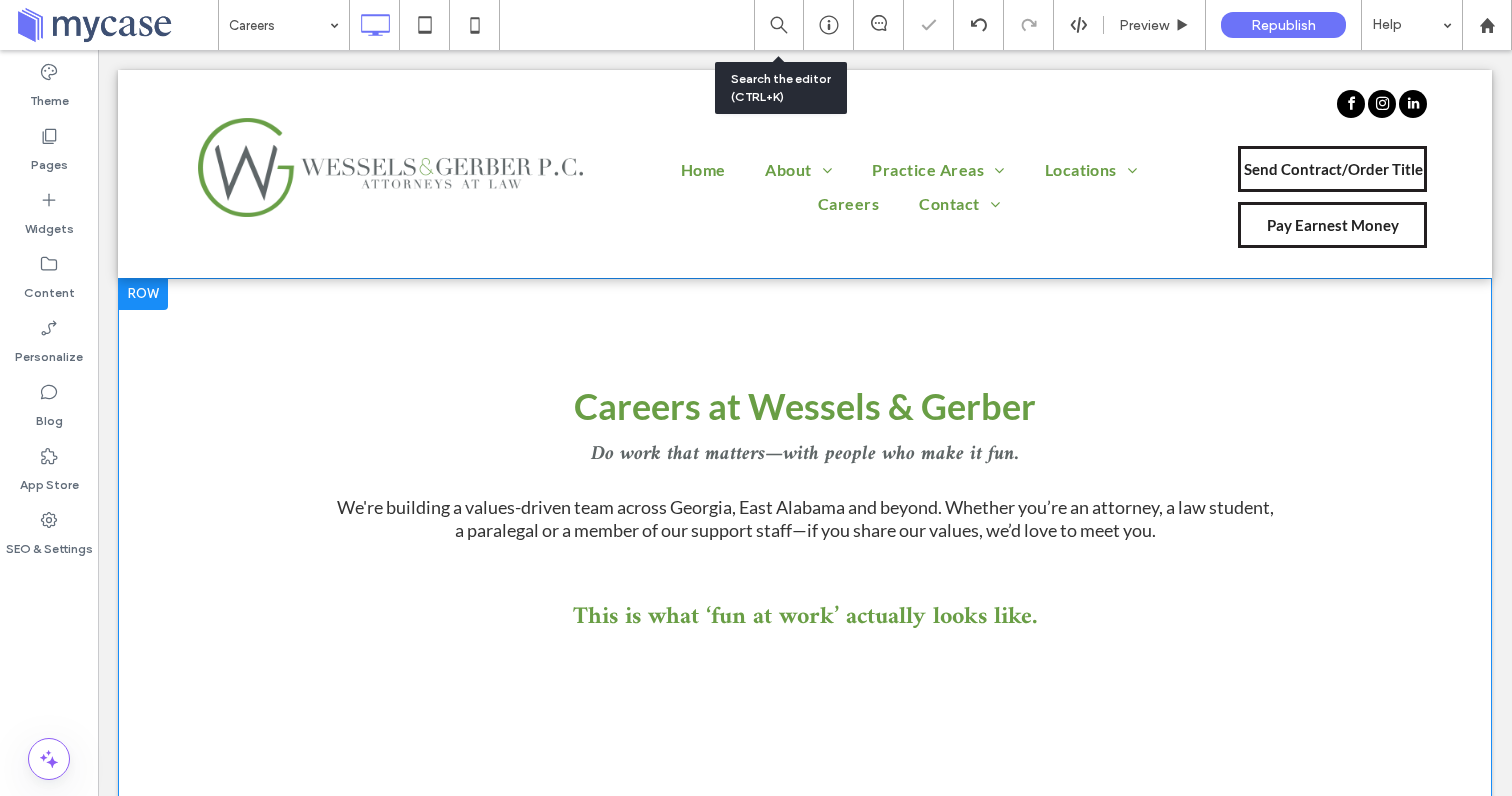 click at bounding box center (143, 294) 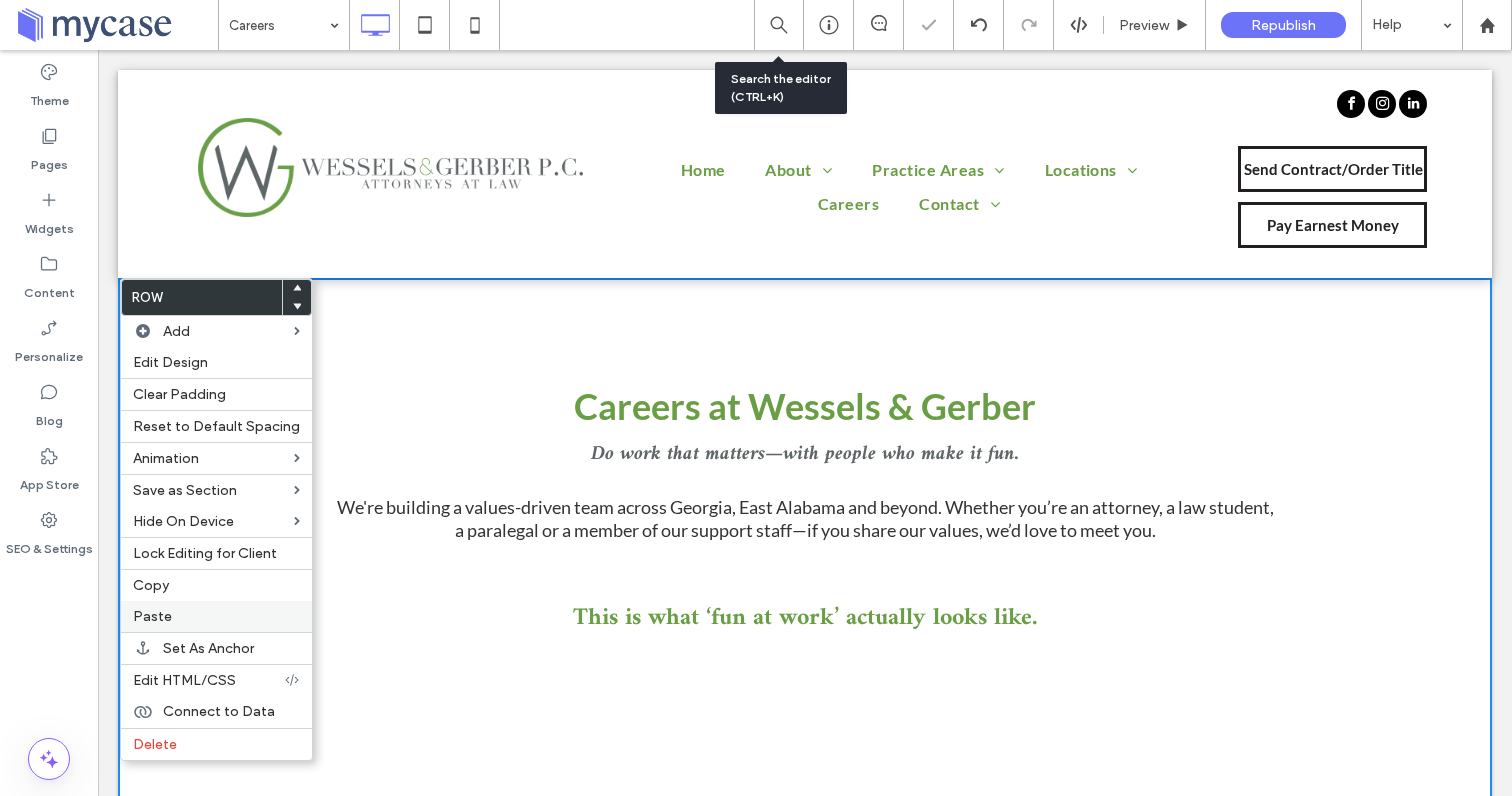 click on "Paste" at bounding box center [152, 616] 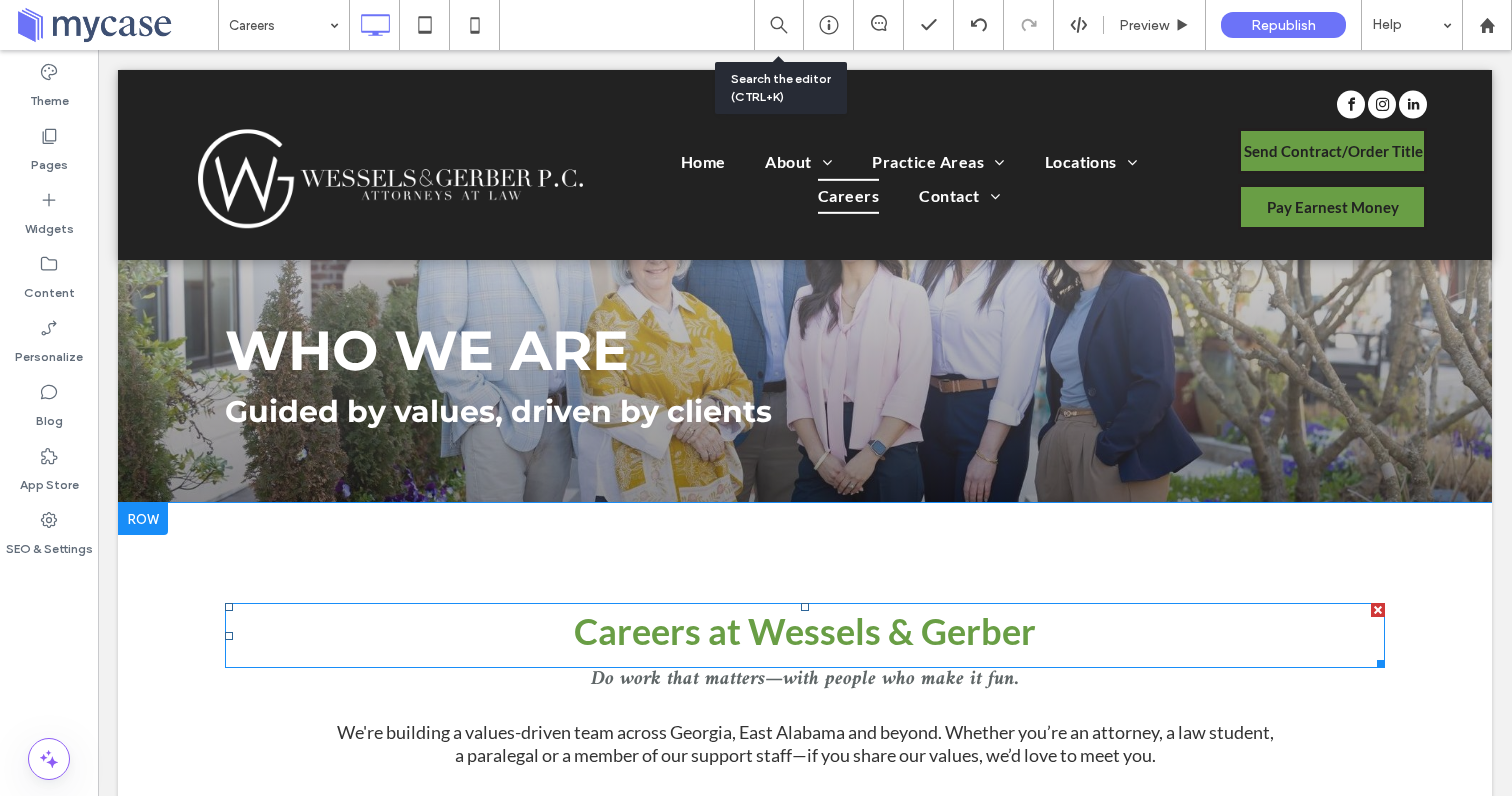 scroll, scrollTop: 160, scrollLeft: 0, axis: vertical 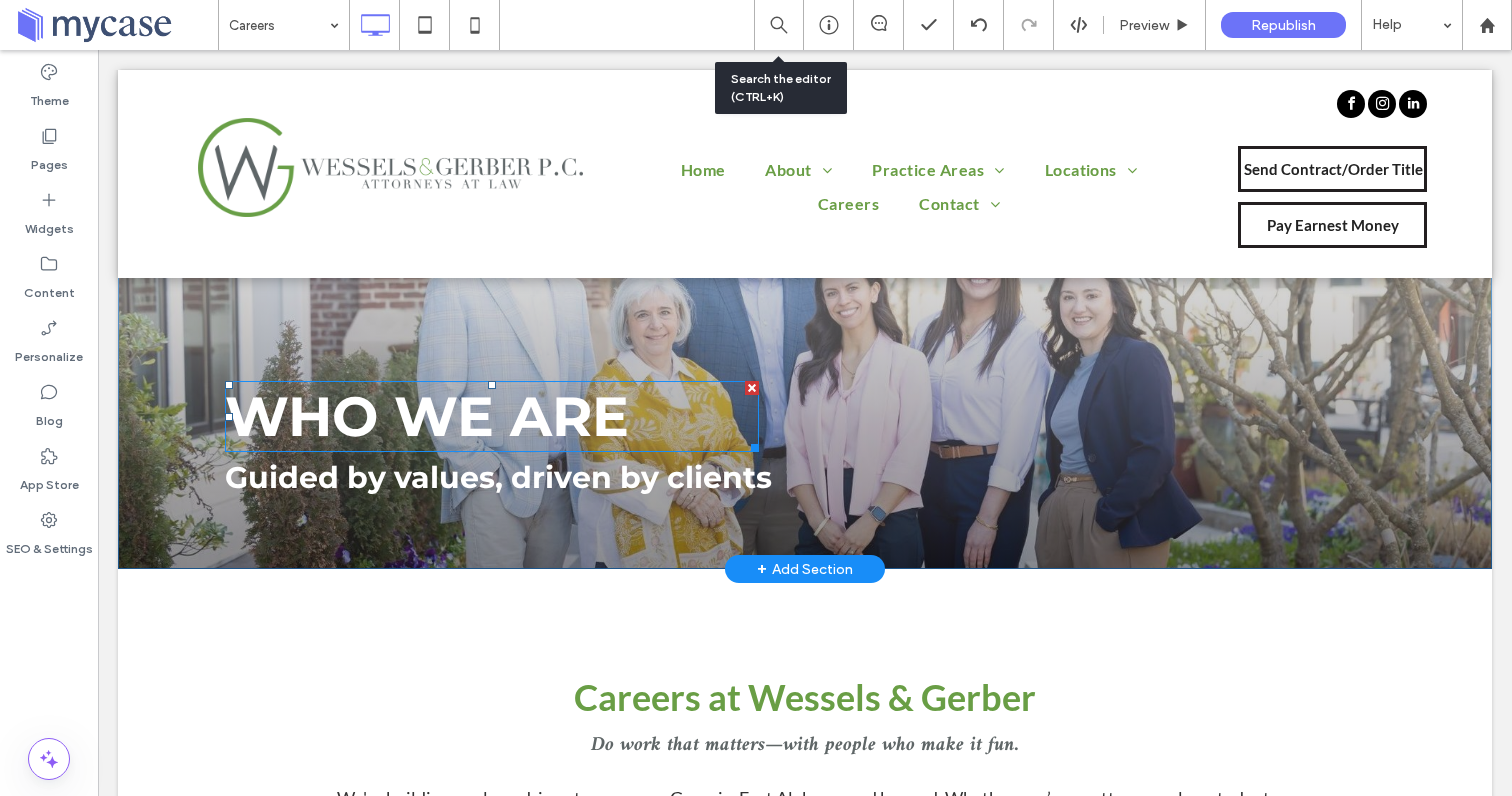 click on "WHO WE ARE" at bounding box center (427, 416) 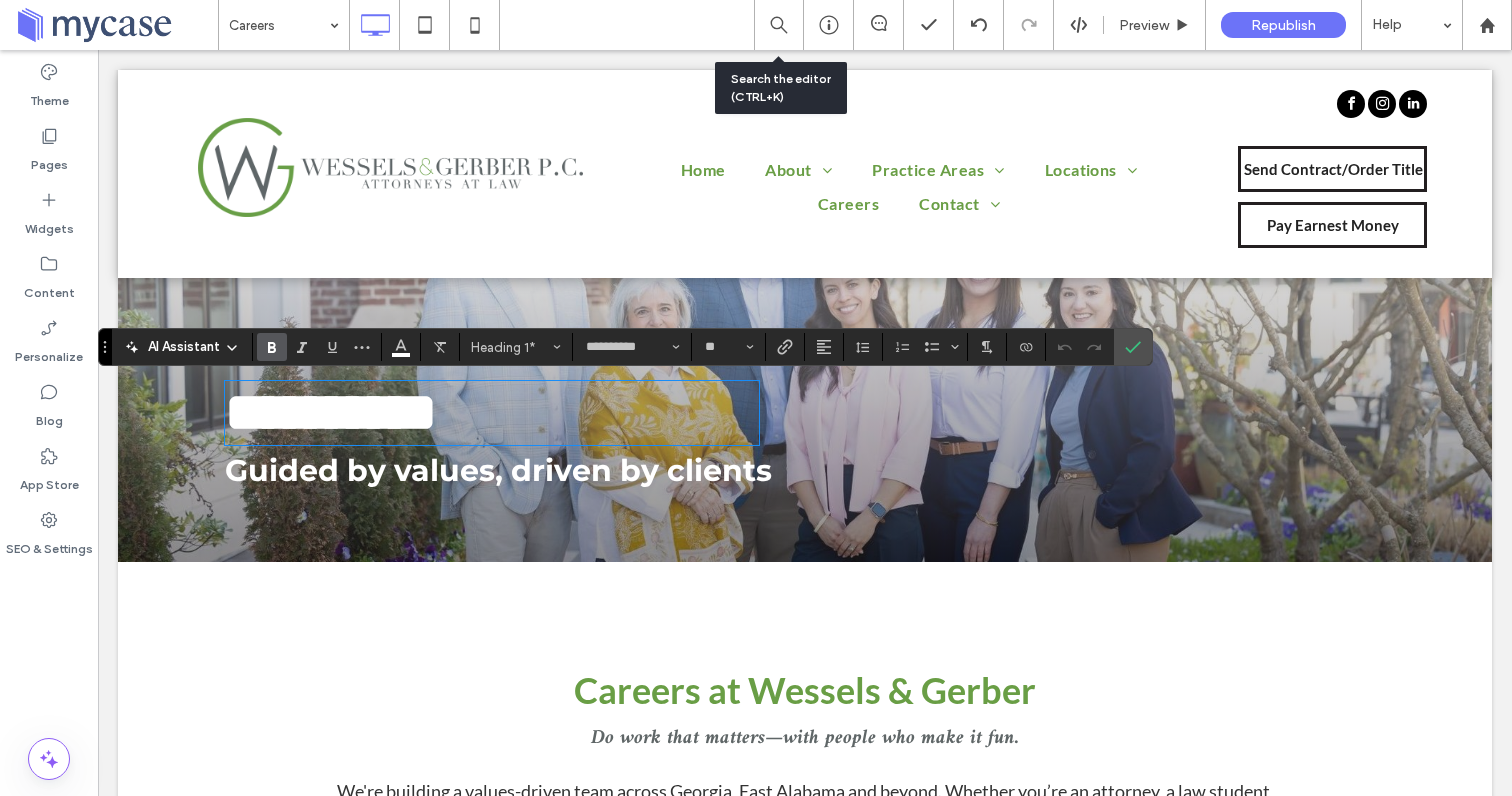 type on "**" 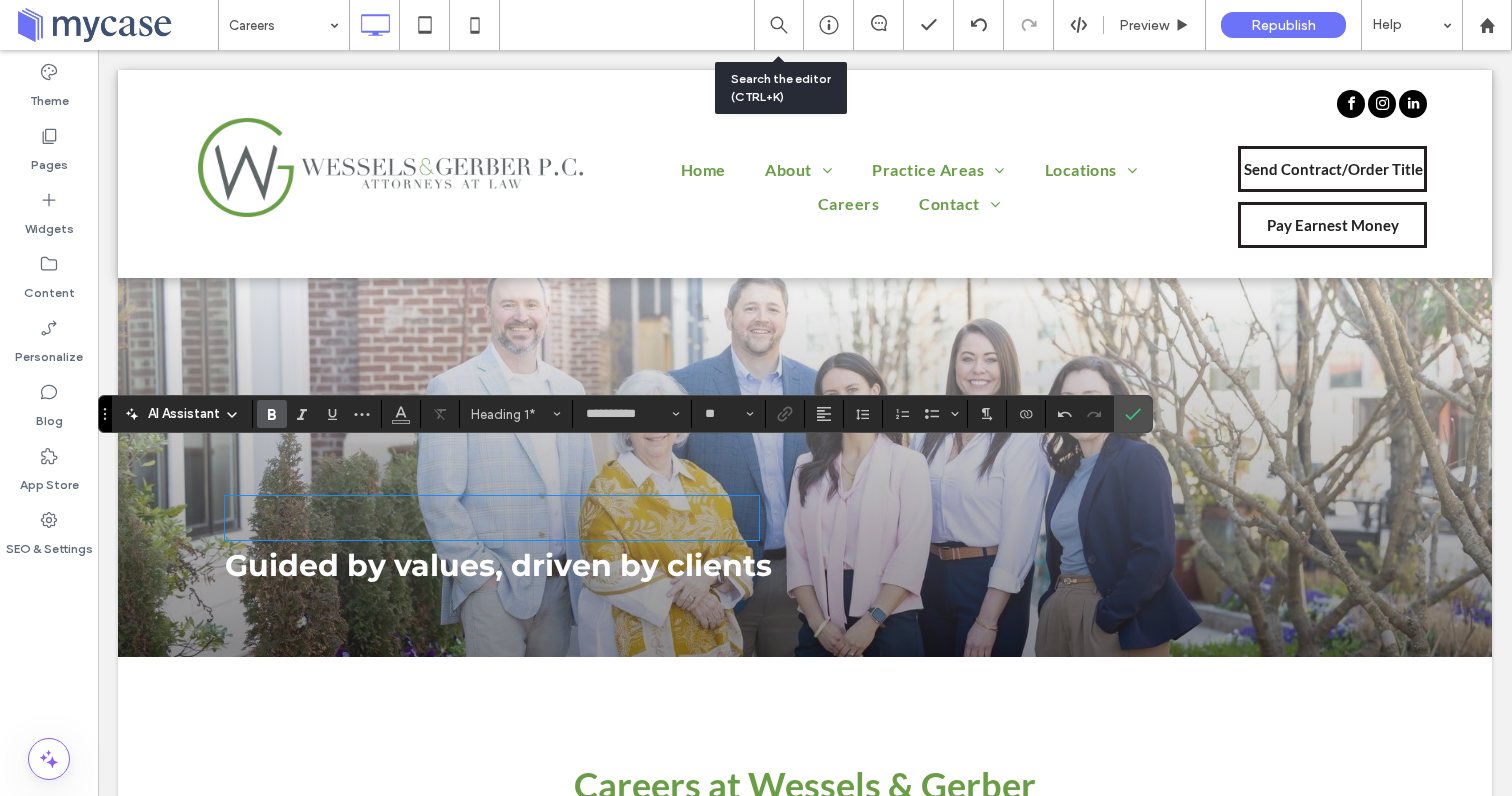 scroll, scrollTop: 0, scrollLeft: 0, axis: both 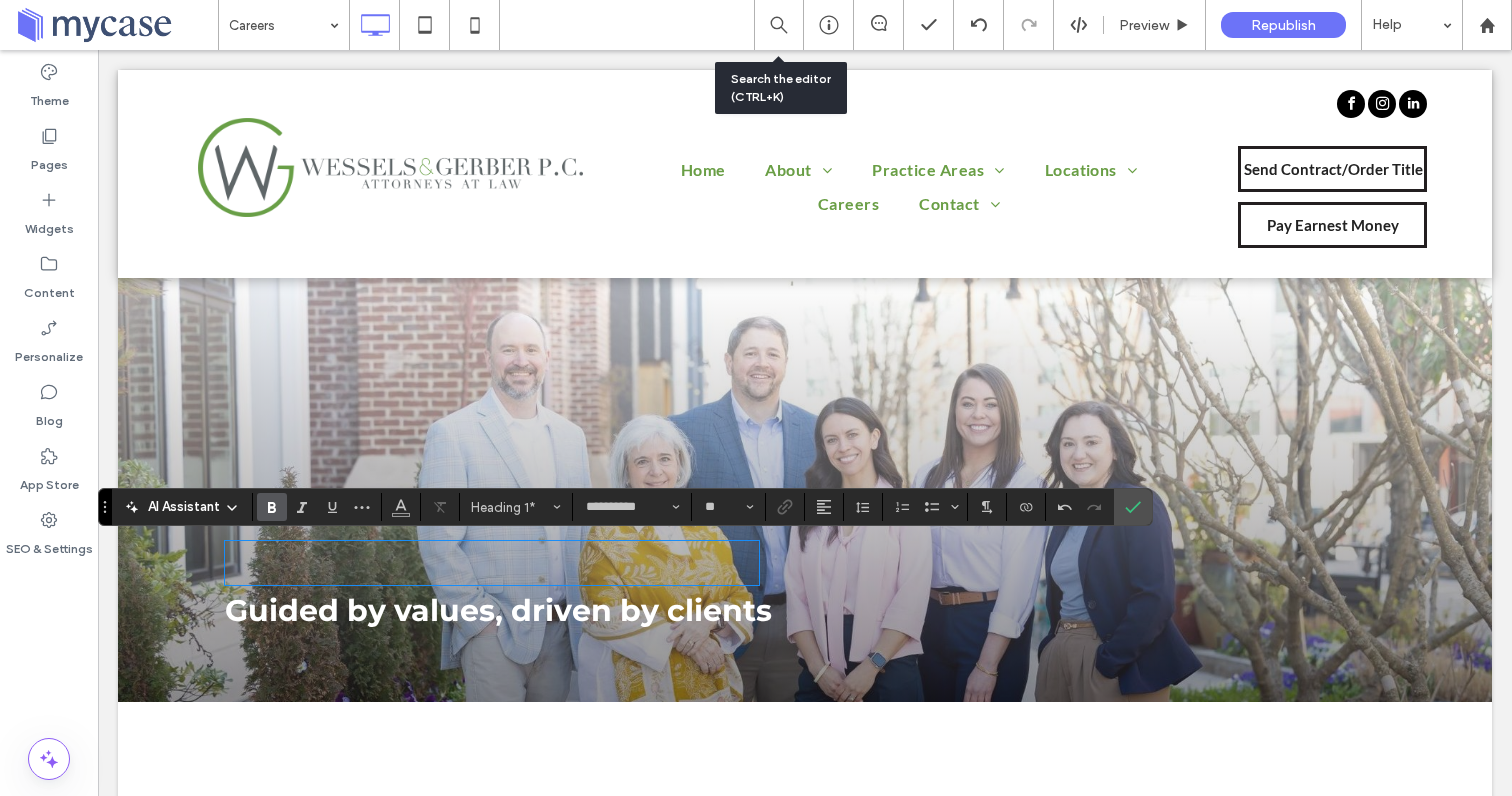 type on "****" 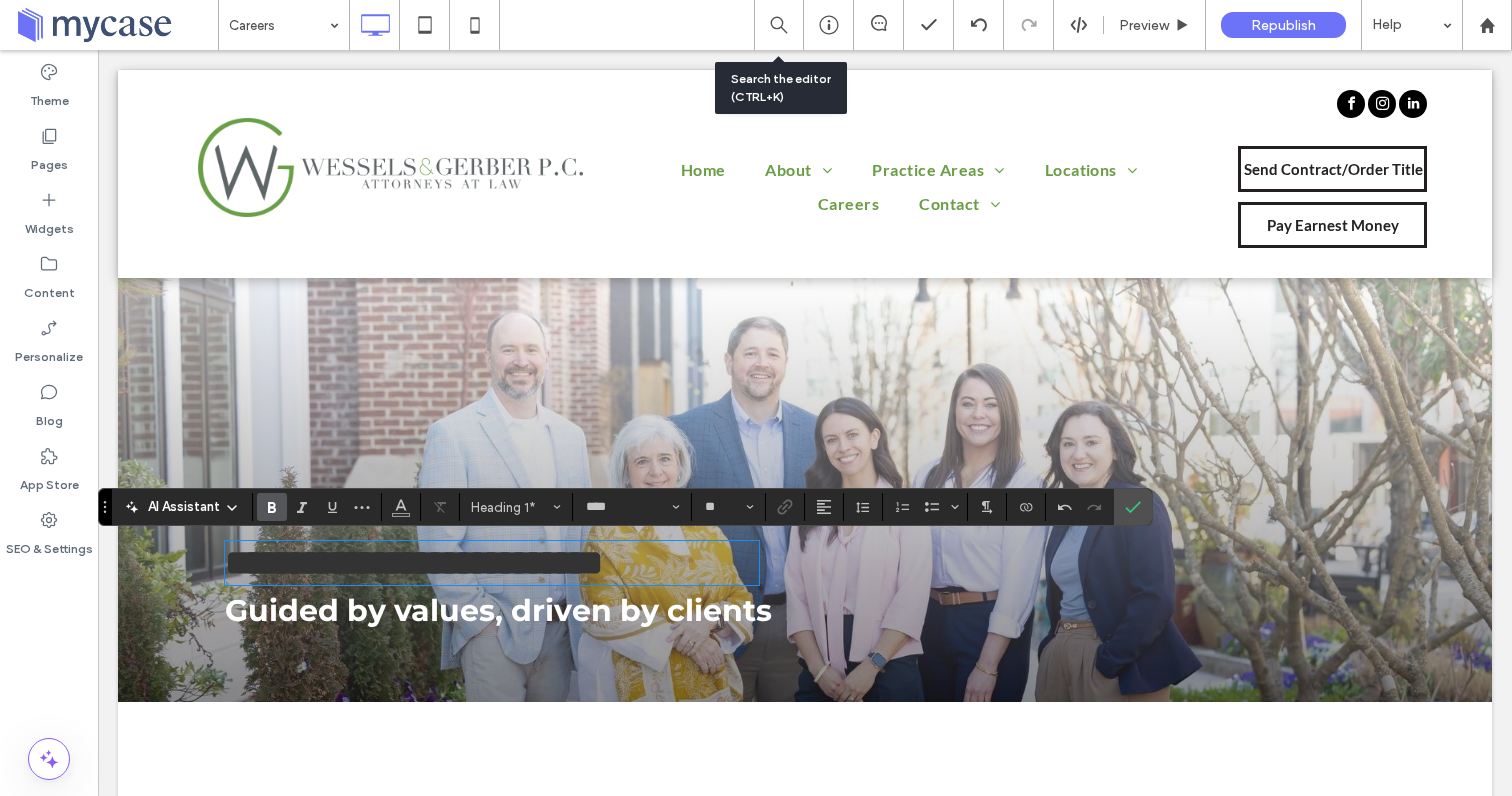 scroll, scrollTop: 0, scrollLeft: 0, axis: both 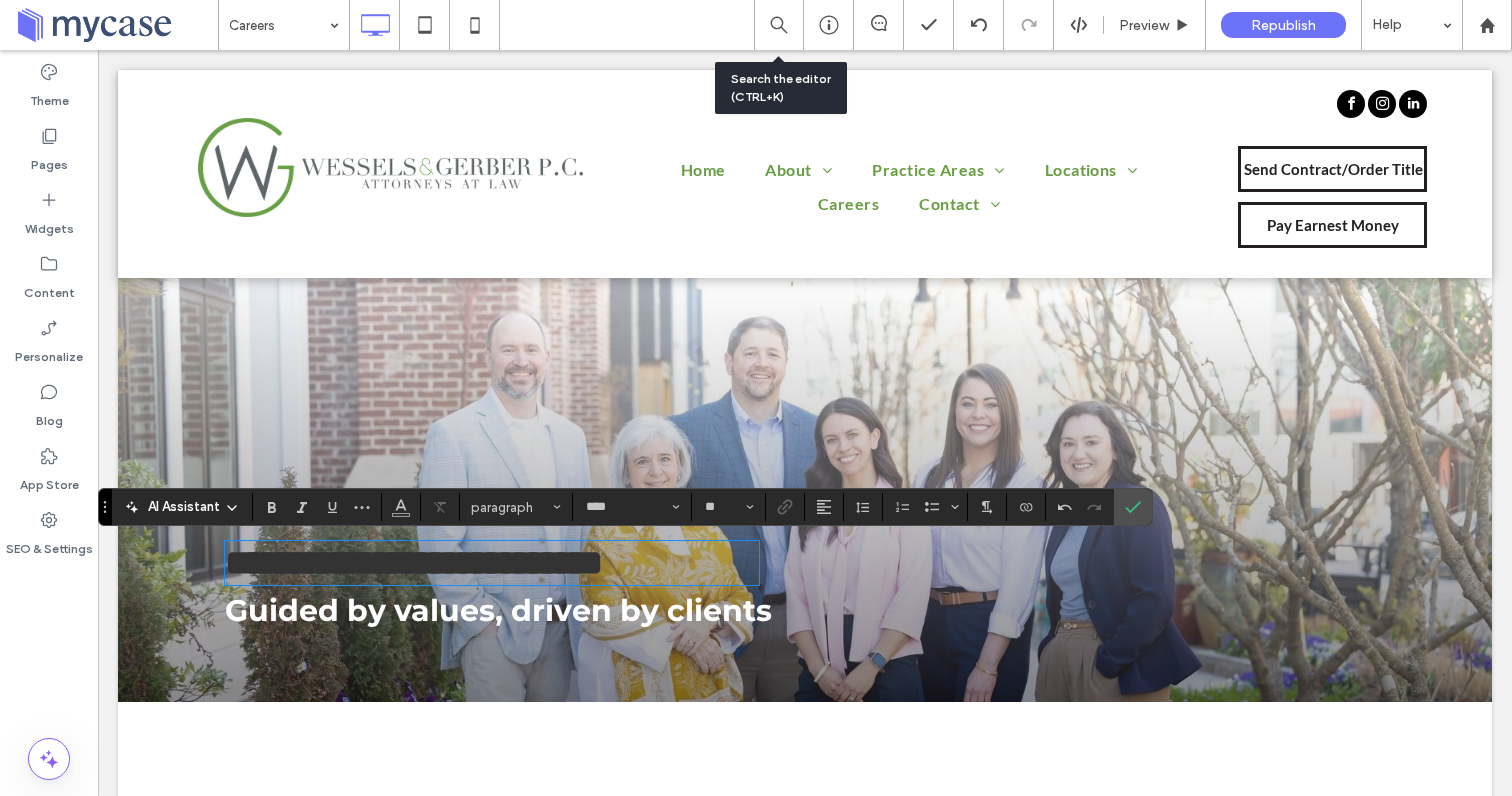 type on "**********" 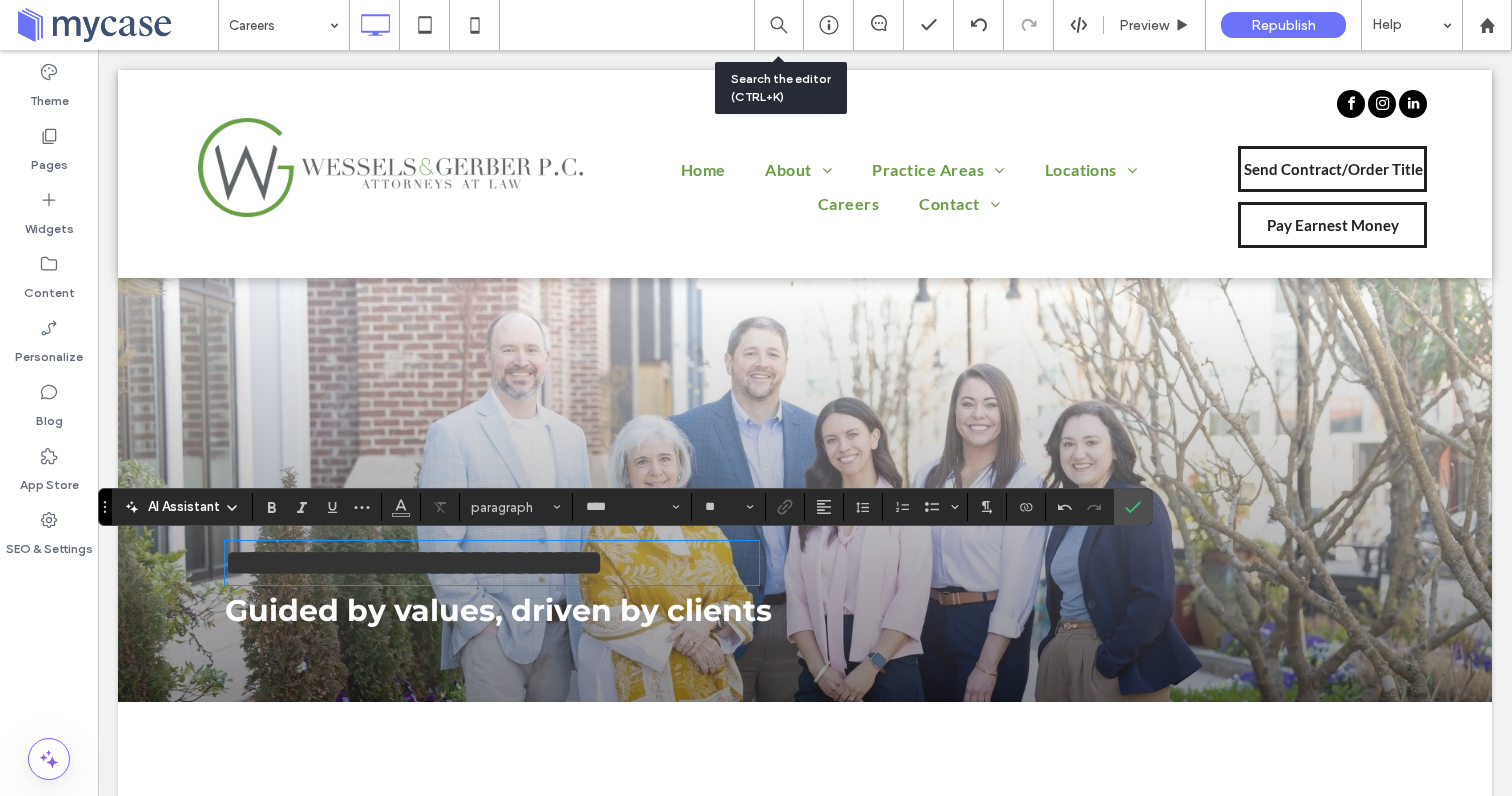 type on "**" 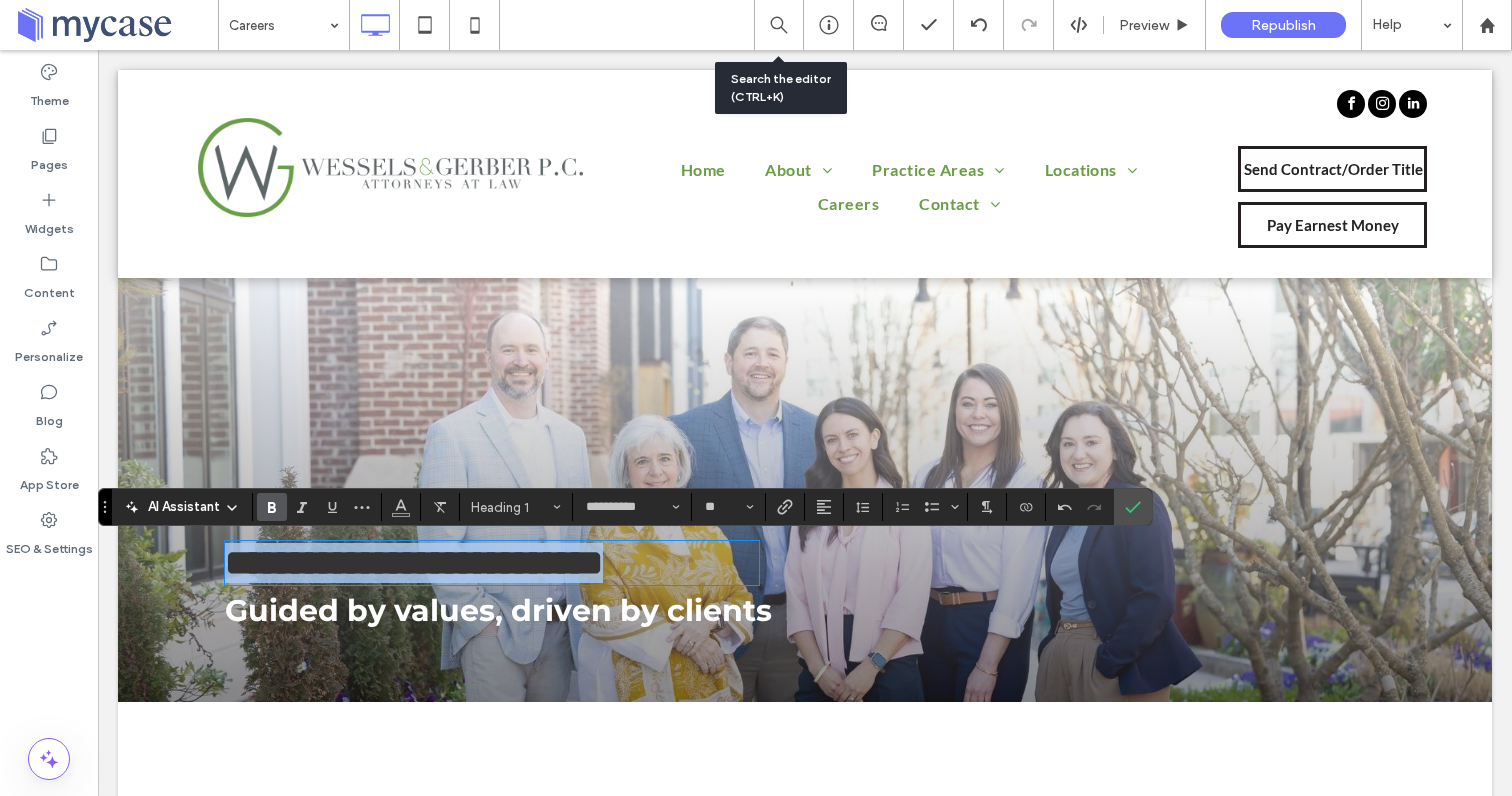 drag, startPoint x: 395, startPoint y: 610, endPoint x: 225, endPoint y: 567, distance: 175.35393 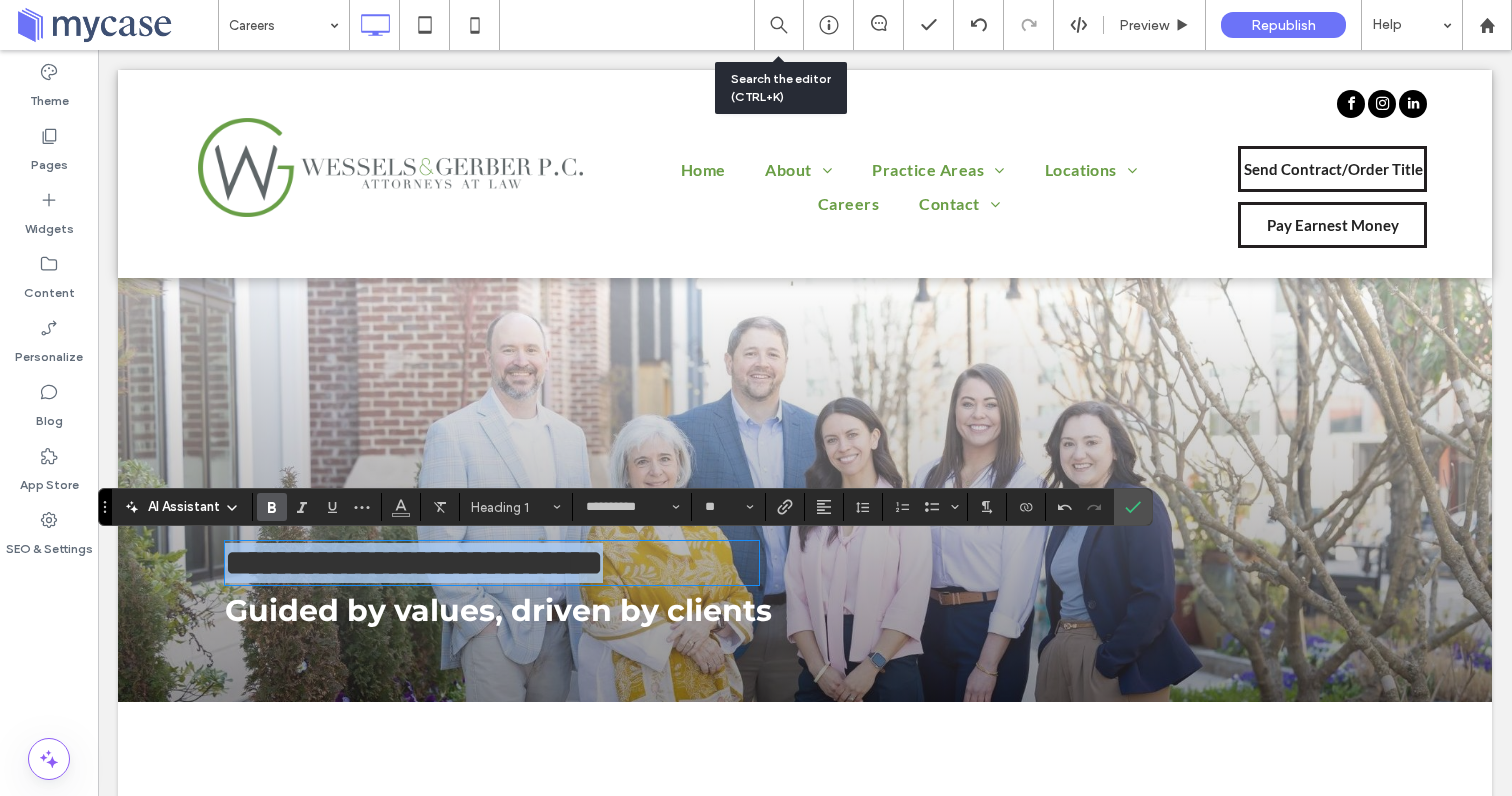 click on "**********" at bounding box center (492, 563) 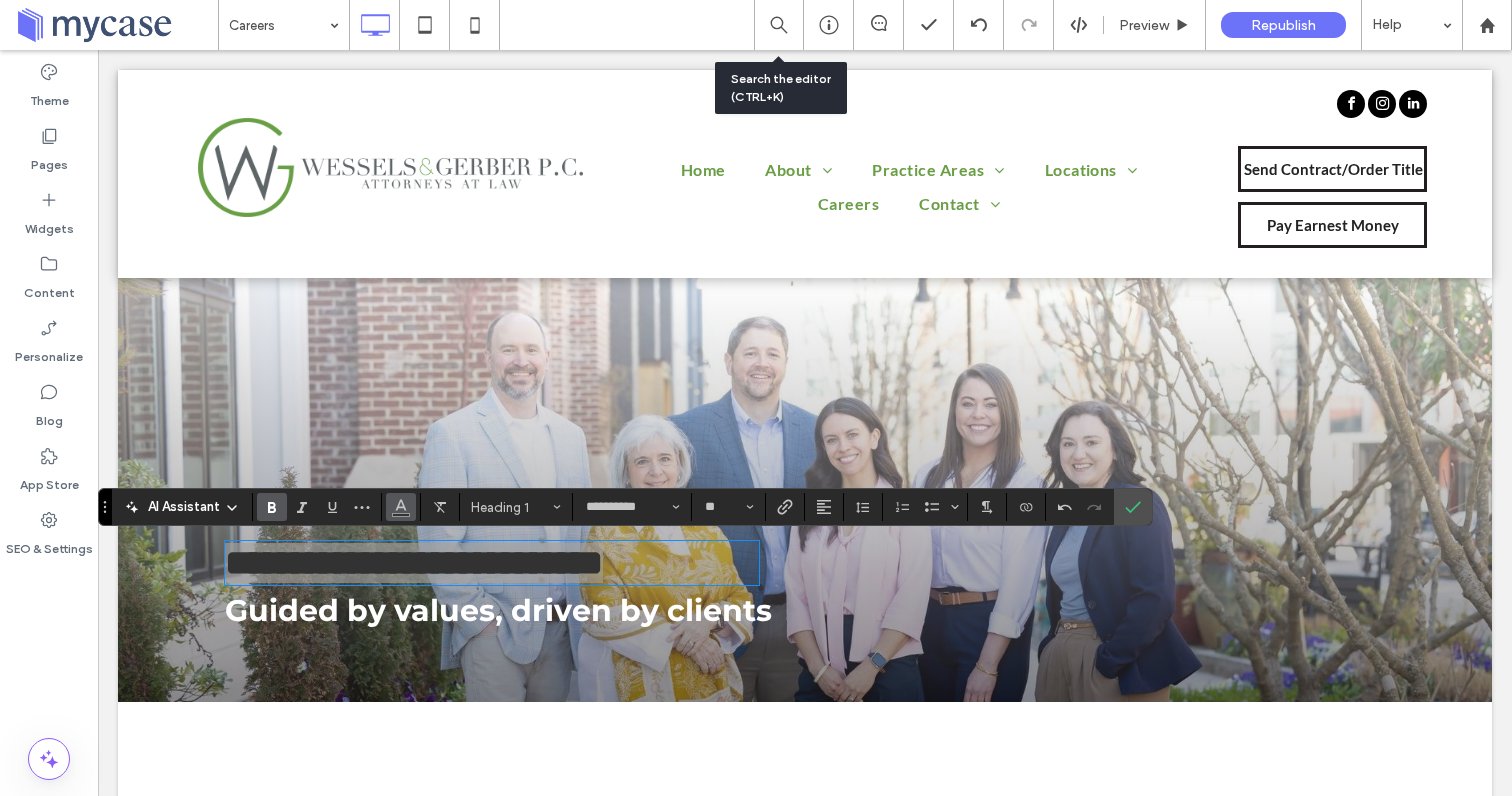 click 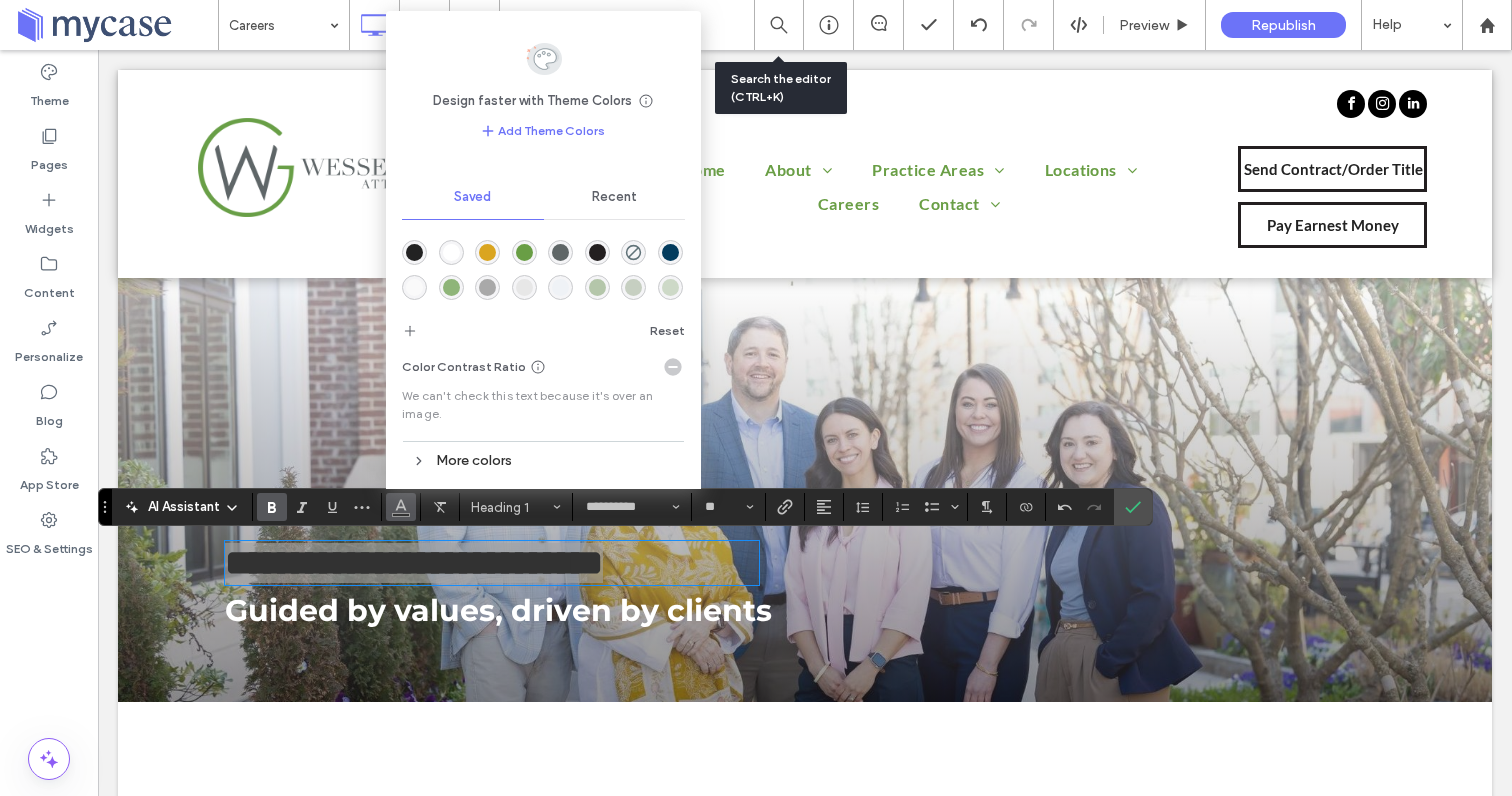 click at bounding box center (451, 252) 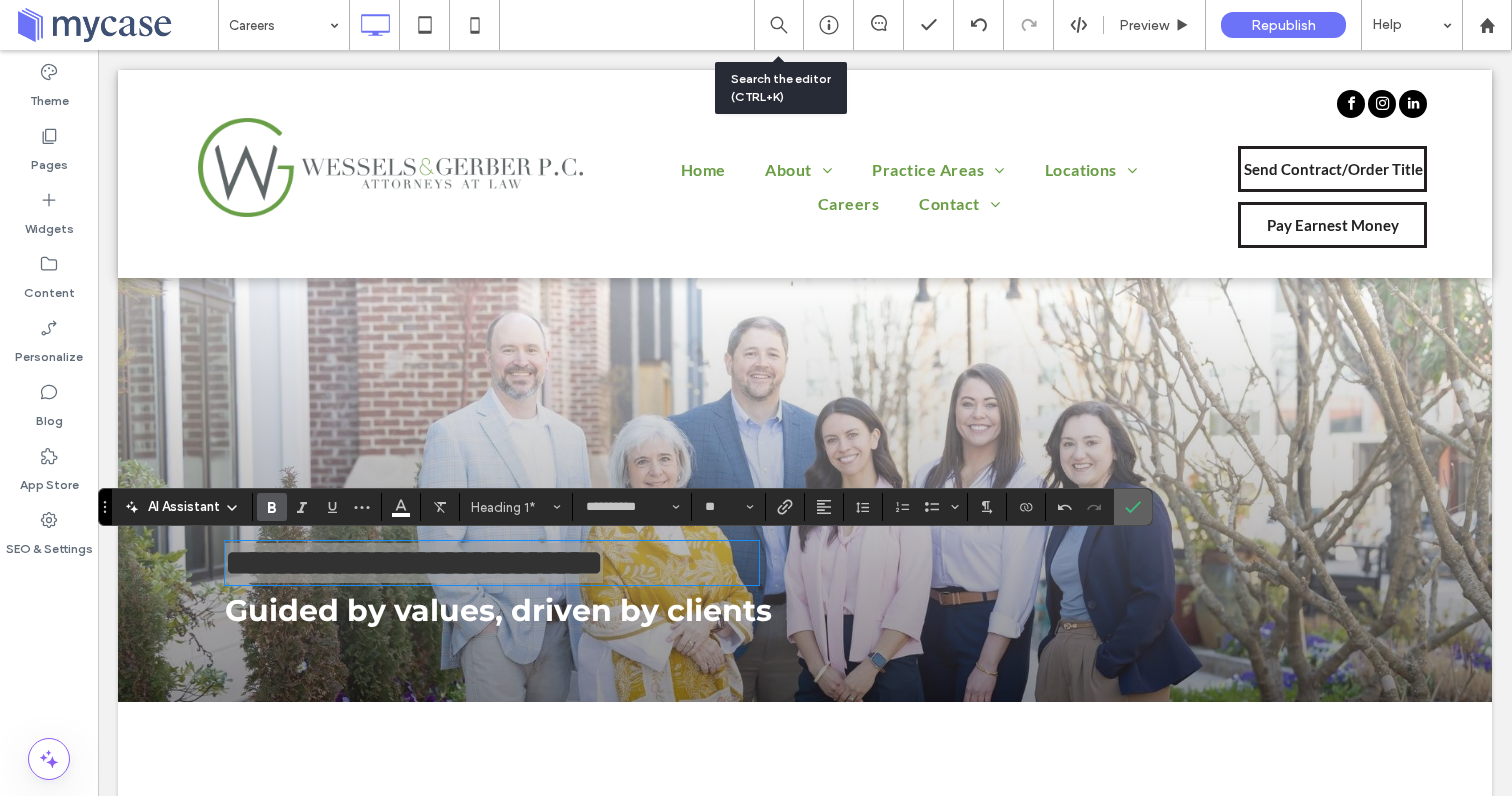 click at bounding box center [1133, 507] 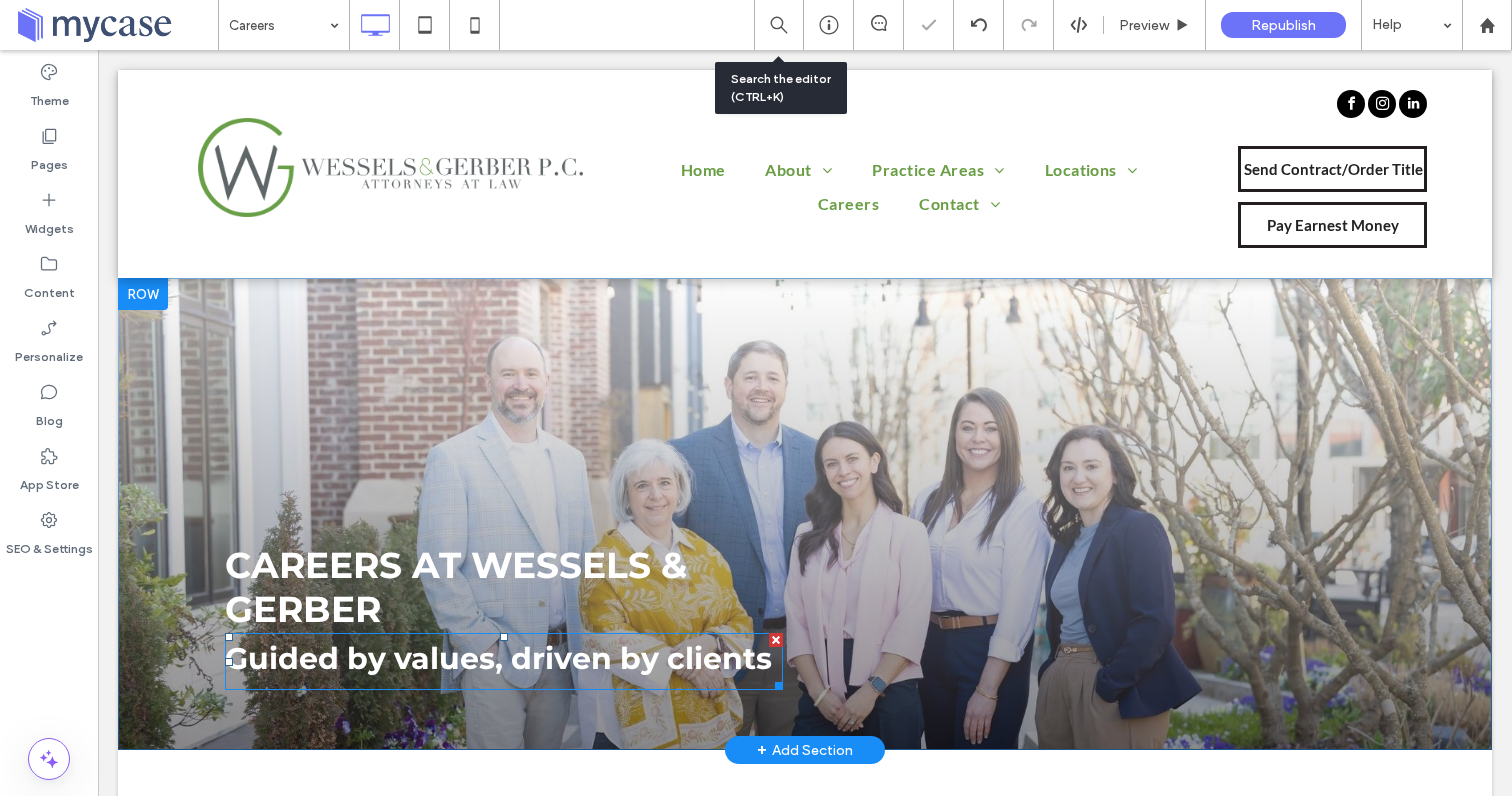 click on "Guided by values, driven by clients" at bounding box center (498, 658) 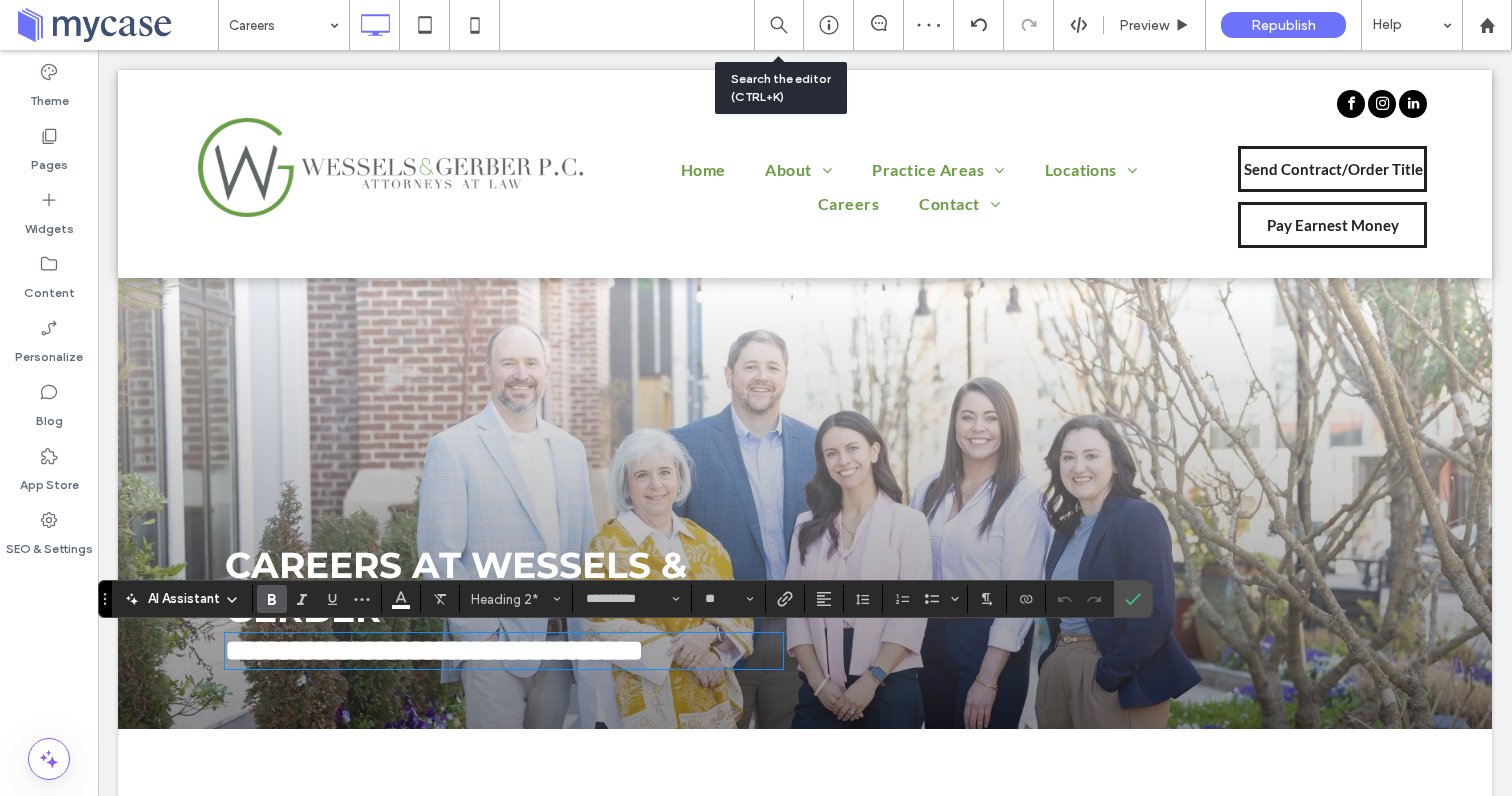 type on "*****" 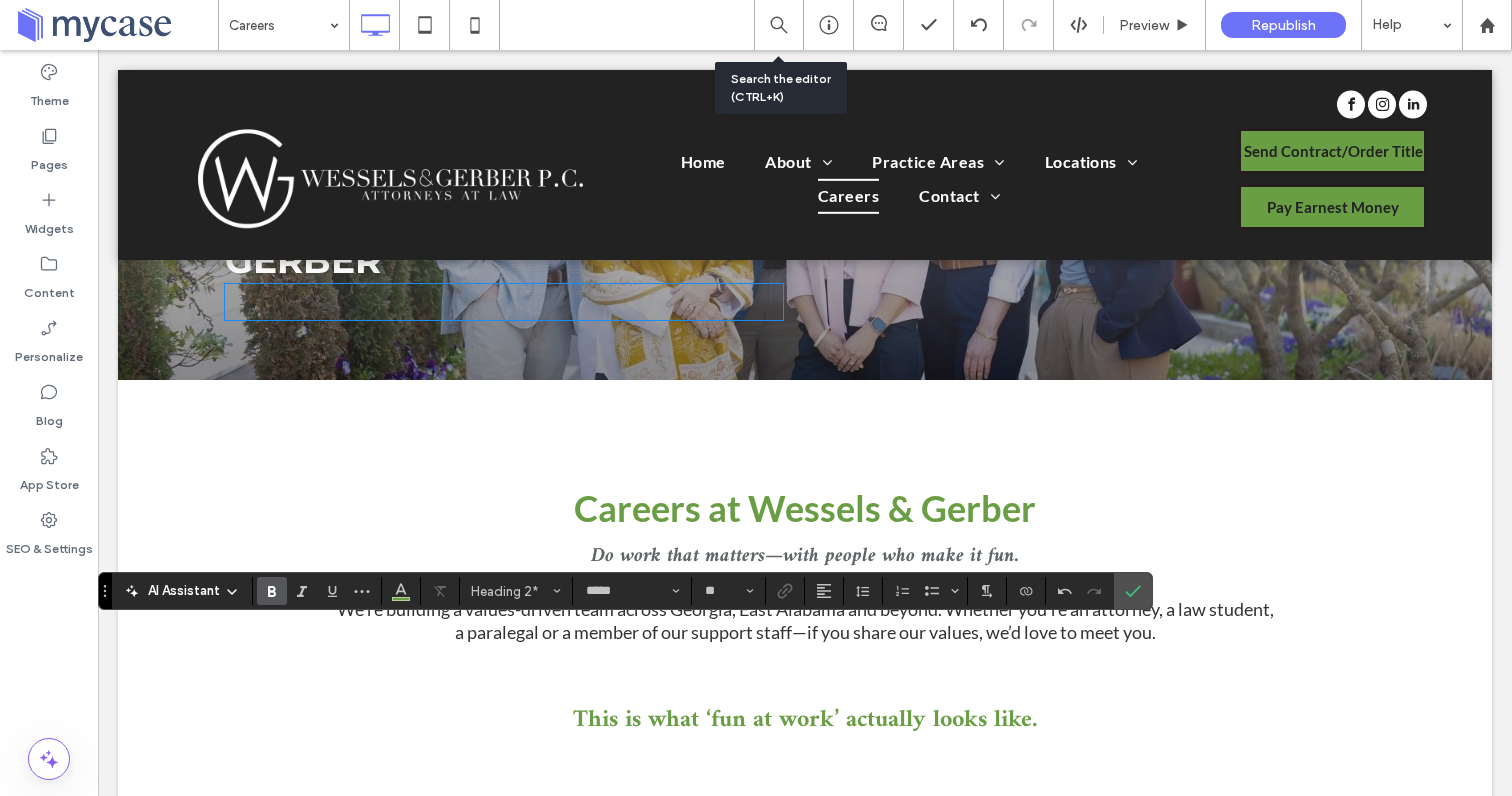 scroll, scrollTop: 370, scrollLeft: 0, axis: vertical 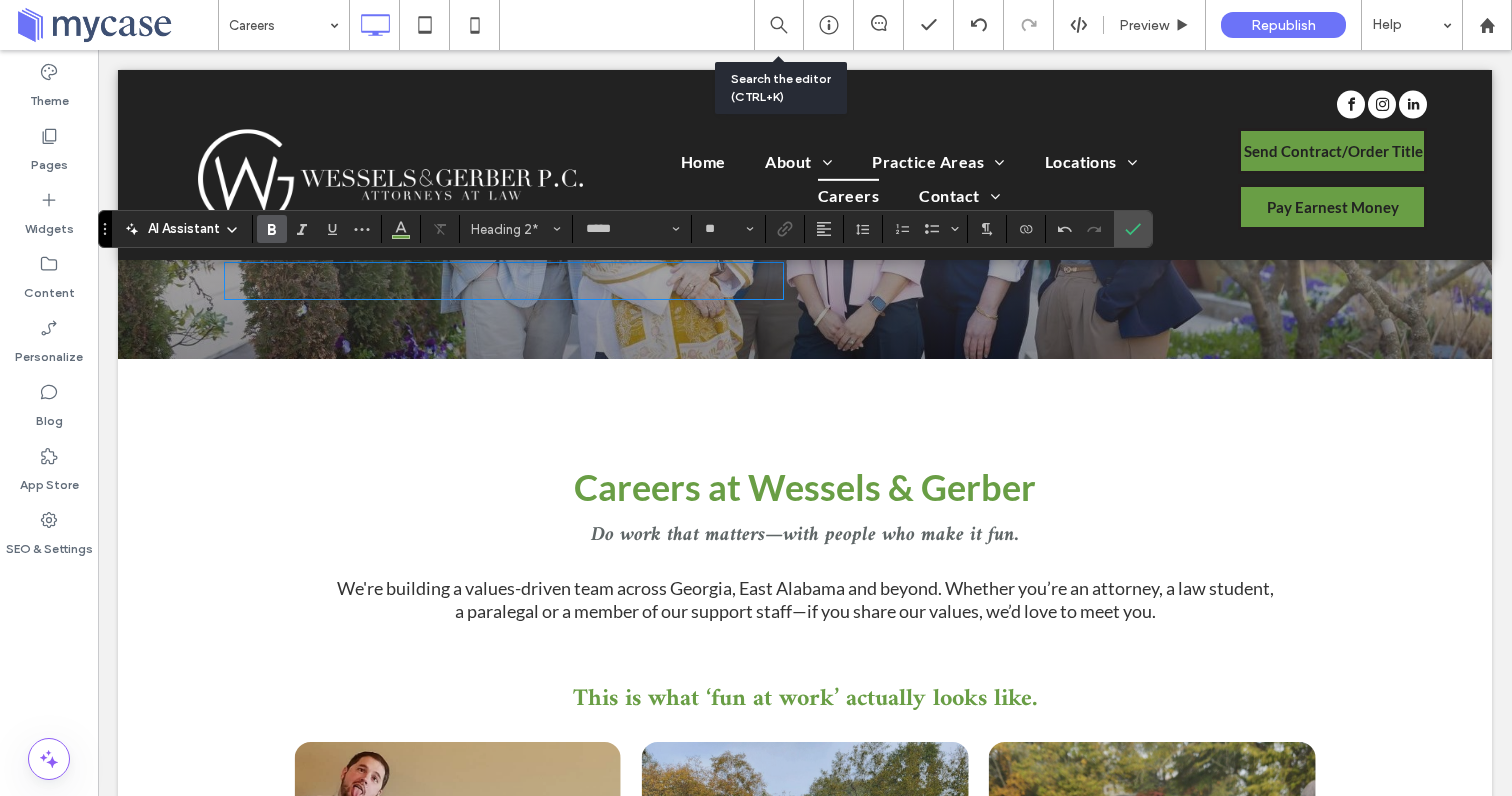 click on "Do work that matters—with people who make it fun." at bounding box center [805, 535] 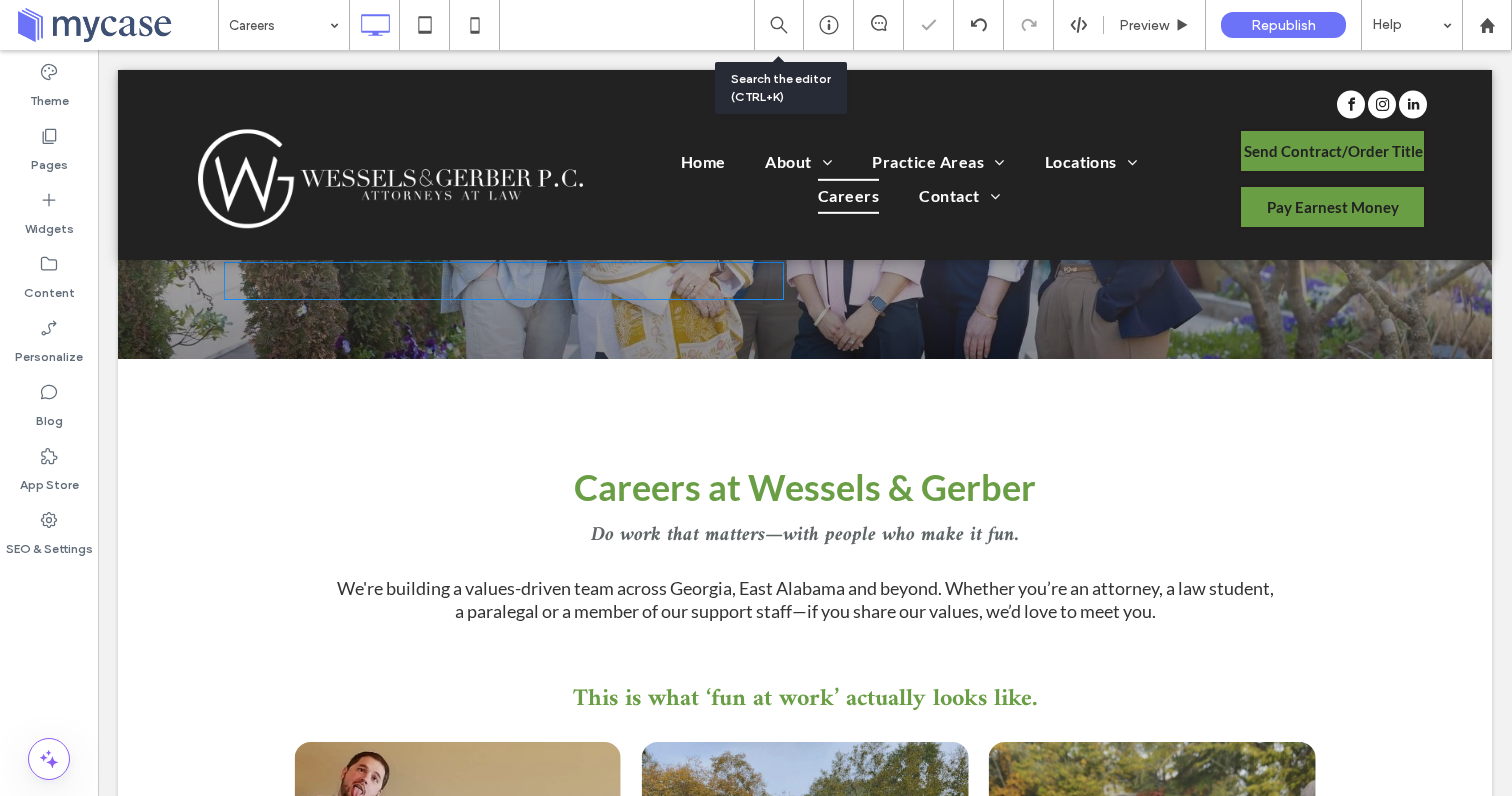click on "Do work that matters—with people who make it fun." at bounding box center (805, 535) 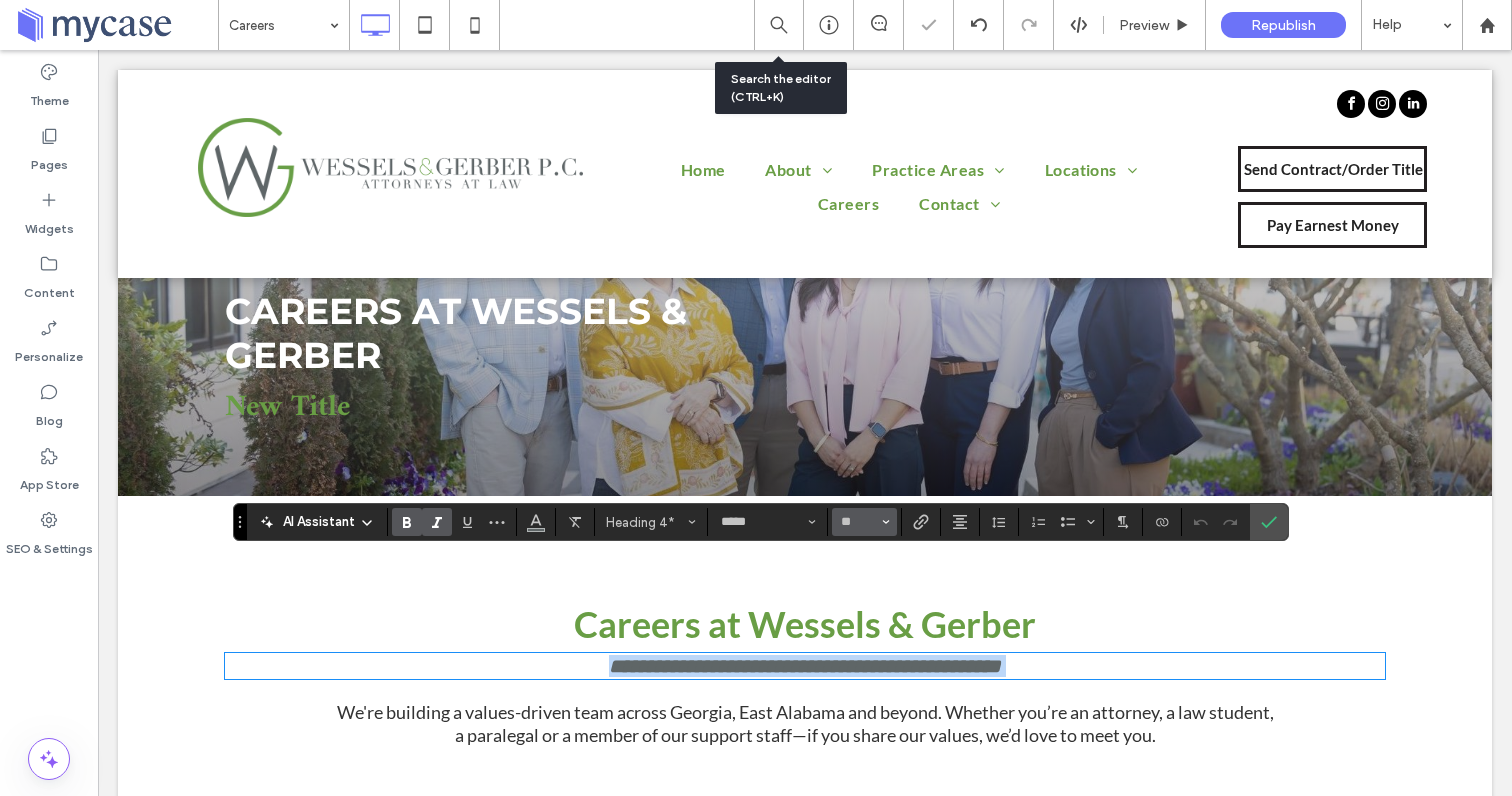 scroll, scrollTop: 183, scrollLeft: 0, axis: vertical 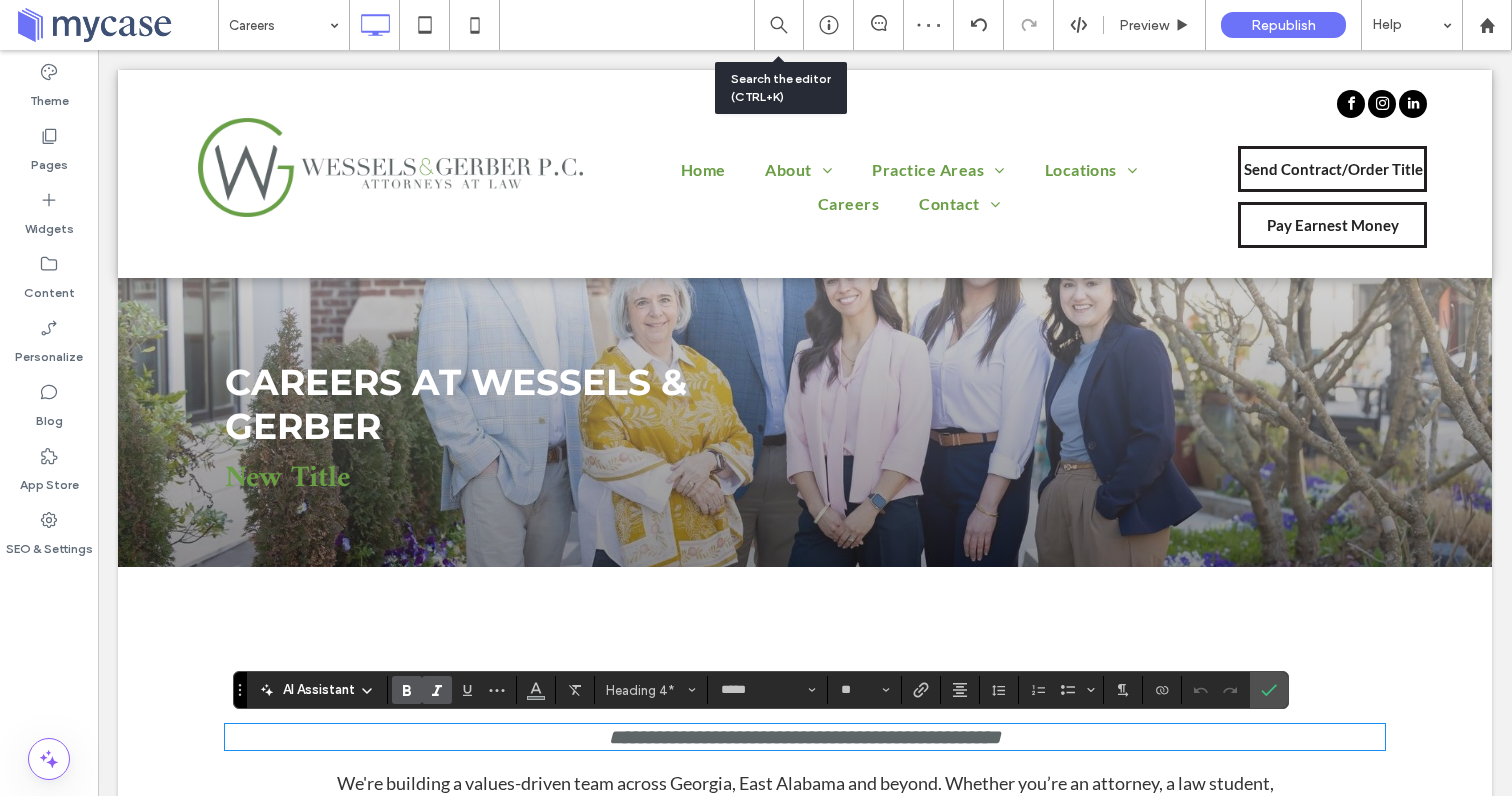 click on "New Title" at bounding box center (504, 478) 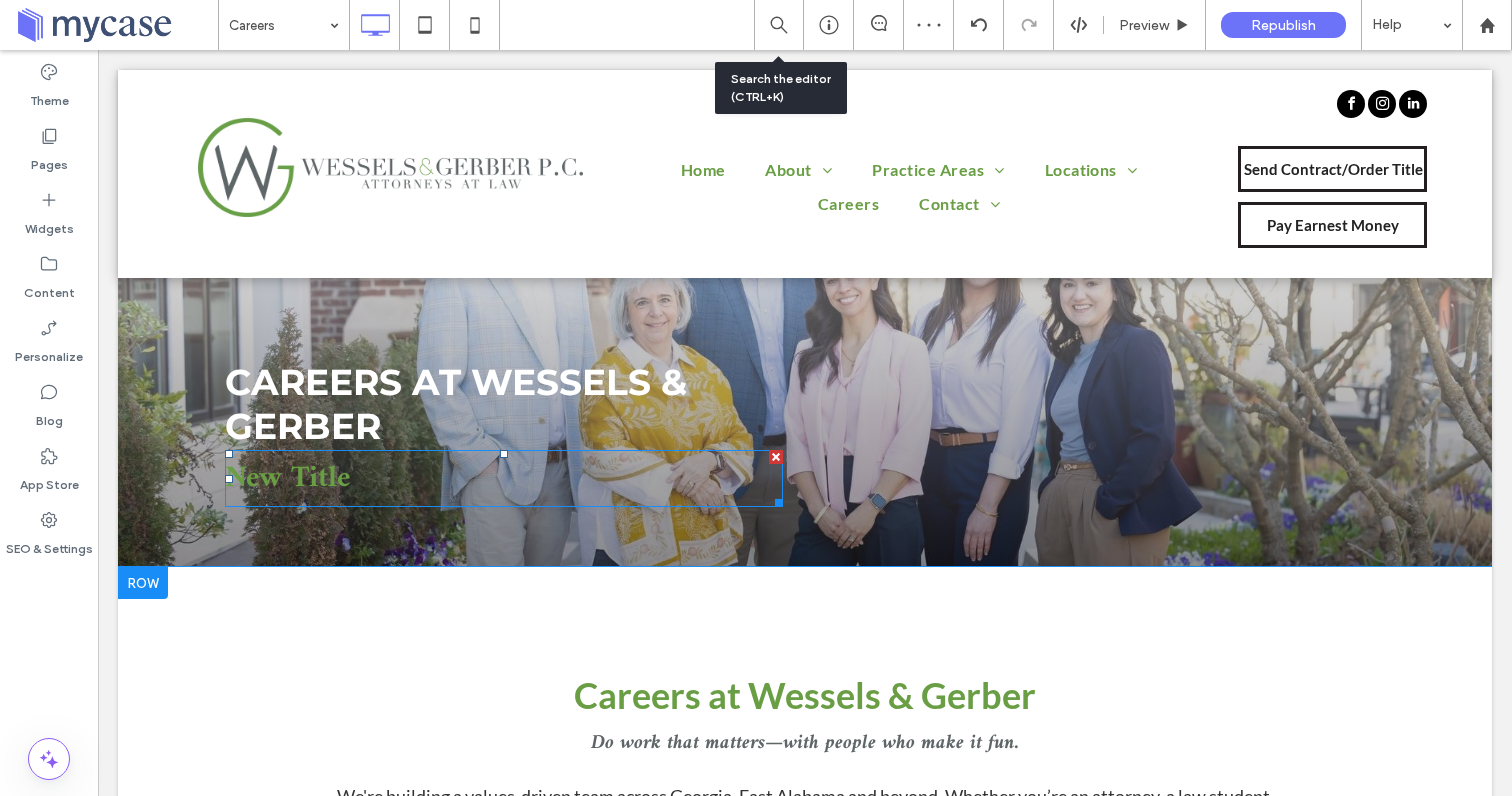 click on "New Title" at bounding box center [504, 478] 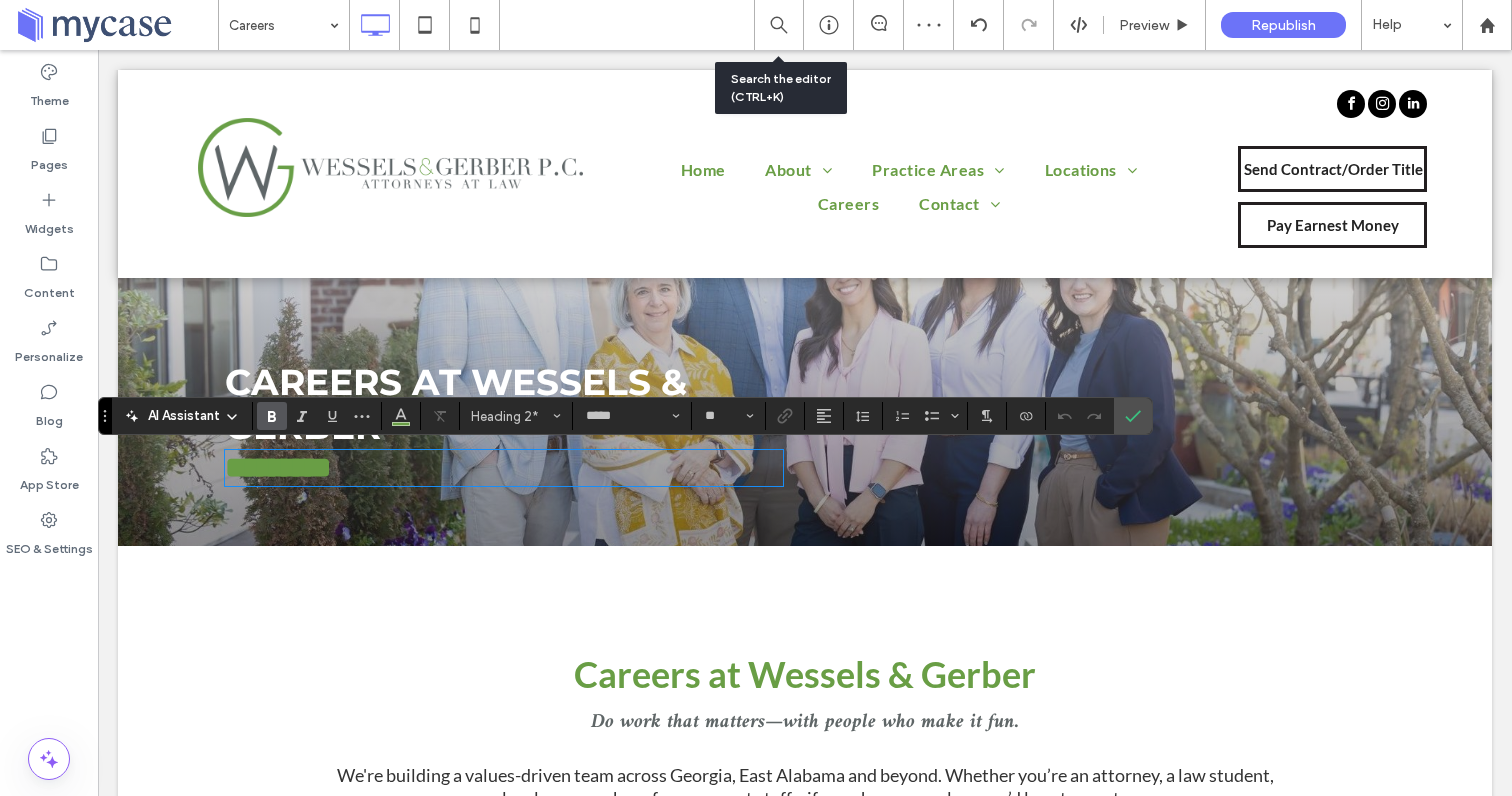 click on "*********" at bounding box center (504, 468) 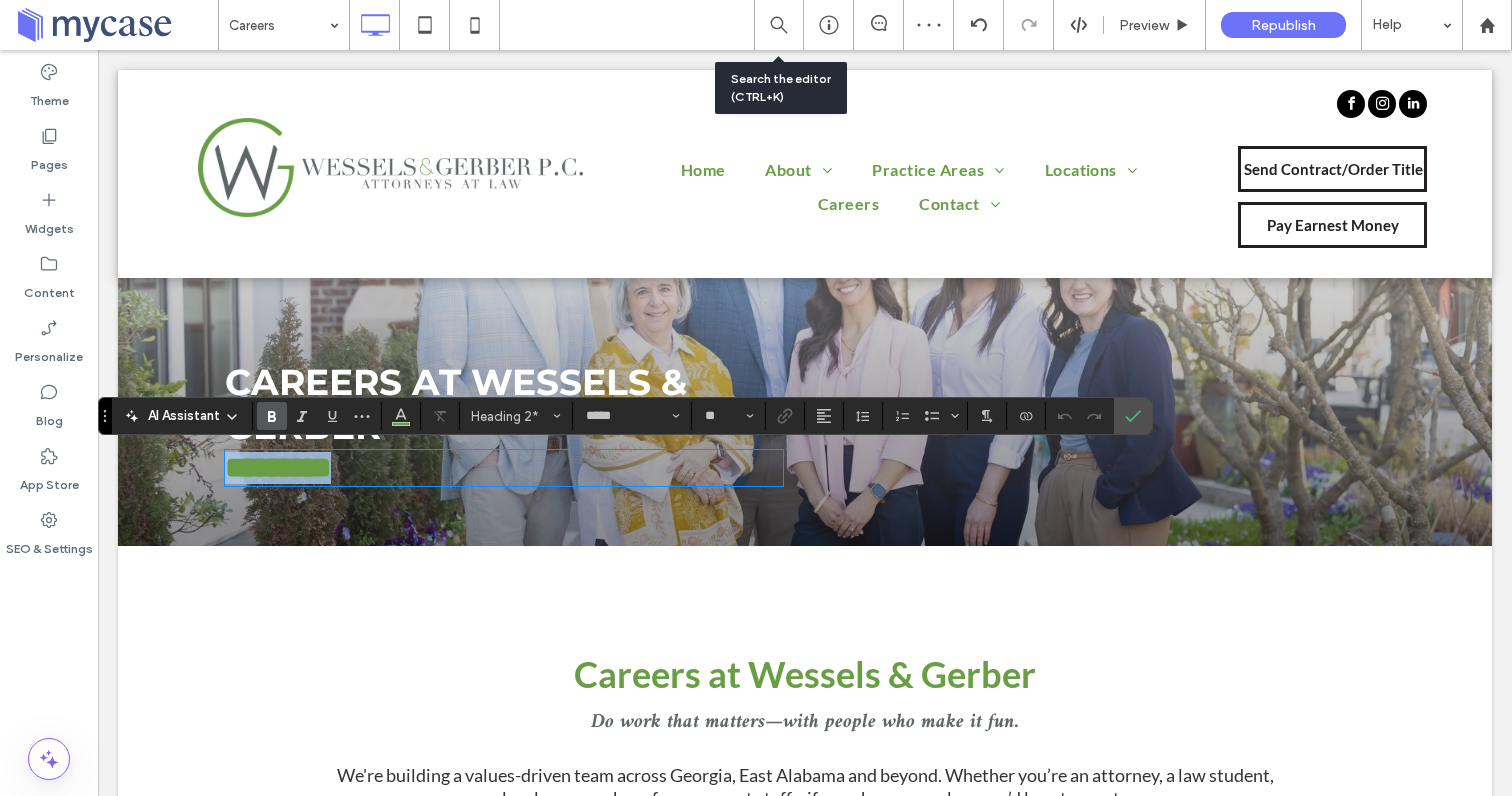 click on "*********" at bounding box center [504, 468] 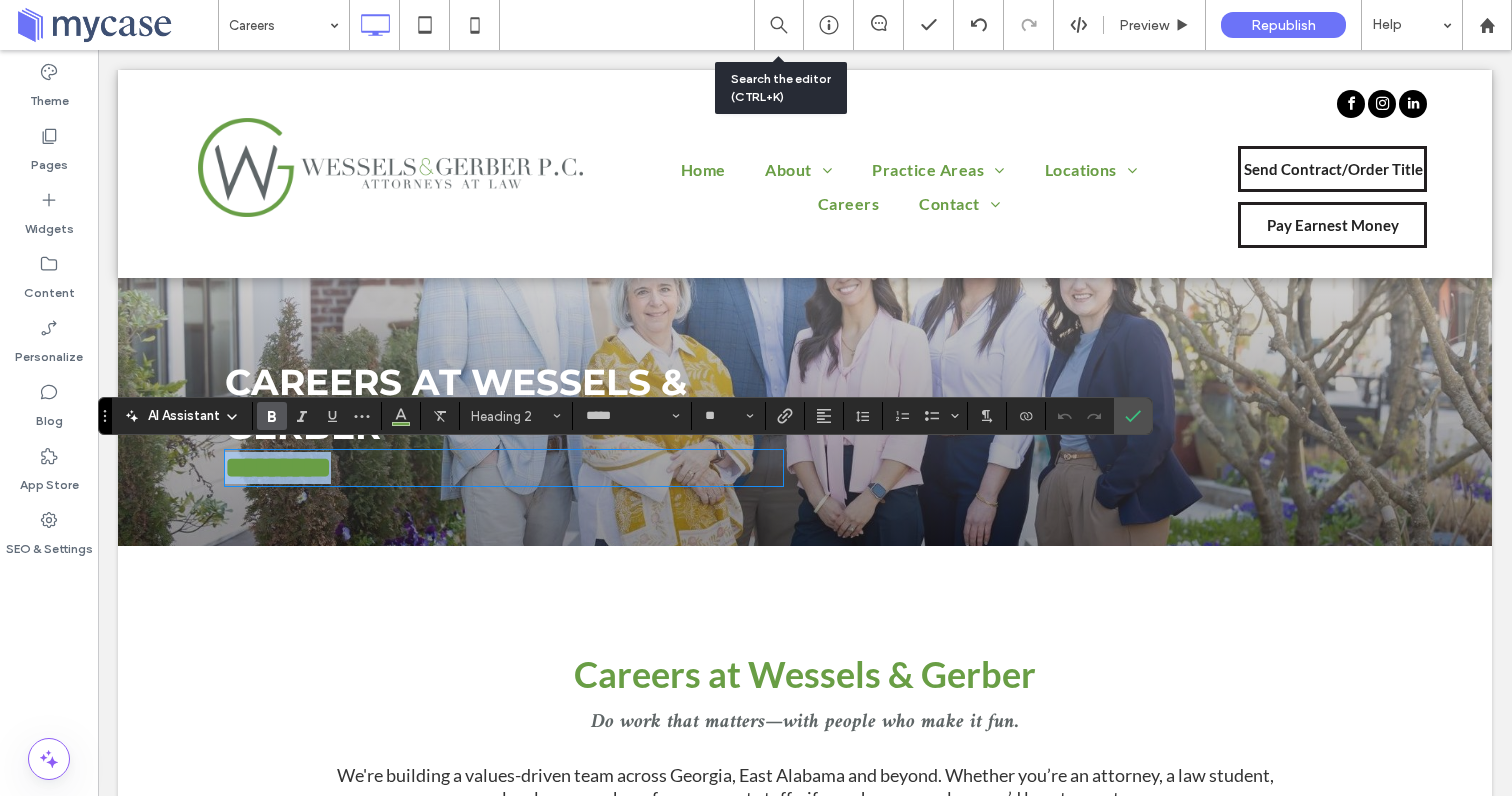 type on "****" 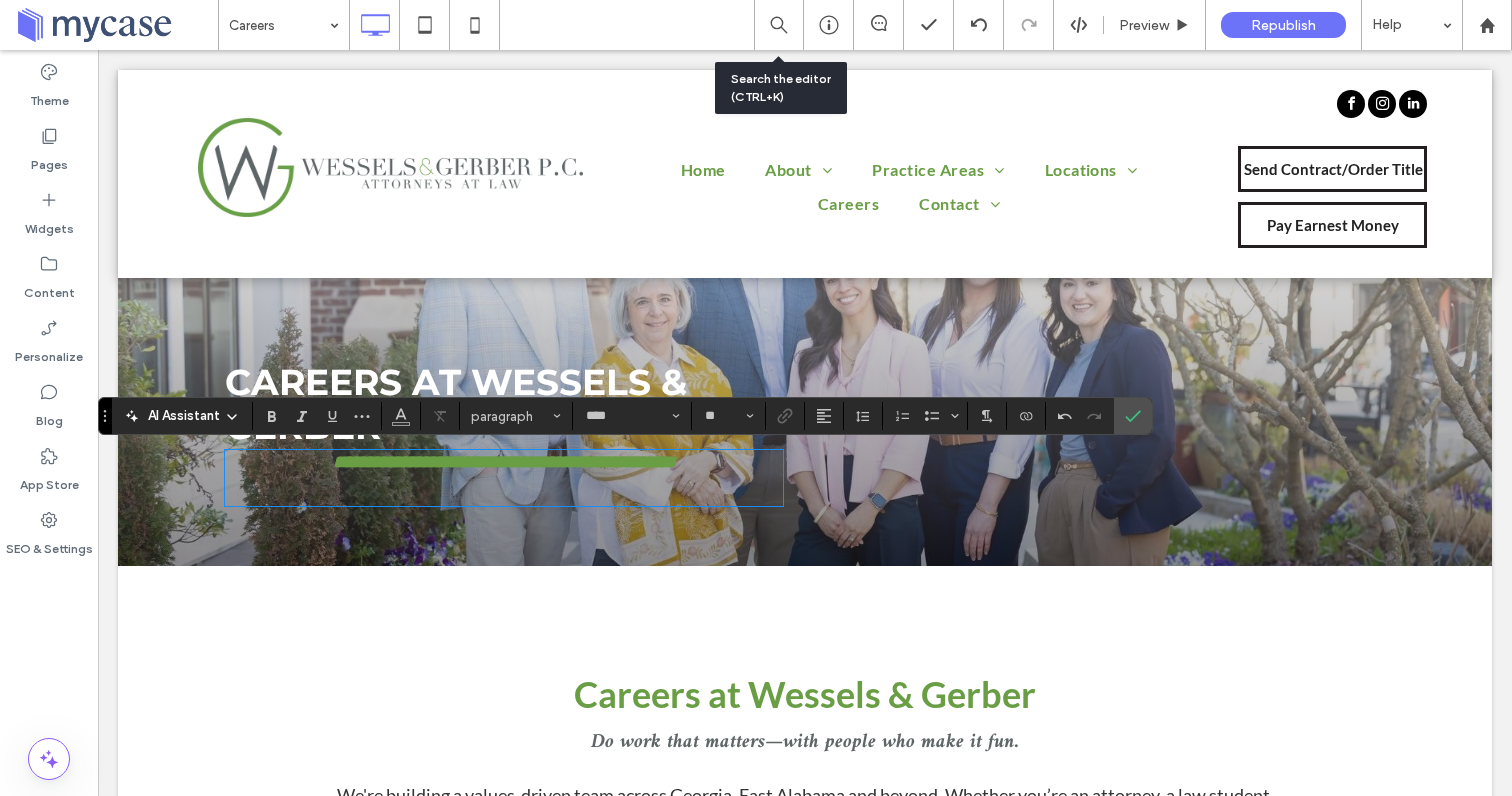 type on "*****" 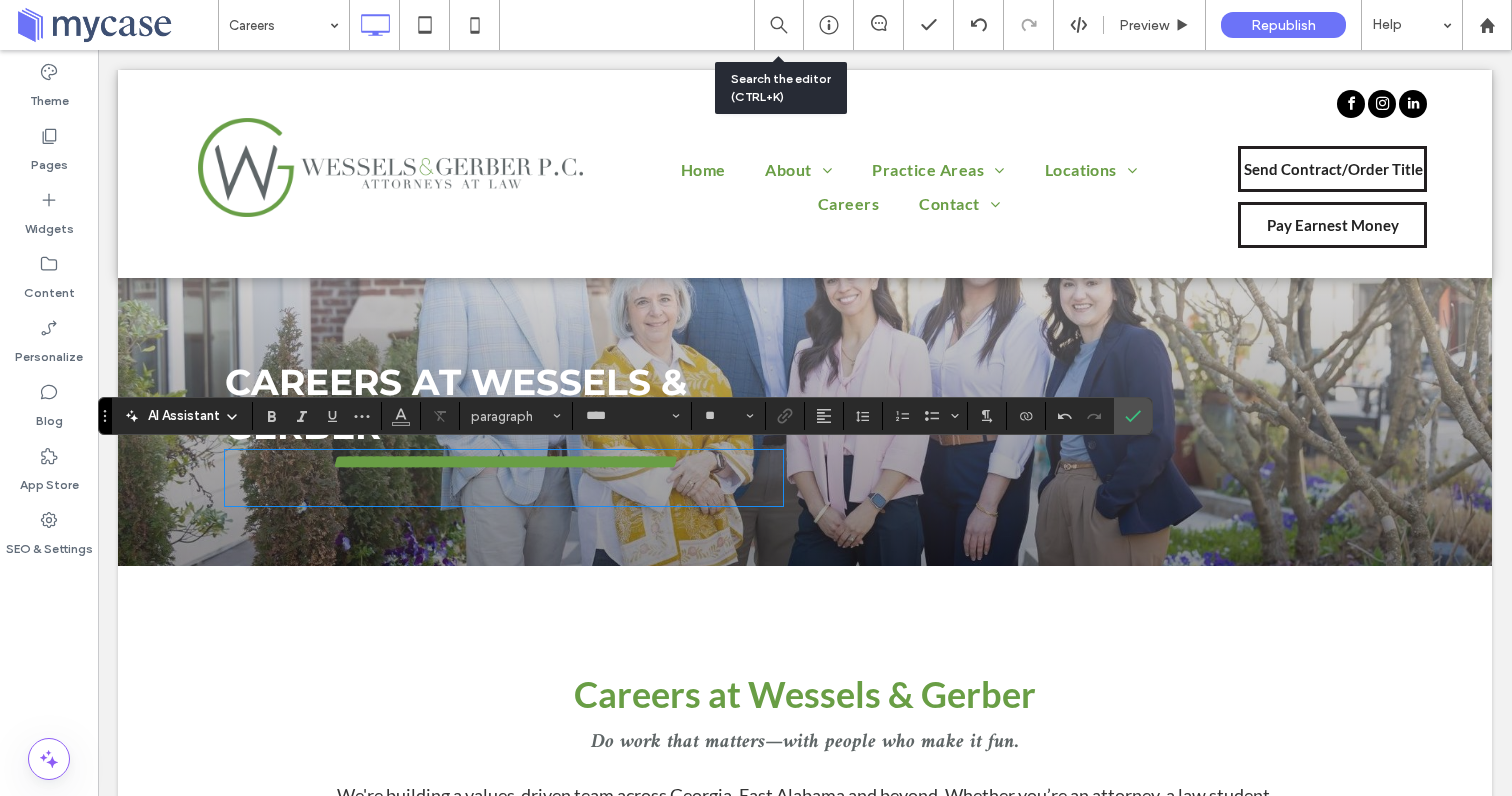 type on "**" 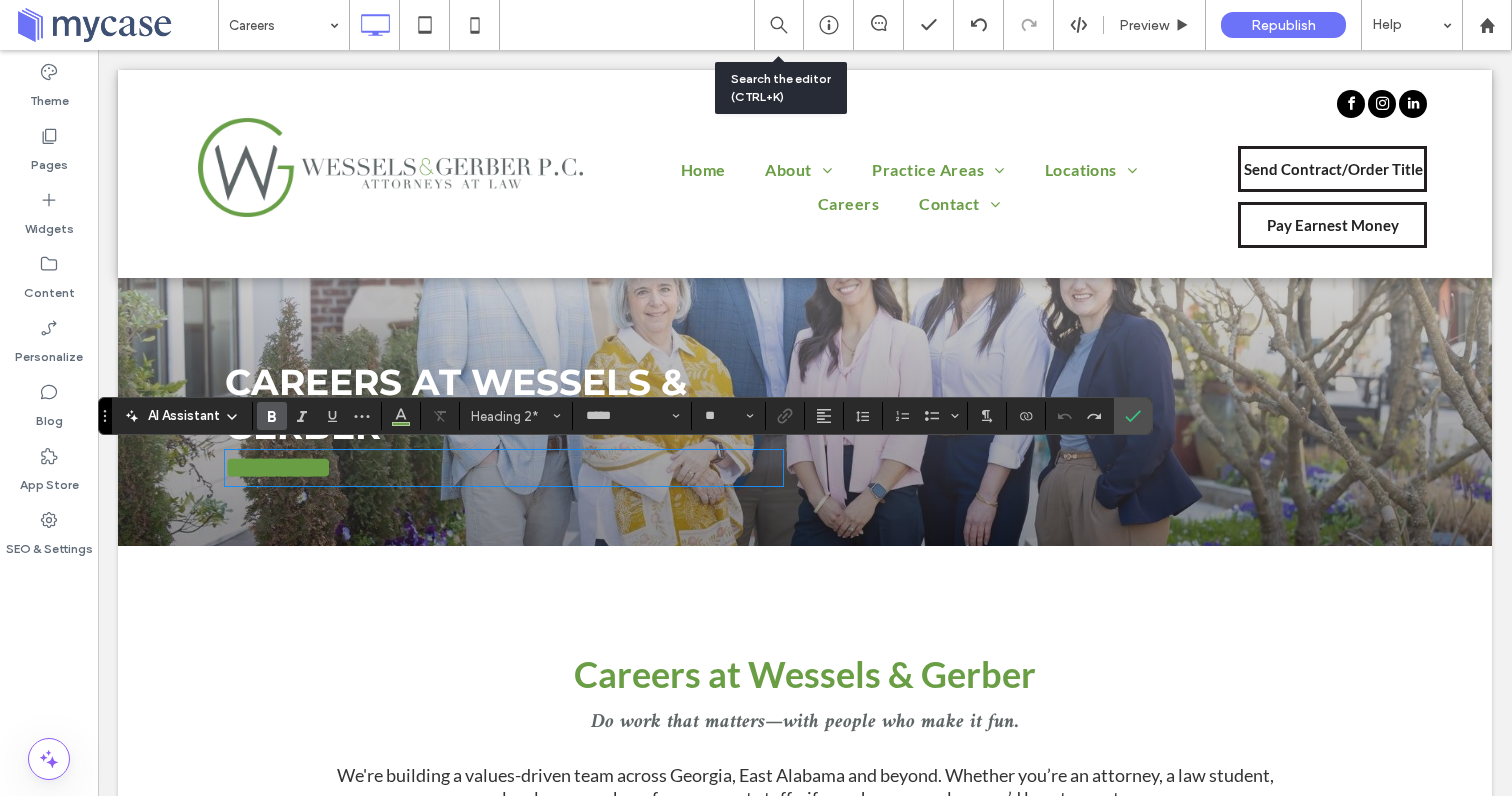 click on "*********" at bounding box center [504, 468] 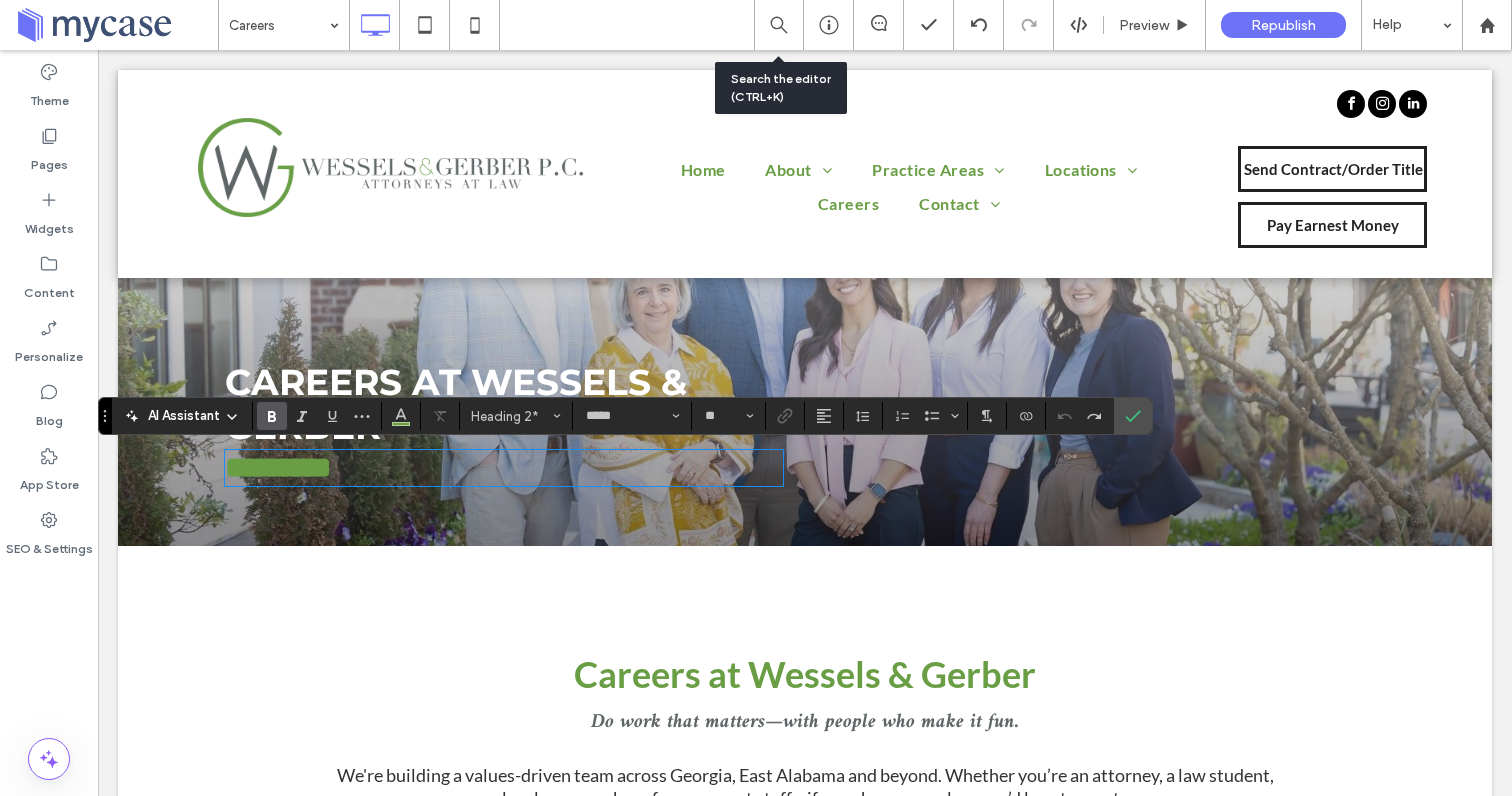 click on "*********" at bounding box center [504, 468] 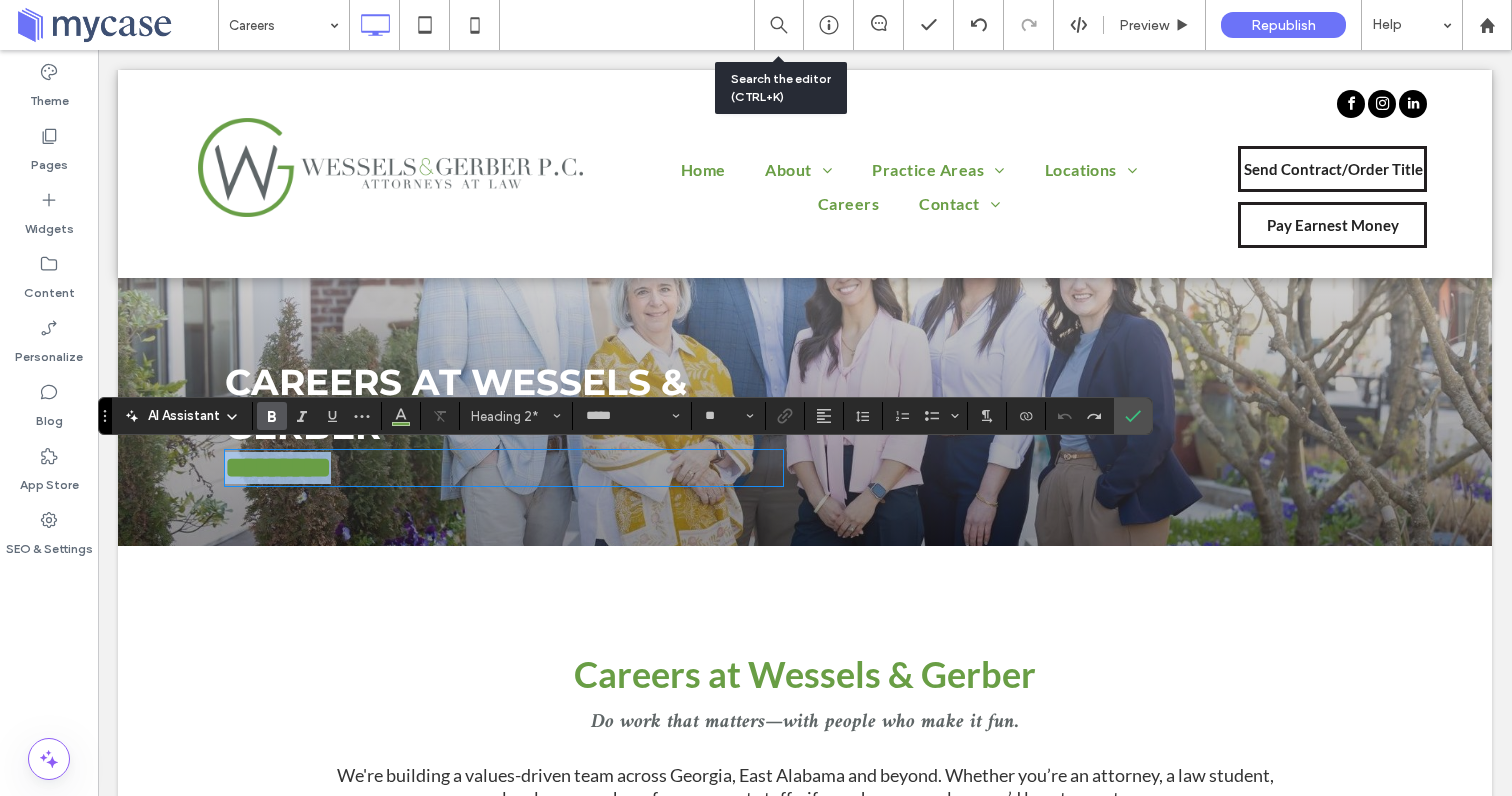 click on "*********" at bounding box center (504, 468) 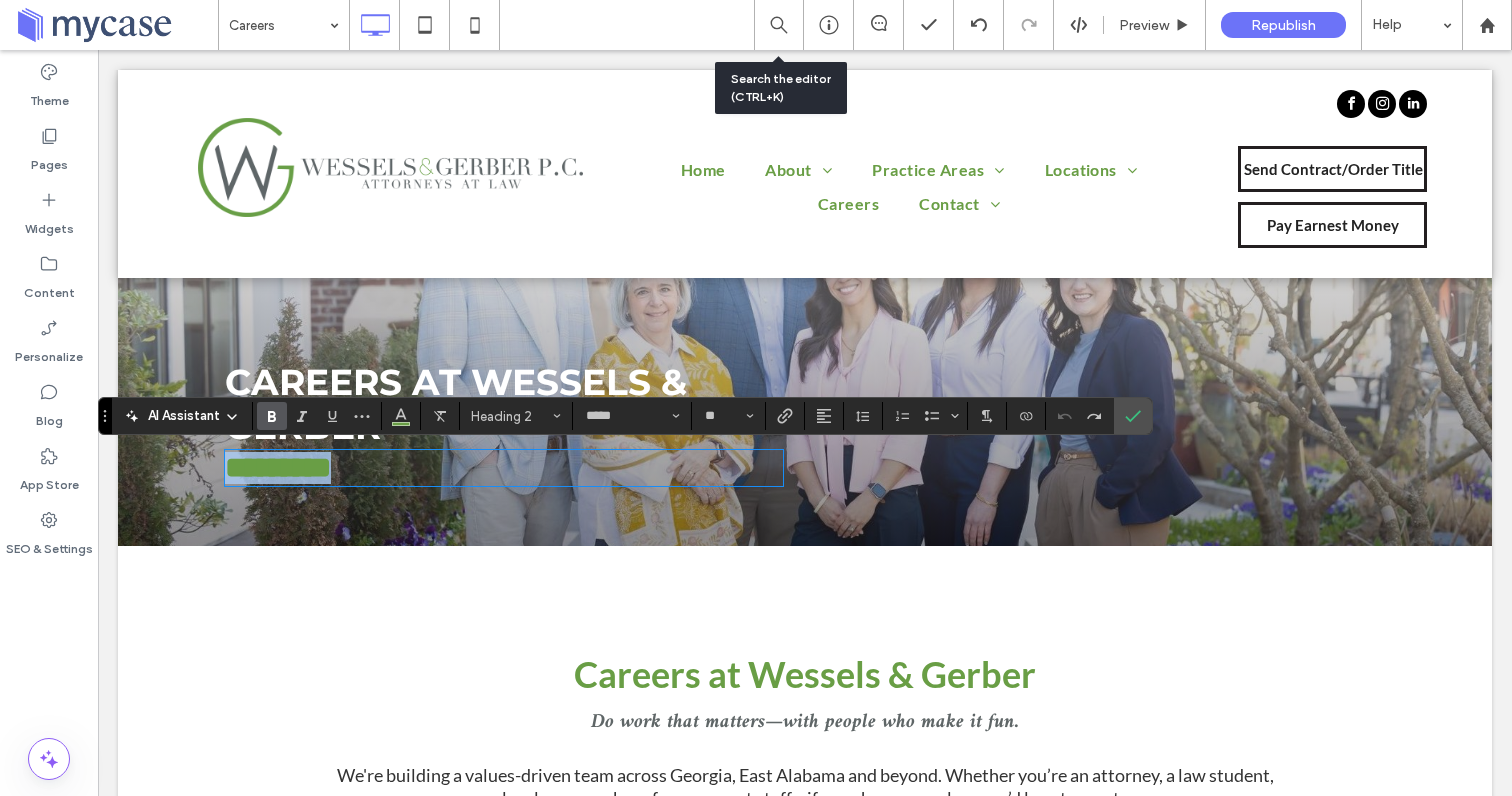 type on "****" 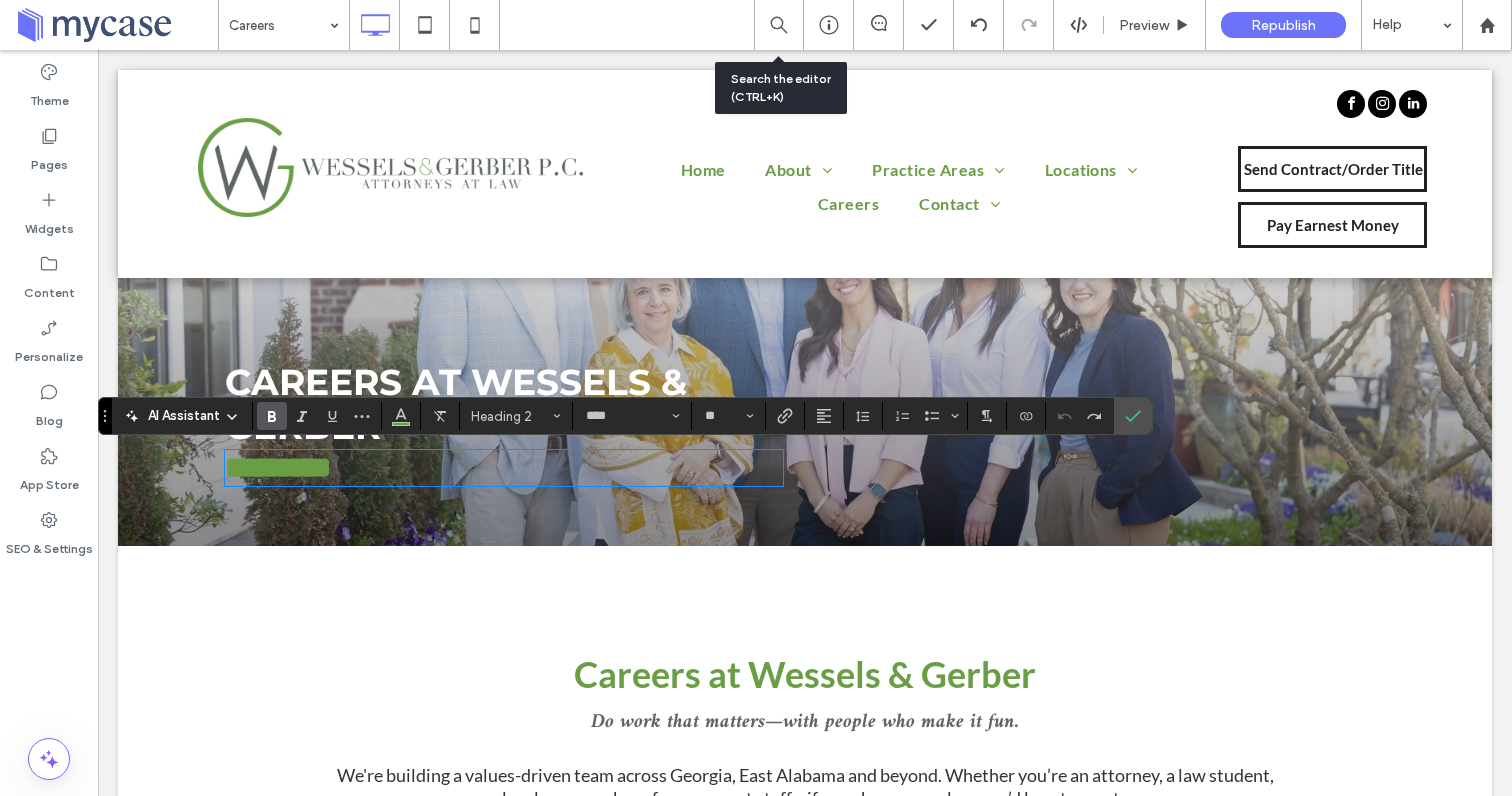 scroll, scrollTop: 0, scrollLeft: 0, axis: both 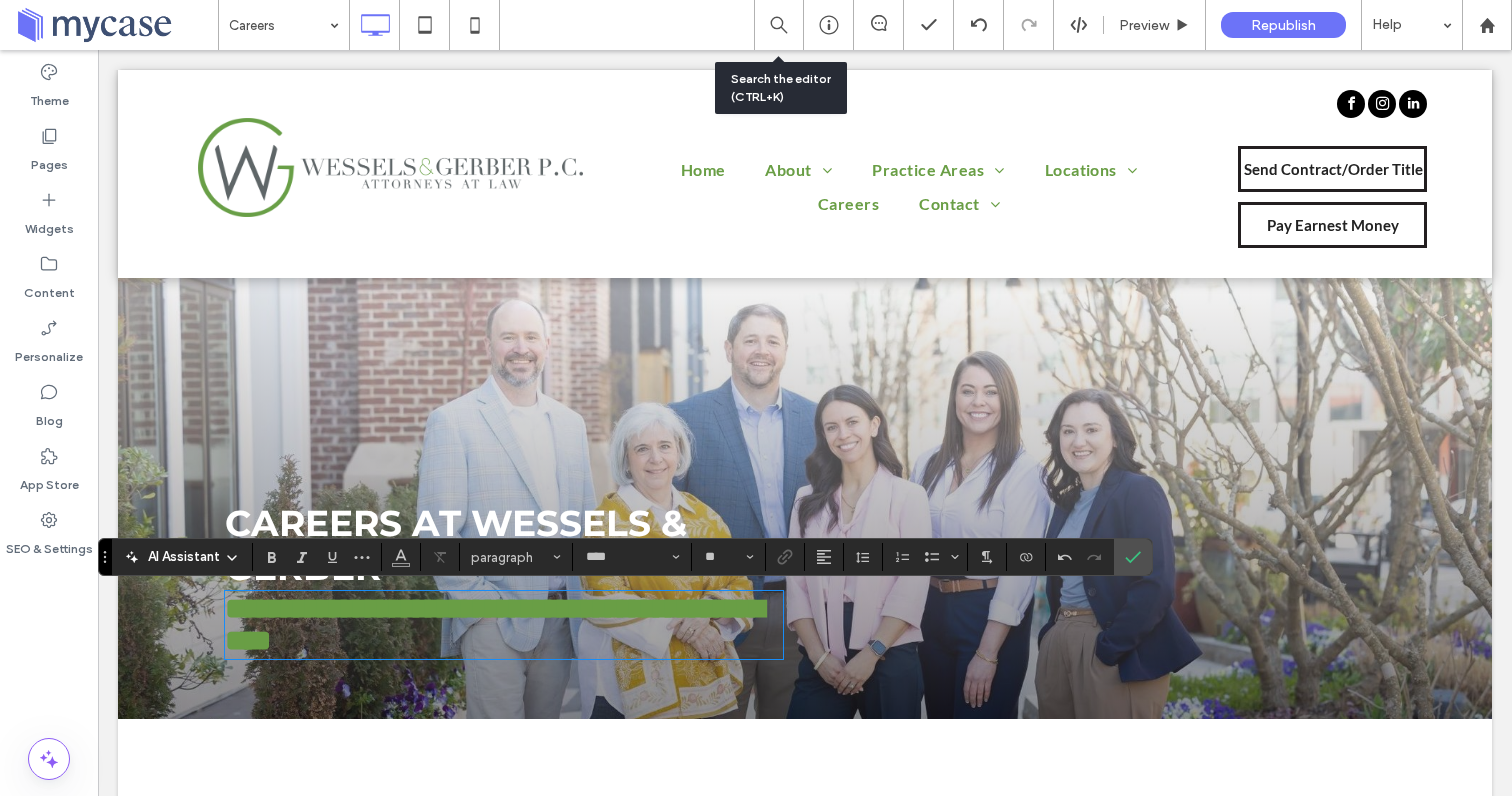 type on "*****" 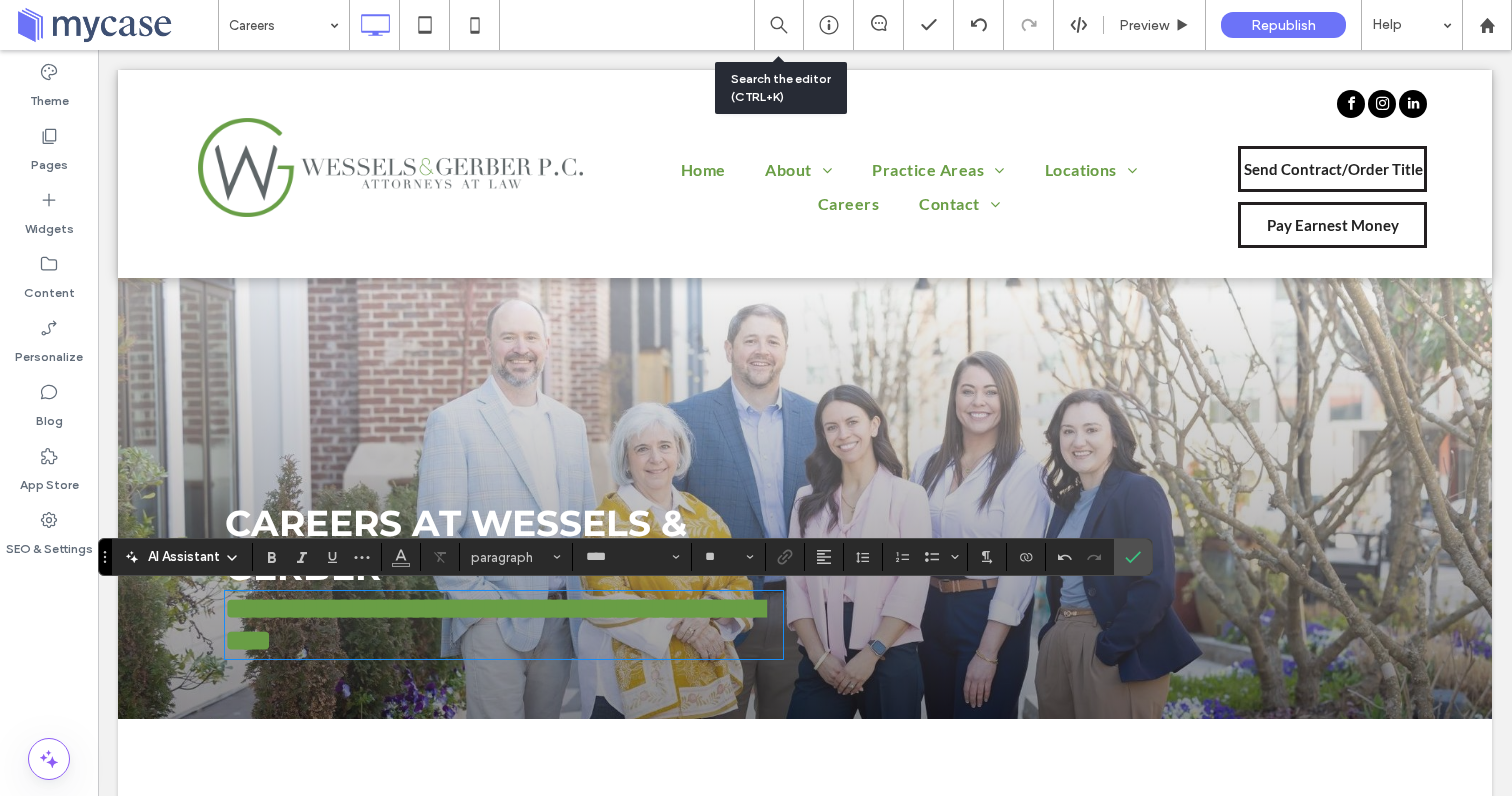 type on "**" 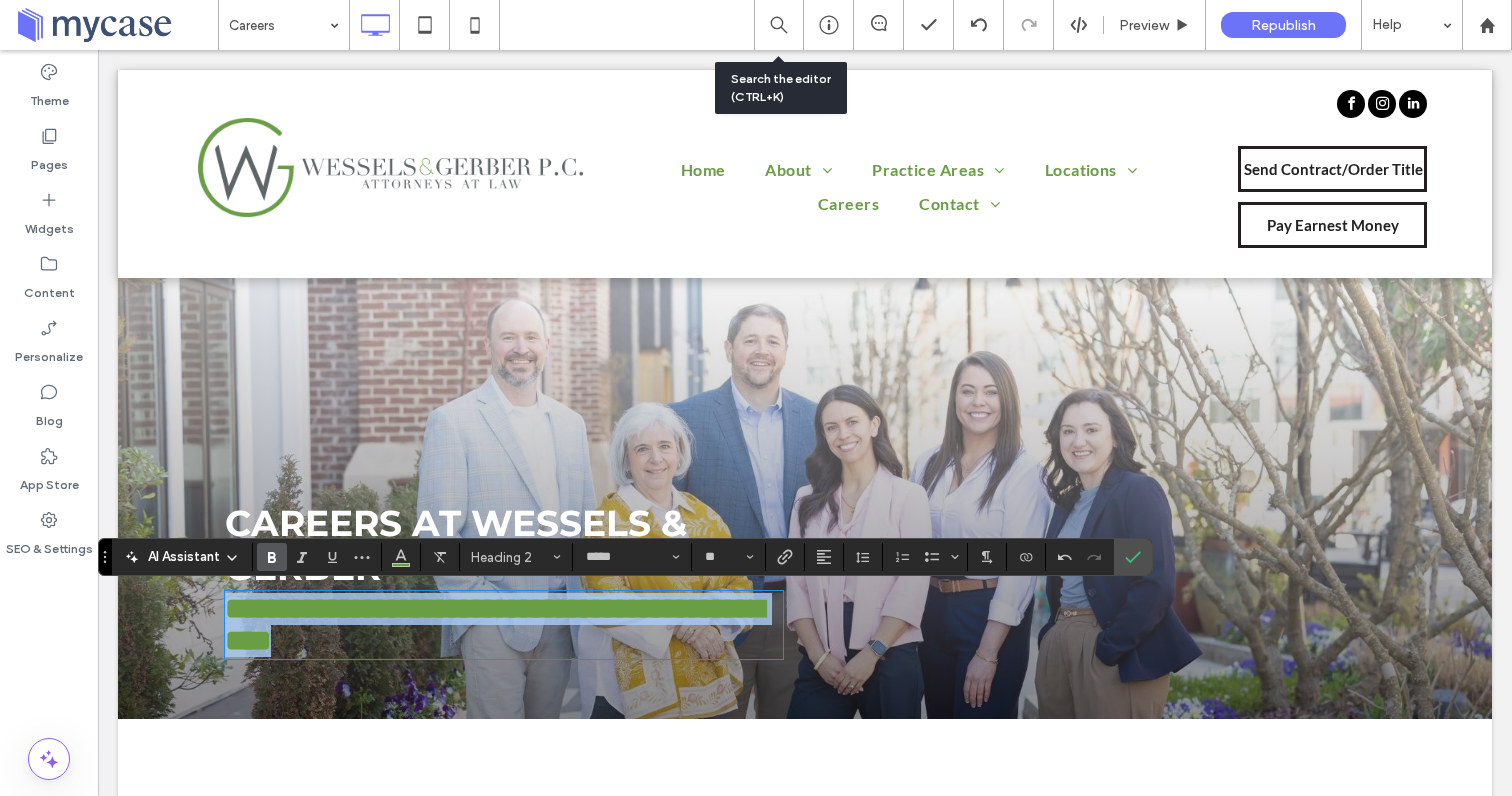 drag, startPoint x: 392, startPoint y: 677, endPoint x: 211, endPoint y: 621, distance: 189.46504 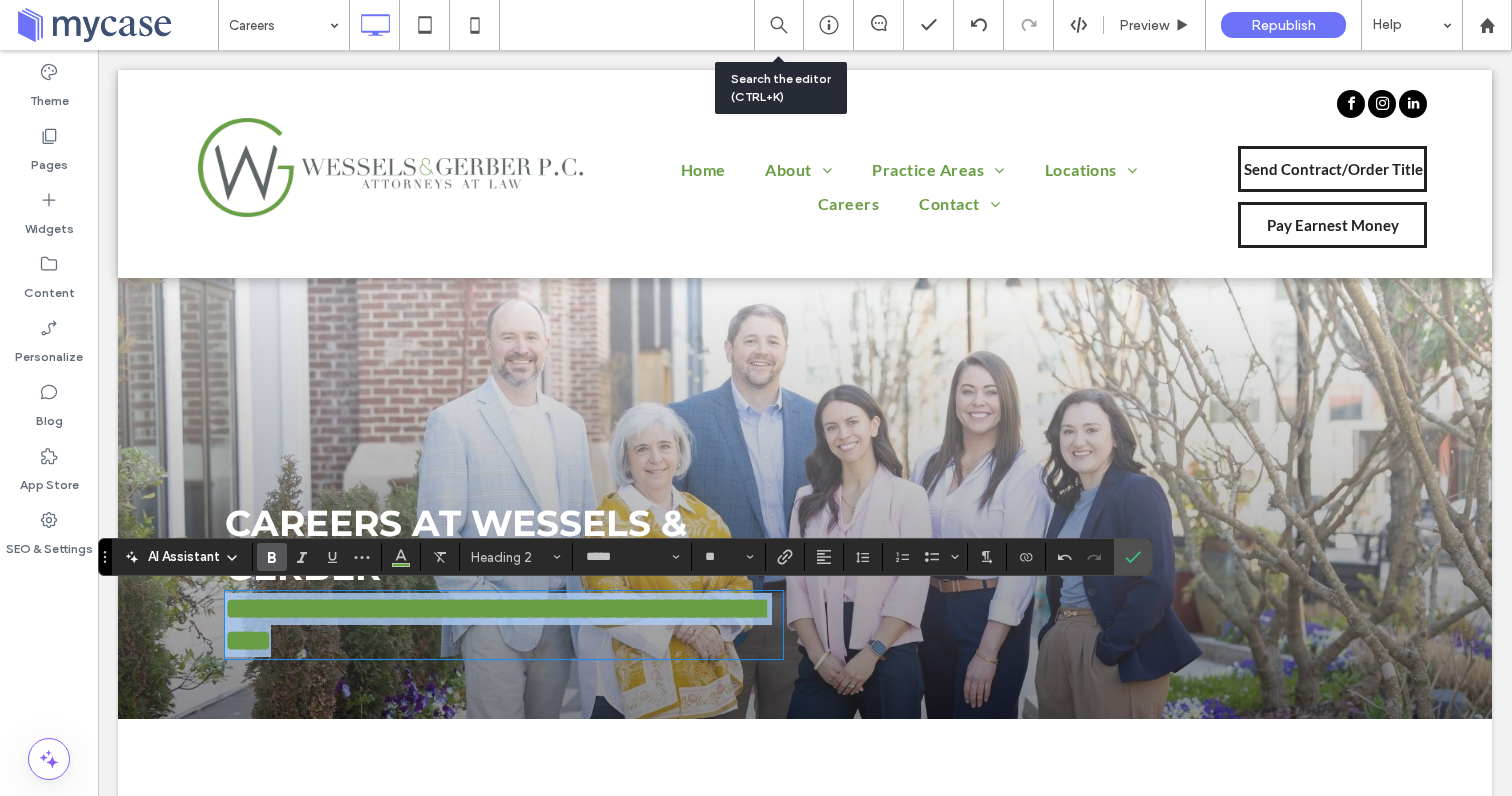 click on "**********" at bounding box center (805, 517) 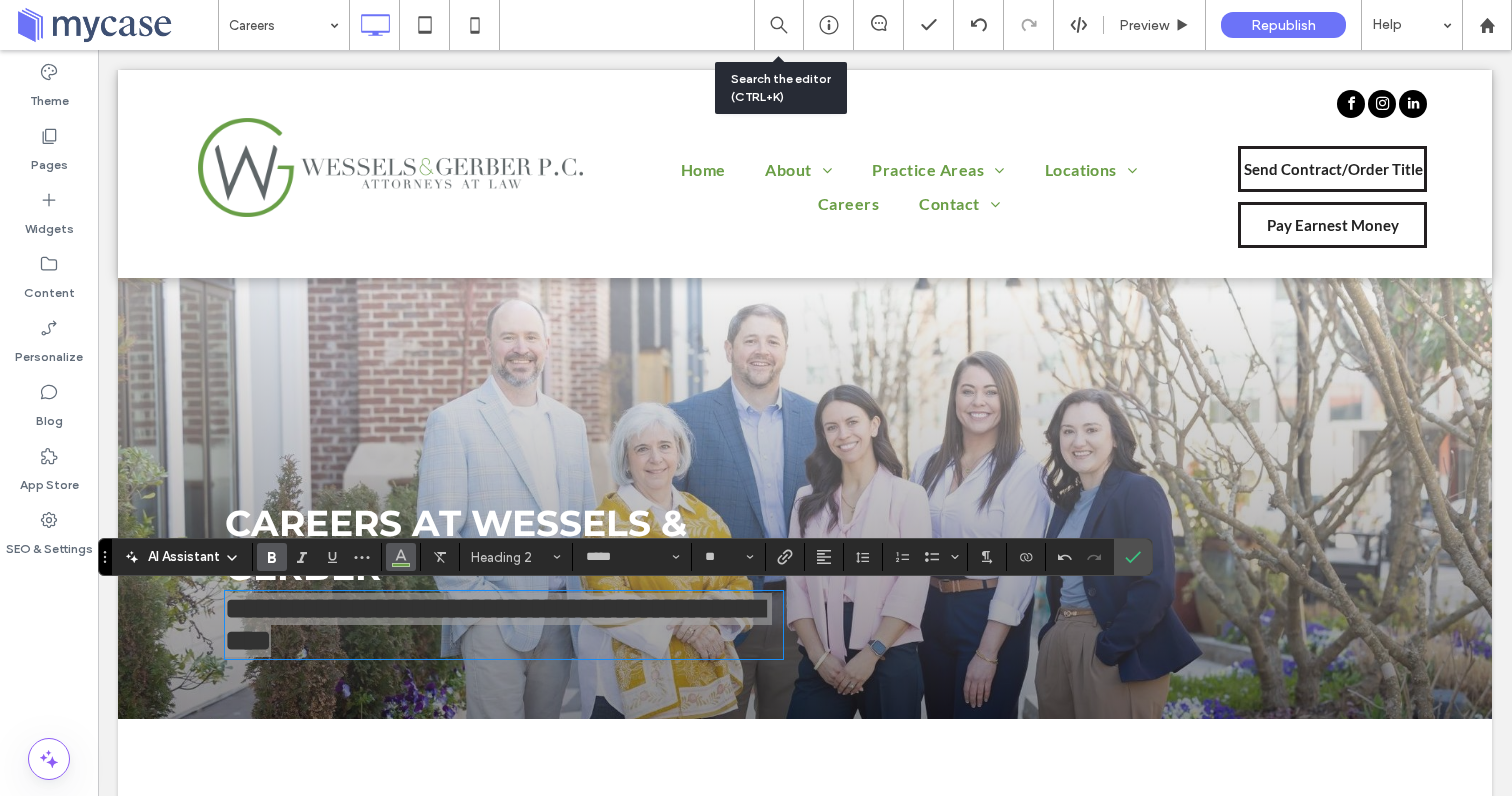 click 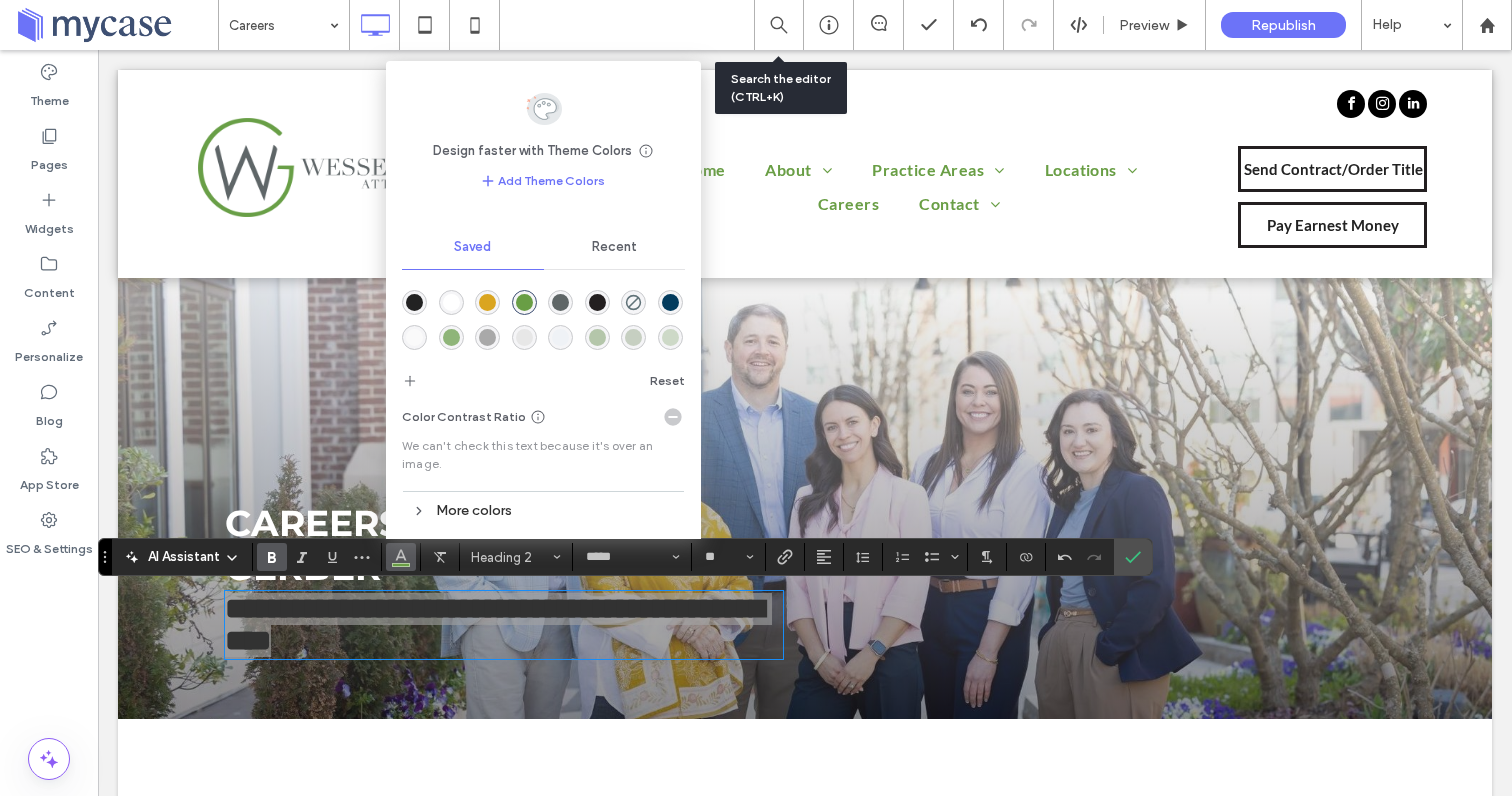 click at bounding box center [451, 302] 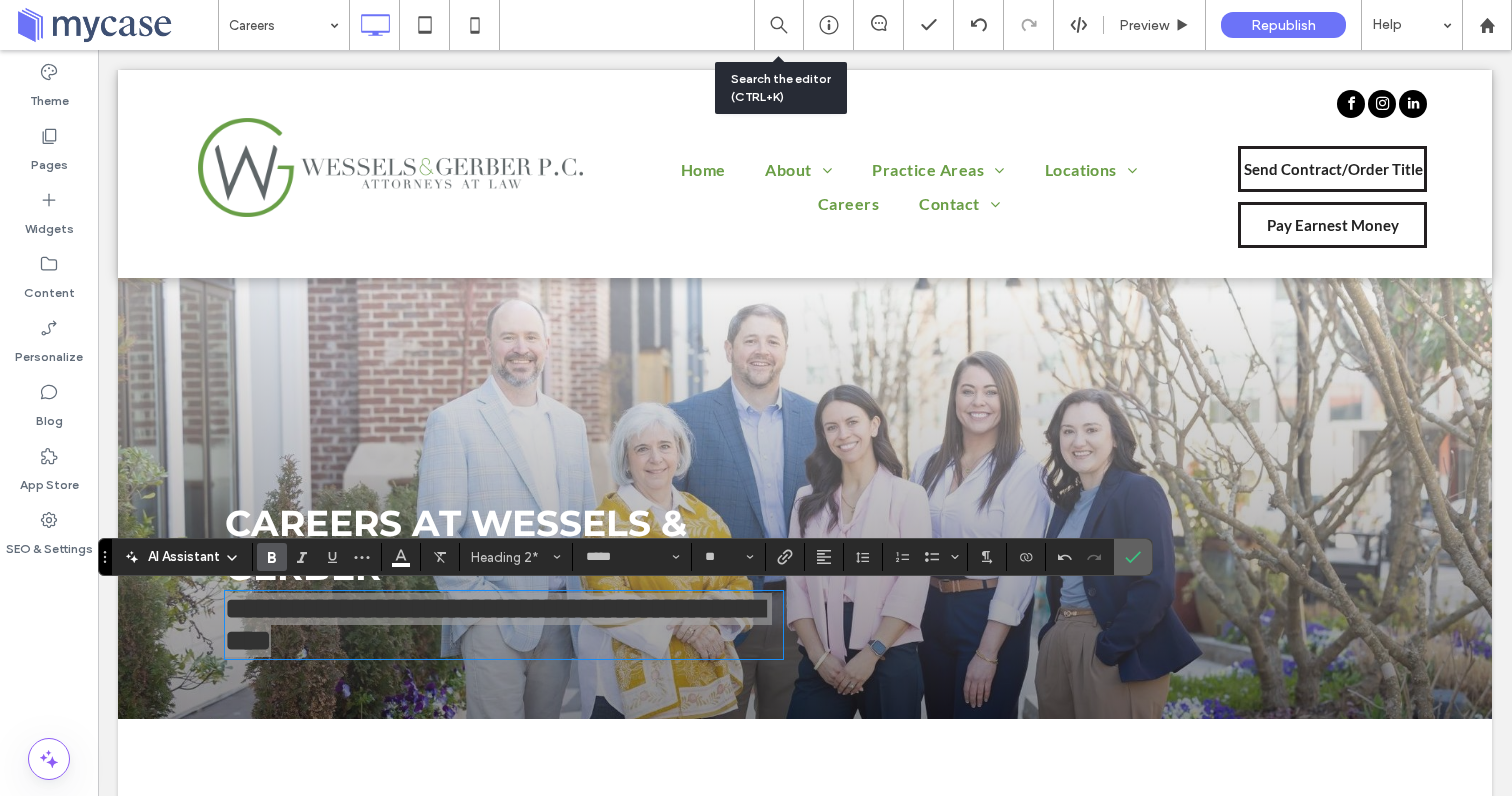 click 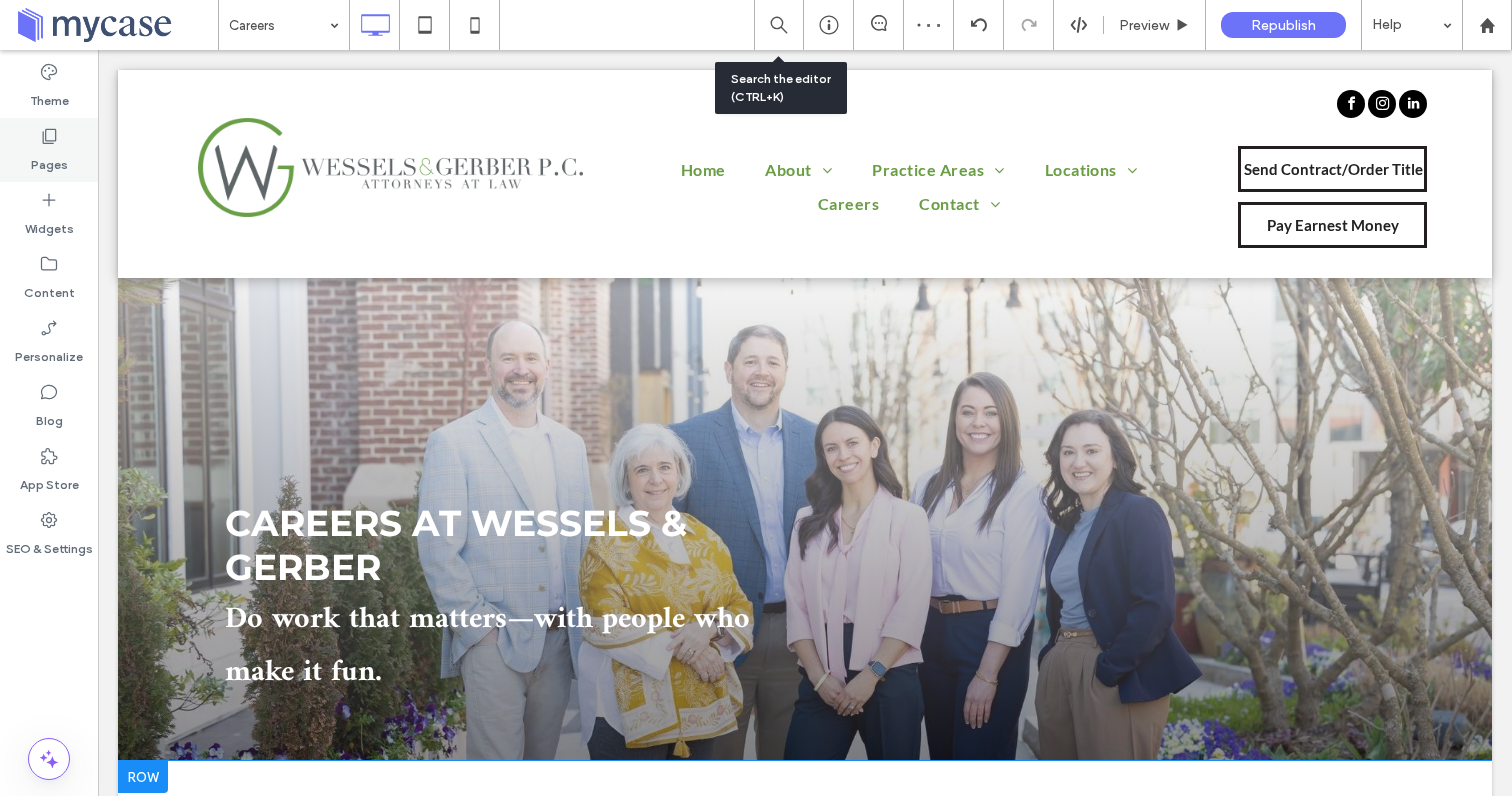 click 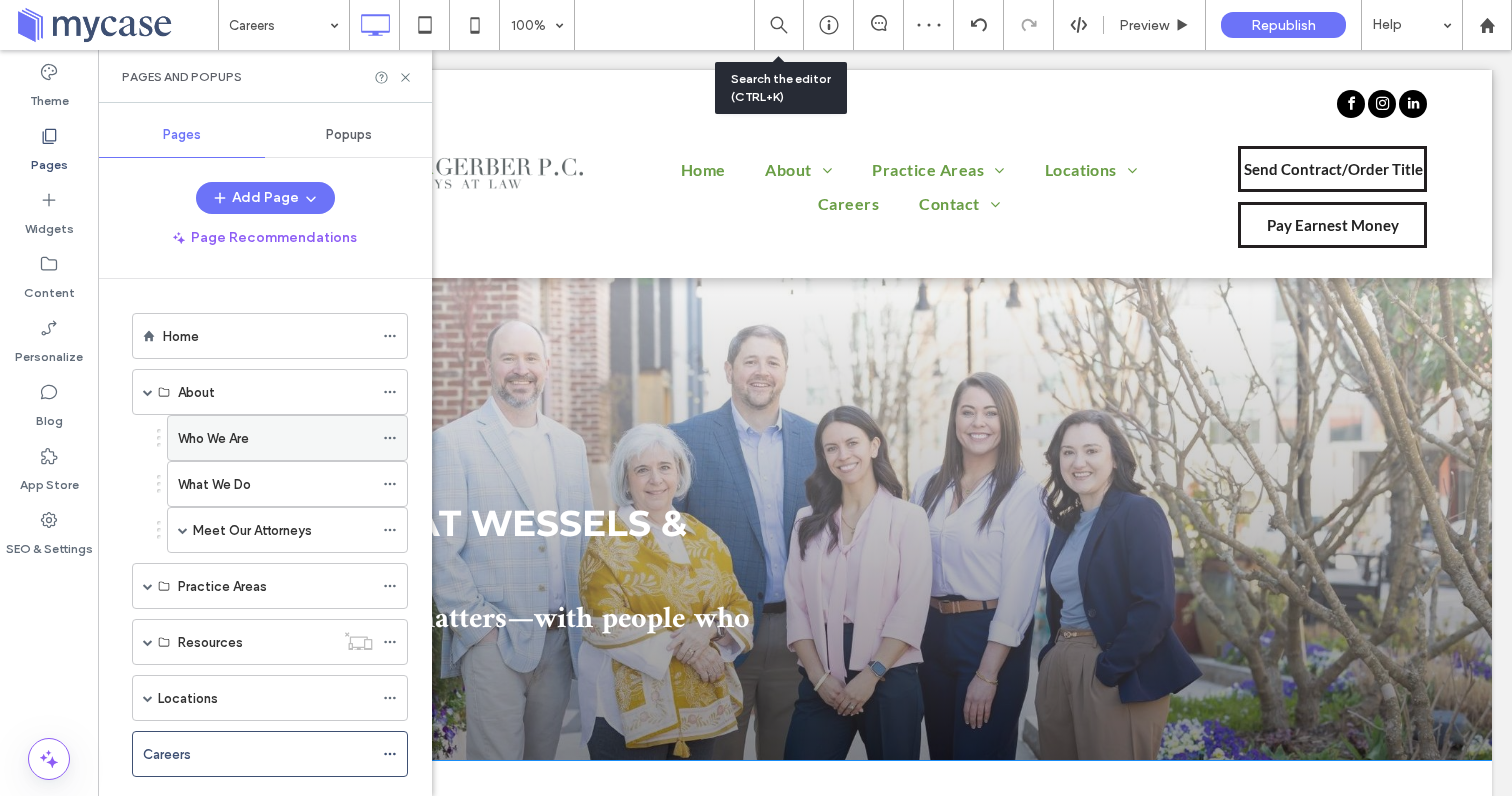 click on "Who We Are" at bounding box center [213, 438] 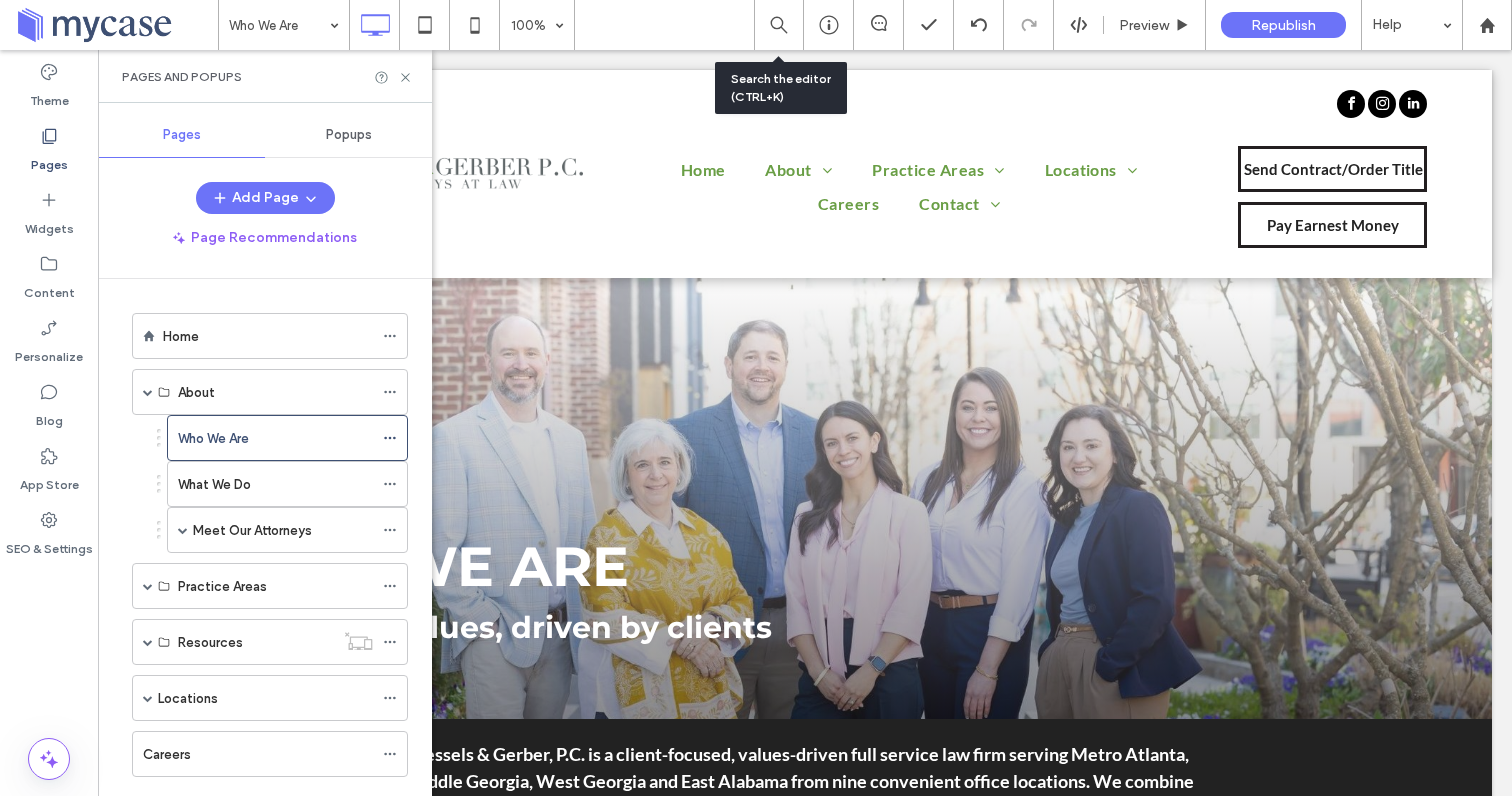 scroll, scrollTop: 0, scrollLeft: 0, axis: both 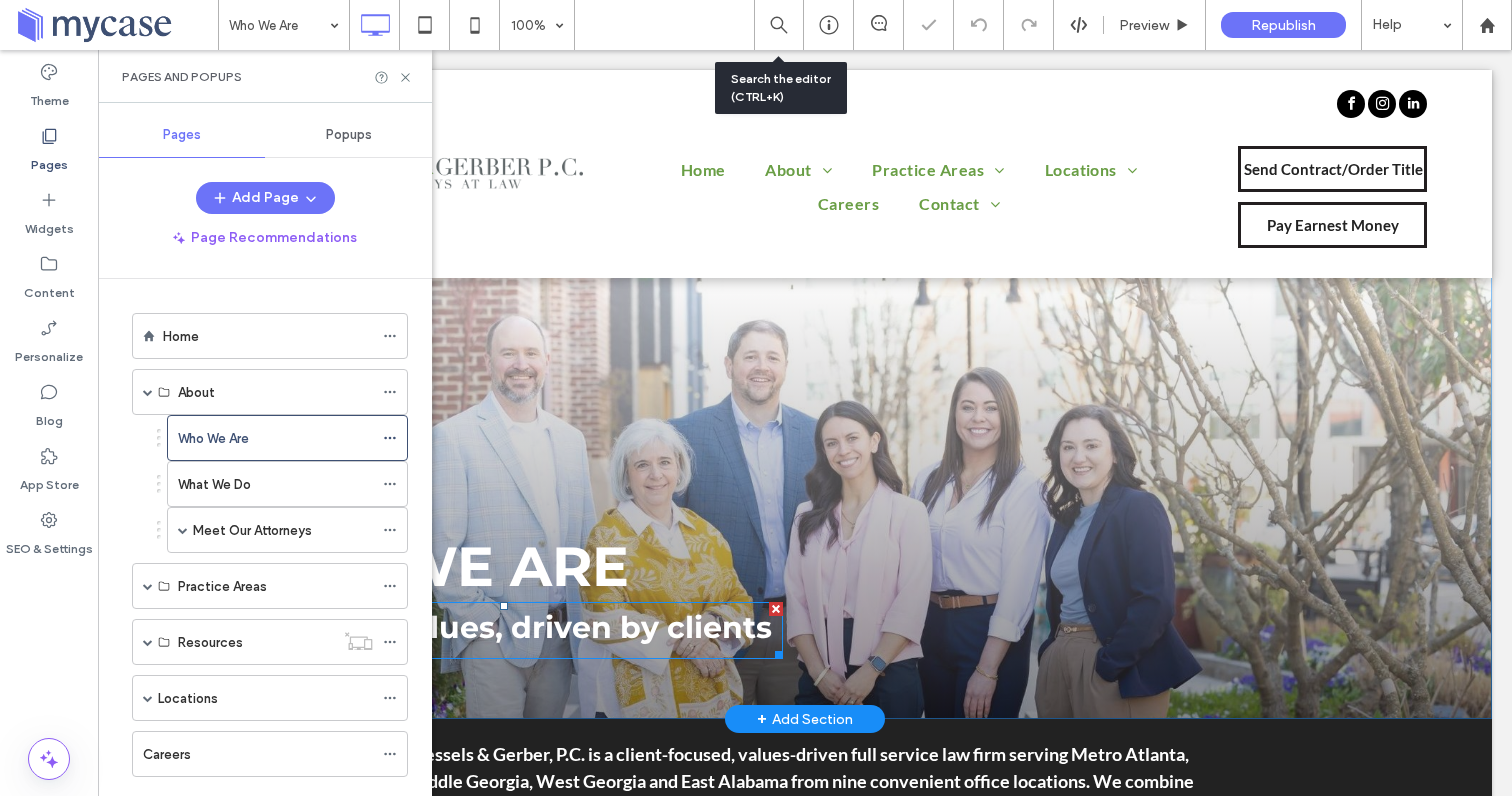 click on "Guided by values, driven by clients" at bounding box center (498, 627) 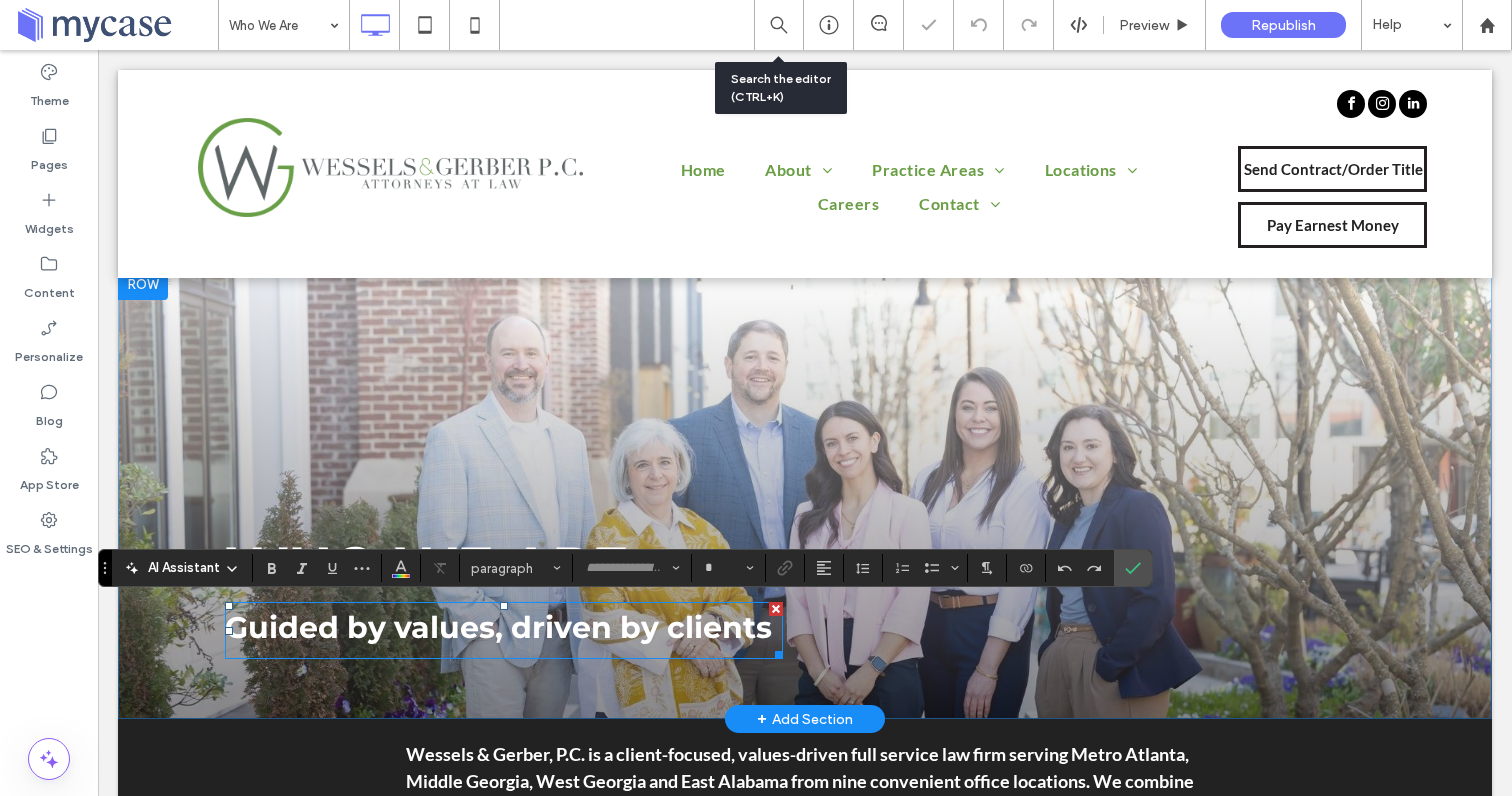 type on "**********" 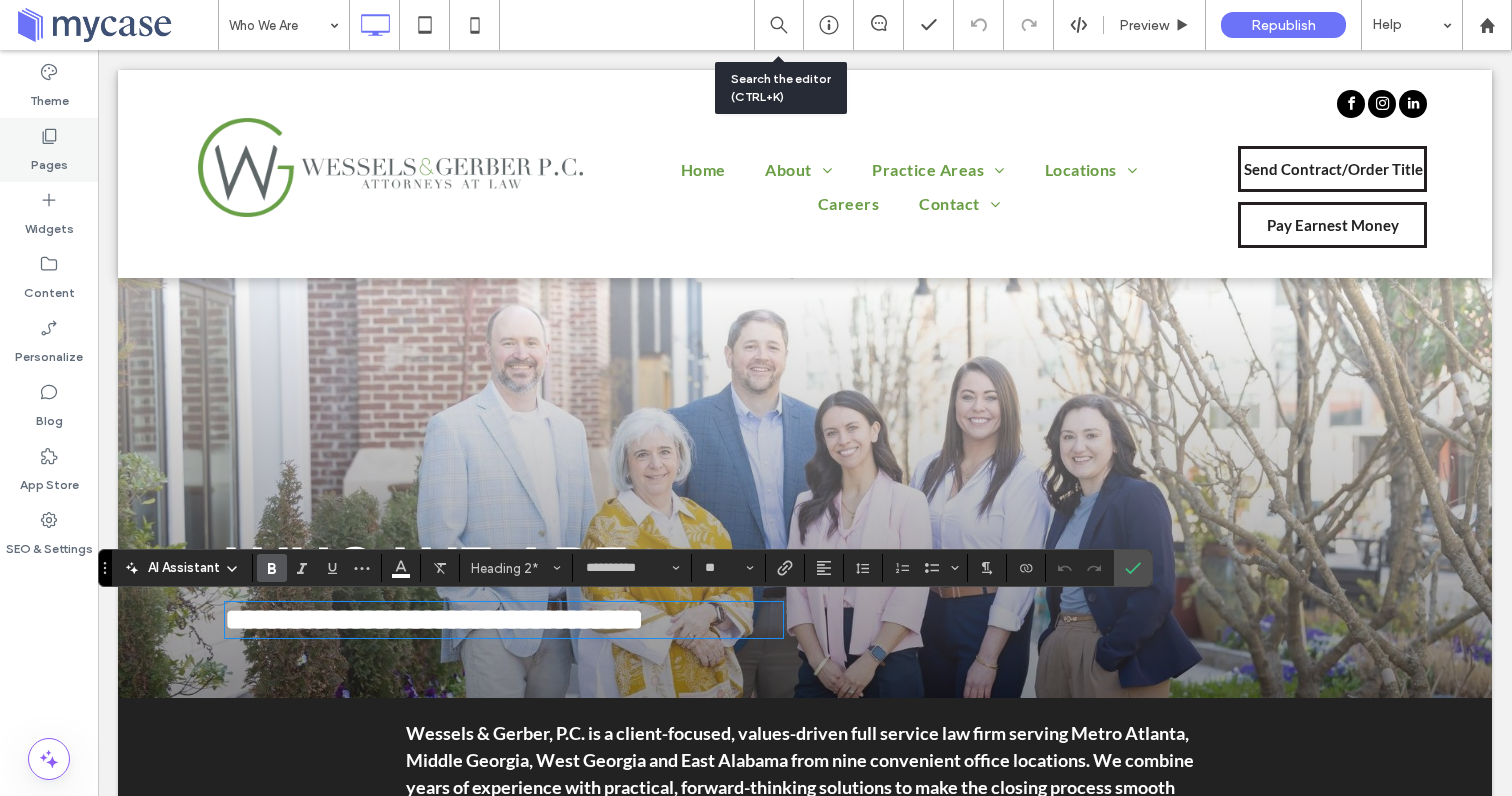 click on "Pages" at bounding box center (49, 160) 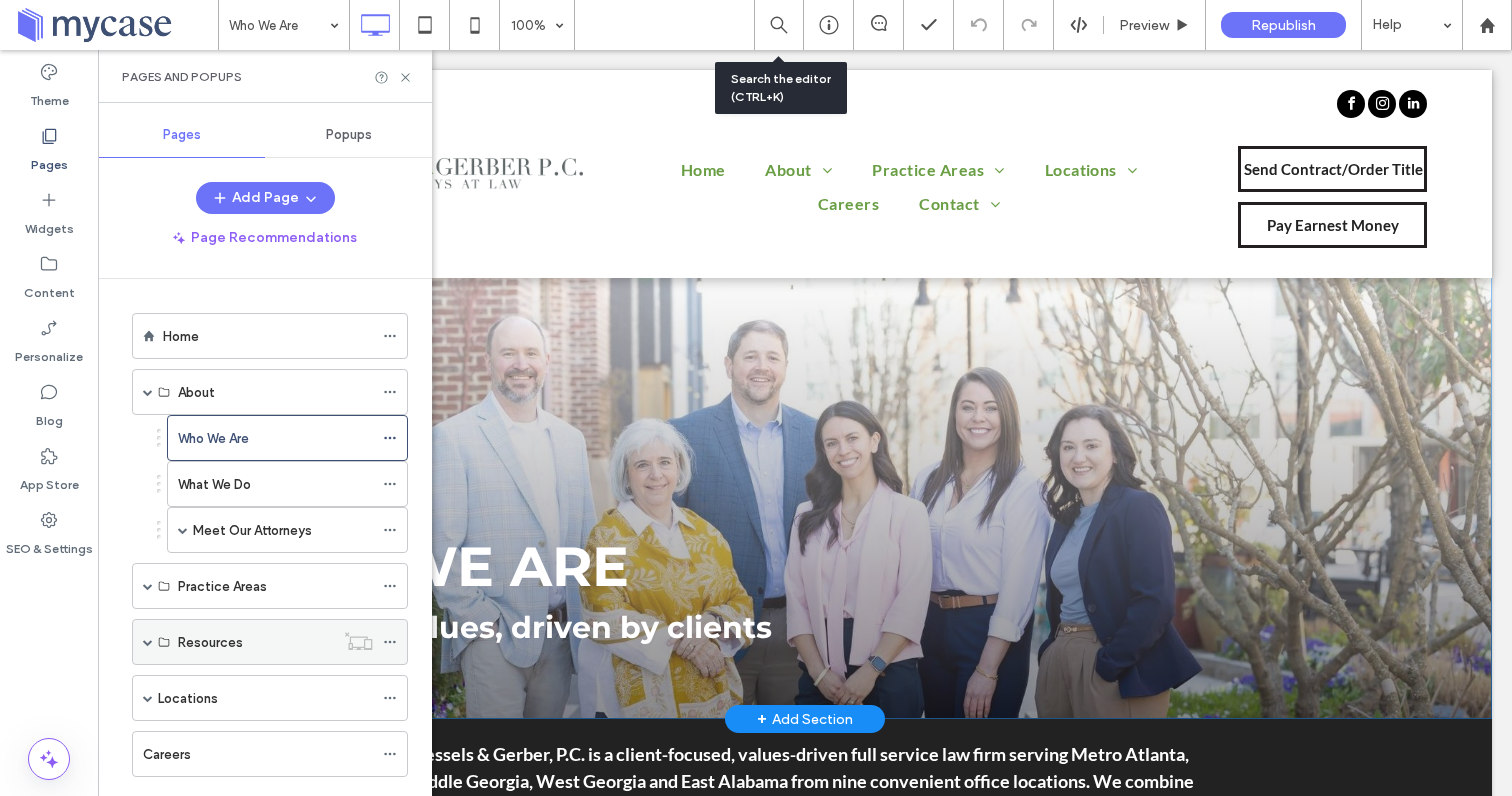 scroll, scrollTop: 377, scrollLeft: 0, axis: vertical 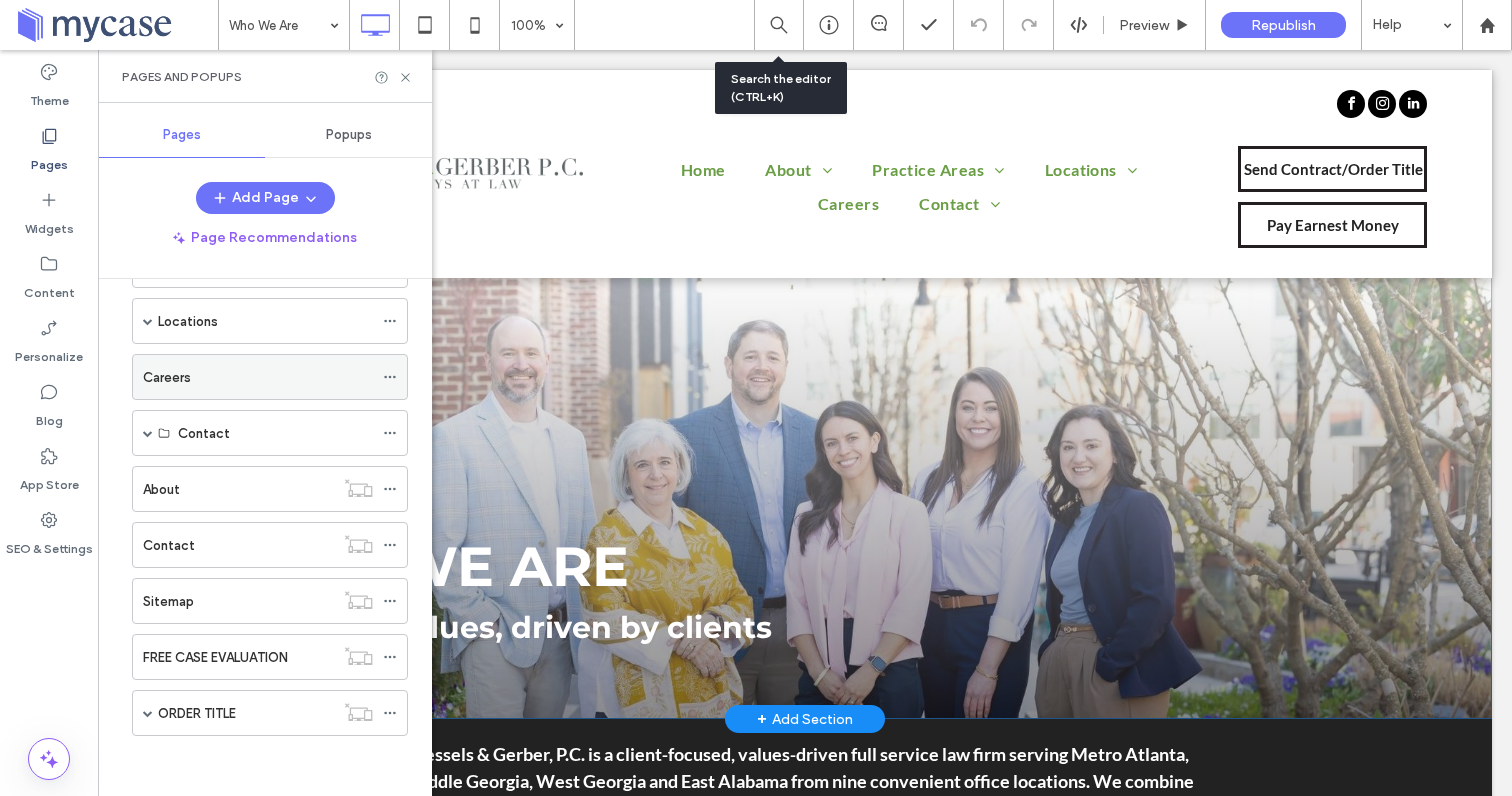 click on "Careers" at bounding box center (167, 377) 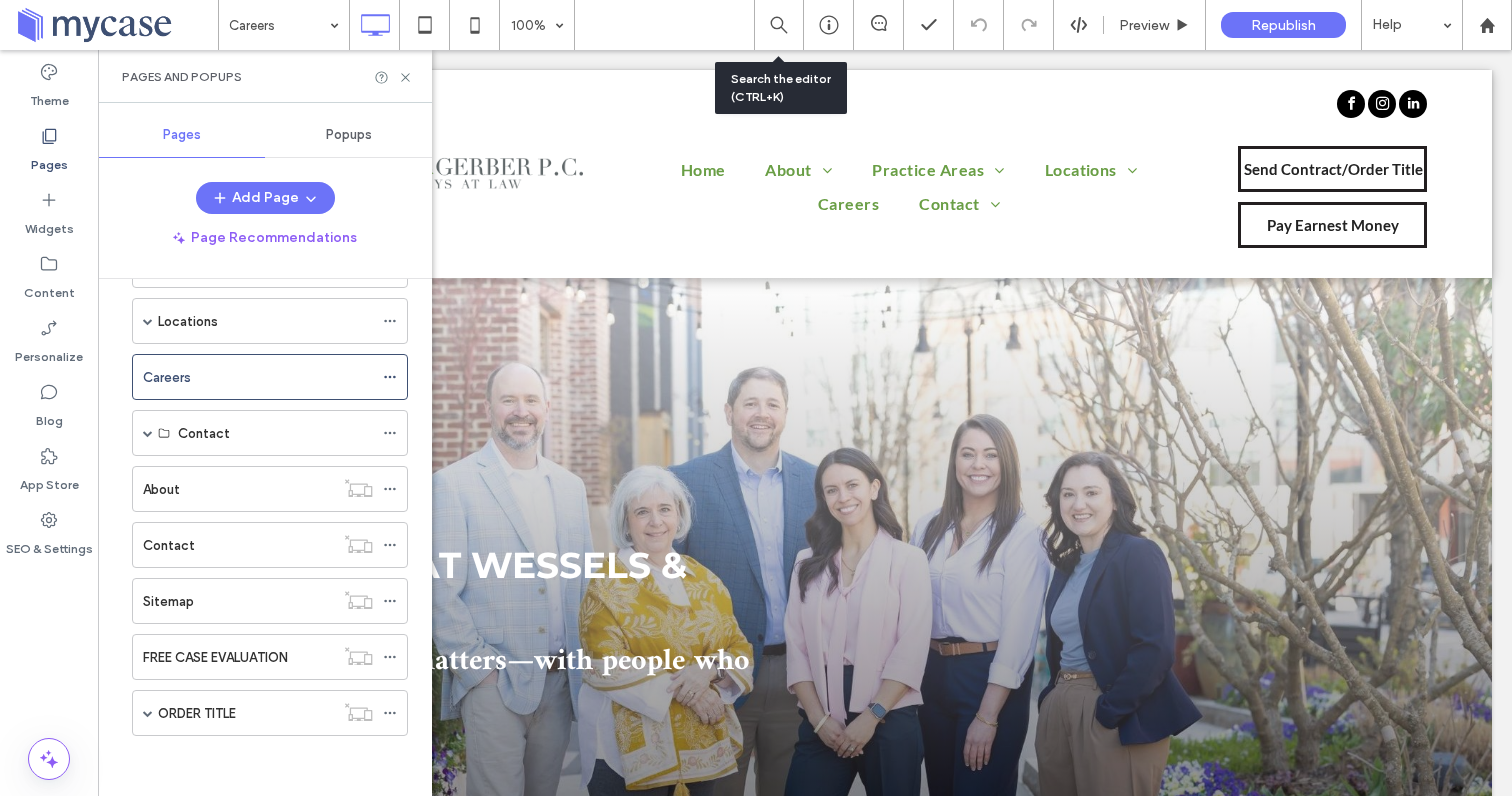 scroll, scrollTop: 0, scrollLeft: 0, axis: both 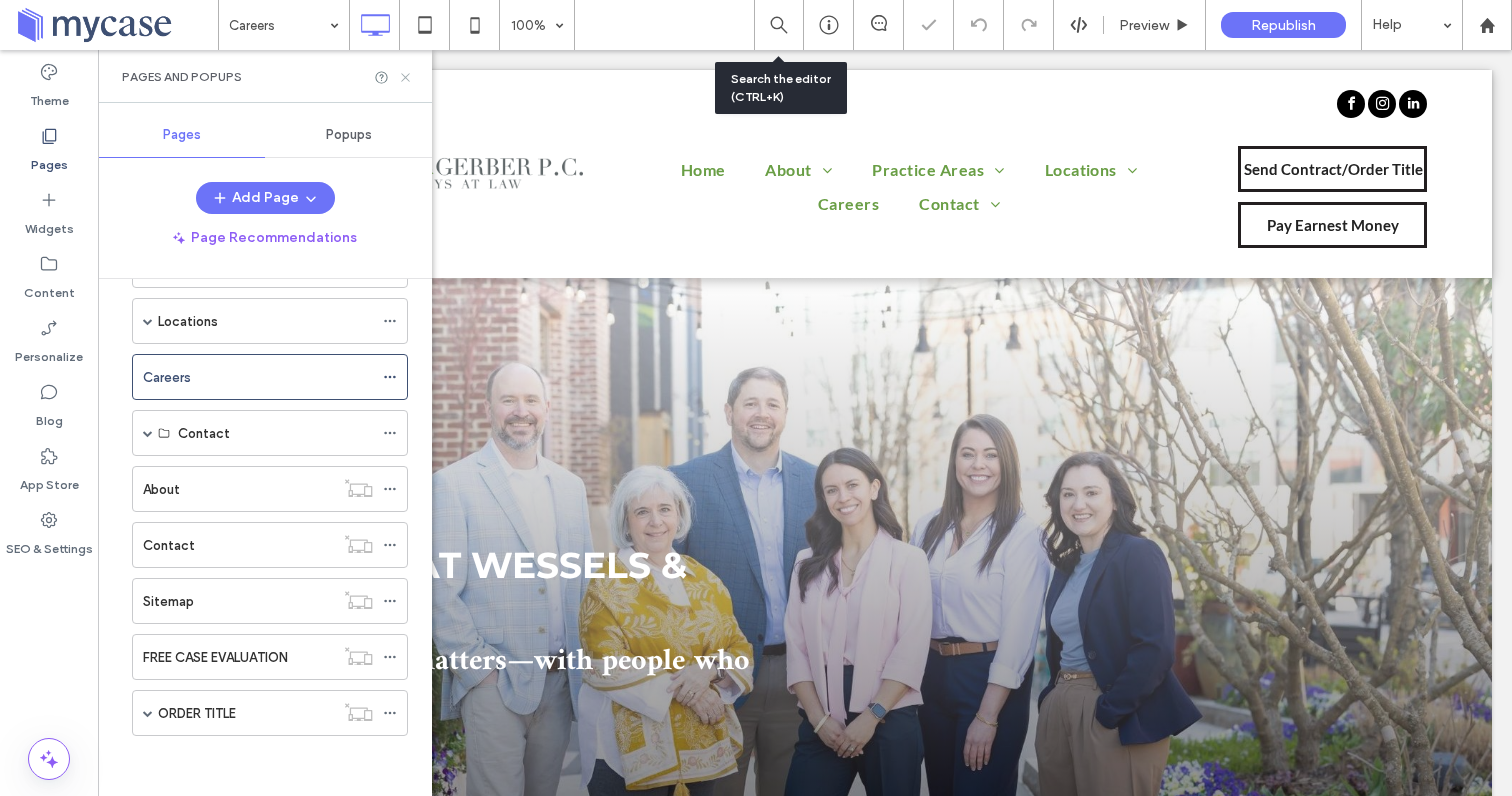 click 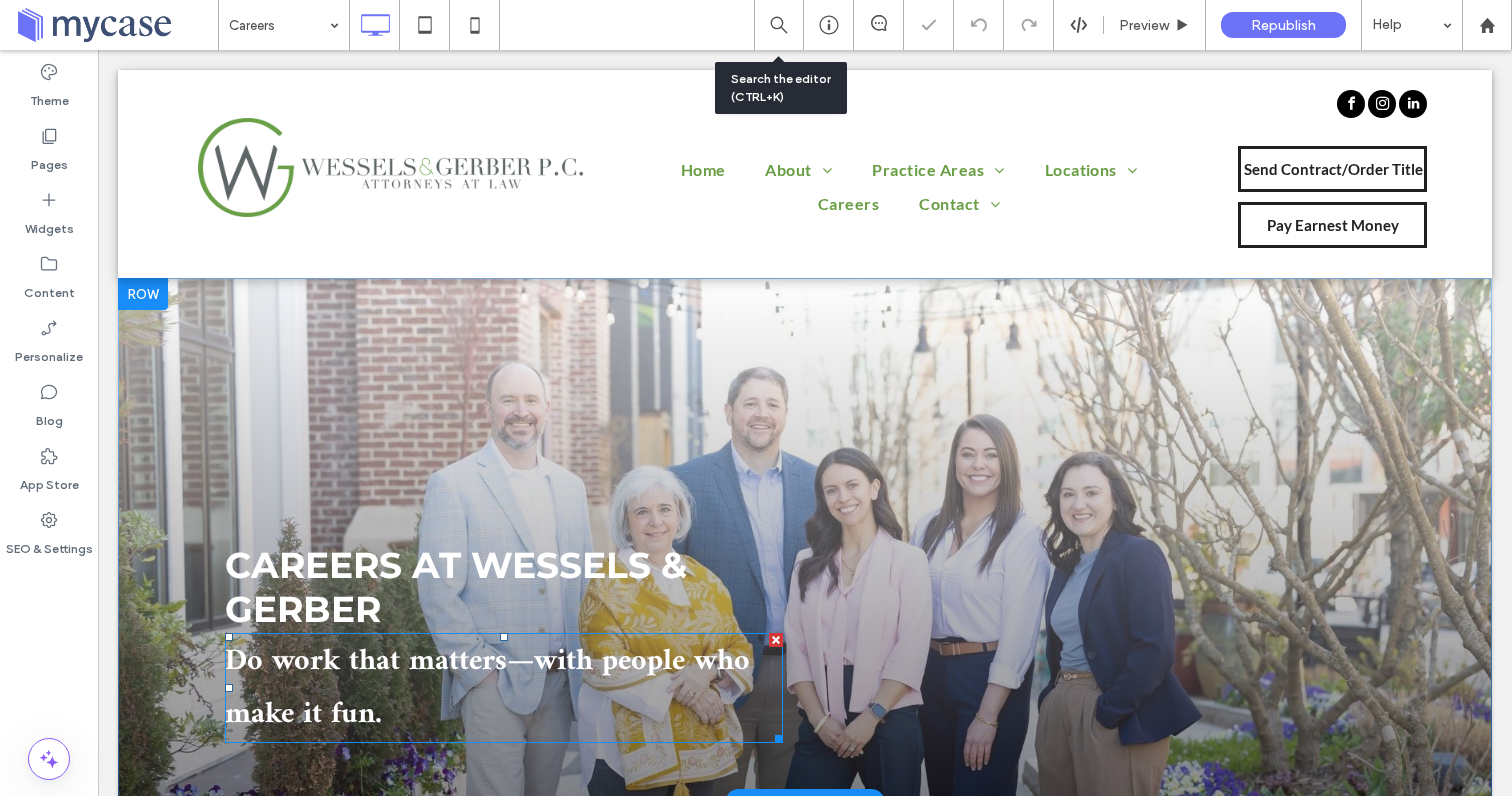 click on "Do work that matters—with people who make it fun." at bounding box center [487, 688] 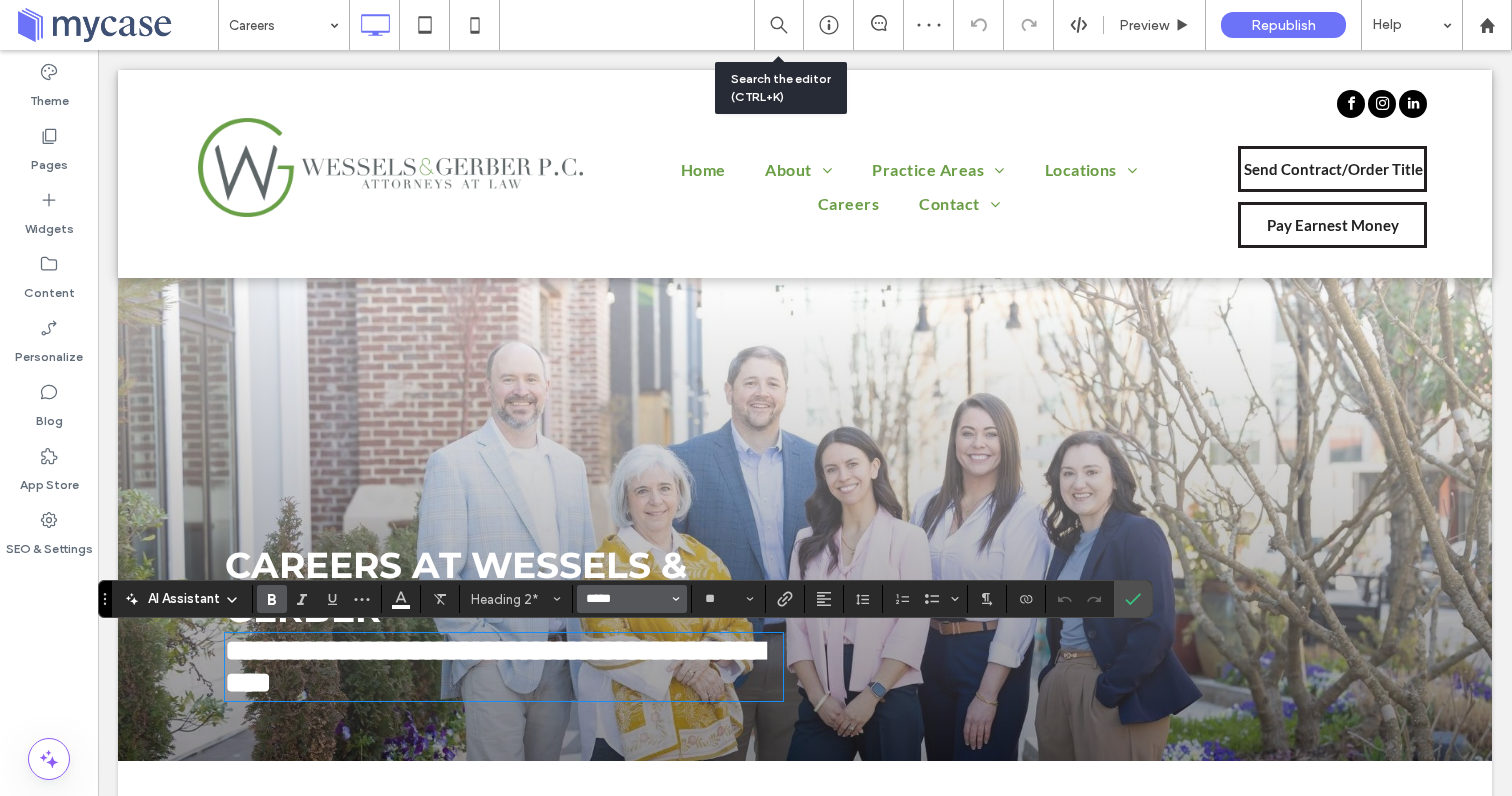 click on "*****" at bounding box center [626, 599] 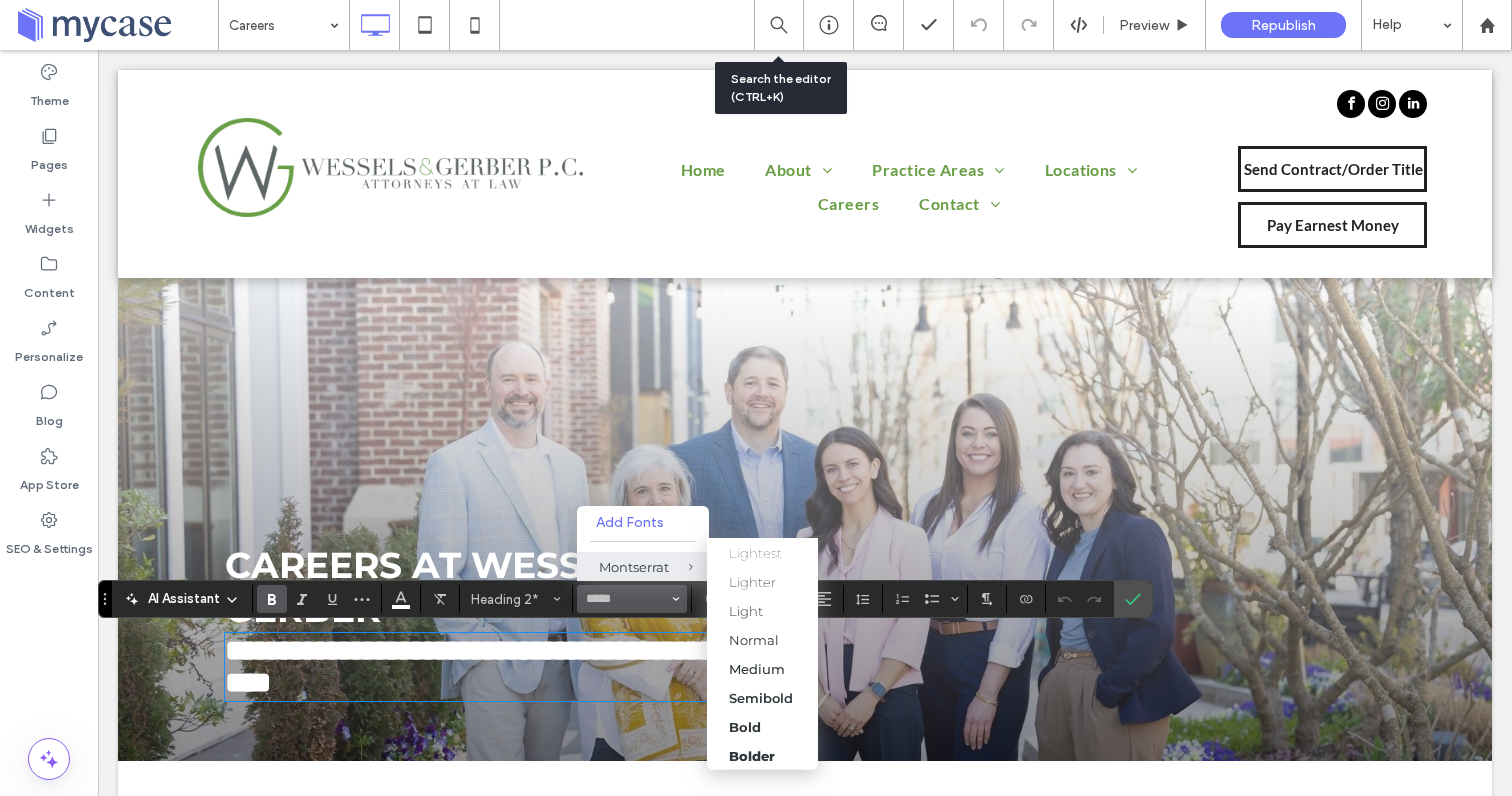 click at bounding box center [676, 566] 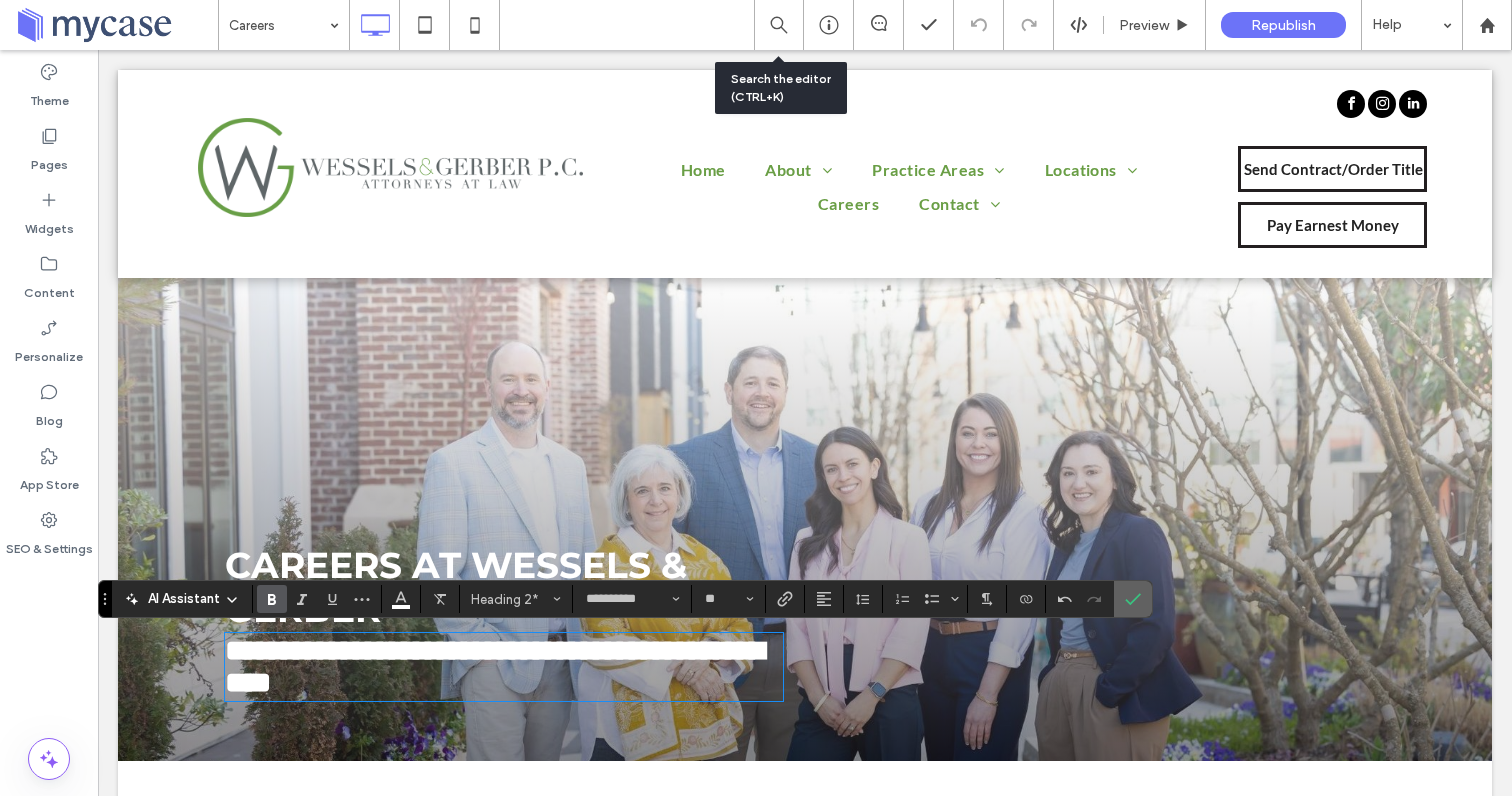 click 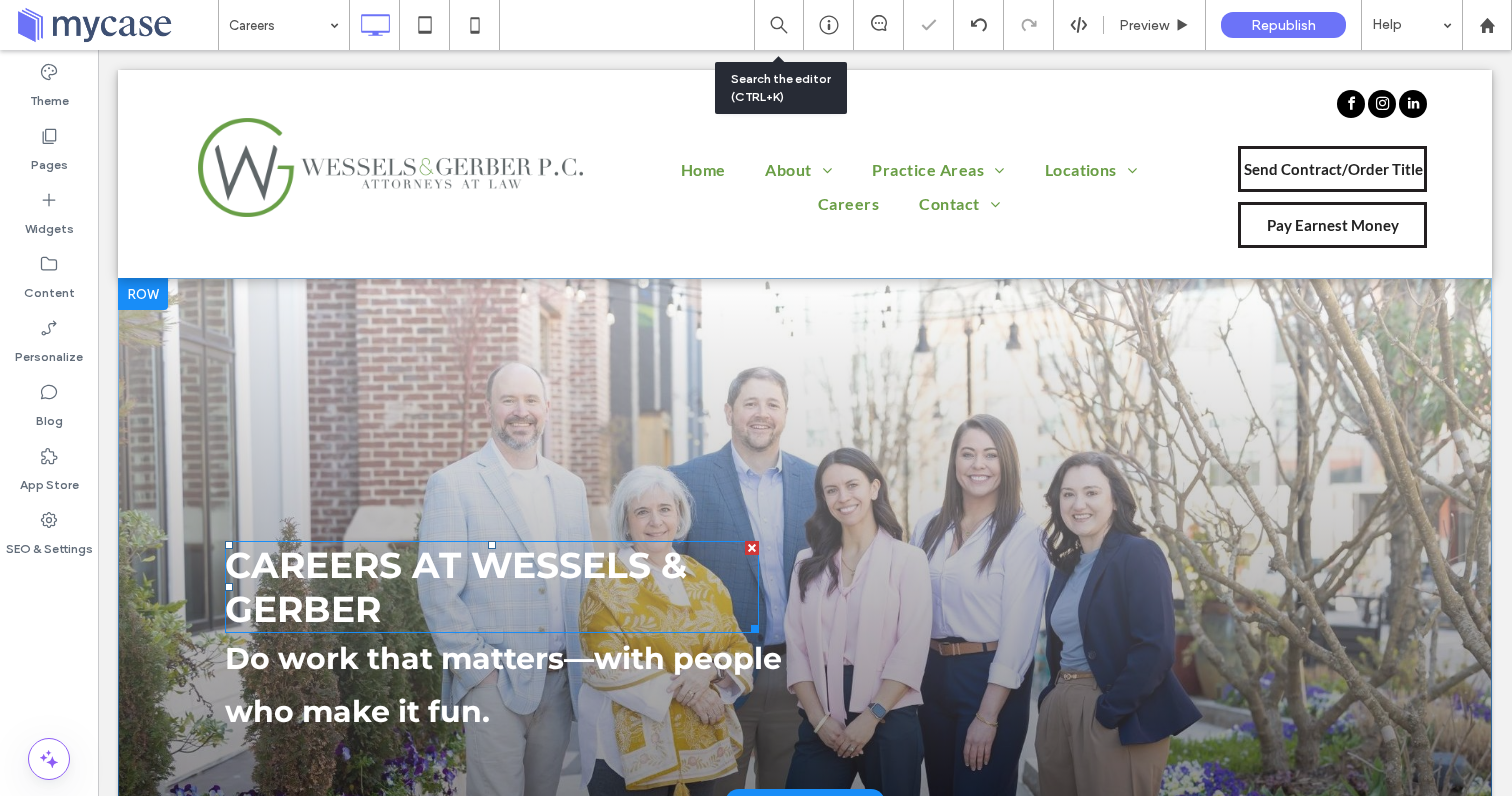 click on "CAREERS AT WESSELS & GERBER" at bounding box center [492, 587] 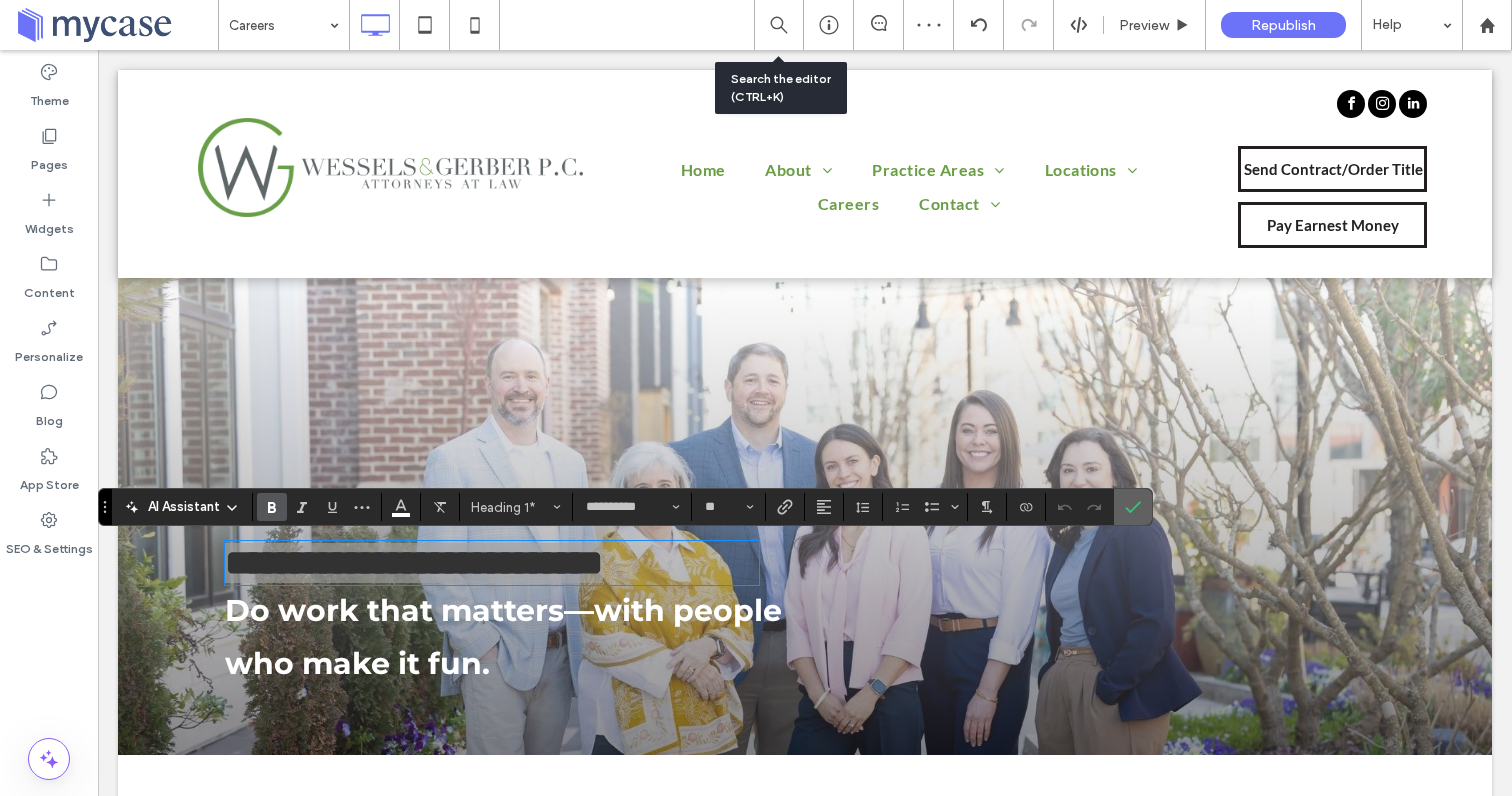 click 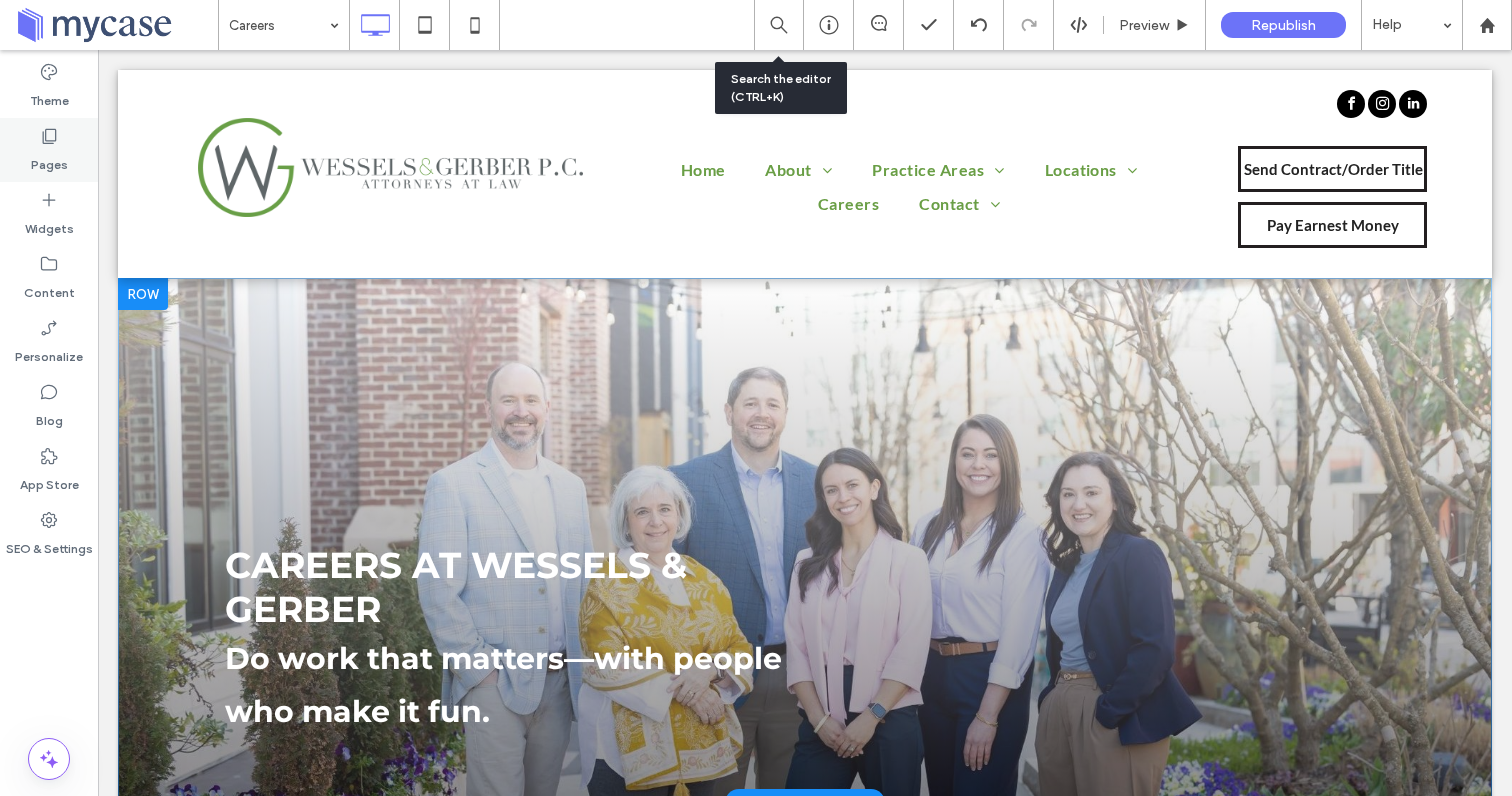 click on "Pages" at bounding box center (49, 150) 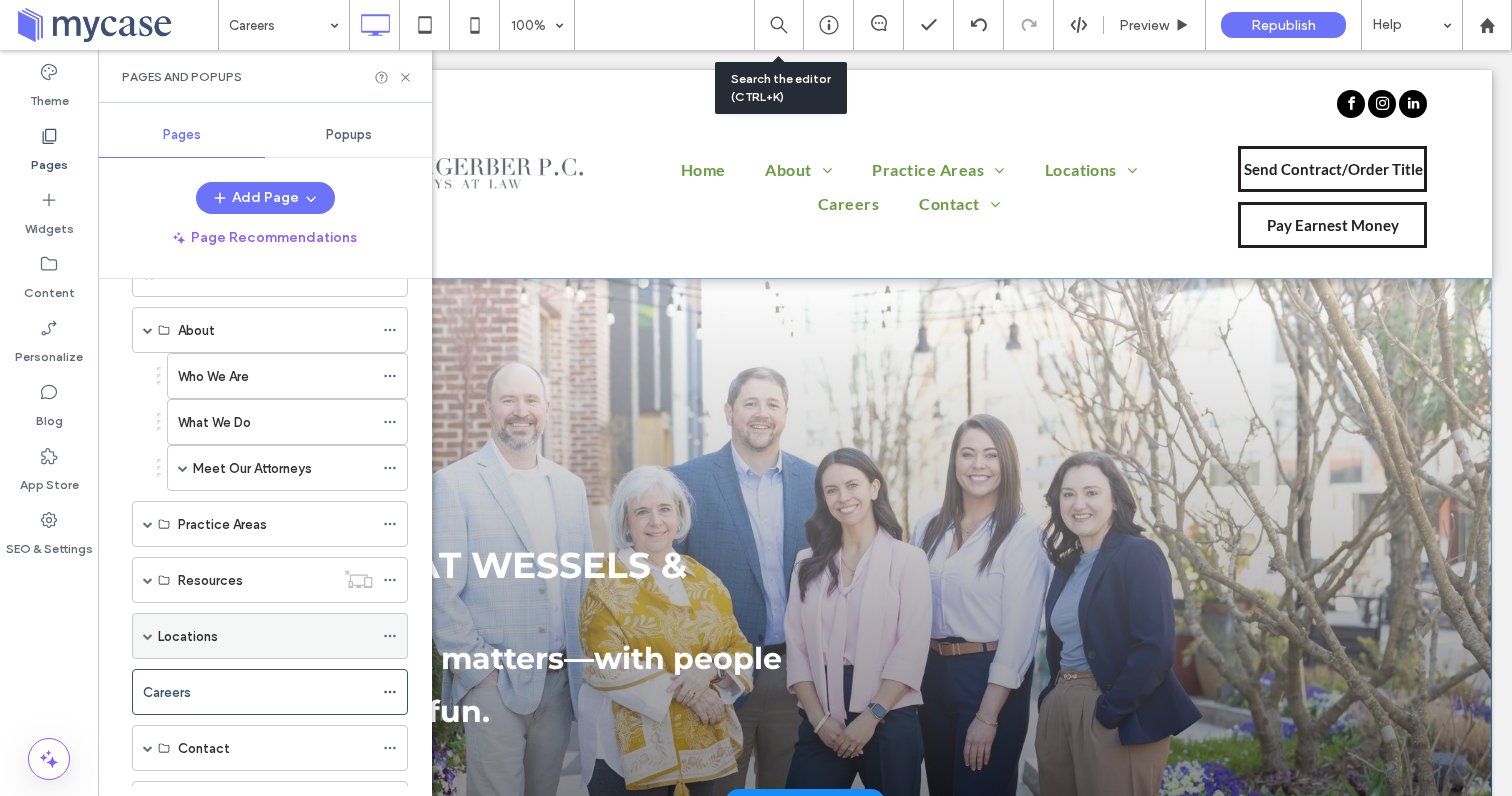 scroll, scrollTop: 74, scrollLeft: 0, axis: vertical 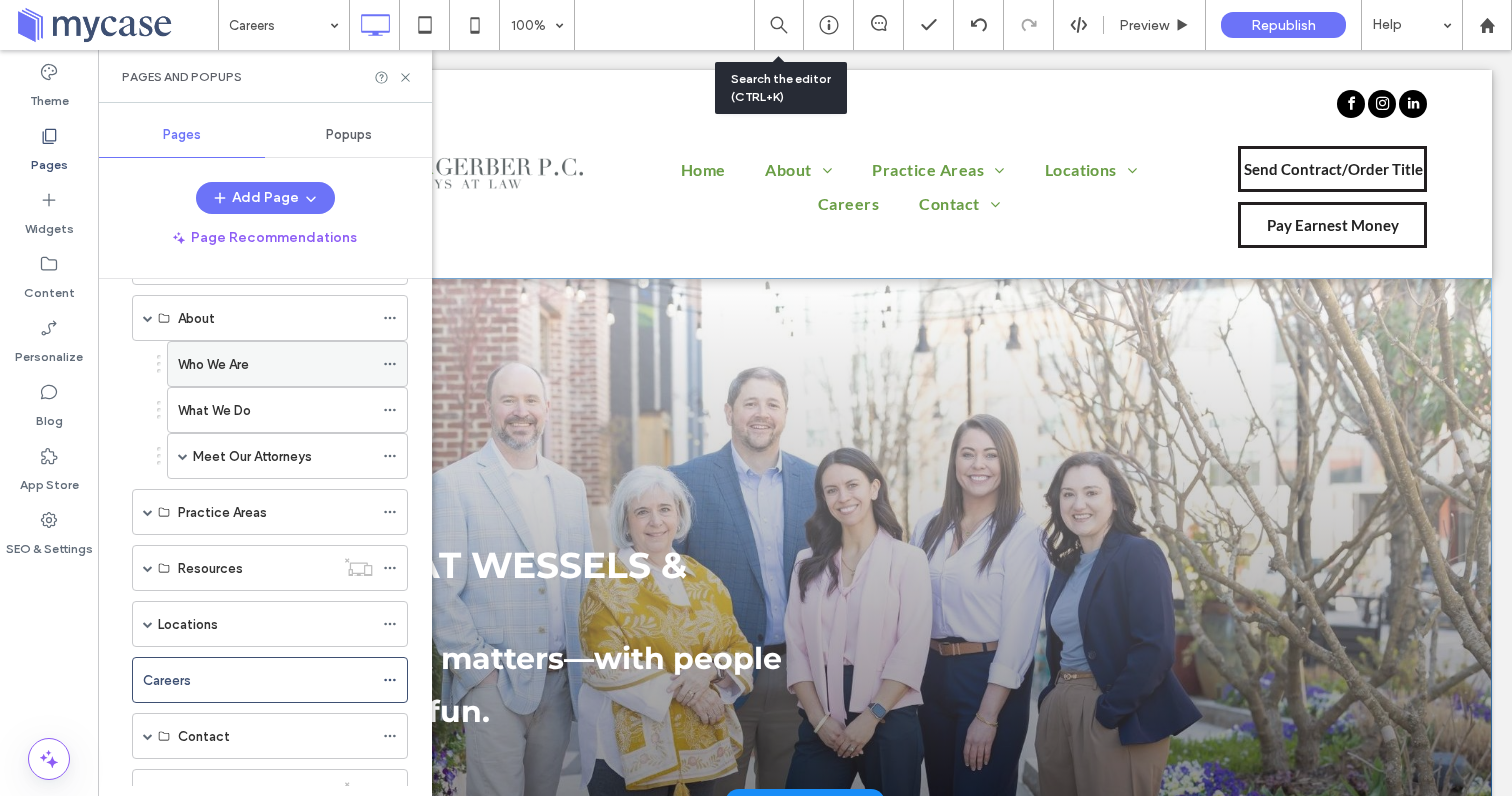 click on "Who We Are" at bounding box center (213, 364) 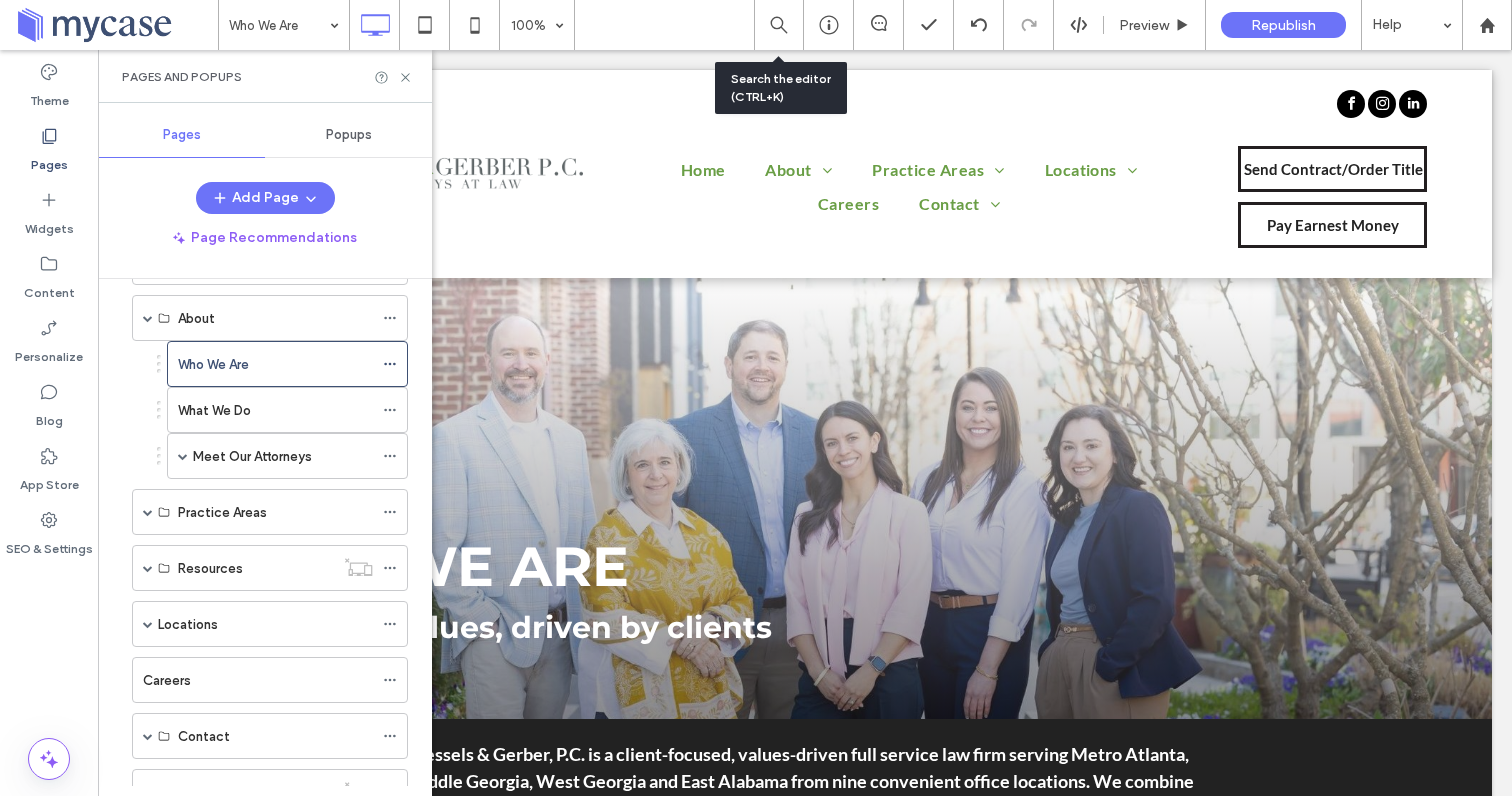 scroll, scrollTop: 0, scrollLeft: 0, axis: both 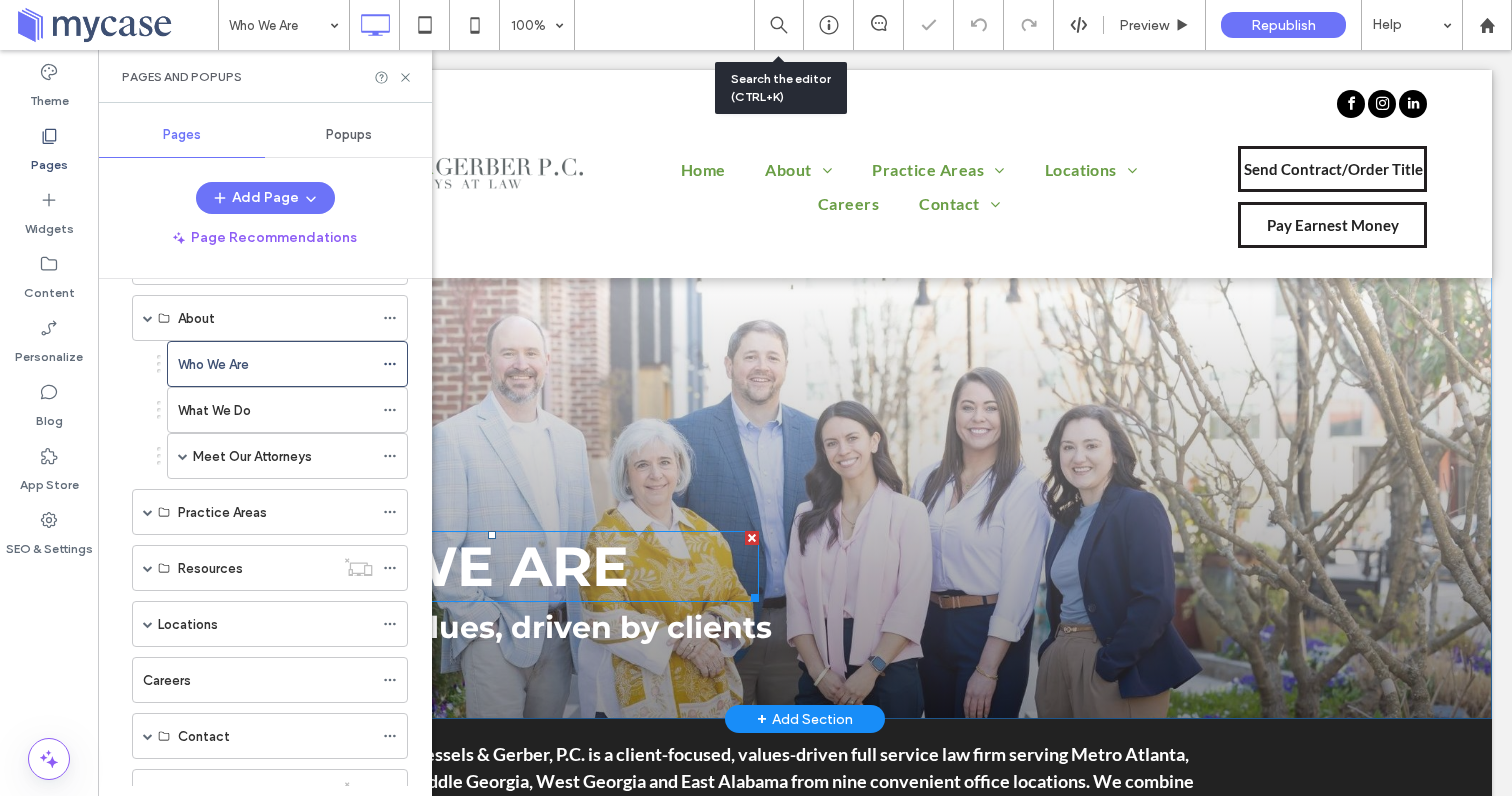 click on "WHO WE ARE" at bounding box center (427, 566) 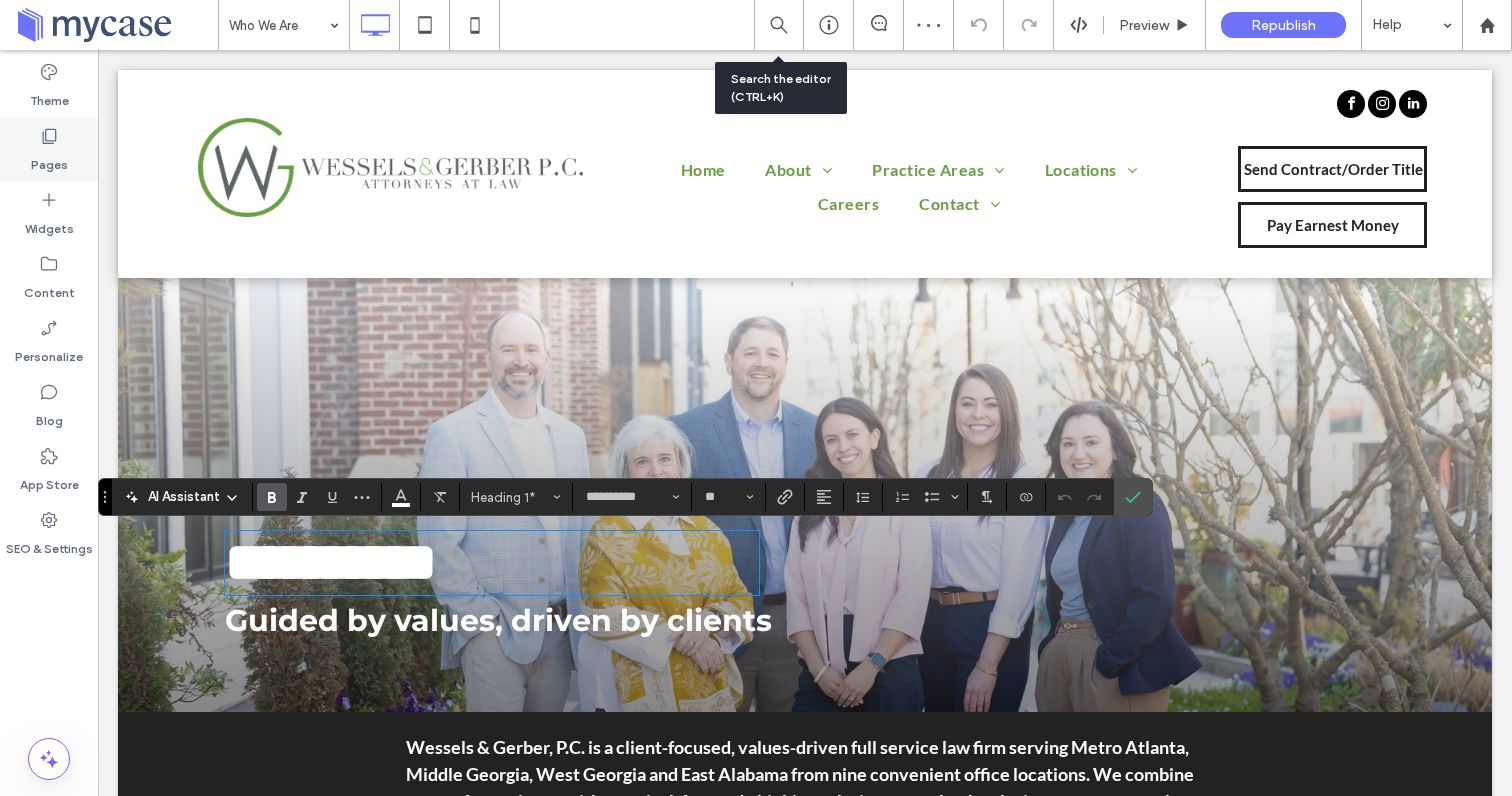 click 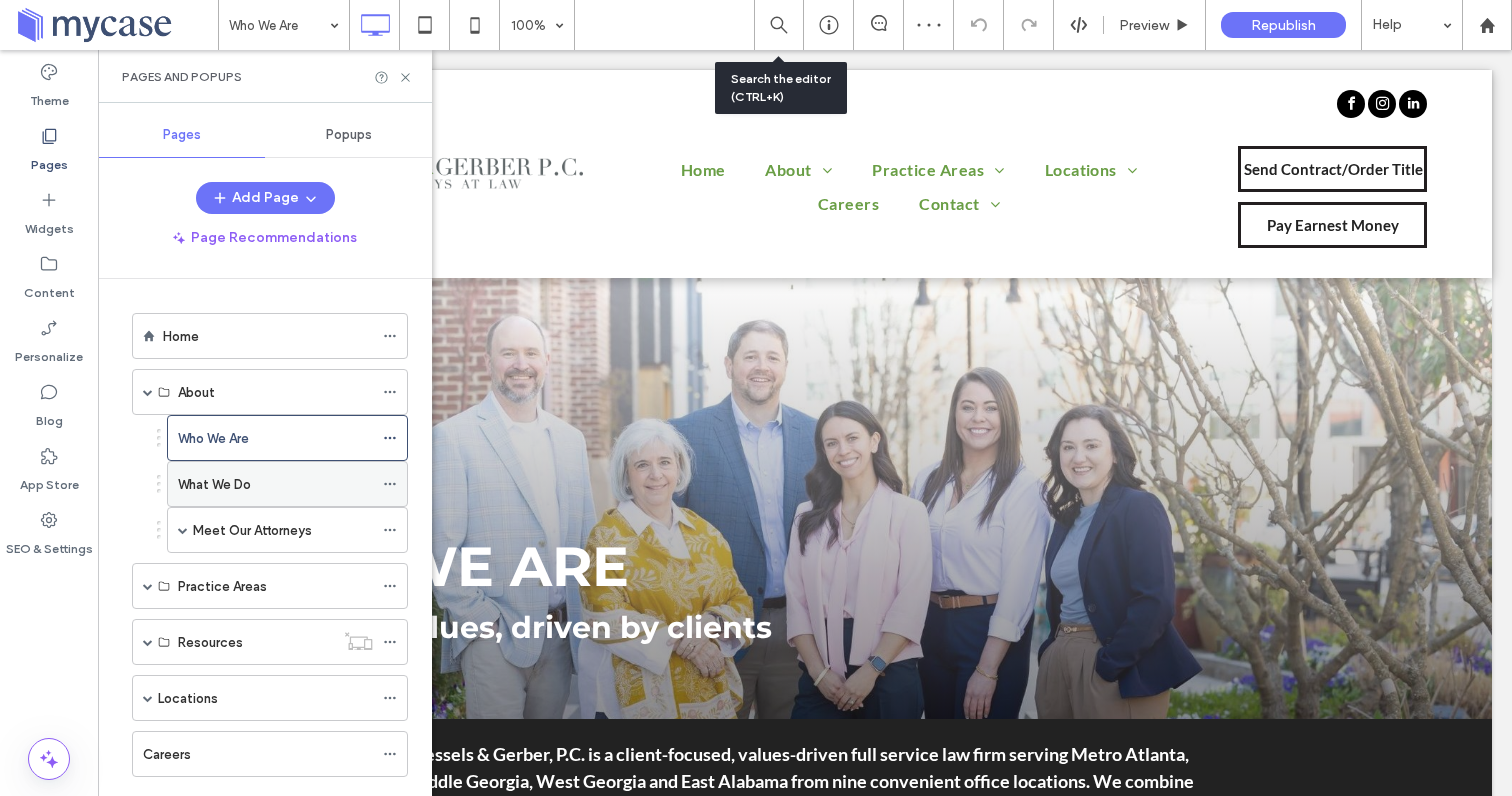 scroll, scrollTop: 0, scrollLeft: 0, axis: both 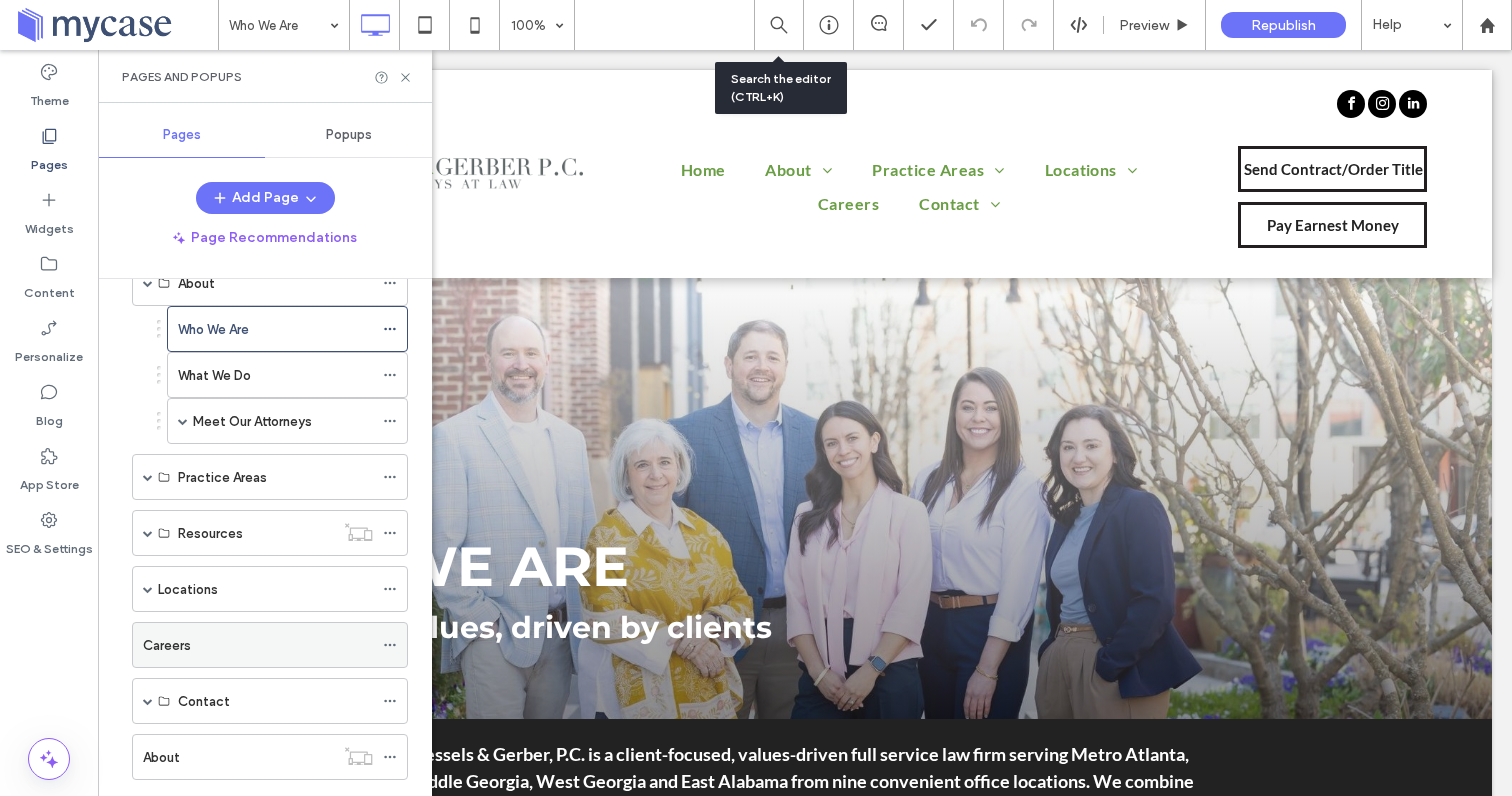 click on "Careers" at bounding box center (167, 645) 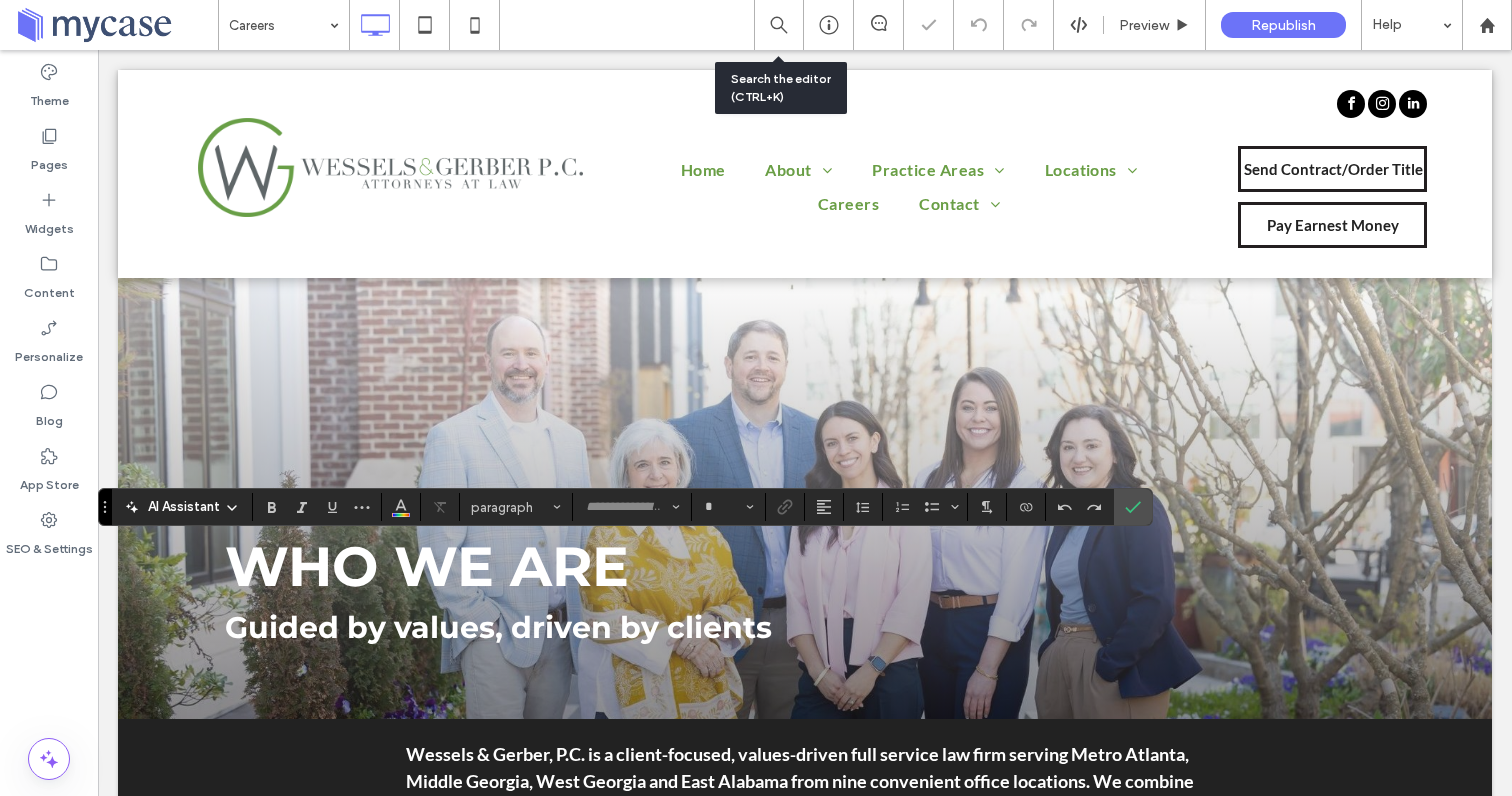 type on "**********" 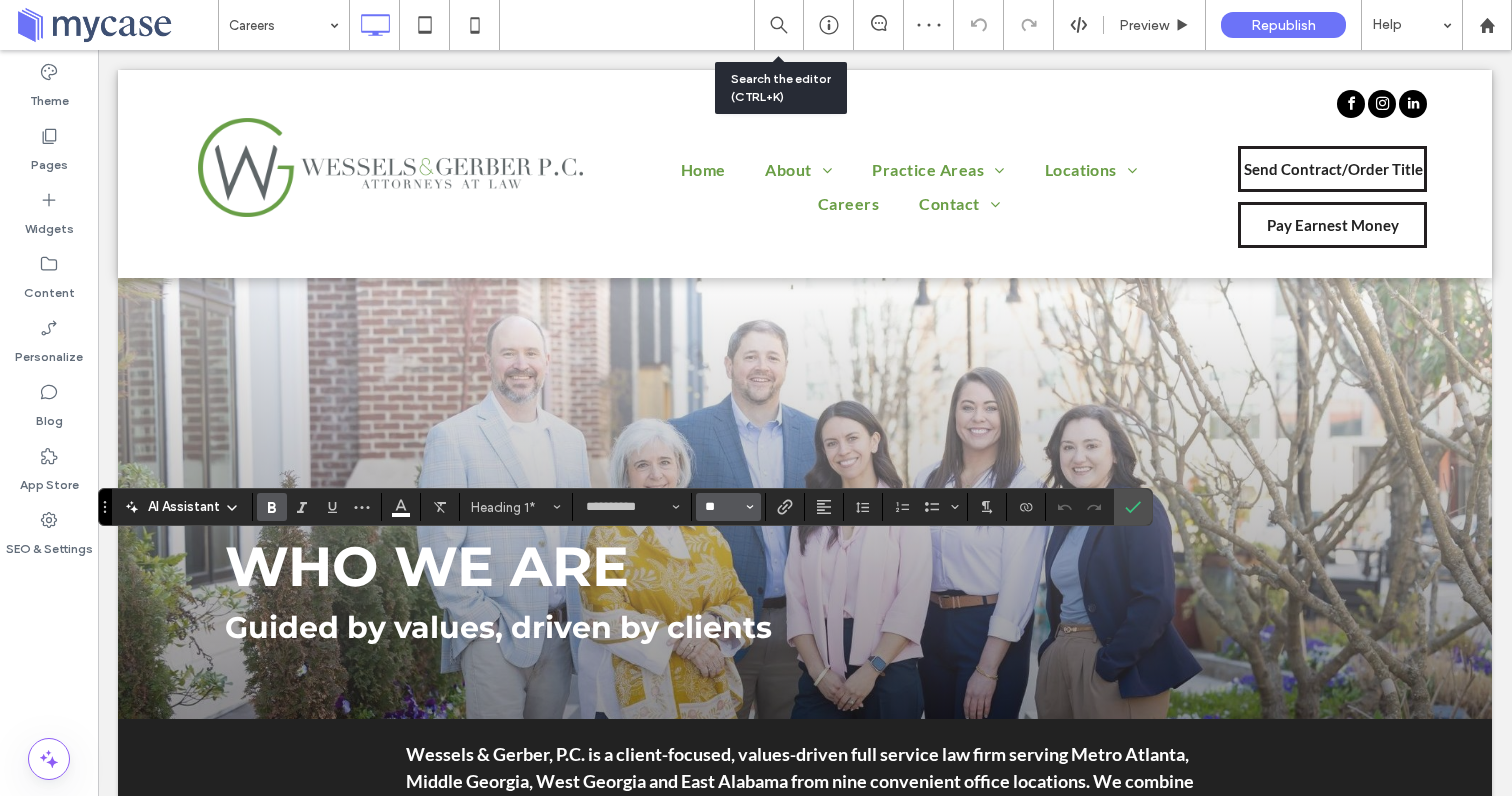 click on "**" at bounding box center (722, 507) 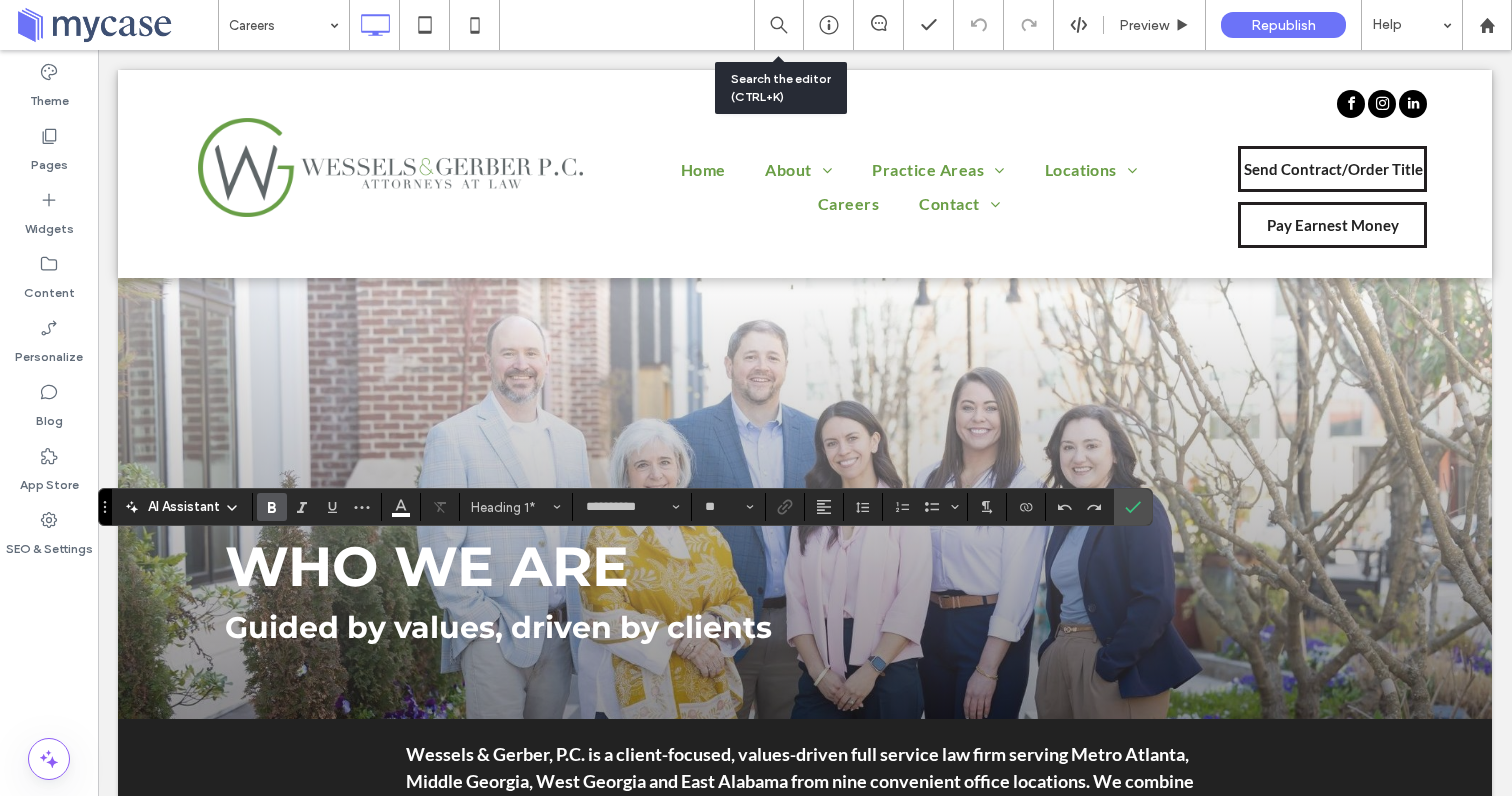 type on "**" 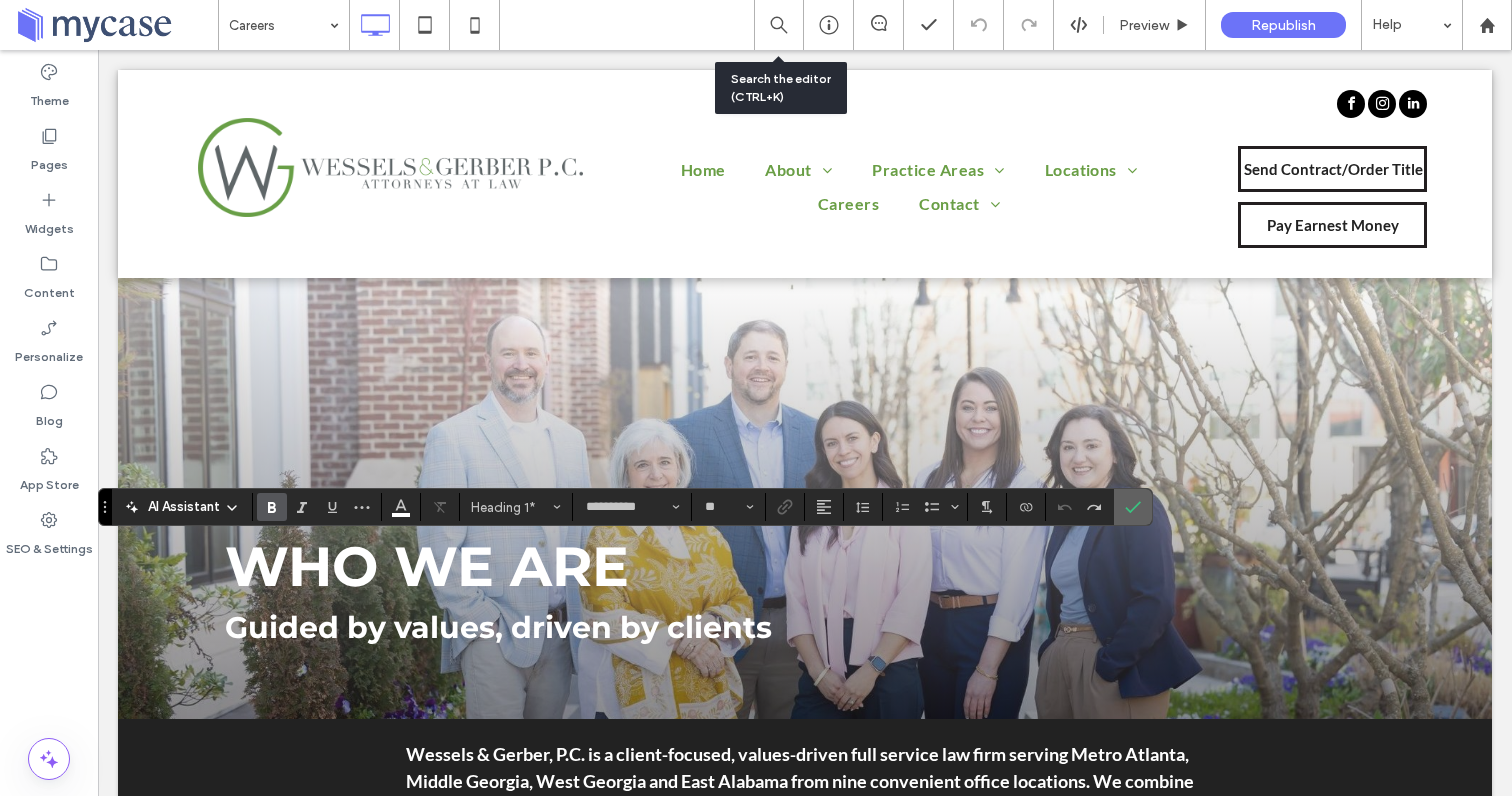 click 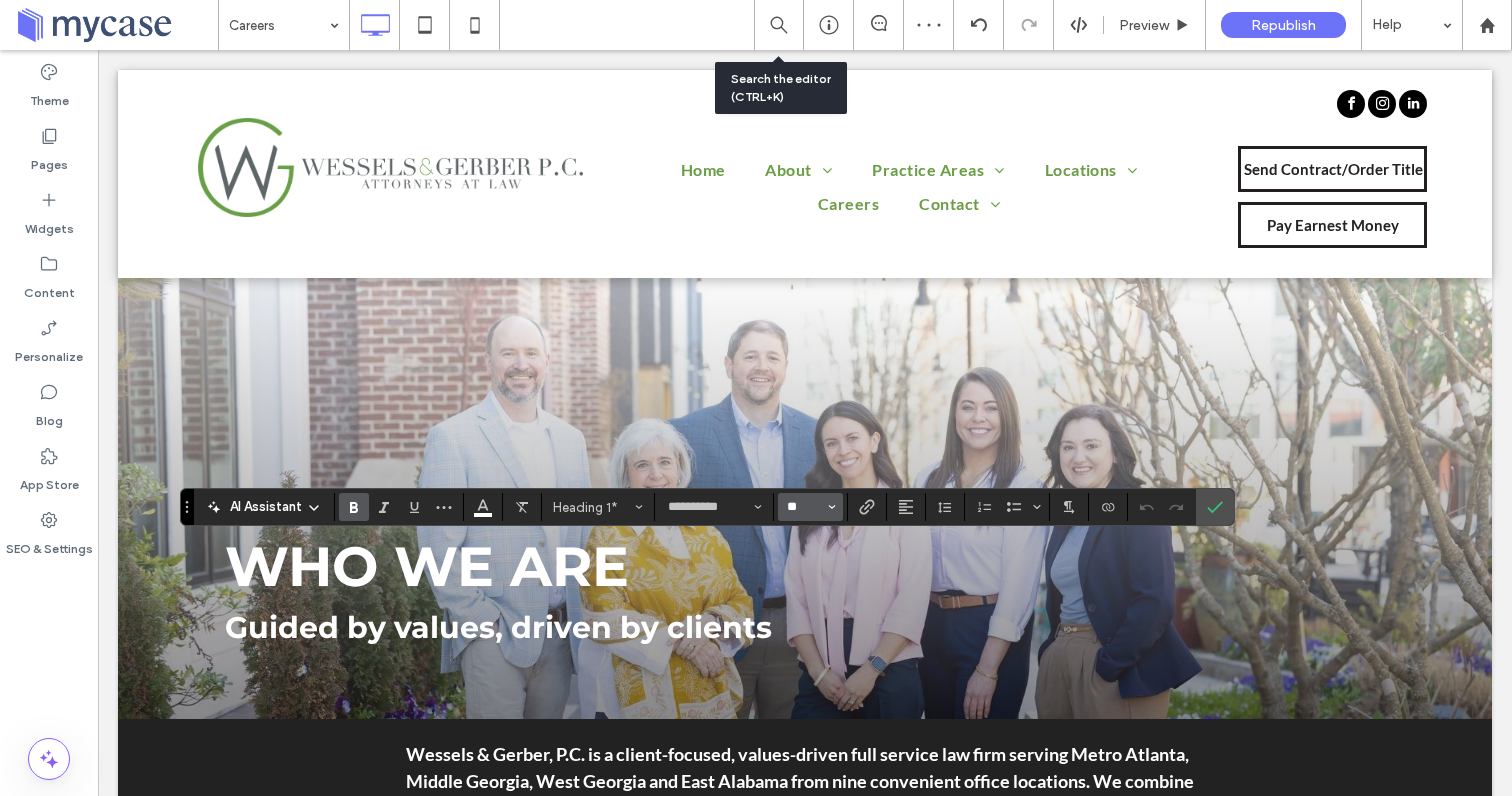 click on "**" at bounding box center [804, 507] 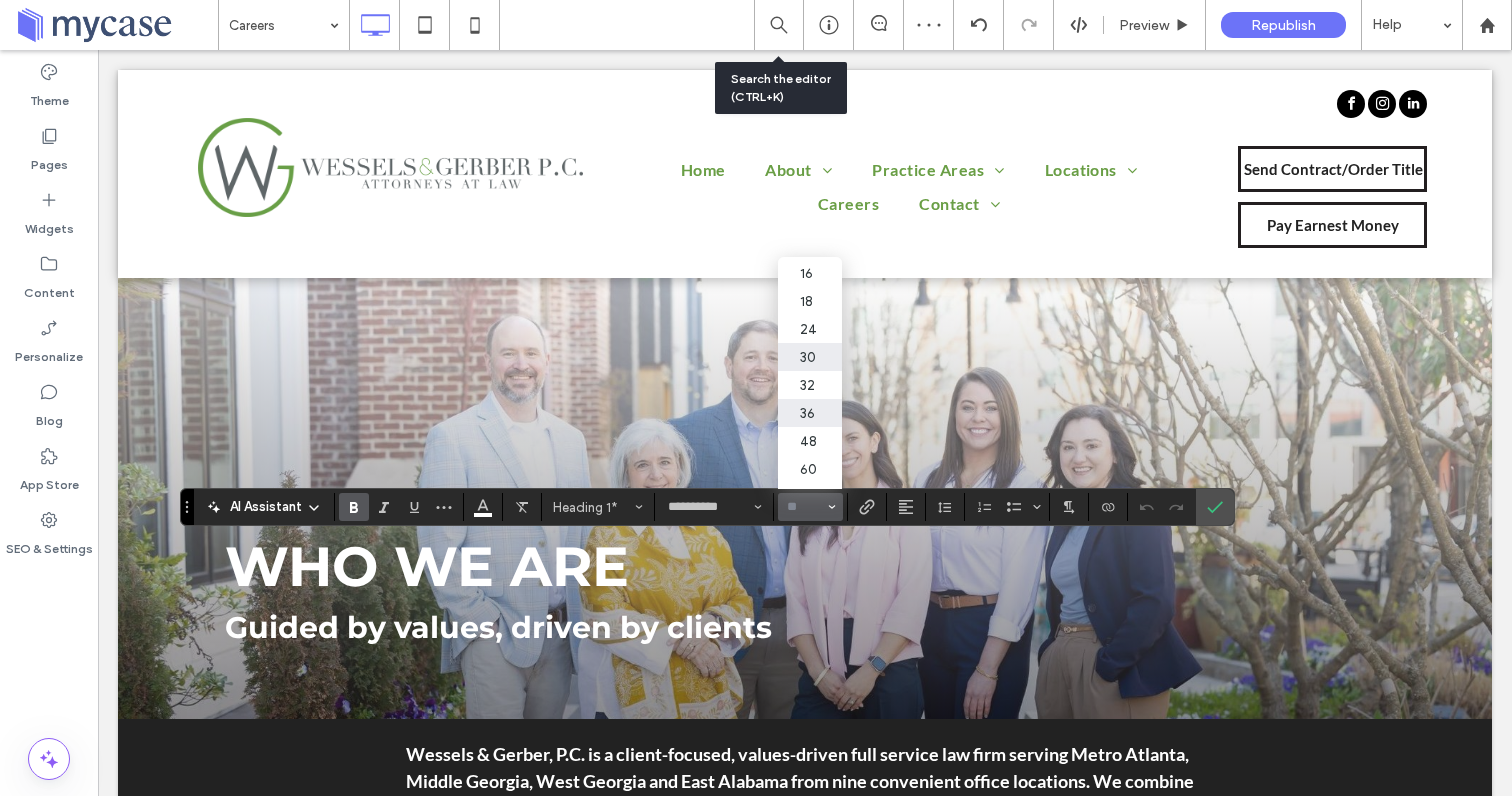 scroll, scrollTop: 174, scrollLeft: 0, axis: vertical 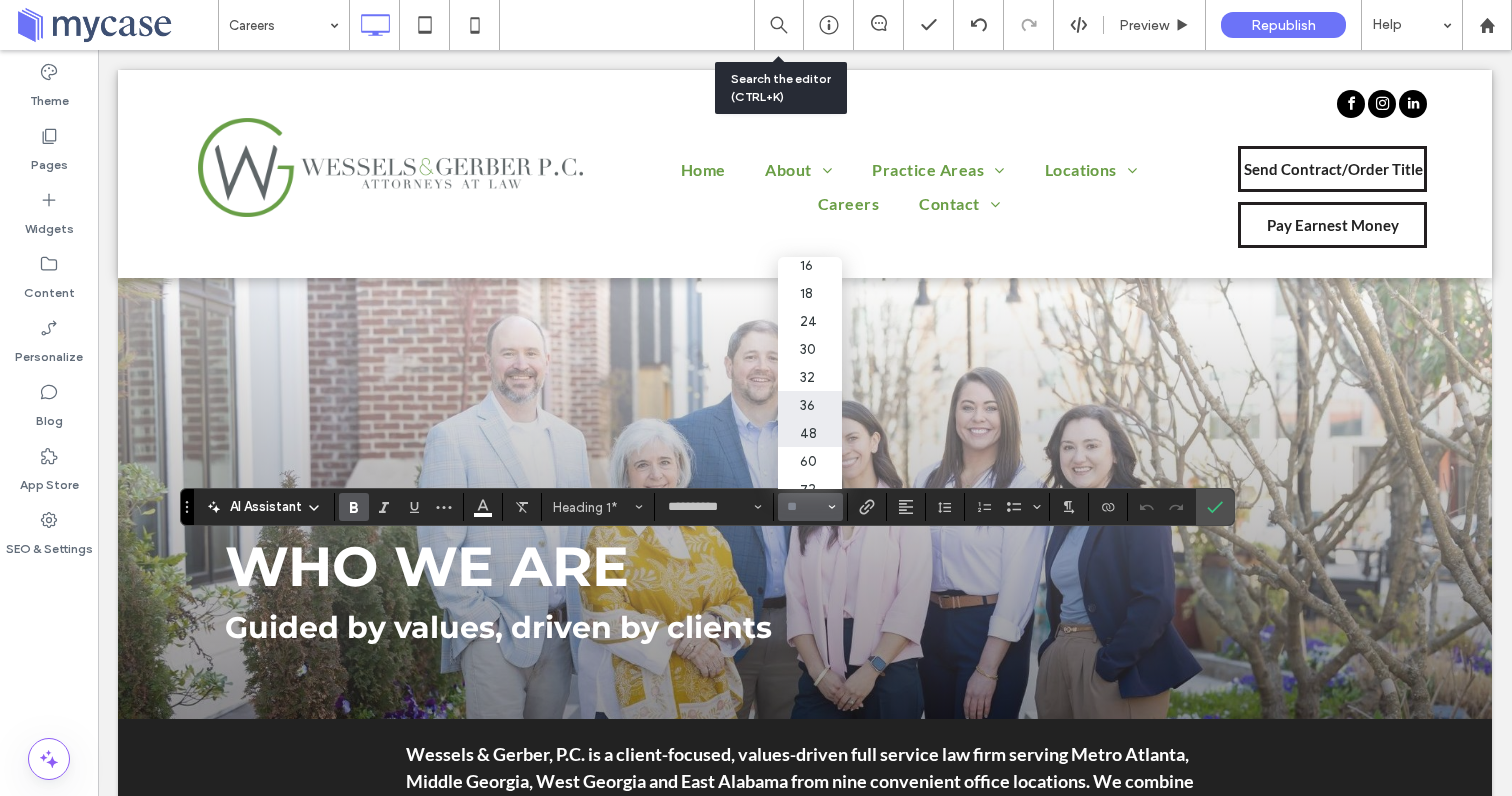 click on "48" at bounding box center [810, 433] 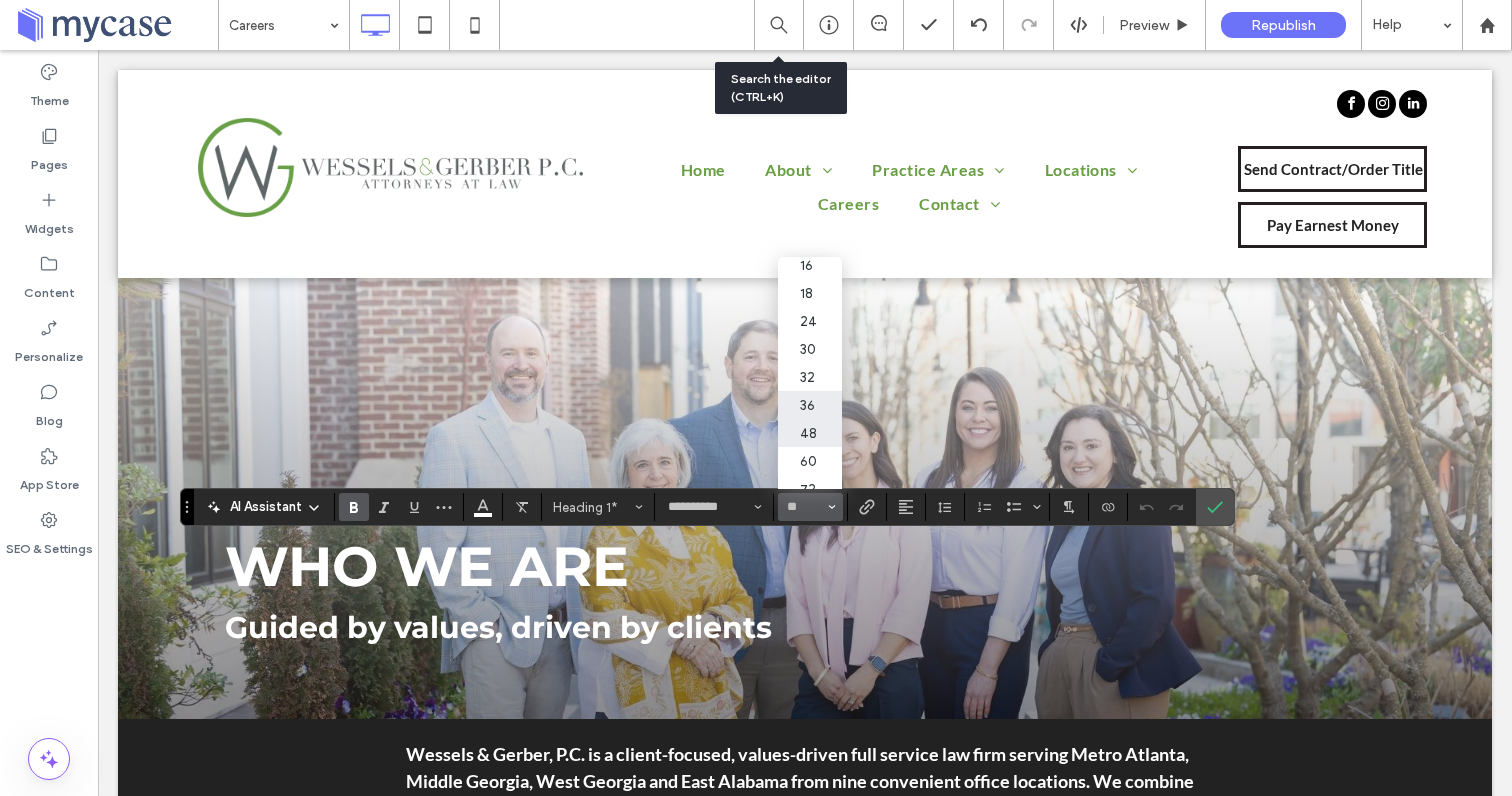 type on "**" 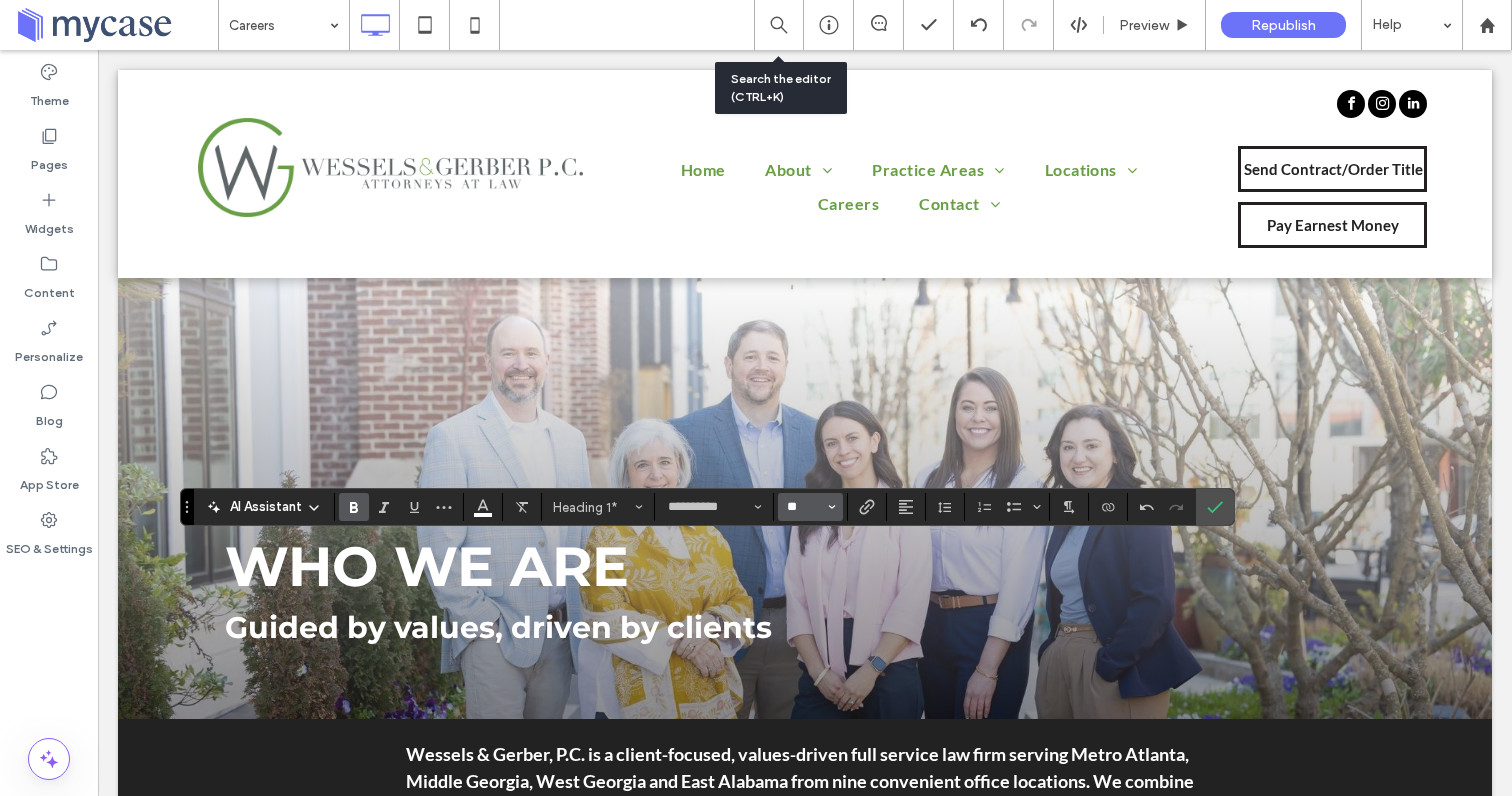 click on "**" at bounding box center [804, 507] 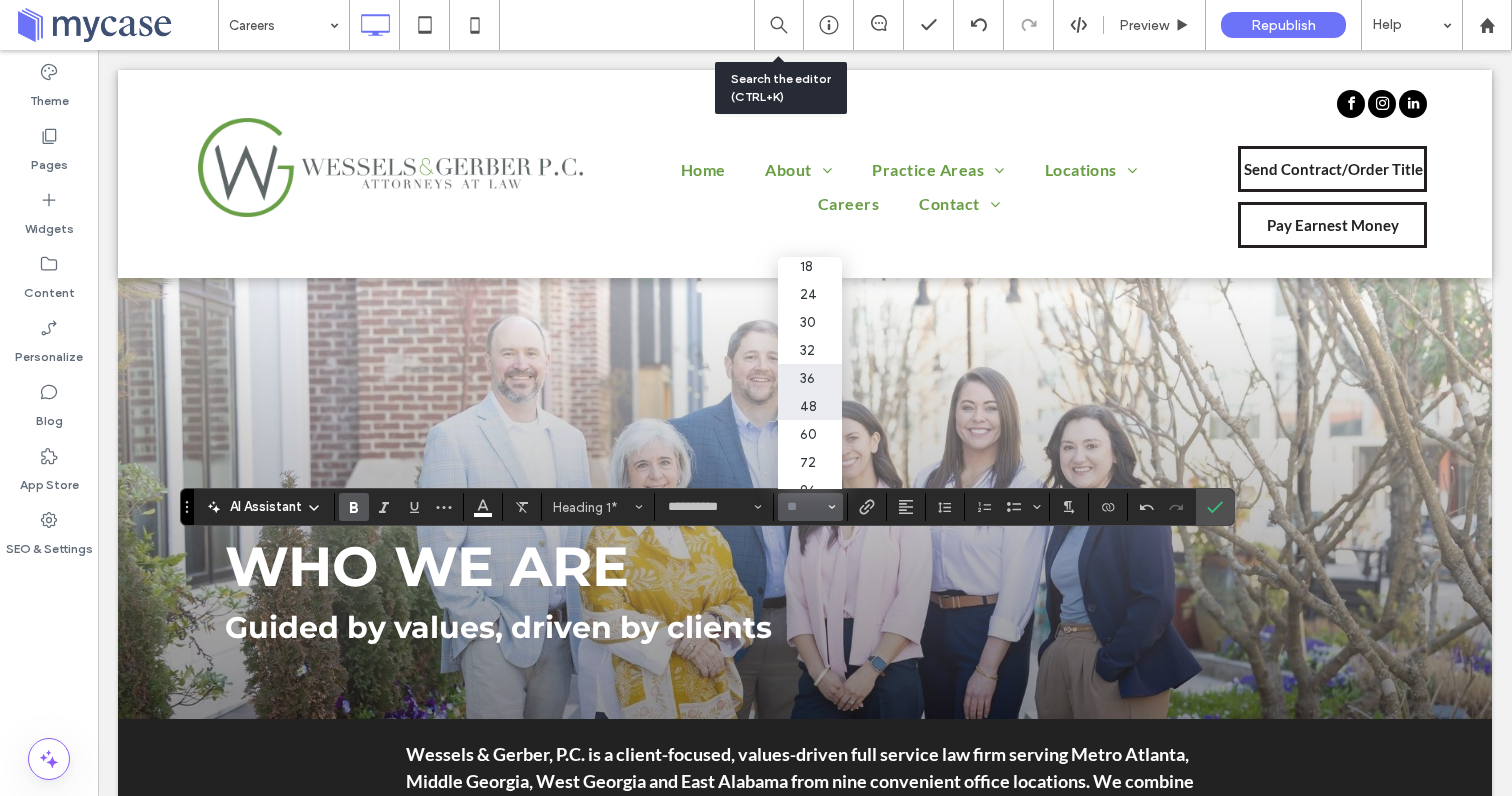 scroll, scrollTop: 232, scrollLeft: 0, axis: vertical 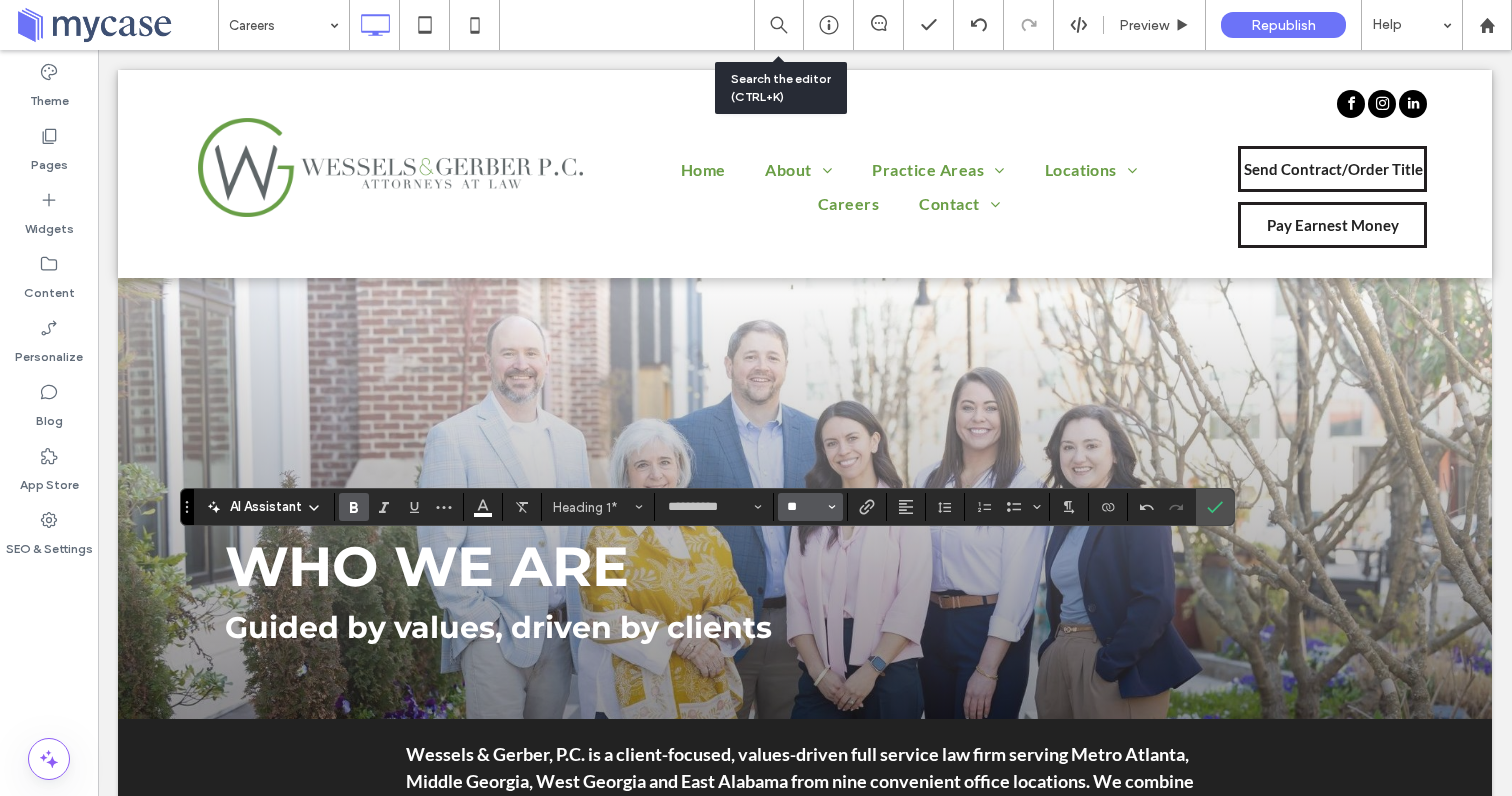 click on "**" at bounding box center [804, 507] 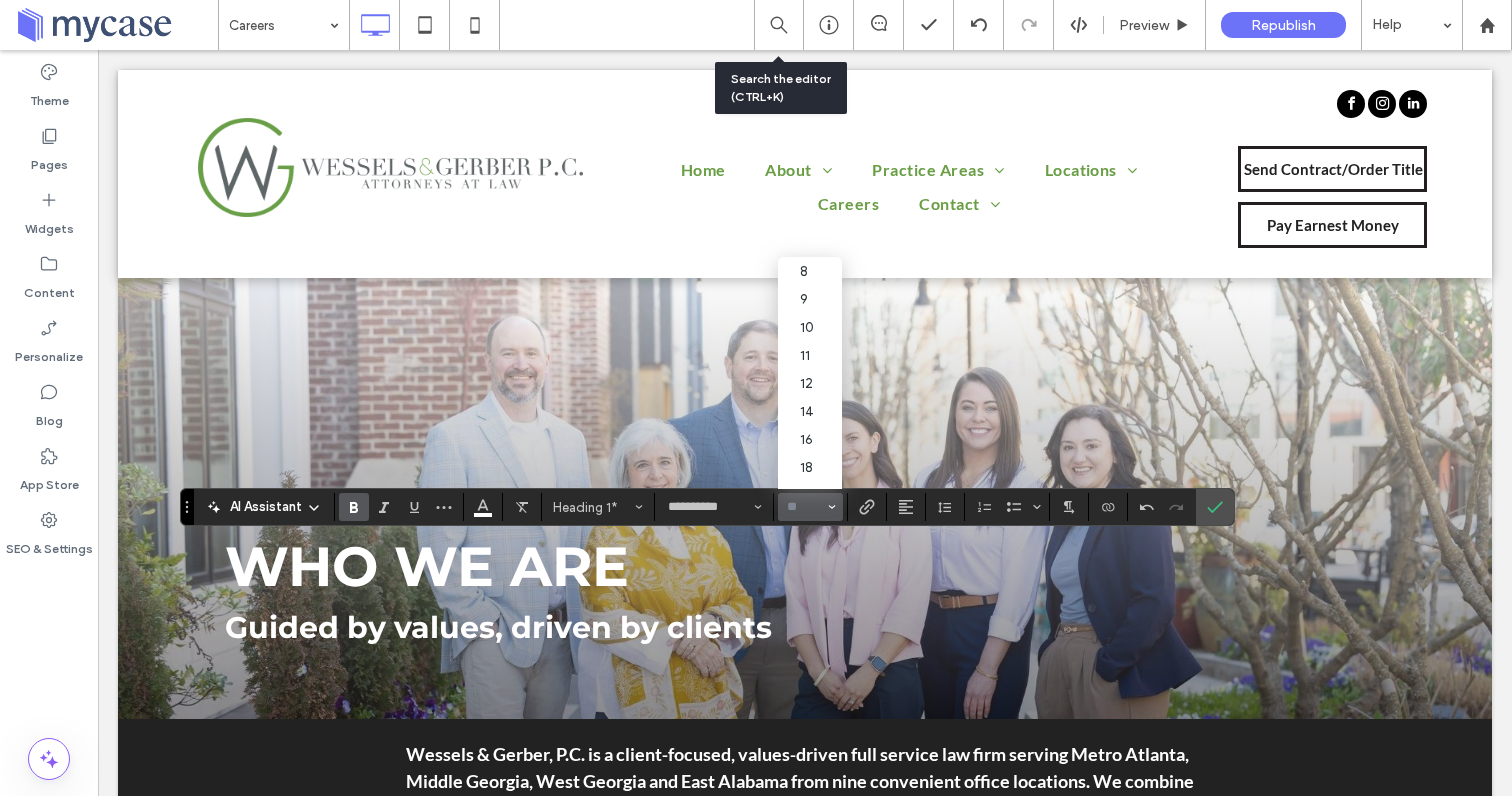 type on "*" 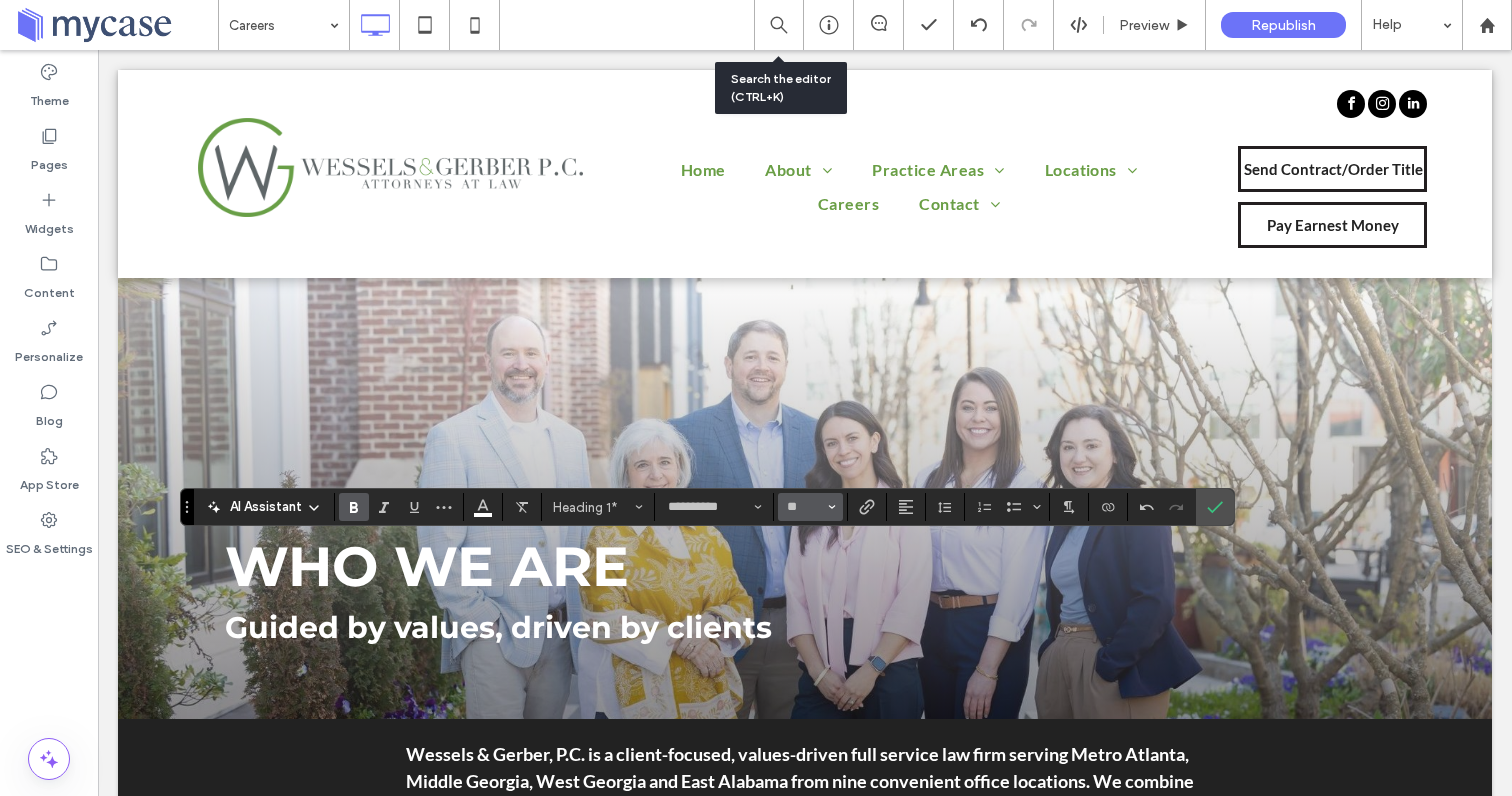 type on "**" 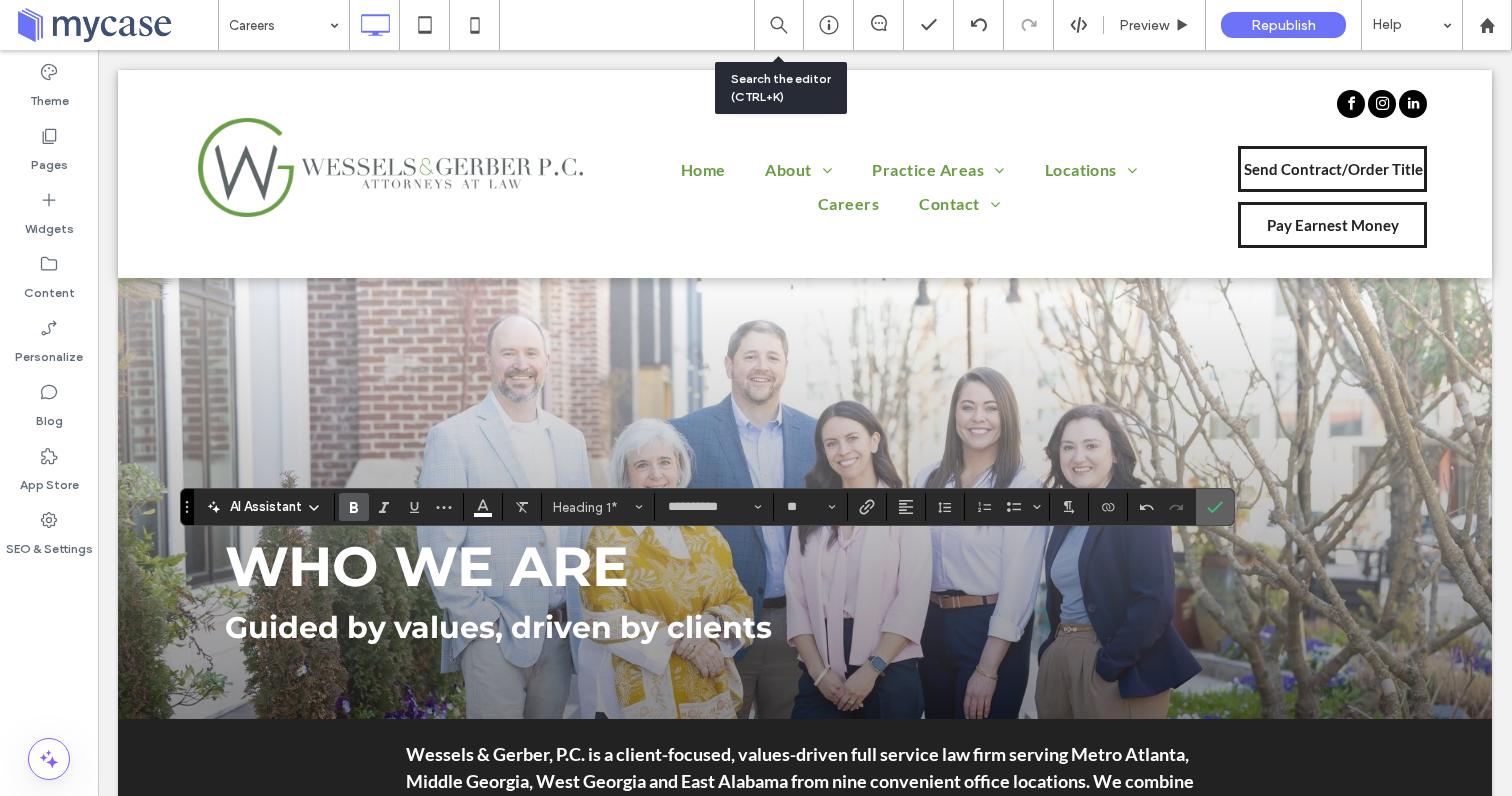 click at bounding box center (1215, 507) 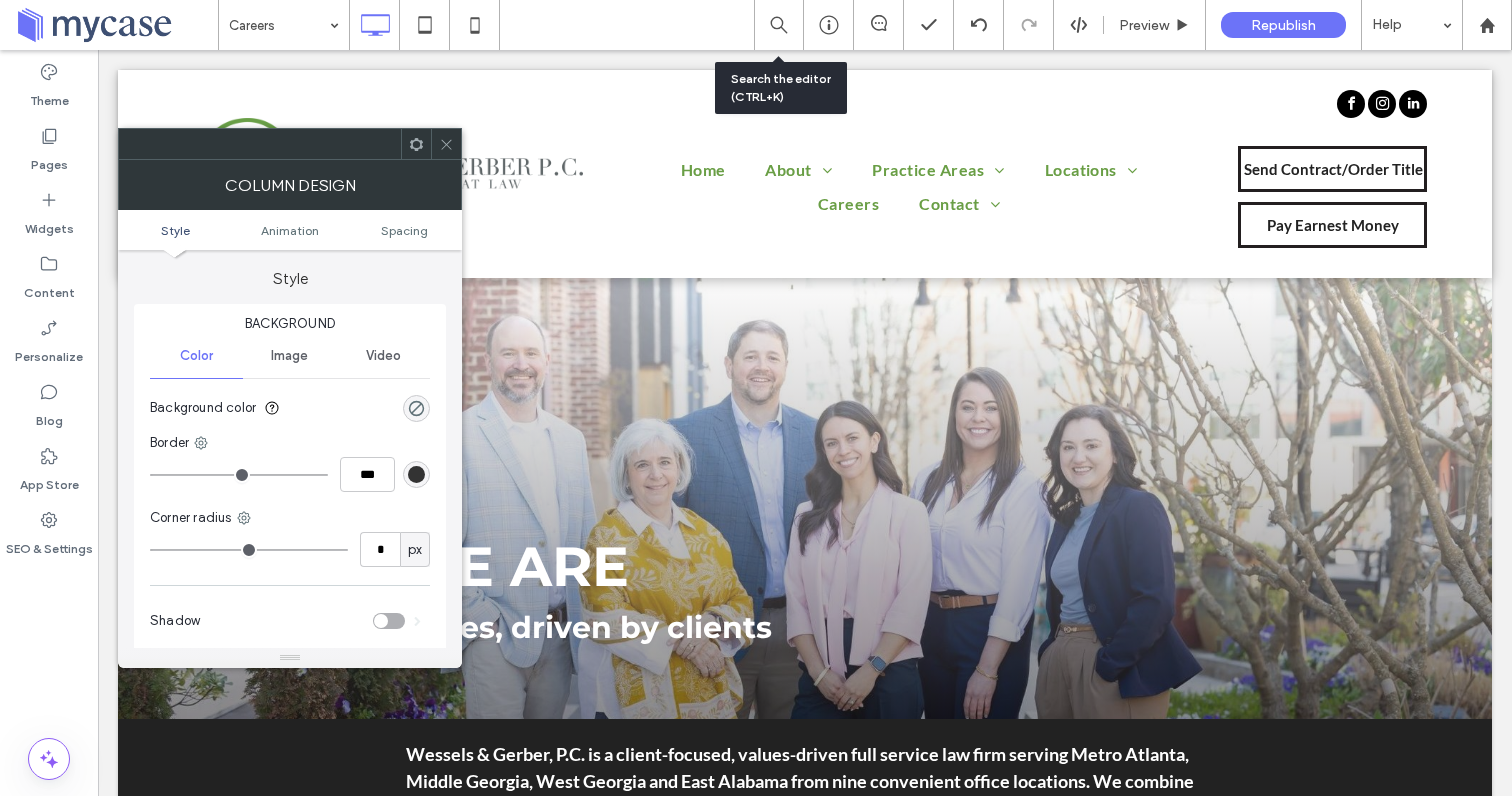 click 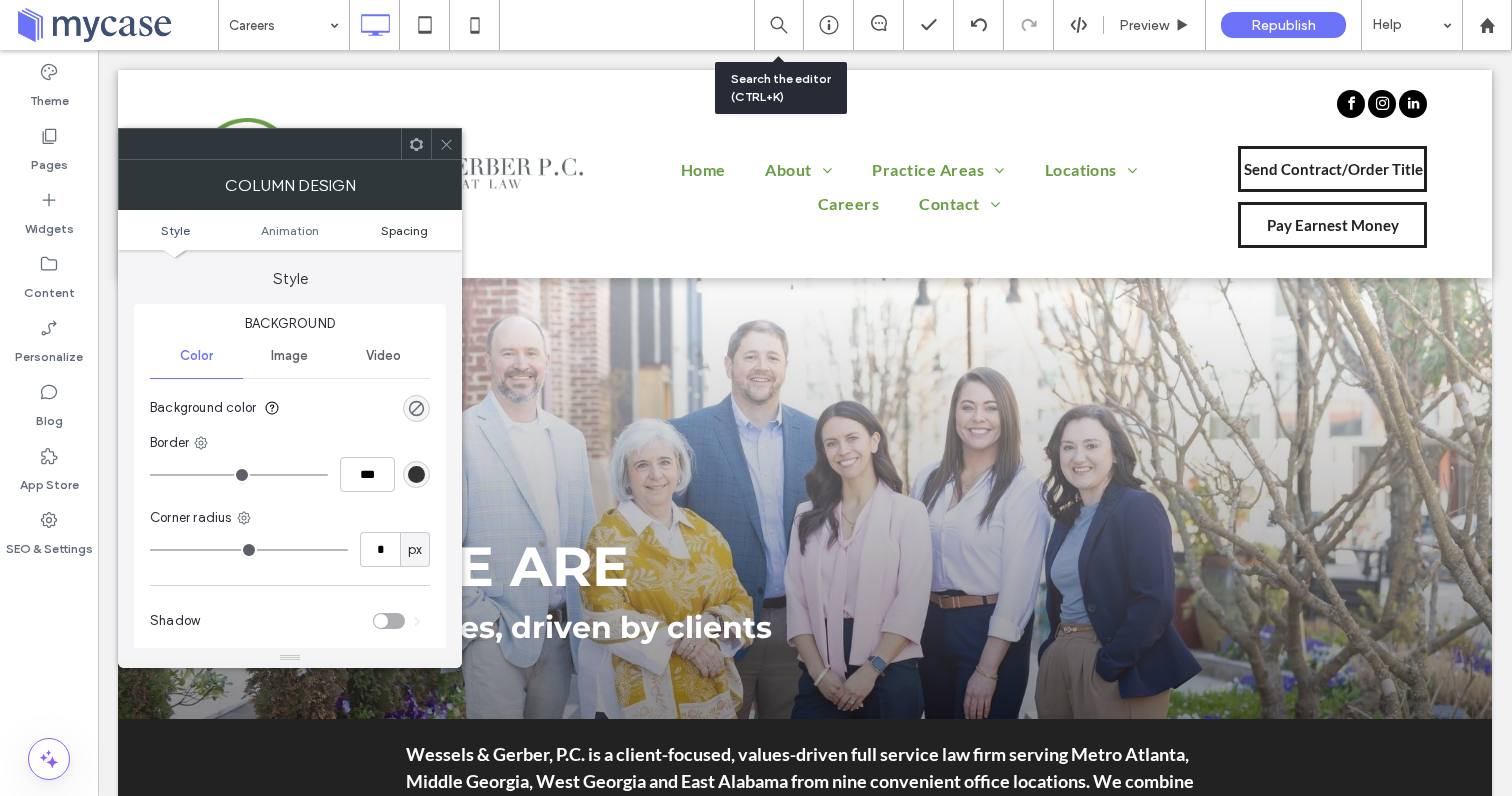click on "Spacing" at bounding box center (404, 230) 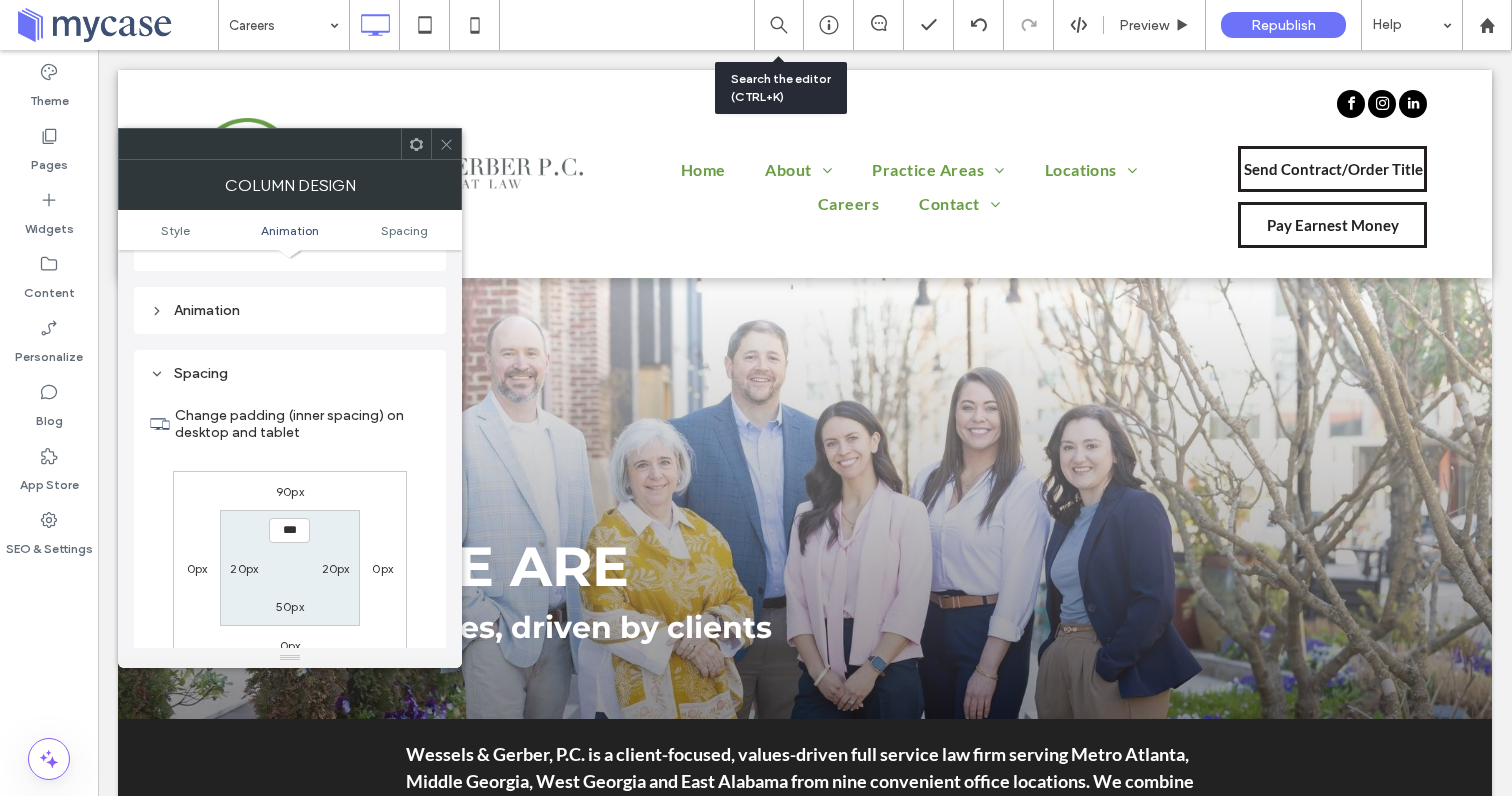 scroll, scrollTop: 470, scrollLeft: 0, axis: vertical 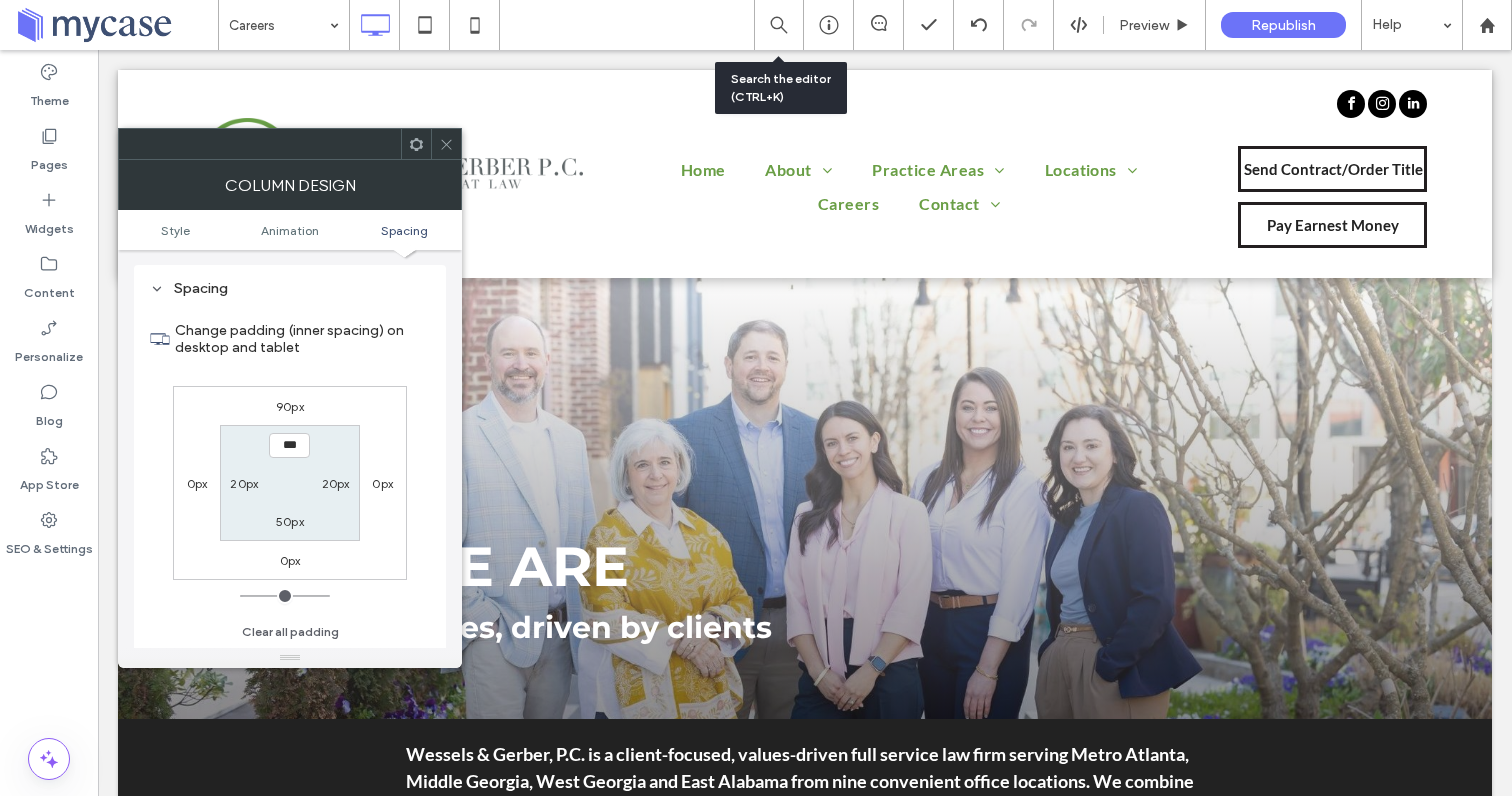click on "90px" at bounding box center [290, 406] 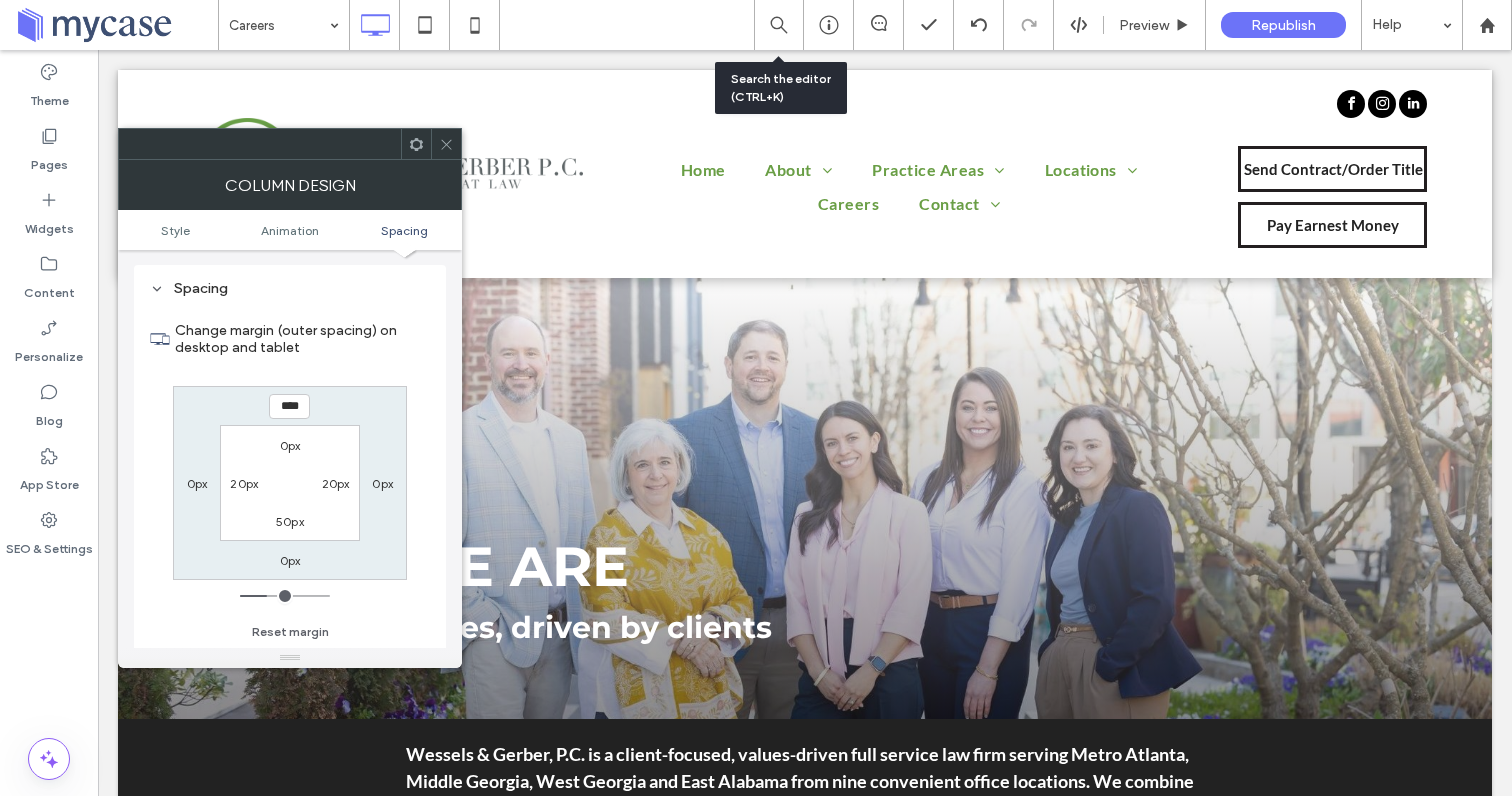 click on "****" at bounding box center [289, 406] 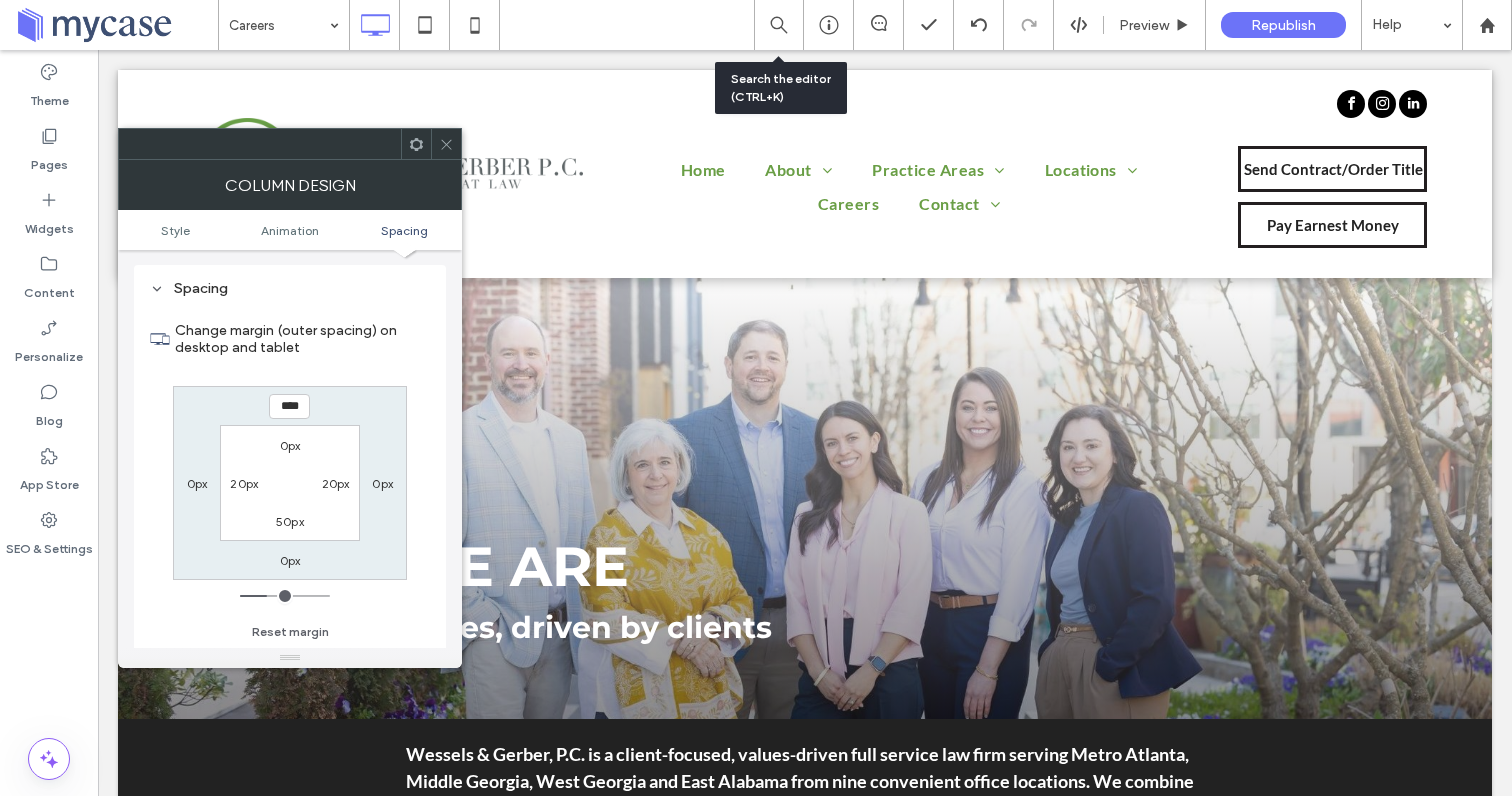 type on "****" 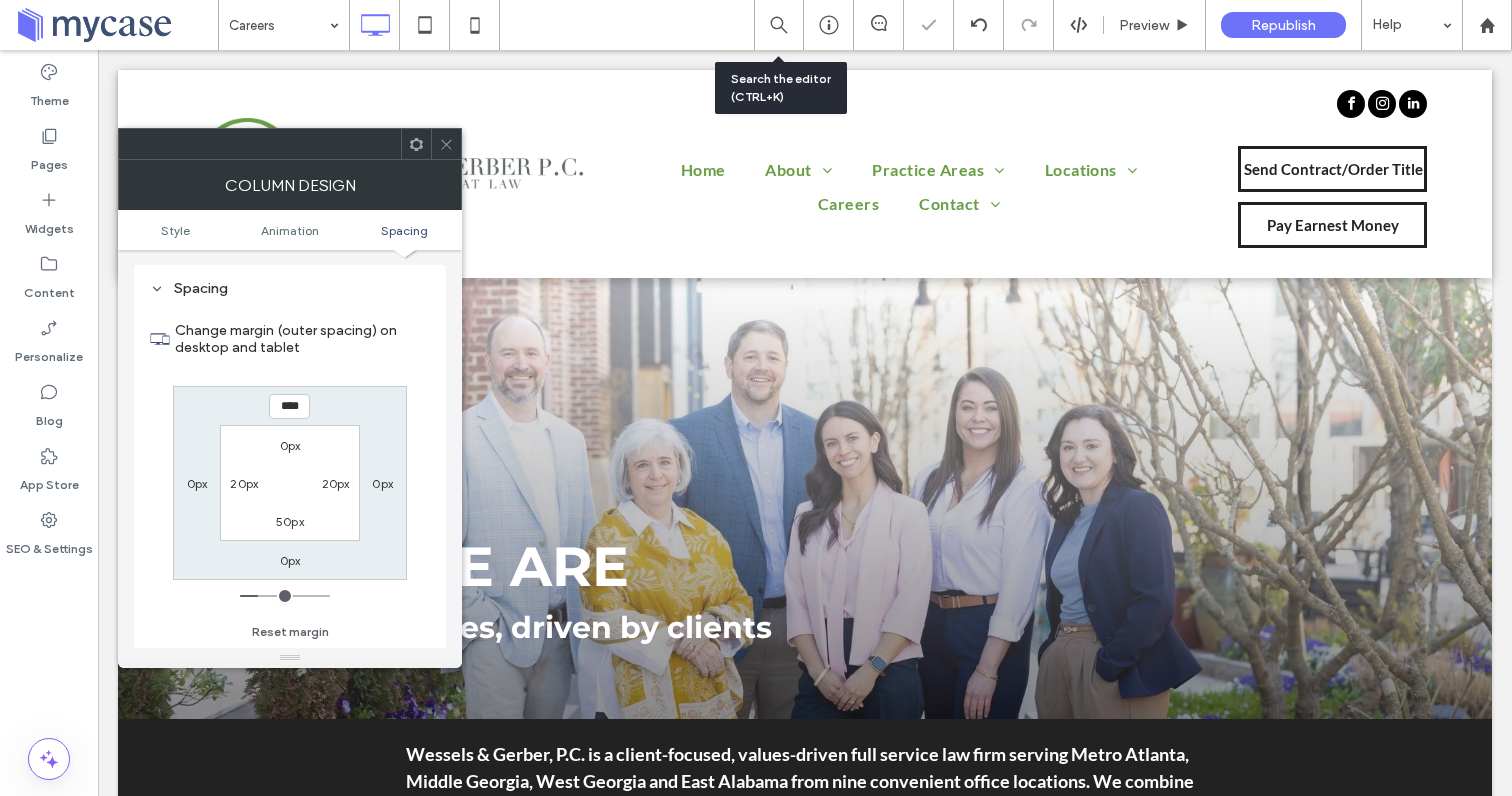 click at bounding box center [446, 144] 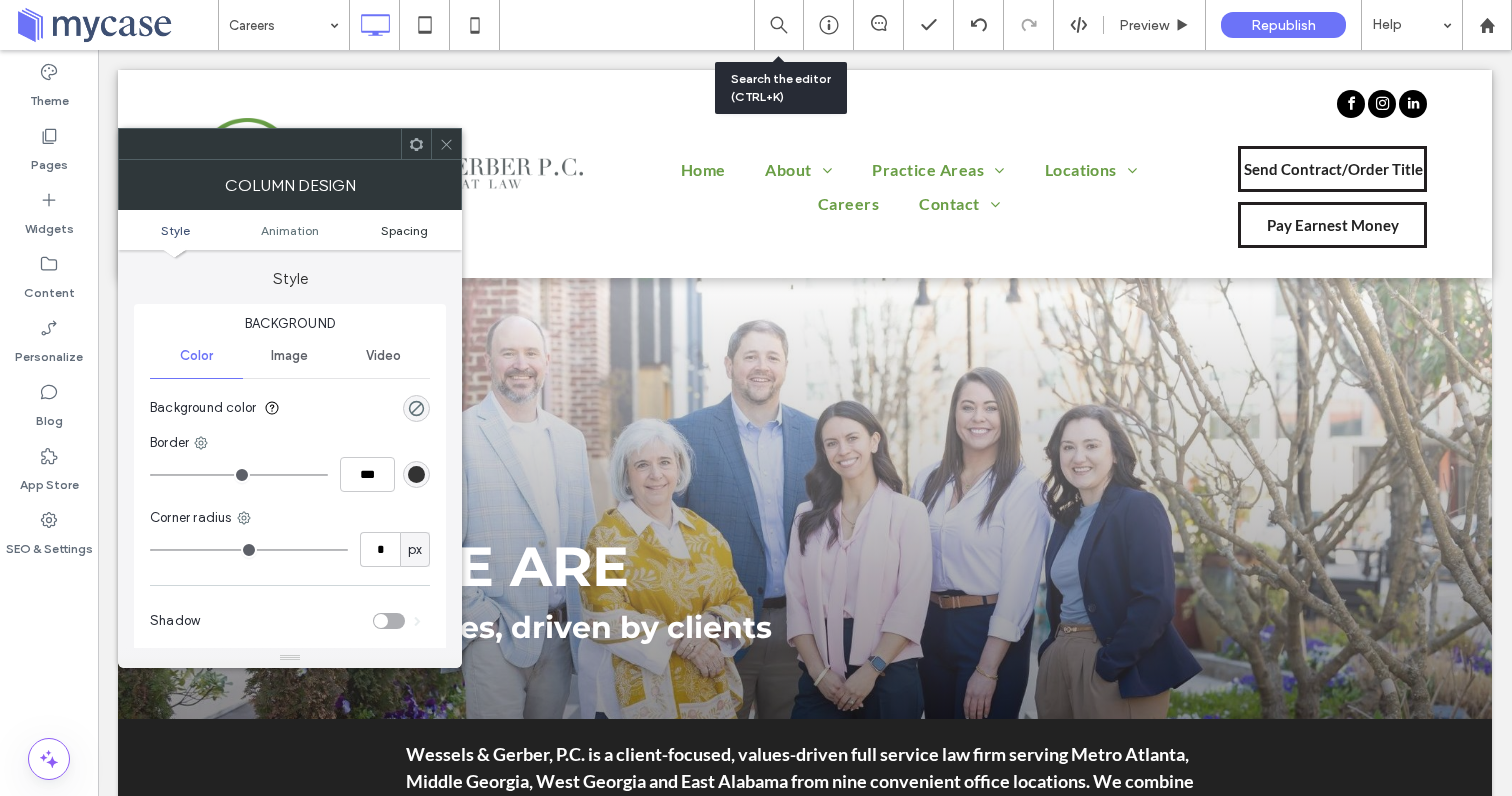 click on "Spacing" at bounding box center (404, 230) 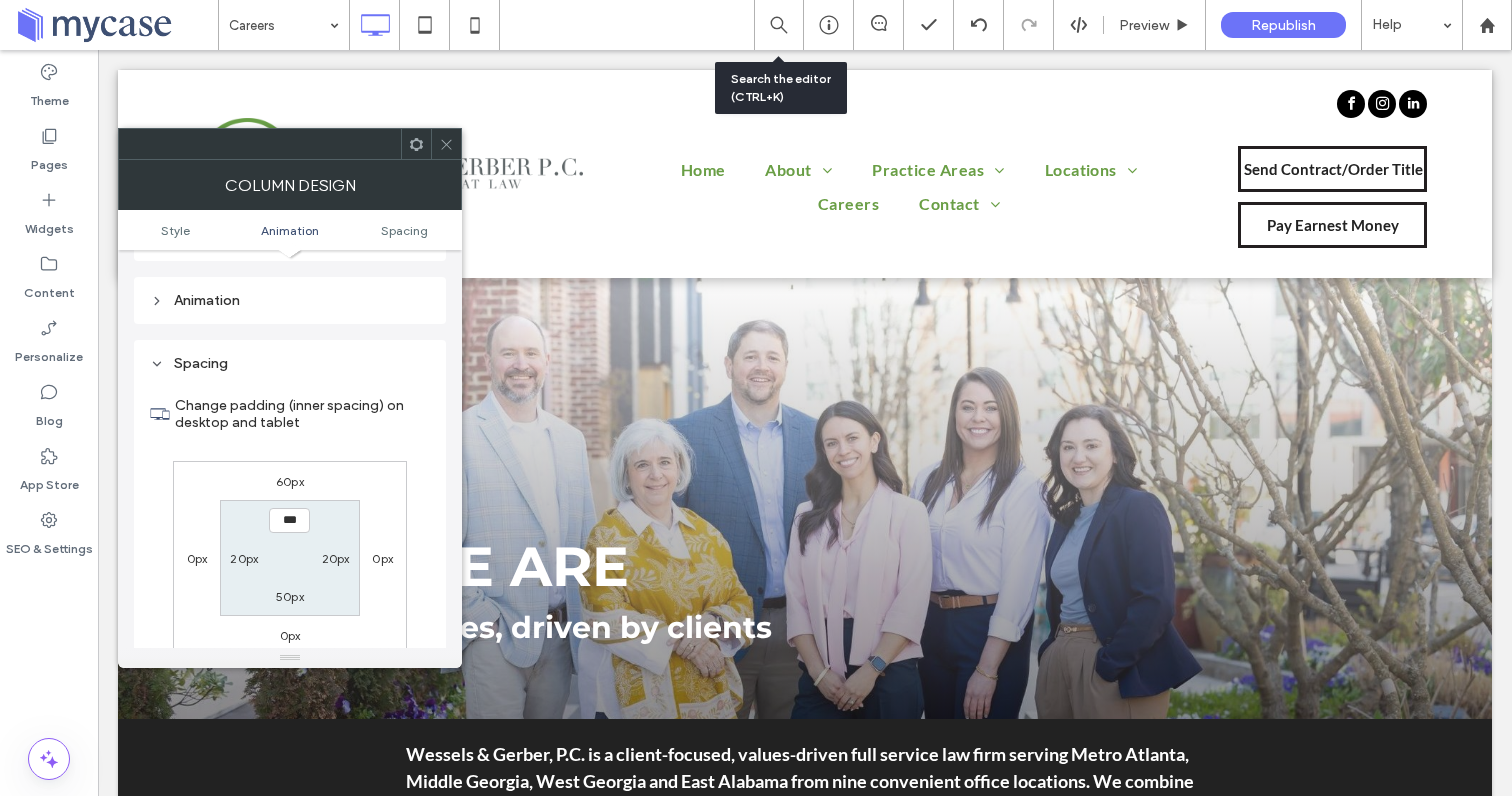 scroll, scrollTop: 470, scrollLeft: 0, axis: vertical 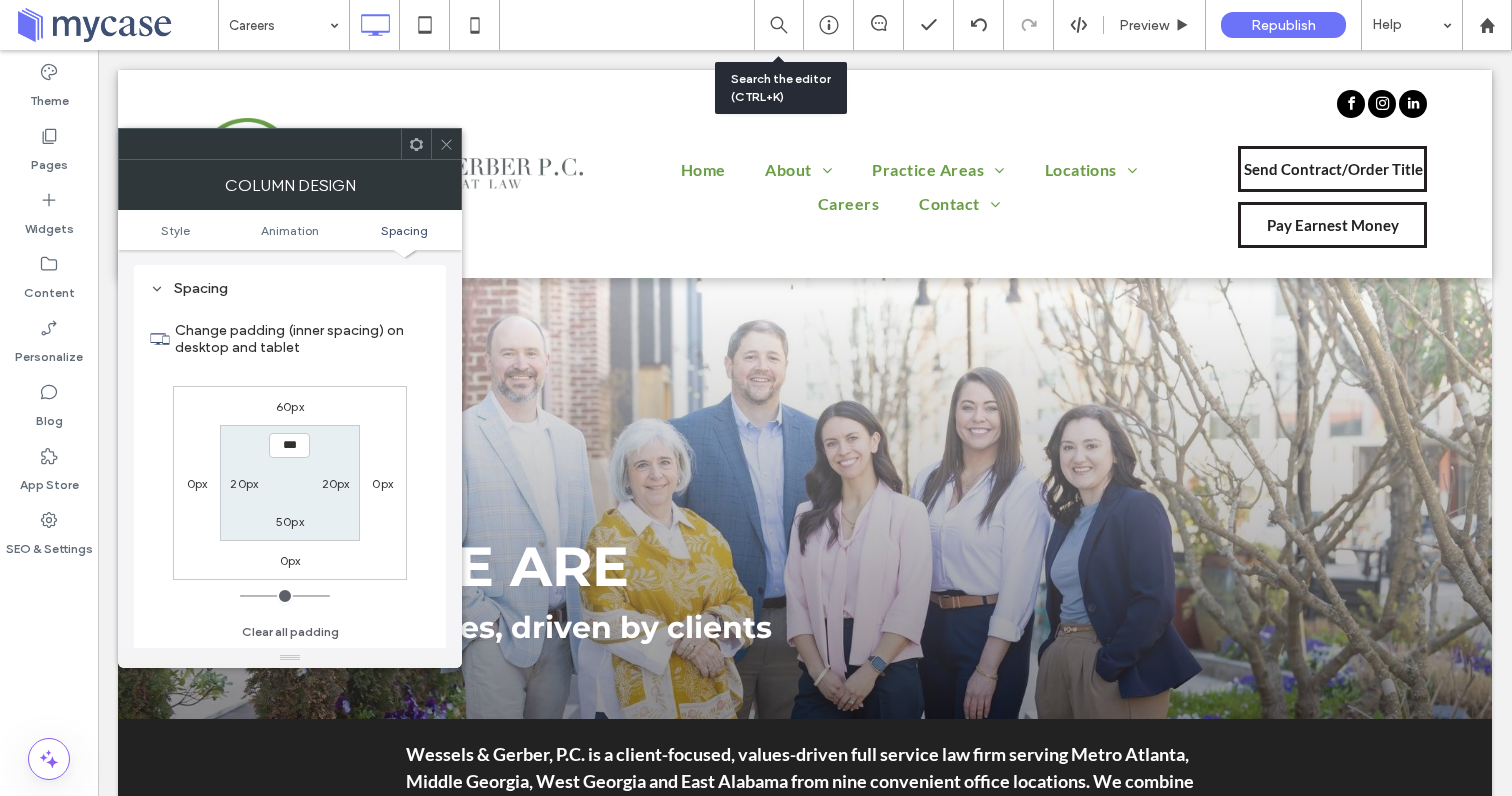 click on "60px" at bounding box center (290, 406) 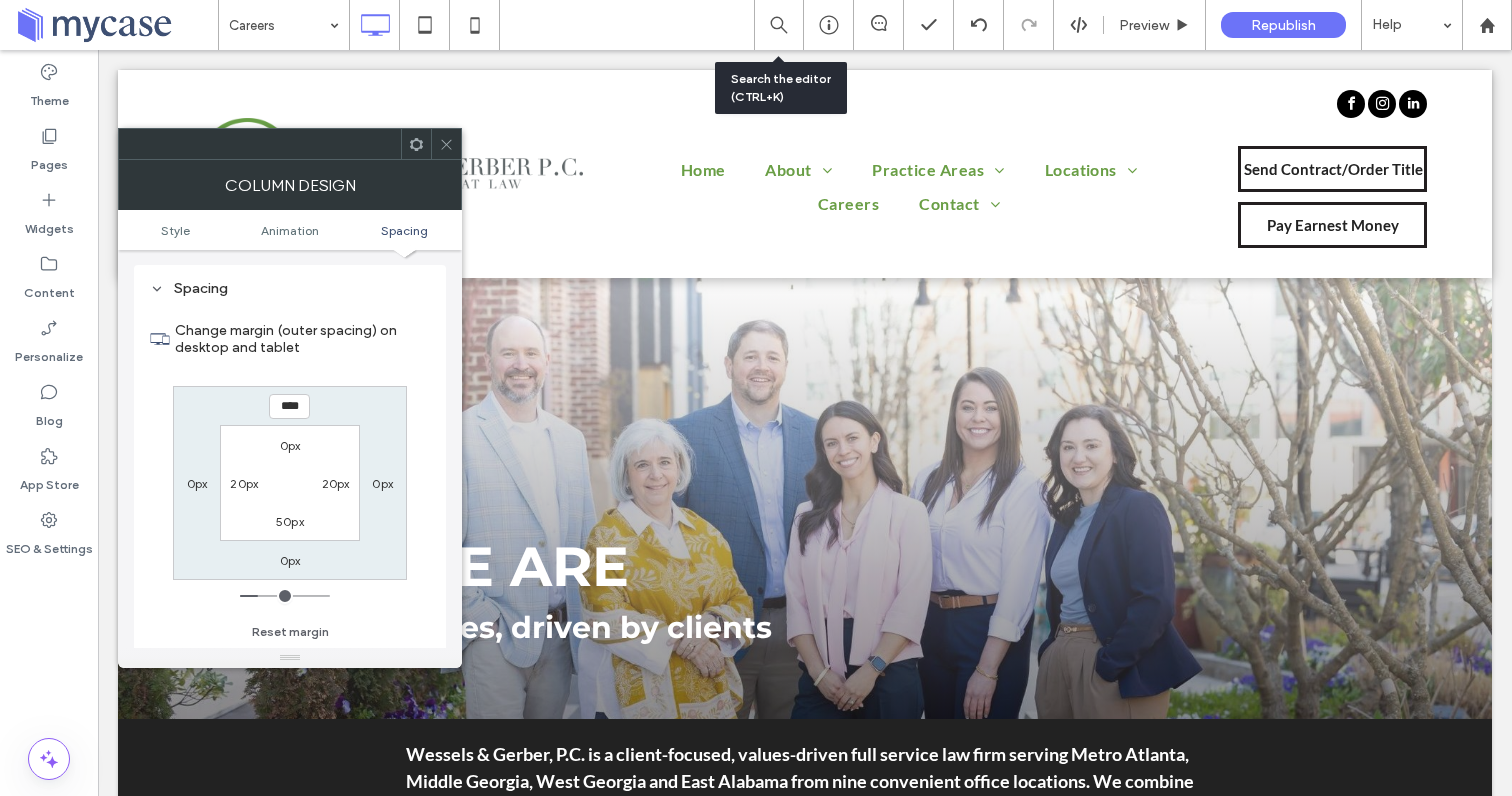 click on "****" at bounding box center (289, 406) 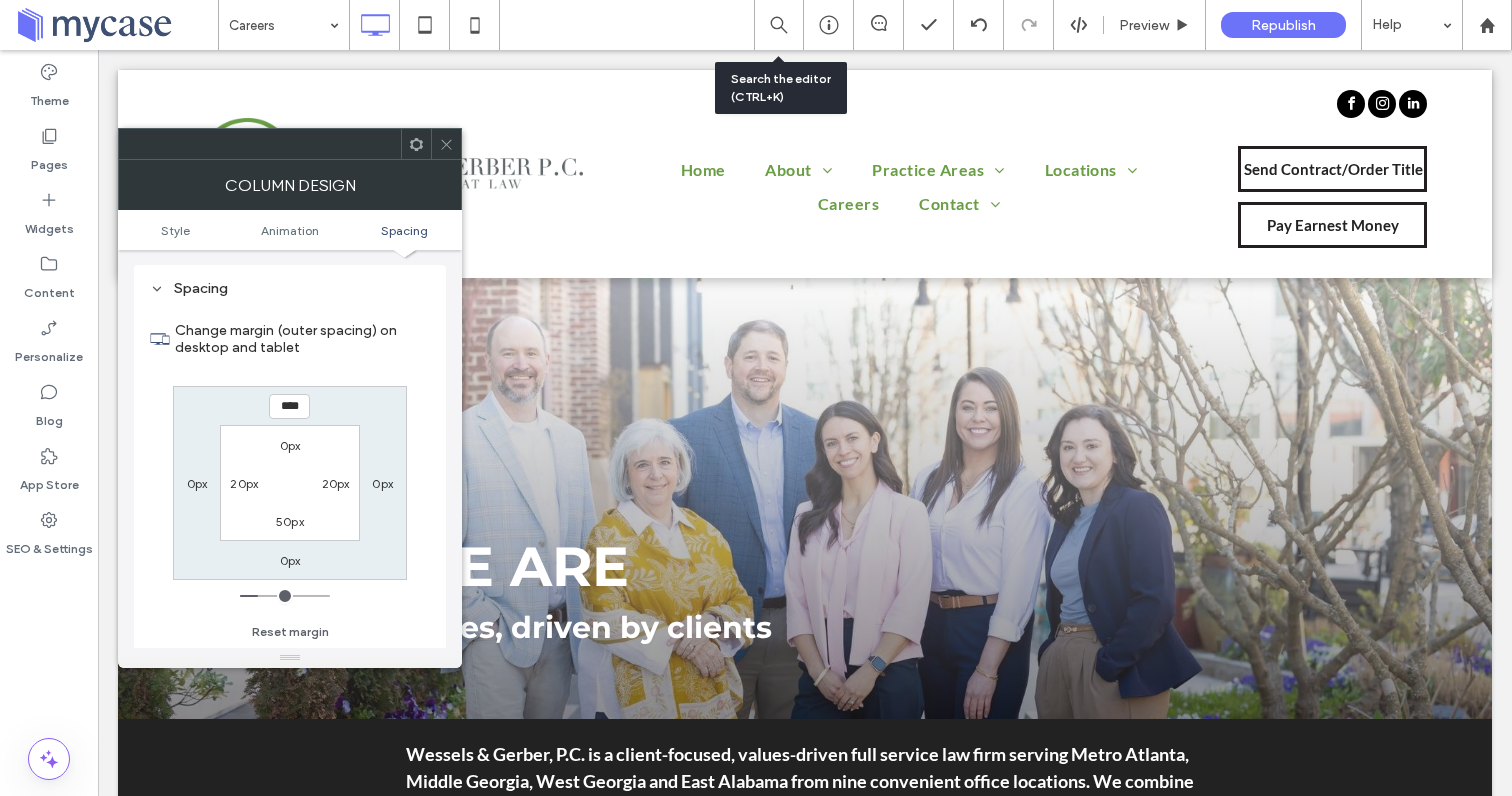 type on "****" 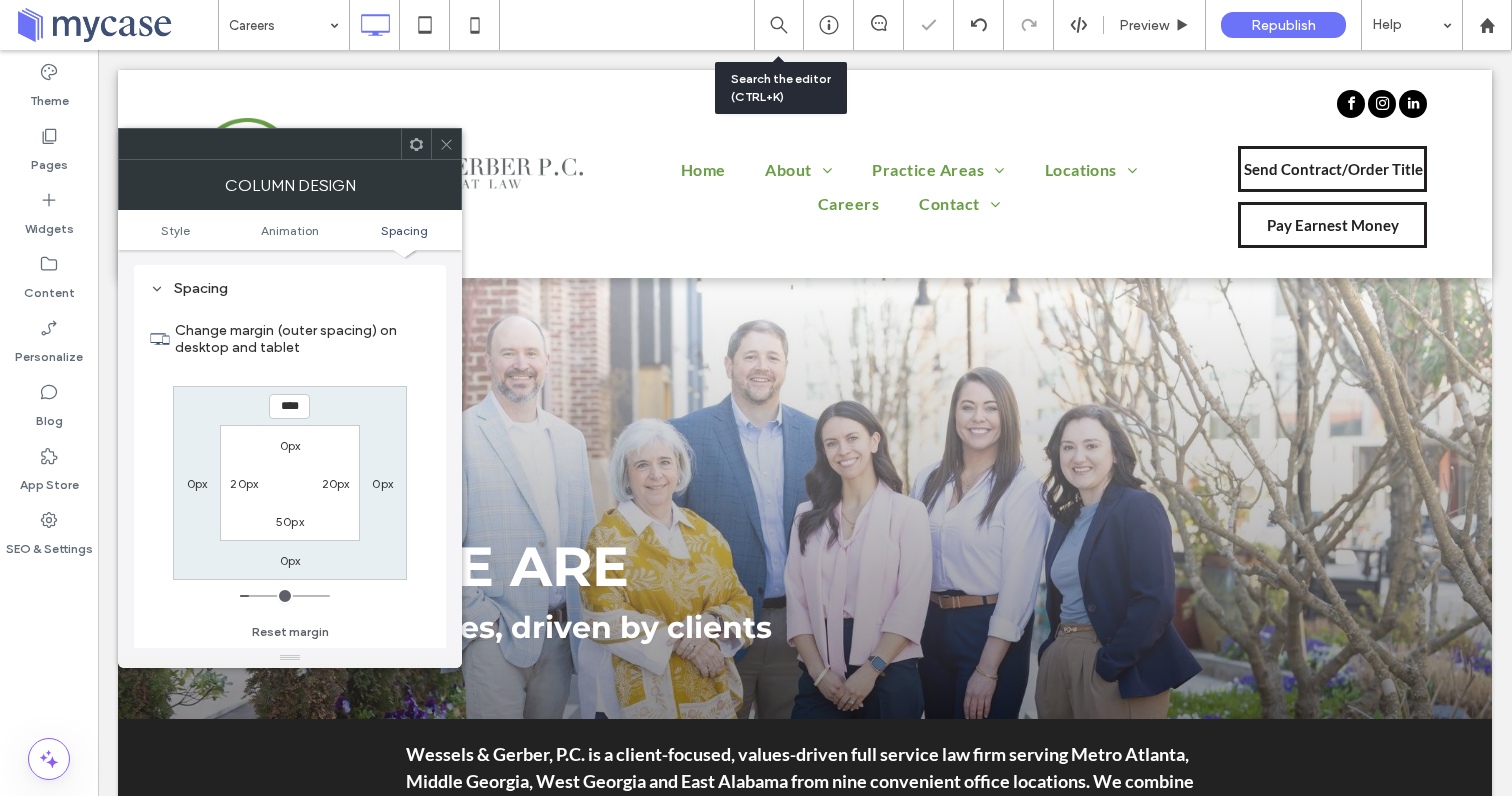 click 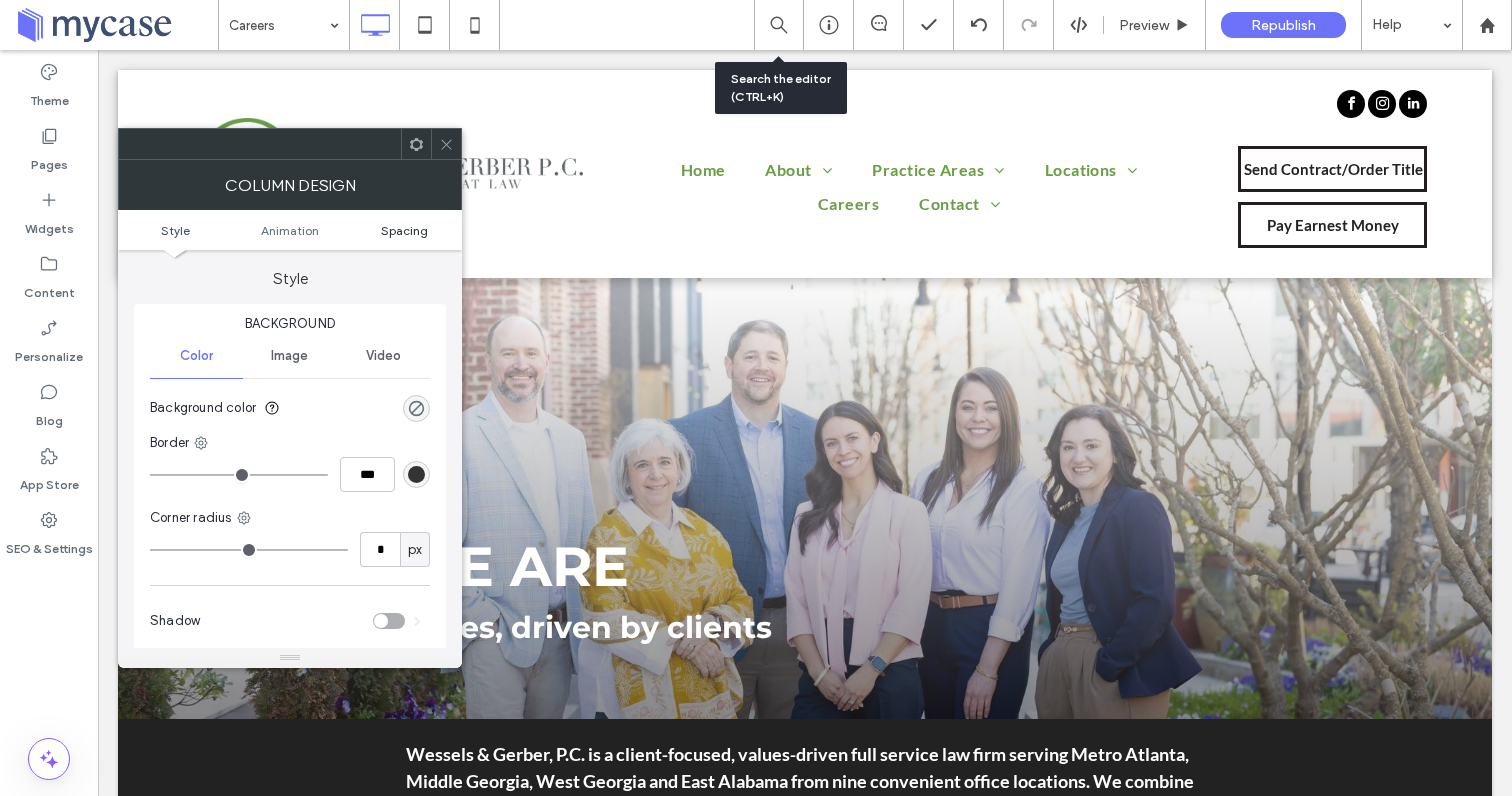 click on "Spacing" at bounding box center (404, 230) 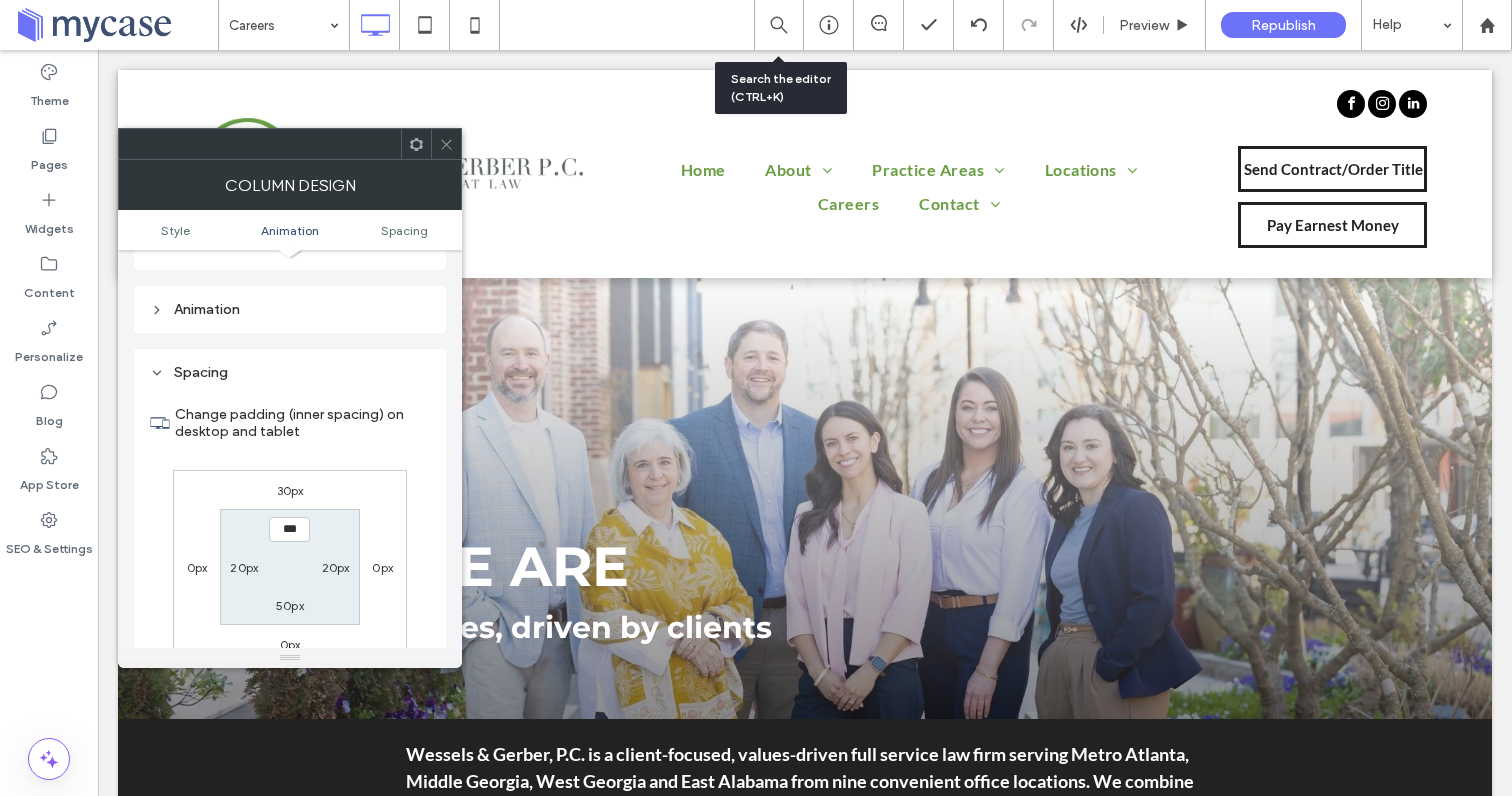 scroll, scrollTop: 470, scrollLeft: 0, axis: vertical 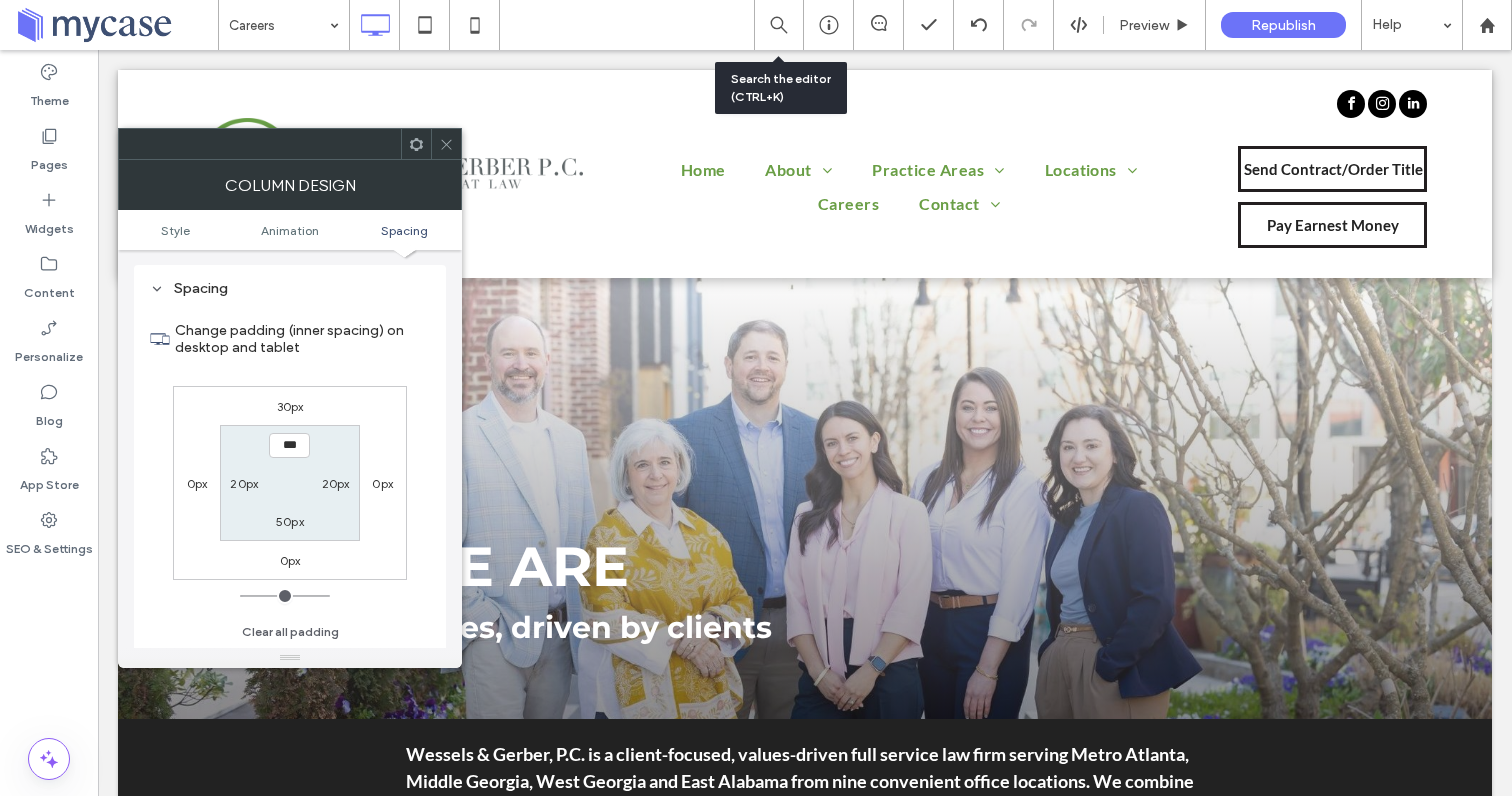 click on "50px" at bounding box center [290, 521] 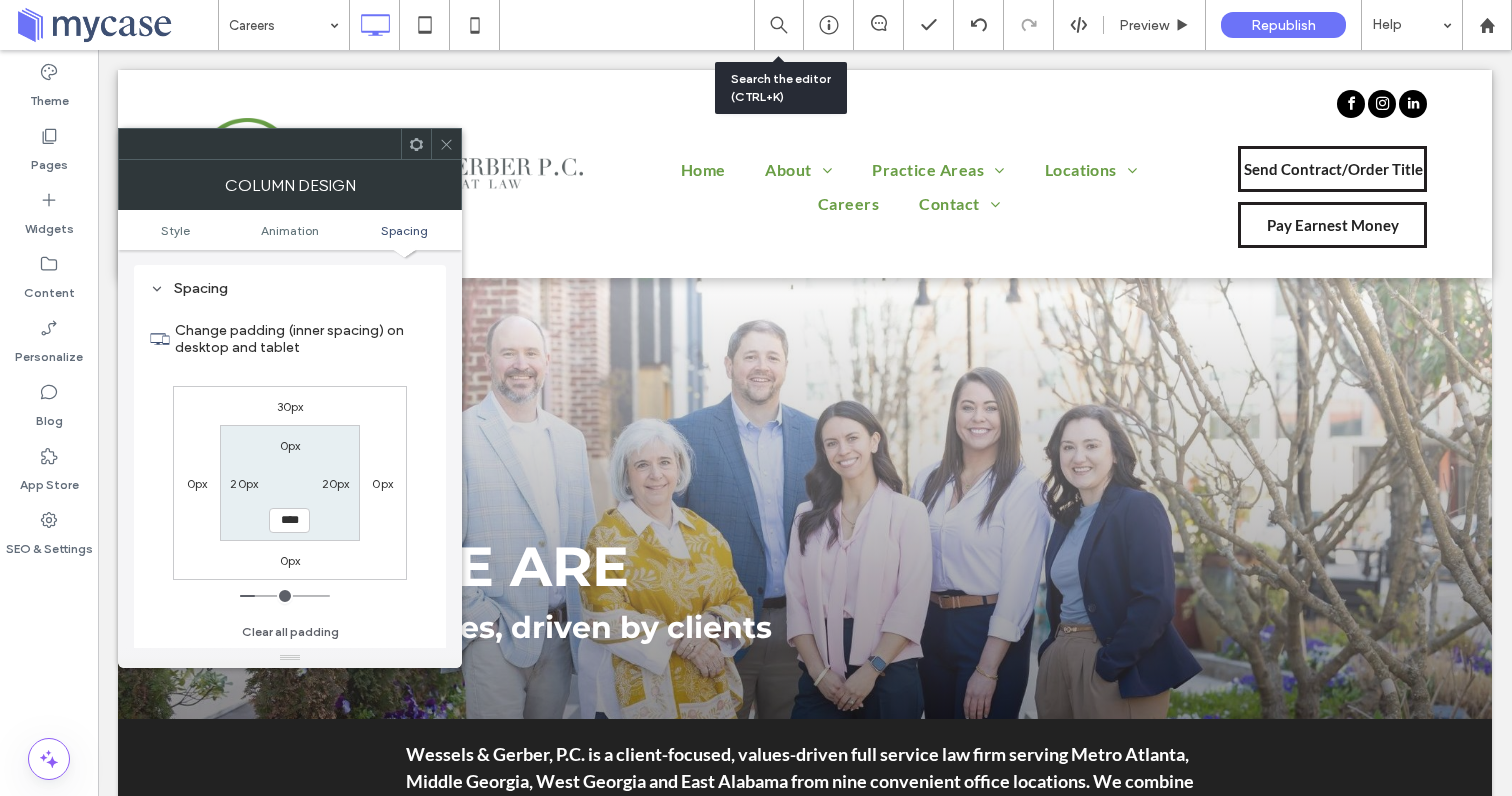 click on "****" at bounding box center [289, 520] 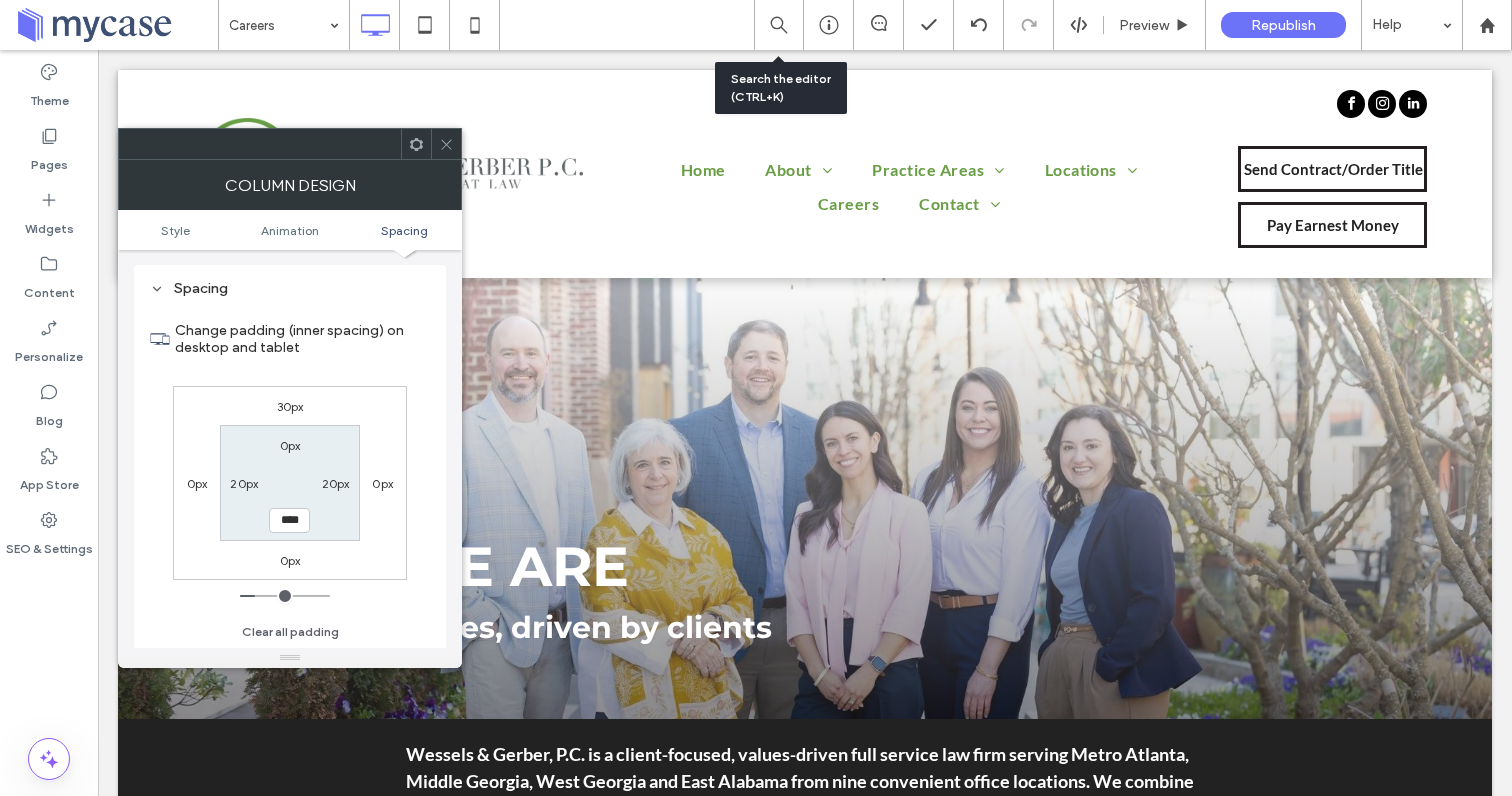 type on "****" 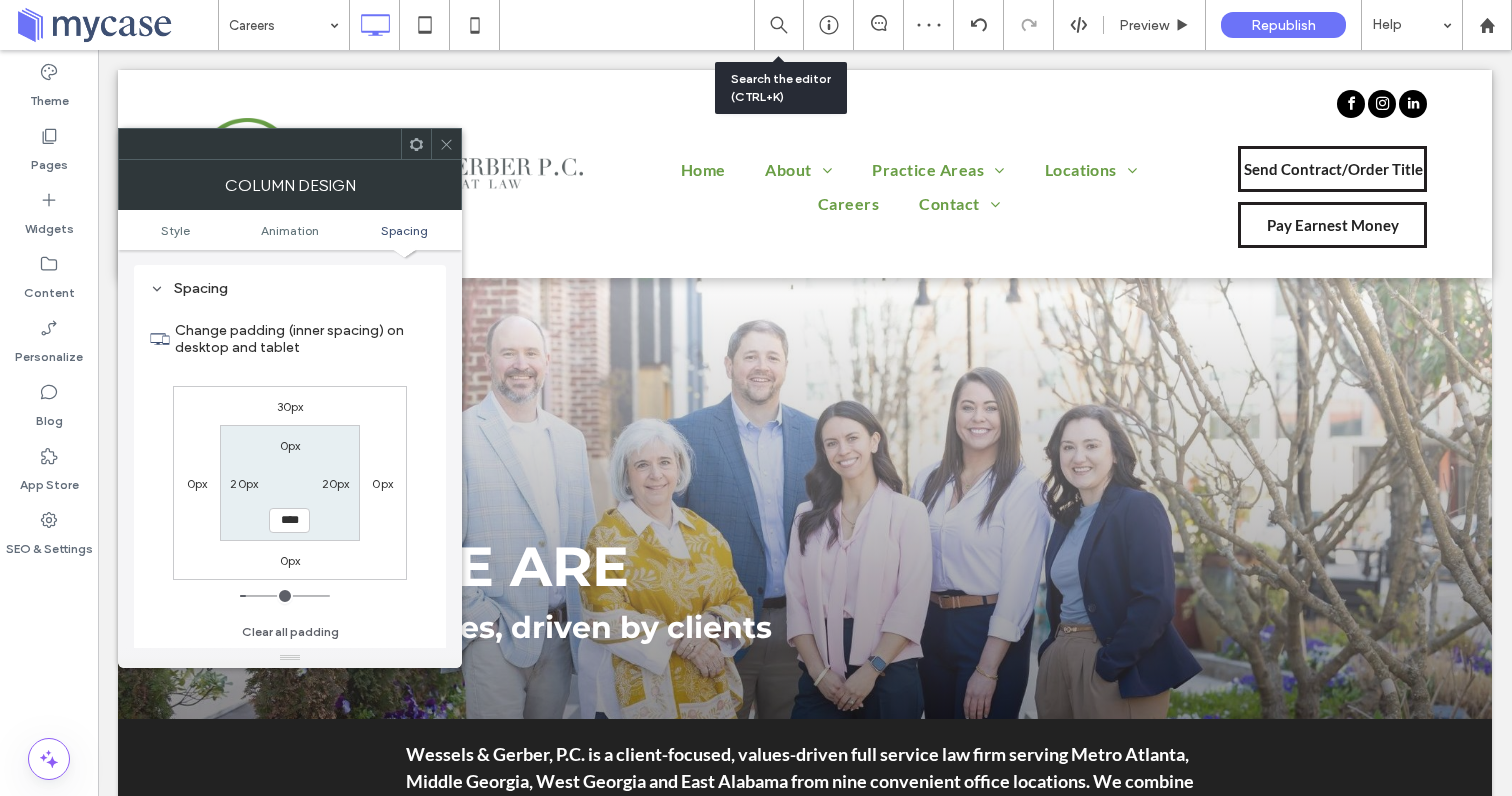 click 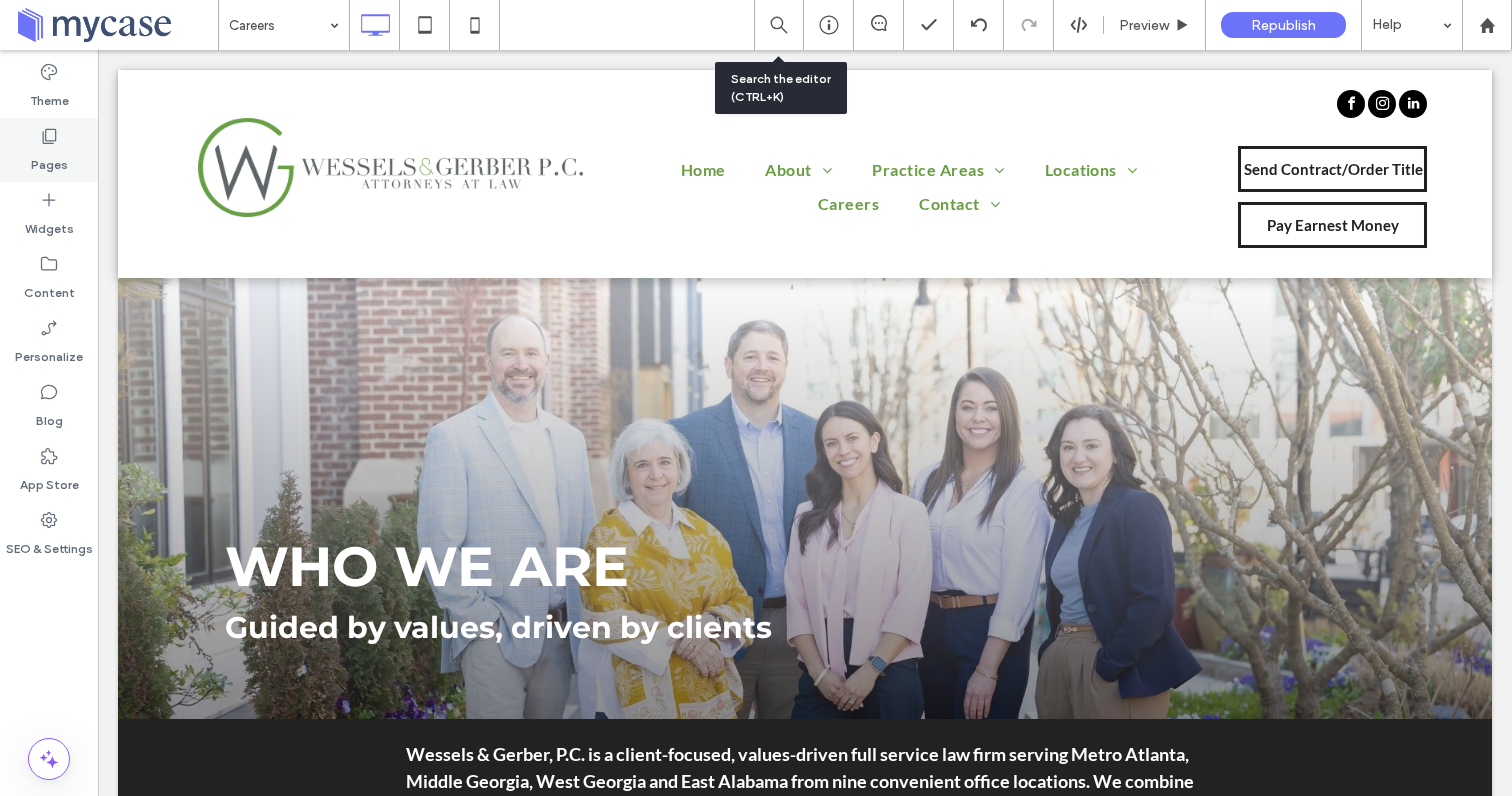 click 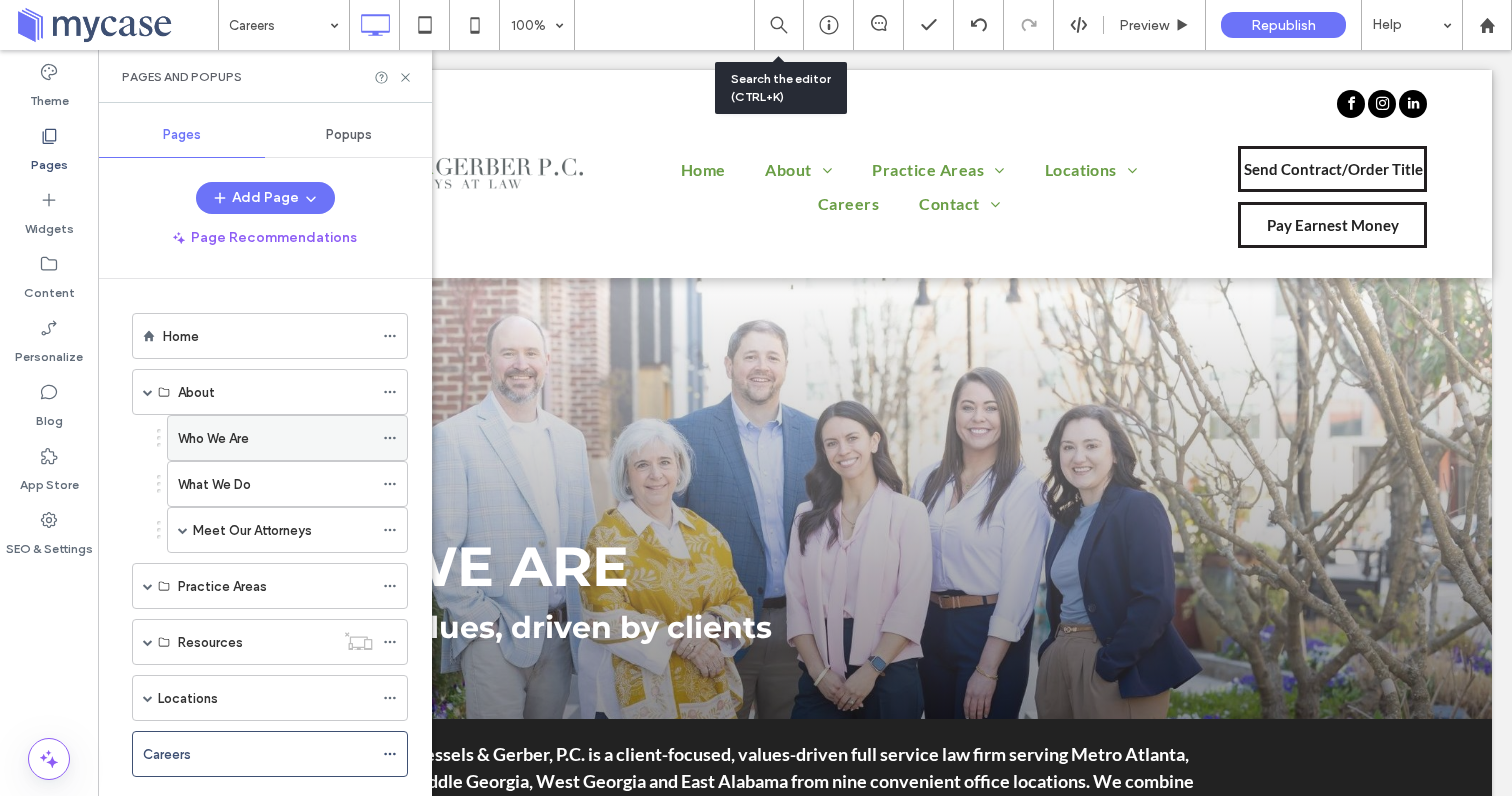 click on "Who We Are" at bounding box center (213, 438) 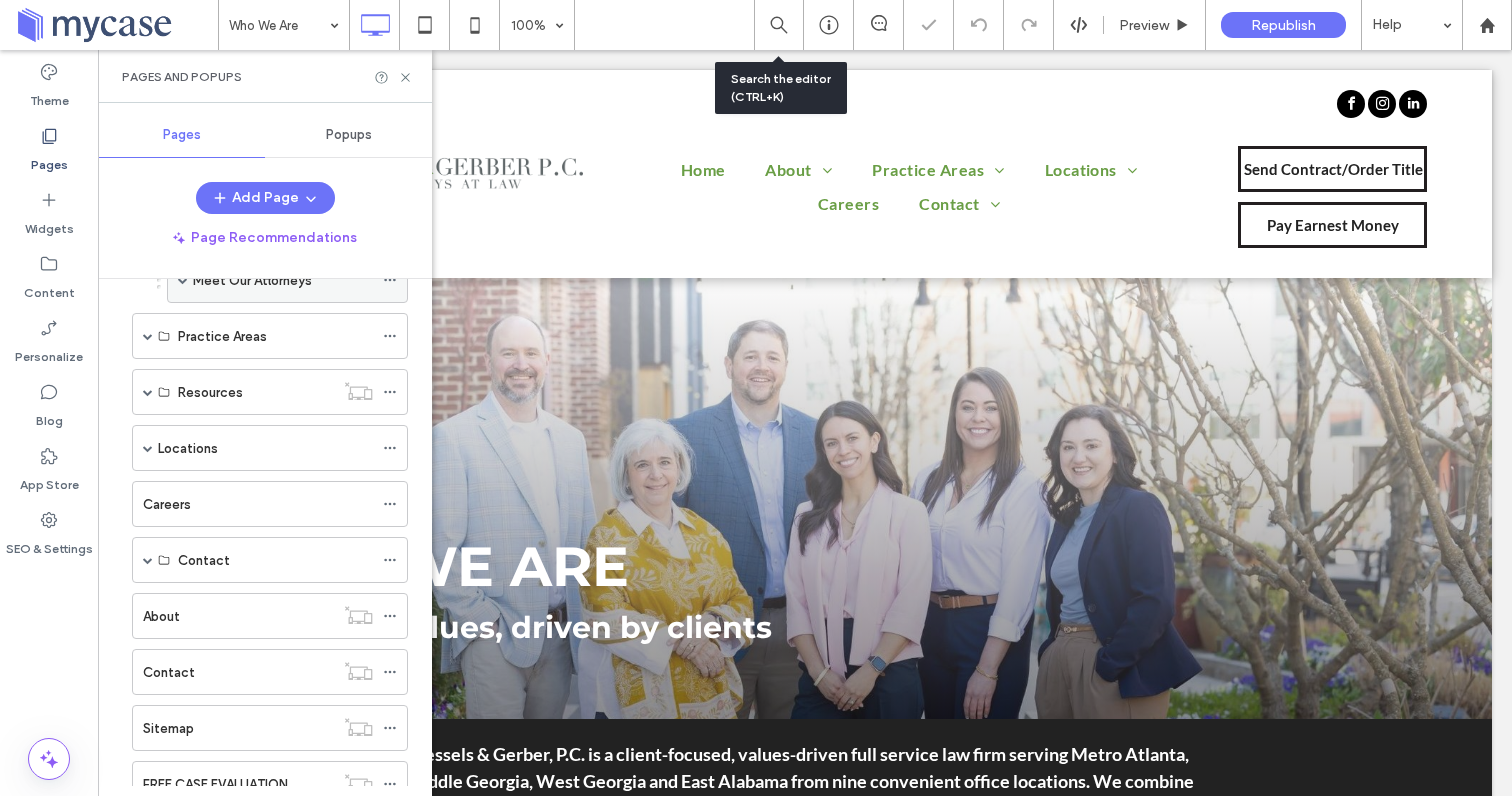 scroll, scrollTop: 377, scrollLeft: 0, axis: vertical 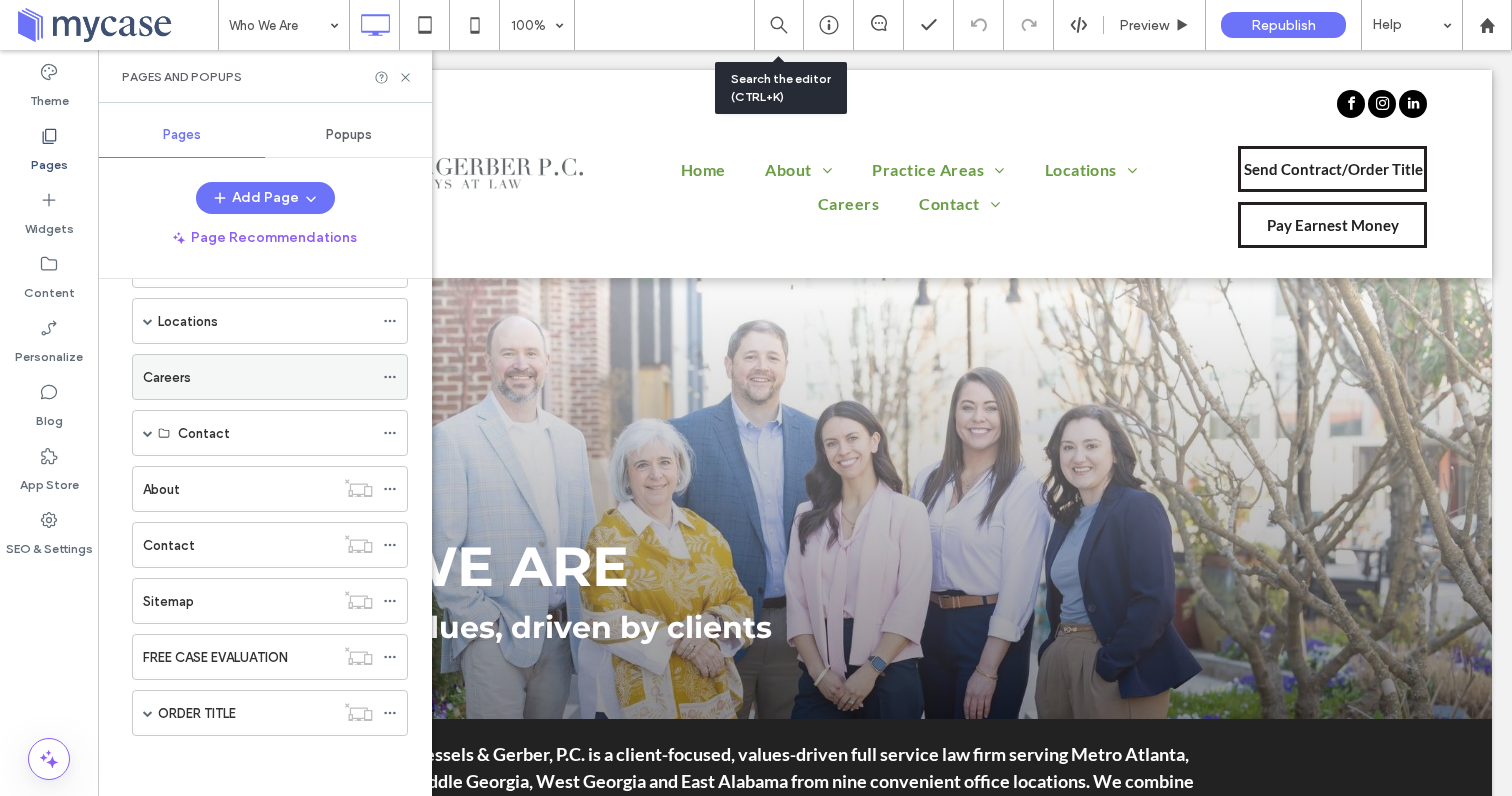 click on "Careers" at bounding box center (167, 377) 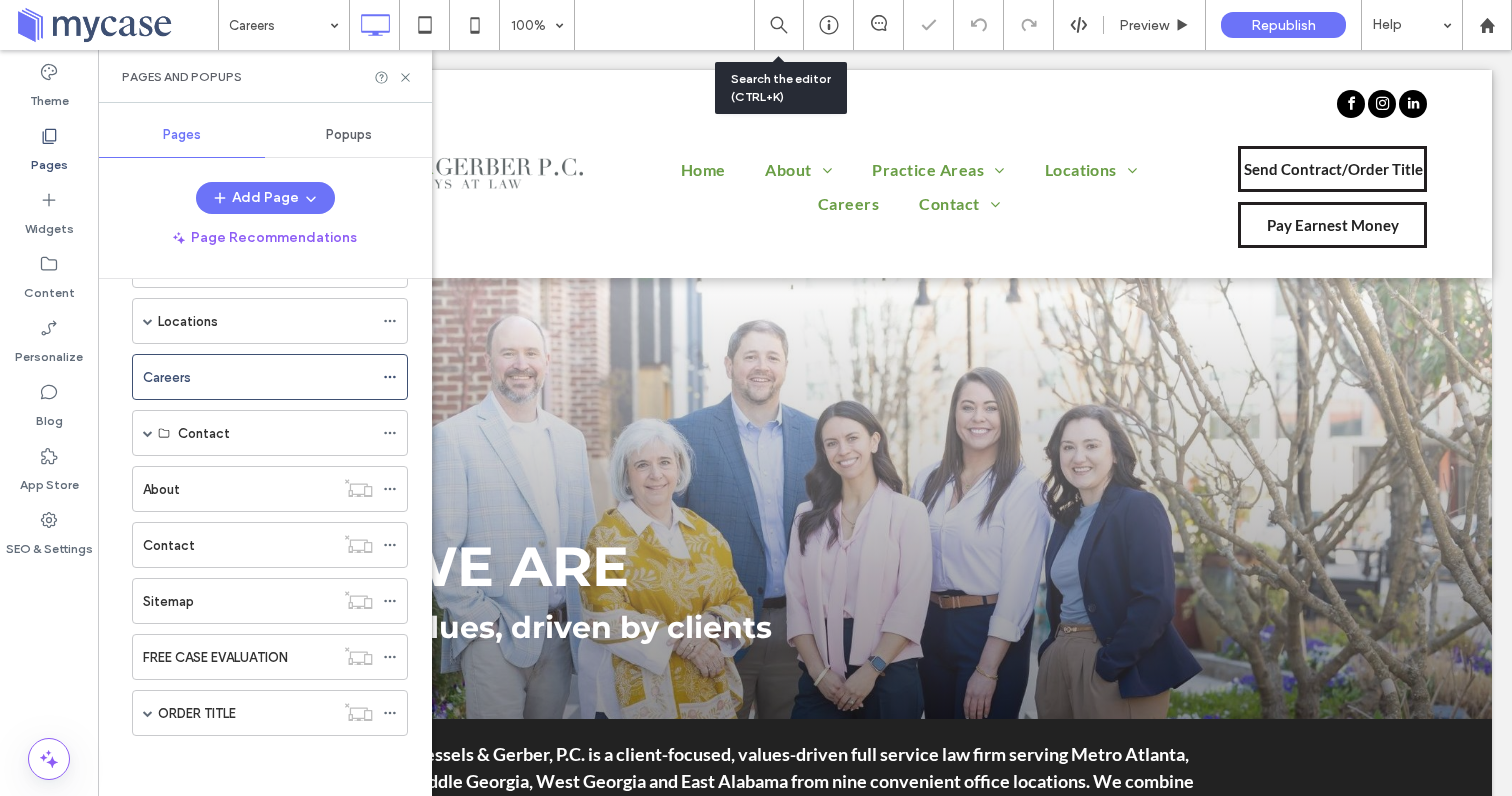 click on "Pages and Popups" at bounding box center (265, 76) 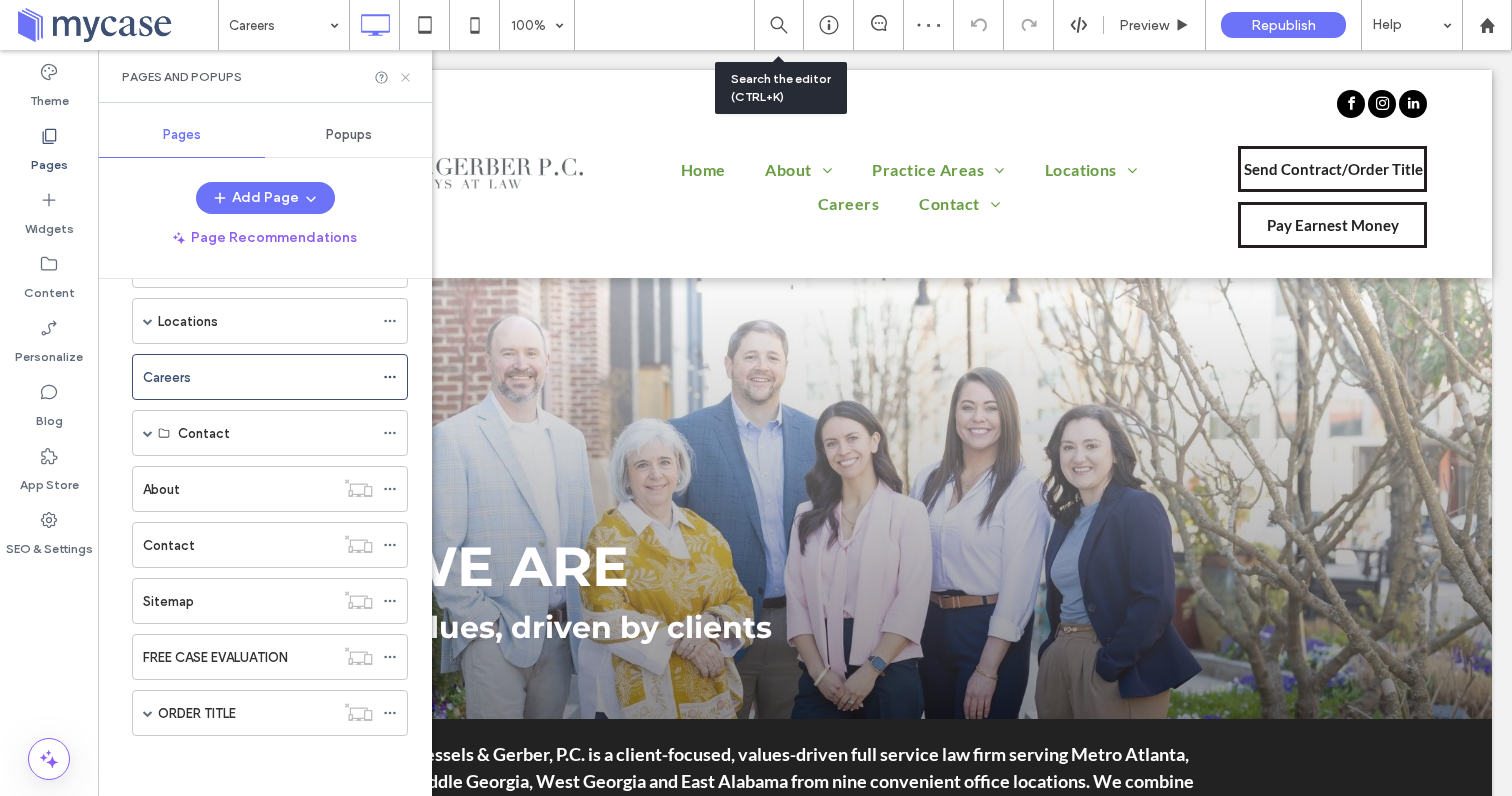 click 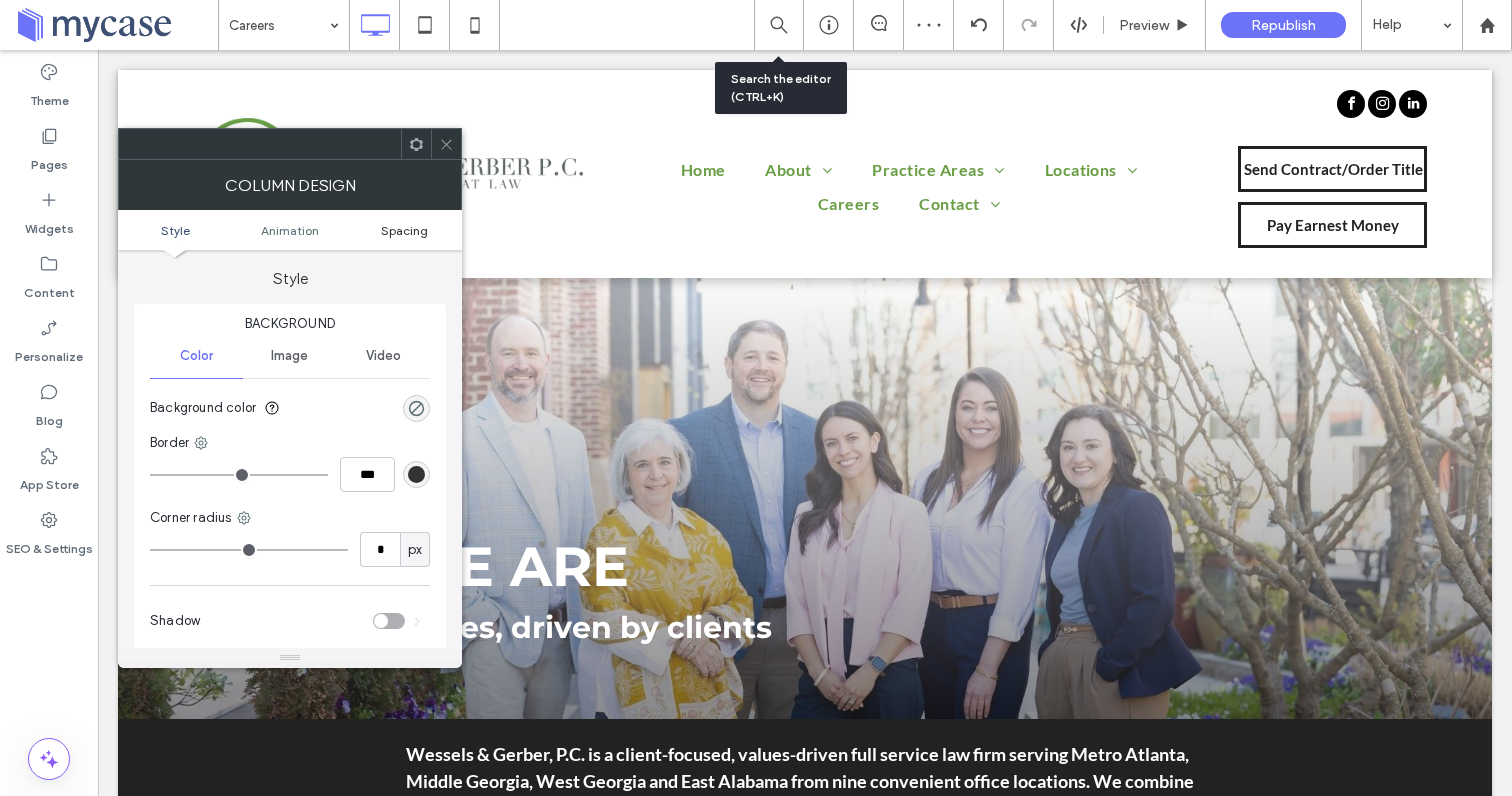 click on "Spacing" at bounding box center [404, 230] 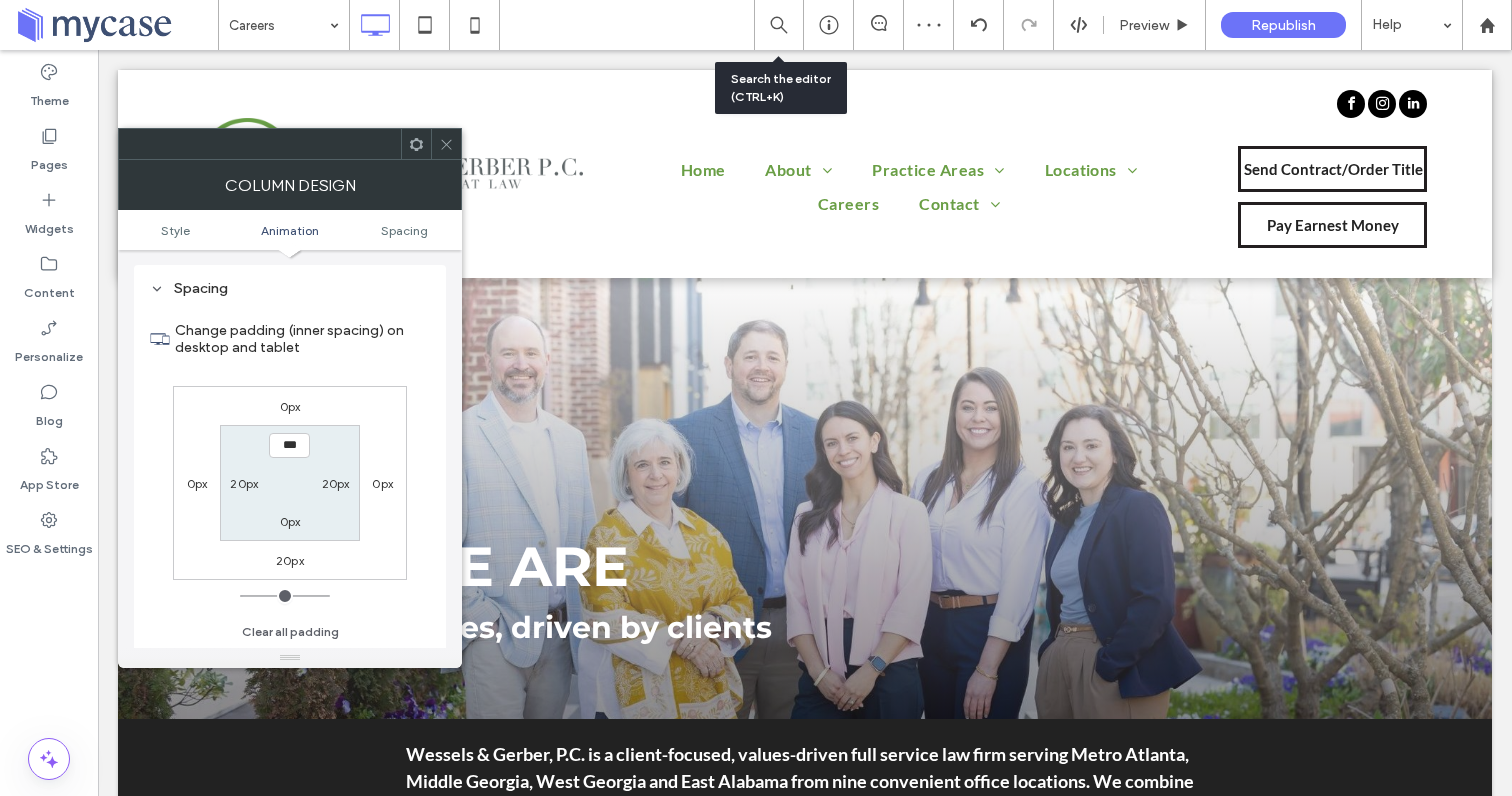 scroll, scrollTop: 470, scrollLeft: 0, axis: vertical 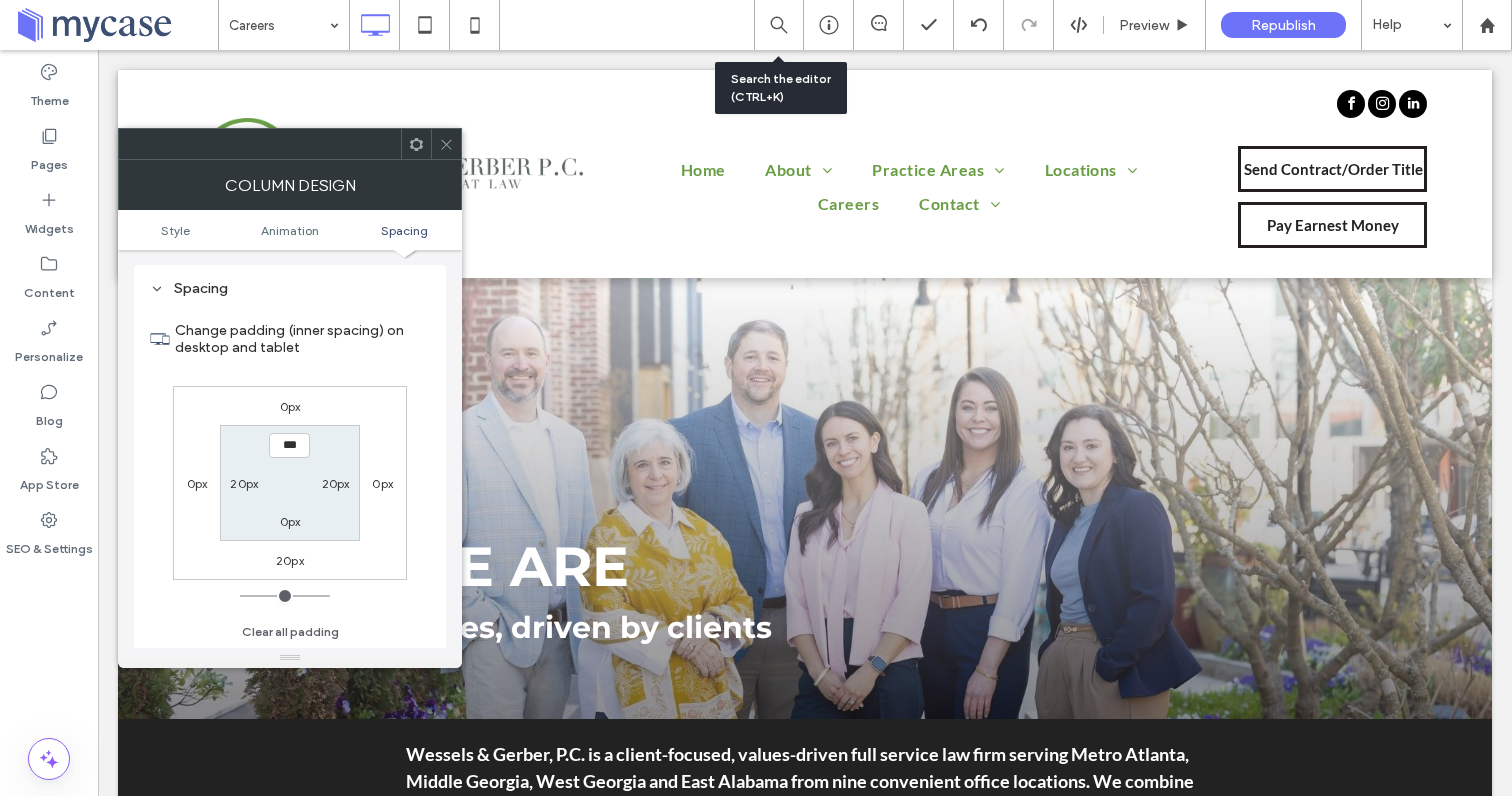 click 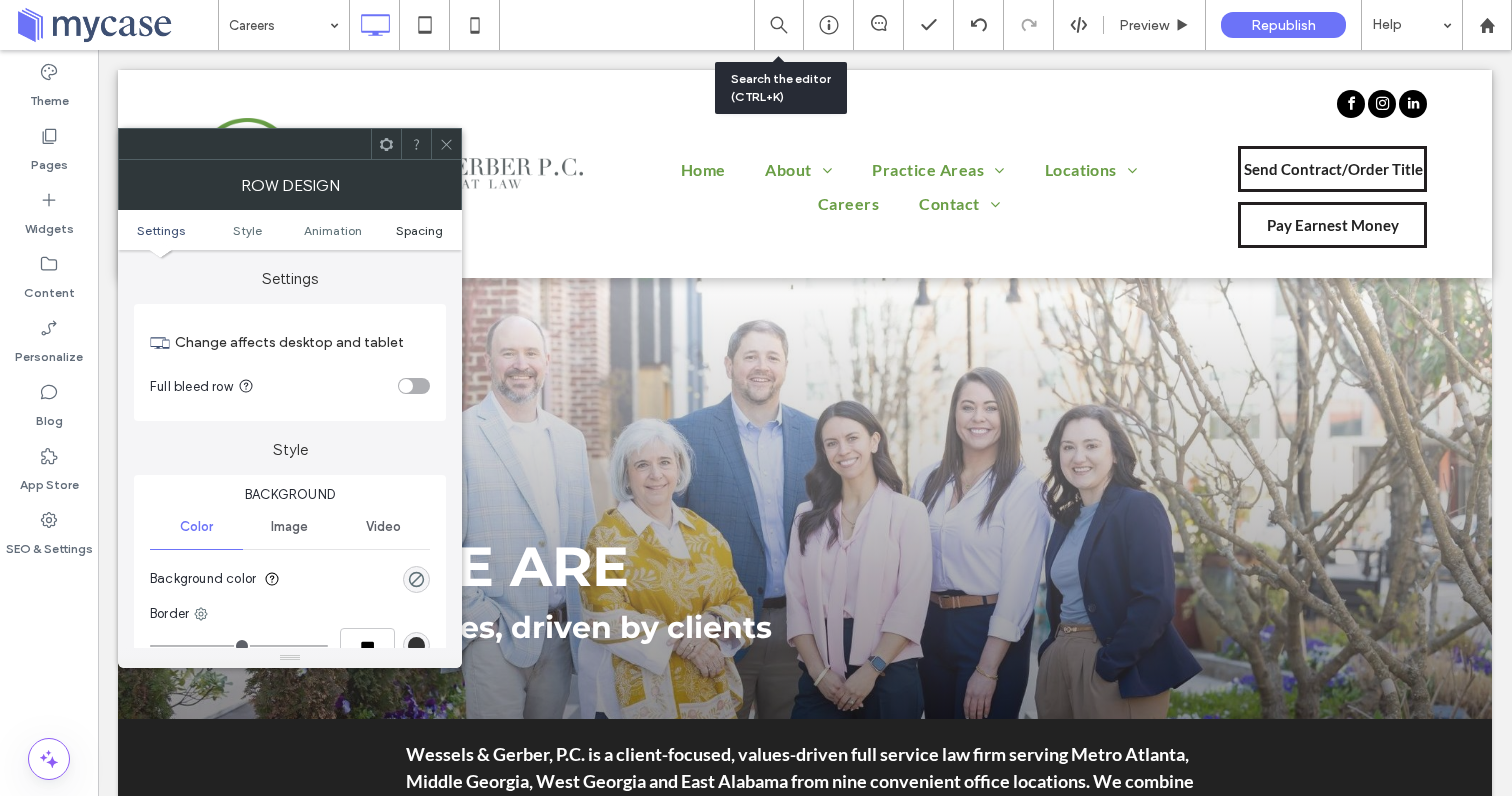 click on "Spacing" at bounding box center (419, 230) 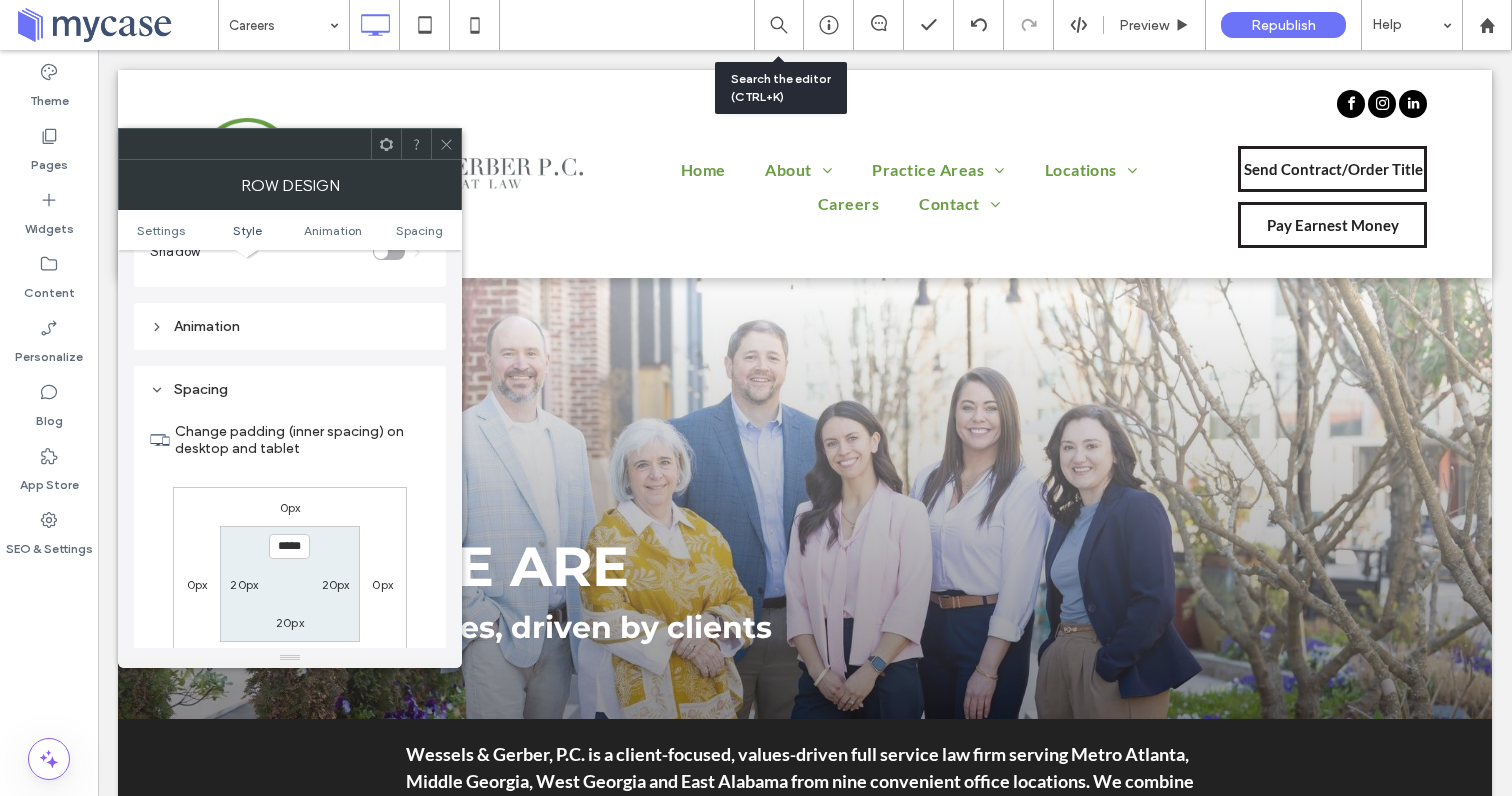 scroll, scrollTop: 566, scrollLeft: 0, axis: vertical 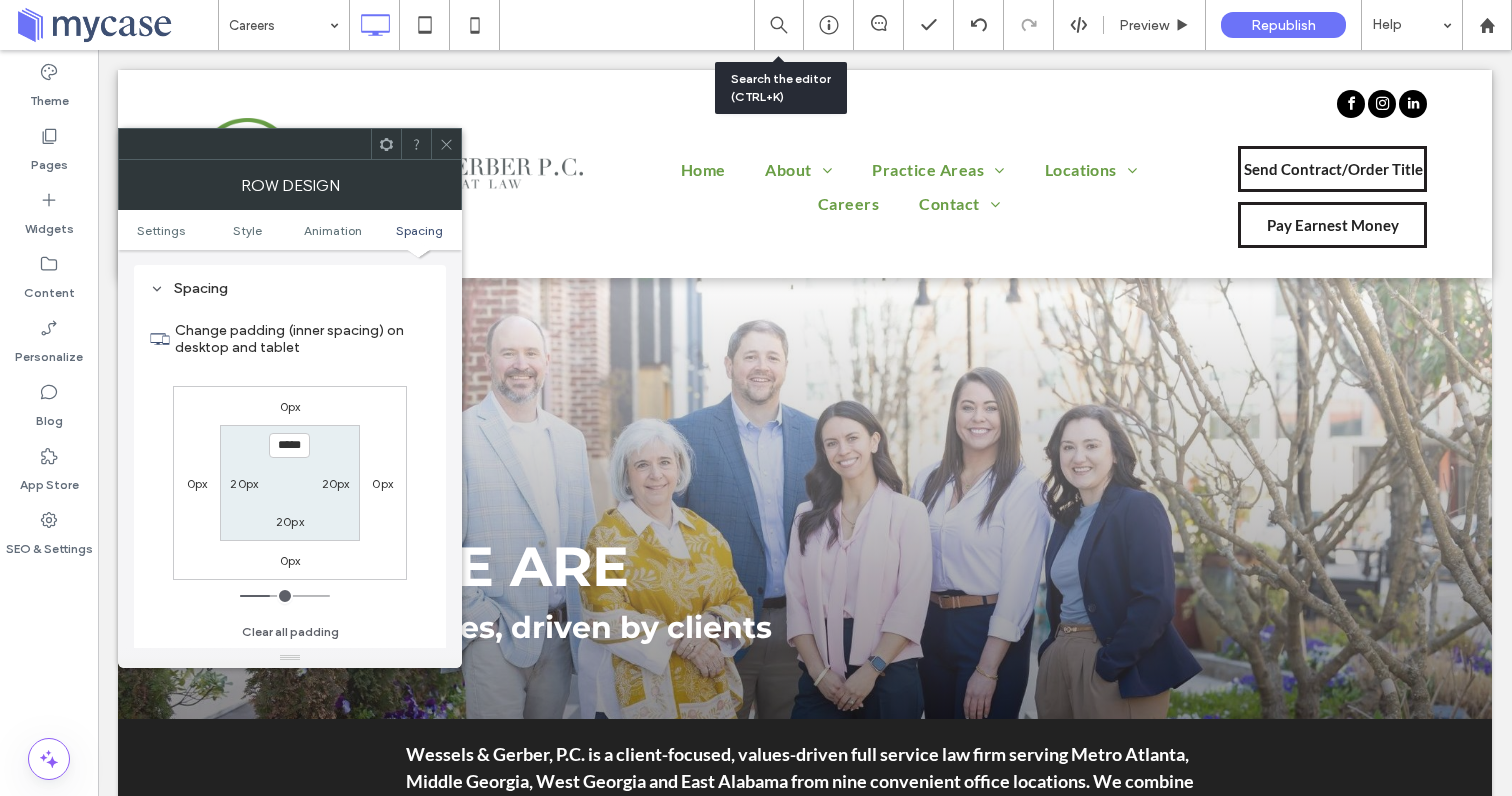 click on "*****" at bounding box center (289, 445) 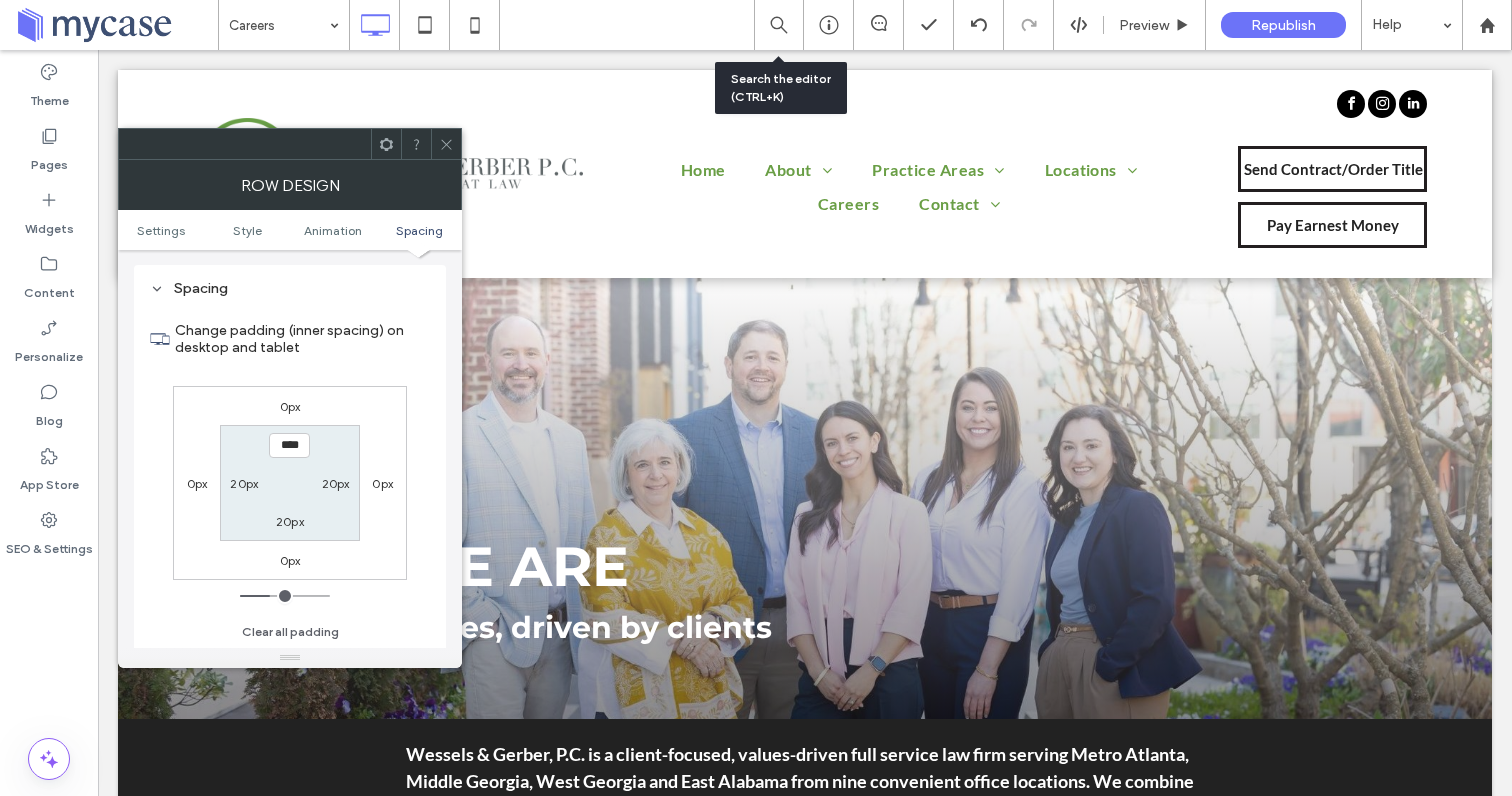 type on "****" 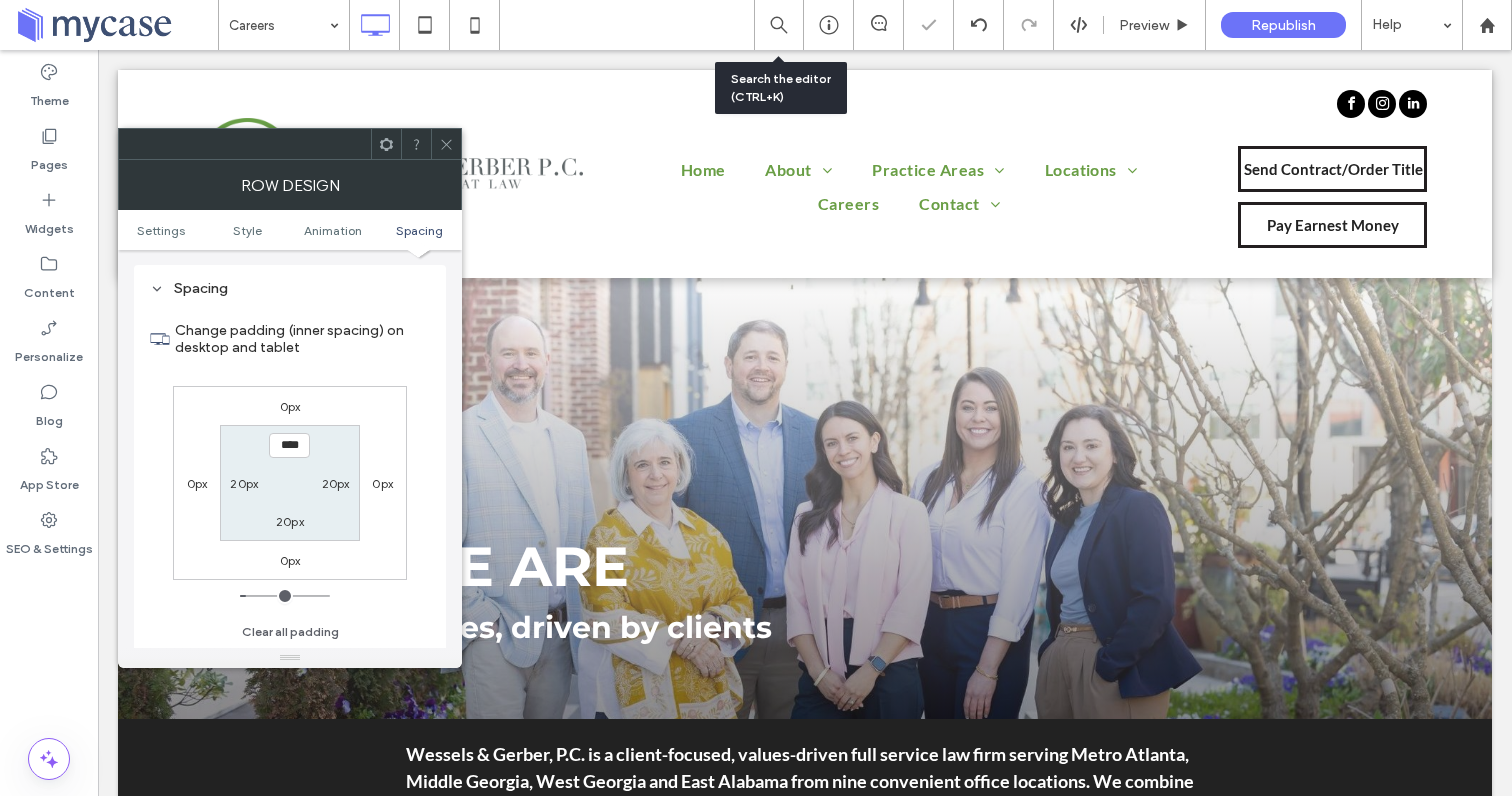 type on "****" 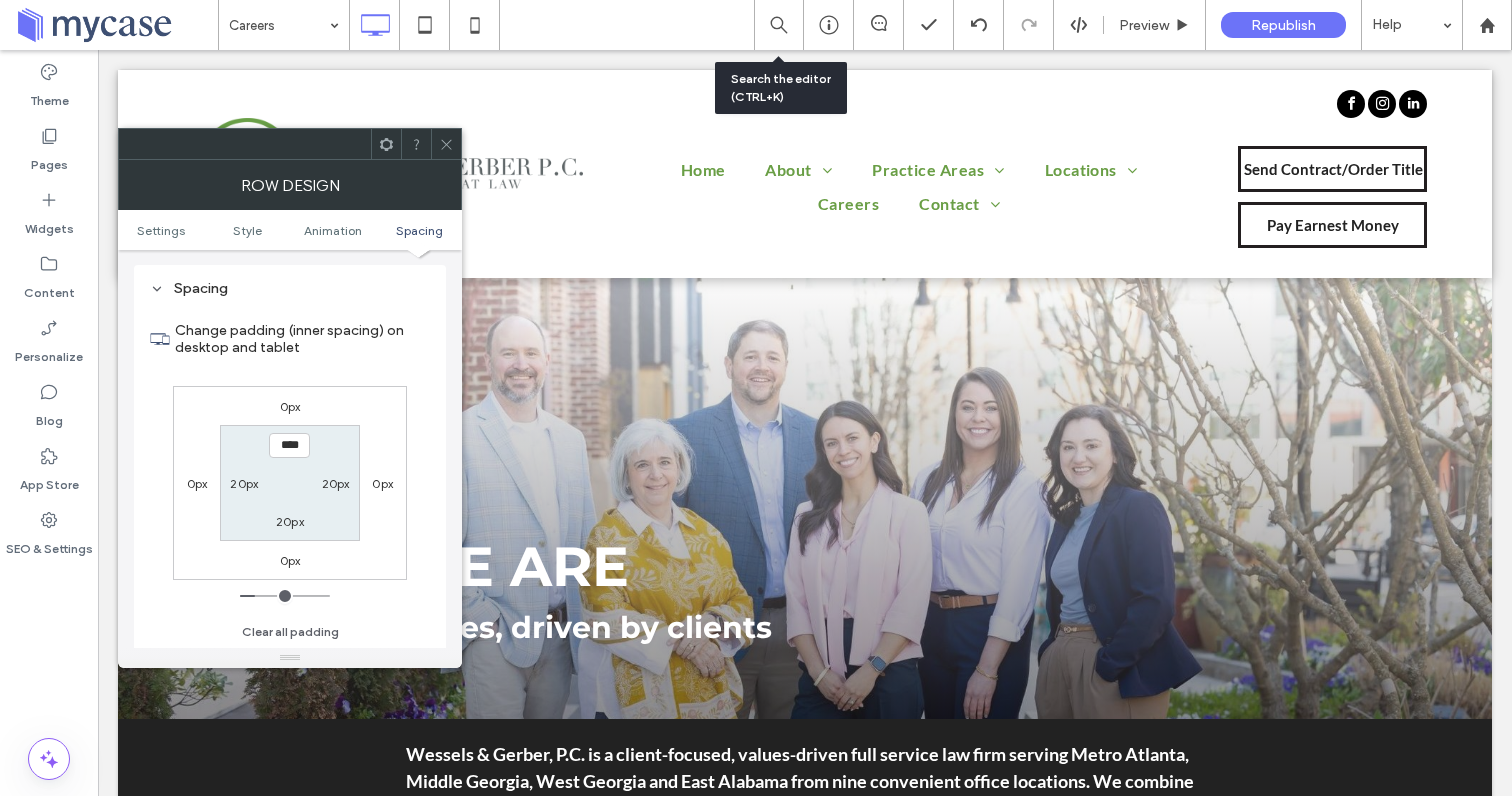 type on "****" 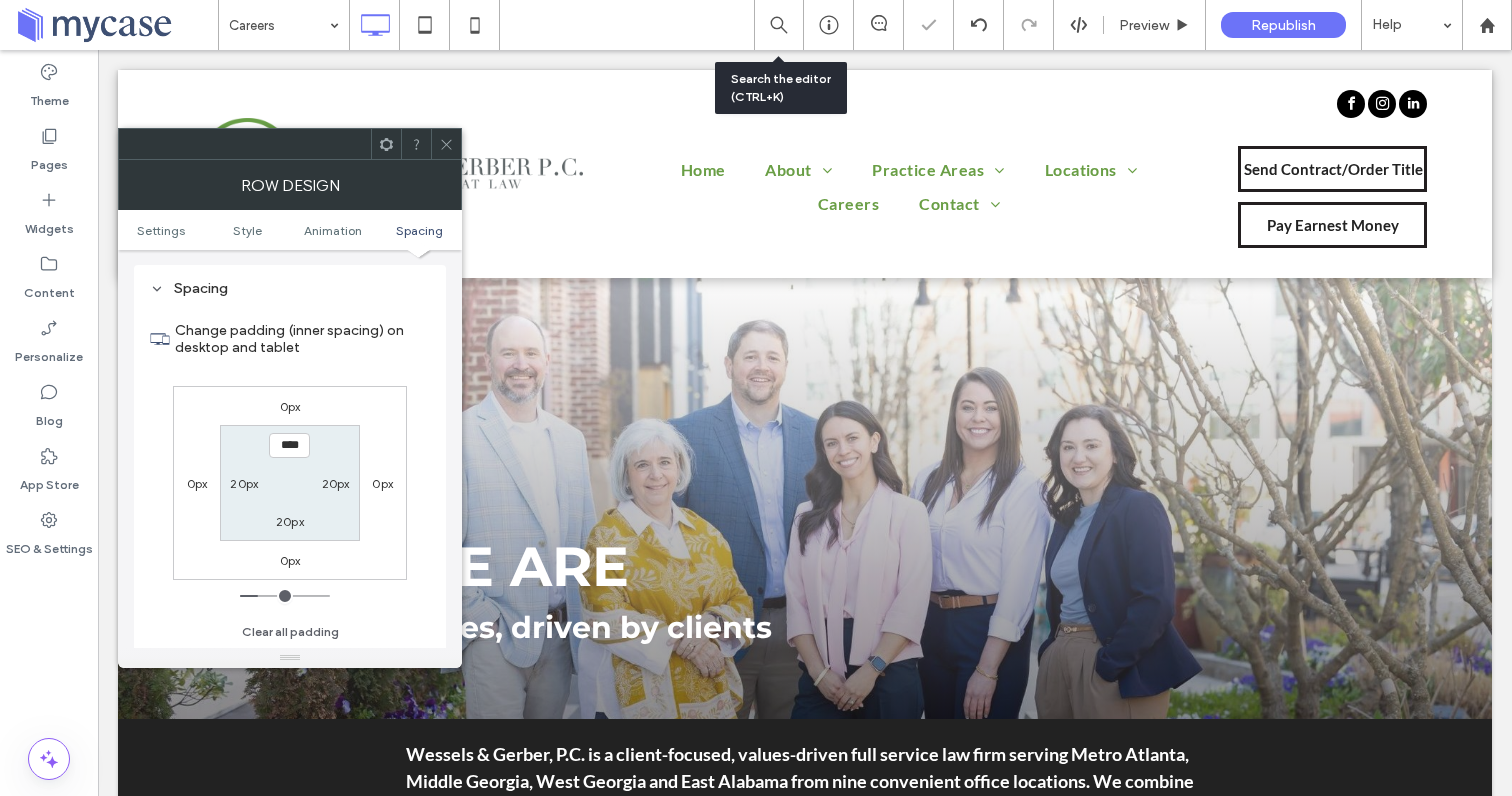 type on "****" 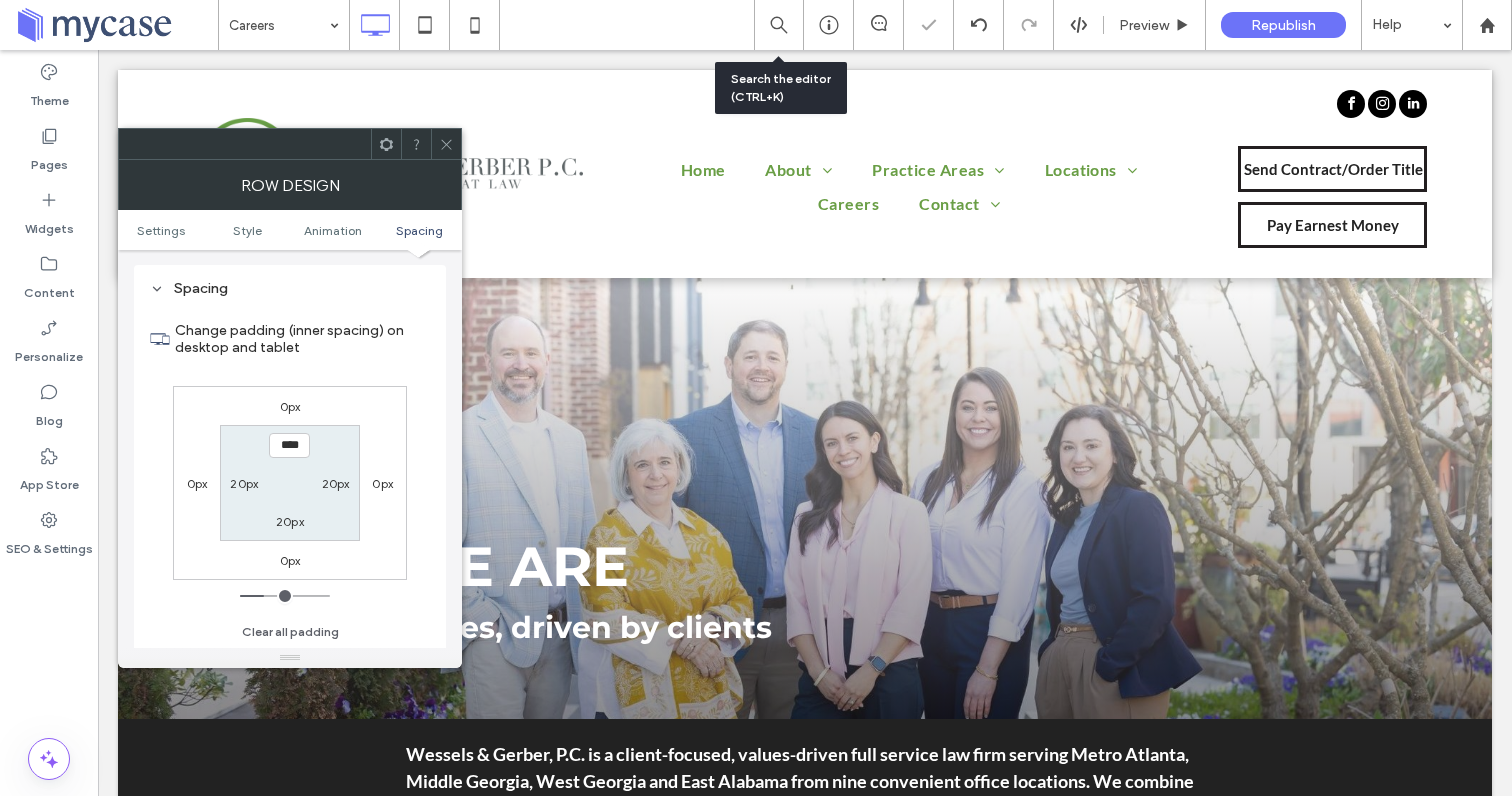 click 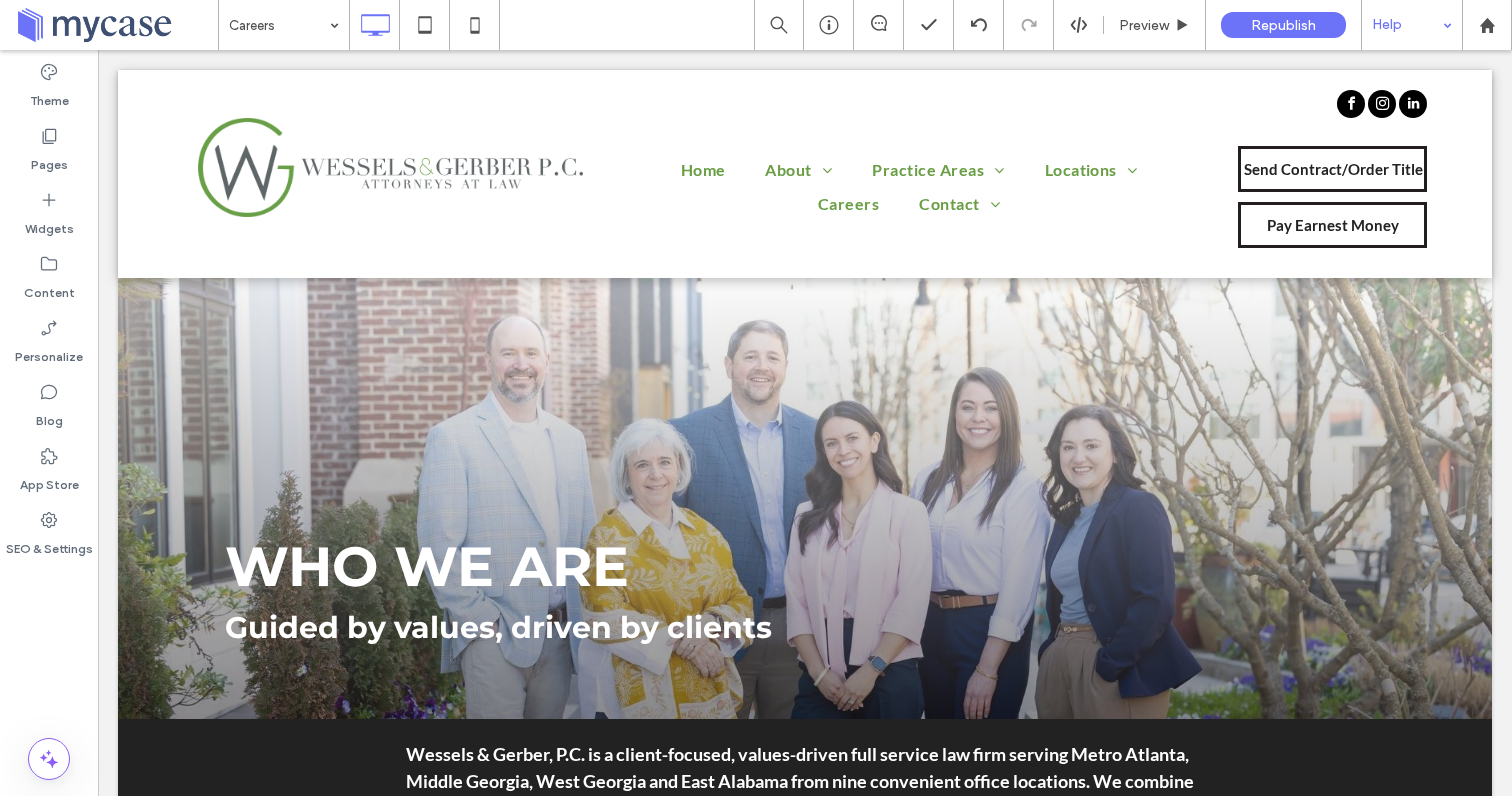 click on "Help" at bounding box center (1412, 25) 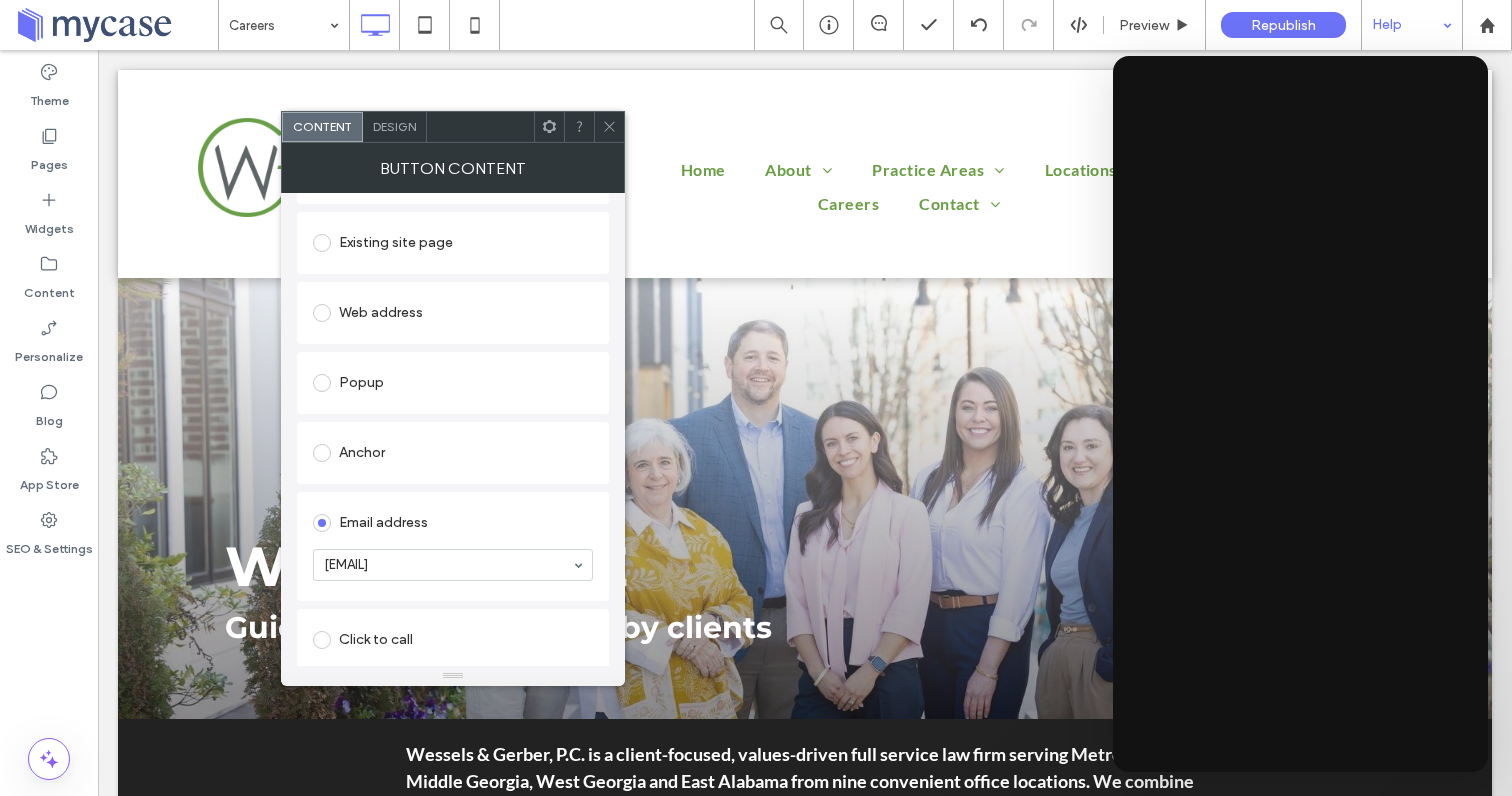 scroll, scrollTop: 270, scrollLeft: 0, axis: vertical 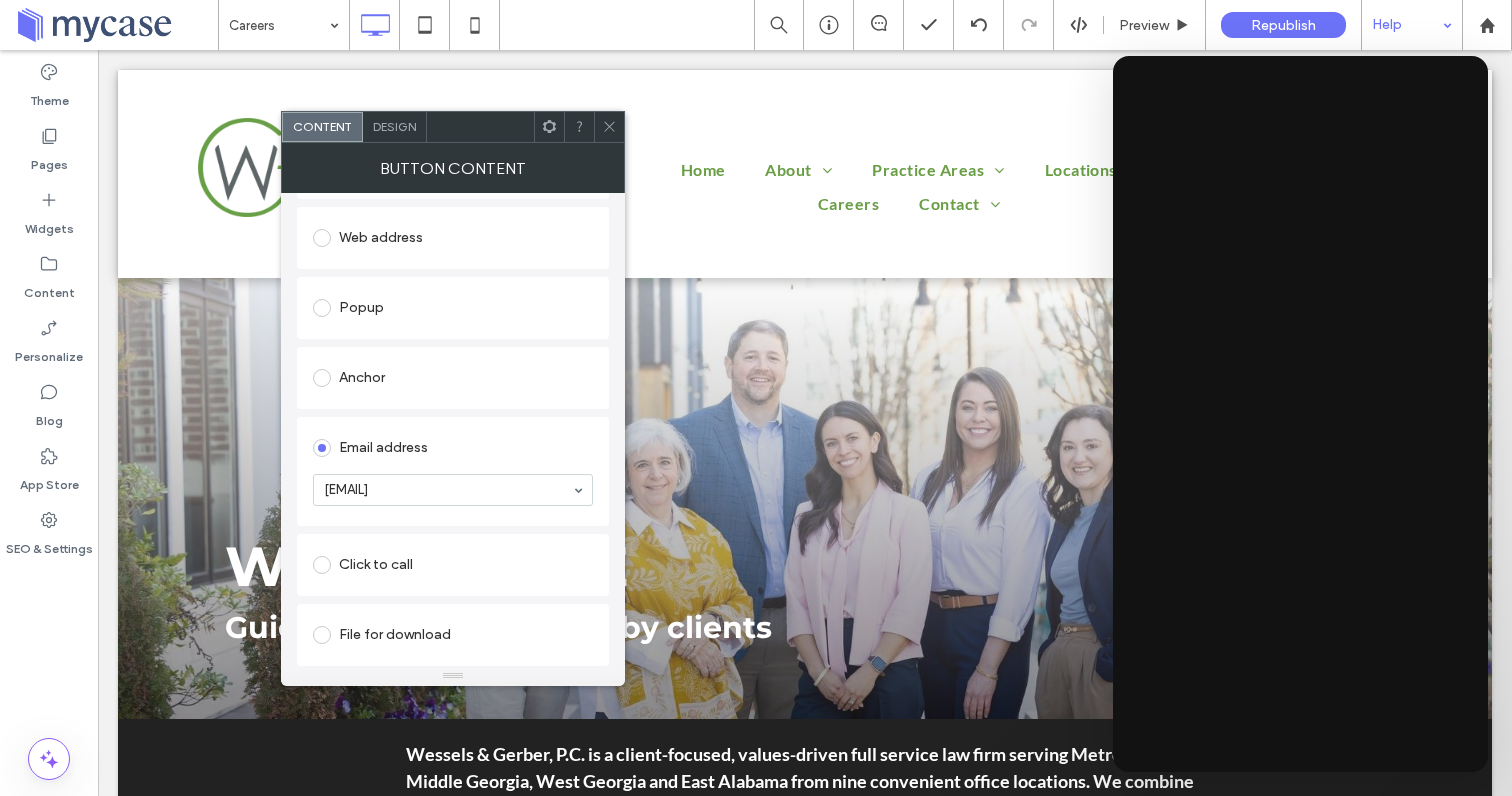 click 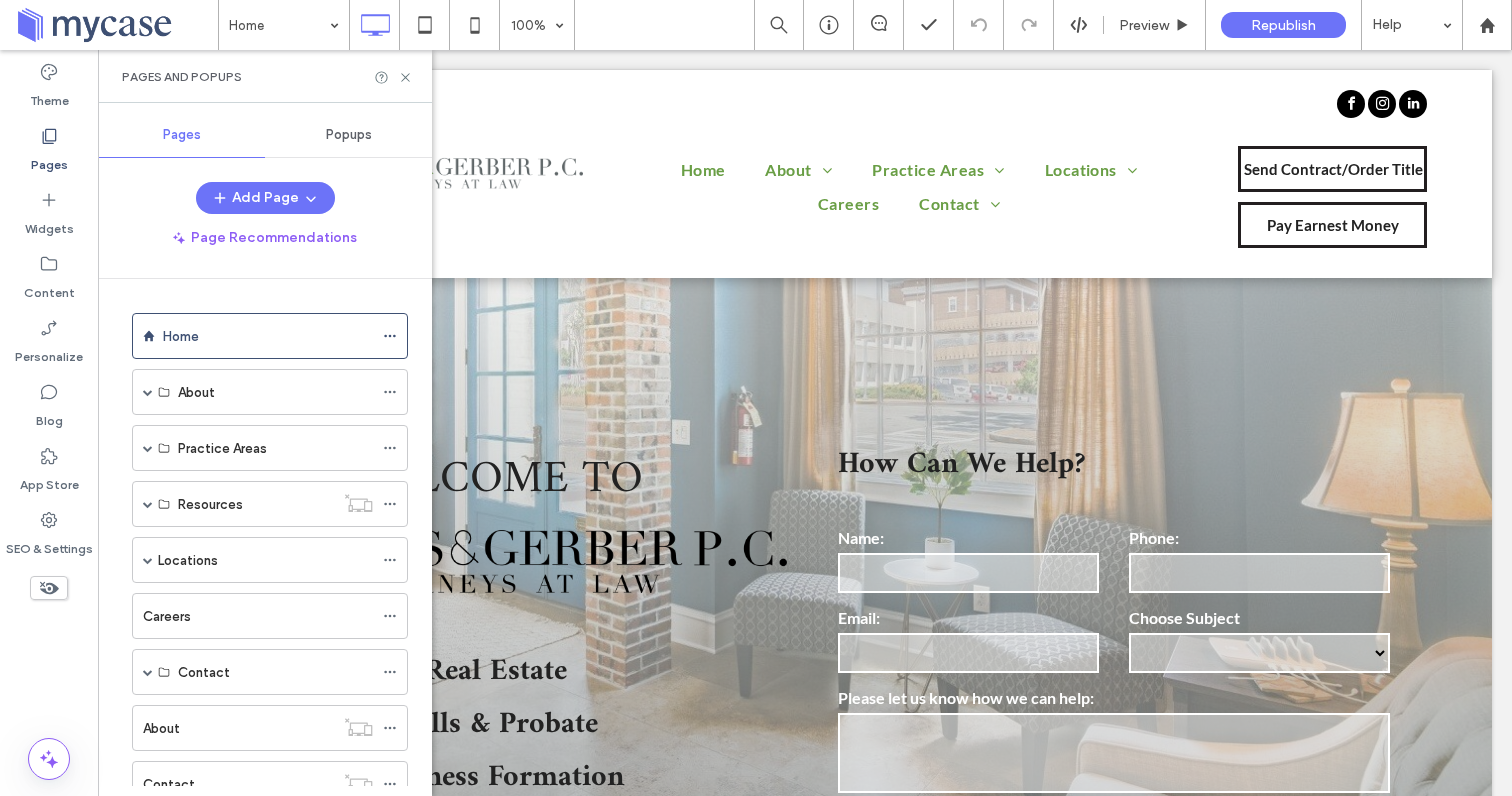 scroll, scrollTop: 0, scrollLeft: 0, axis: both 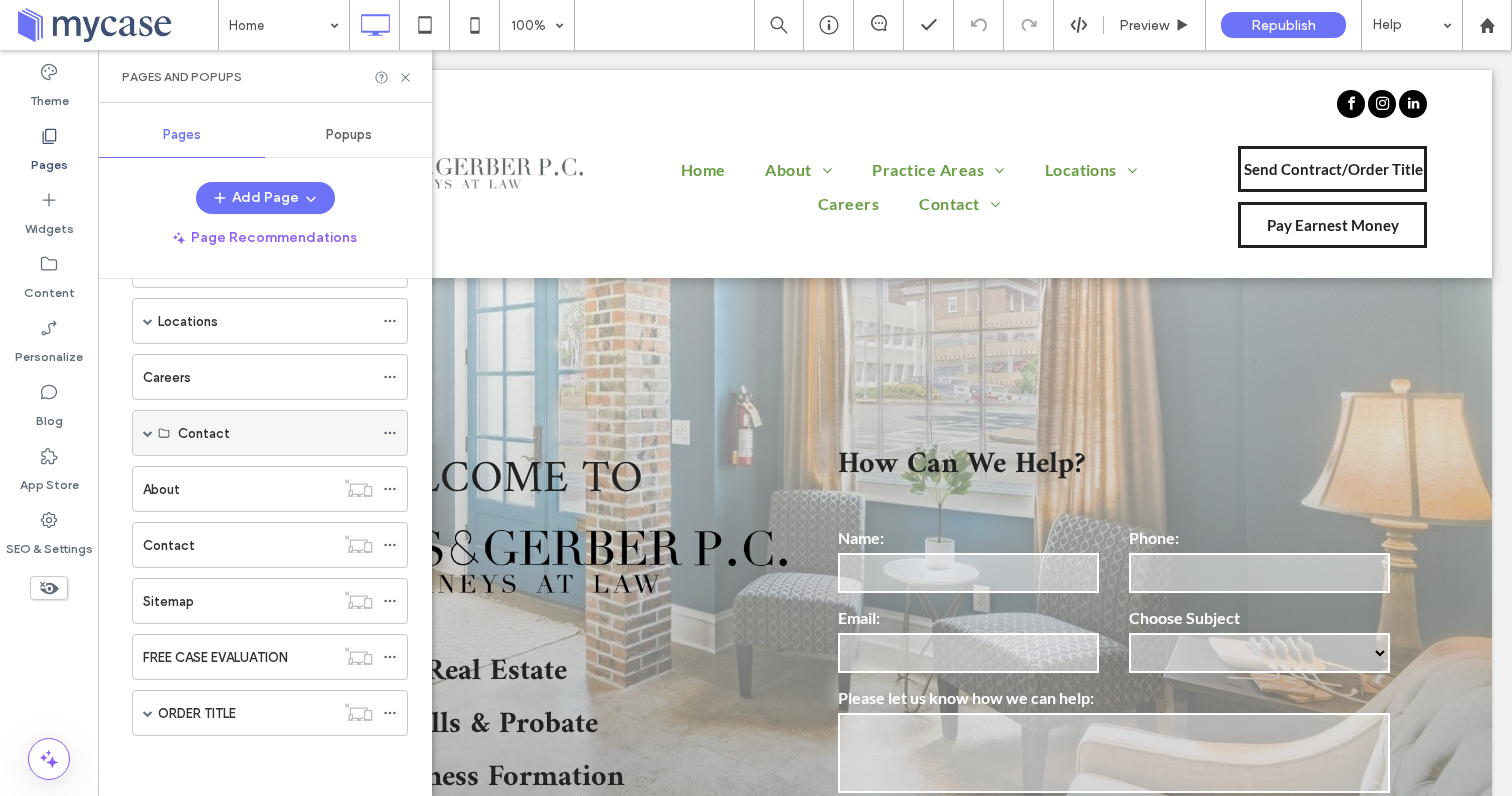click at bounding box center (148, 433) 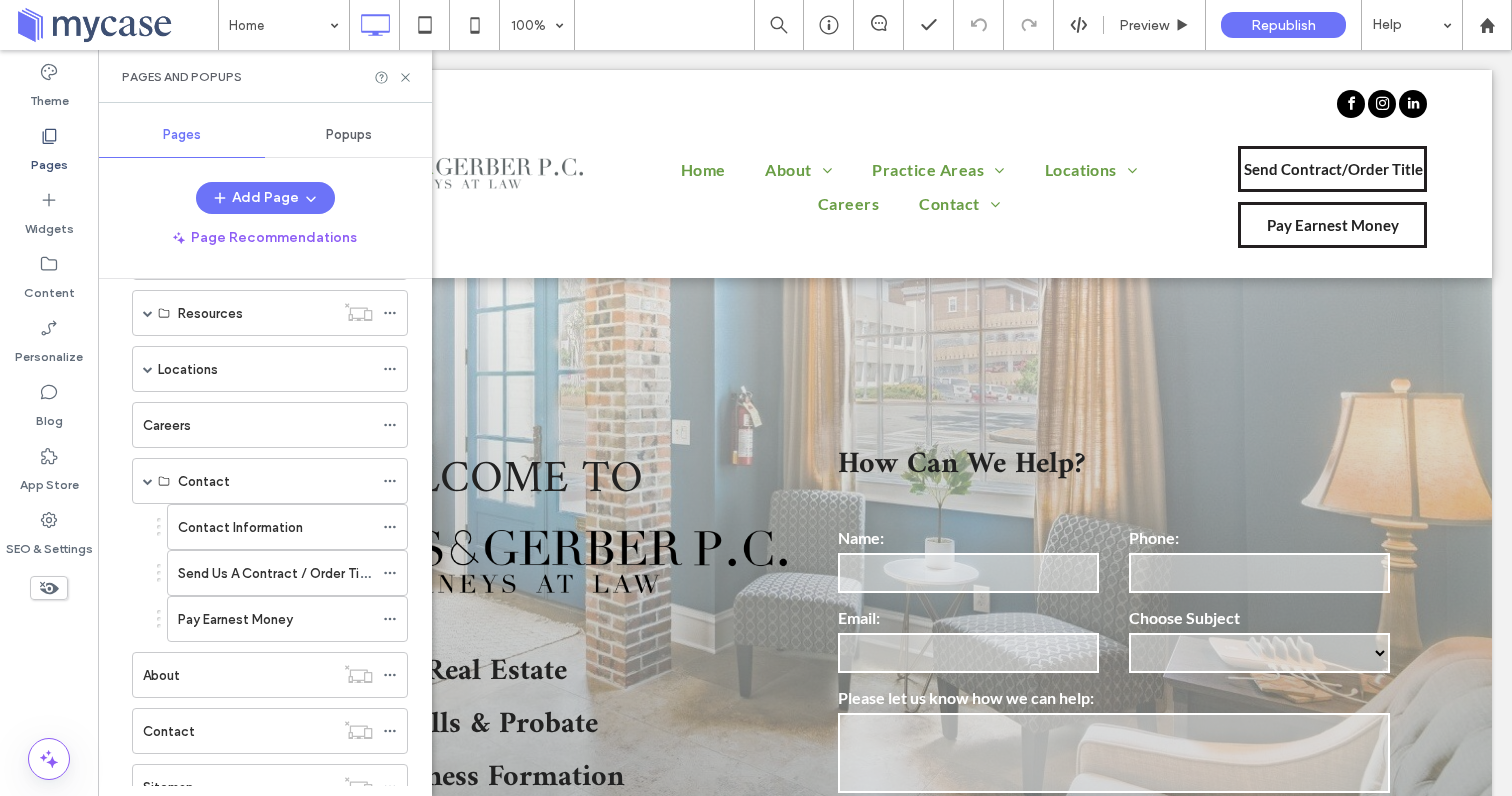 scroll, scrollTop: 162, scrollLeft: 0, axis: vertical 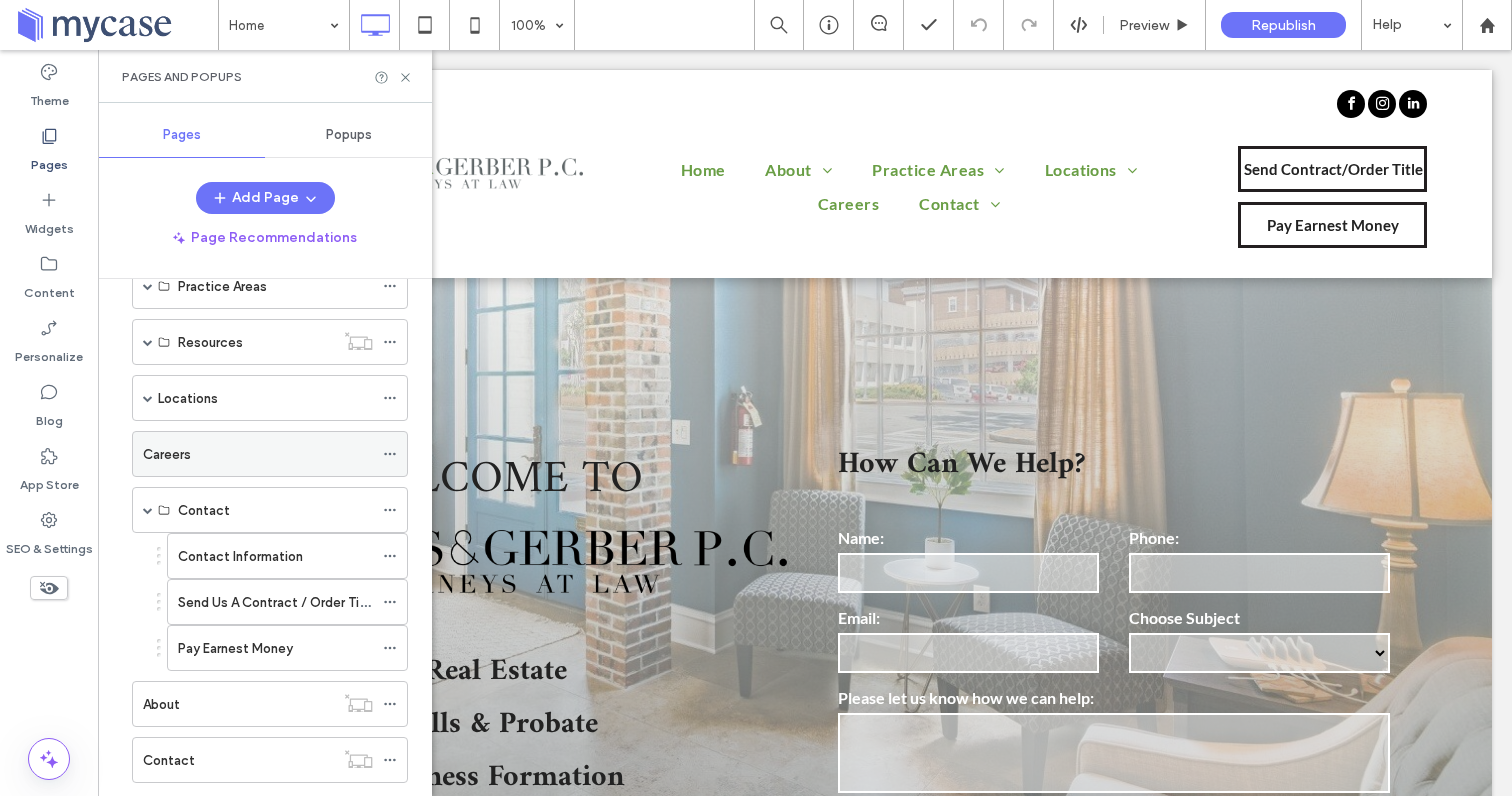 click on "Careers" at bounding box center [258, 454] 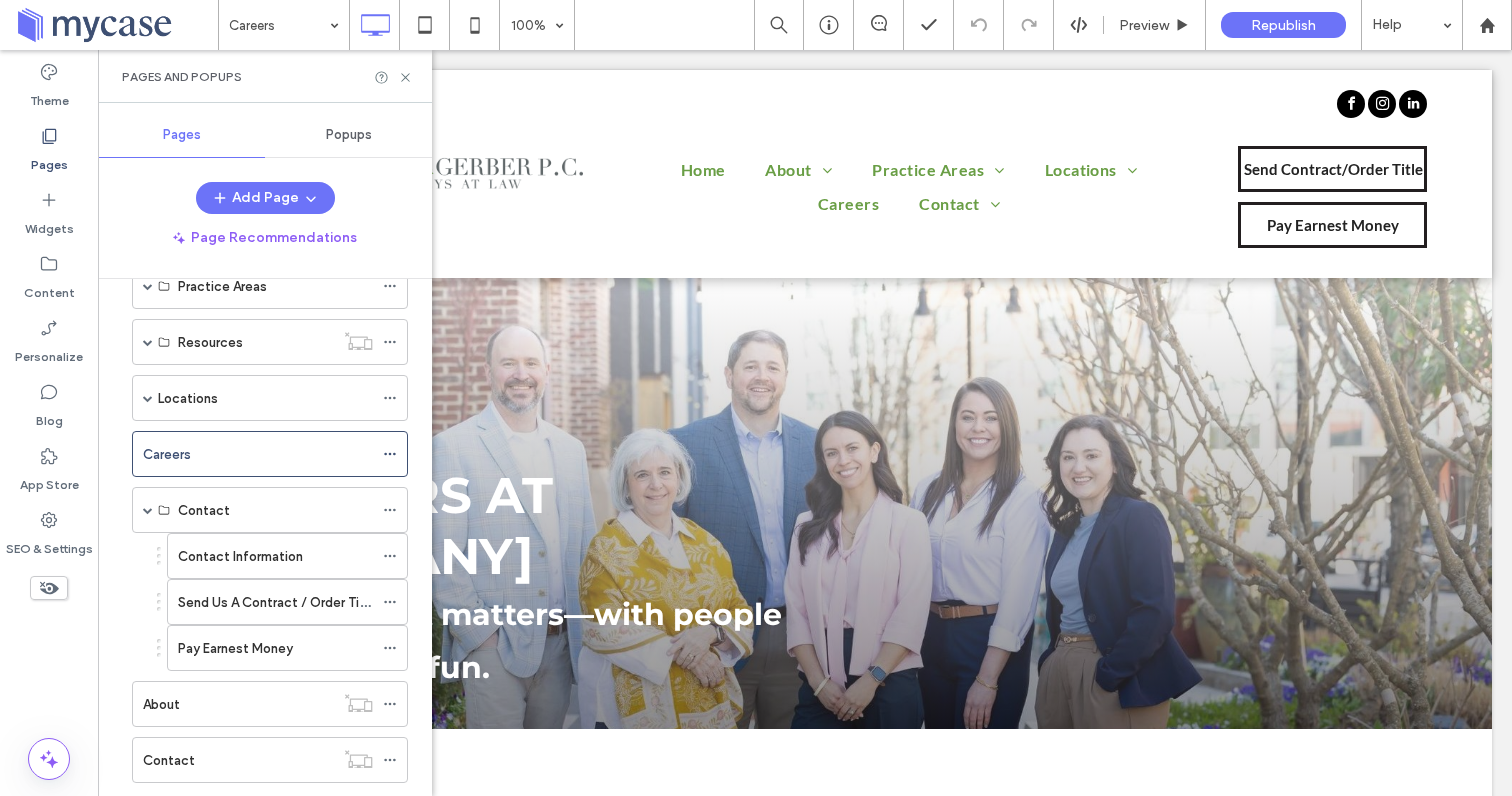 scroll, scrollTop: 0, scrollLeft: 0, axis: both 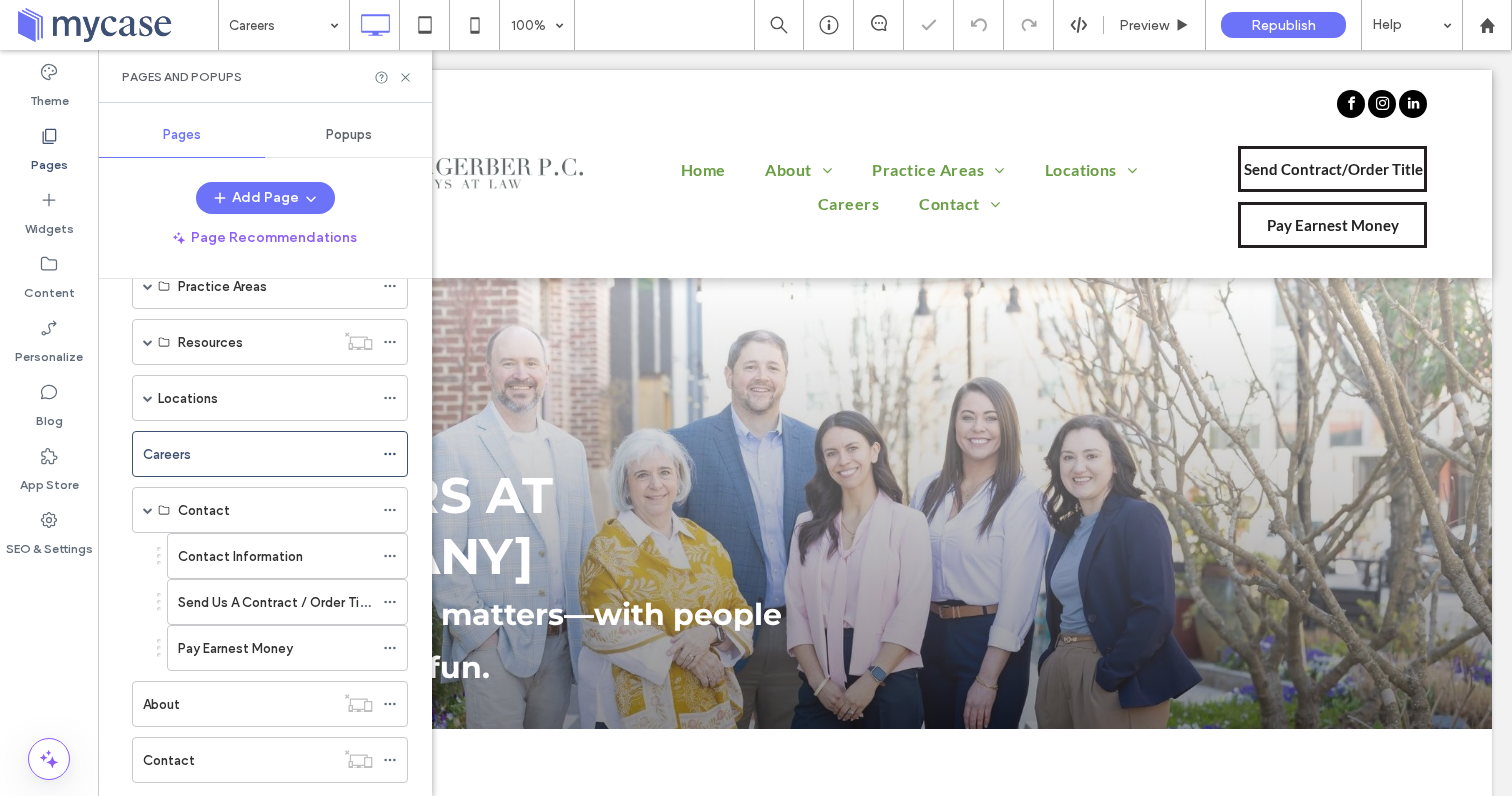 click 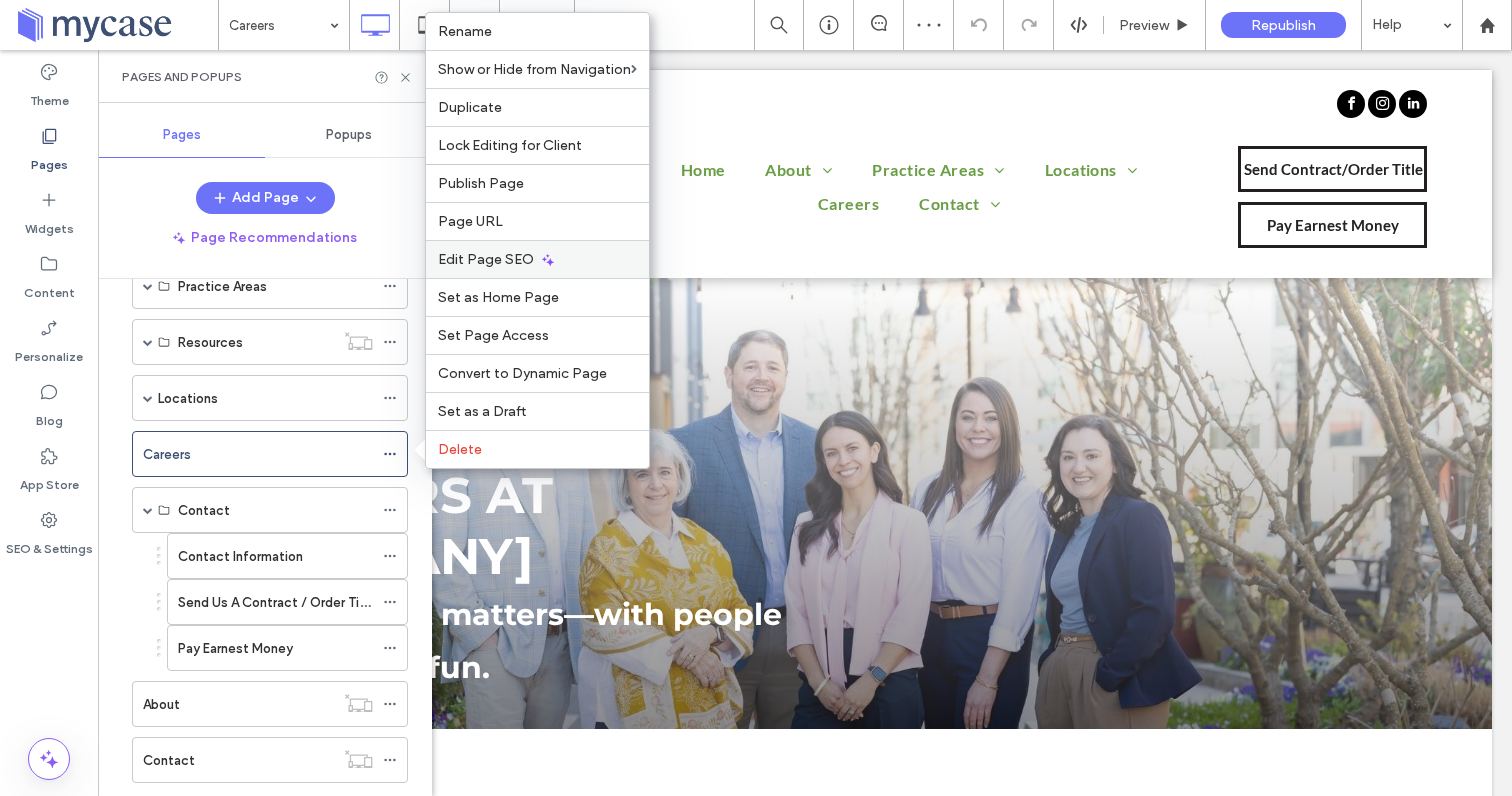 click on "Edit Page SEO" at bounding box center (486, 259) 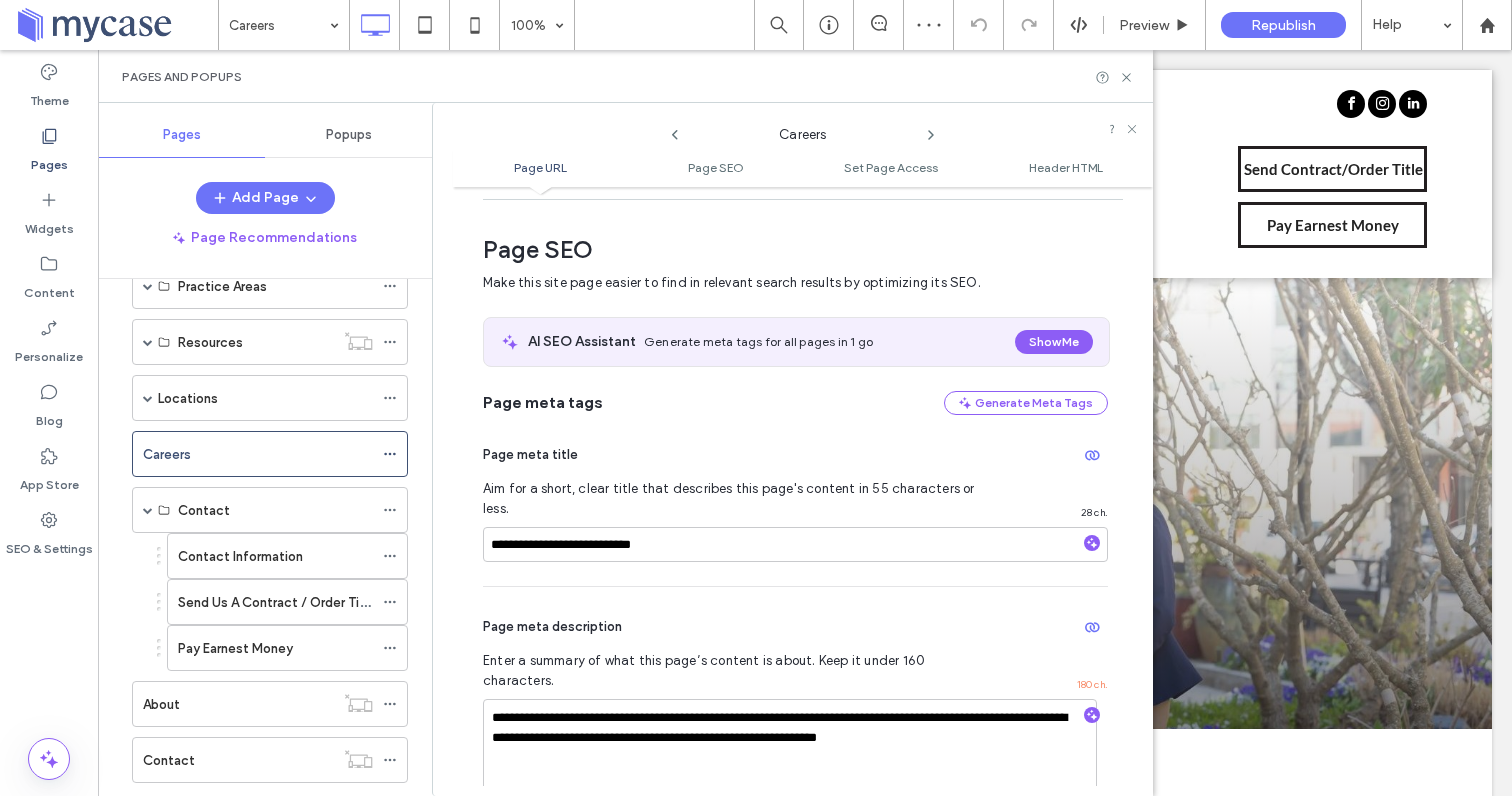 scroll, scrollTop: 275, scrollLeft: 0, axis: vertical 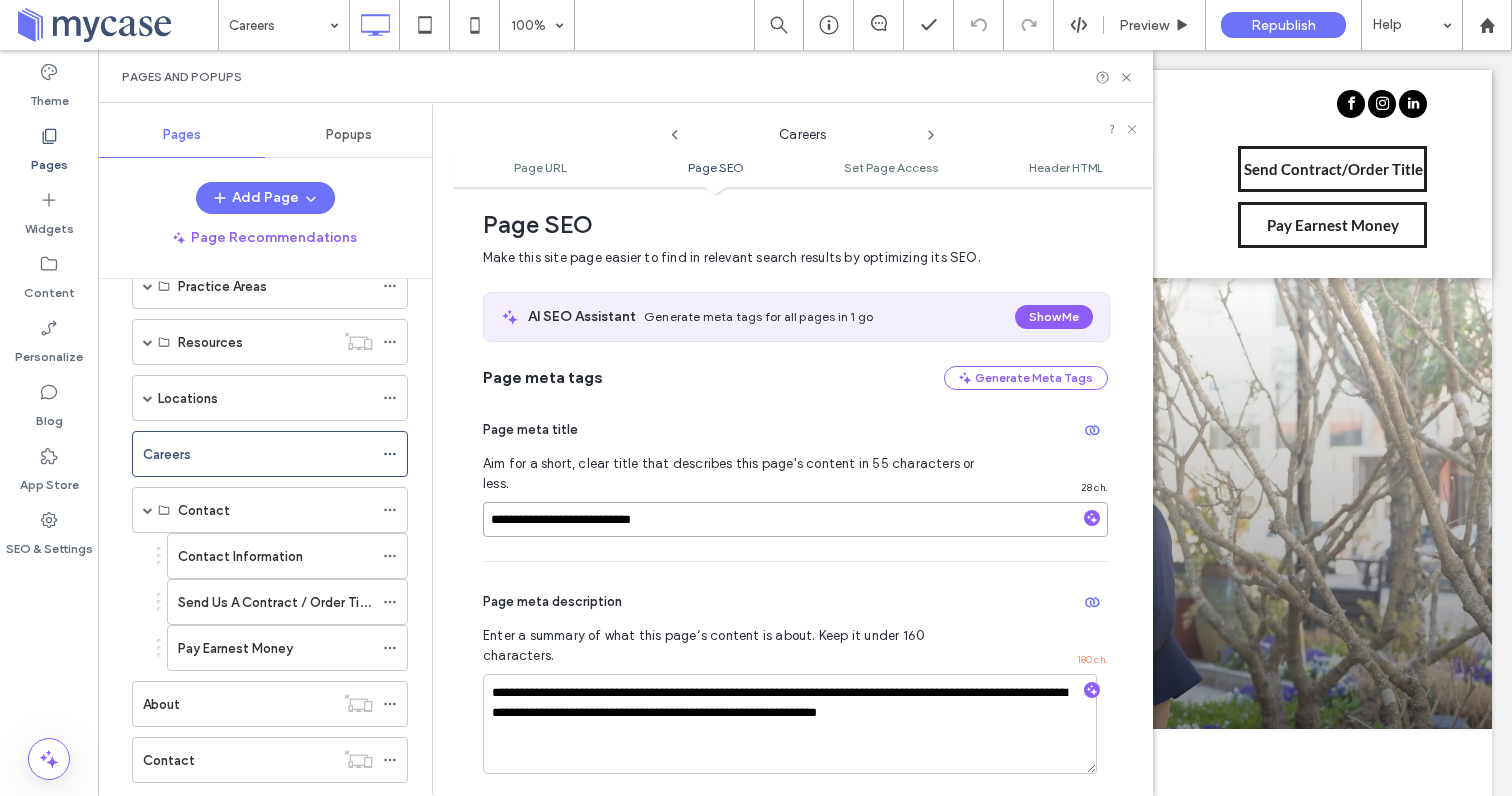 drag, startPoint x: 527, startPoint y: 502, endPoint x: 450, endPoint y: 502, distance: 77 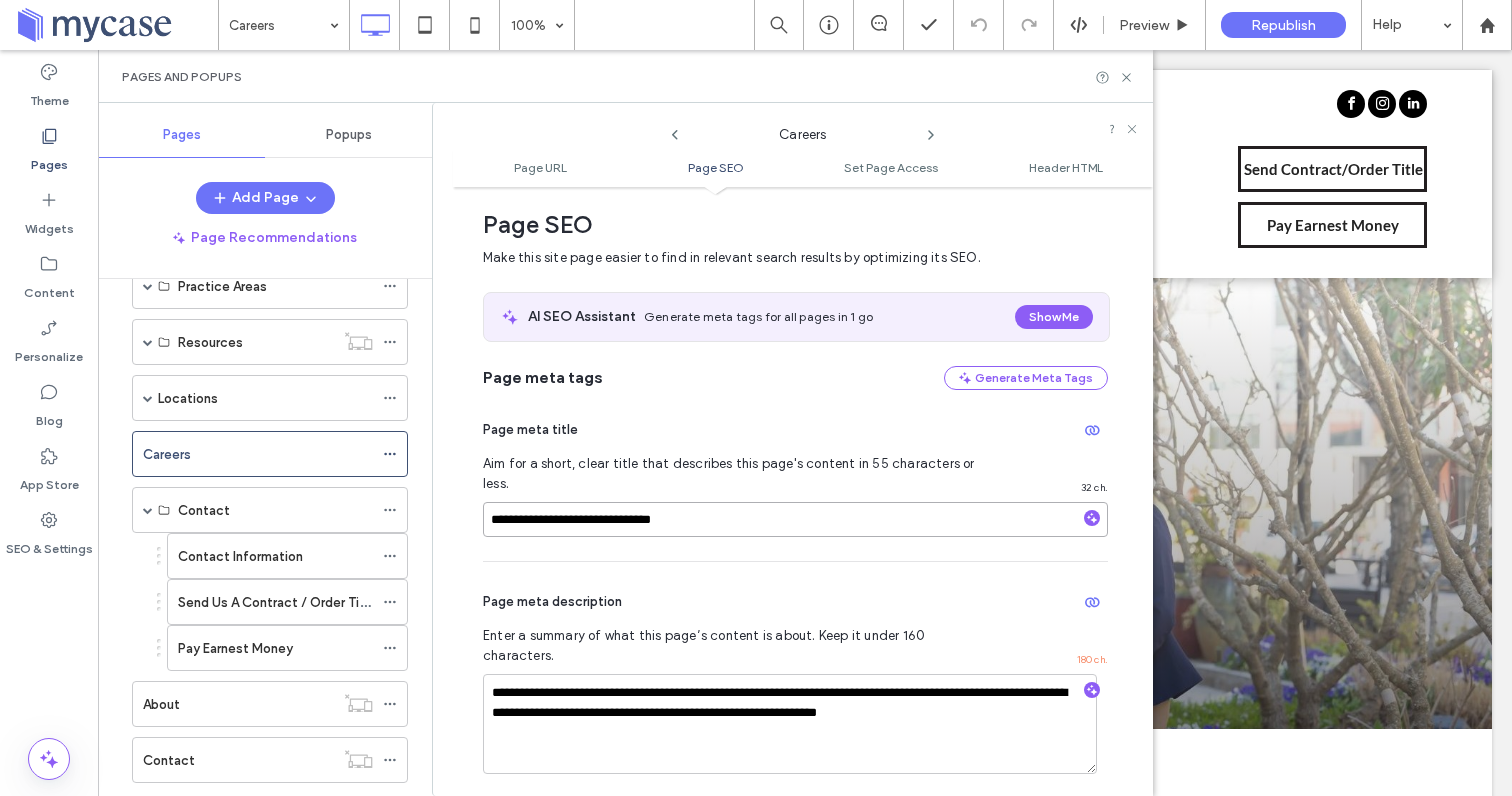 type on "**********" 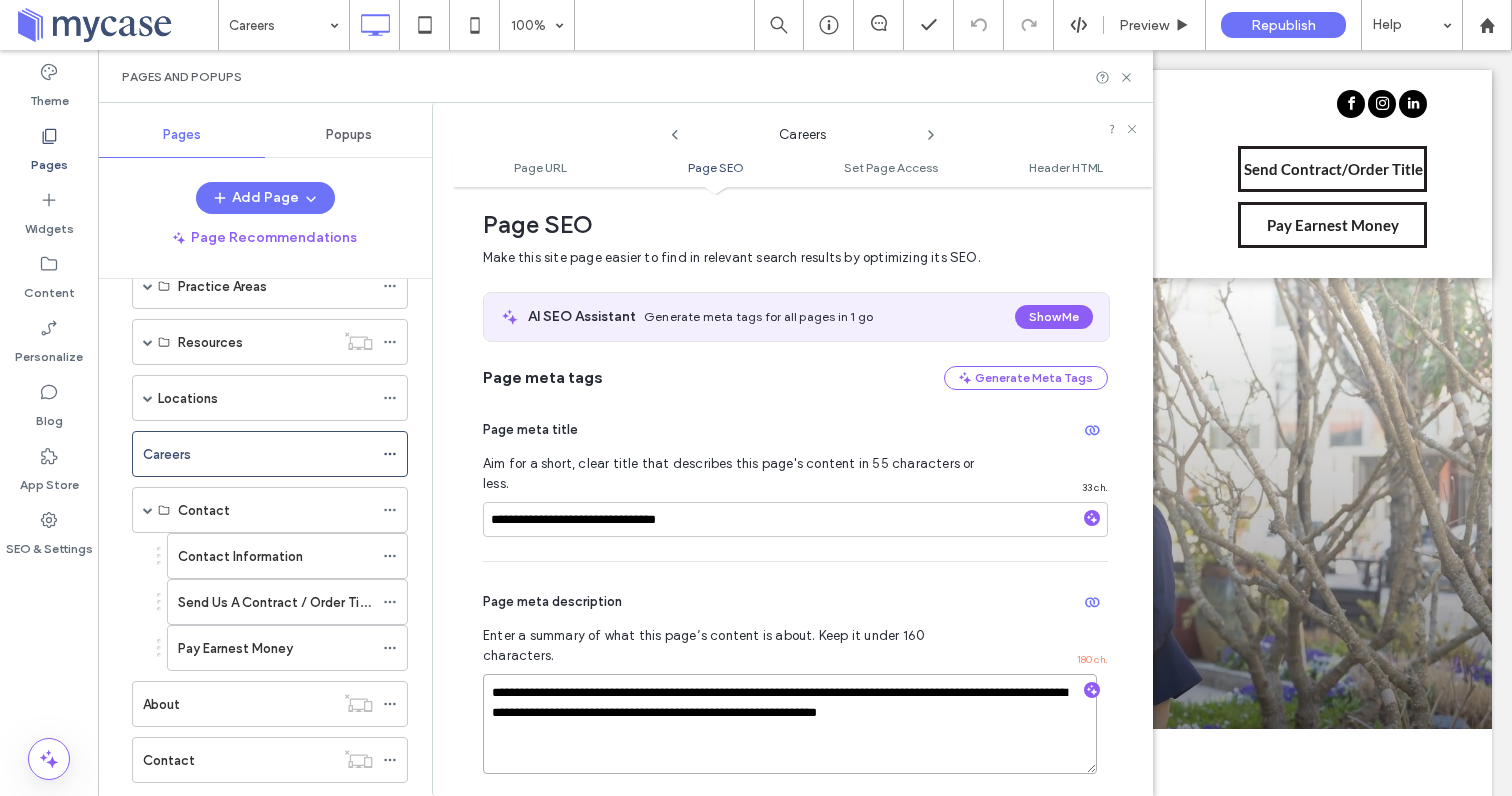 drag, startPoint x: 1061, startPoint y: 681, endPoint x: 450, endPoint y: 659, distance: 611.39594 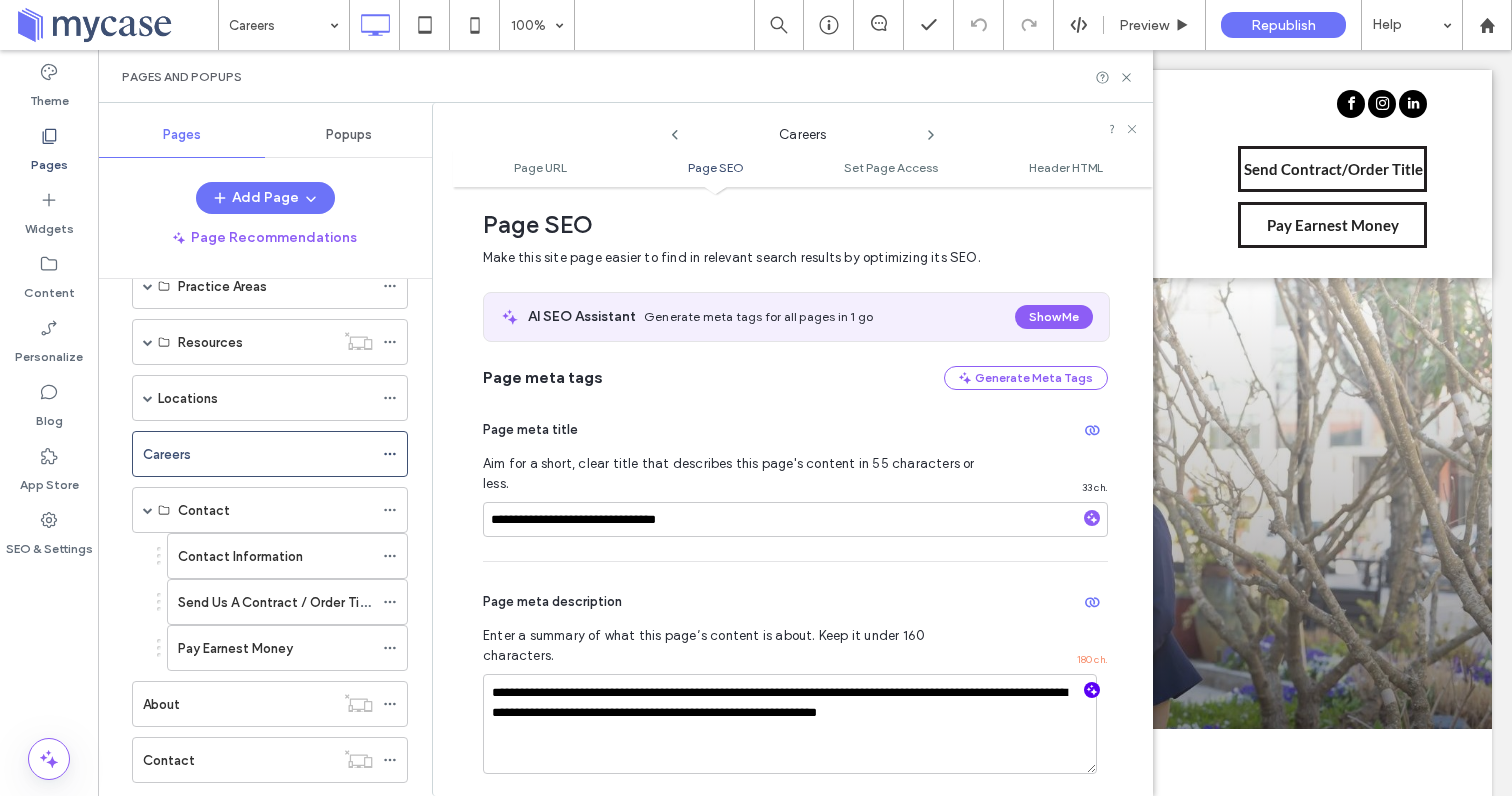 click 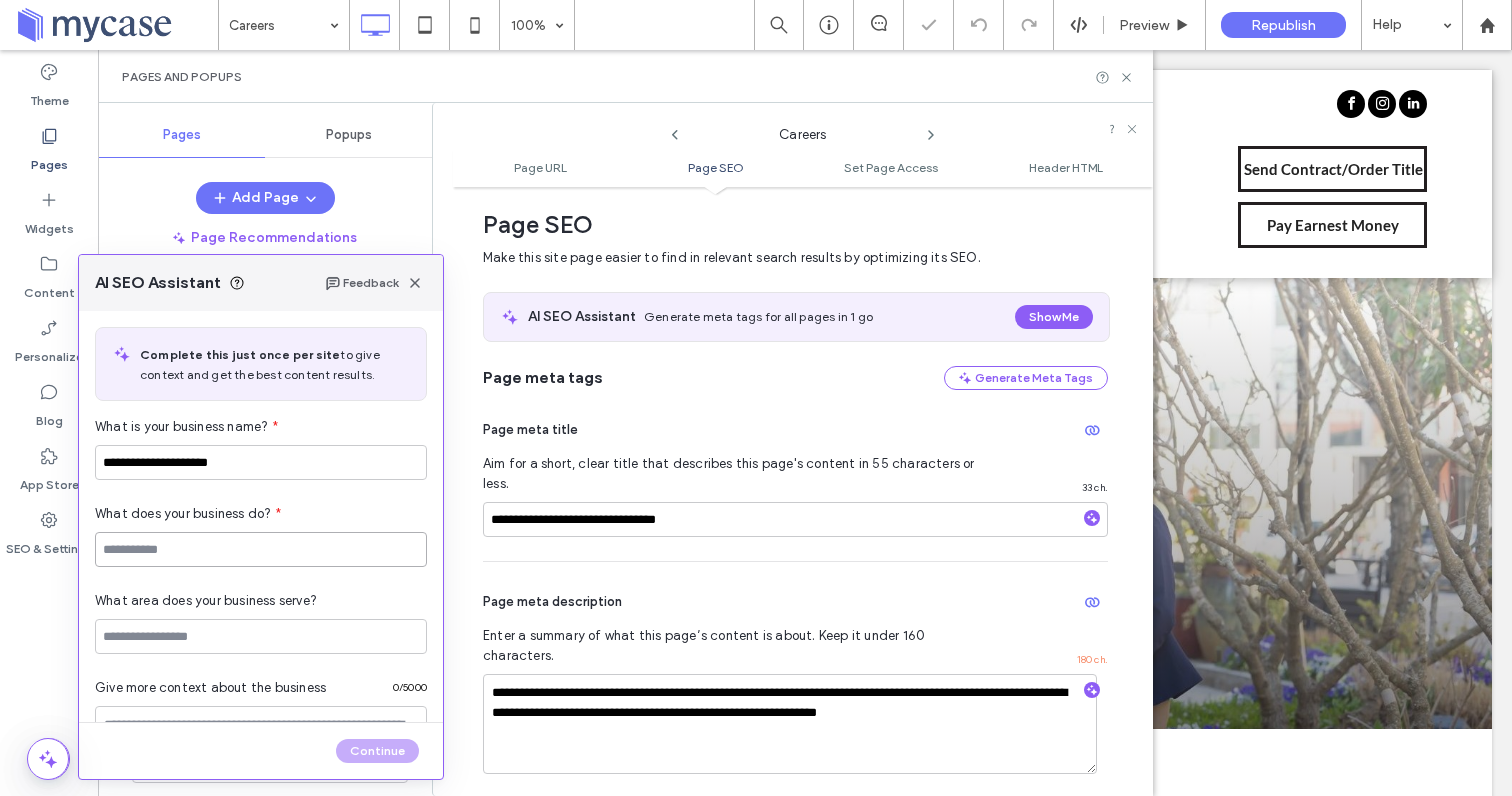 click at bounding box center (261, 549) 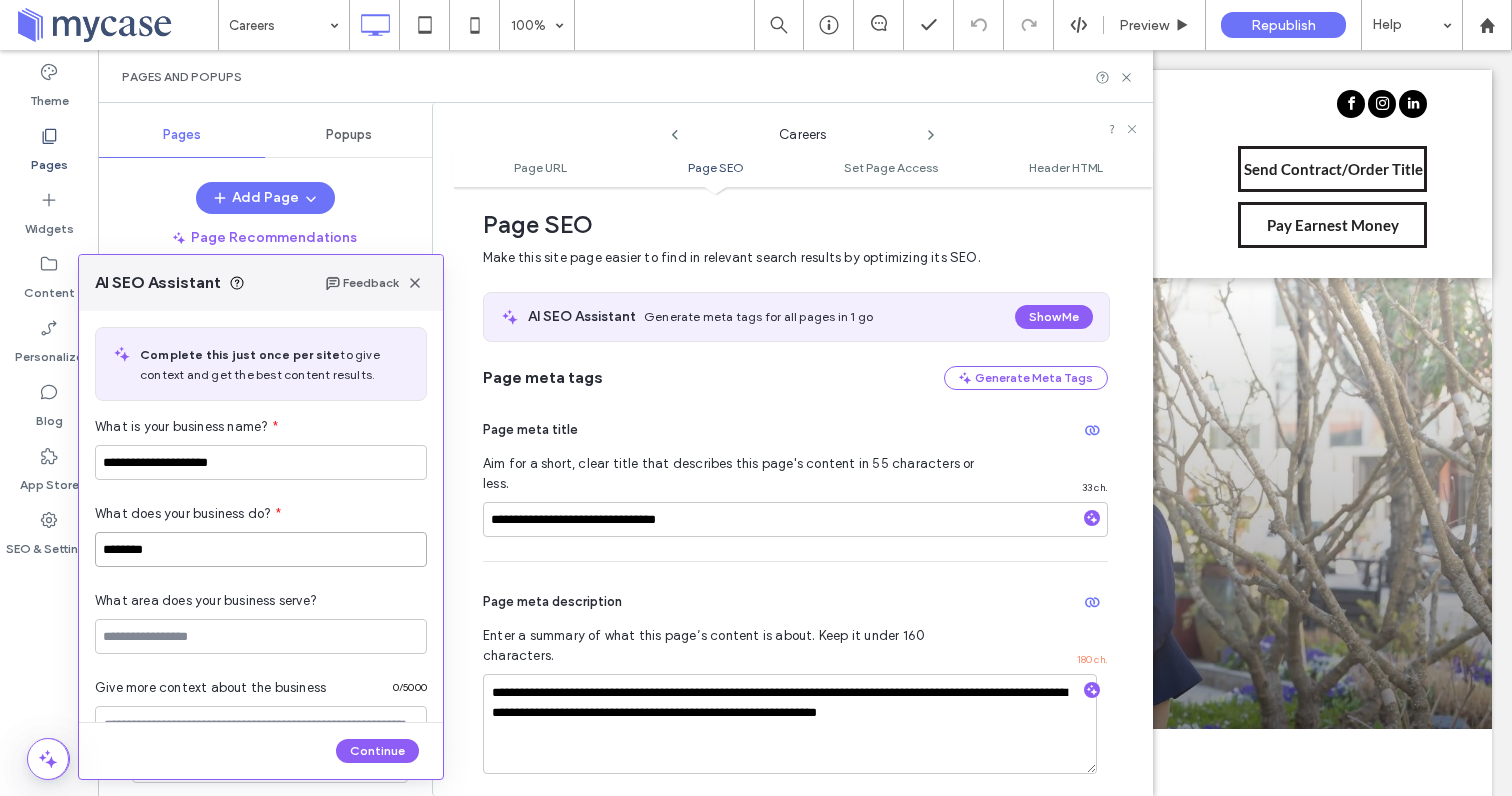 type on "********" 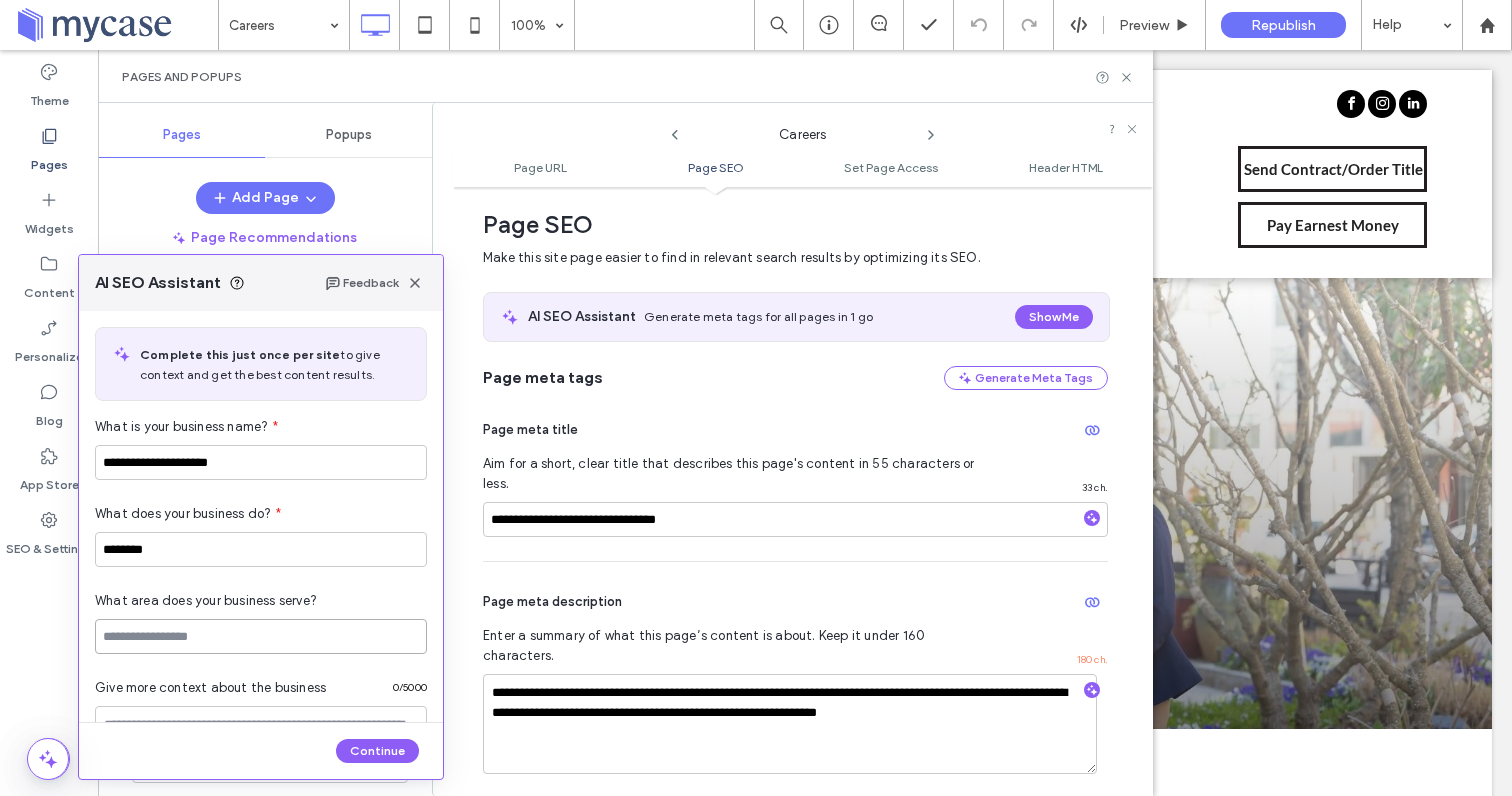 click at bounding box center (261, 636) 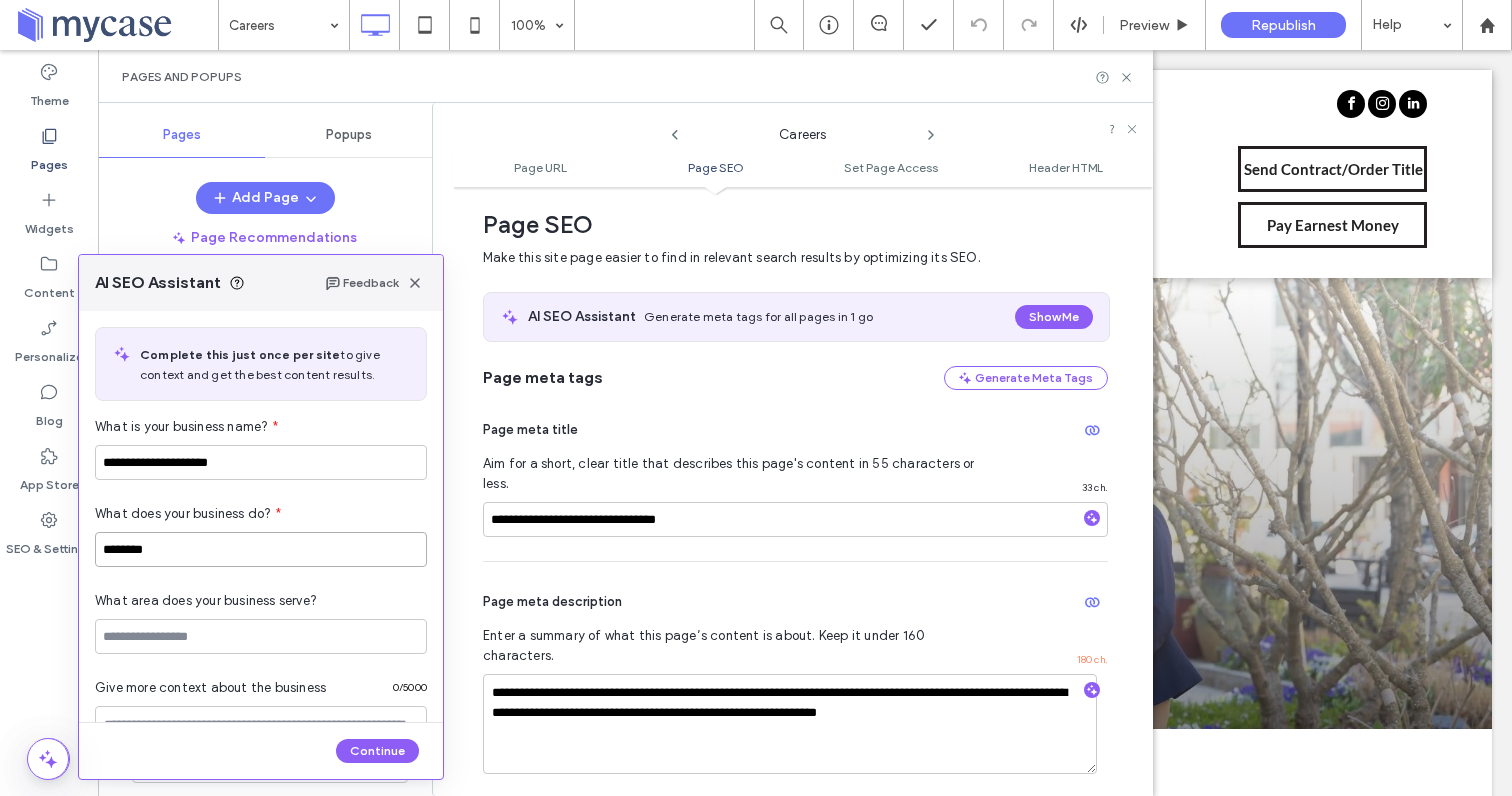 click on "********" at bounding box center (261, 549) 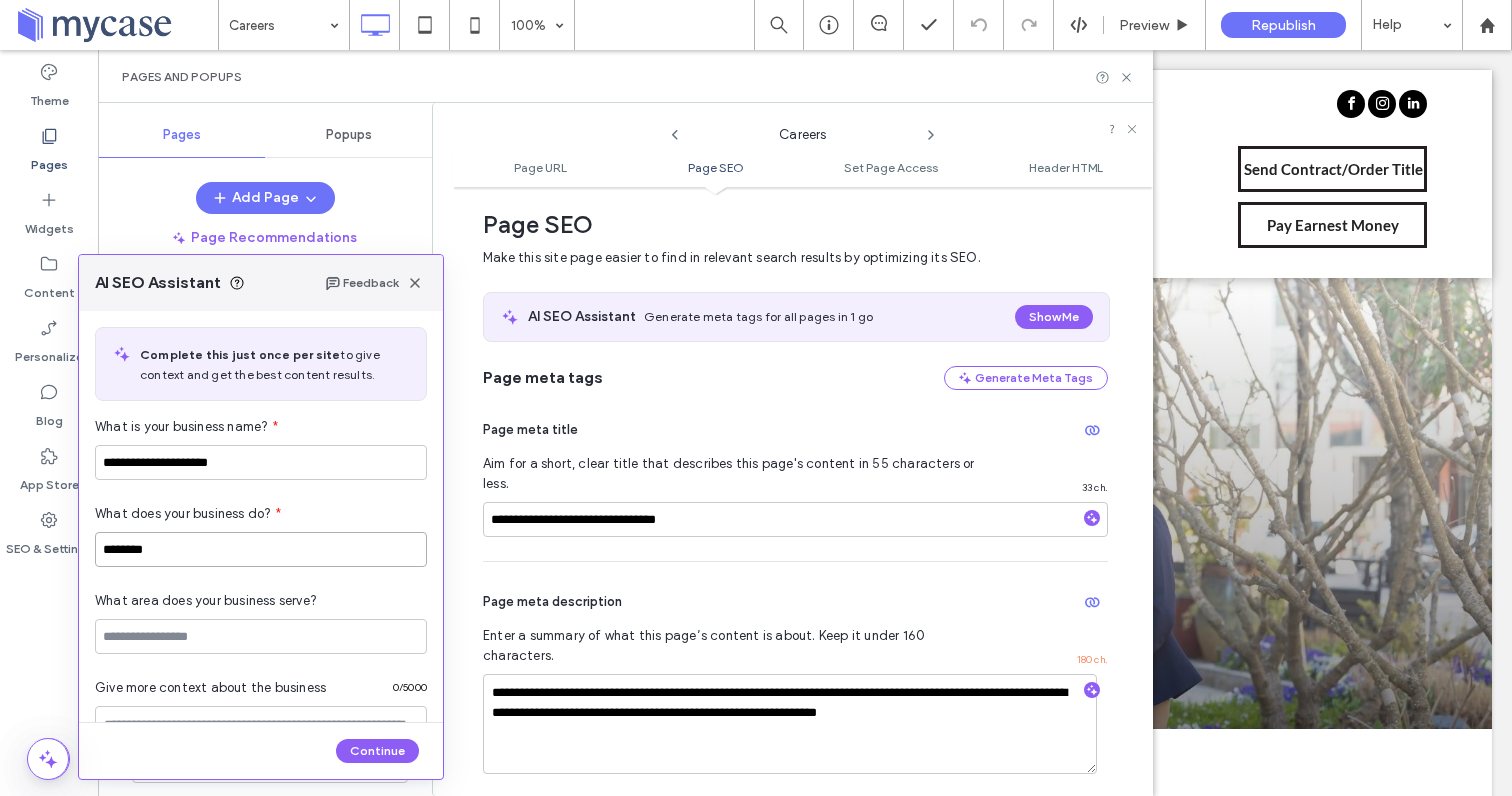 drag, startPoint x: 185, startPoint y: 548, endPoint x: 155, endPoint y: 548, distance: 30 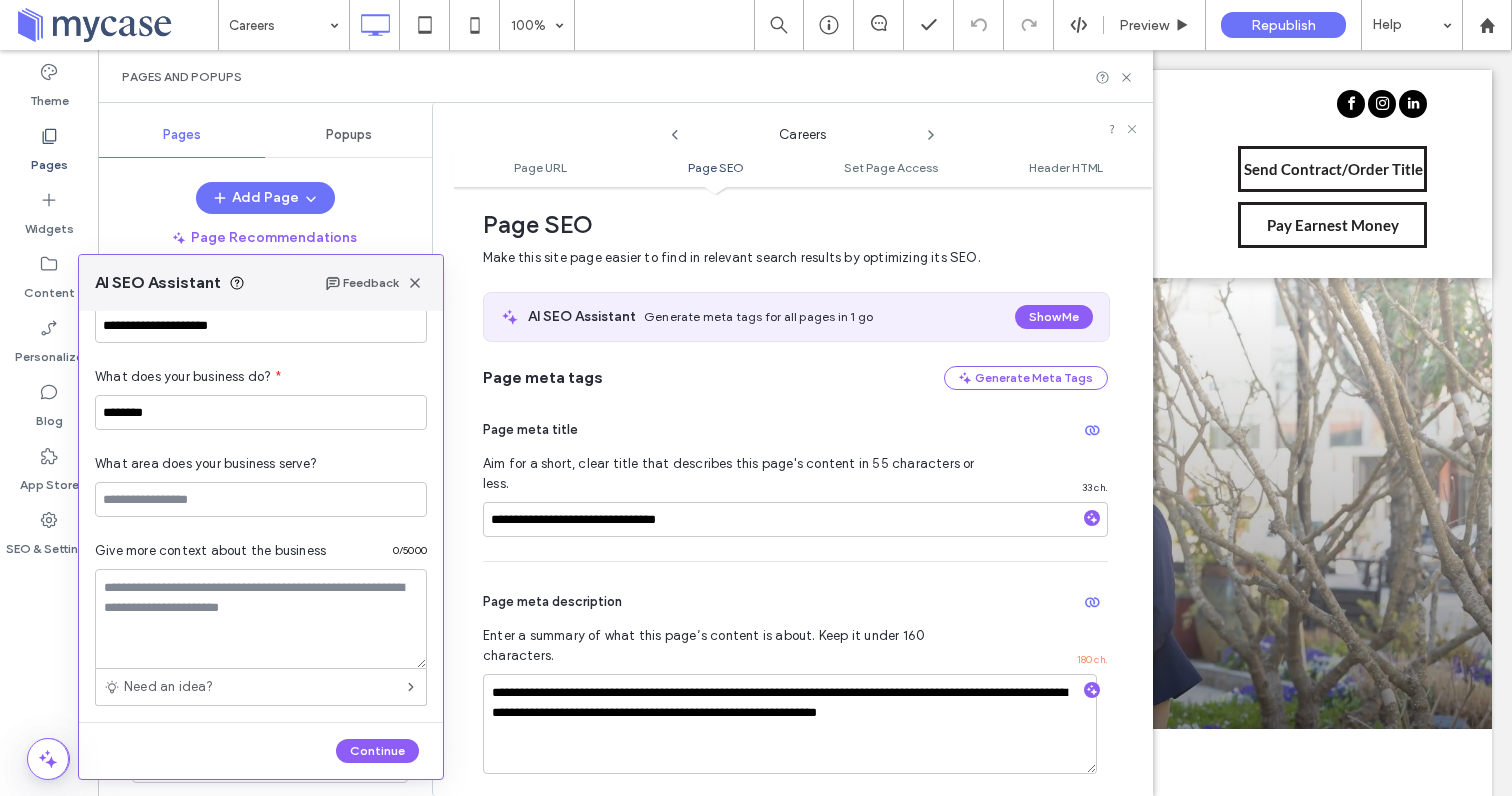 scroll, scrollTop: 152, scrollLeft: 0, axis: vertical 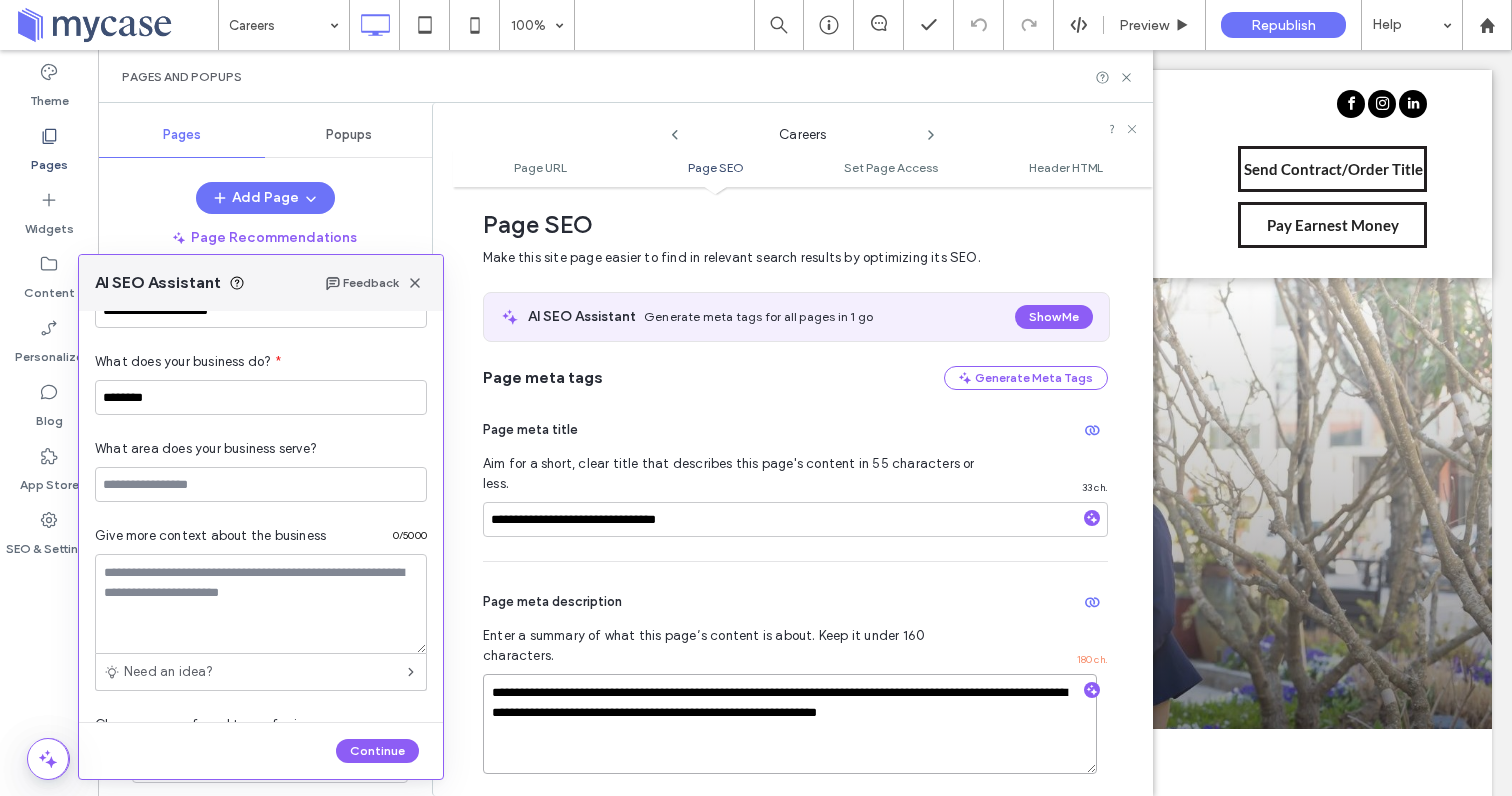 drag, startPoint x: 867, startPoint y: 655, endPoint x: 667, endPoint y: 661, distance: 200.08998 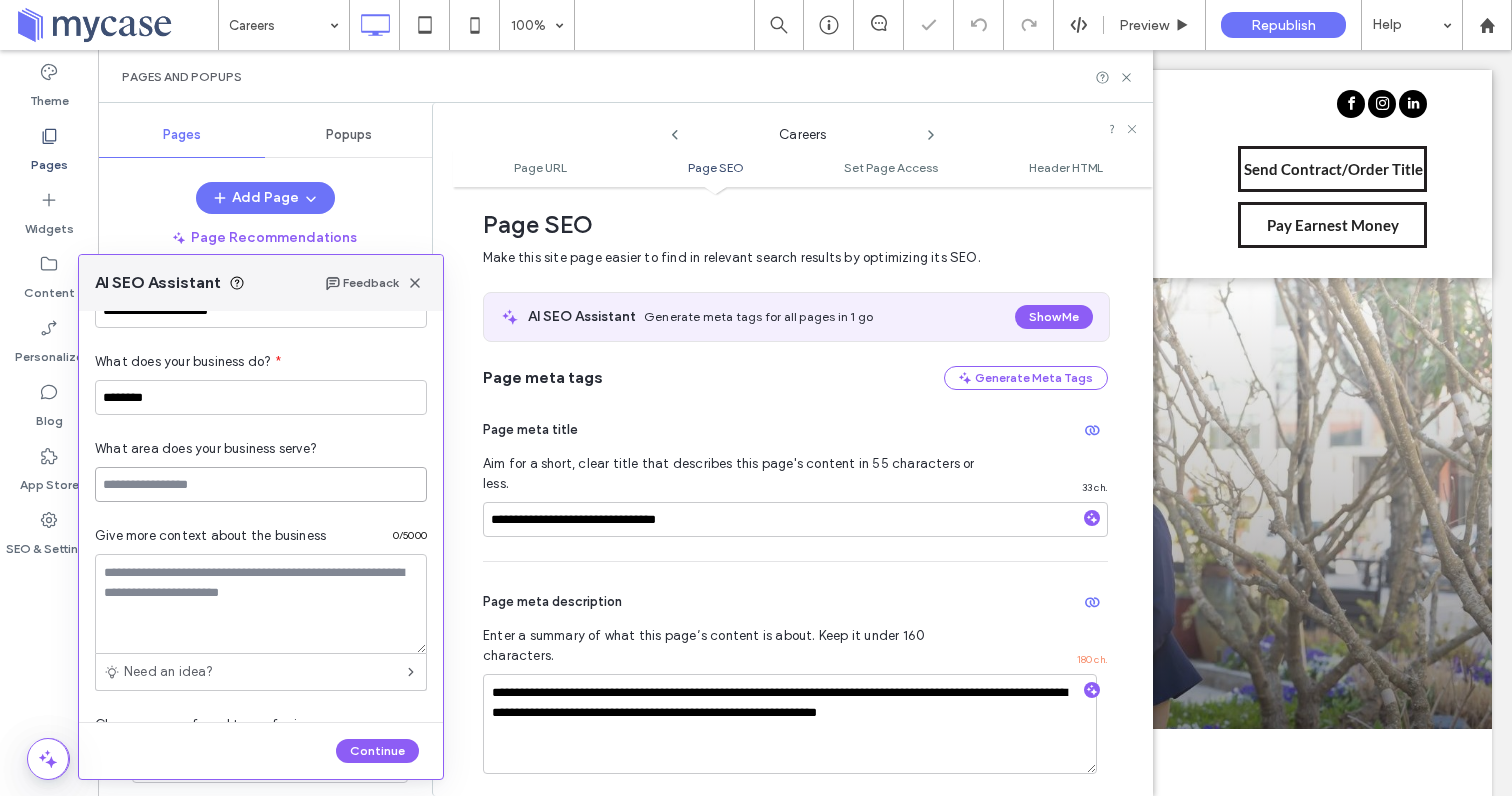 click at bounding box center [261, 484] 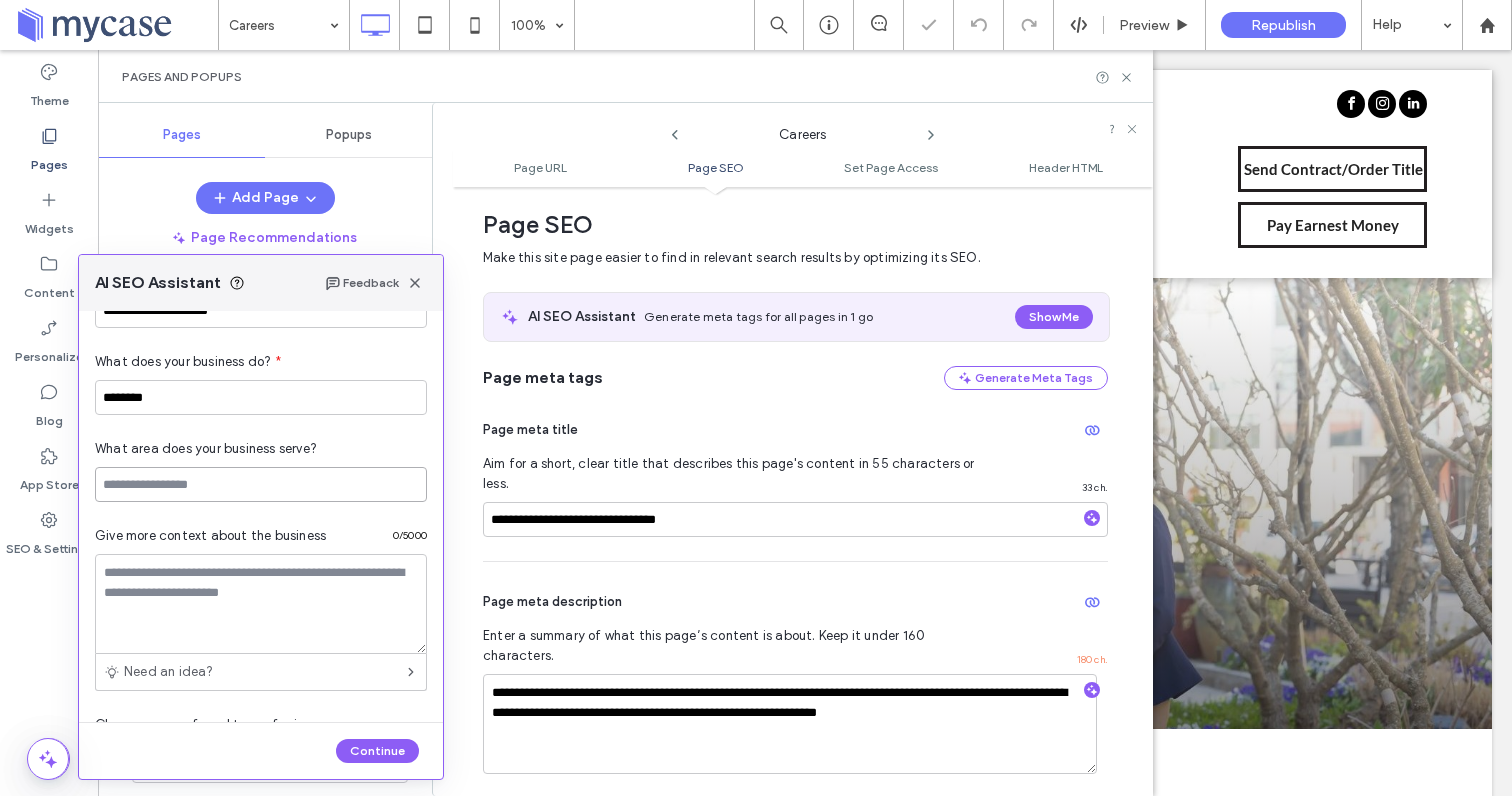 paste on "**********" 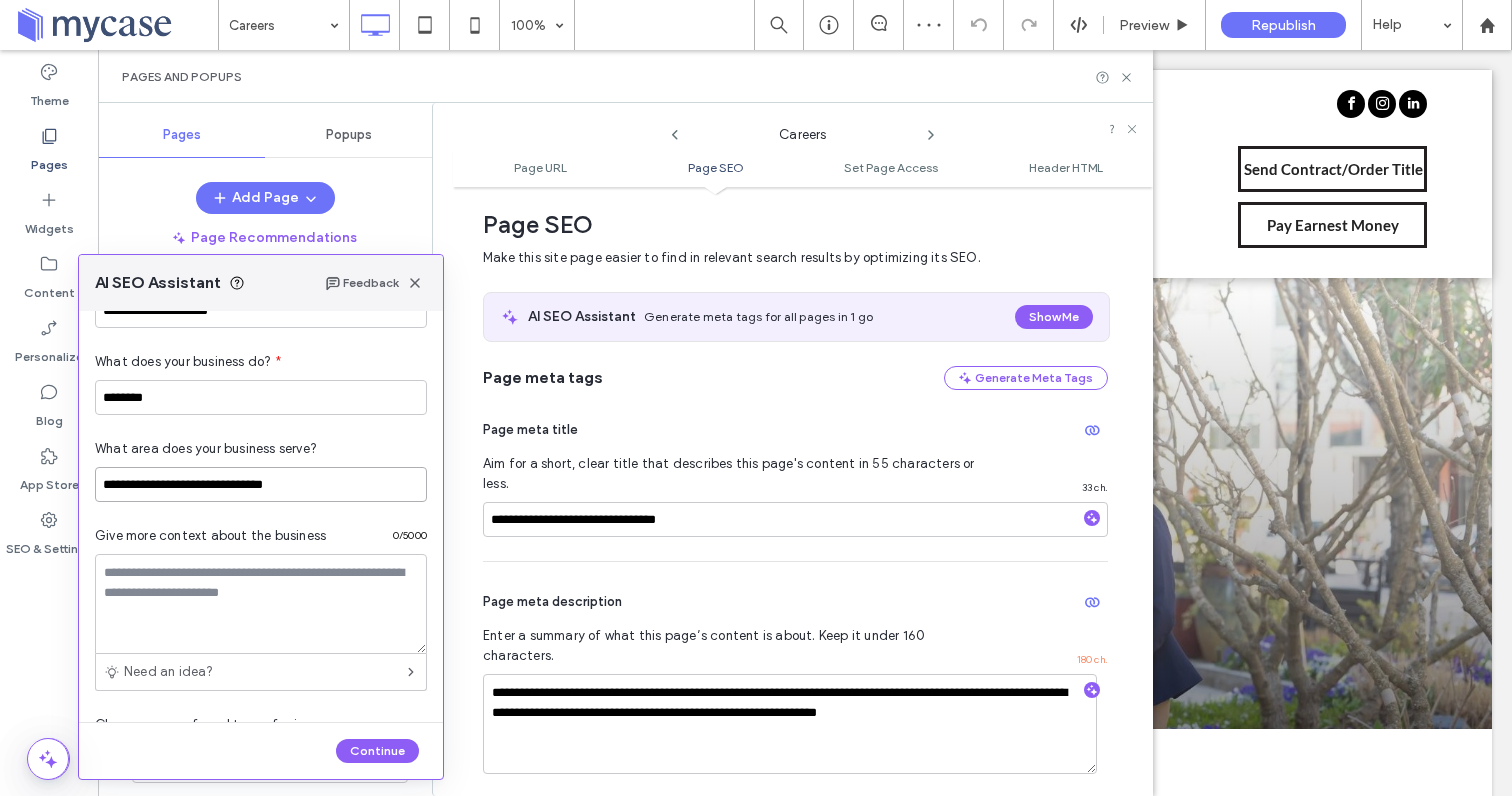 type on "**********" 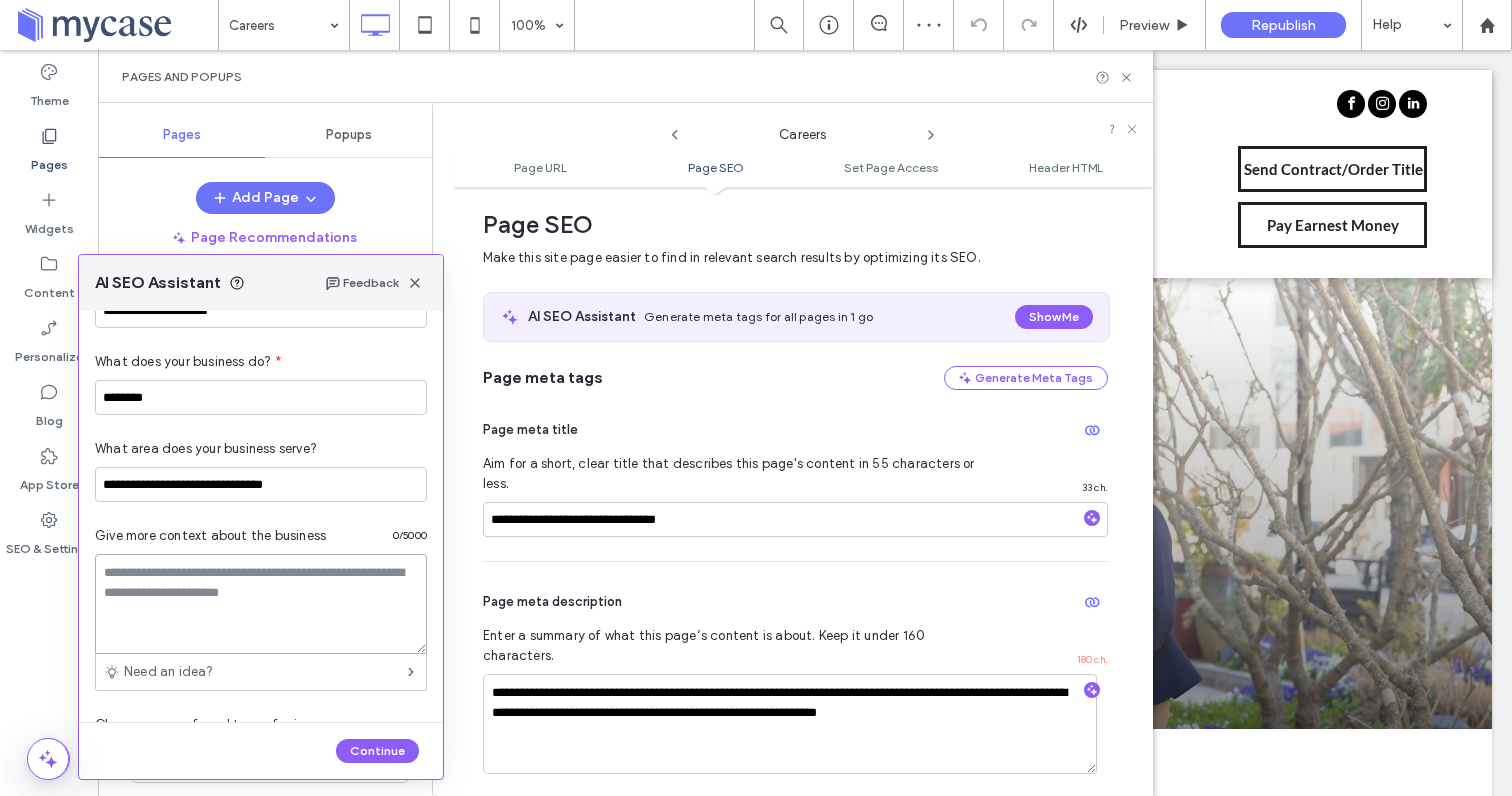 click at bounding box center [261, 604] 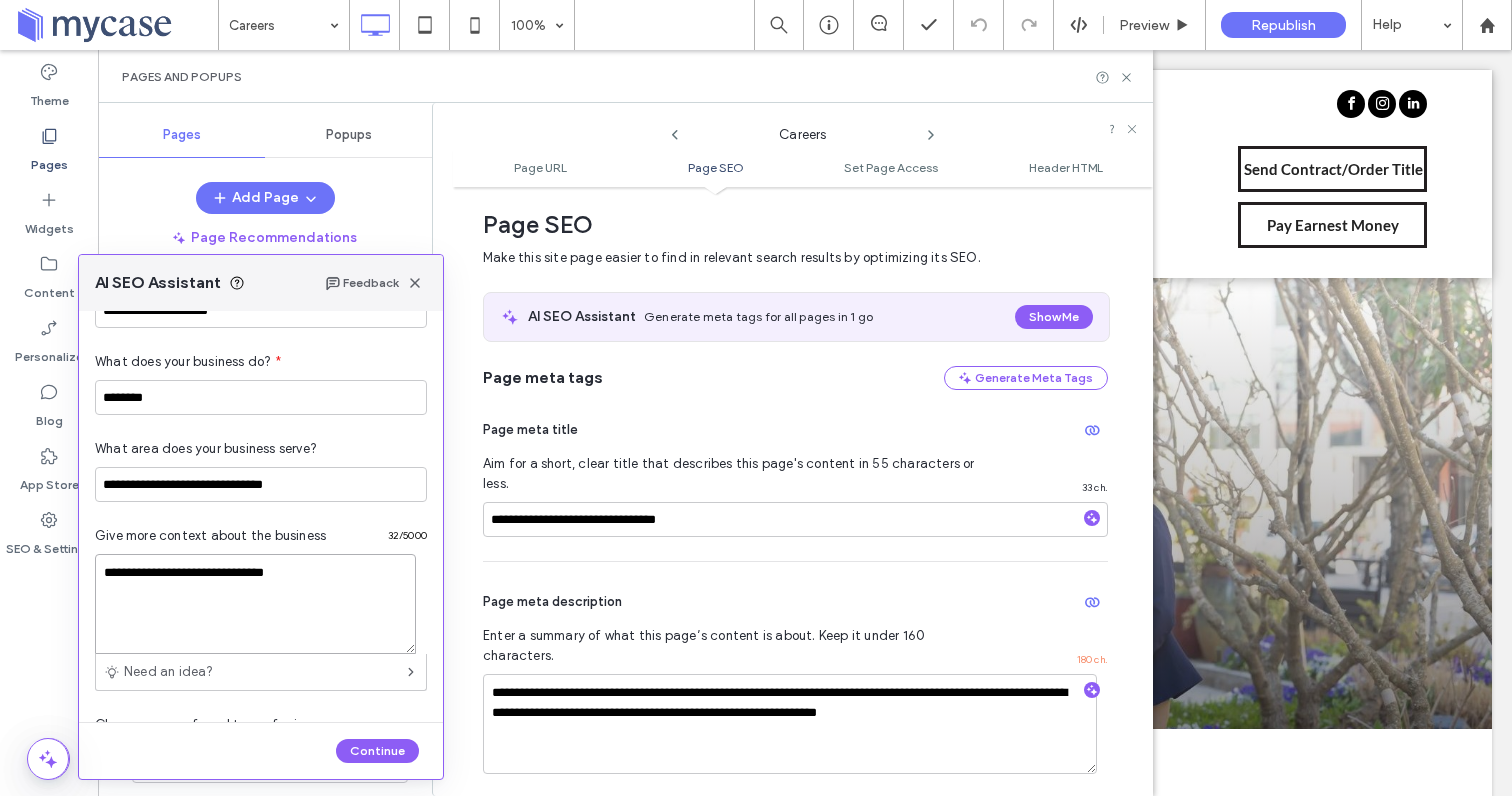 drag, startPoint x: 341, startPoint y: 589, endPoint x: 110, endPoint y: 583, distance: 231.07791 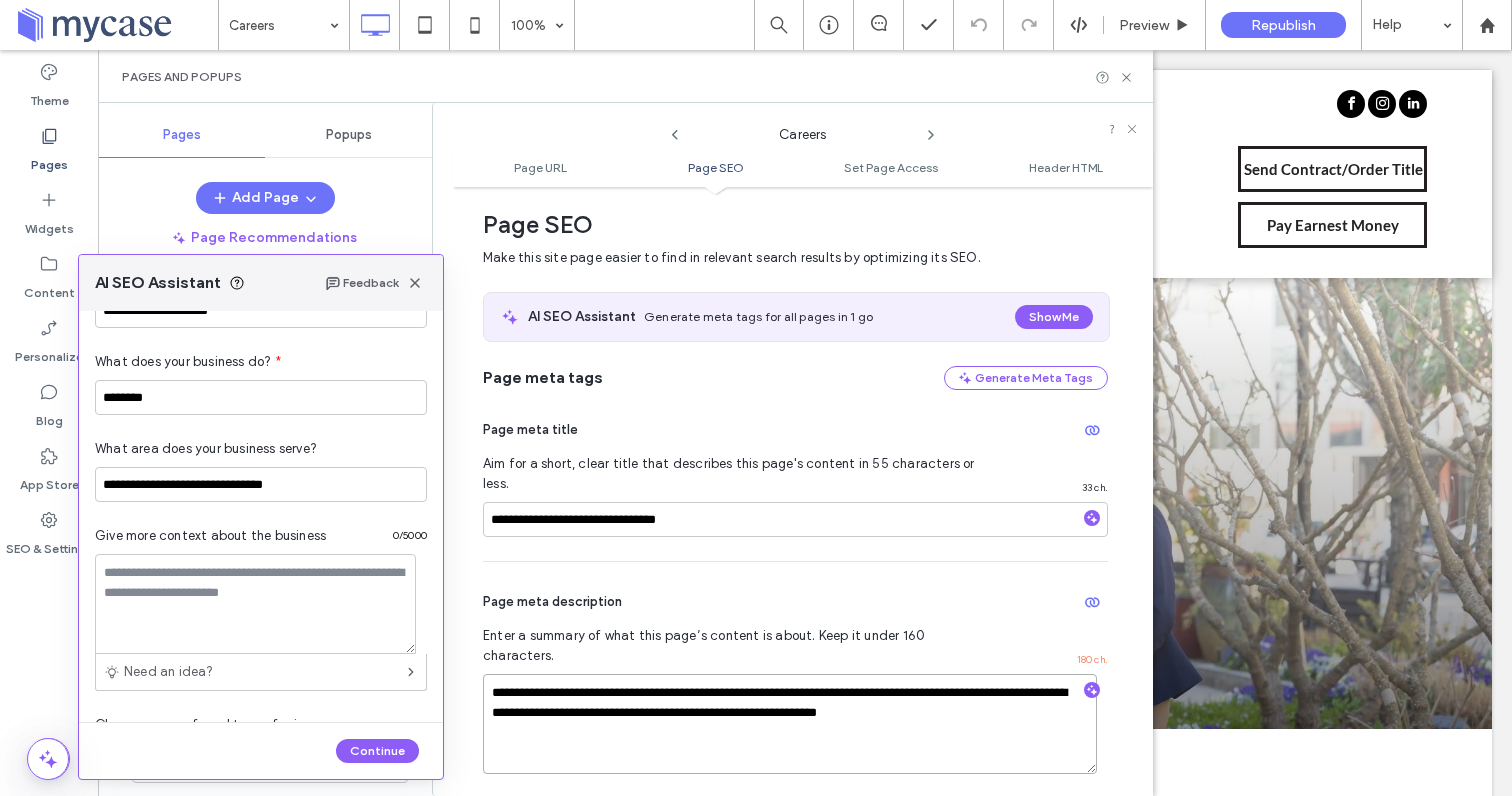 click on "**********" at bounding box center (790, 724) 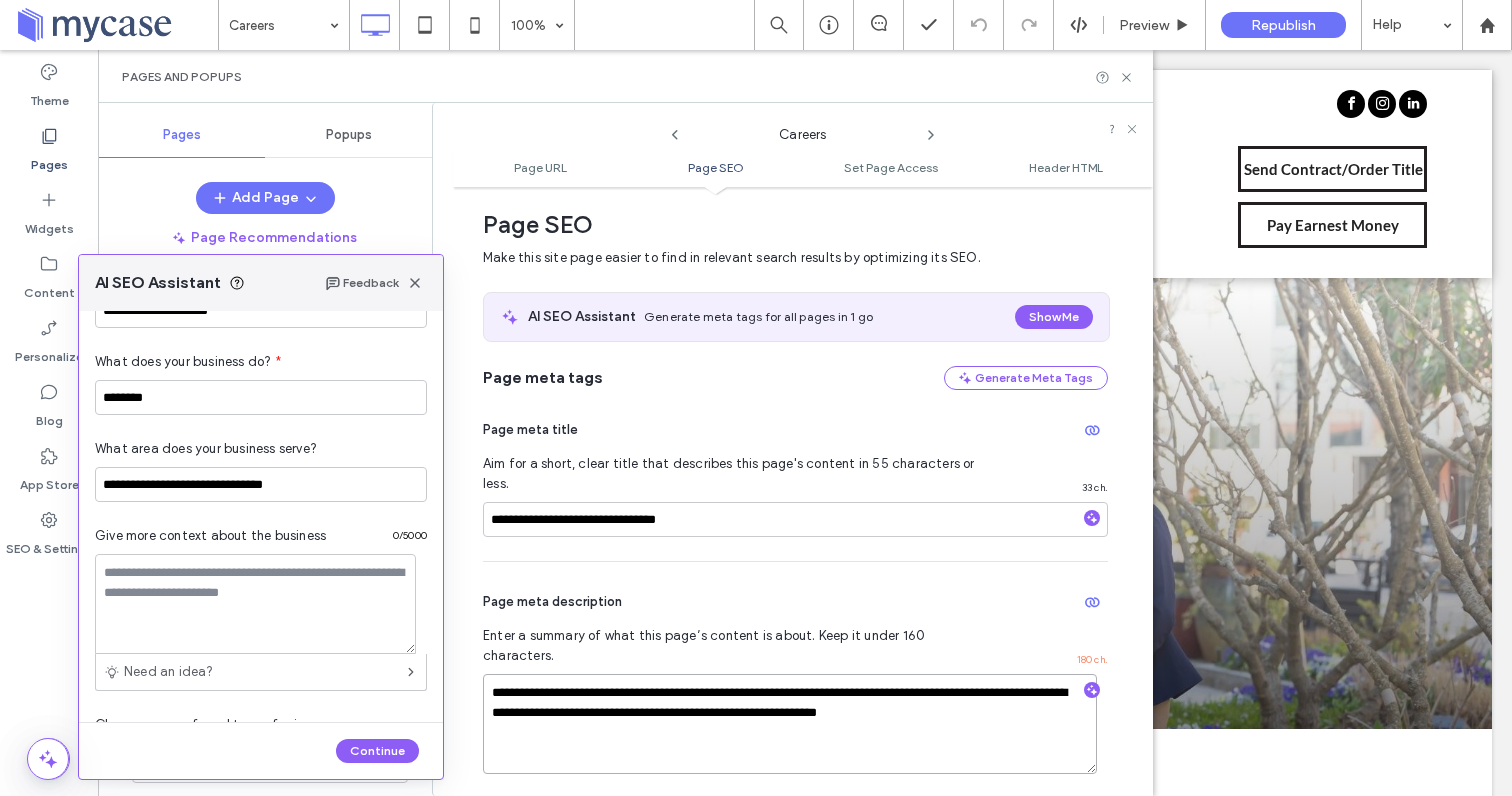 drag, startPoint x: 1065, startPoint y: 684, endPoint x: 472, endPoint y: 659, distance: 593.52673 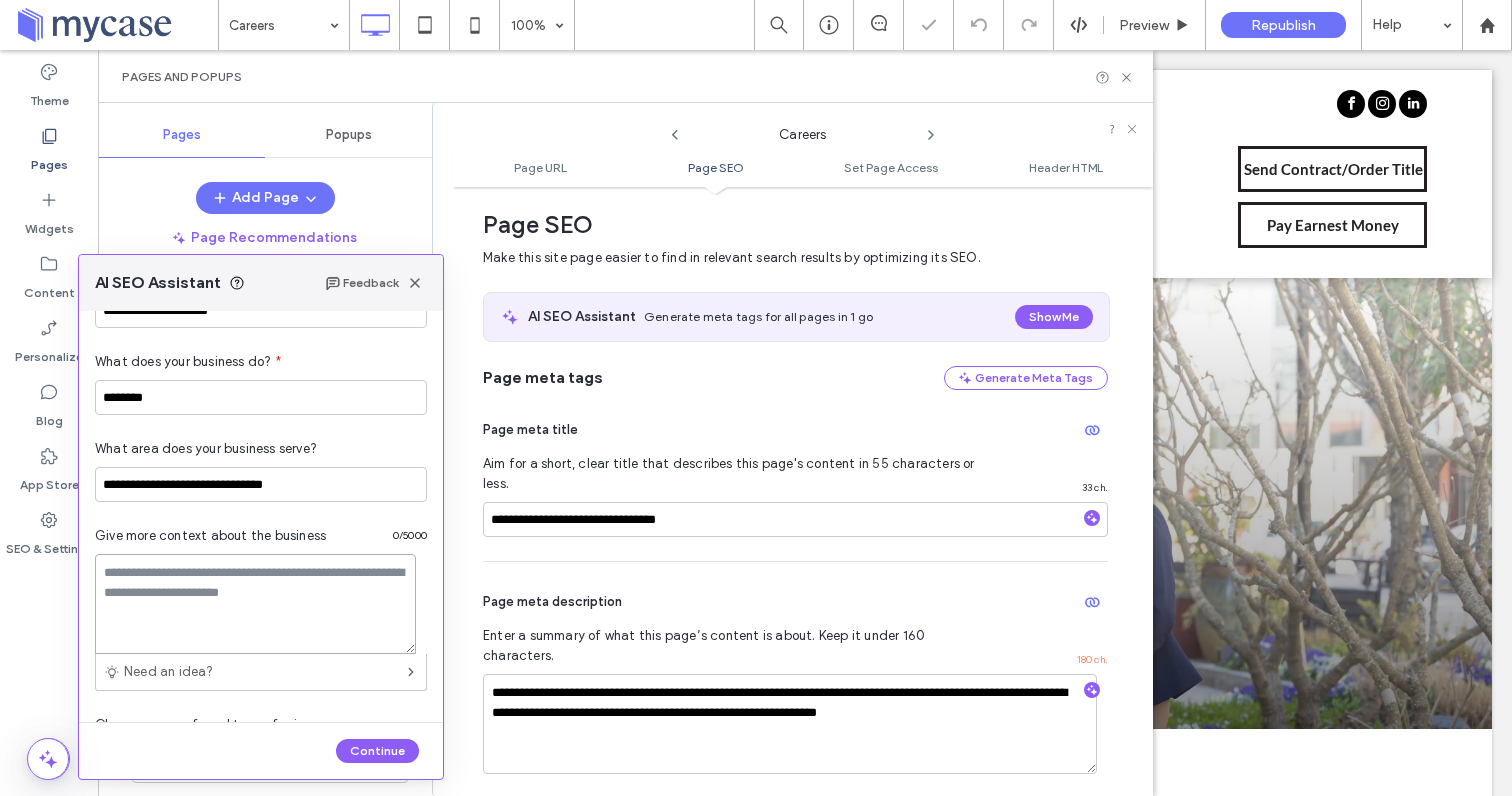 click at bounding box center (255, 604) 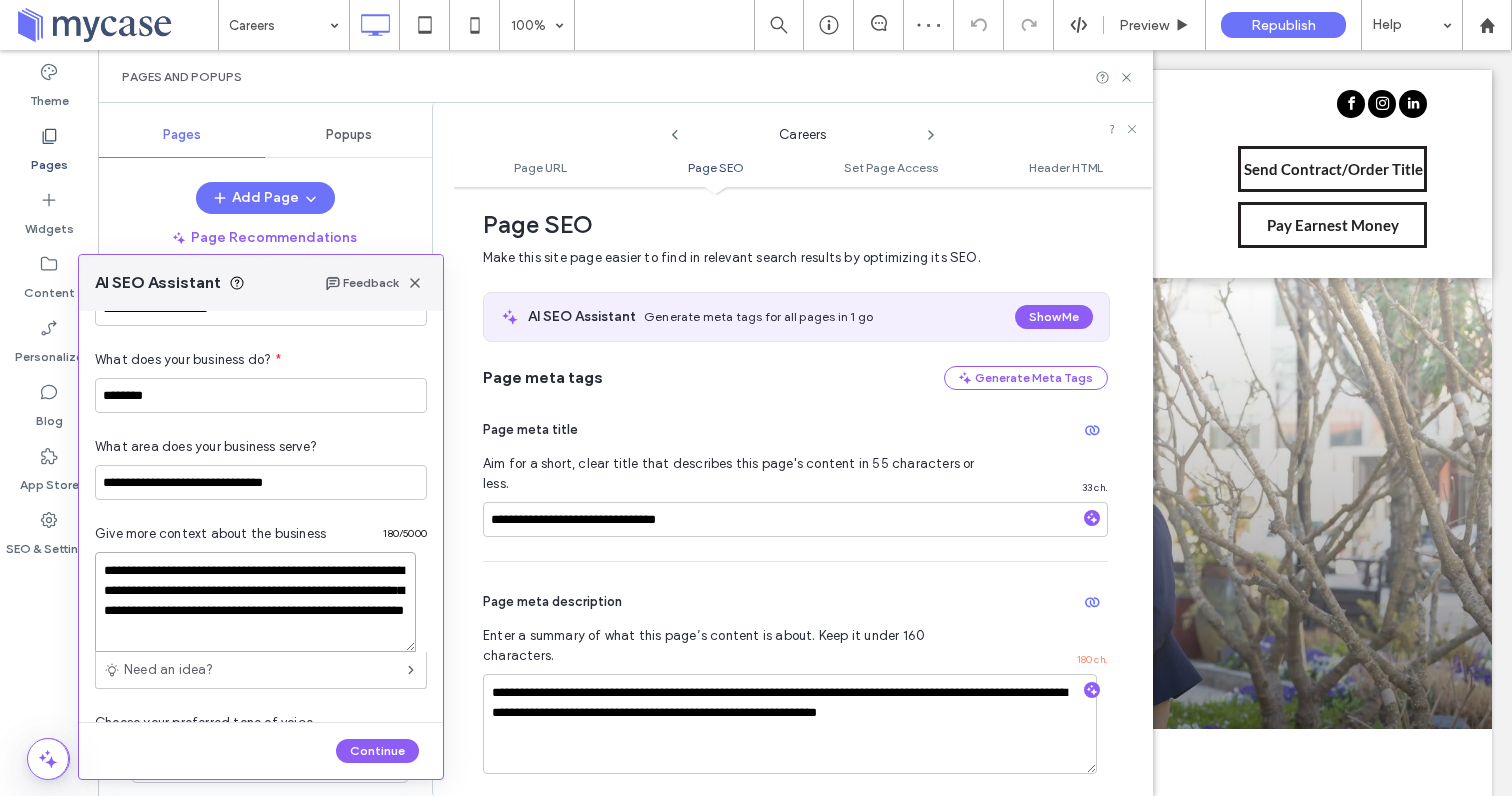 scroll, scrollTop: 233, scrollLeft: 0, axis: vertical 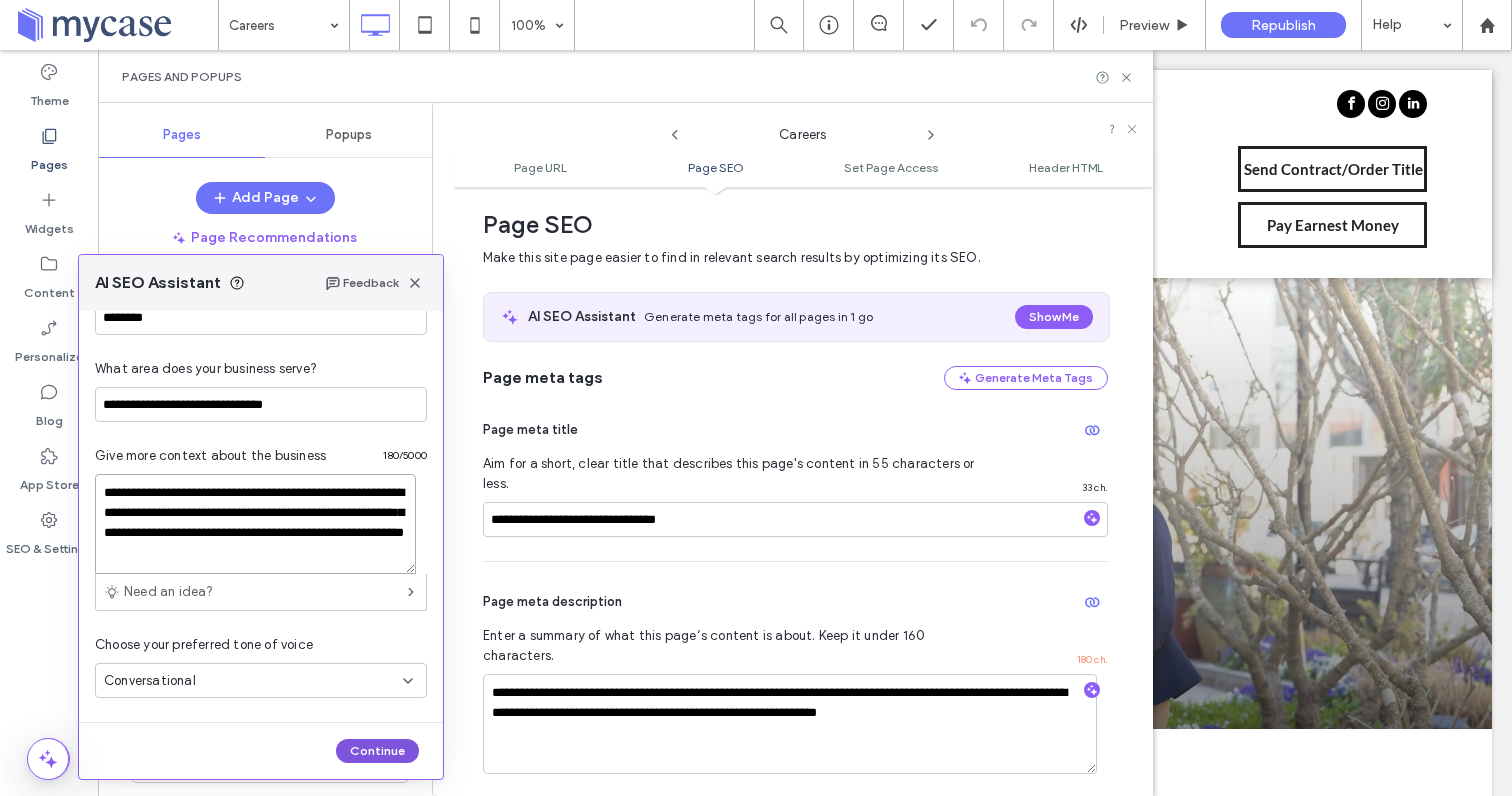 type on "**********" 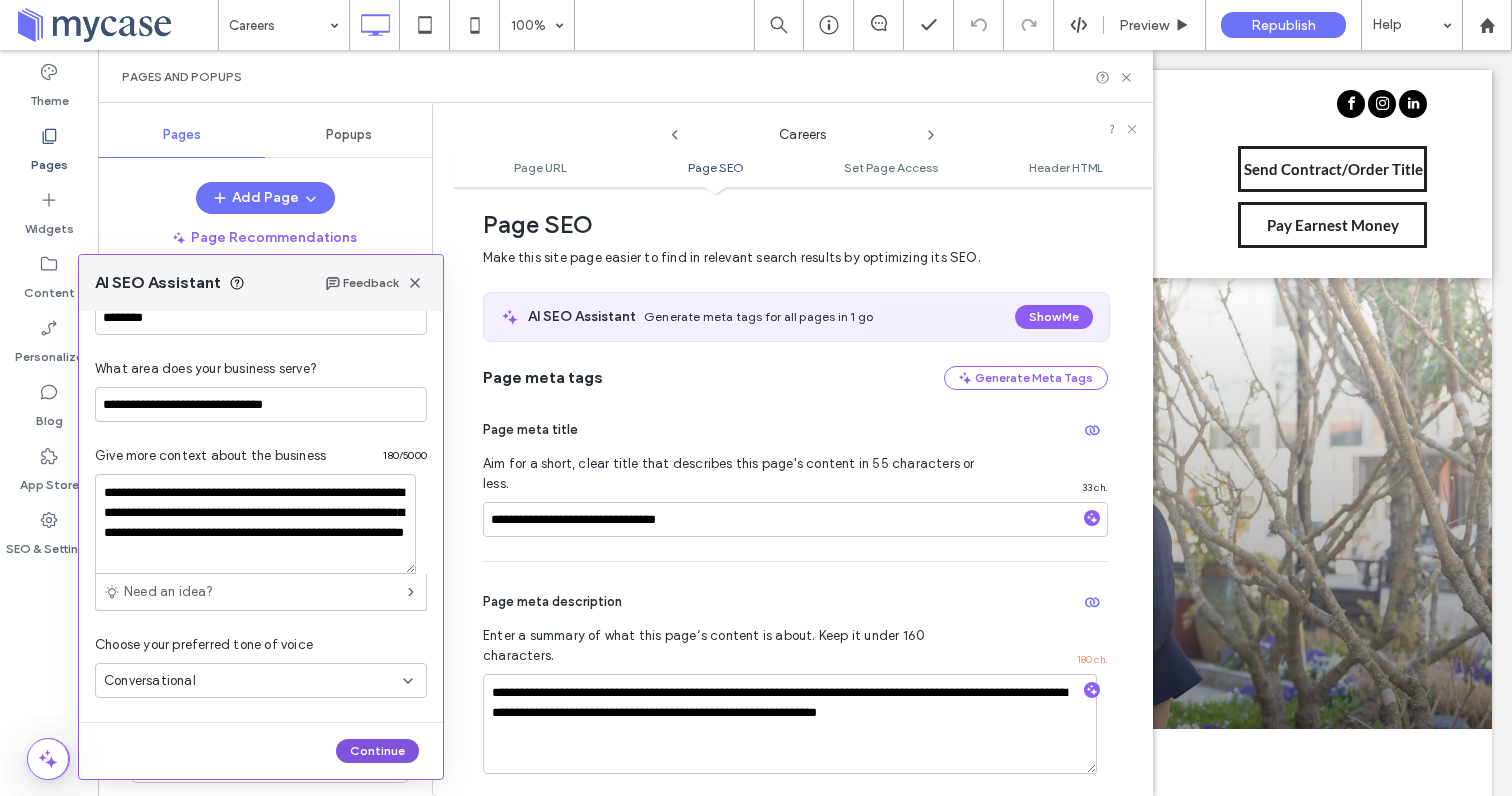click on "Continue" at bounding box center (377, 751) 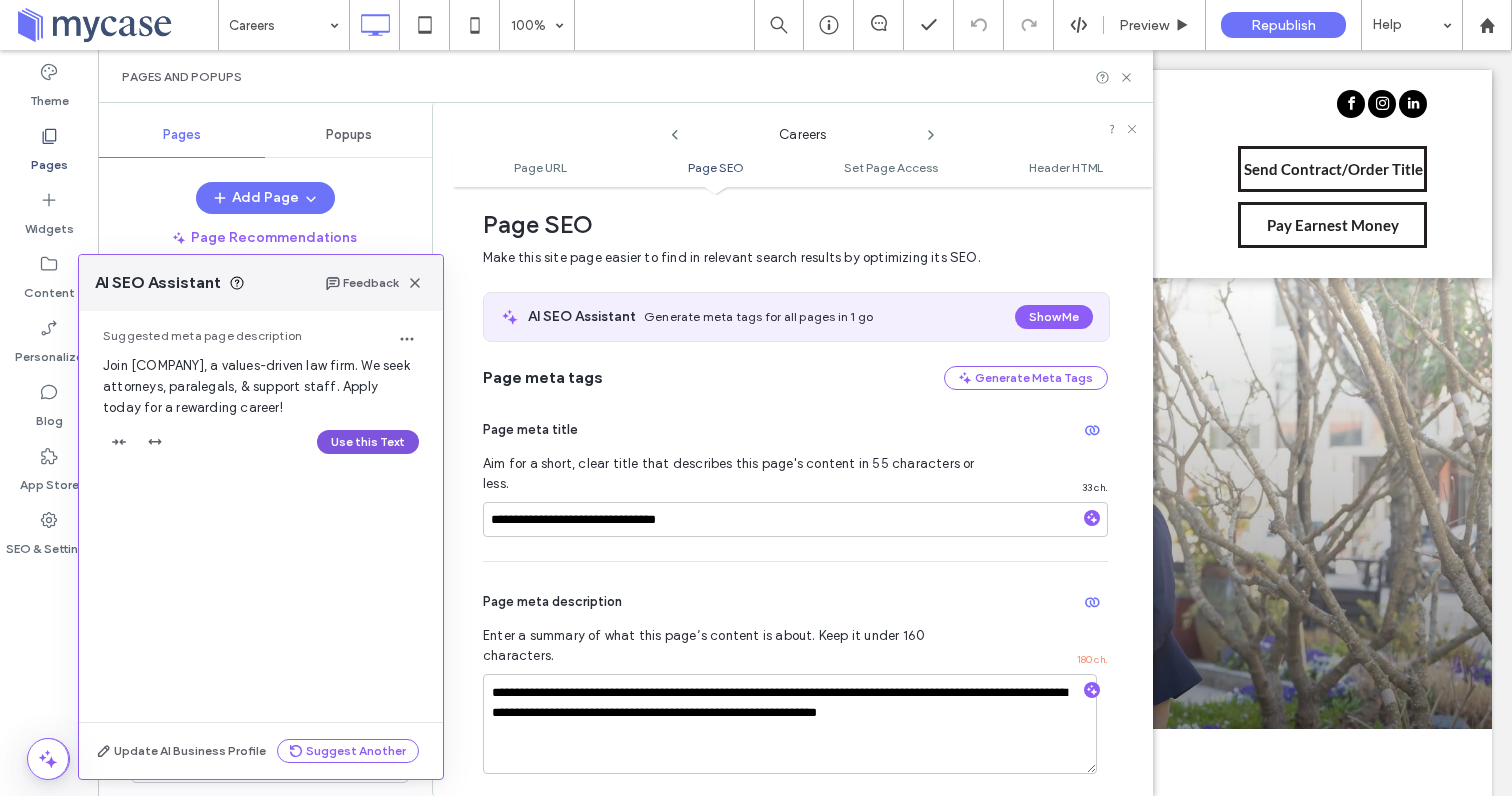 click on "Use this Text" at bounding box center (368, 442) 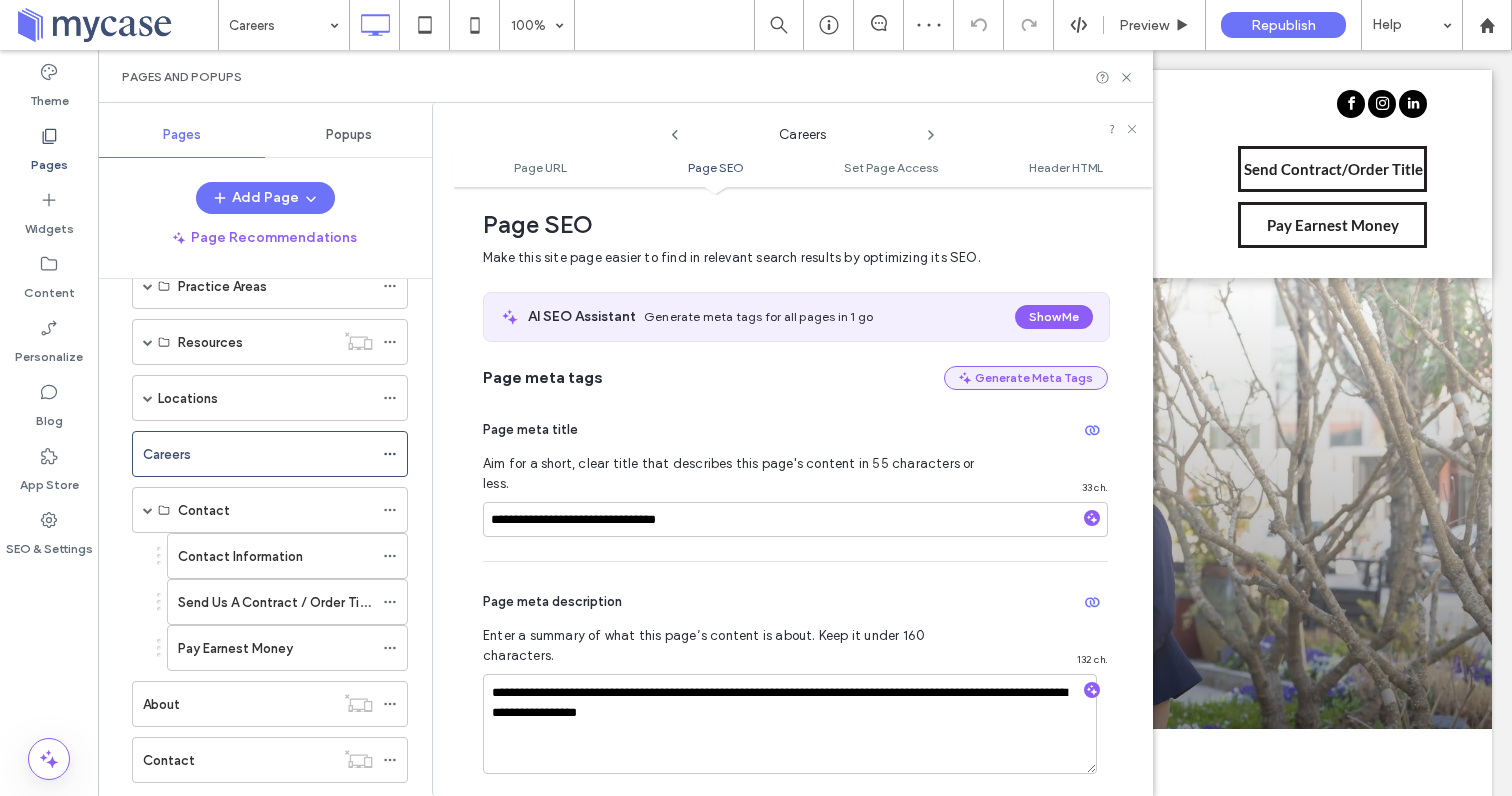 click on "Generate Meta Tags" at bounding box center (1026, 378) 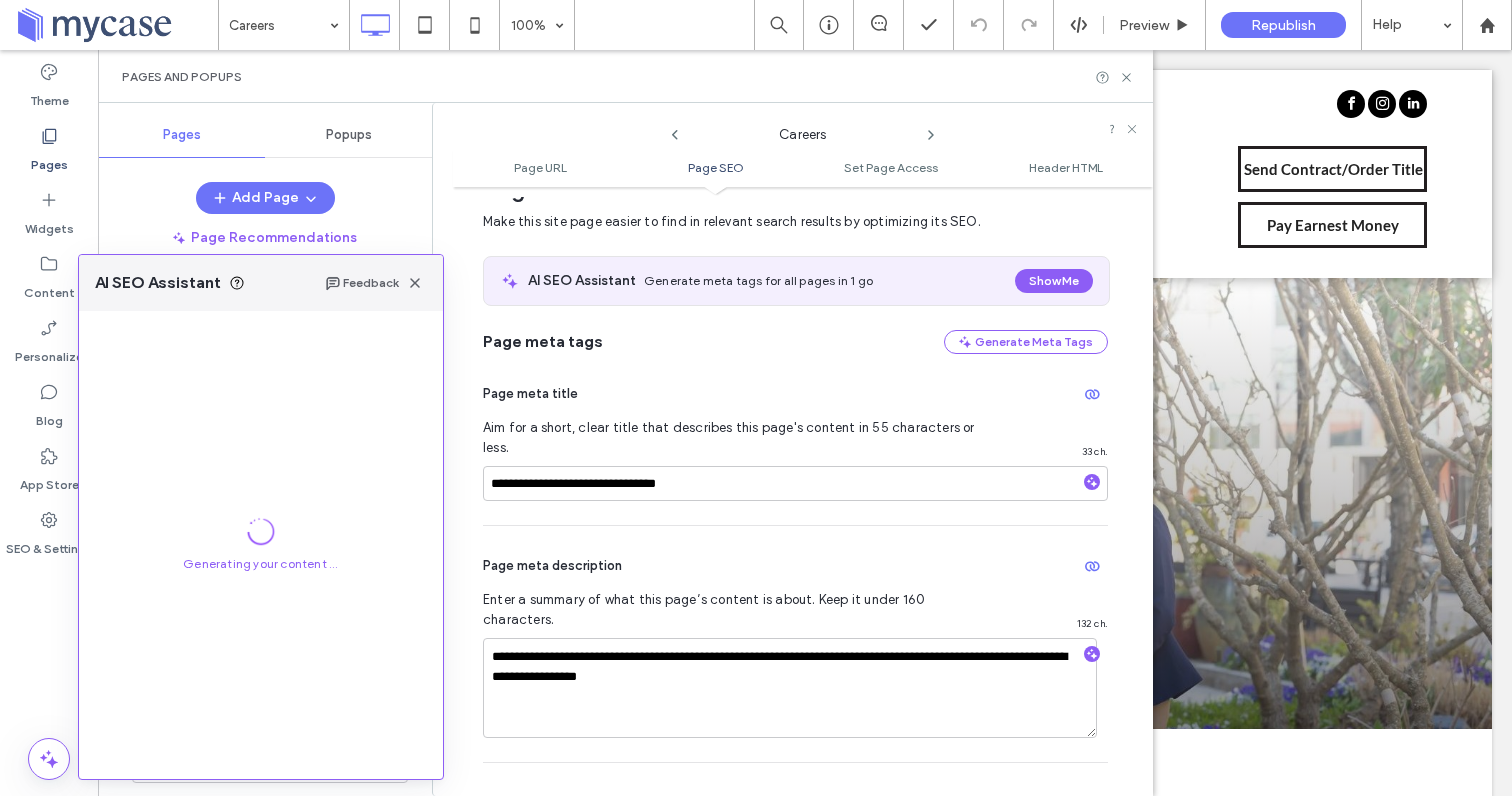 scroll, scrollTop: 299, scrollLeft: 0, axis: vertical 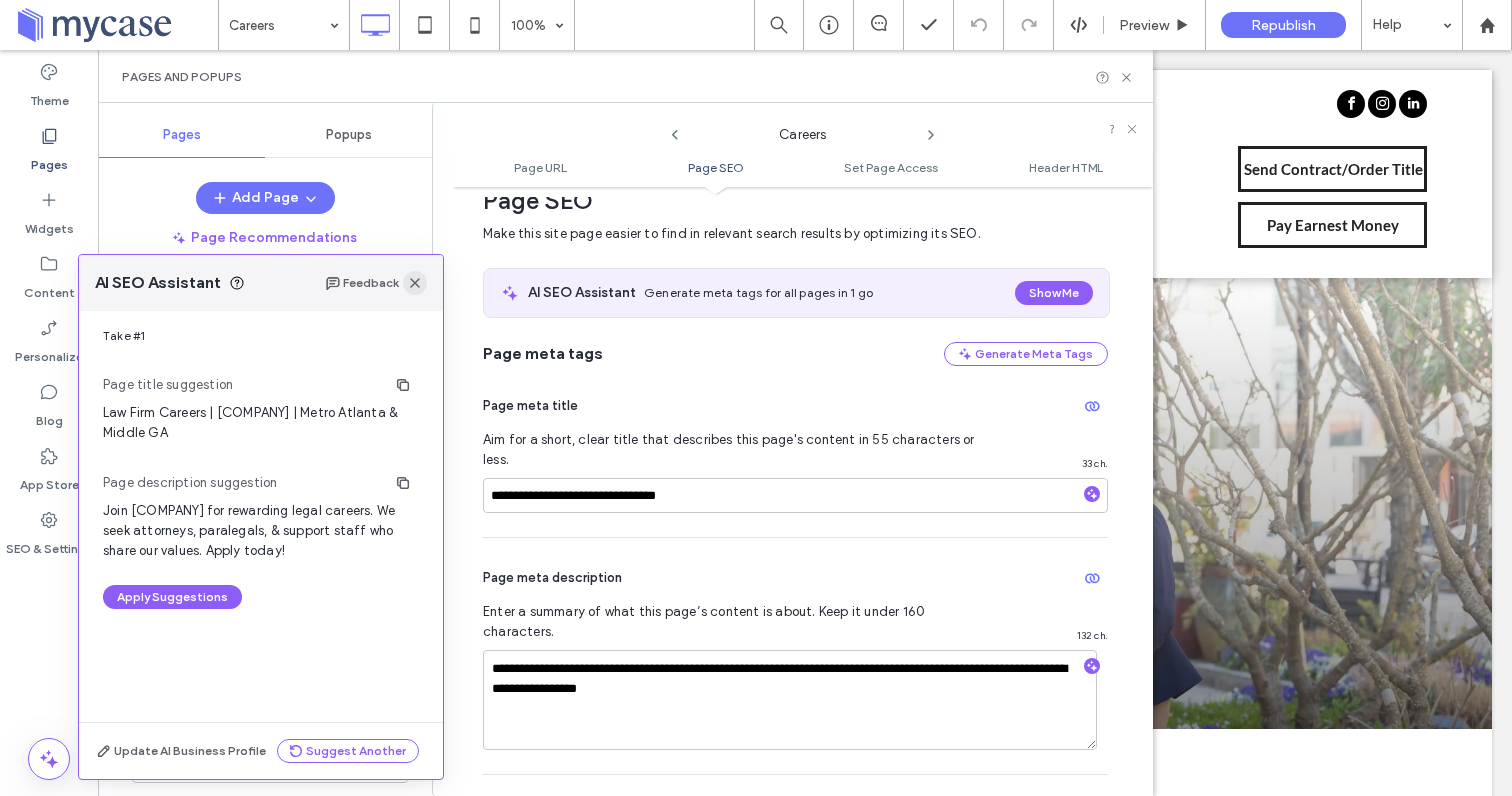 click 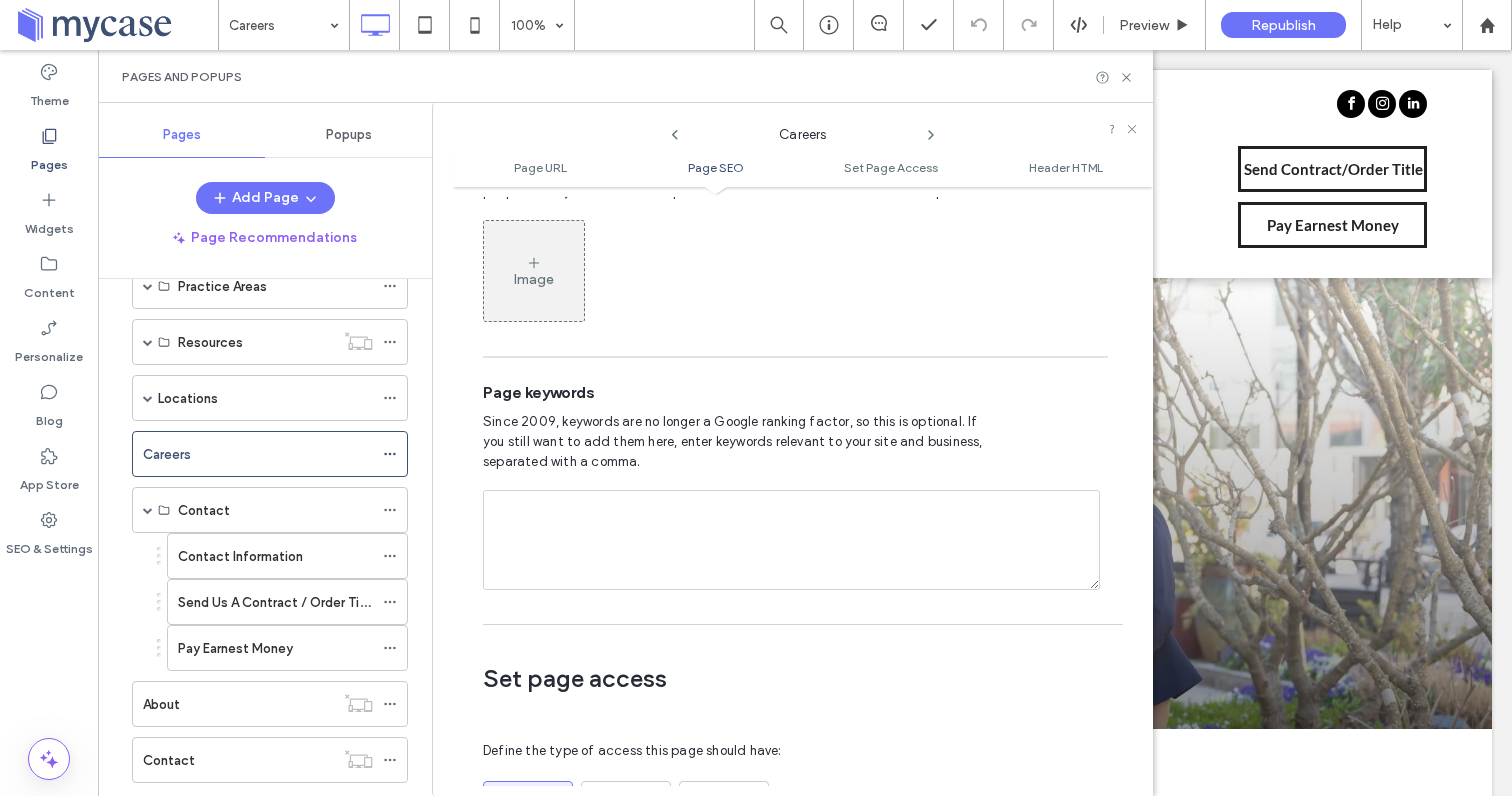 scroll, scrollTop: 1098, scrollLeft: 0, axis: vertical 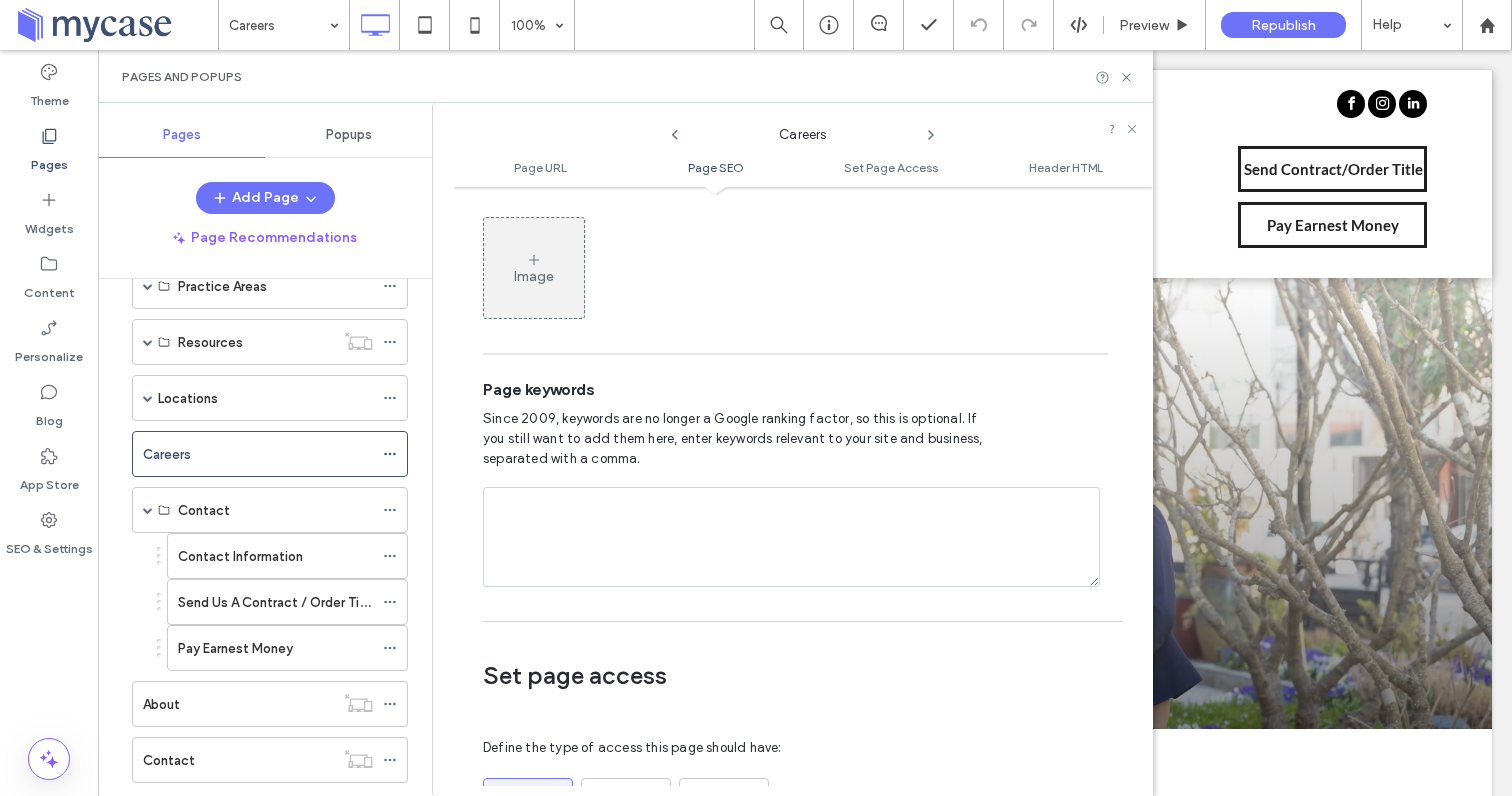 click at bounding box center [791, 537] 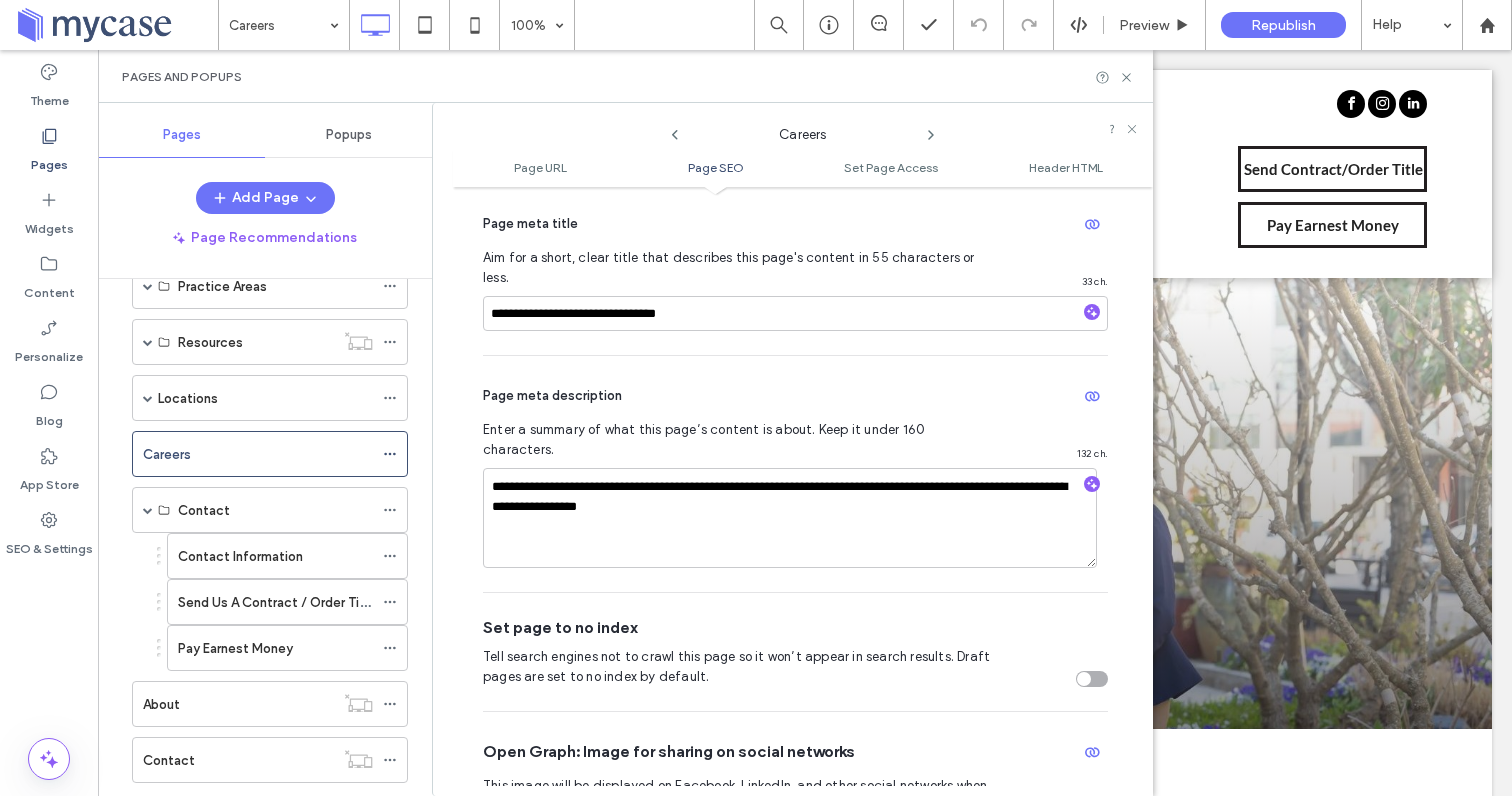 scroll, scrollTop: 473, scrollLeft: 0, axis: vertical 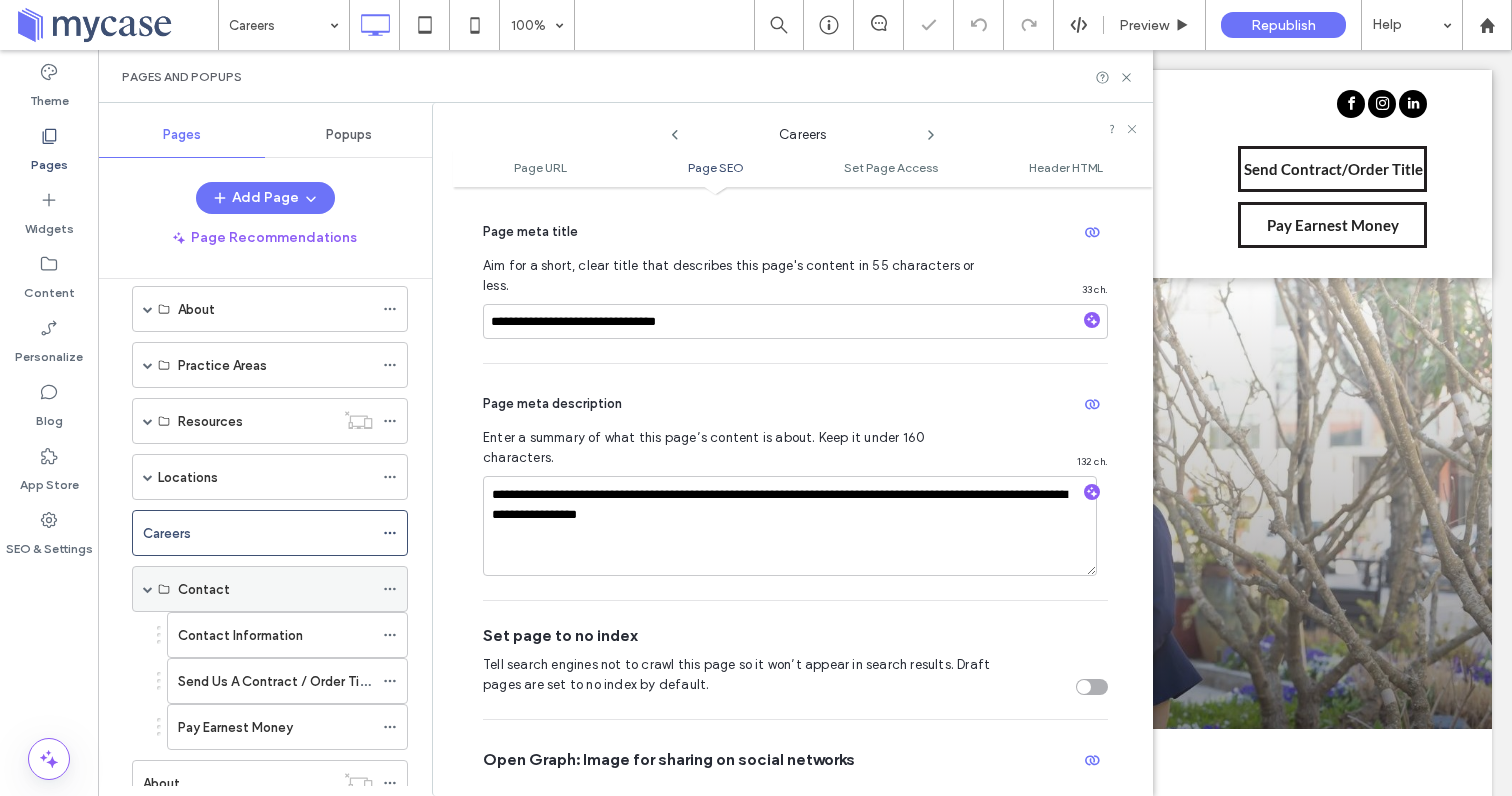 click at bounding box center (148, 589) 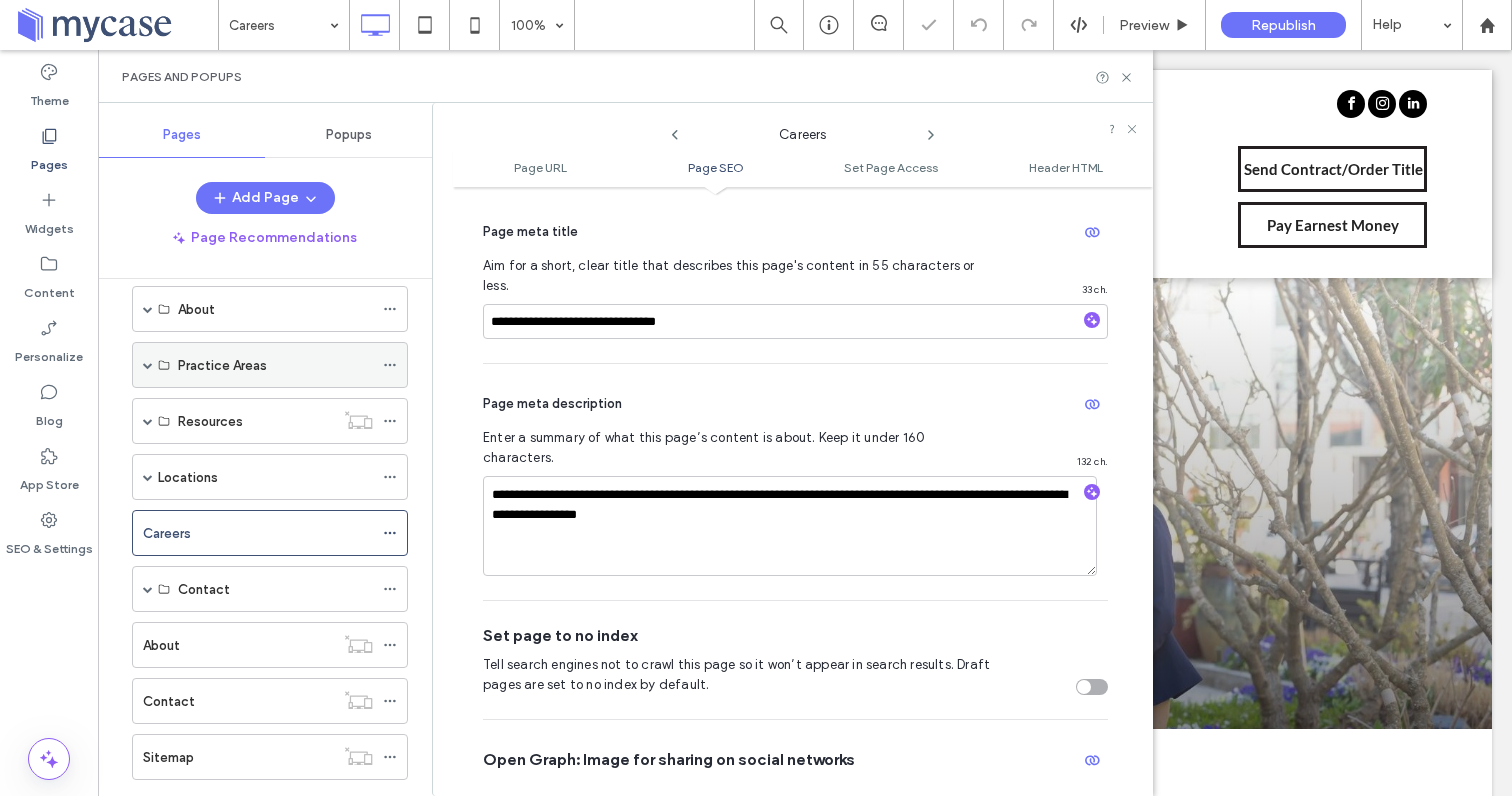 click at bounding box center (148, 365) 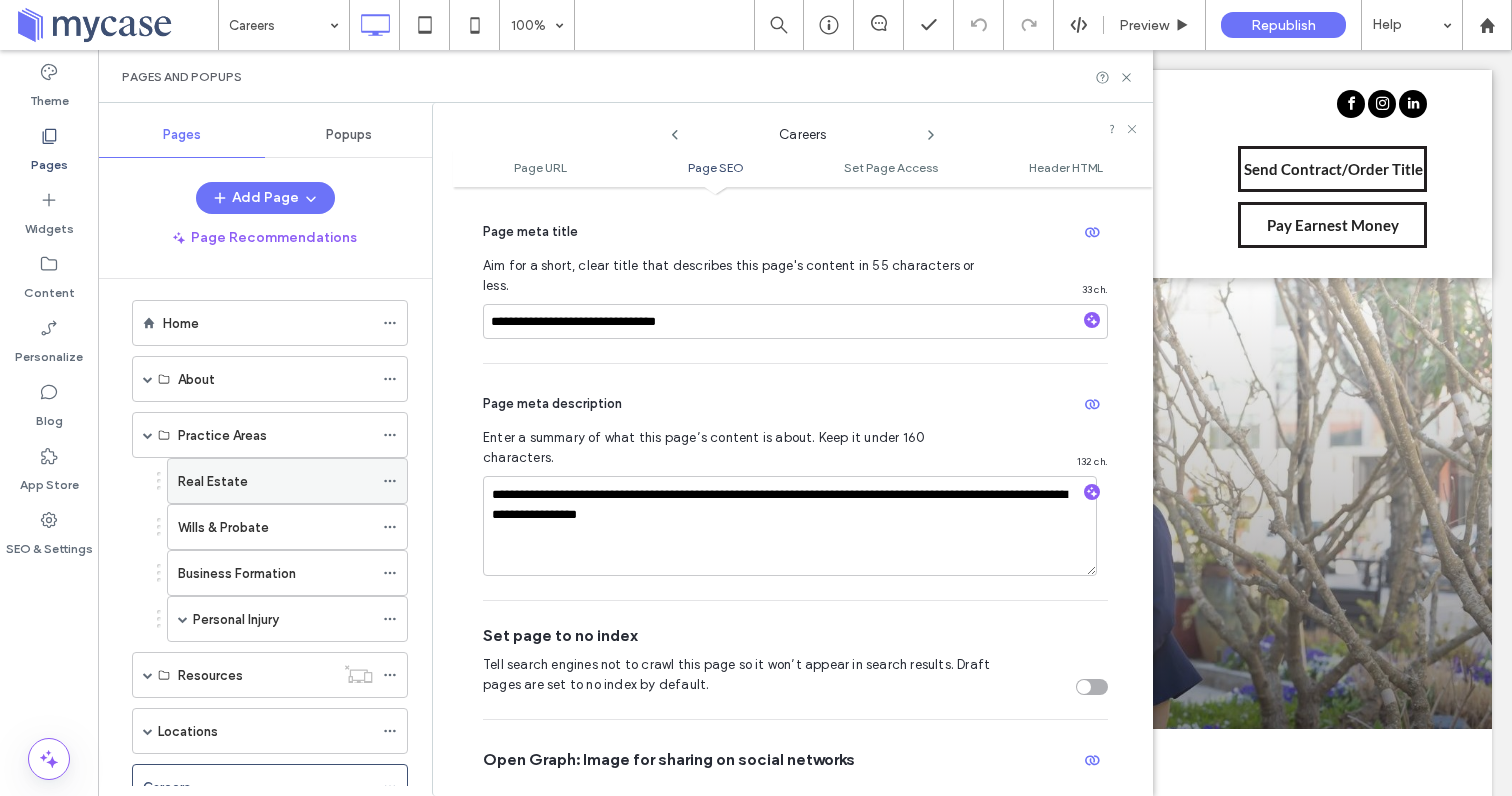 scroll, scrollTop: 0, scrollLeft: 0, axis: both 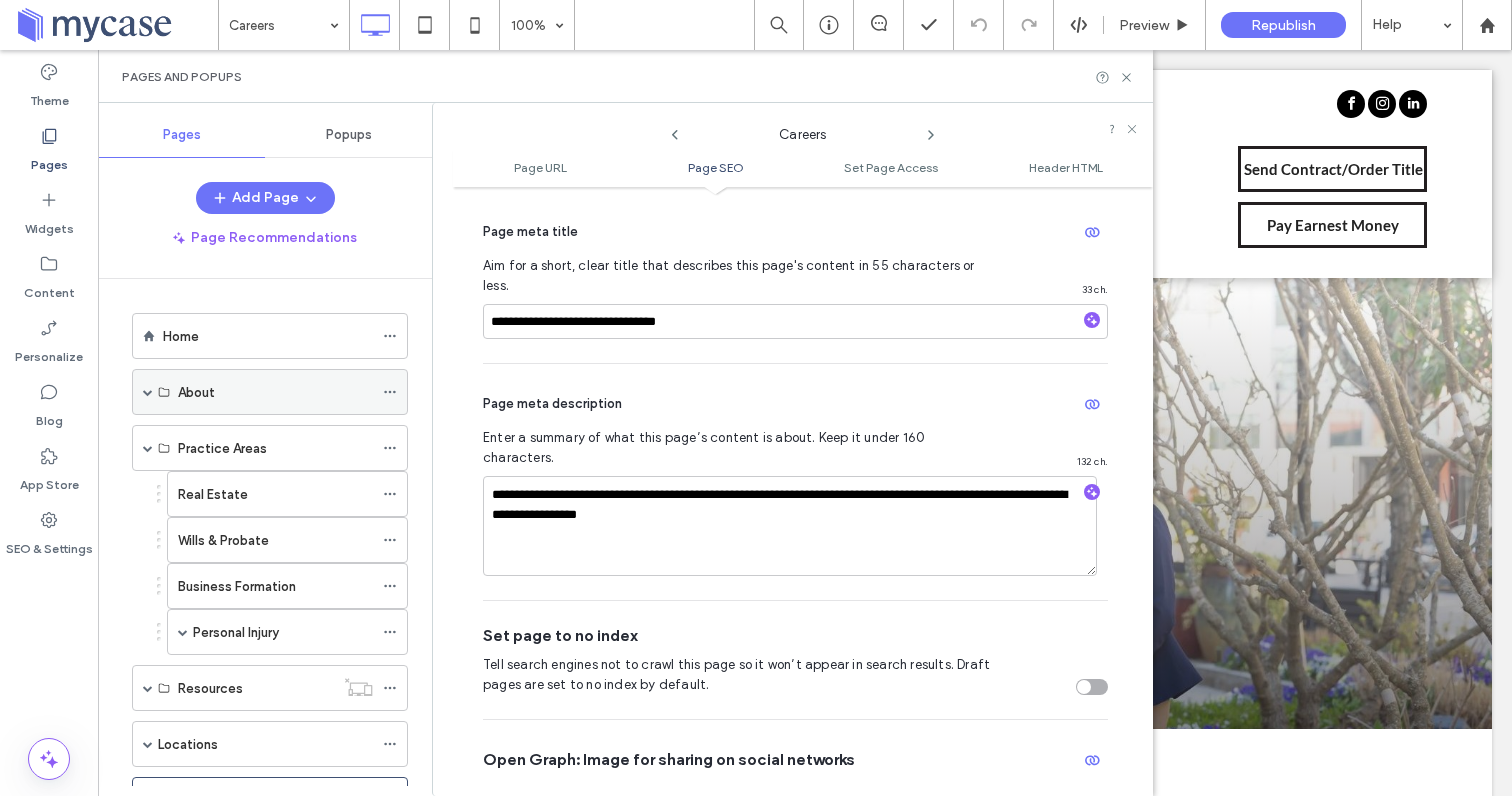 click at bounding box center (148, 392) 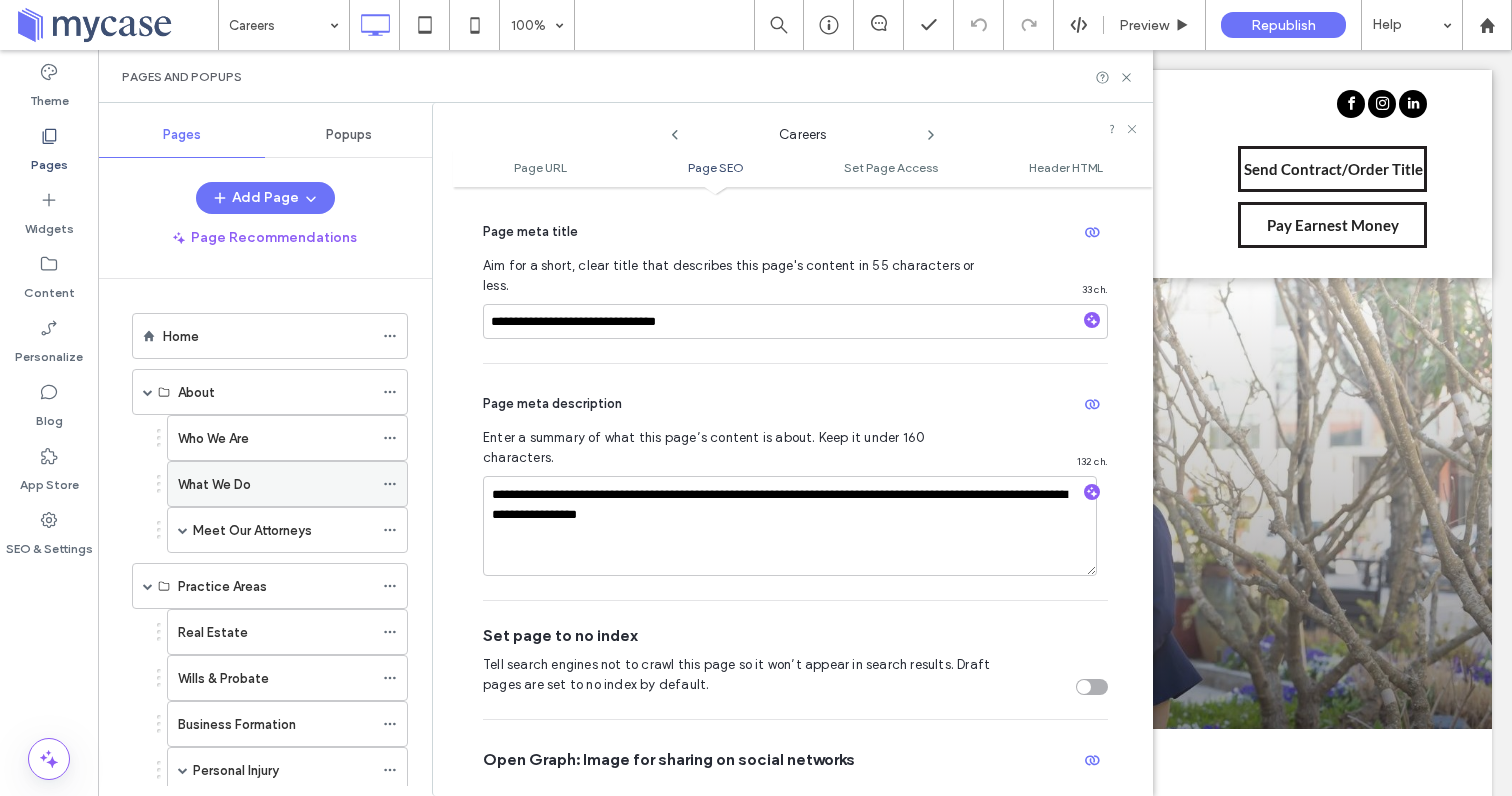 click on "What We Do" at bounding box center (275, 484) 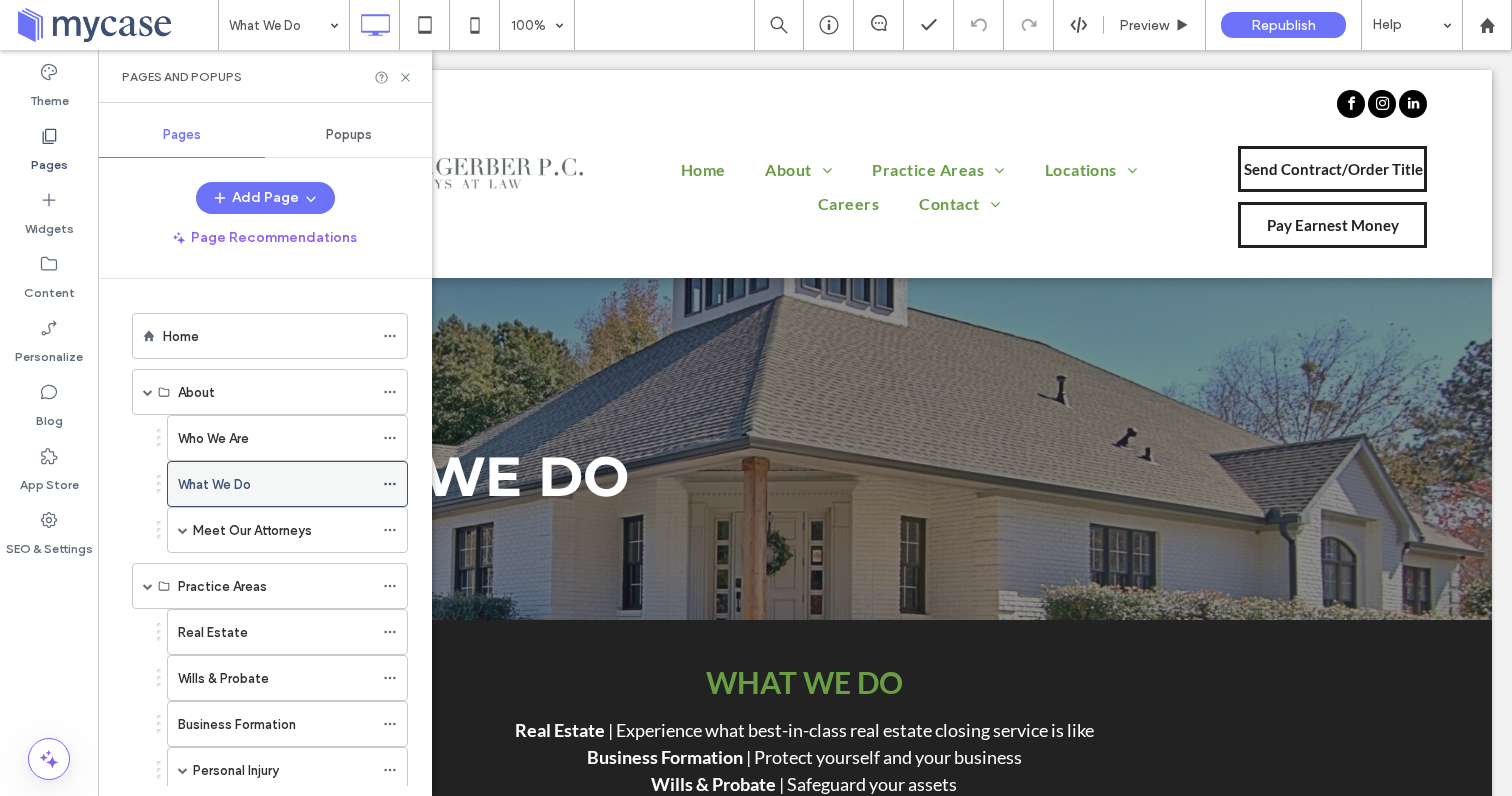 scroll, scrollTop: 0, scrollLeft: 0, axis: both 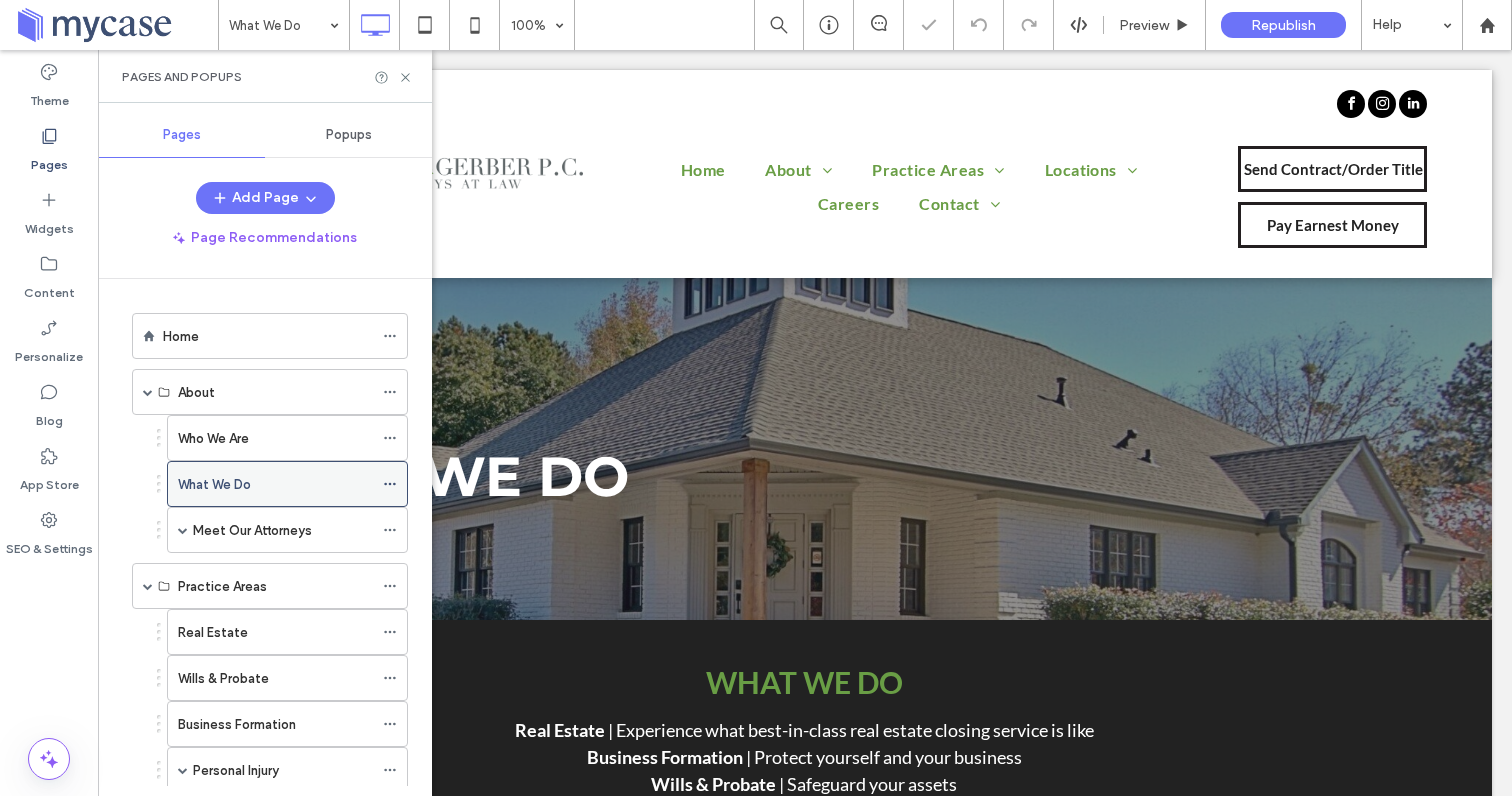 click 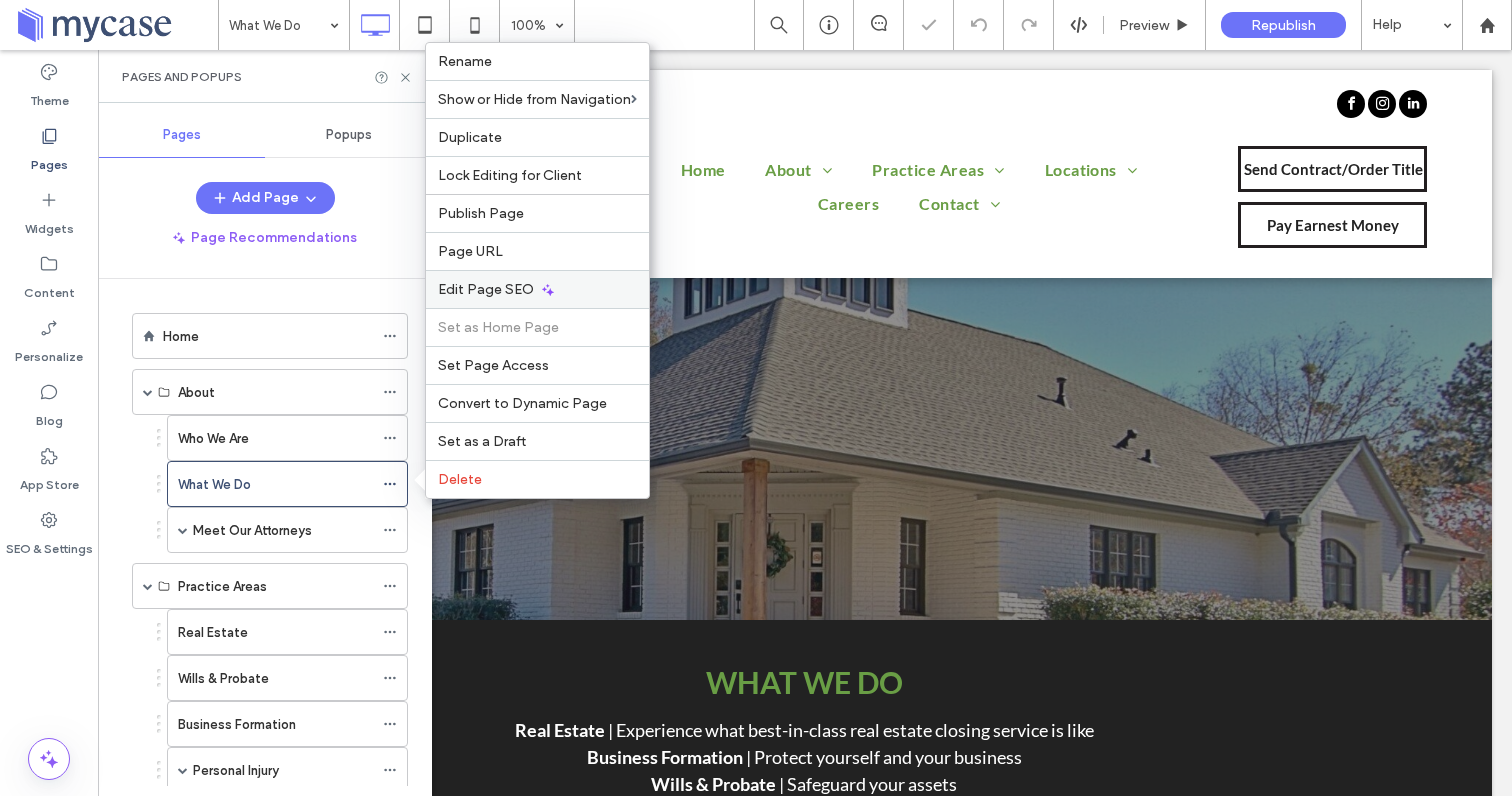 click on "Edit Page SEO" at bounding box center [486, 289] 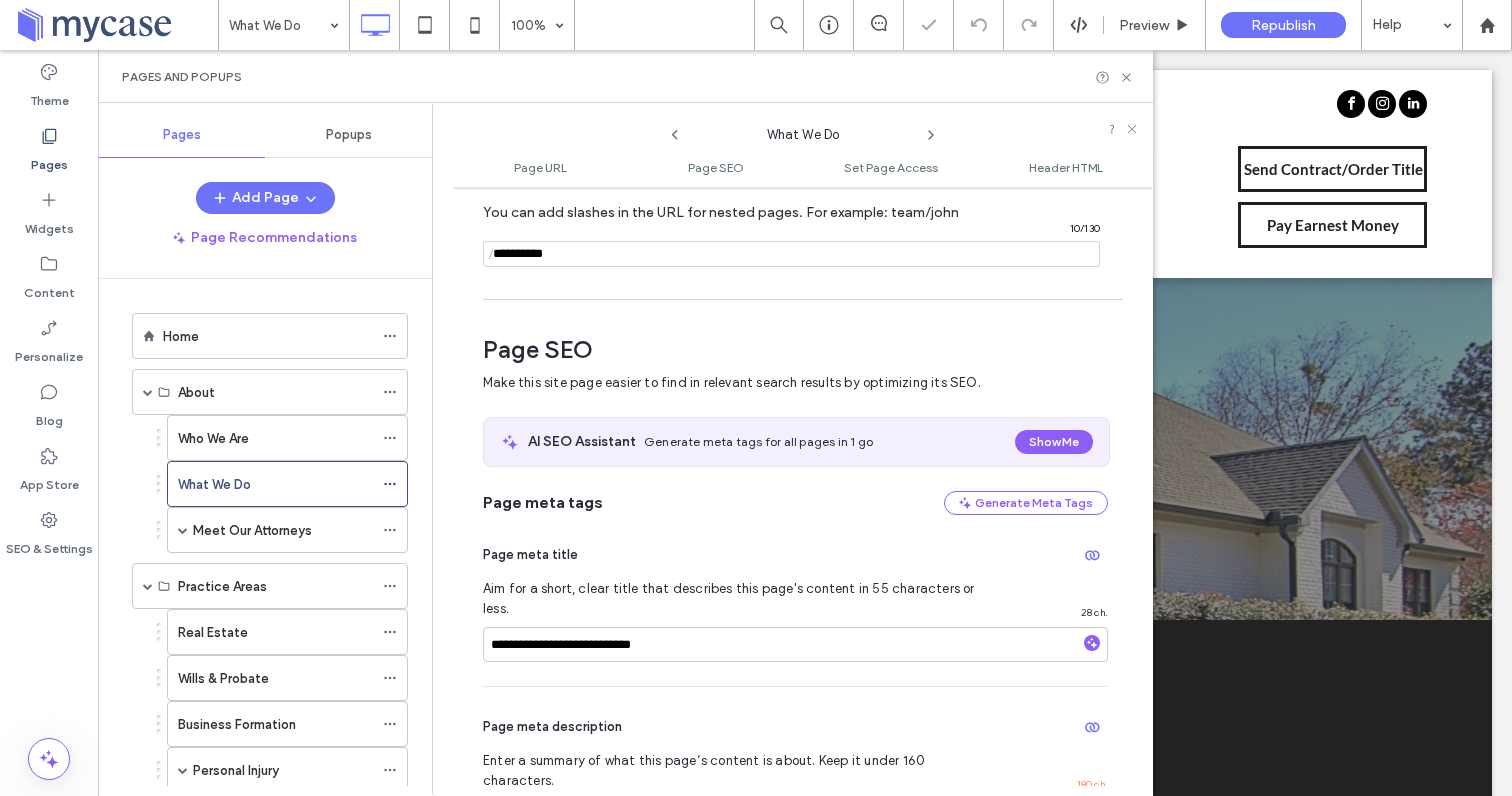 scroll, scrollTop: 275, scrollLeft: 0, axis: vertical 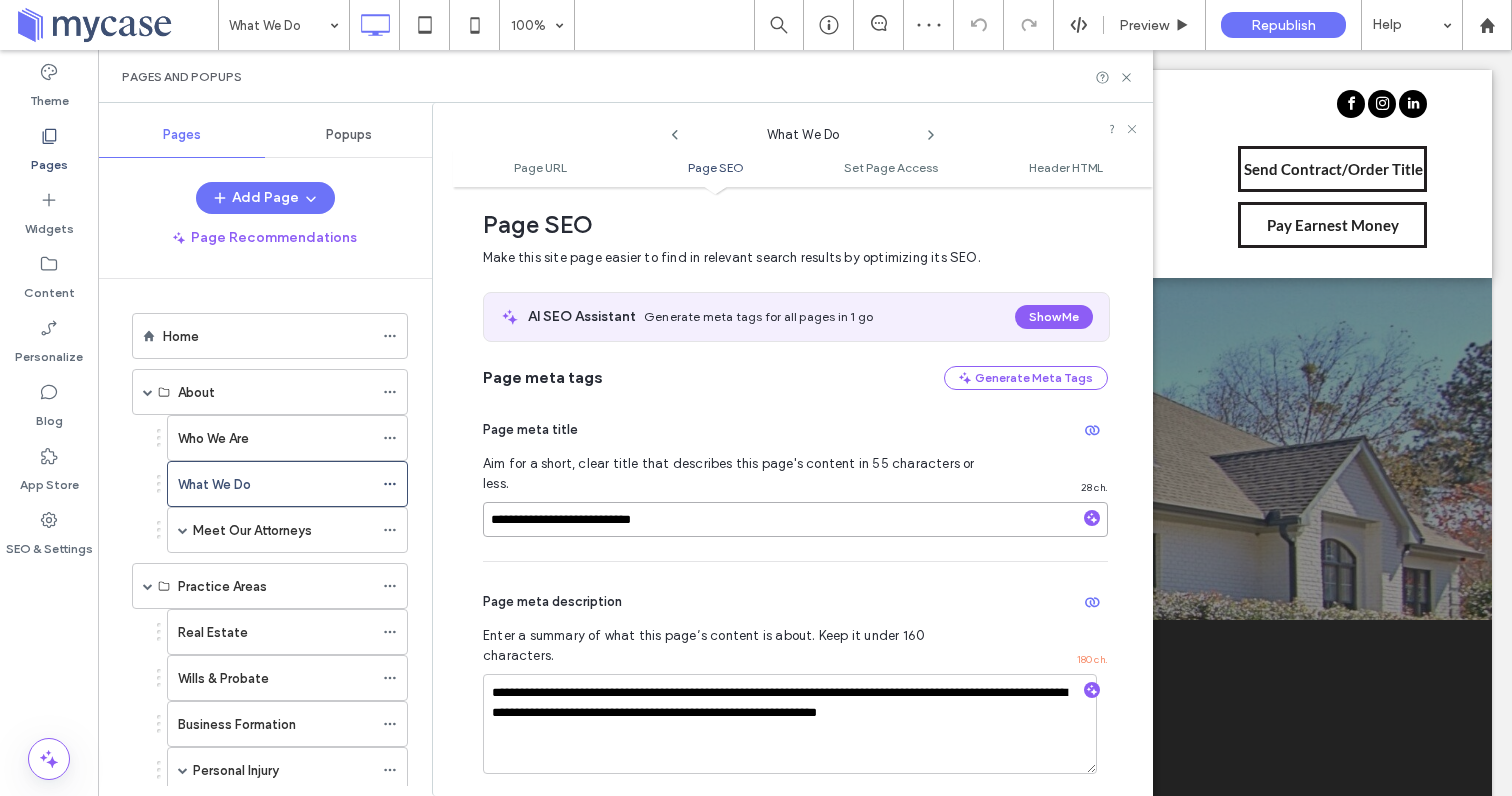 drag, startPoint x: 528, startPoint y: 504, endPoint x: 431, endPoint y: 504, distance: 97 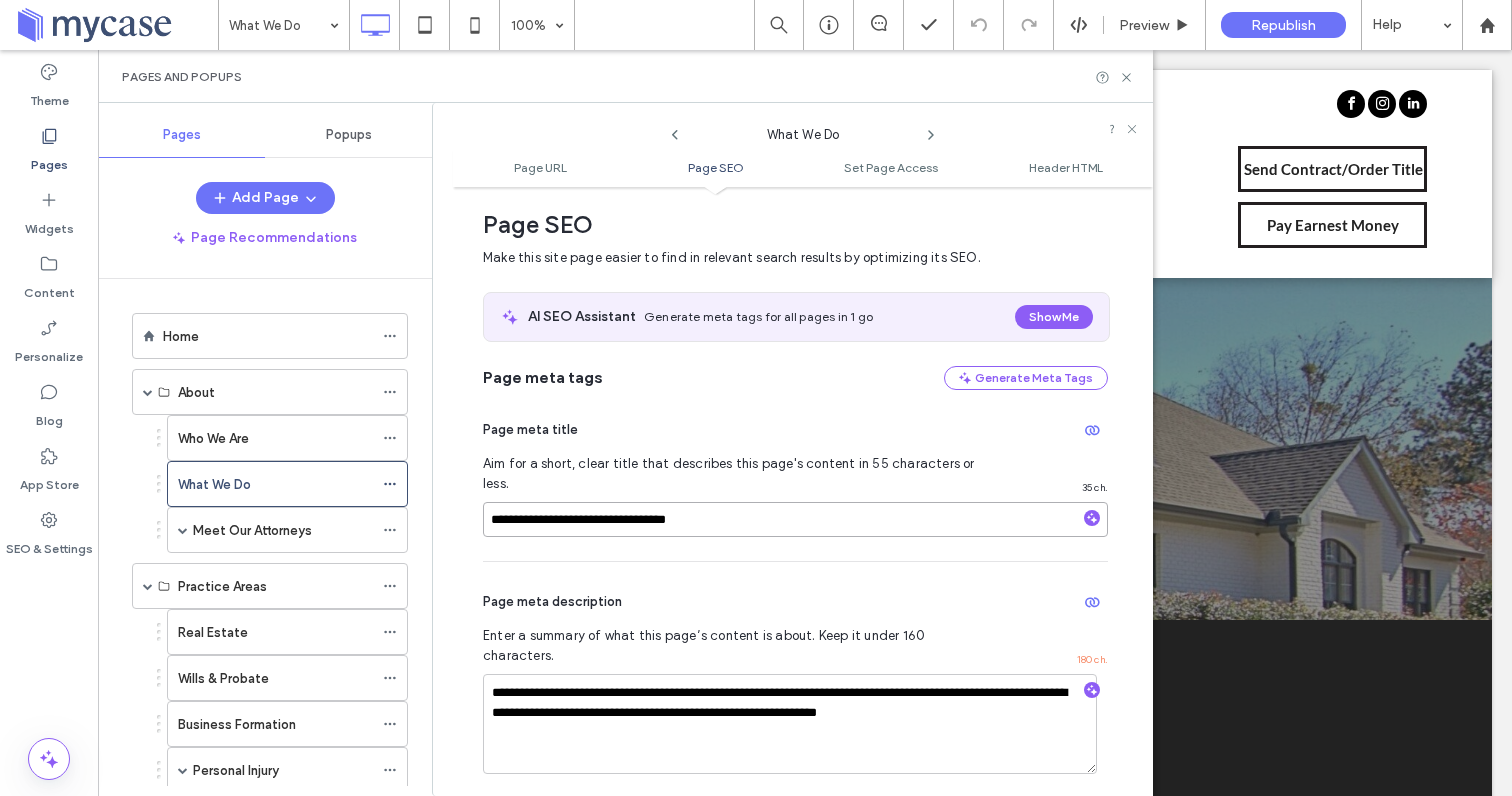 type on "**********" 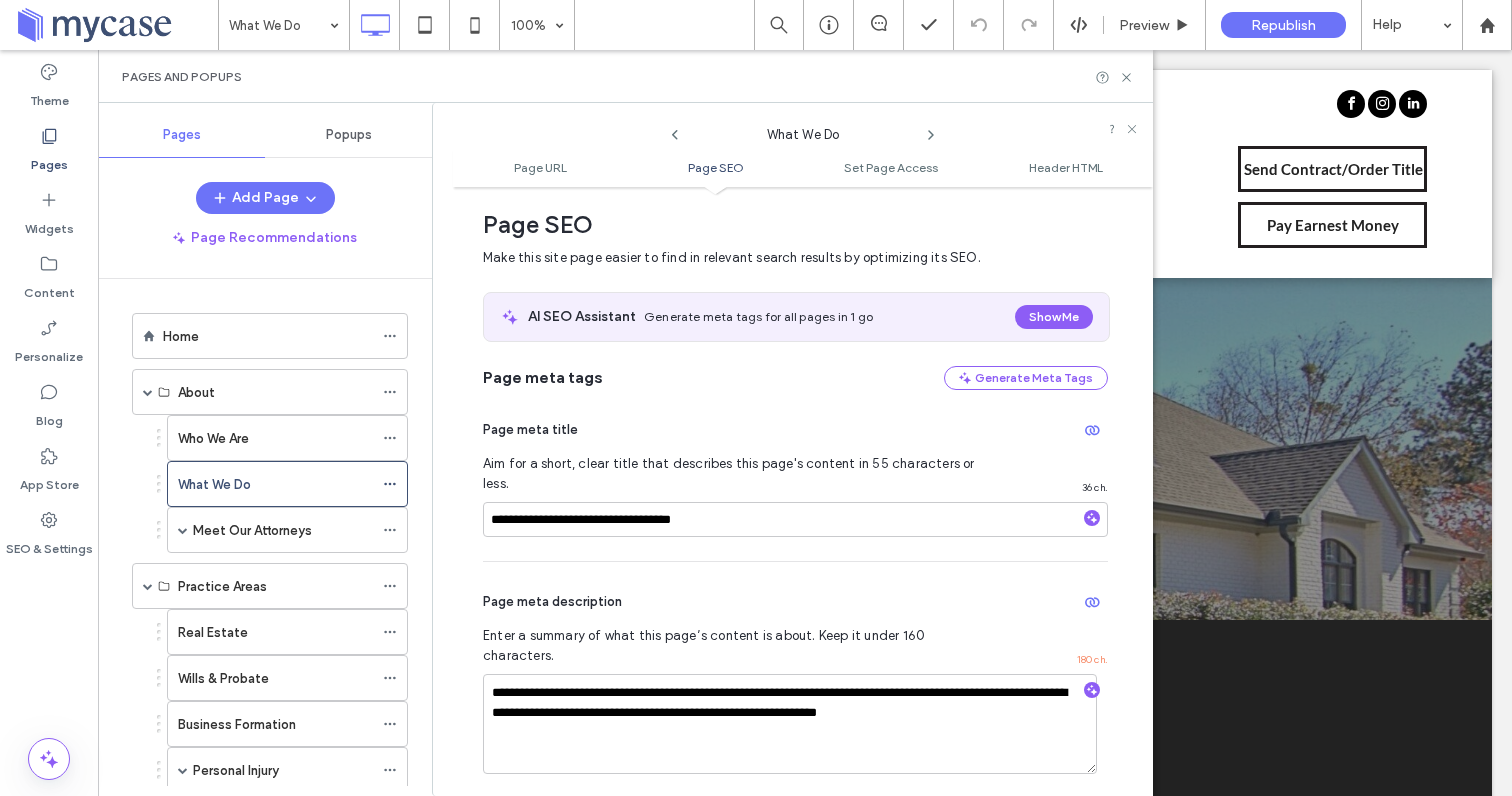 click 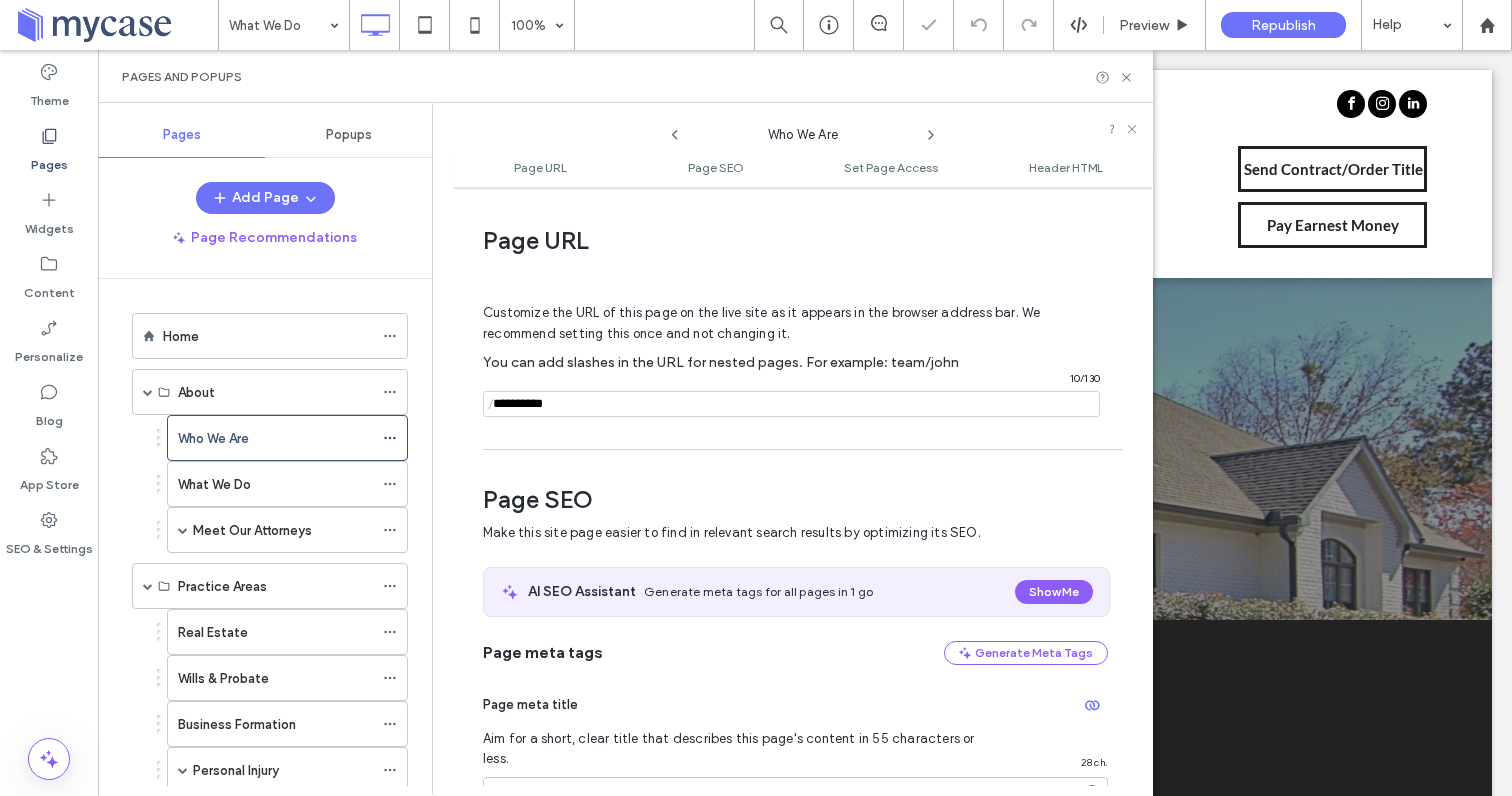 scroll, scrollTop: 275, scrollLeft: 0, axis: vertical 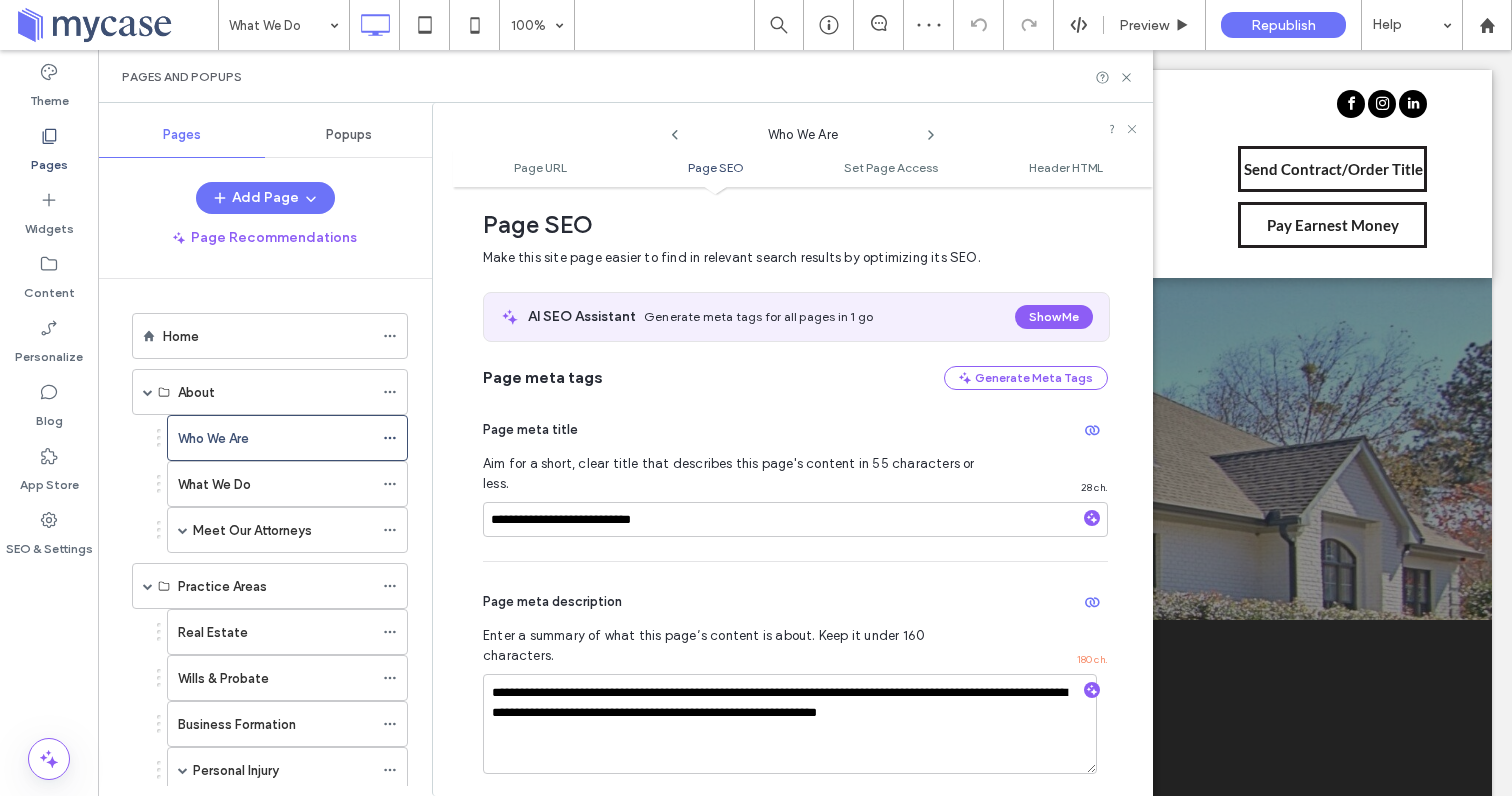 click 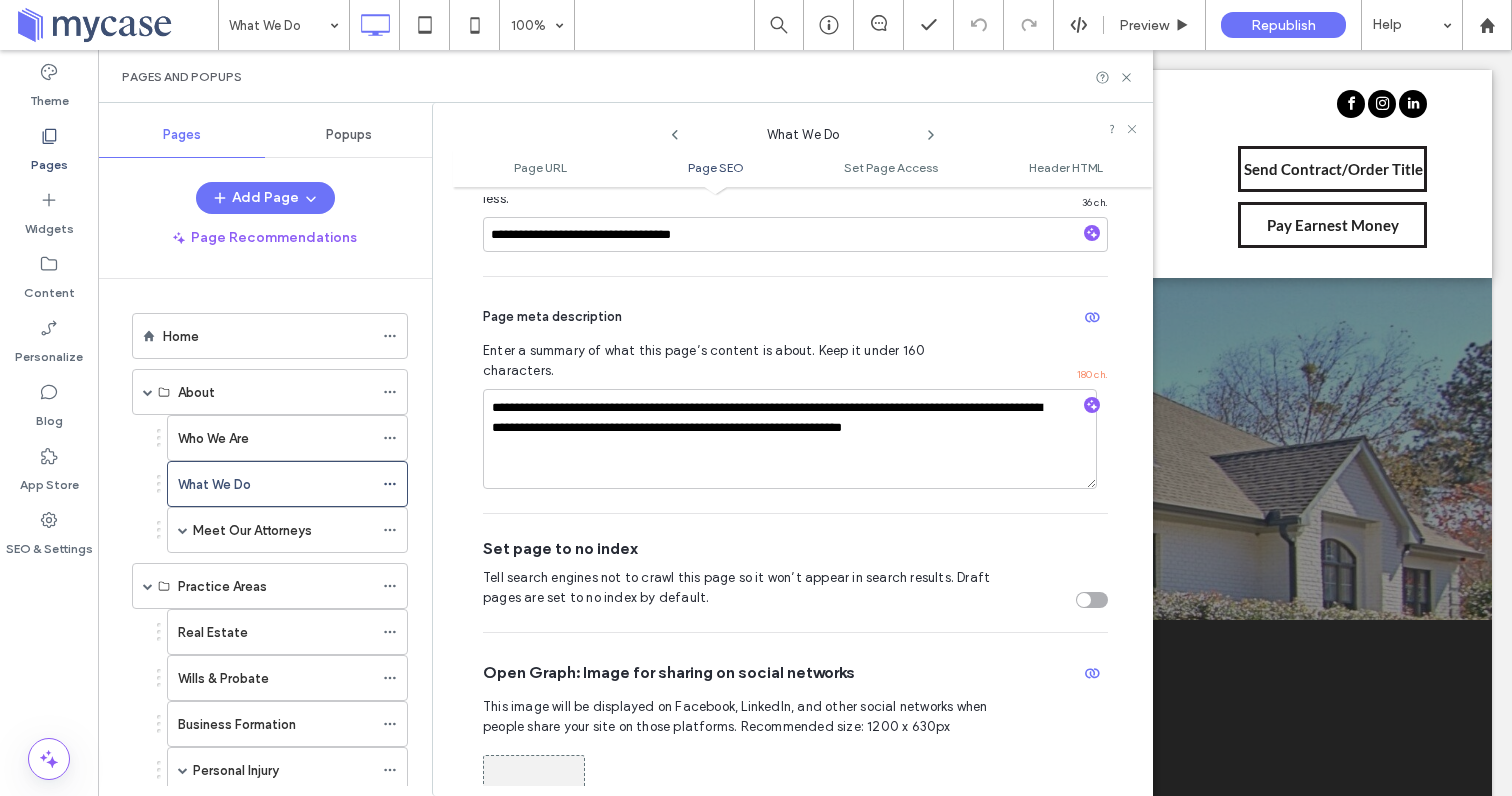scroll, scrollTop: 808, scrollLeft: 0, axis: vertical 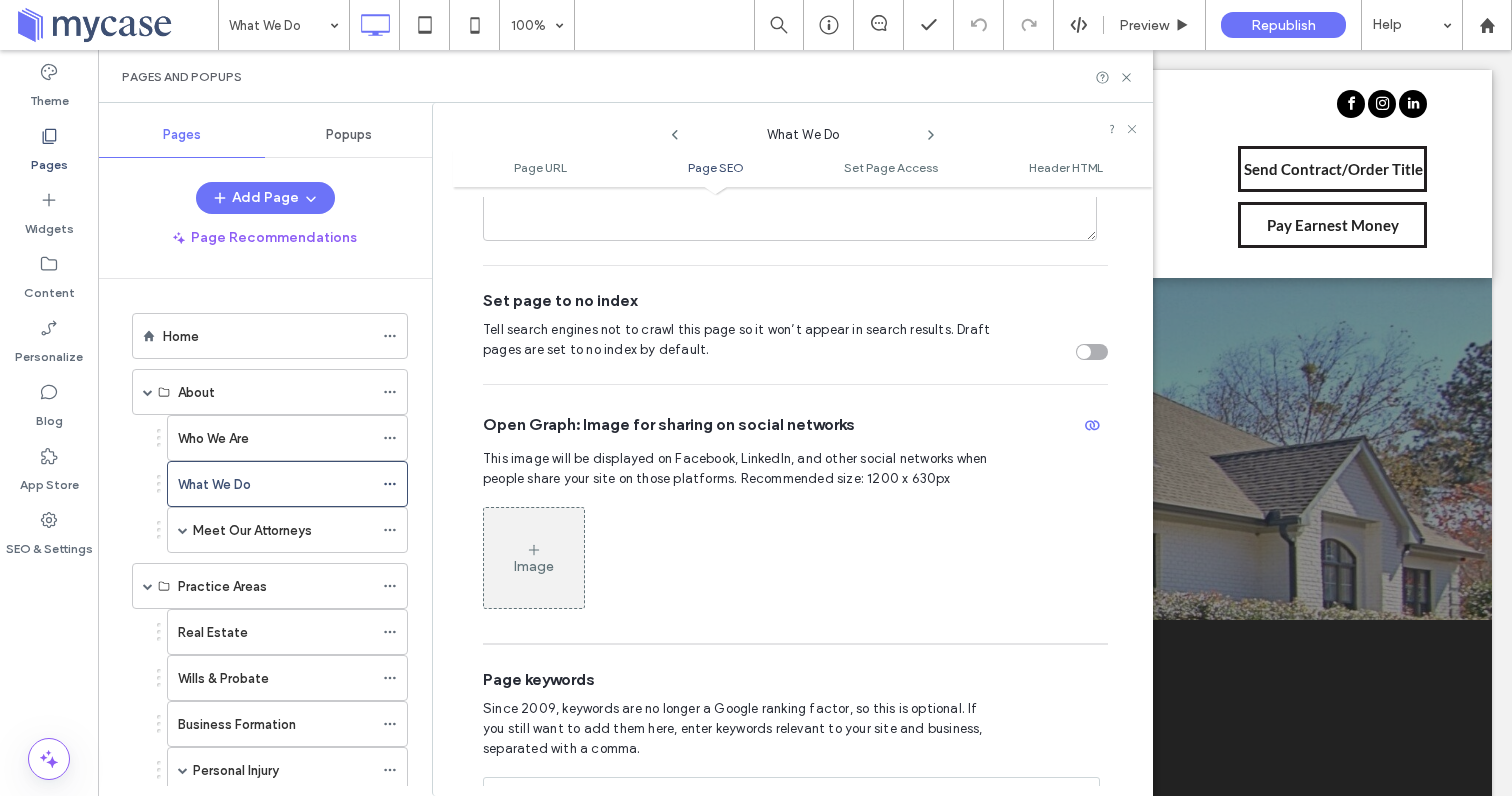 click 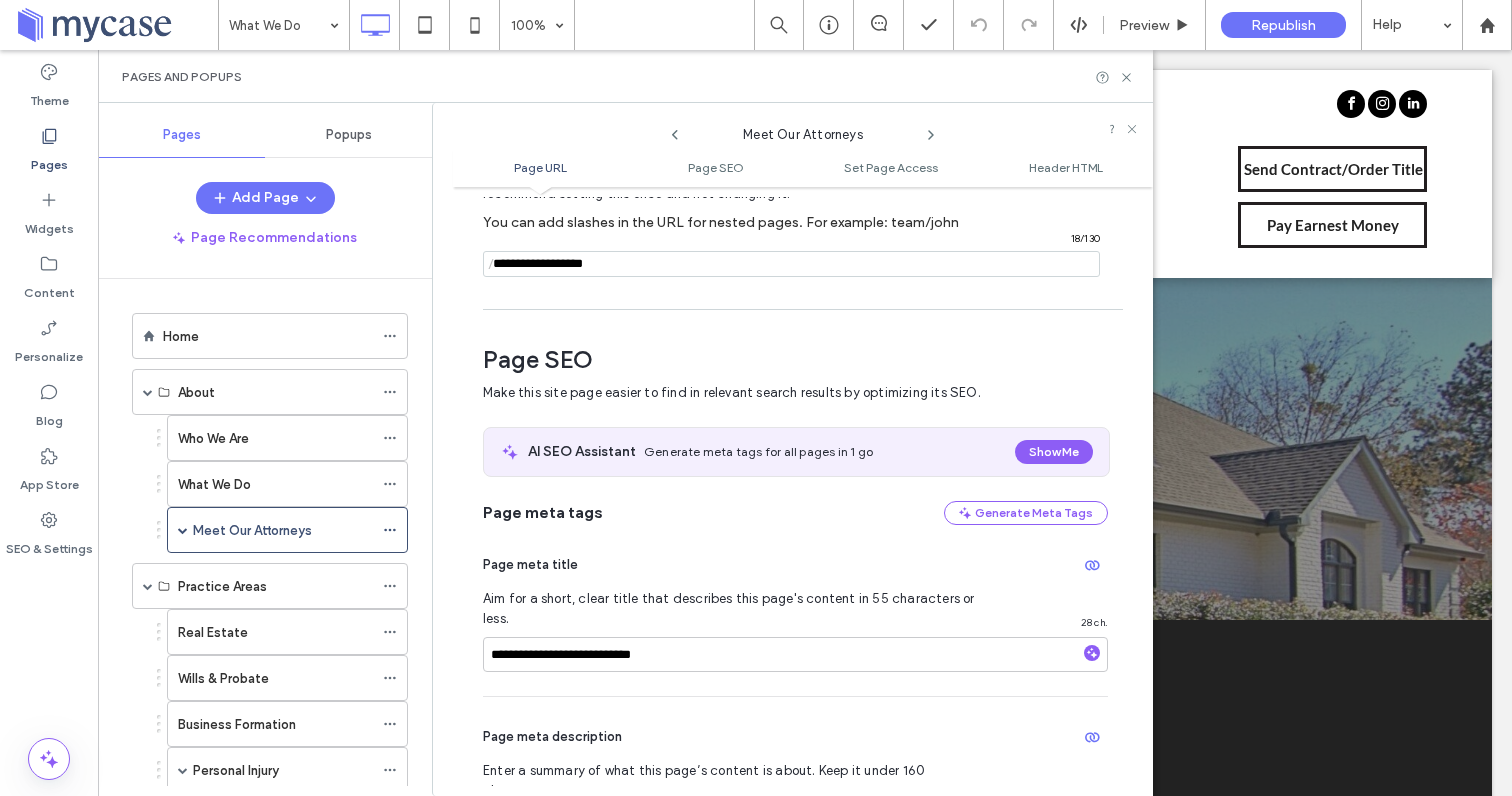 scroll, scrollTop: 275, scrollLeft: 0, axis: vertical 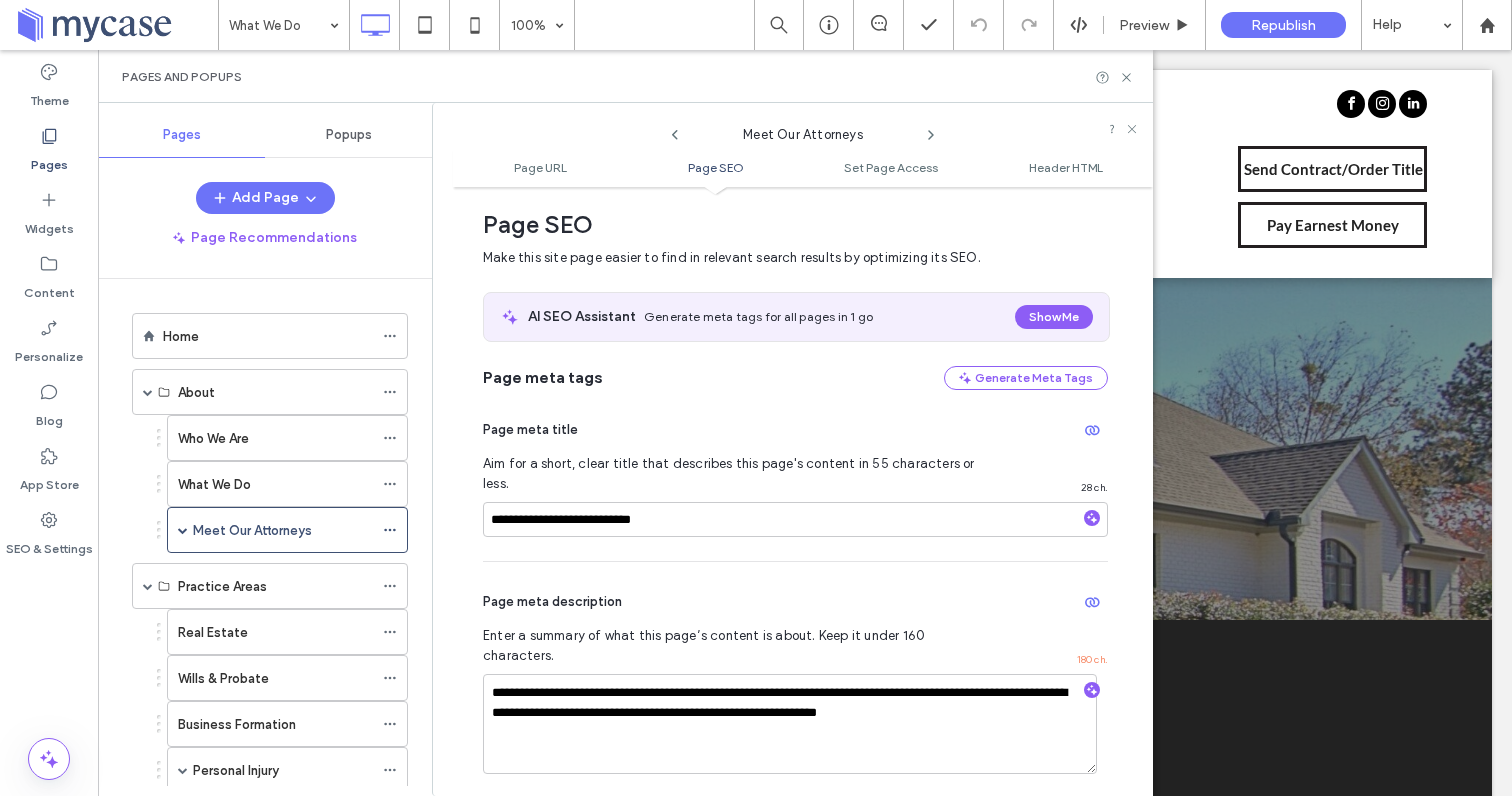 click 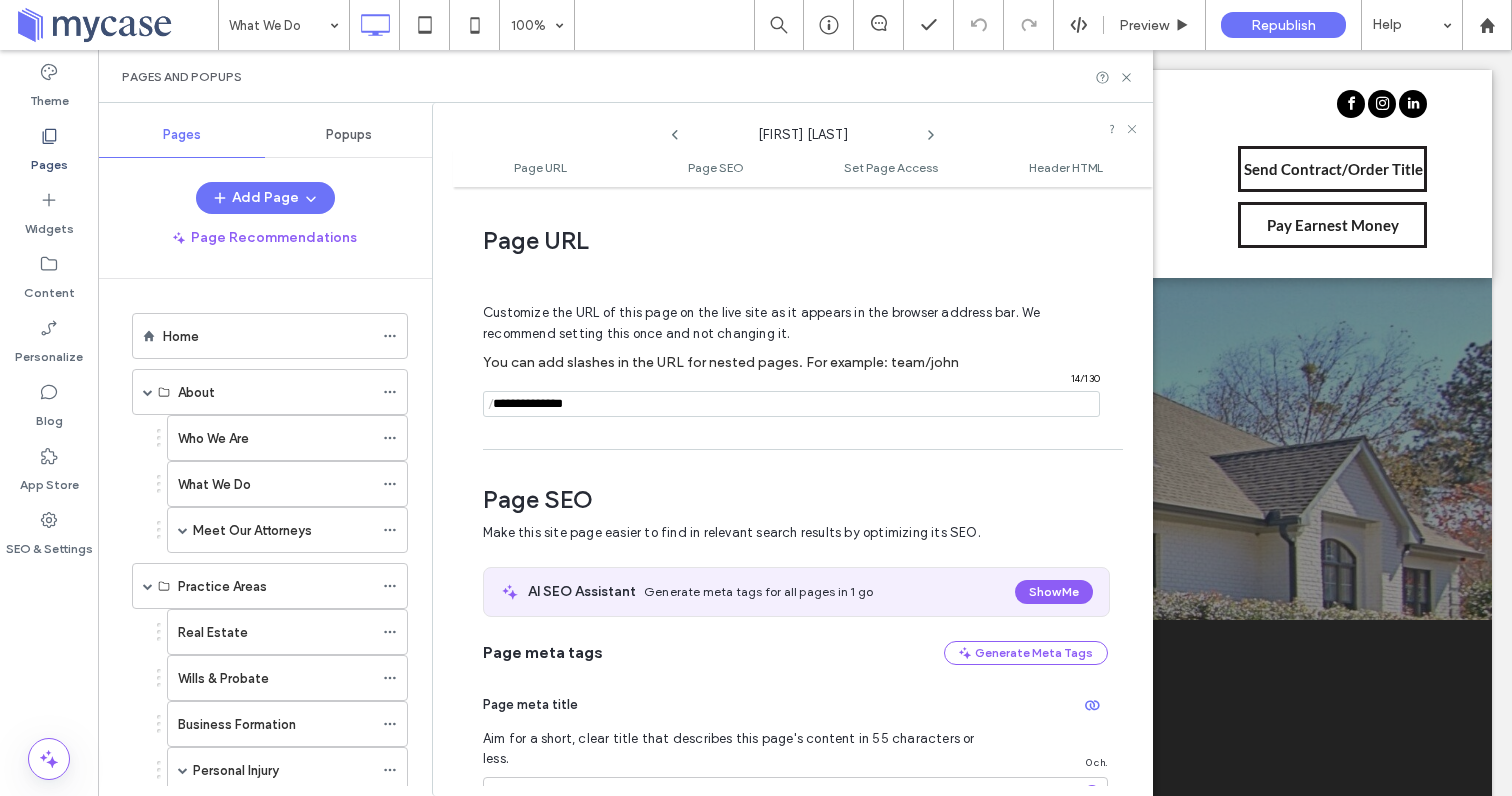 scroll, scrollTop: 275, scrollLeft: 0, axis: vertical 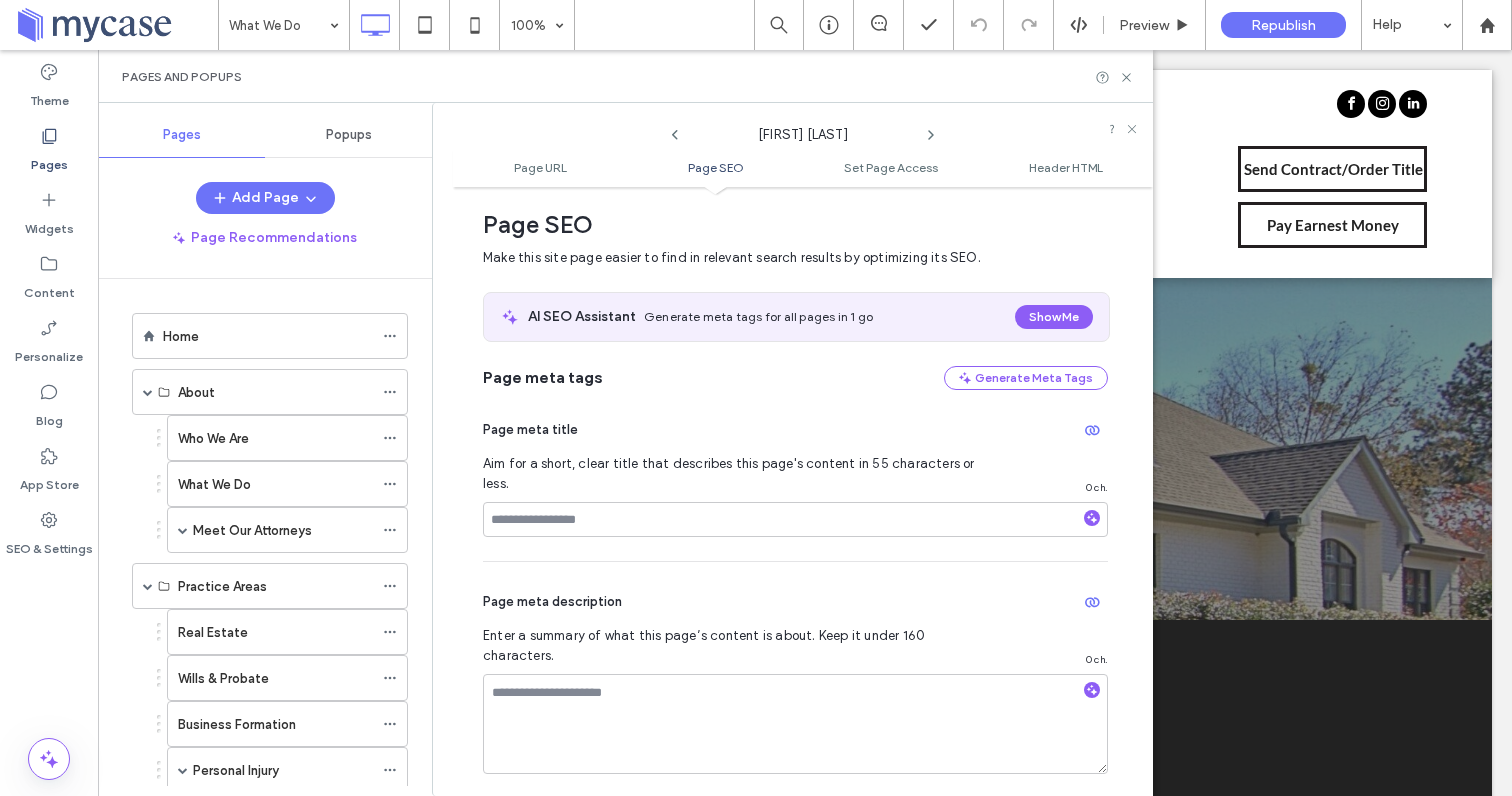 click 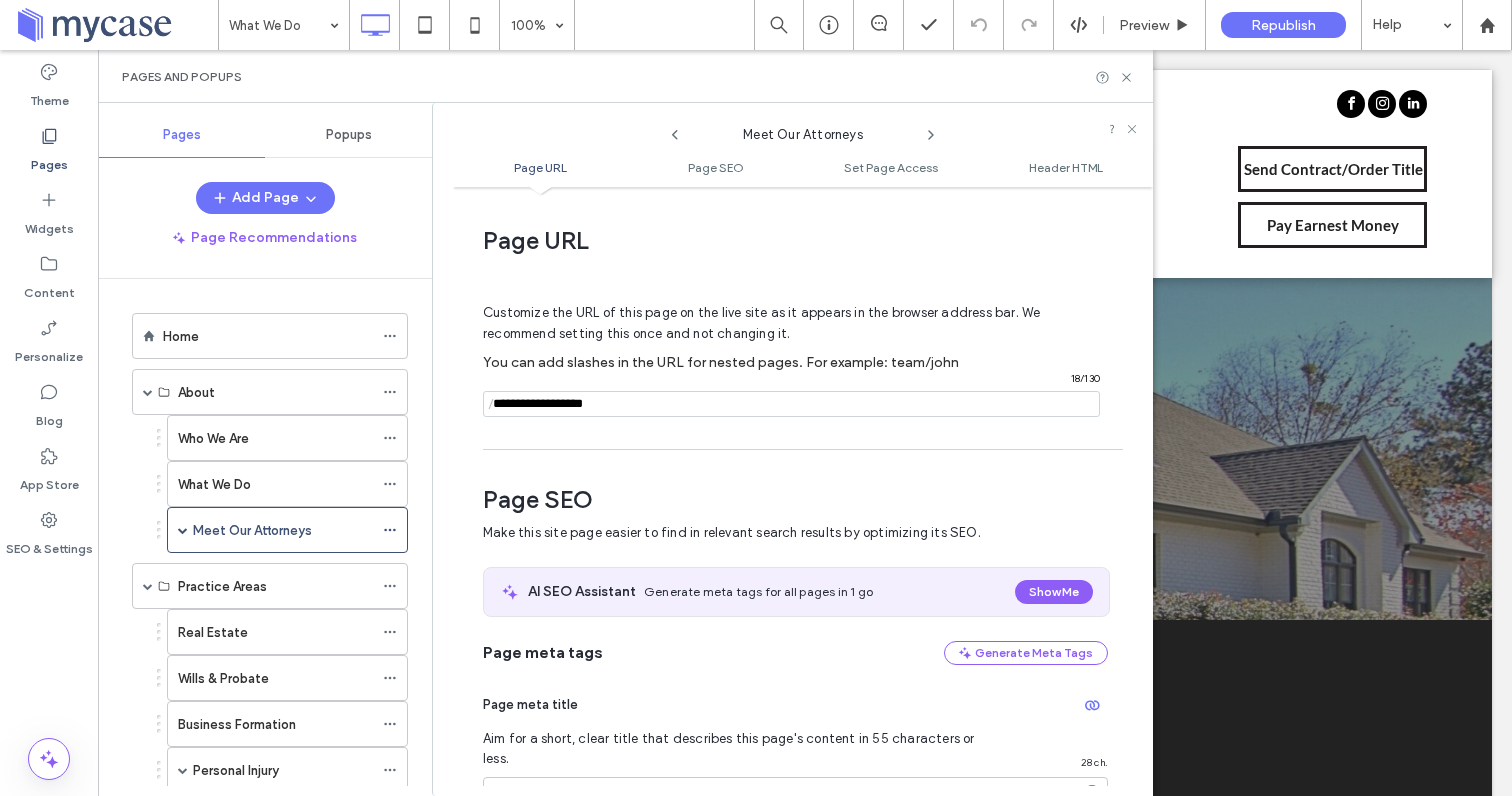 scroll, scrollTop: 275, scrollLeft: 0, axis: vertical 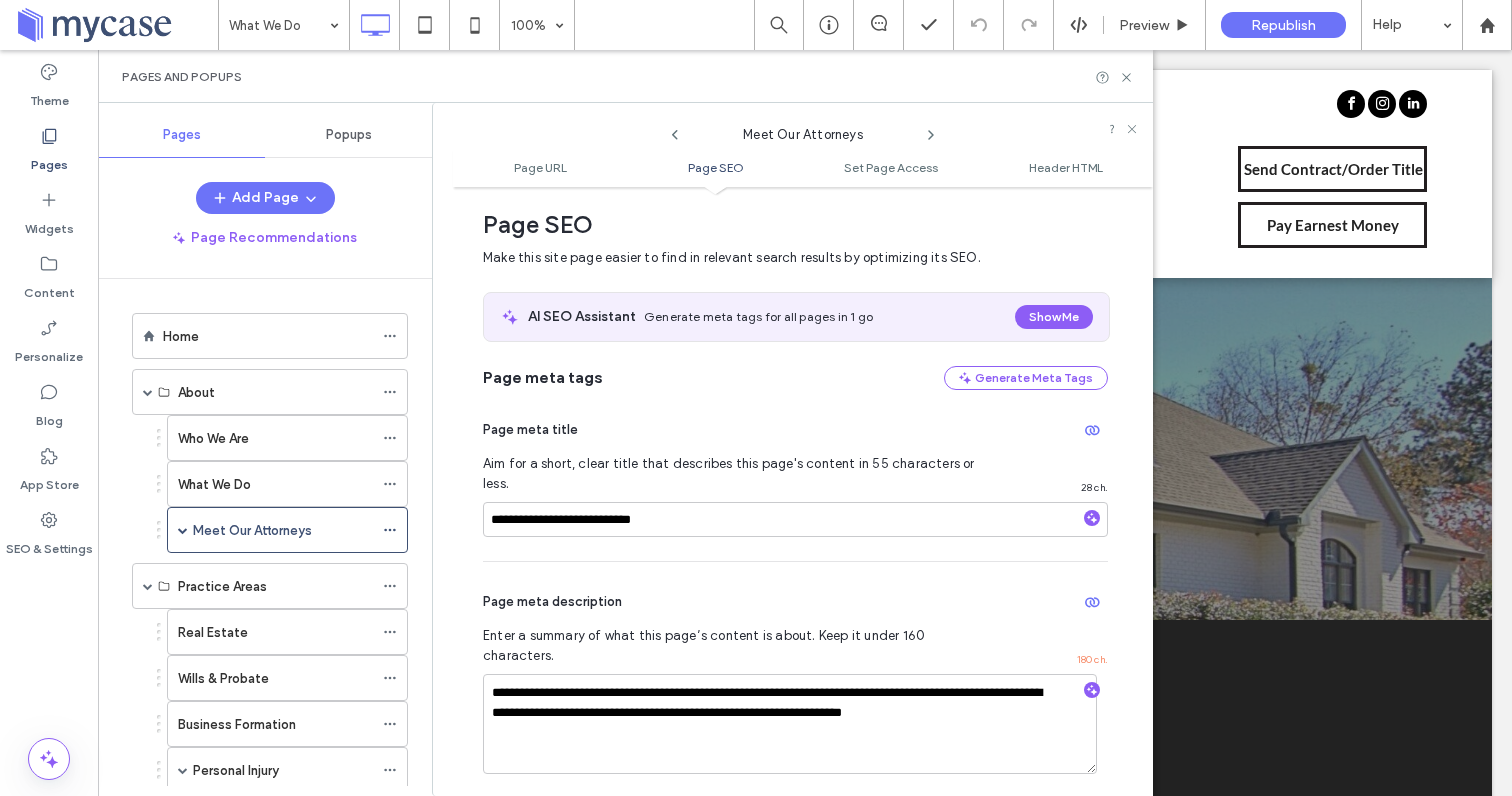 click 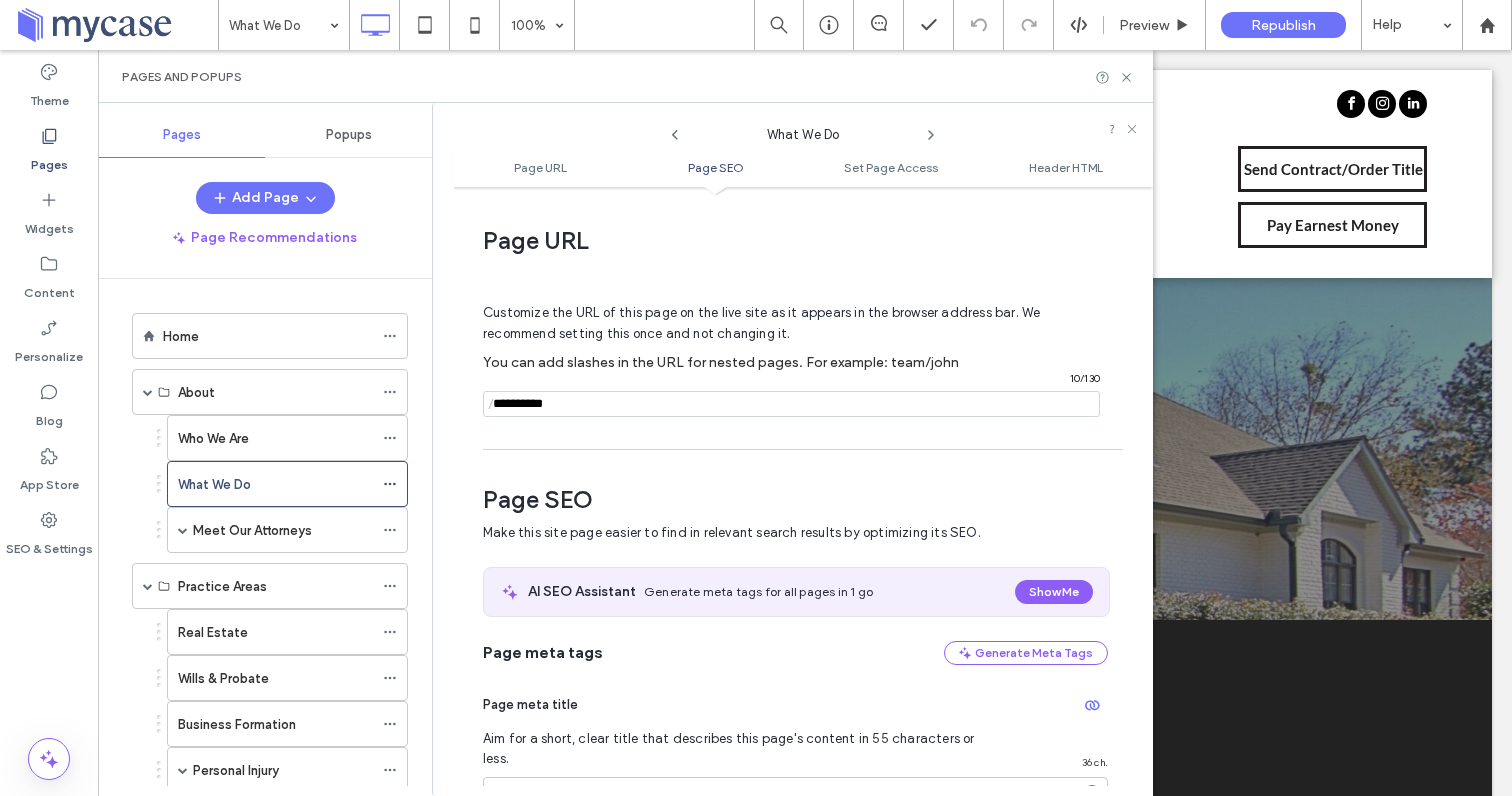 scroll, scrollTop: 275, scrollLeft: 0, axis: vertical 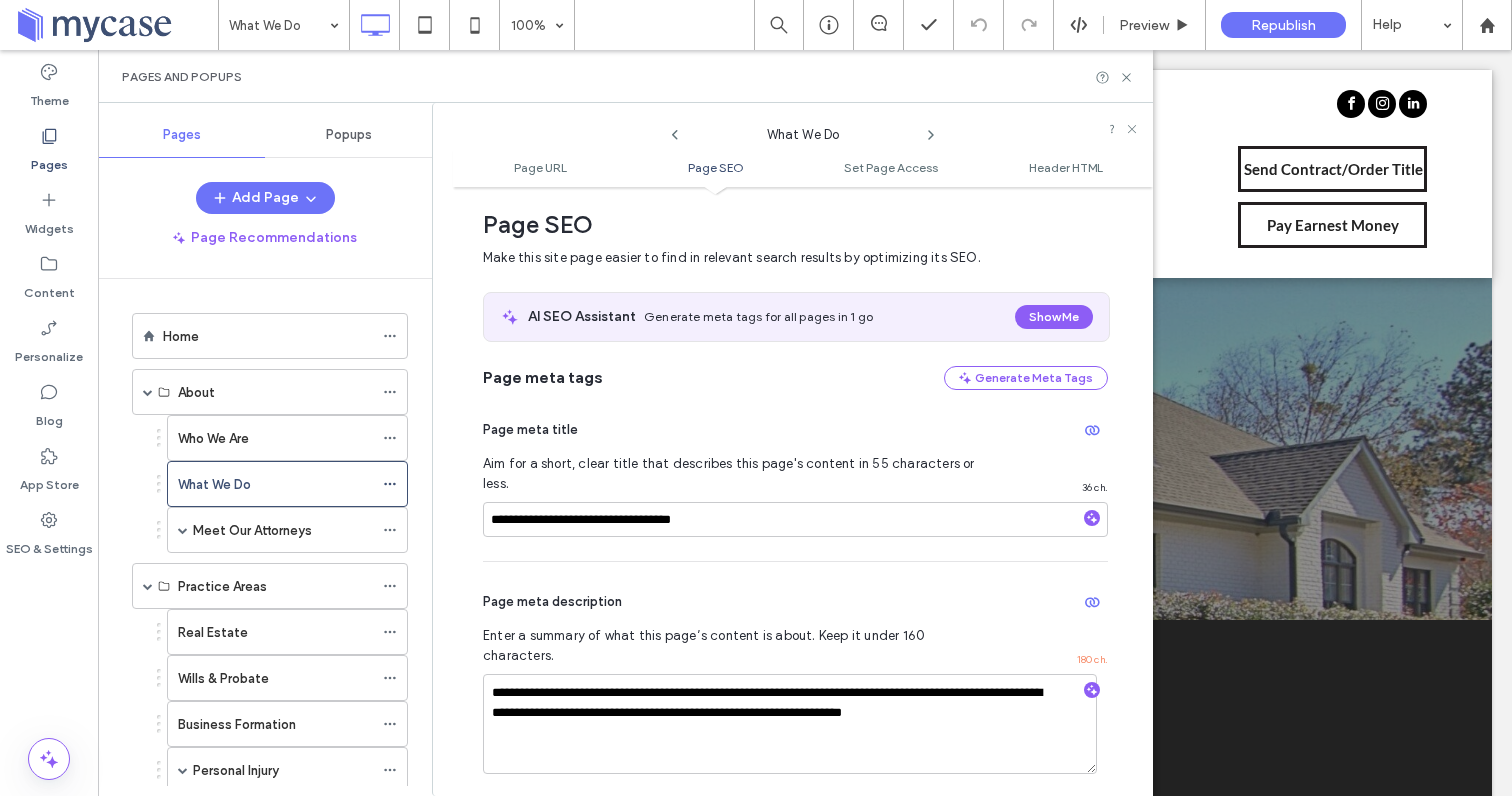 click 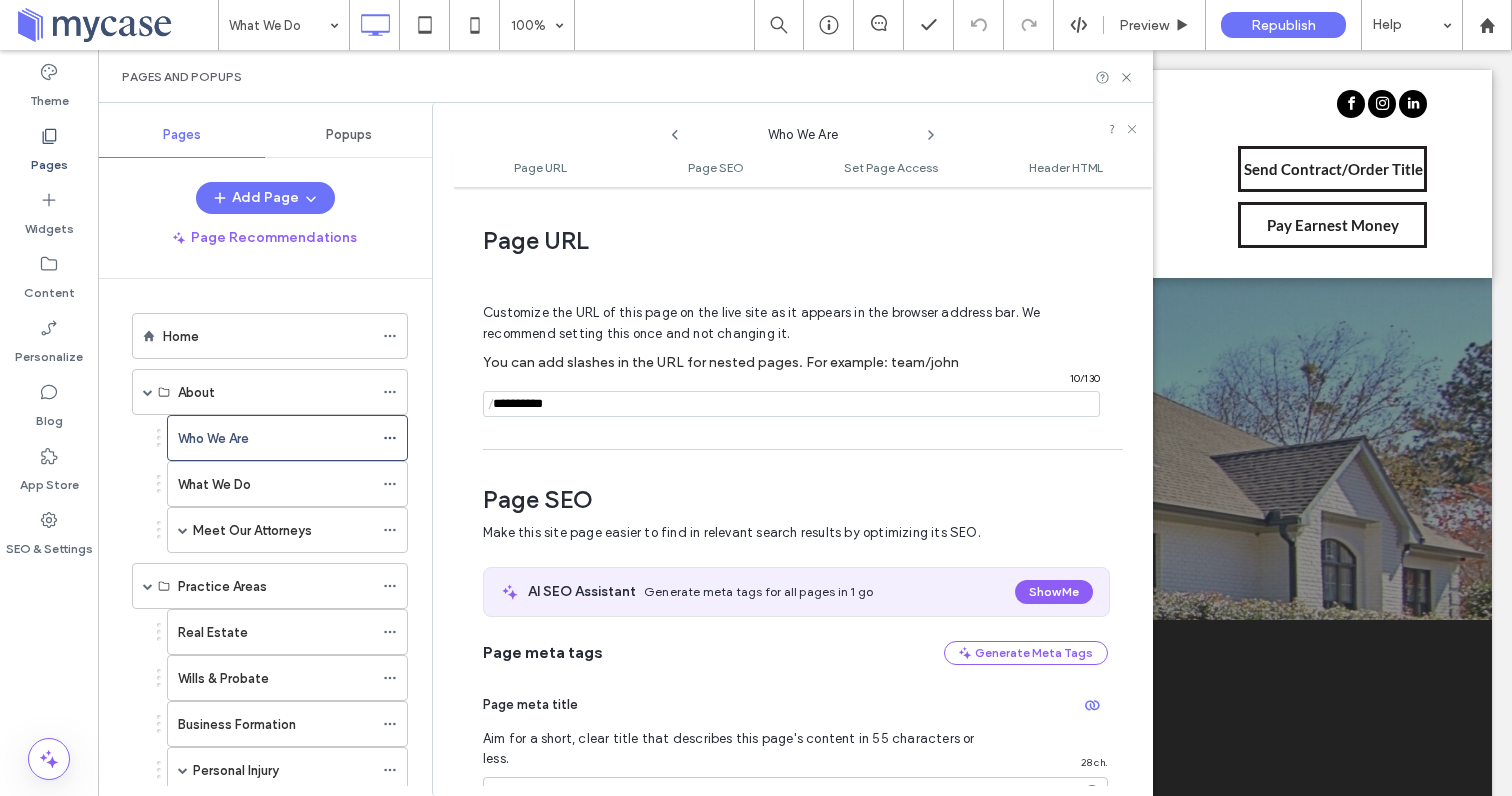 scroll, scrollTop: 275, scrollLeft: 0, axis: vertical 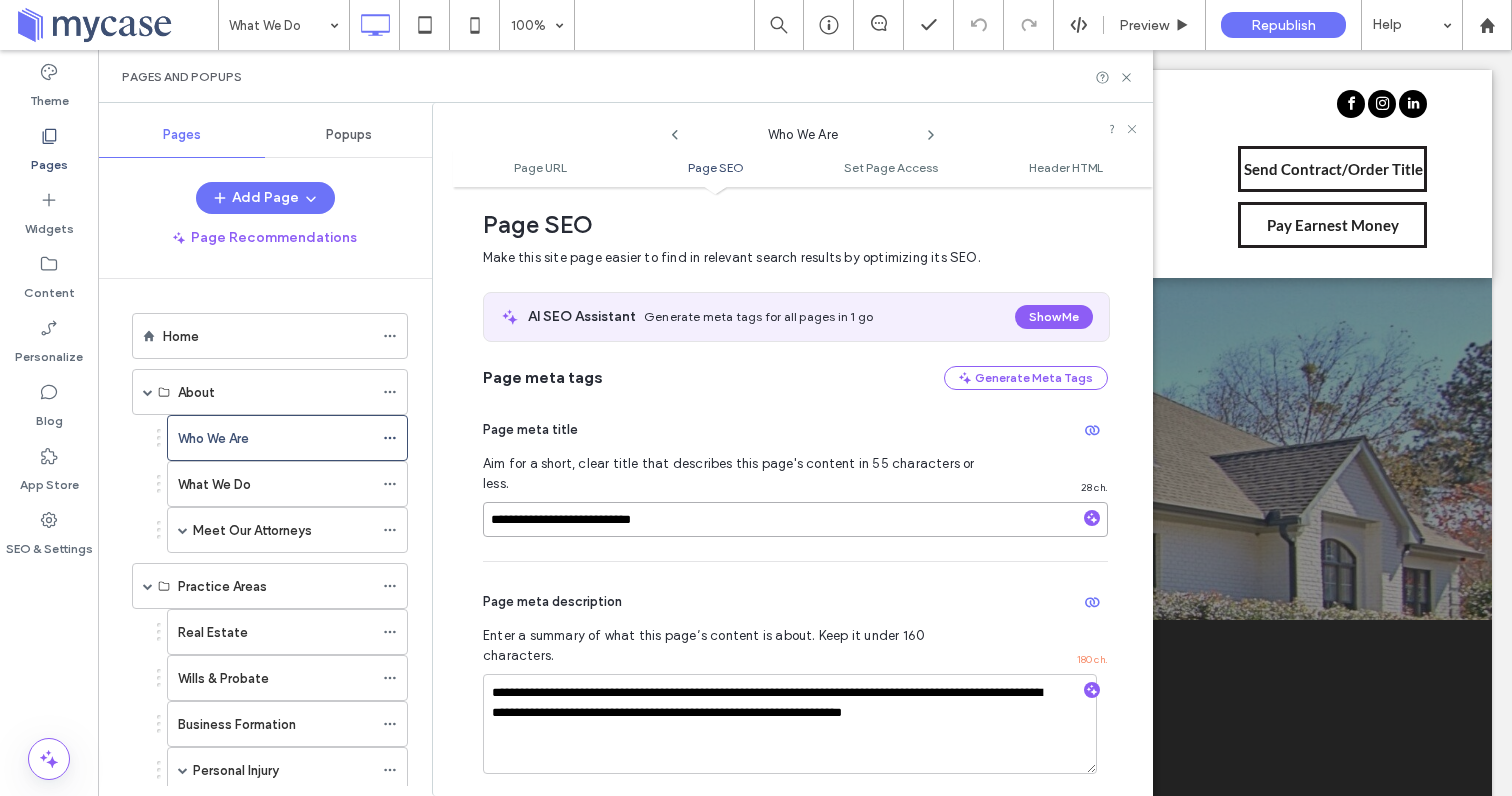 drag, startPoint x: 526, startPoint y: 504, endPoint x: 440, endPoint y: 502, distance: 86.023254 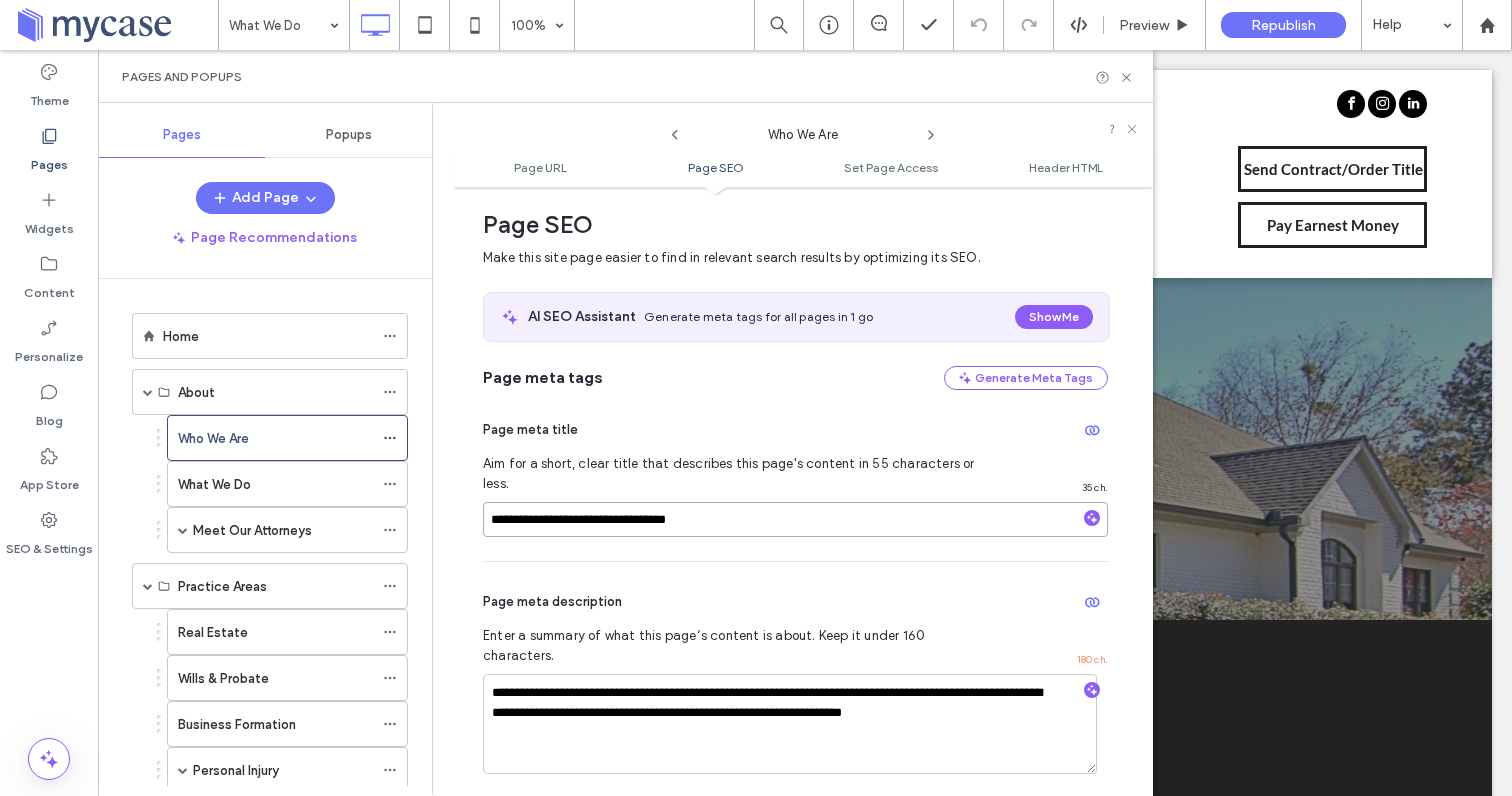 type on "**********" 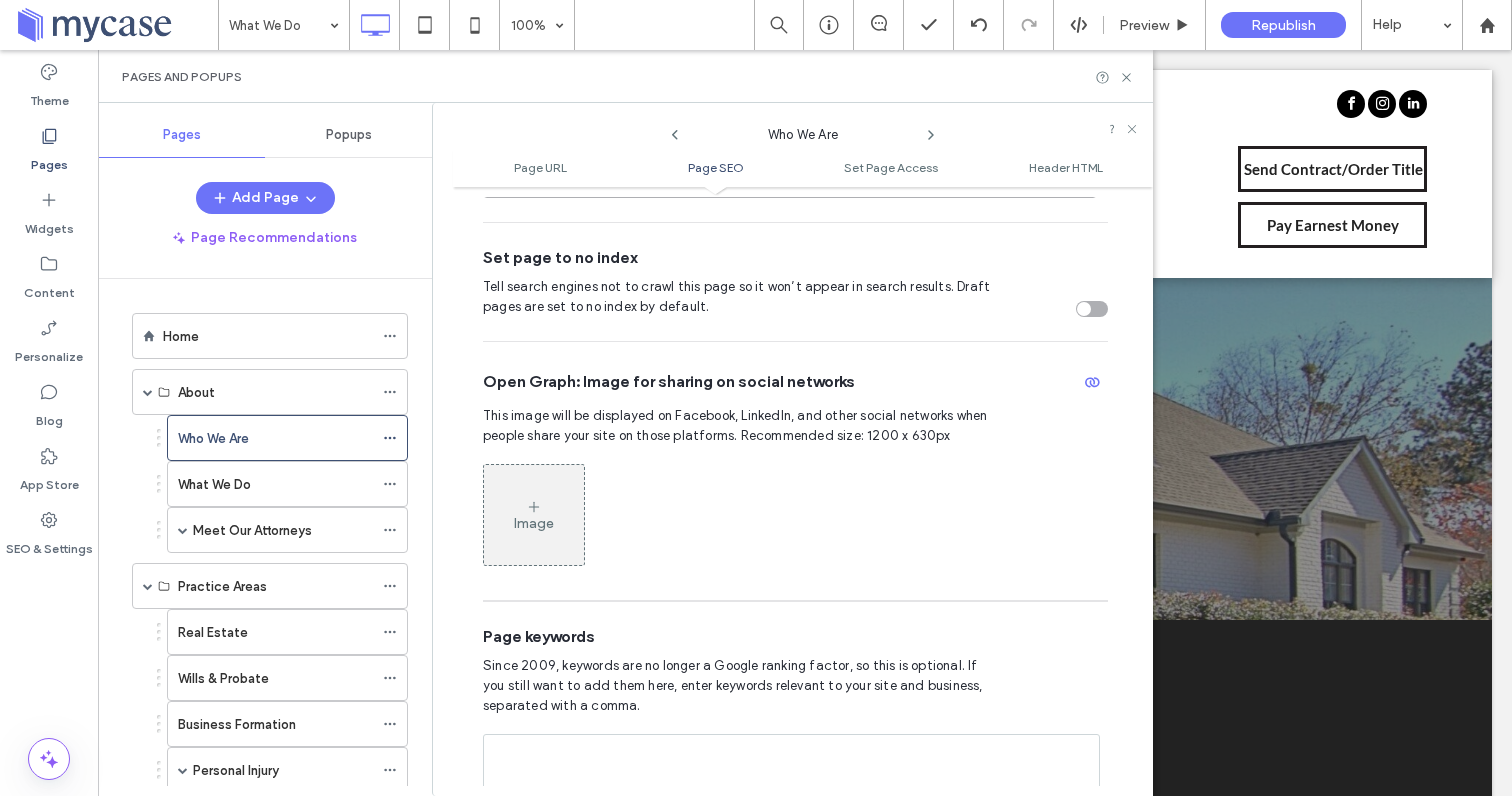 scroll, scrollTop: 889, scrollLeft: 0, axis: vertical 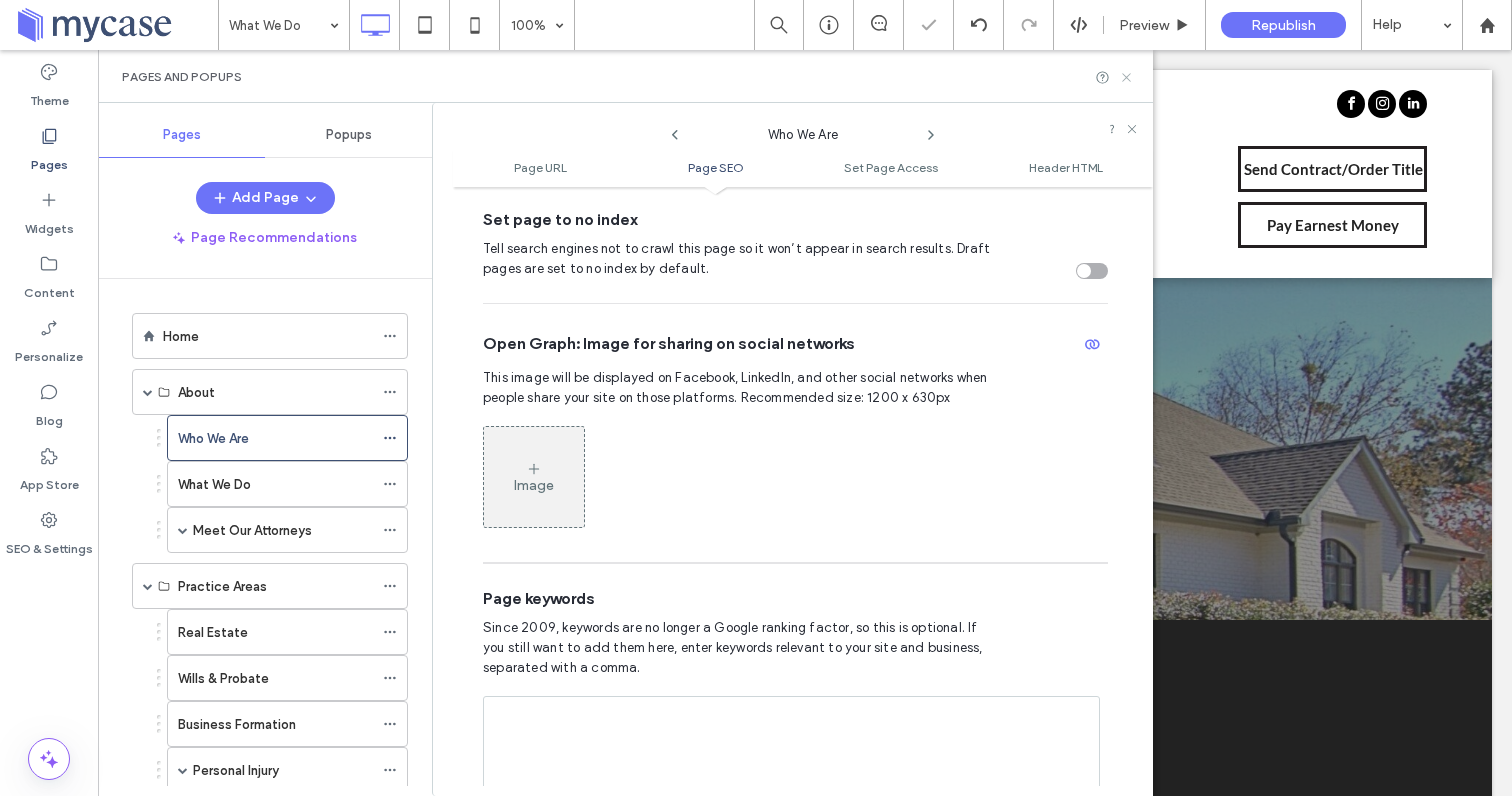 click 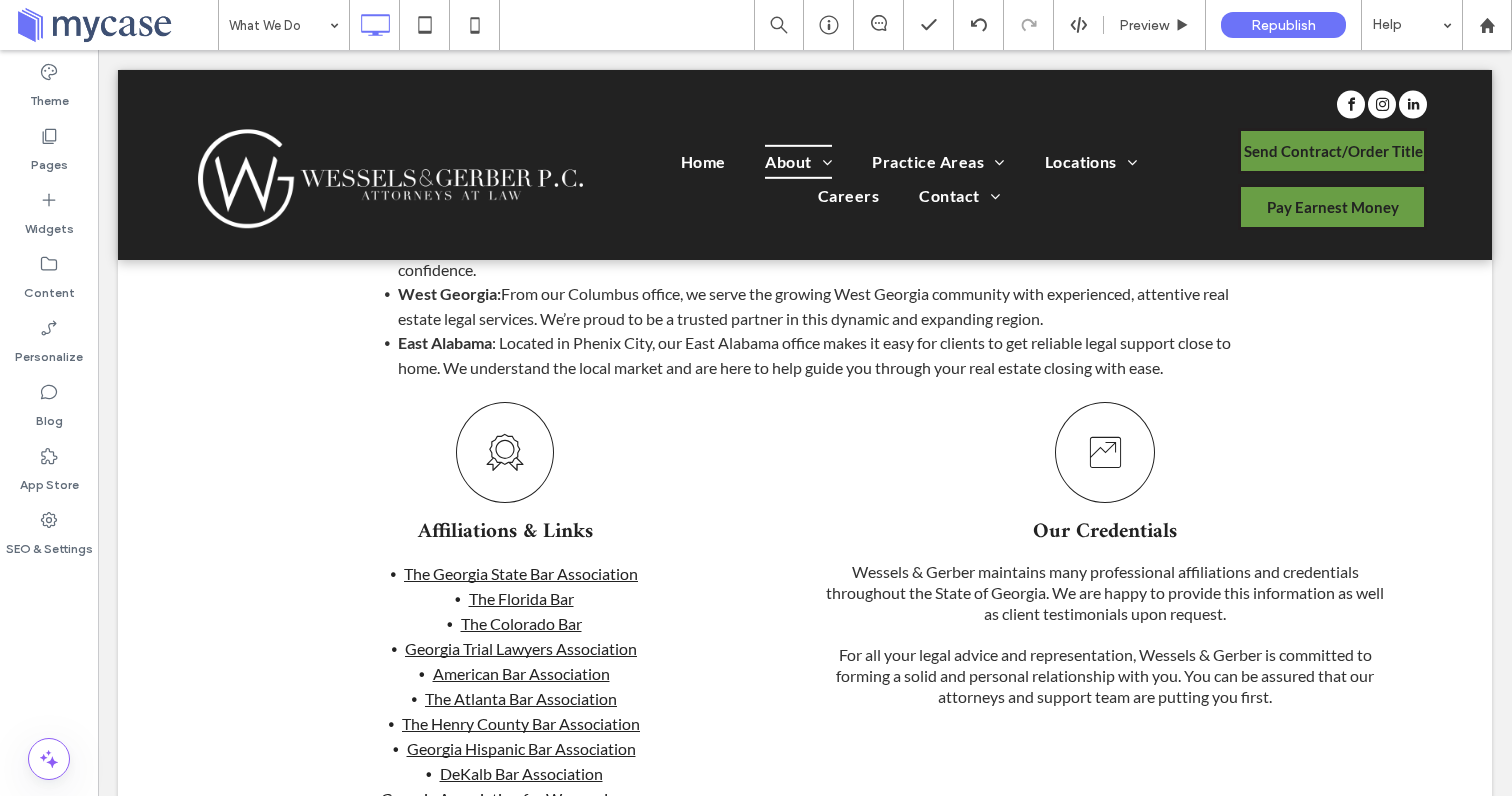 scroll, scrollTop: 954, scrollLeft: 0, axis: vertical 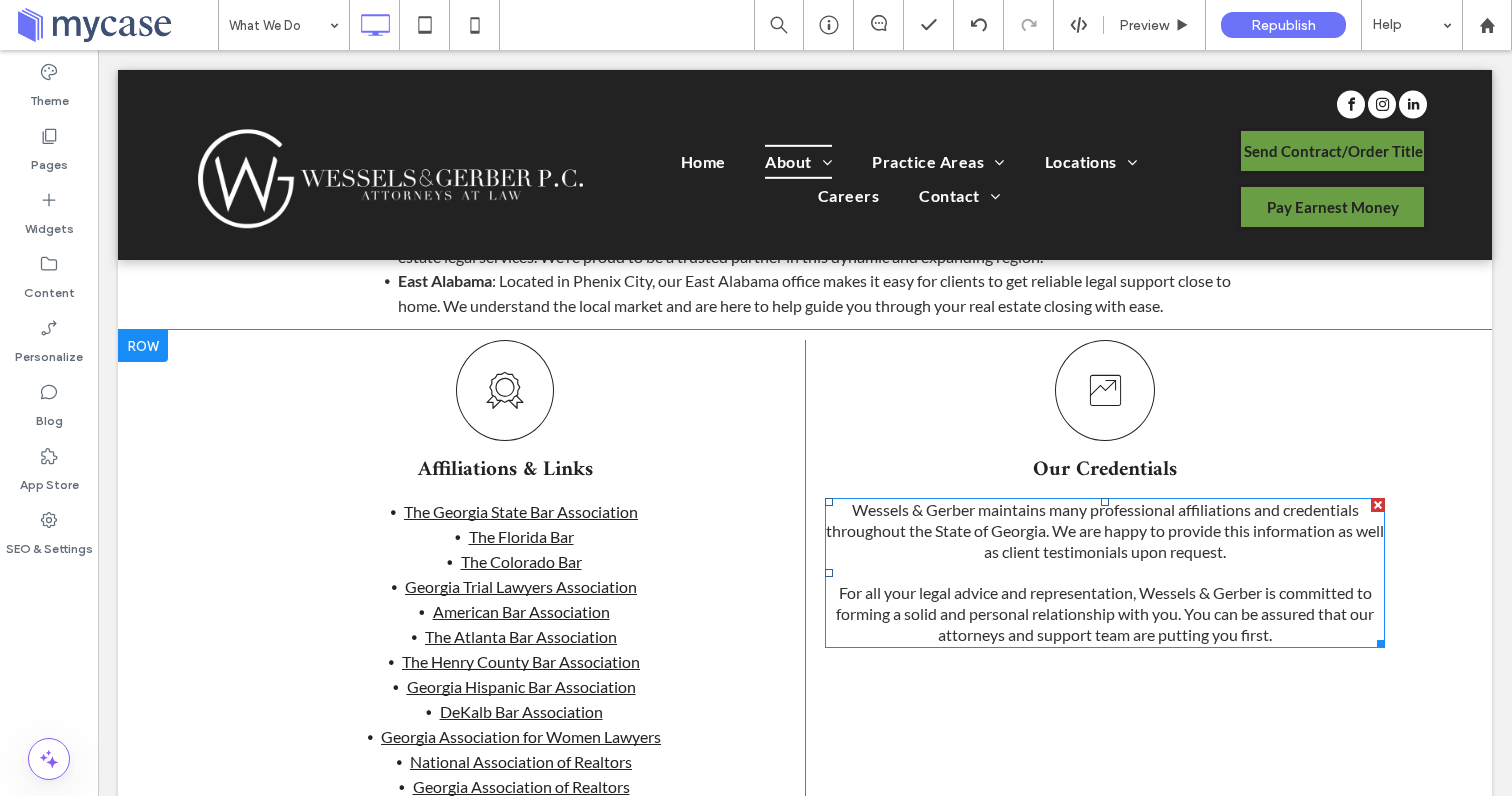 click on "Wessels & Gerber maintains many professional affiliations and credentials throughout the State of Georgia. We are happy to provide this information as well as client testimonials upon request." at bounding box center [1105, 531] 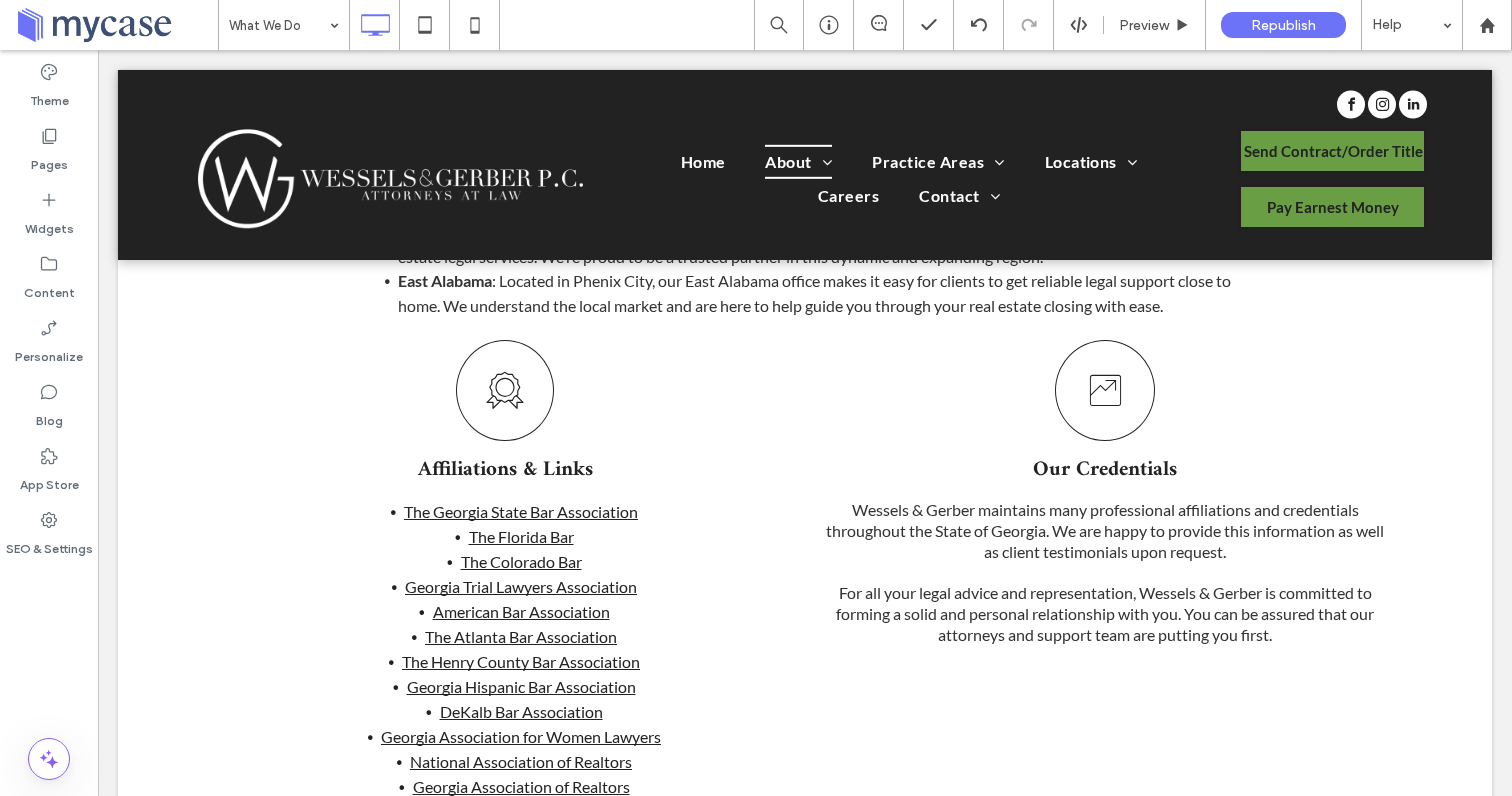 type on "****" 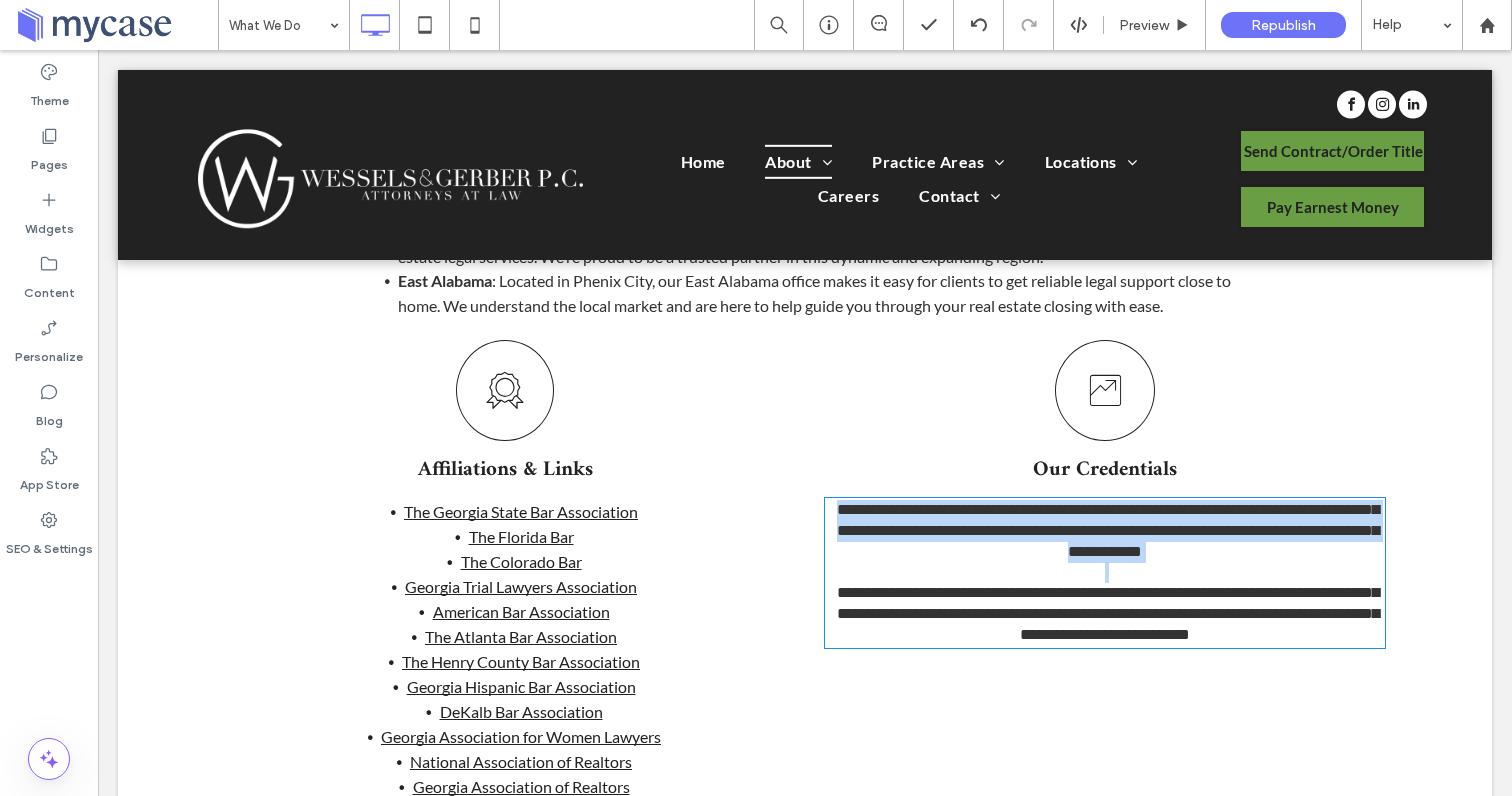 click on "**********" at bounding box center (1108, 530) 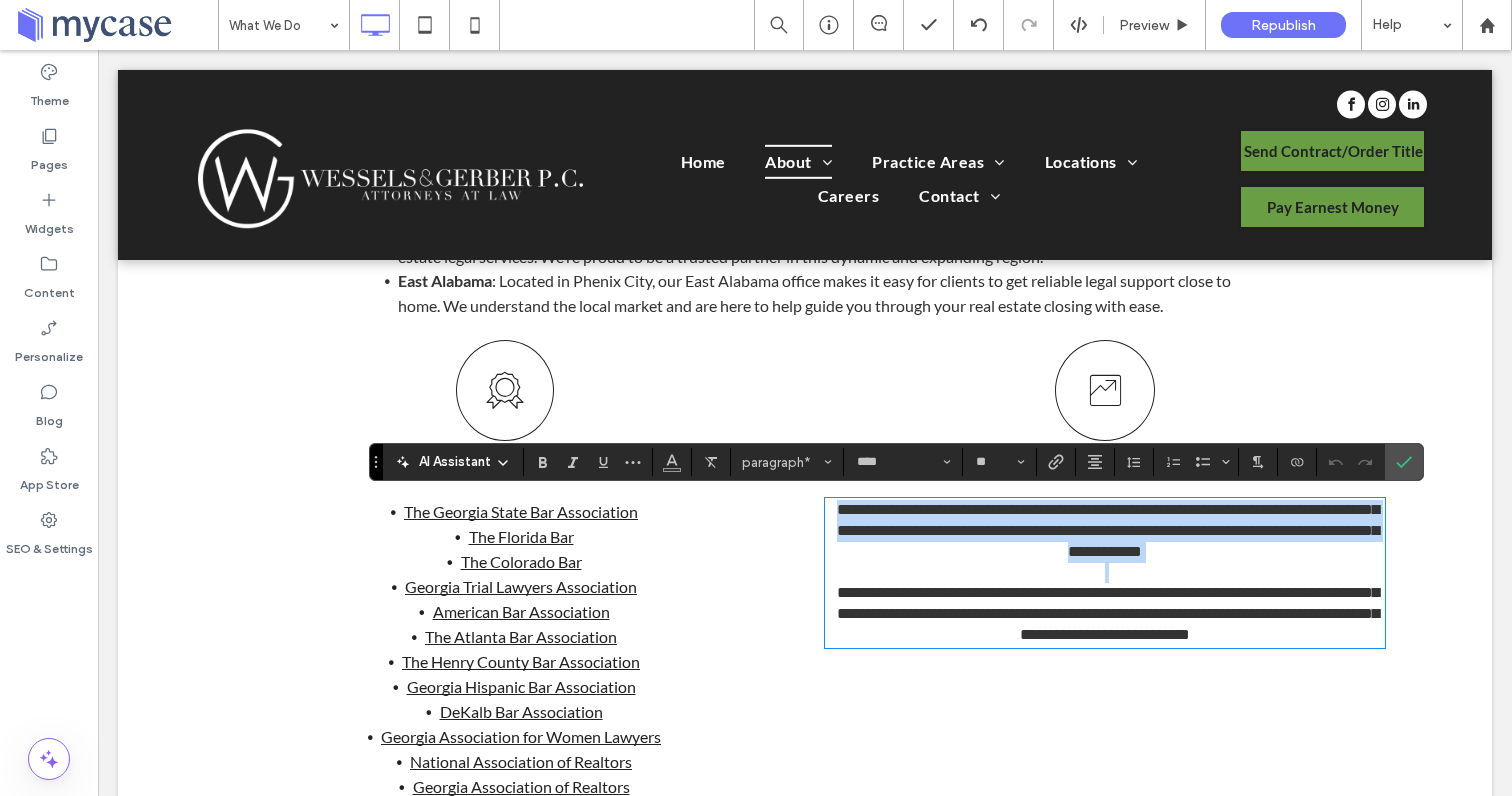 click at bounding box center [1105, 572] 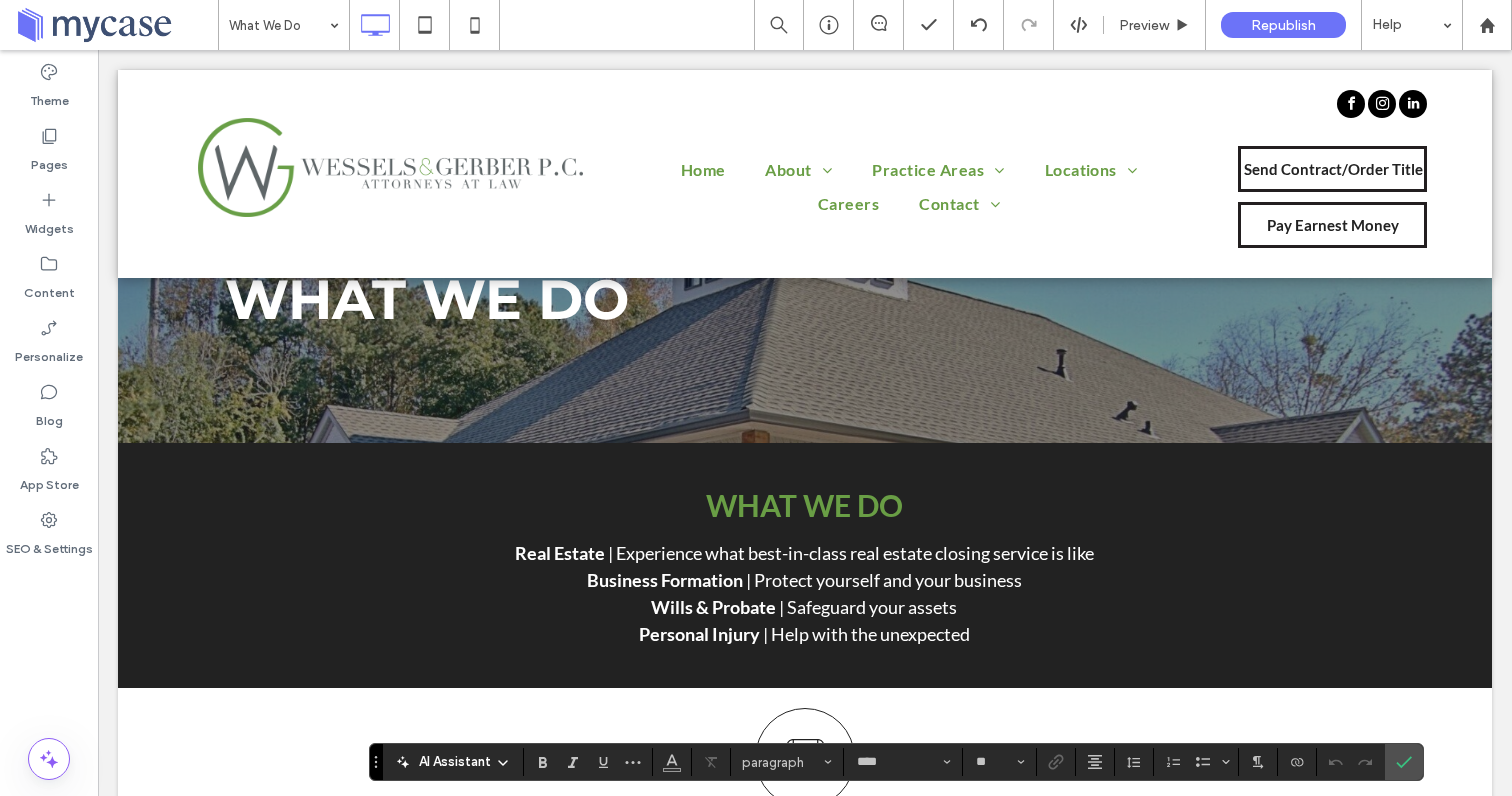 scroll, scrollTop: 166, scrollLeft: 0, axis: vertical 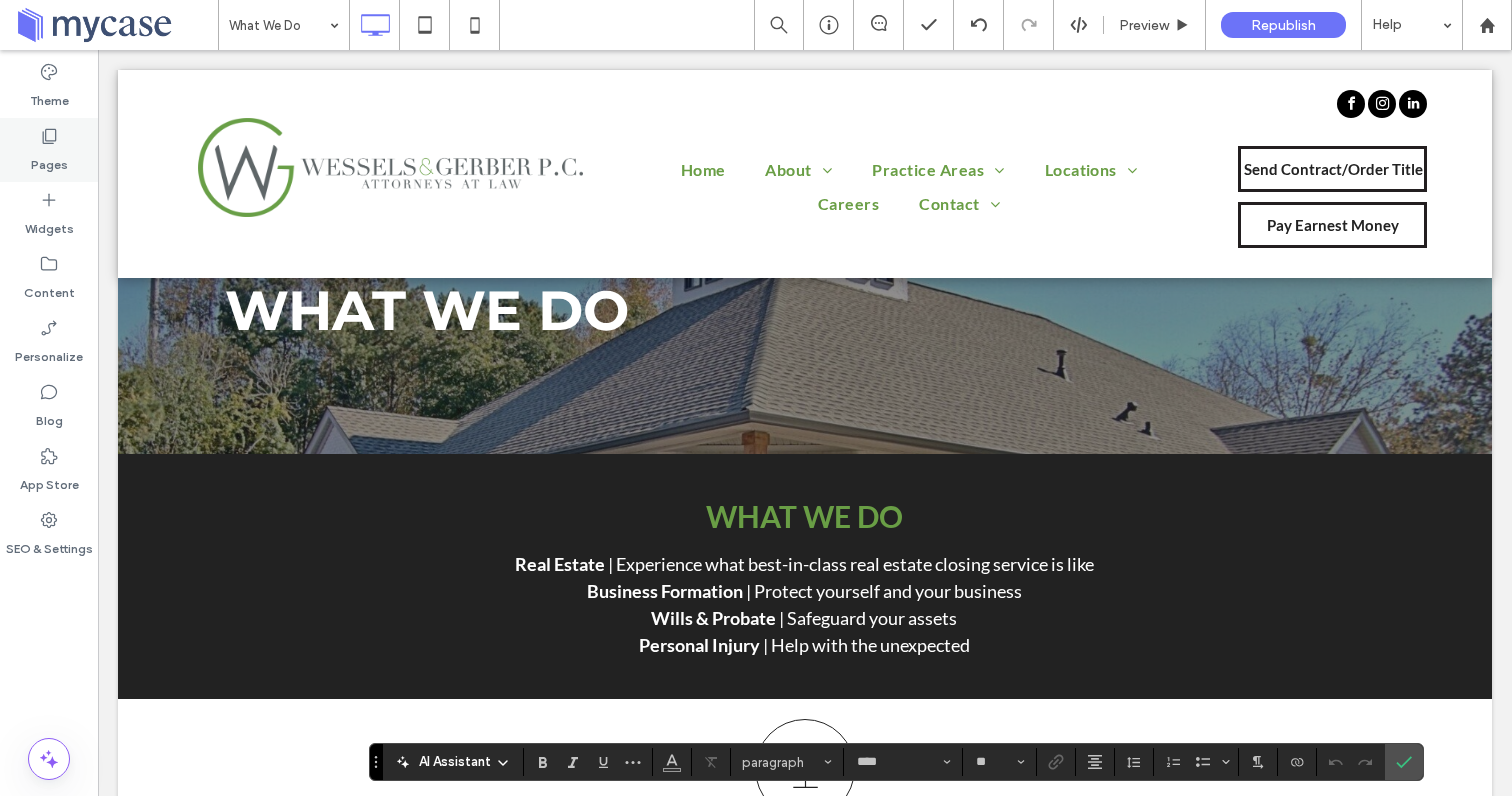 click on "Pages" at bounding box center [49, 160] 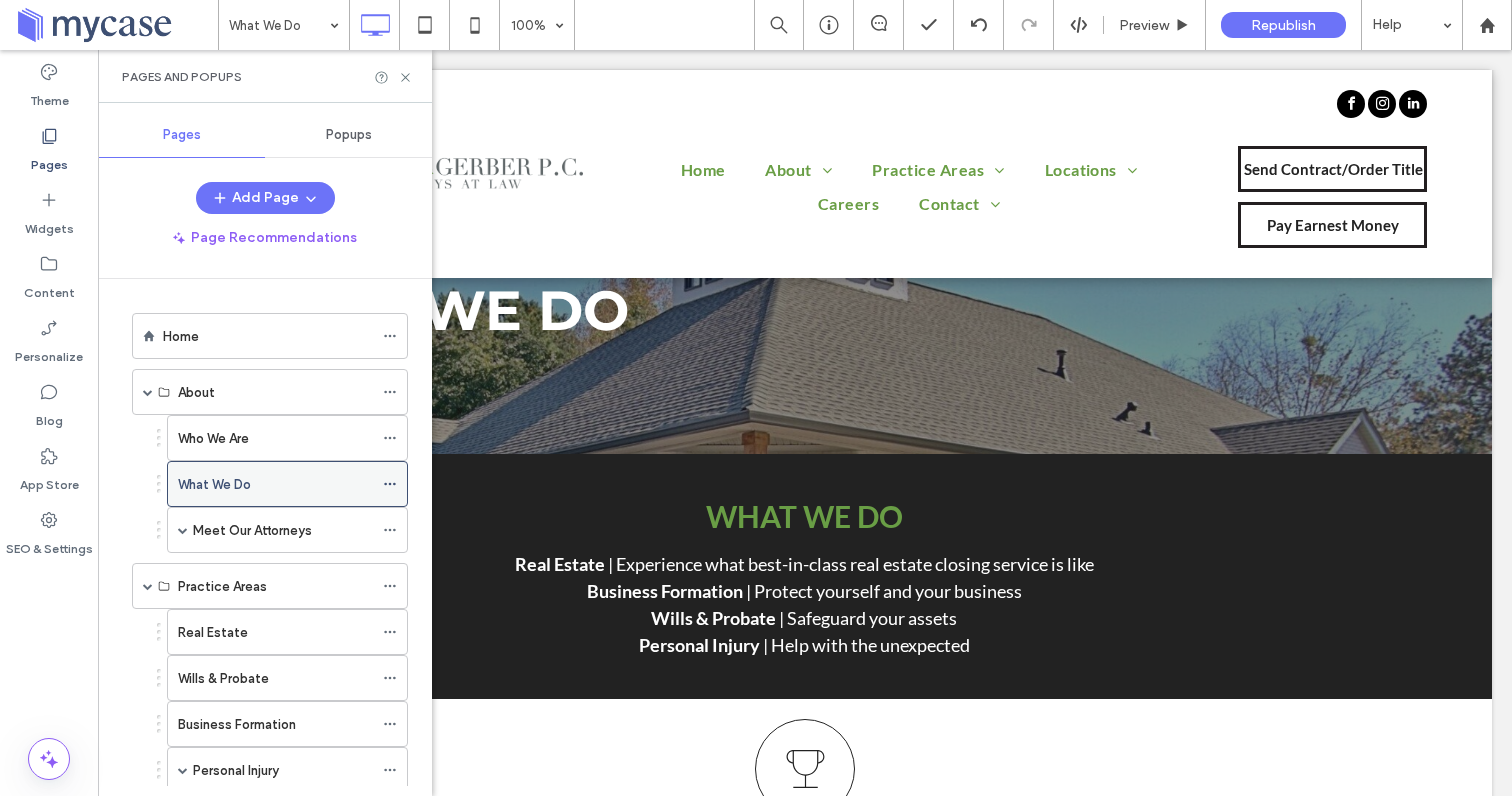 click 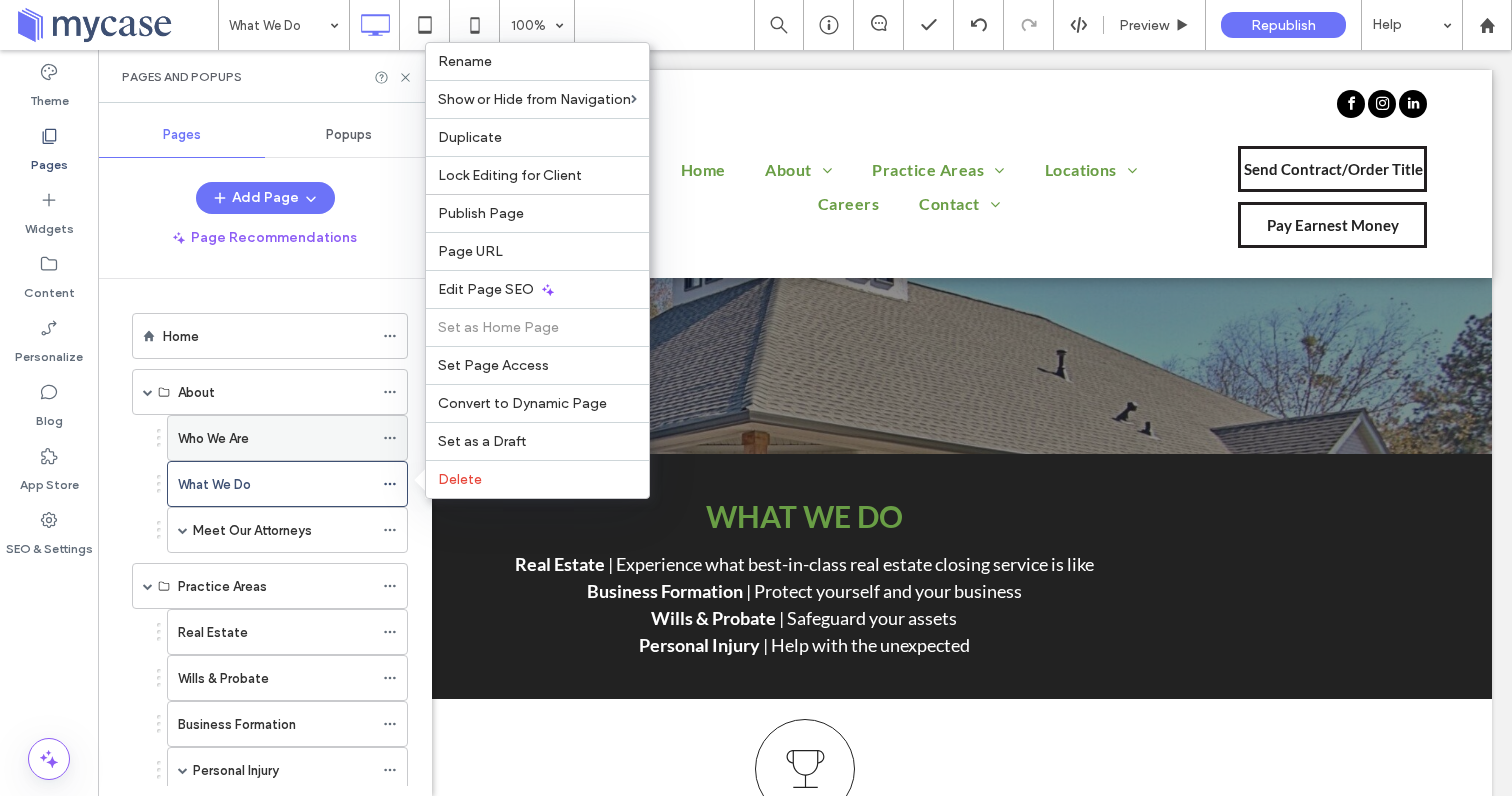 click on "Who We Are" at bounding box center (275, 438) 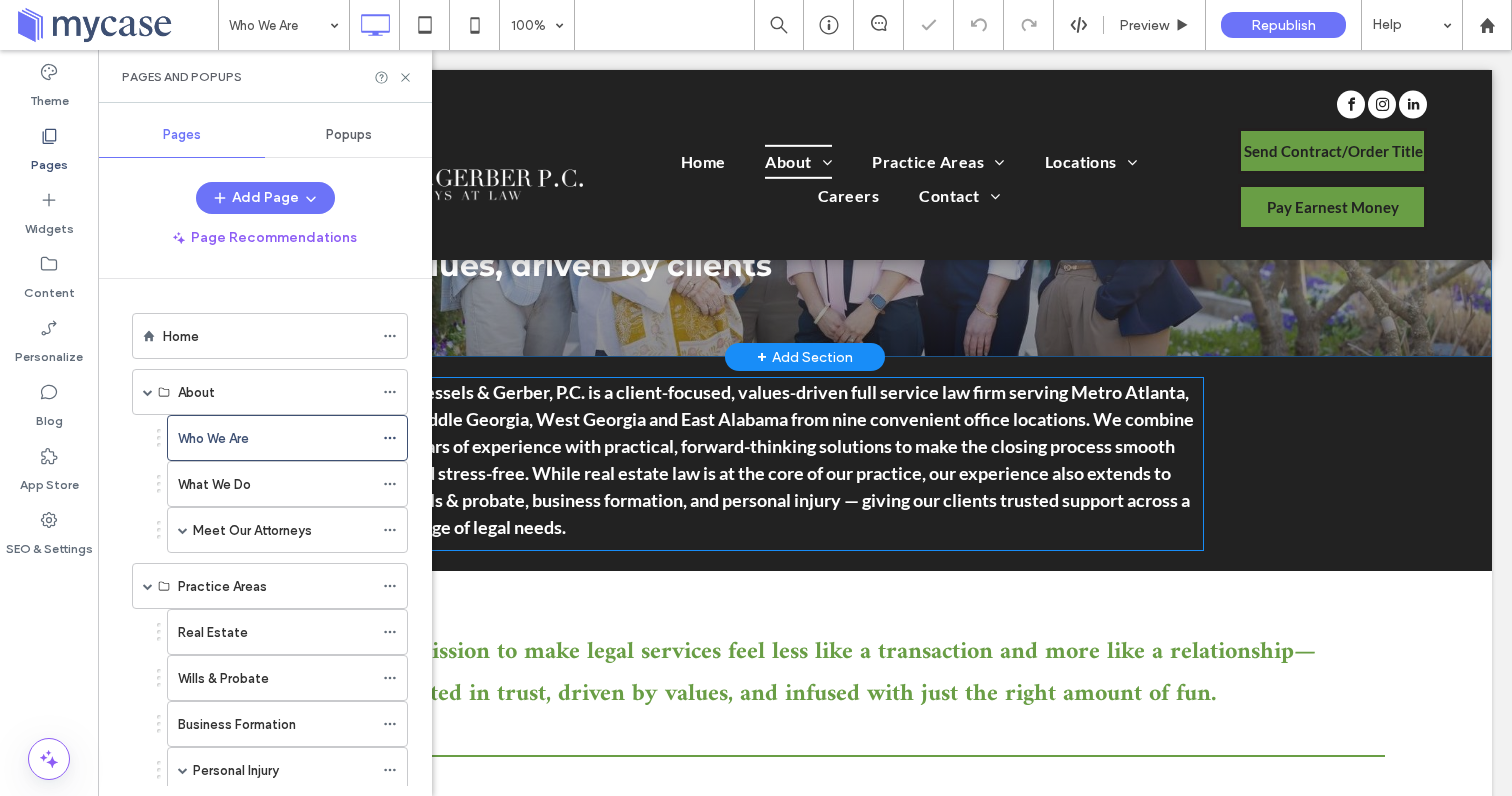scroll, scrollTop: 379, scrollLeft: 0, axis: vertical 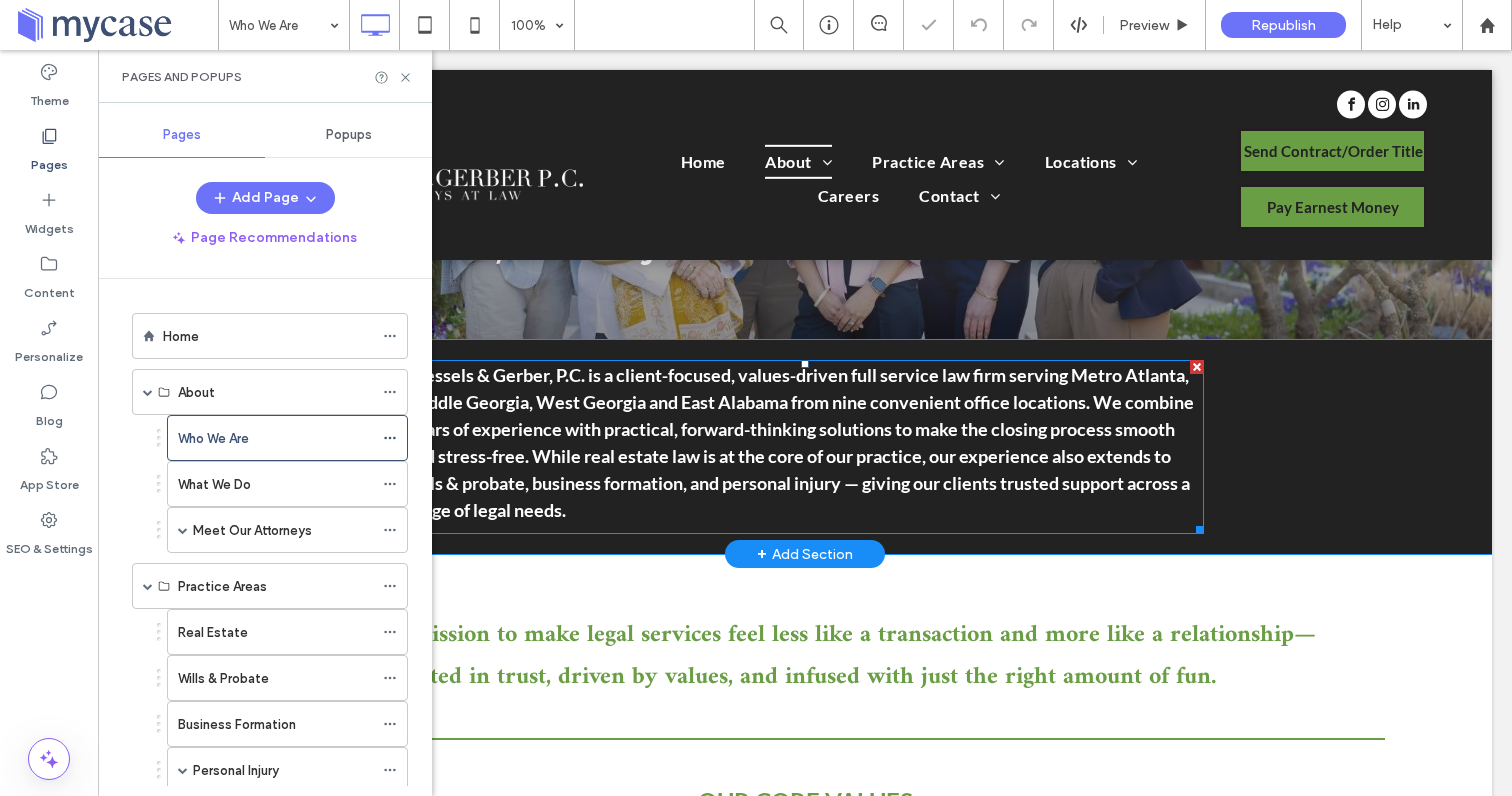 click on "Wessels & Gerber, P.C. is a client‑focused, values‑driven full service law firm serving Metro Atlanta, Middle Georgia, West Georgia and East Alabama from nine convenient office locations. We combine years of experience with practical, forward-thinking solutions to make the closing process smooth and stress-free. While real estate law is at the core of our practice, our experience also extends to wills & probate, business formation, and personal injury — giving our clients trusted support across a range of legal needs." at bounding box center [800, 442] 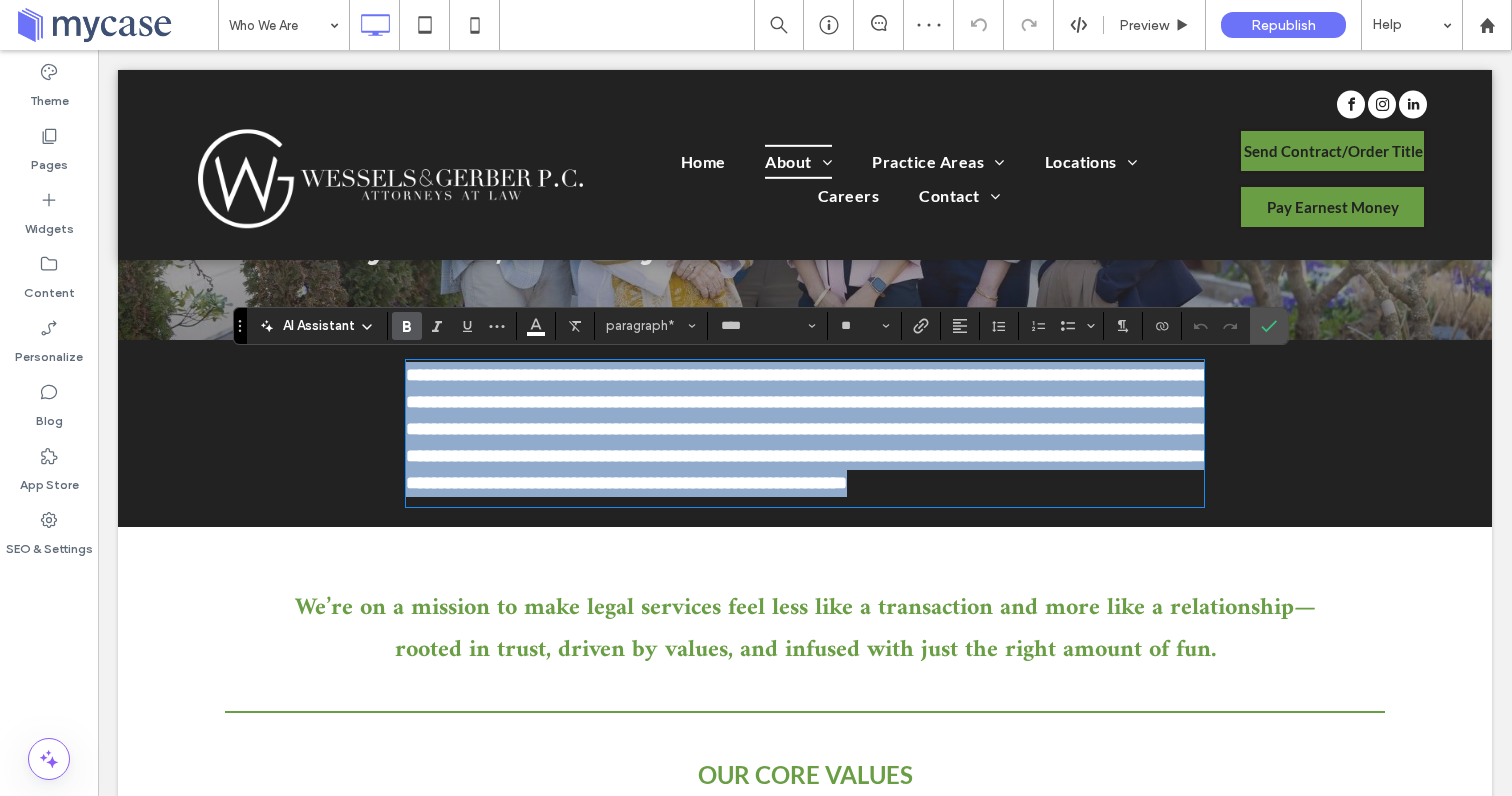 click on "**********" at bounding box center [808, 429] 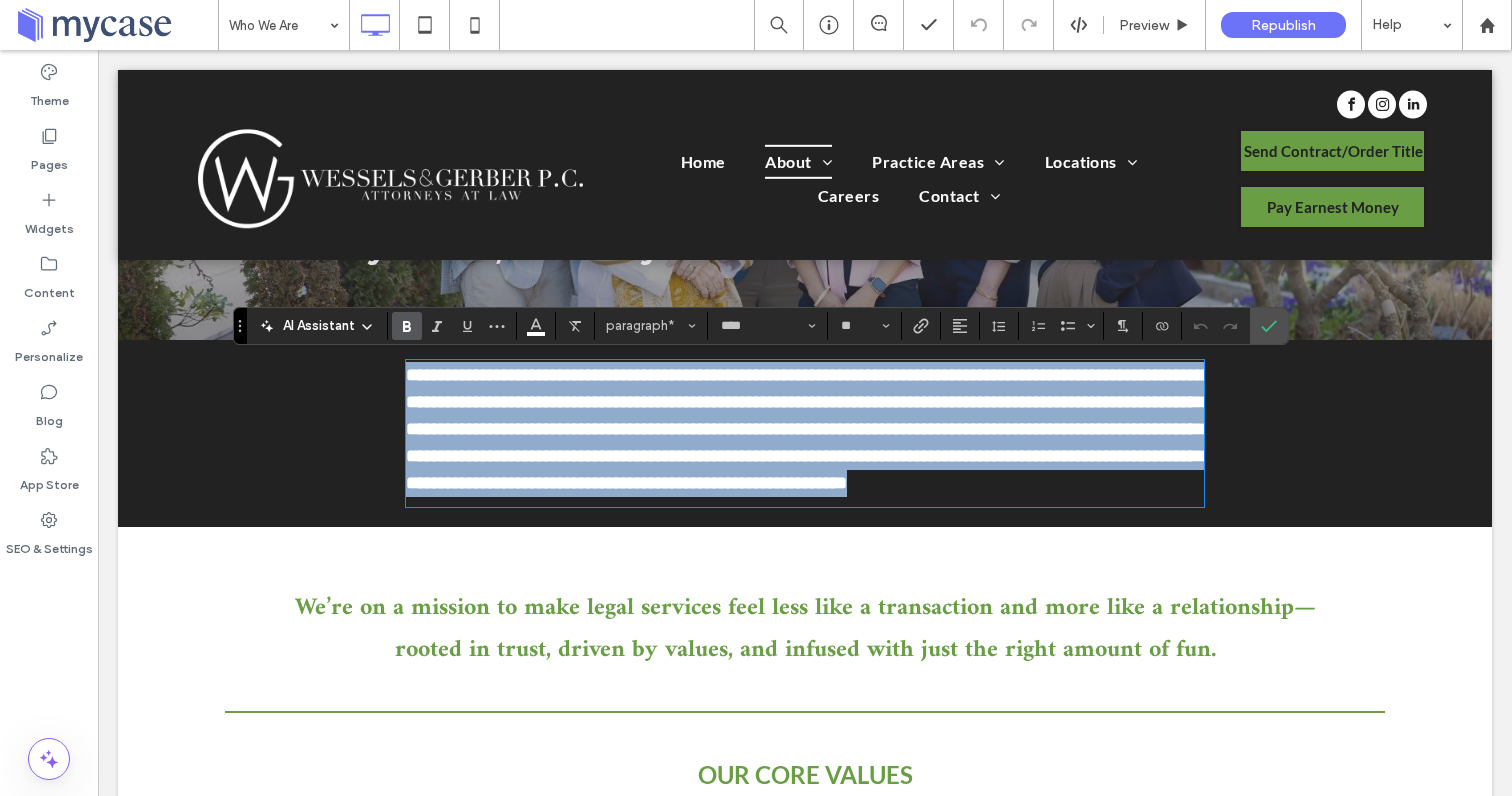 drag, startPoint x: 579, startPoint y: 517, endPoint x: 405, endPoint y: 375, distance: 224.58852 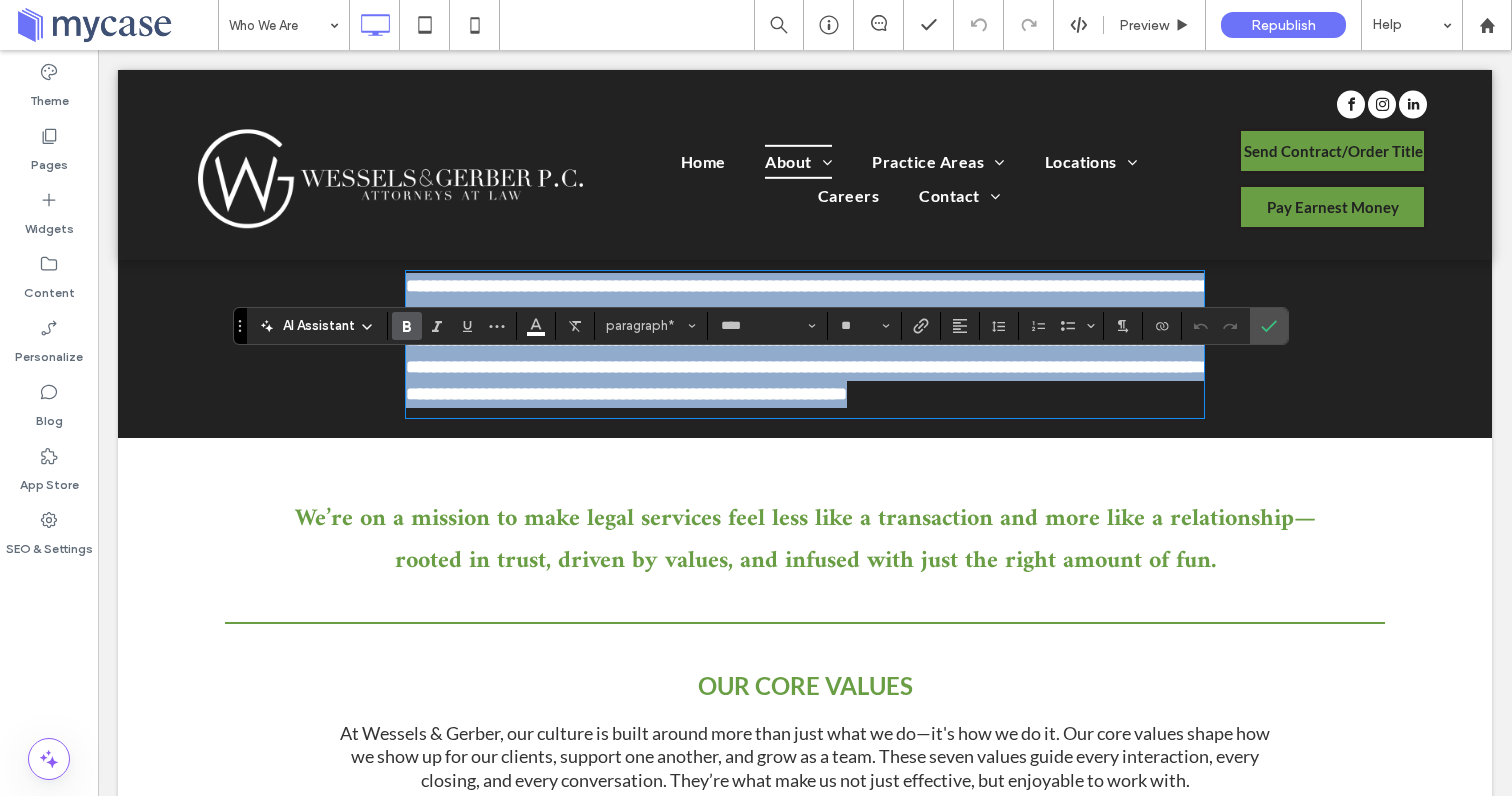 scroll, scrollTop: 750, scrollLeft: 0, axis: vertical 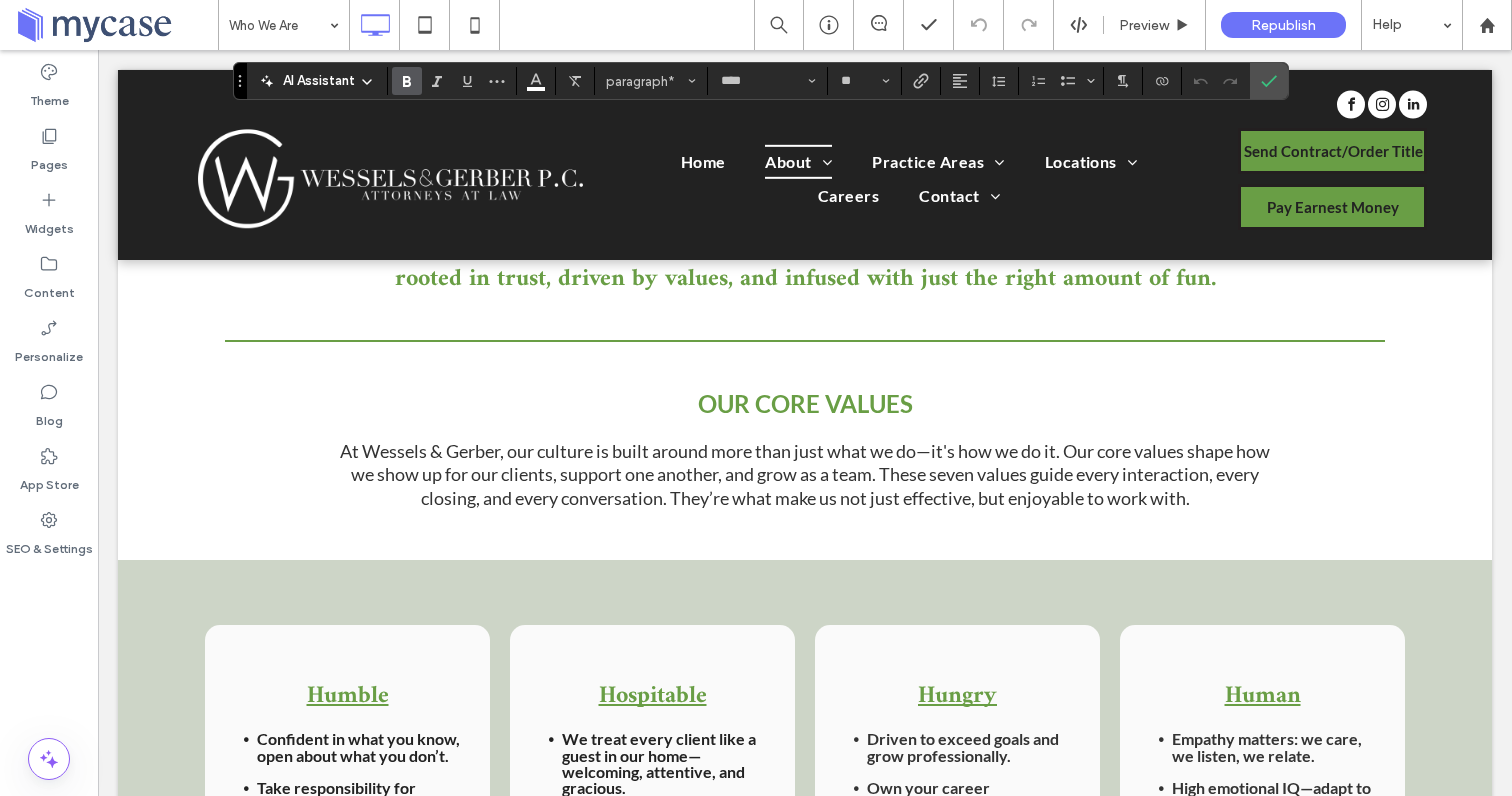click on "At Wessels & Gerber, our culture is built around more than just what we do—it's how we do it. Our core values shape how we show up for our clients, support one another, and grow as a team. These seven values guide every interaction, every closing, and every conversation. They’re what make us not just effective, but enjoyable to work with." at bounding box center (805, 475) 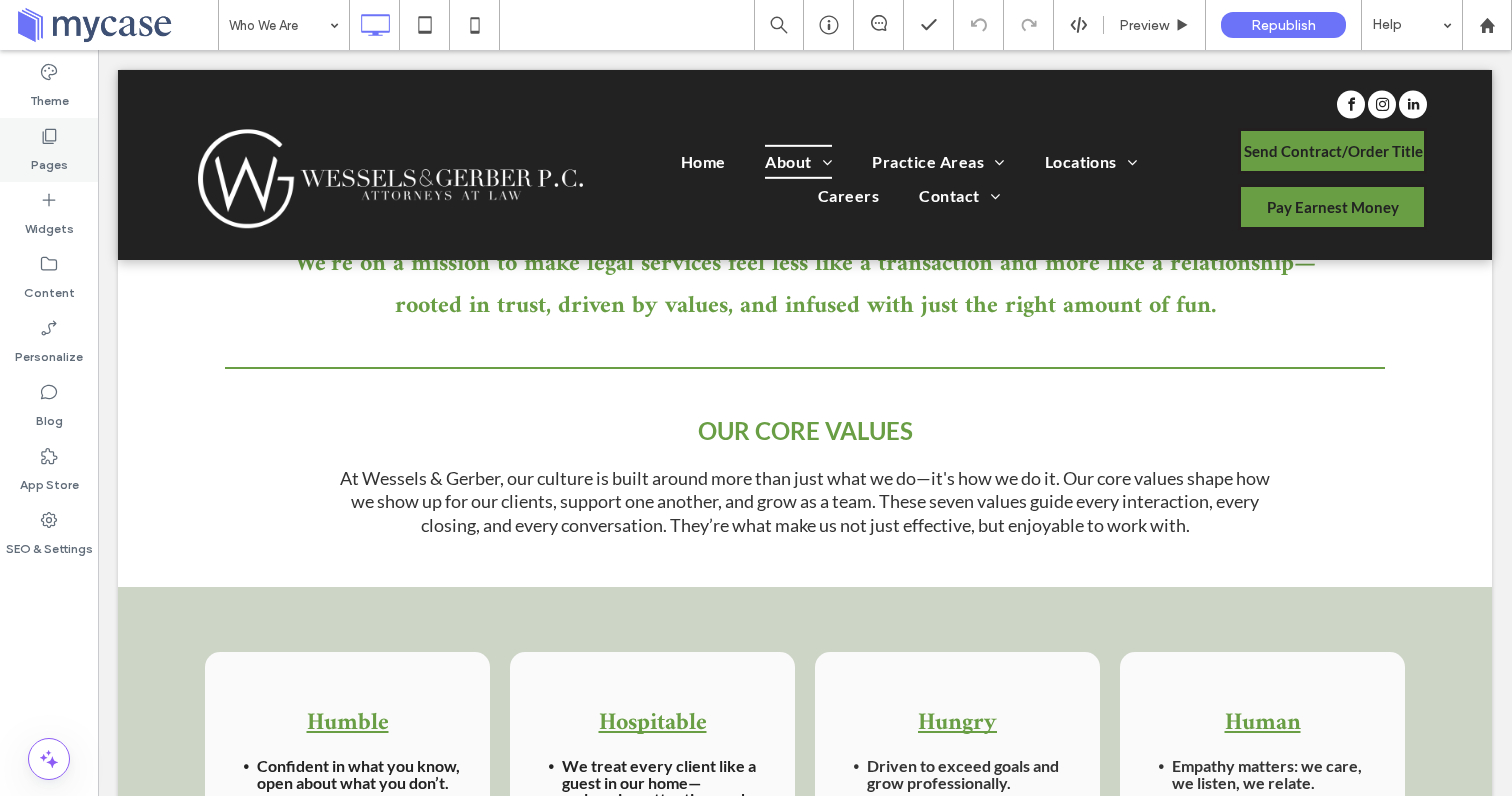 click on "Pages" at bounding box center [49, 160] 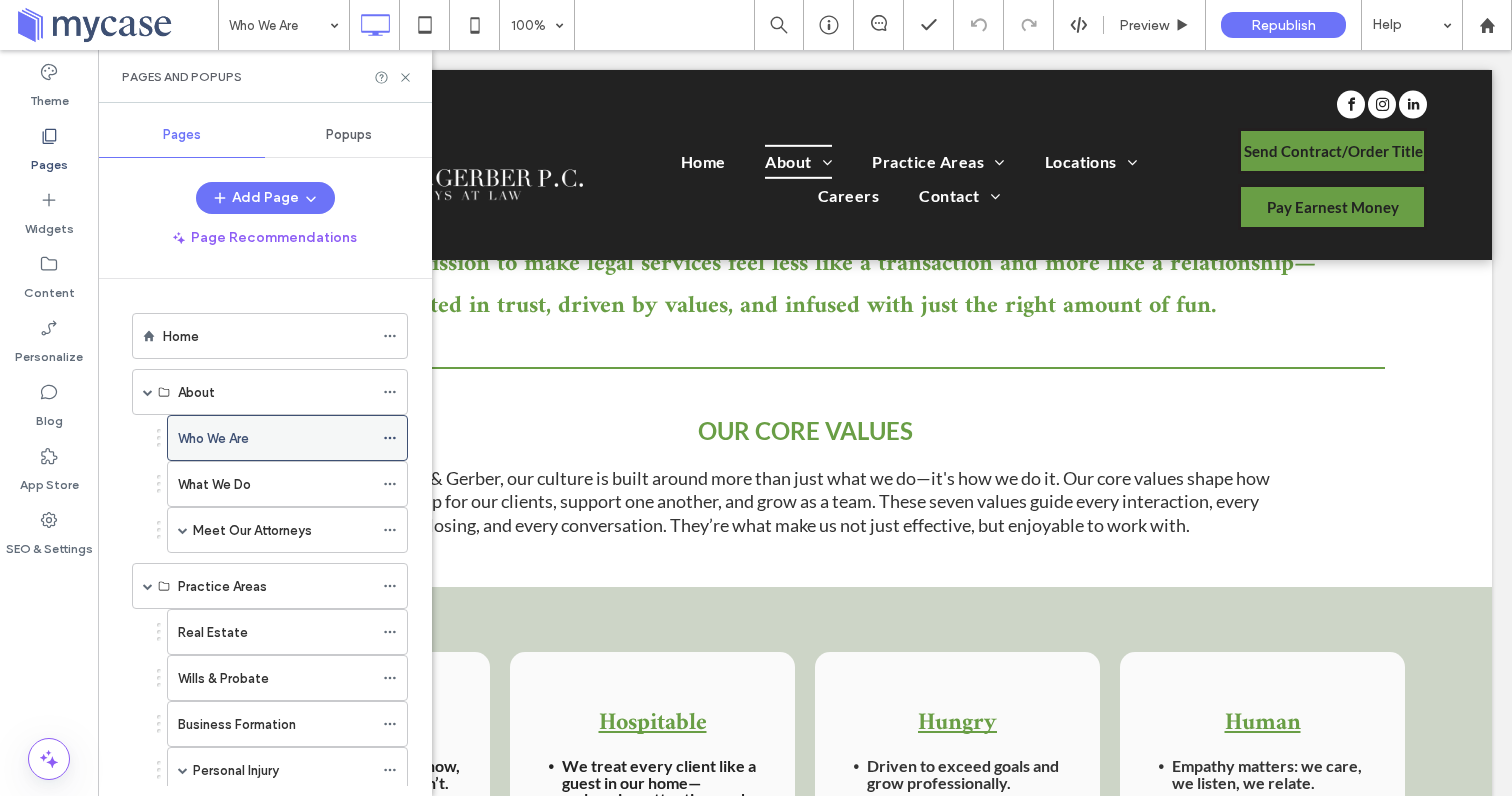 click 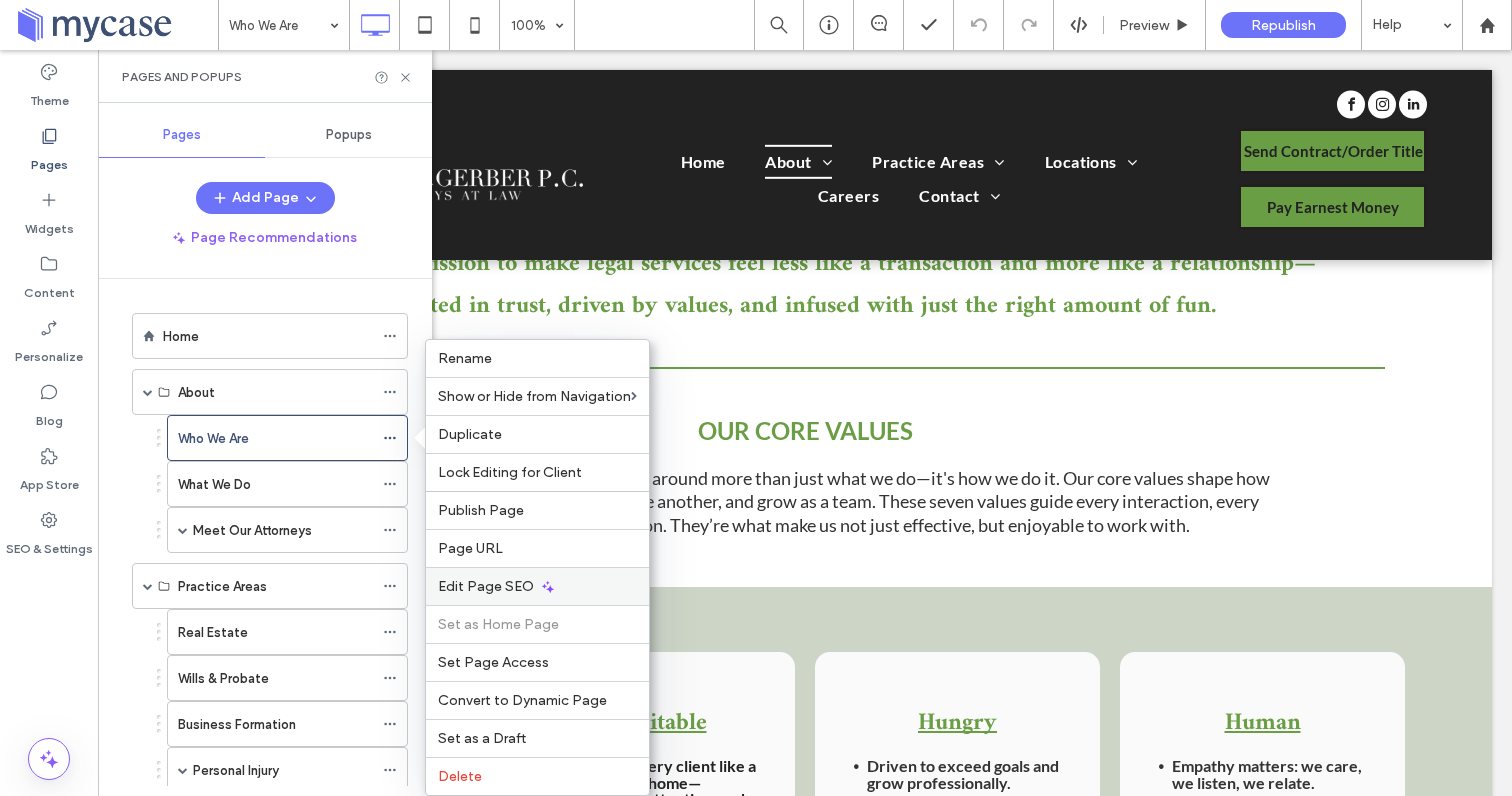 click on "Edit Page SEO" at bounding box center (486, 586) 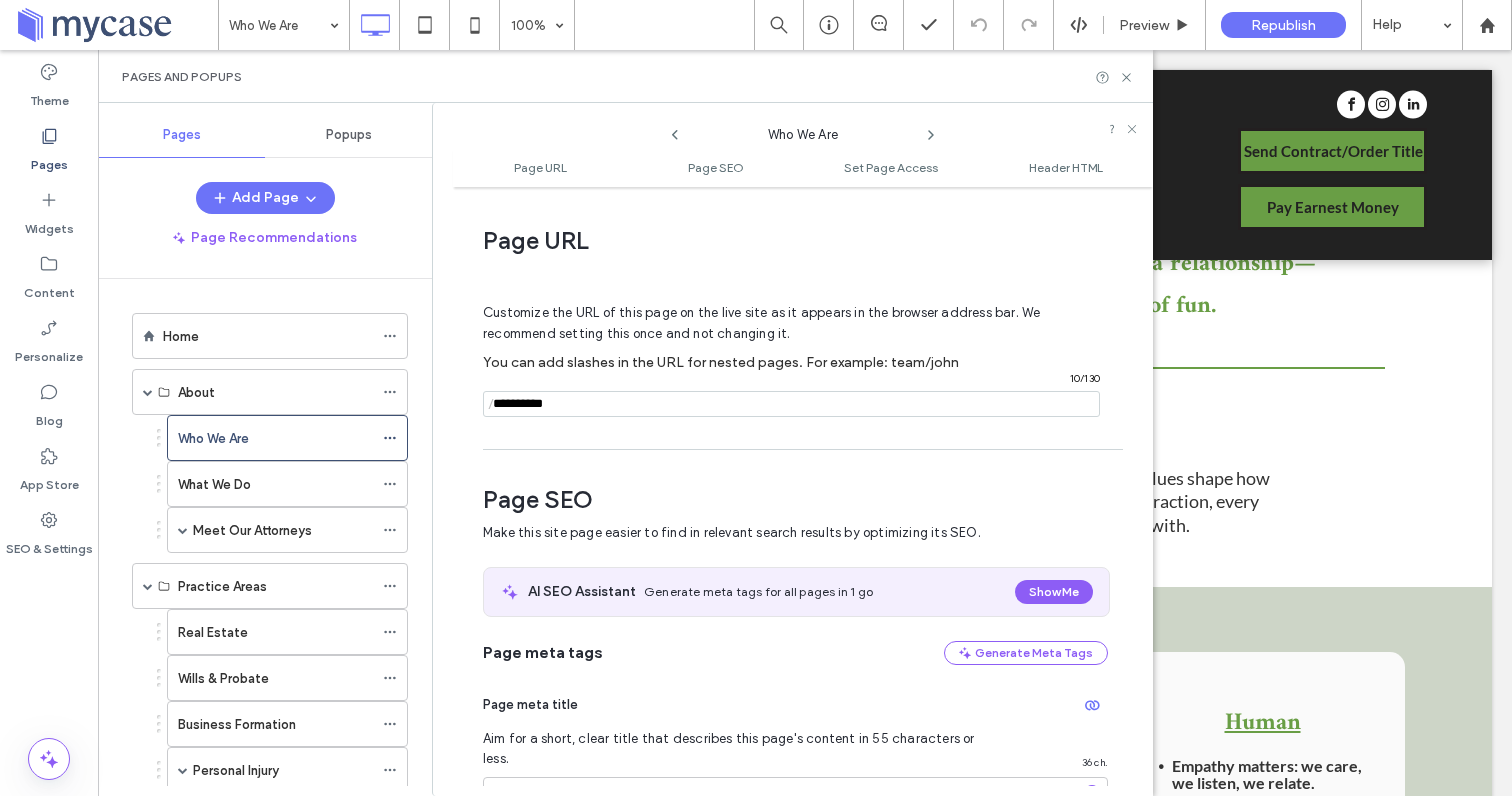 scroll, scrollTop: 275, scrollLeft: 0, axis: vertical 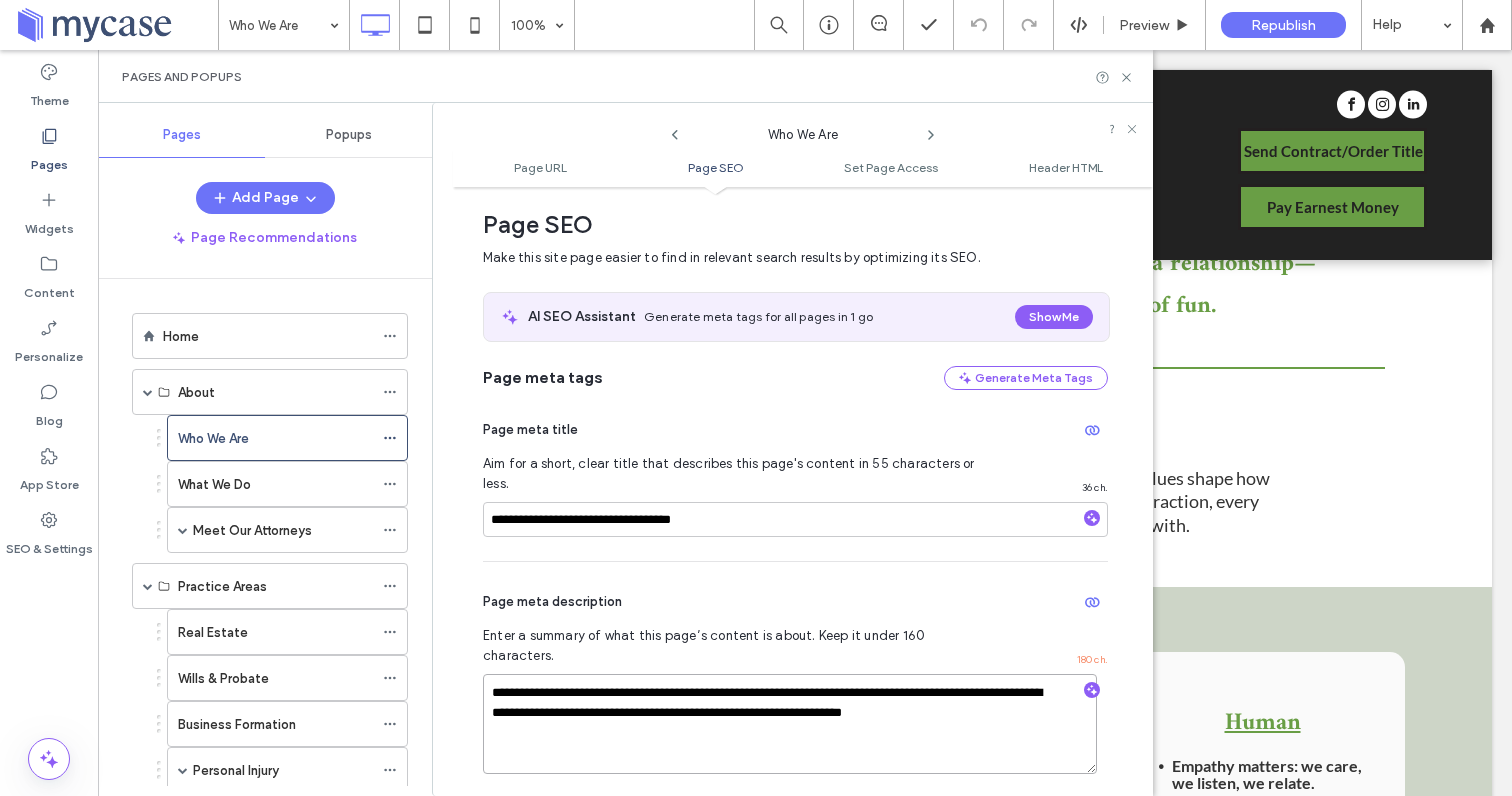click on "**********" at bounding box center (790, 724) 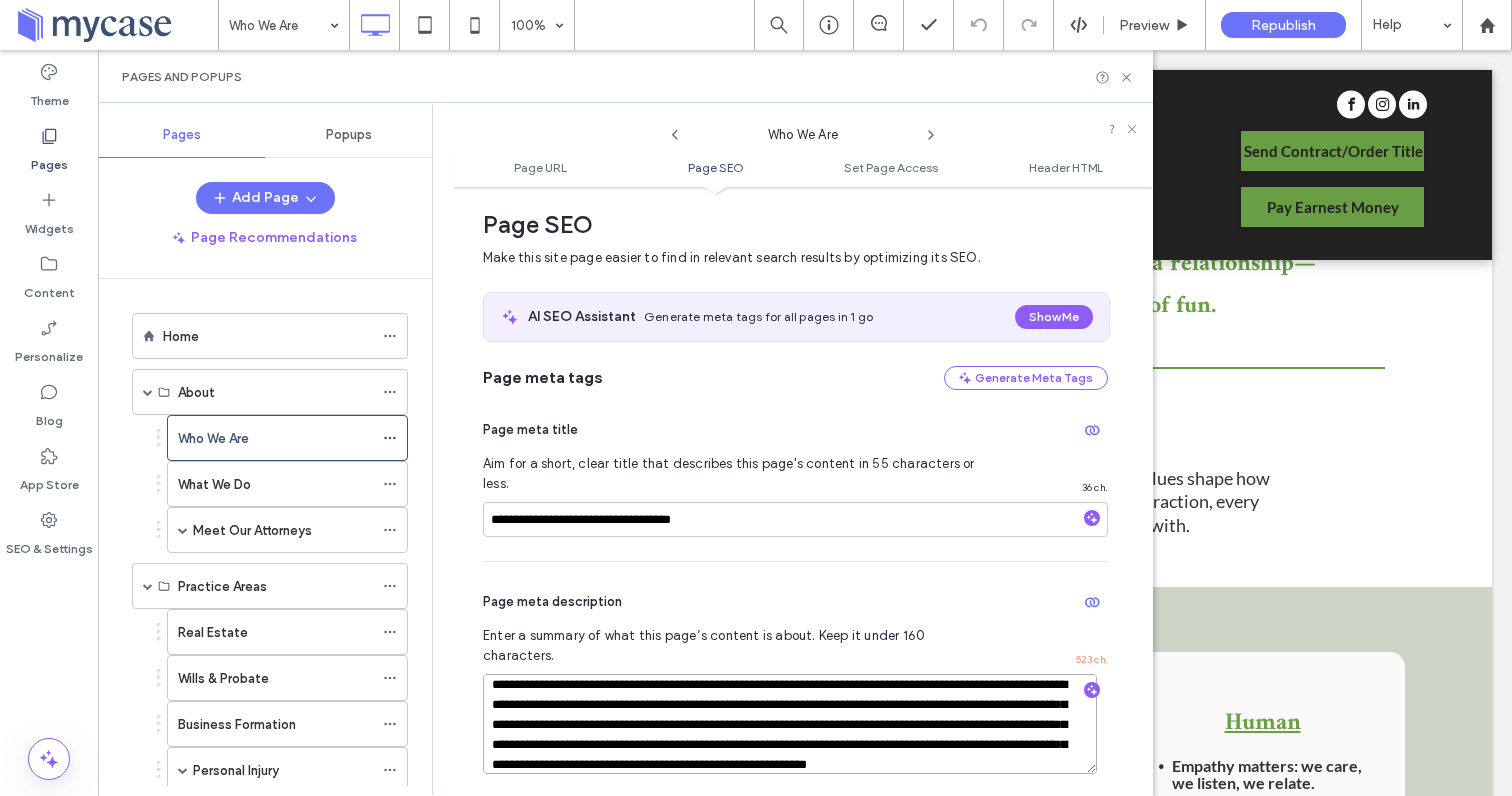scroll, scrollTop: 0, scrollLeft: 0, axis: both 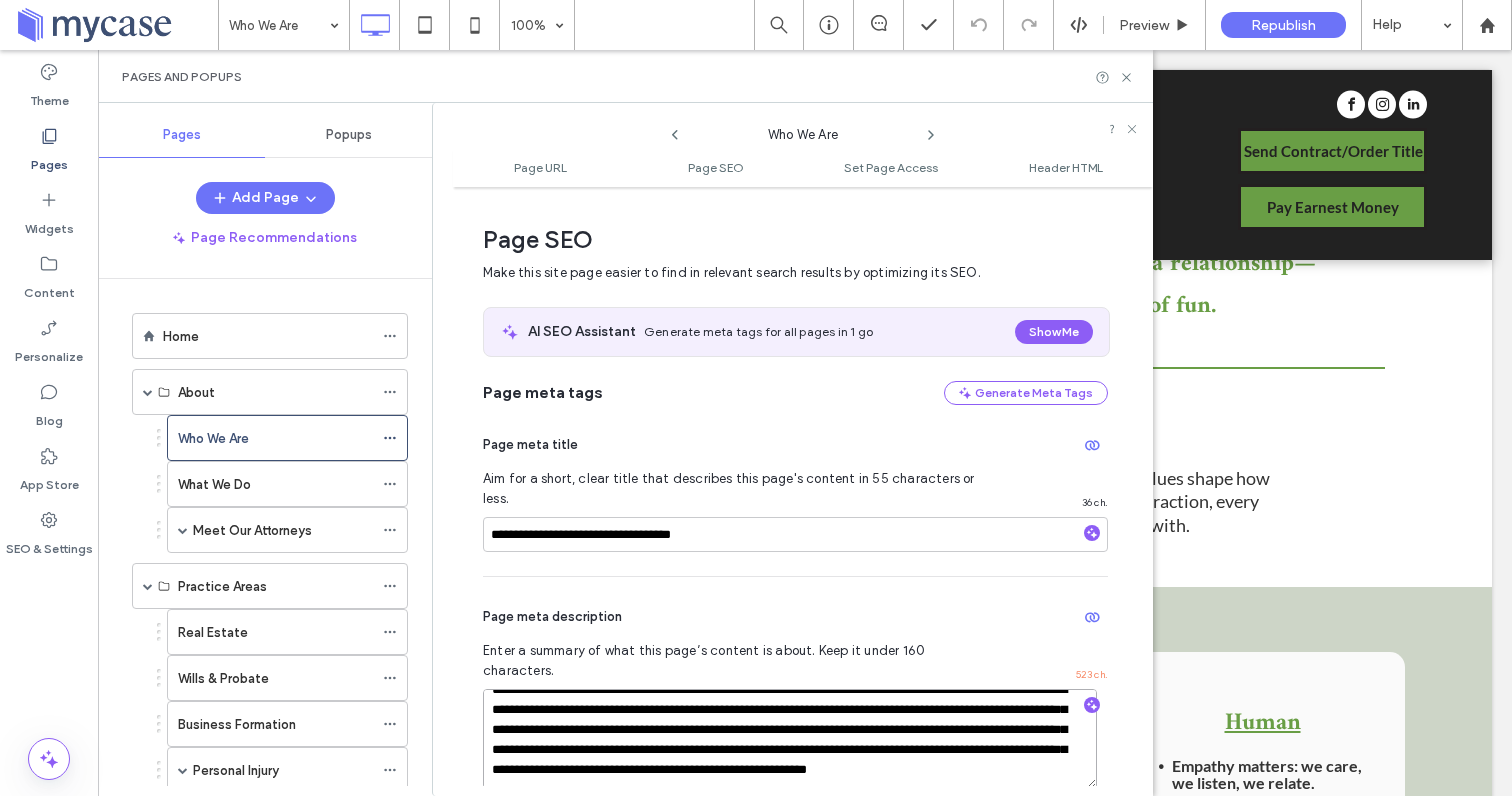 drag, startPoint x: 883, startPoint y: 731, endPoint x: 761, endPoint y: 701, distance: 125.63439 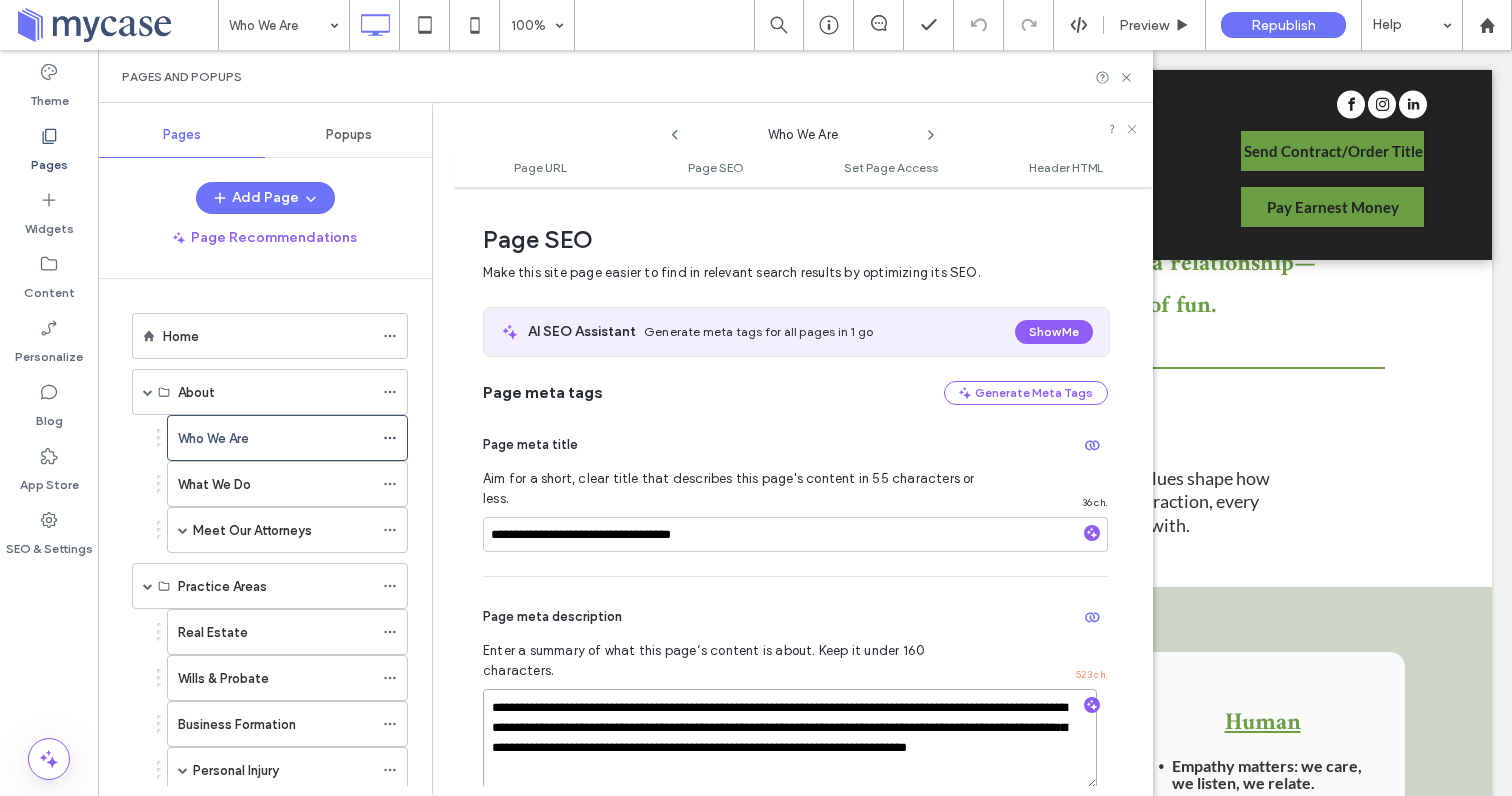 scroll, scrollTop: 0, scrollLeft: 0, axis: both 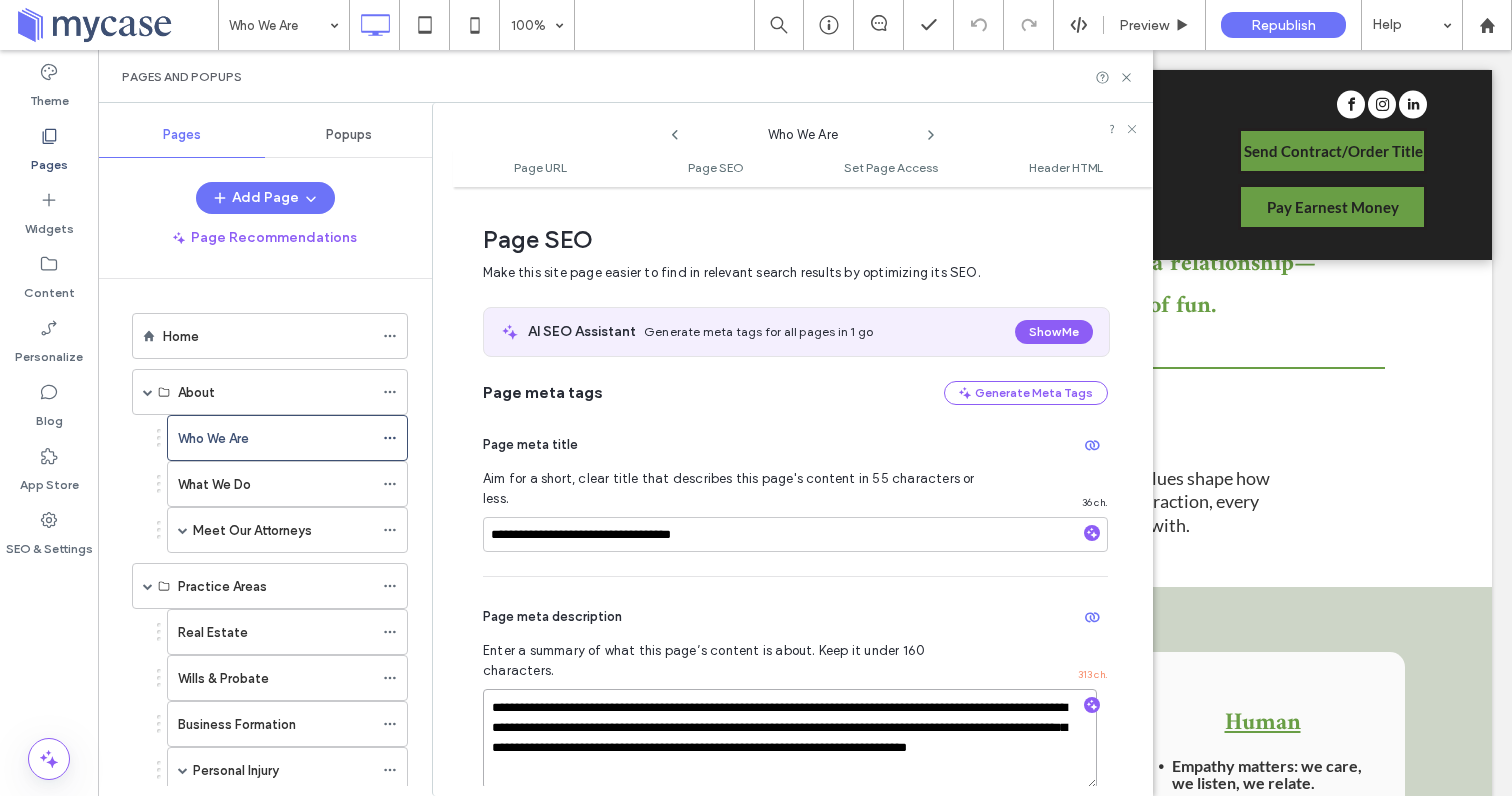 drag, startPoint x: 816, startPoint y: 725, endPoint x: 553, endPoint y: 711, distance: 263.37234 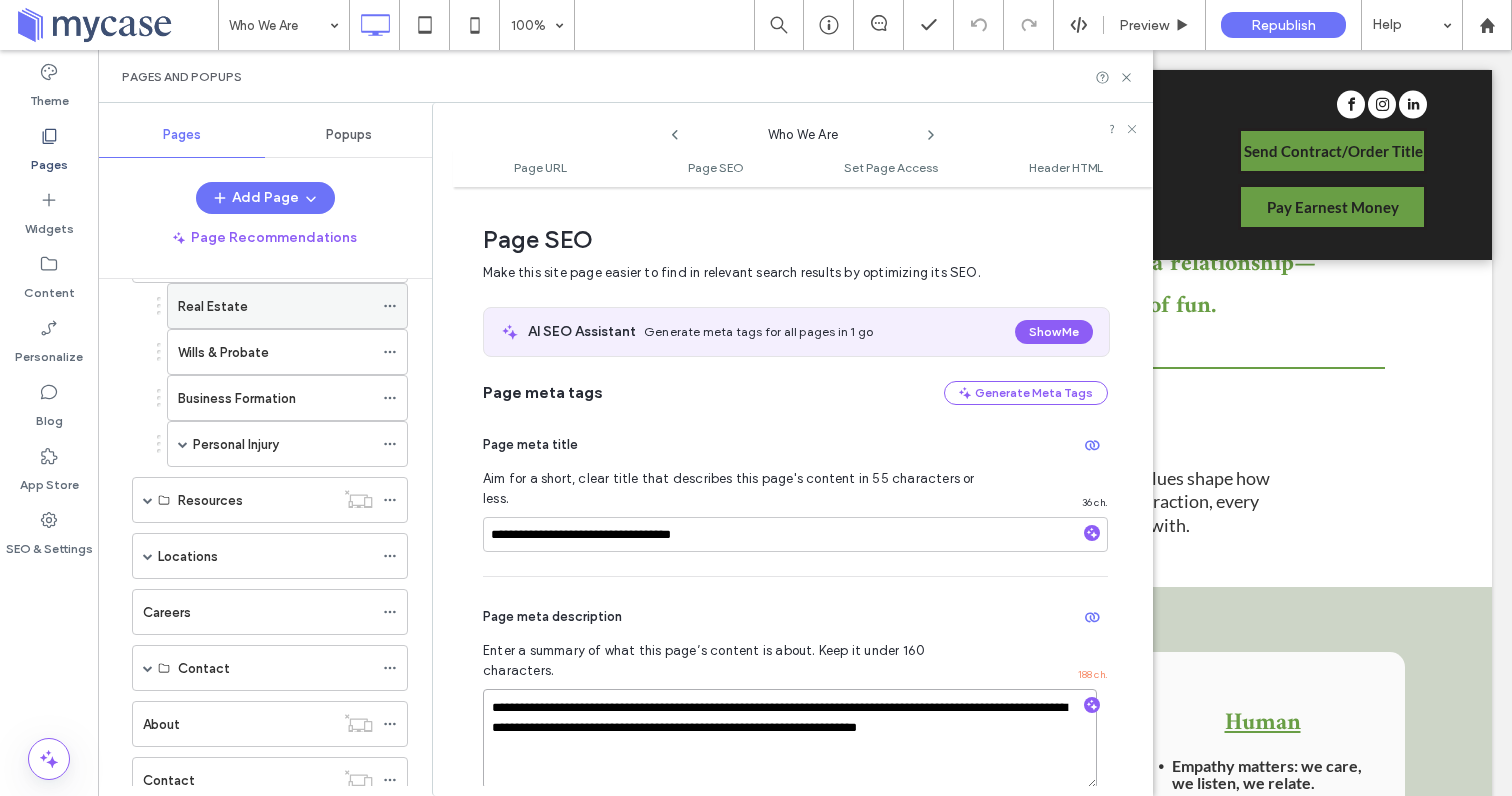 scroll, scrollTop: 327, scrollLeft: 0, axis: vertical 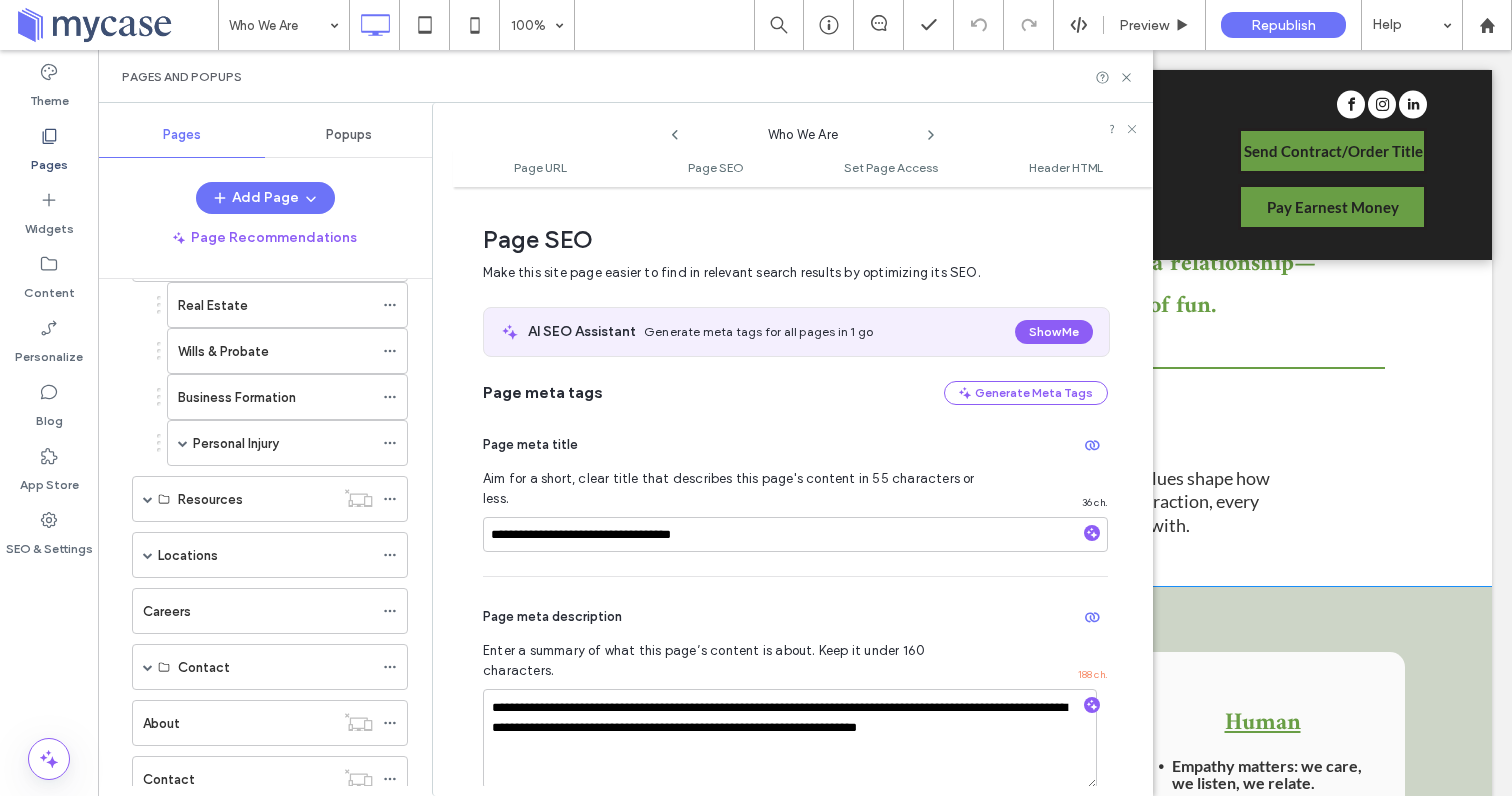click on "Humble ﻿
Confident in what you know, open about what you don’t.
Take responsibility for mistakes and learn from them.
Seek feedback and put team & client success before ego .
Click To Paste
Hospitable
We treat every client like a guest in our home—welcoming, attentive, and gracious.
We anticipate needs, communicate clearly, and create an experience that feels effortless.
Our offices are inviting, our team is warm, and our goal is to make every interaction a positive one.
Whether it’s a first-time homebuyer or a seasoned investor, we create a space where people feel heard, respected, and valued.
Click To Paste
Hungry
Driven to exceed goals and grow professionally.
Own your career development and the firm’s success.
Proactively solve client problems; think ahead on every transaction.
Build relationships, elevate each interaction with purpose.
Click To Paste
Human" at bounding box center (805, 1091) 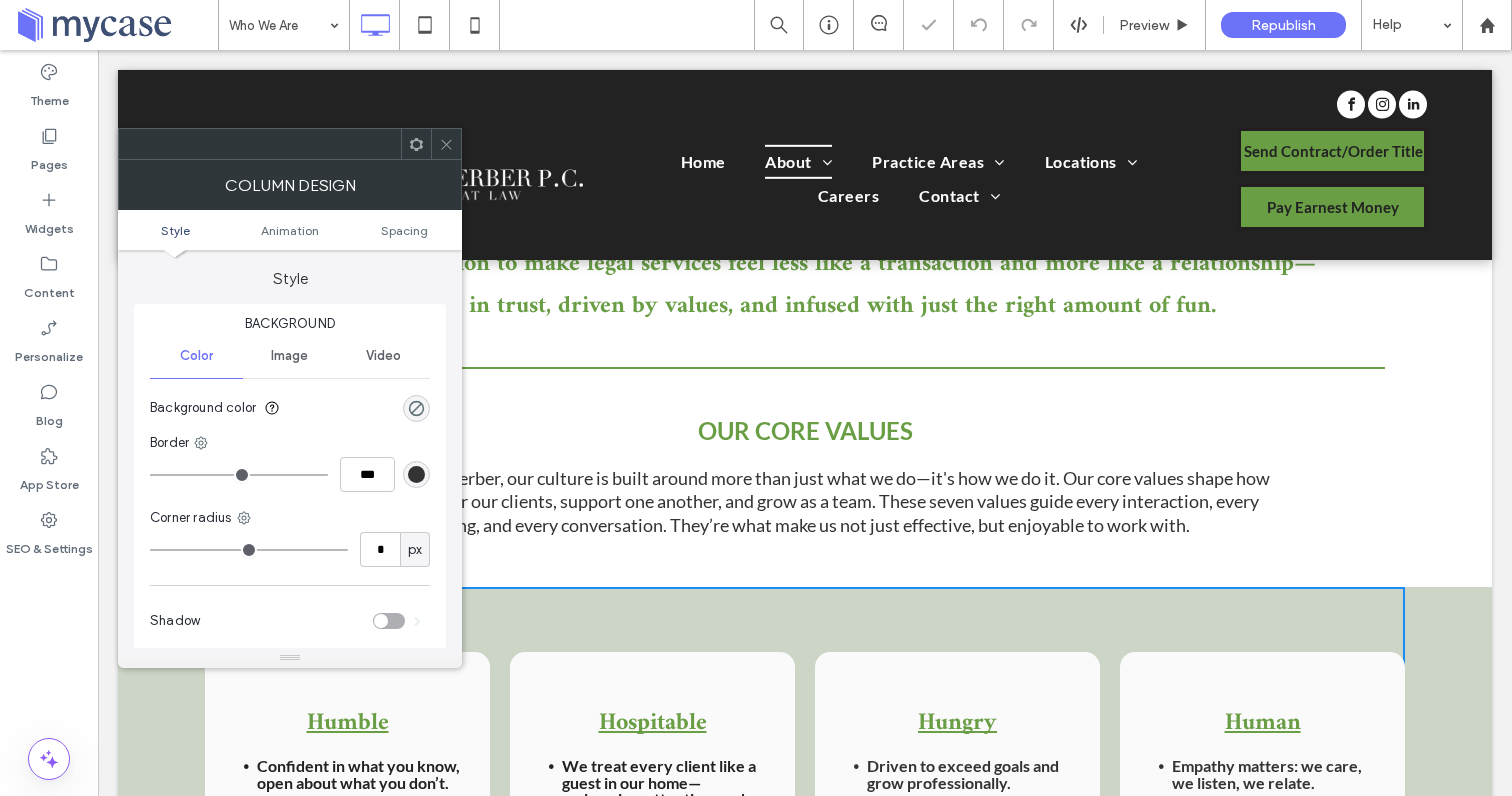 click 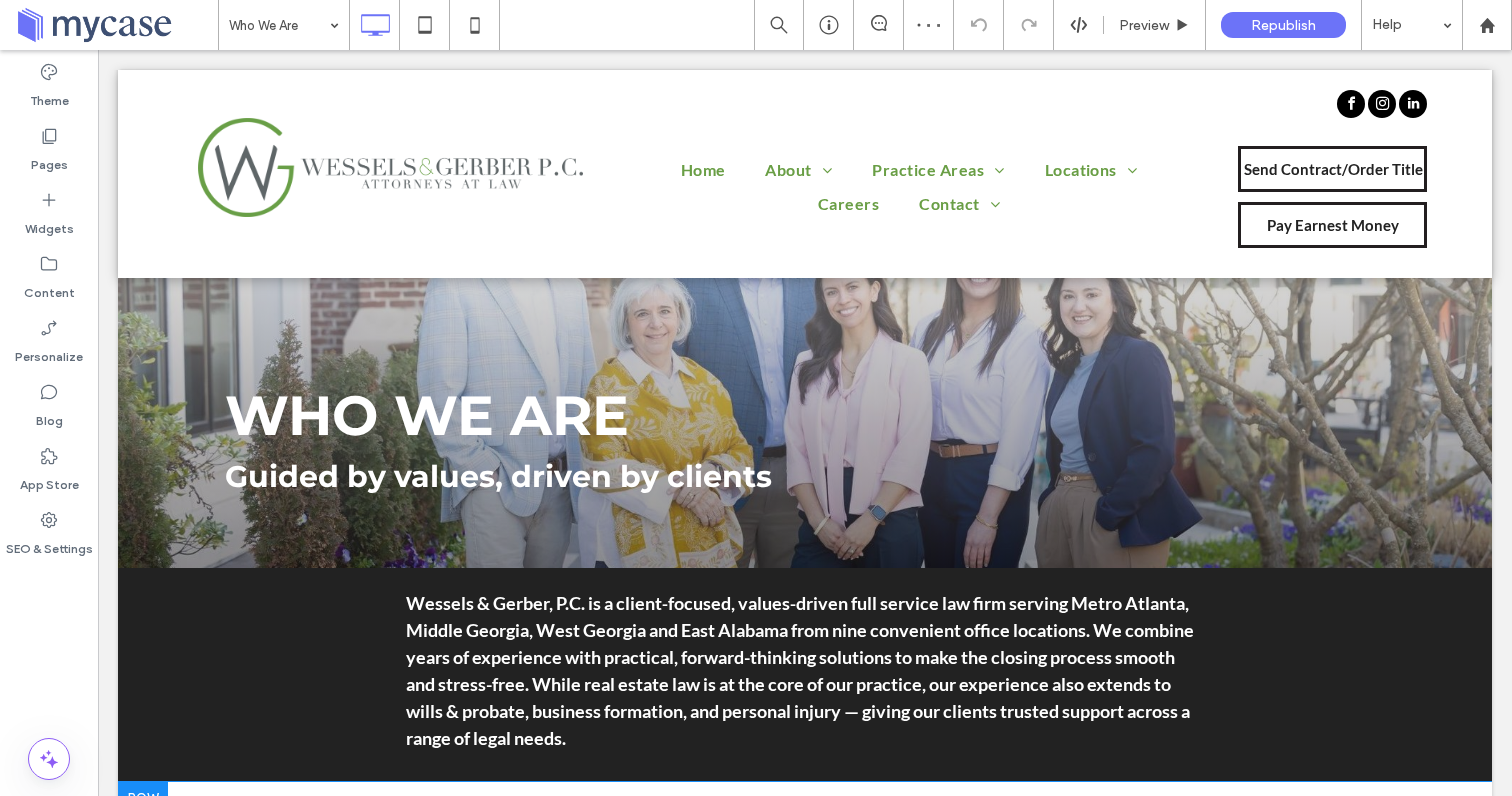 scroll, scrollTop: 0, scrollLeft: 0, axis: both 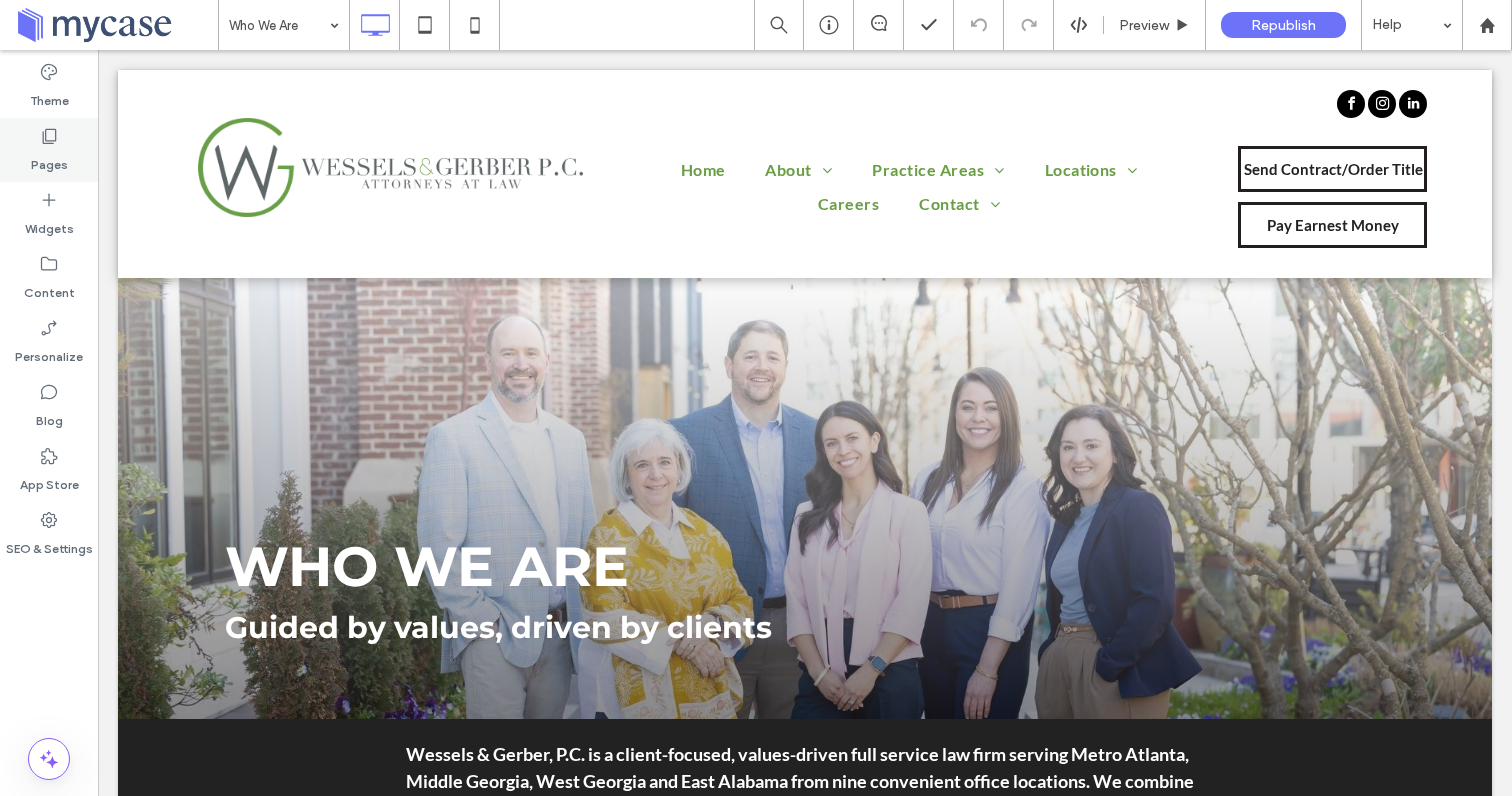 click 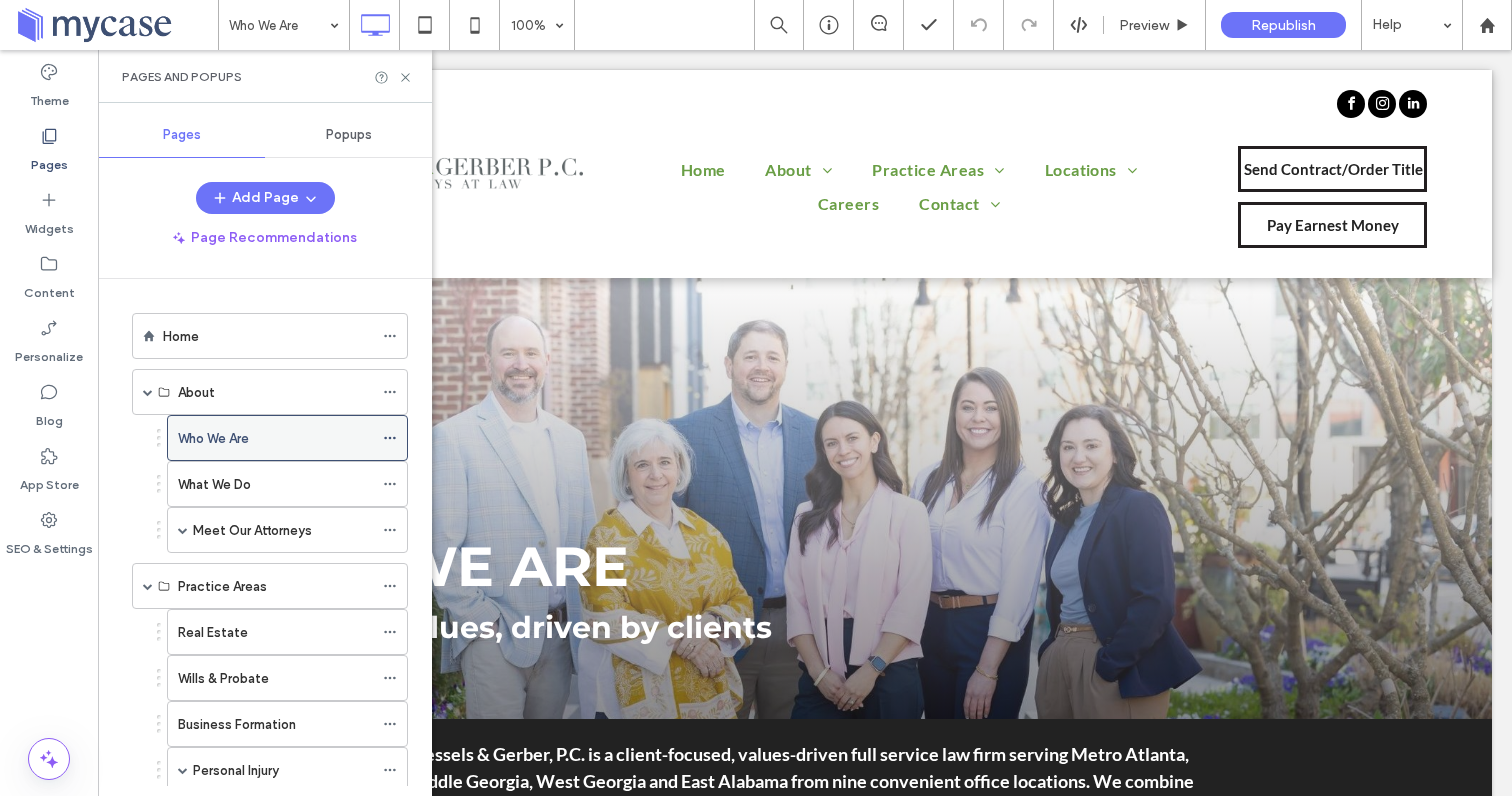 click 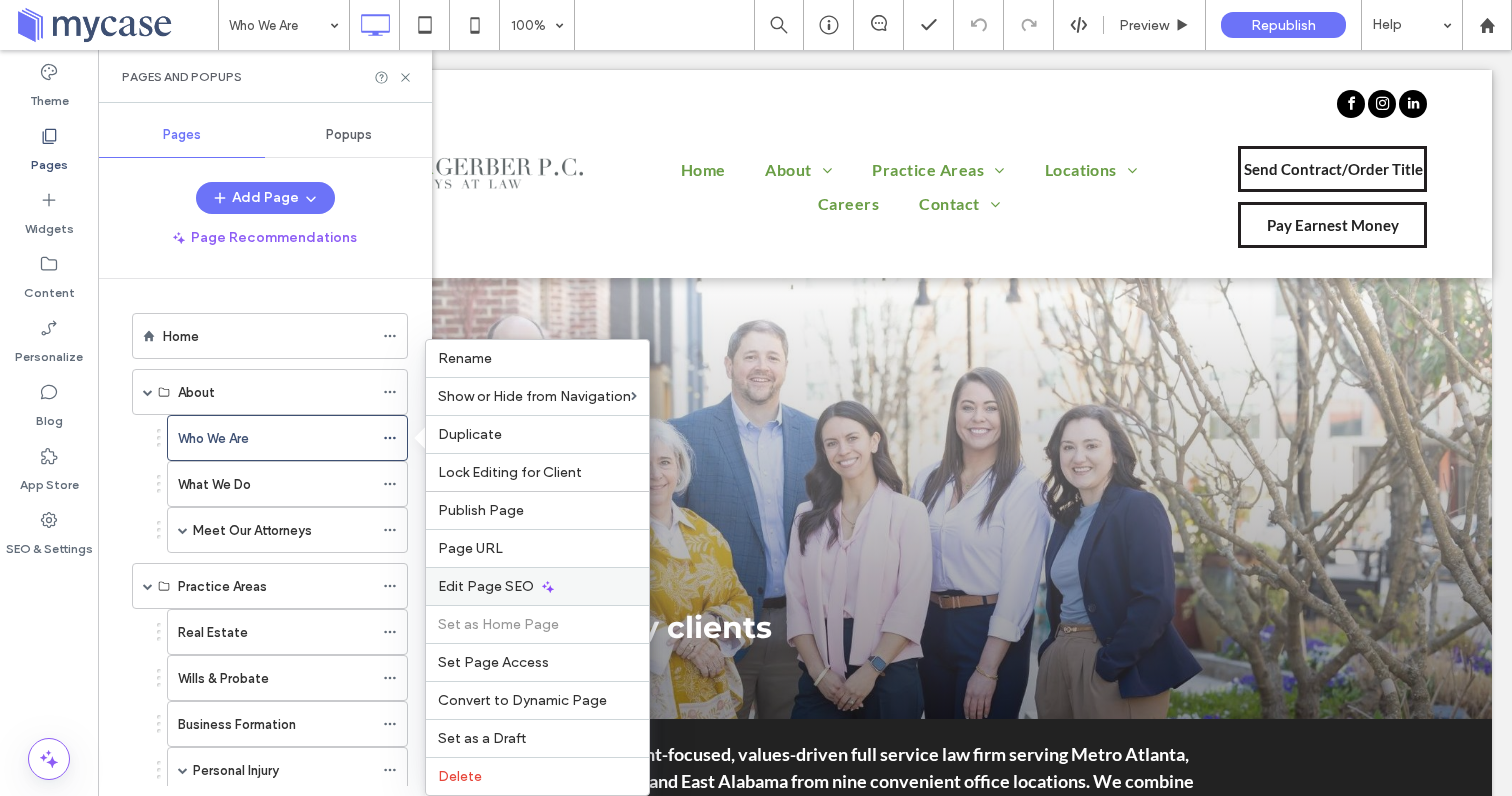 click on "Edit Page SEO" at bounding box center [486, 586] 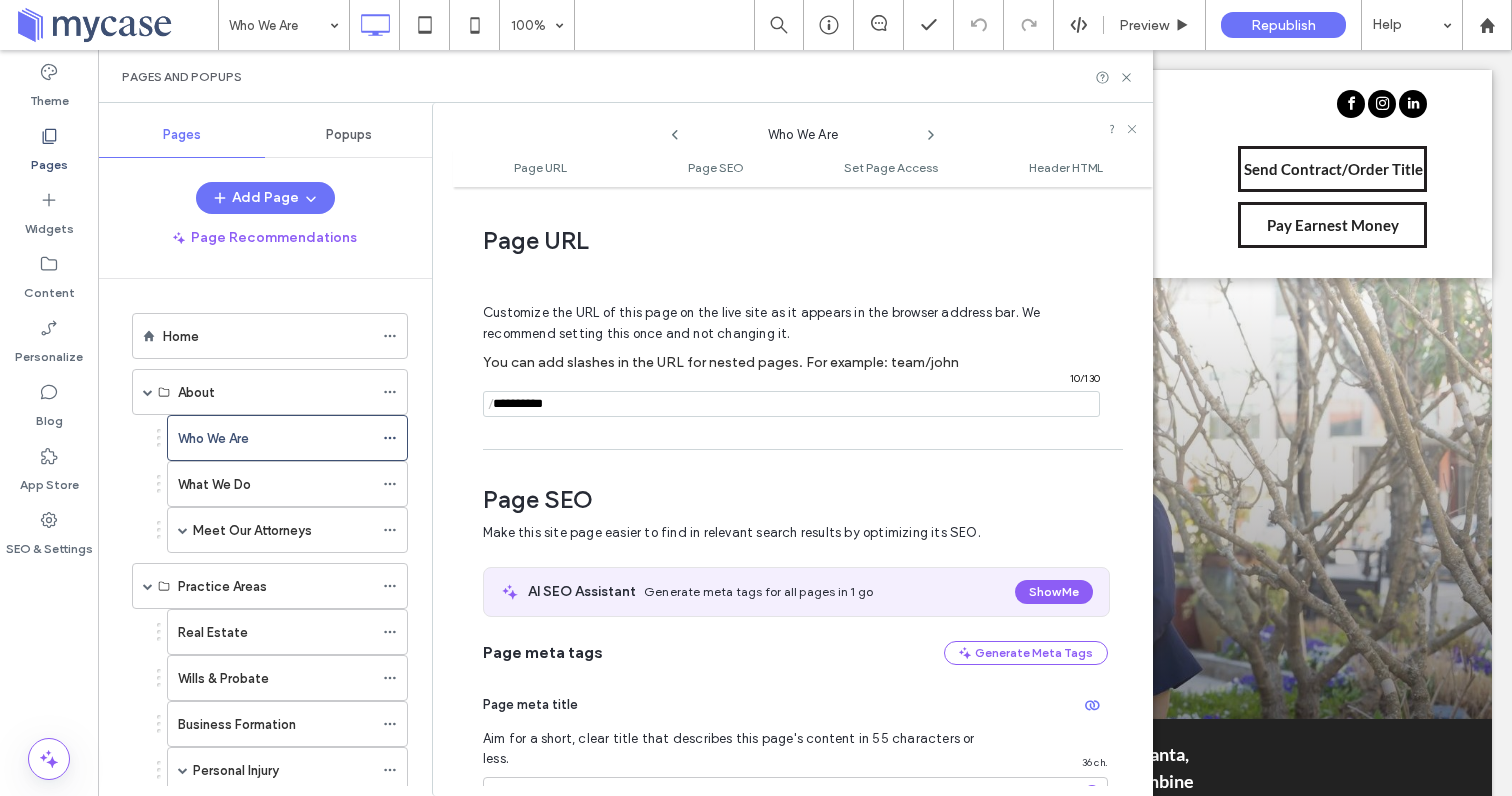 scroll, scrollTop: 275, scrollLeft: 0, axis: vertical 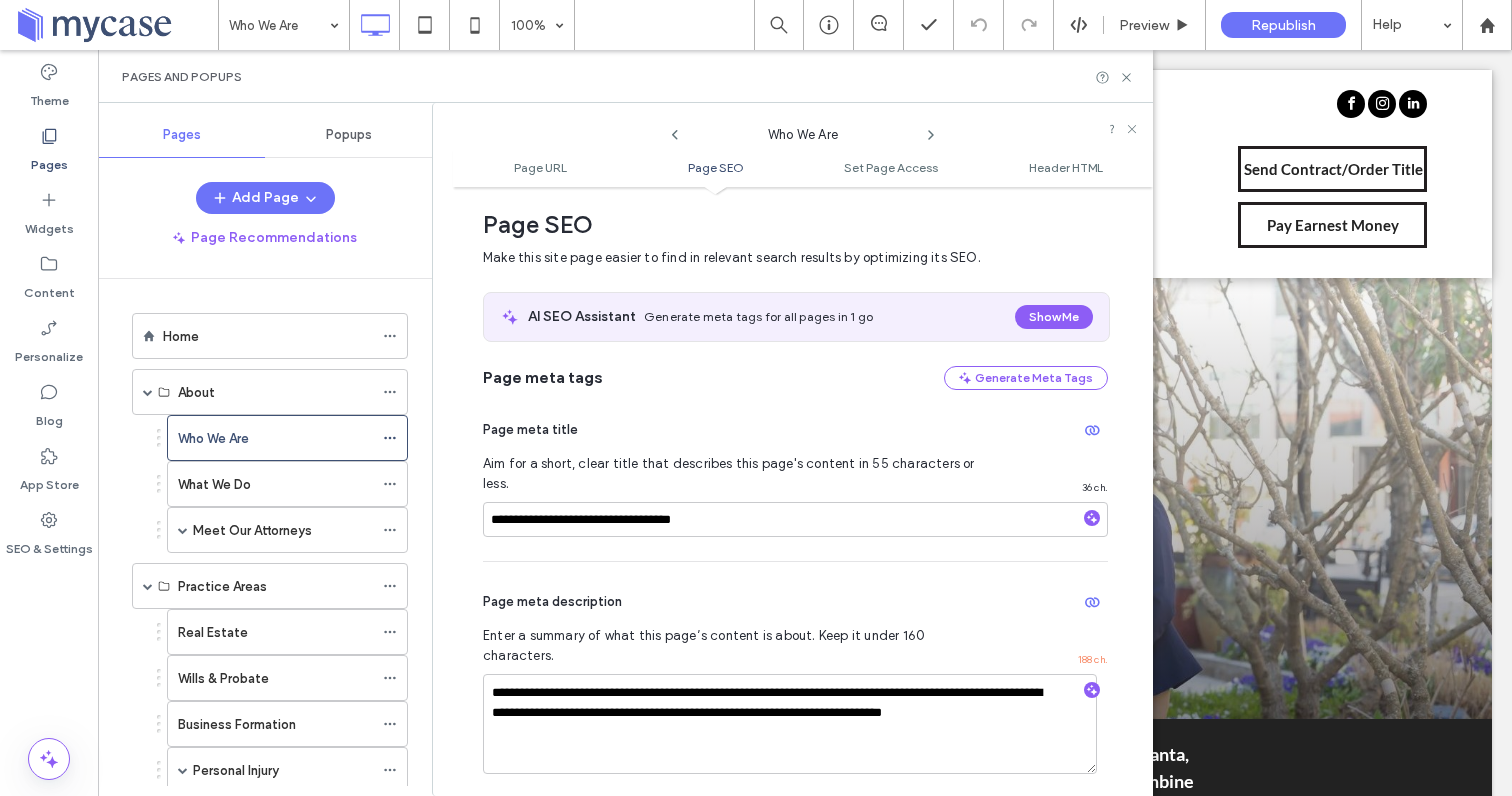 click 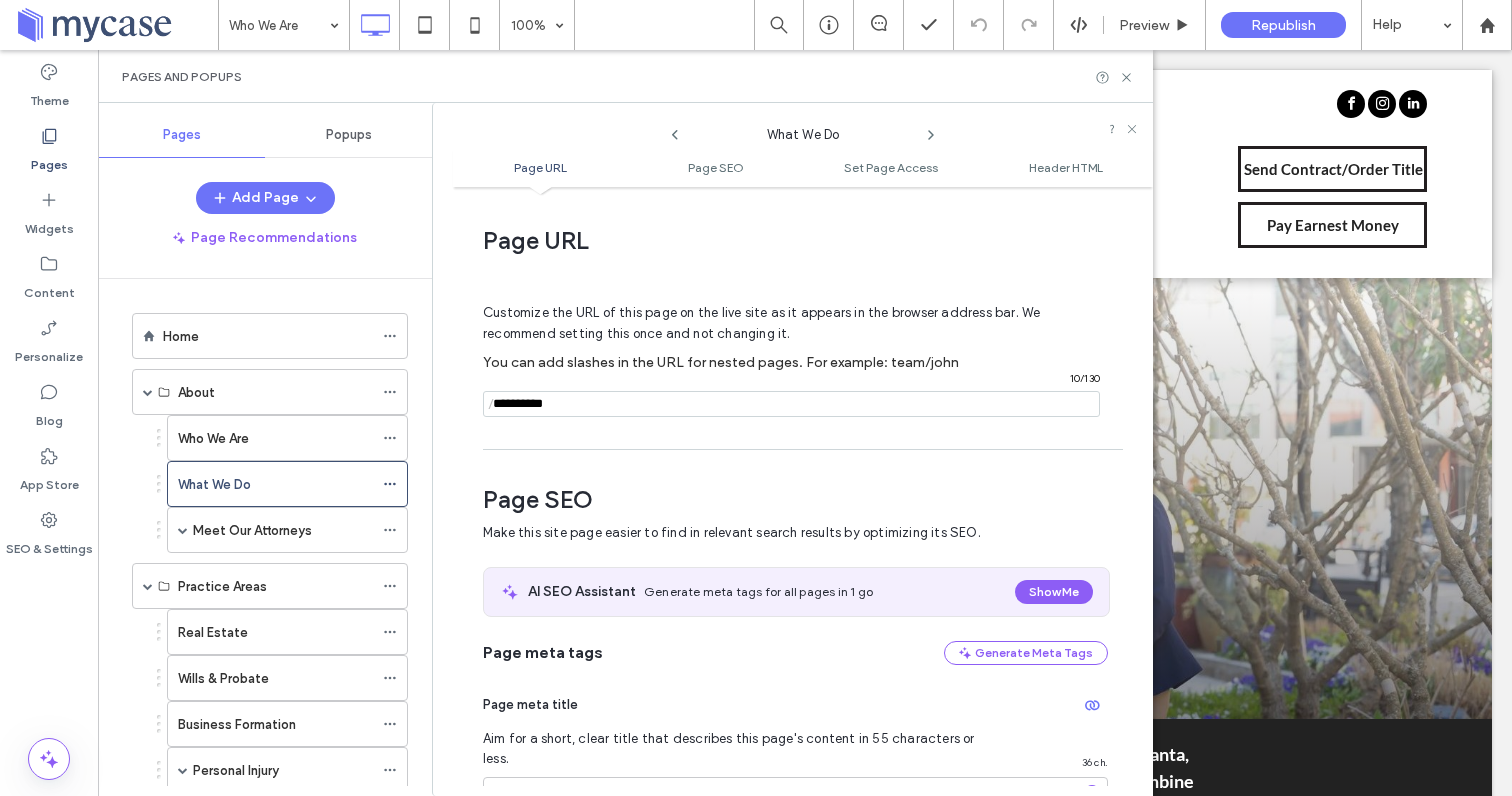 scroll, scrollTop: 275, scrollLeft: 0, axis: vertical 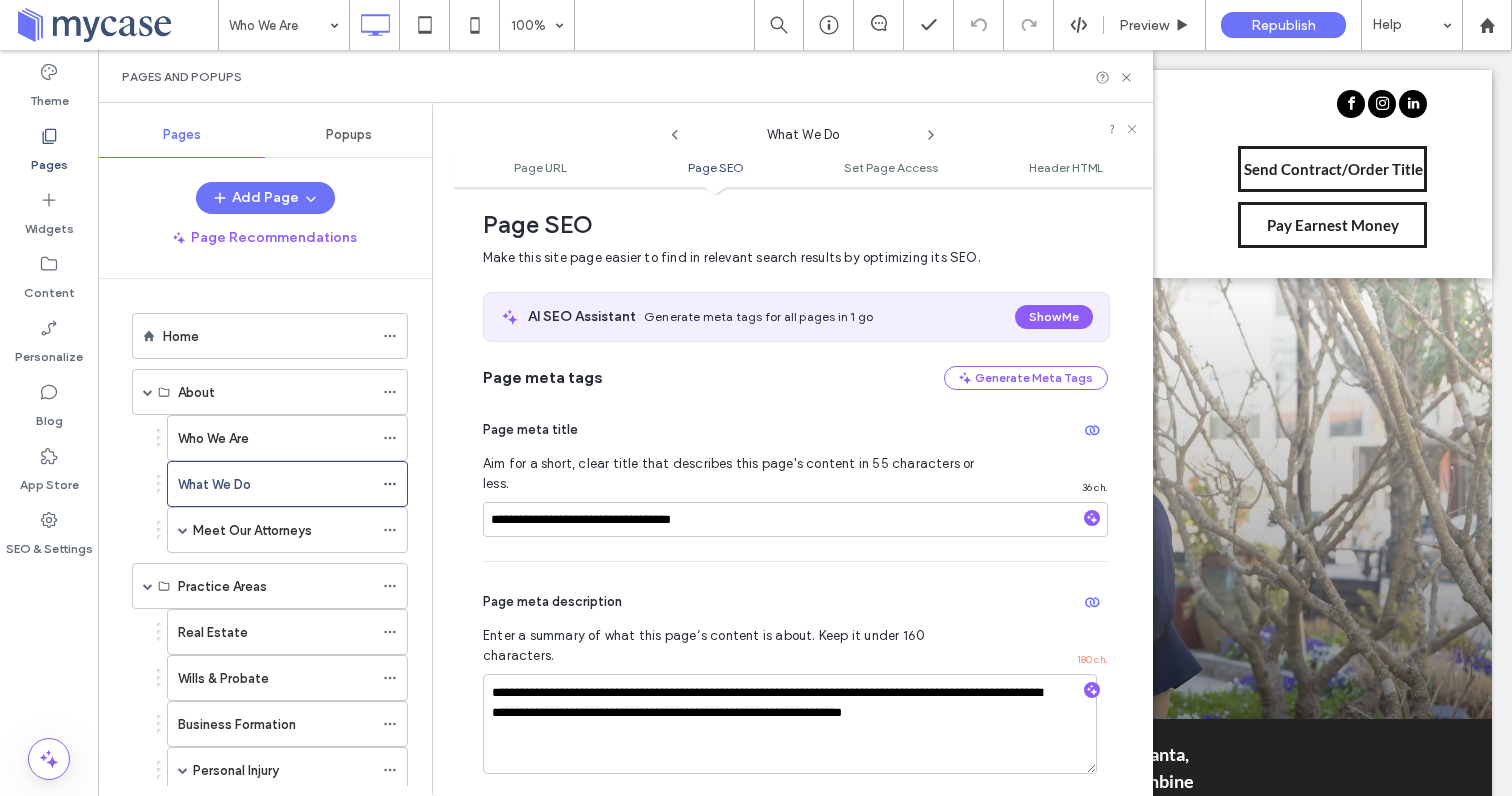 click 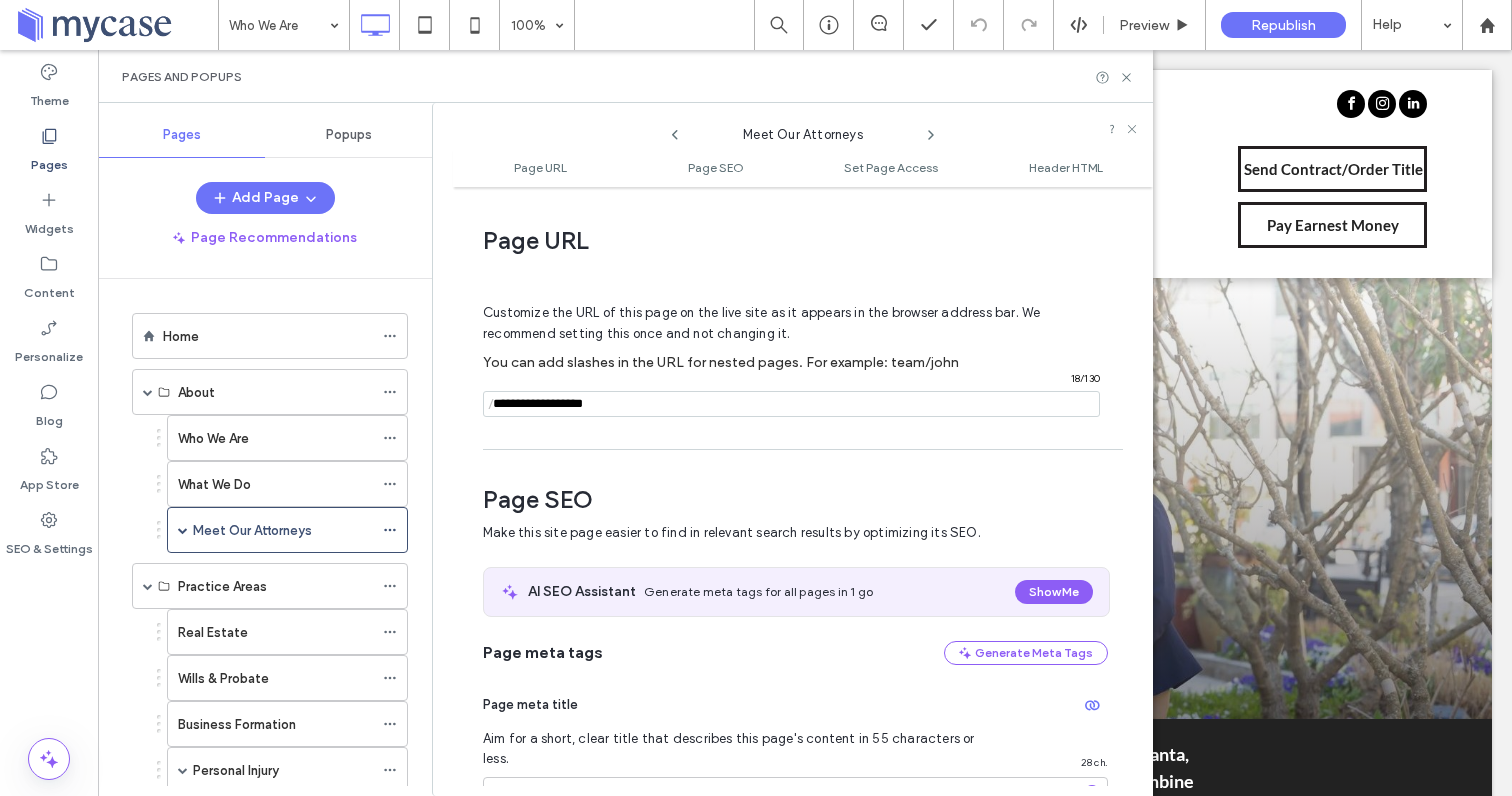 scroll, scrollTop: 275, scrollLeft: 0, axis: vertical 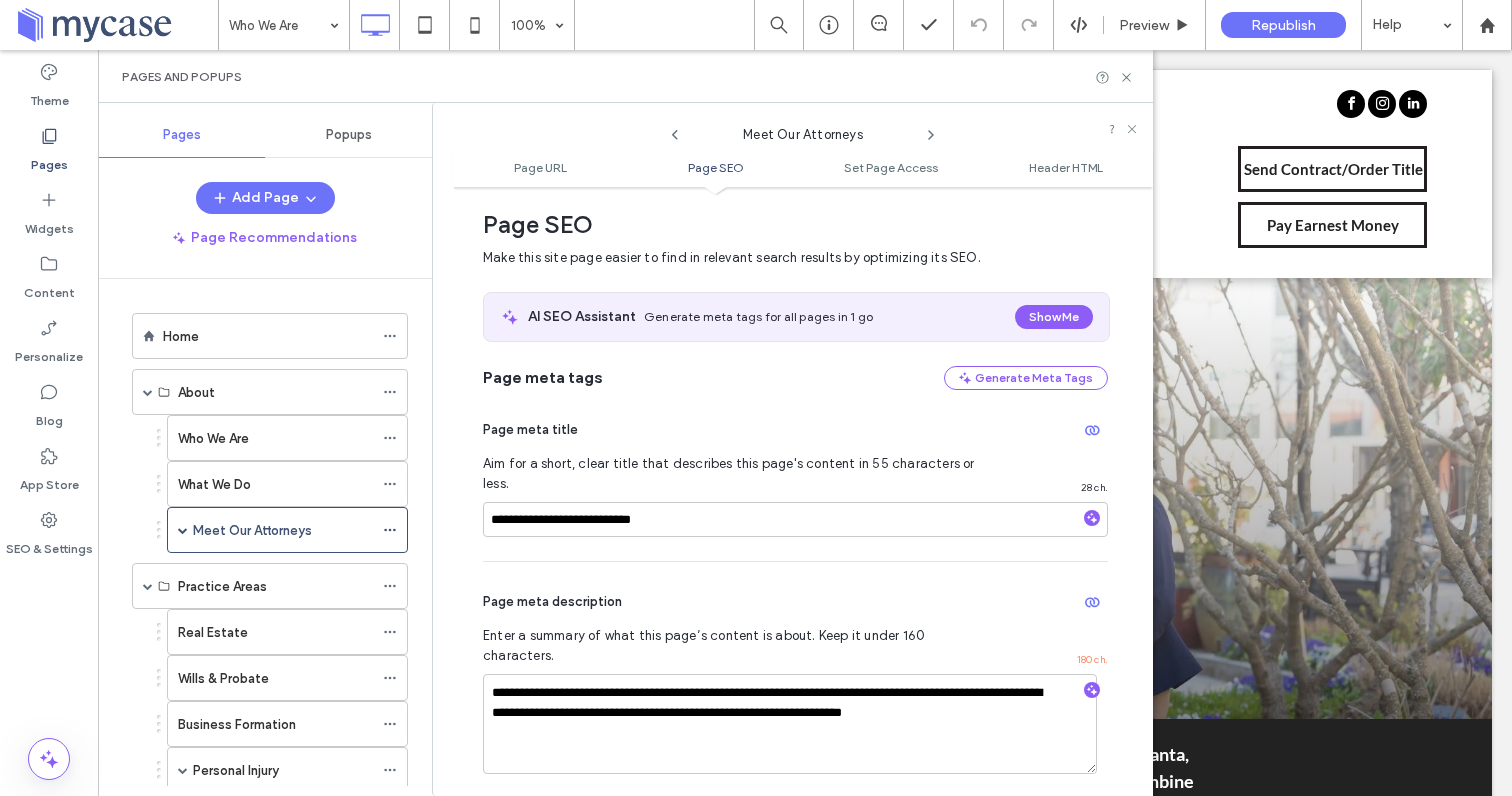 click 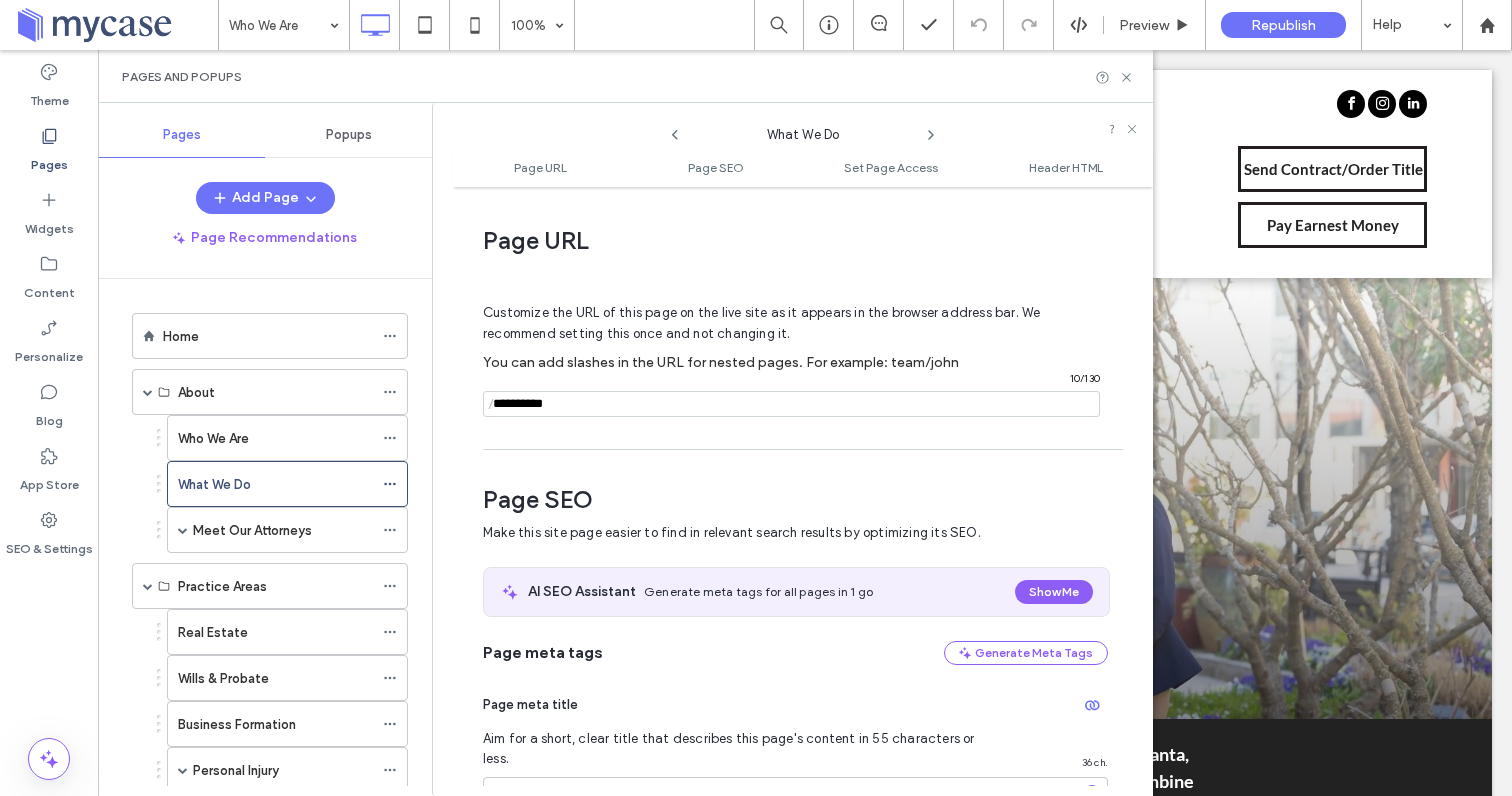 scroll, scrollTop: 275, scrollLeft: 0, axis: vertical 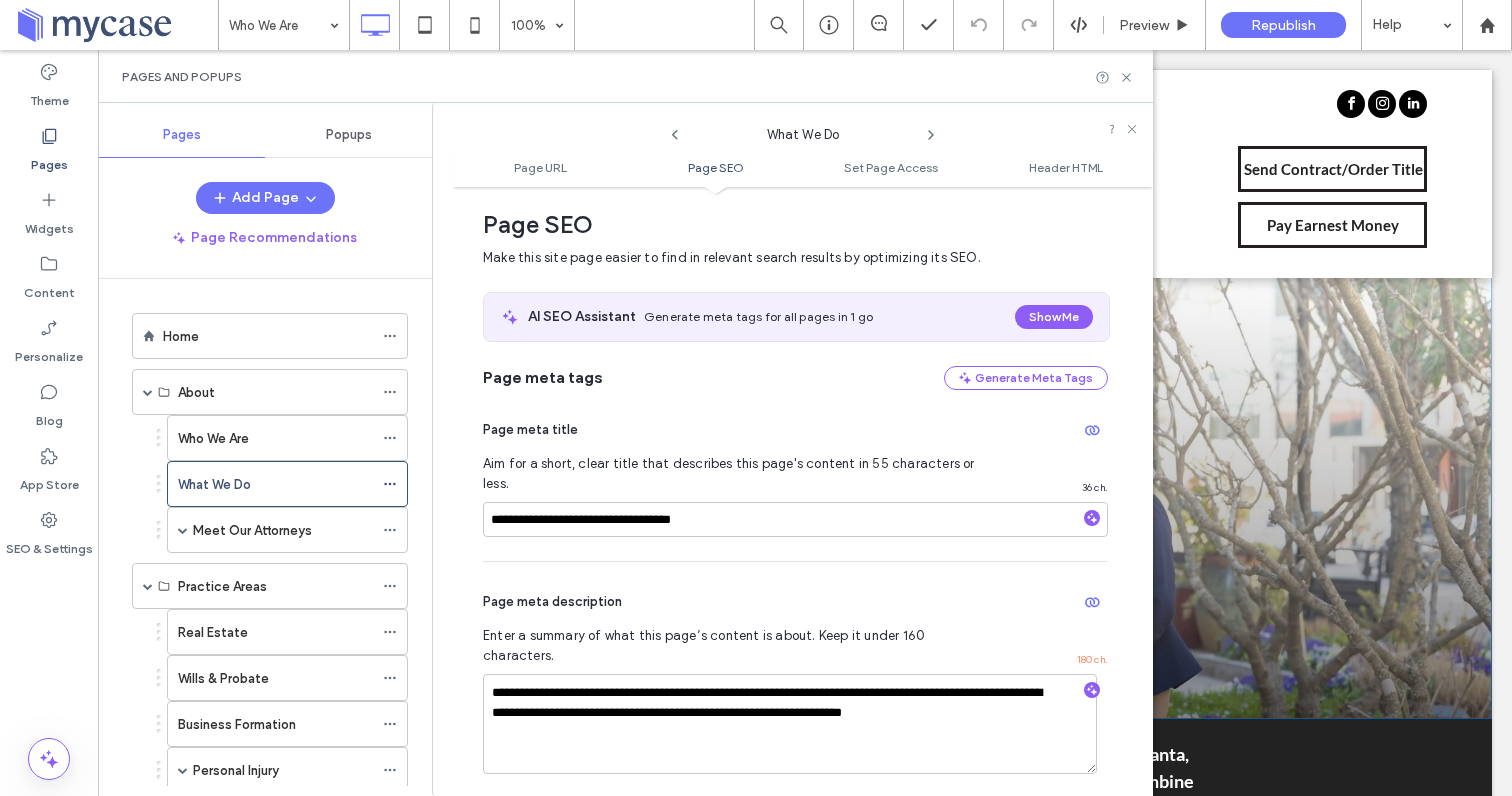 click on "WHO WE ARE
Guided by values, driven by clients
Click To Paste" at bounding box center (805, 533) 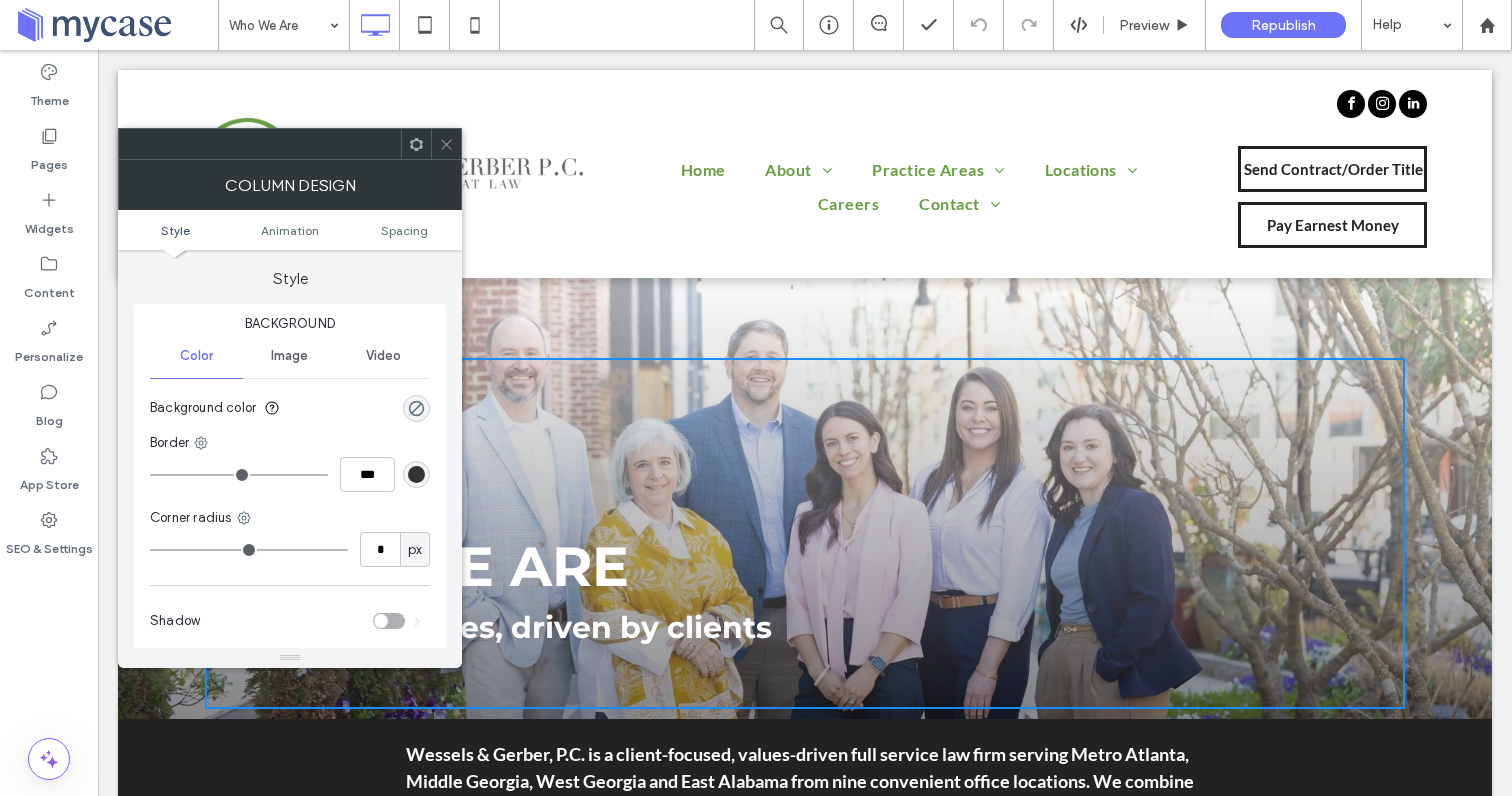 click 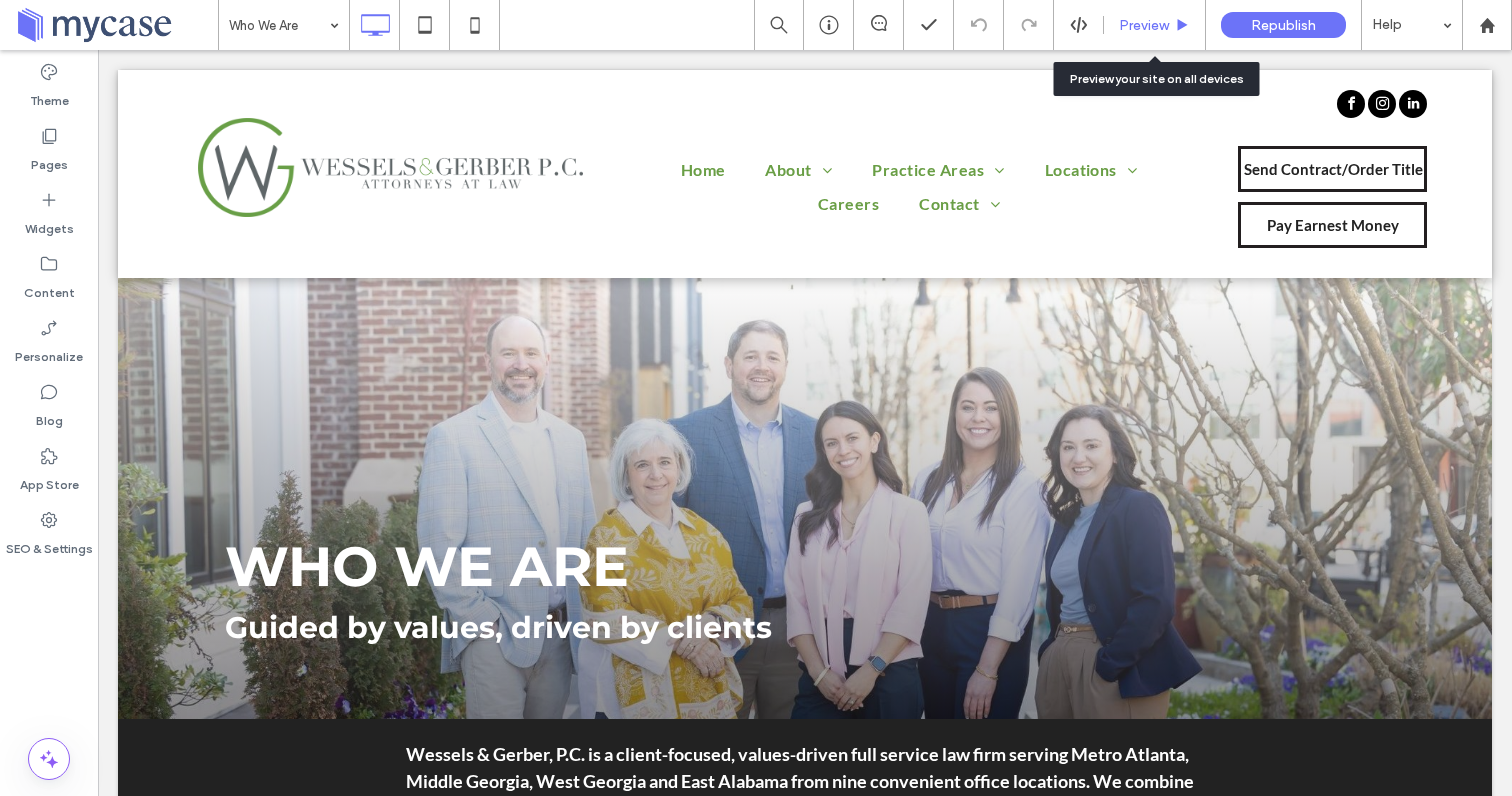 click on "Preview" at bounding box center [1155, 25] 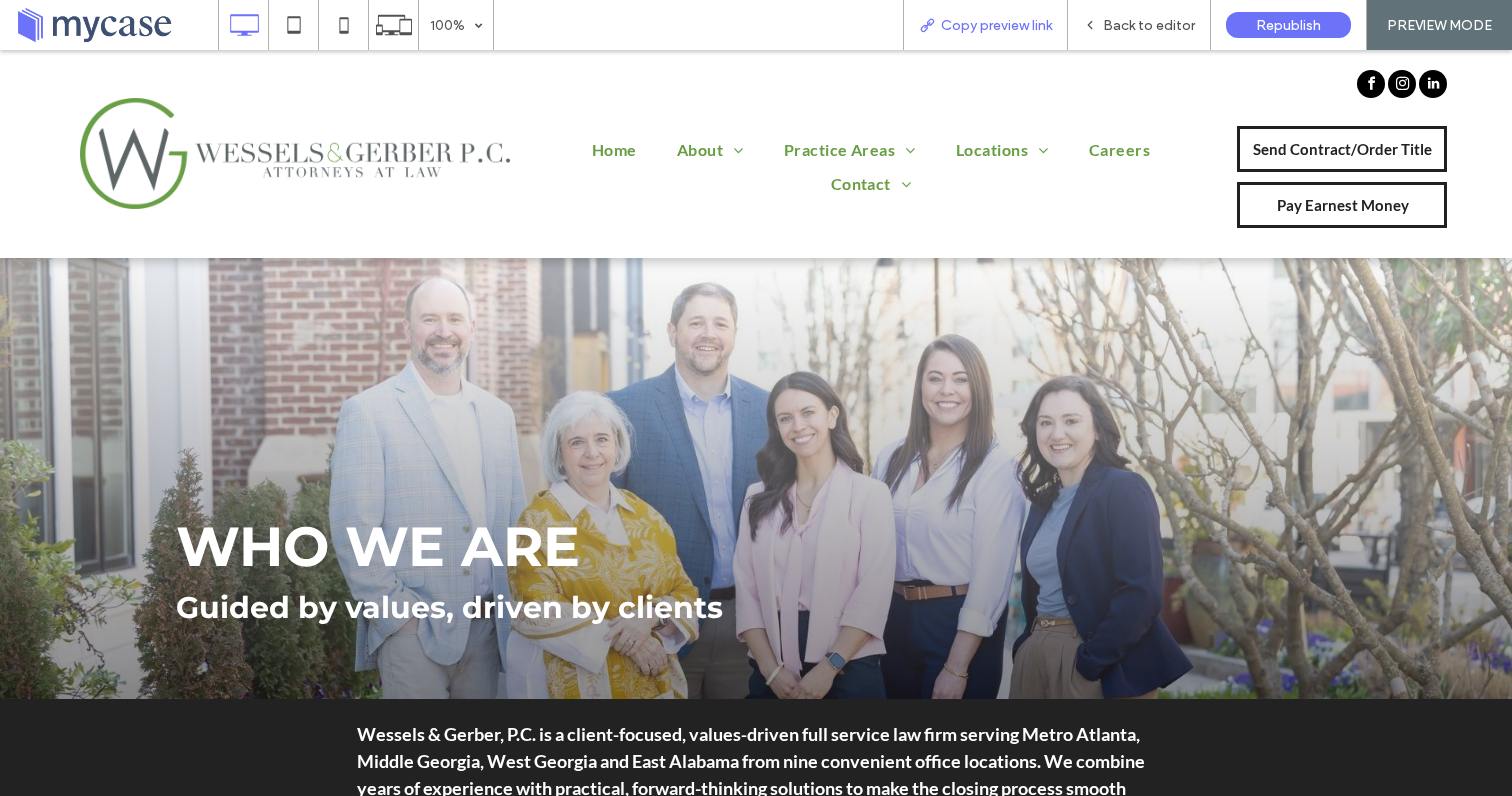 click on "Copy preview link" at bounding box center (985, 25) 